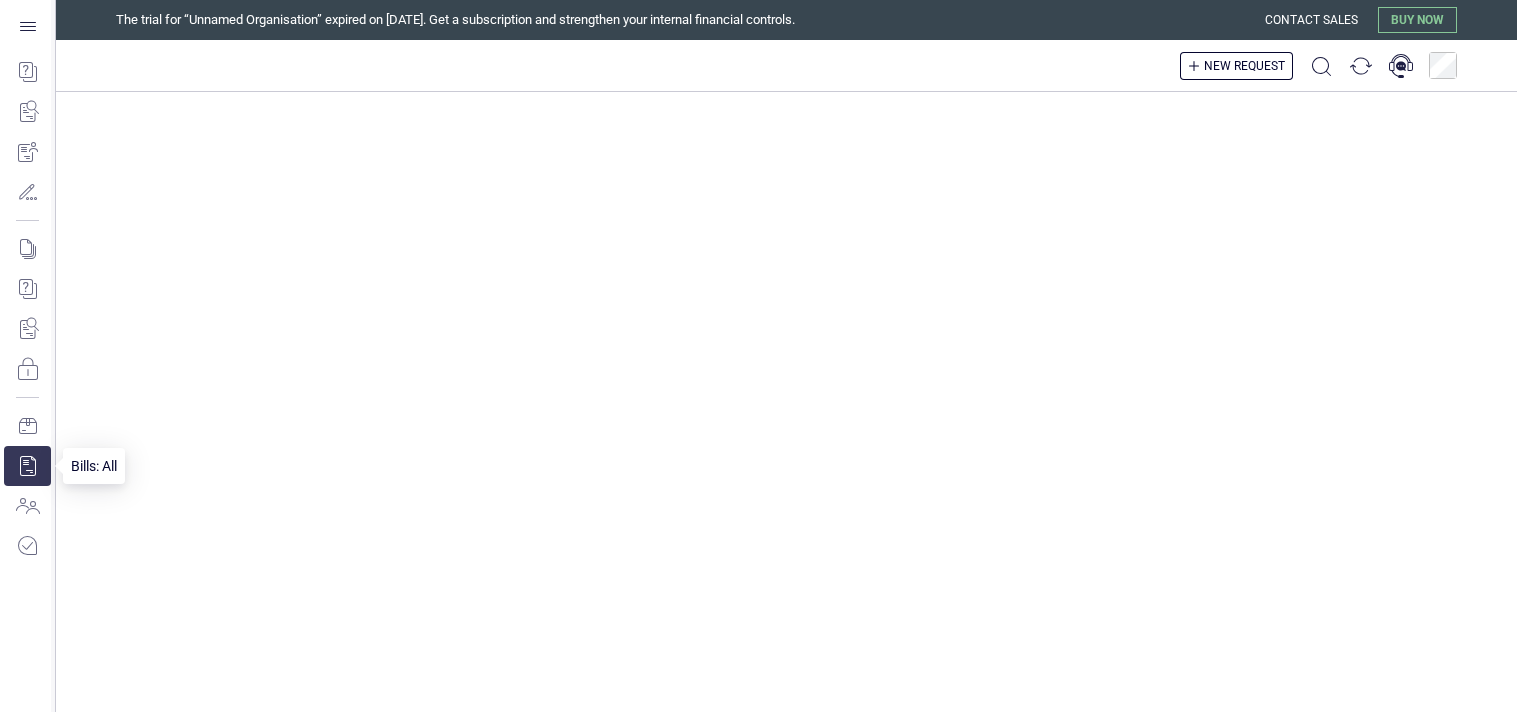 scroll, scrollTop: 0, scrollLeft: 0, axis: both 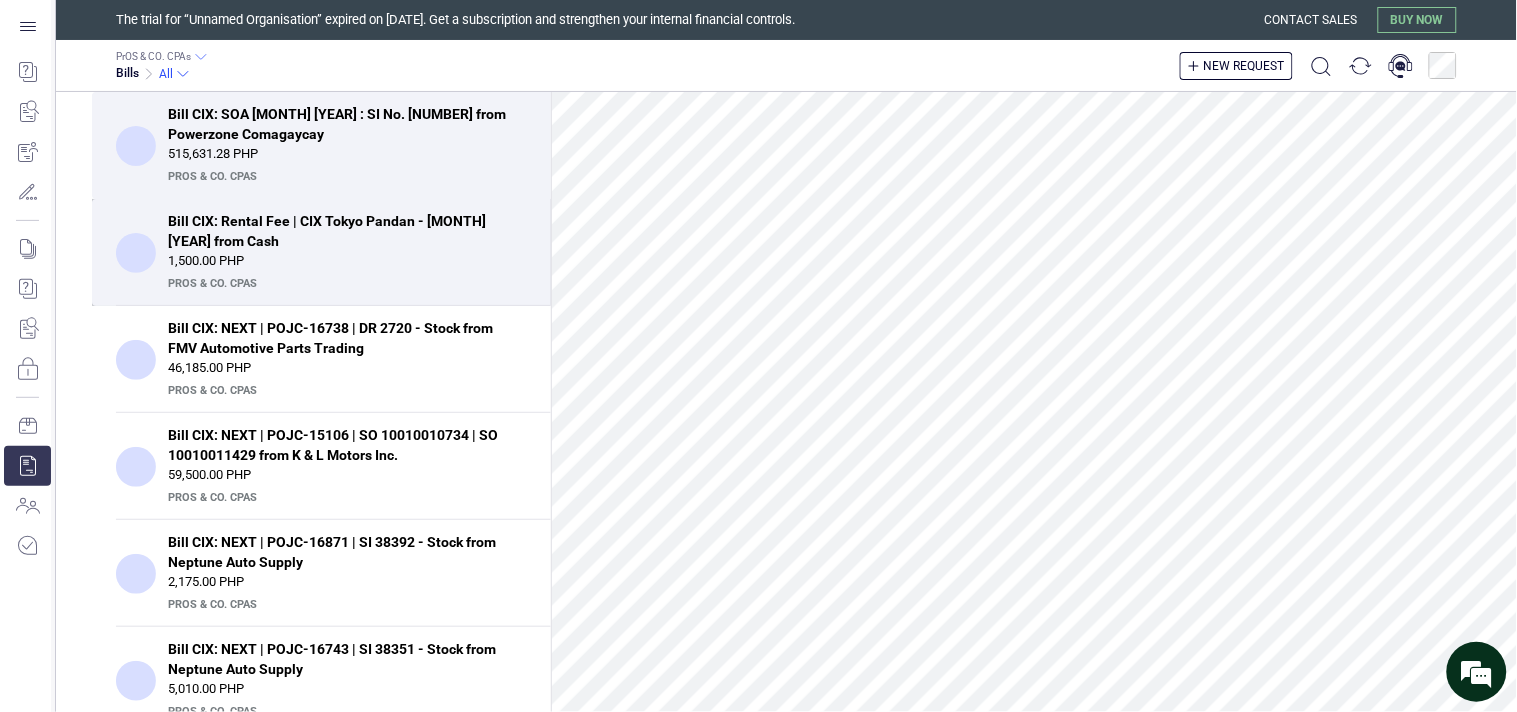 click on "1,500.00 PHP" at bounding box center [347, 261] 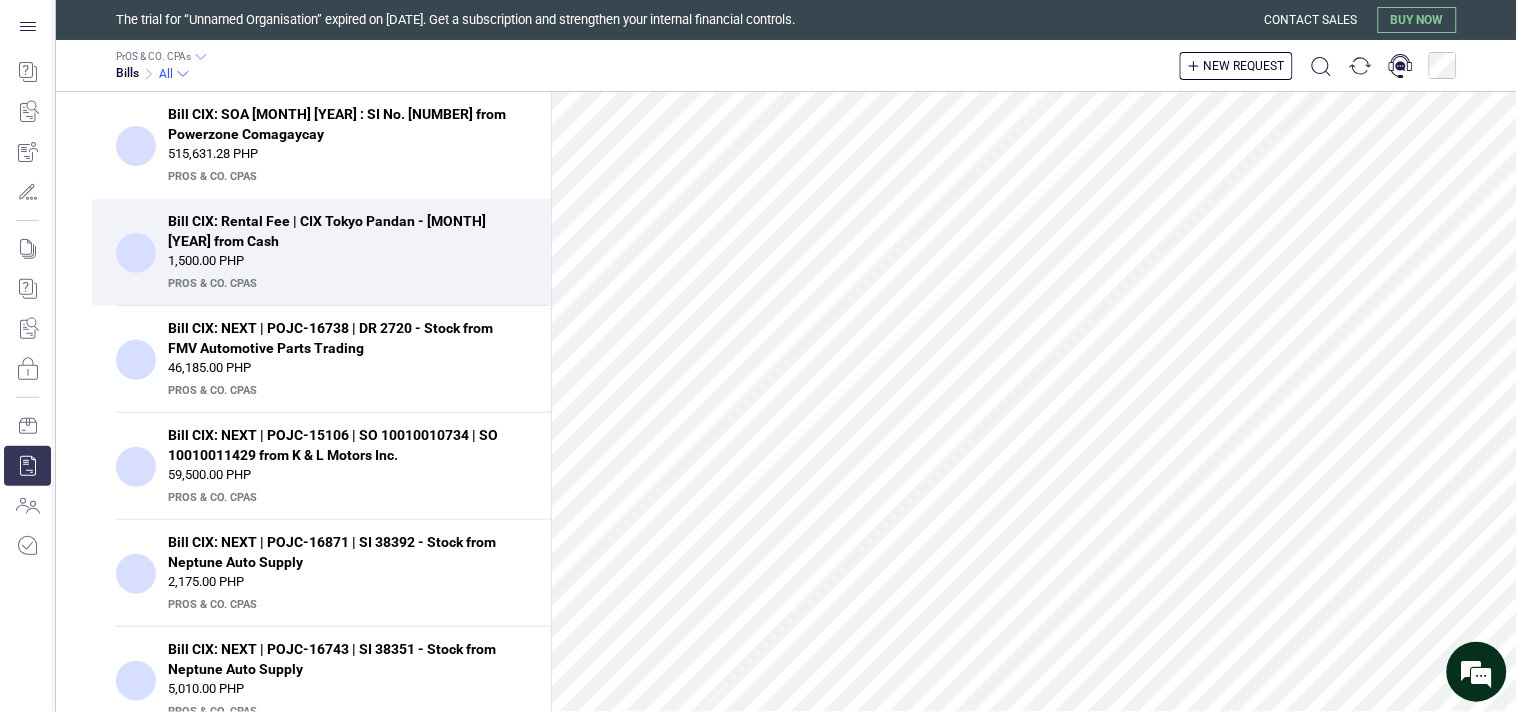scroll, scrollTop: 137, scrollLeft: 0, axis: vertical 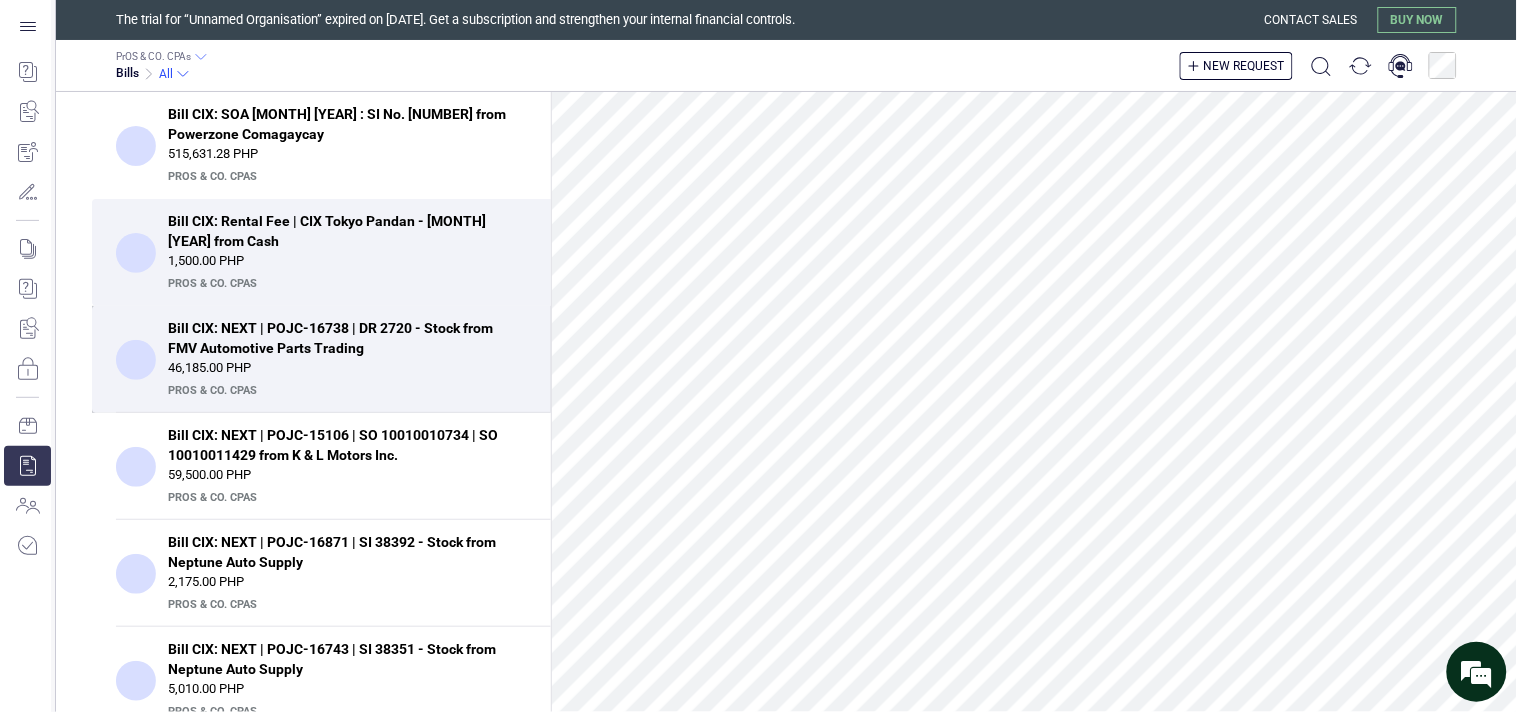 click on "Bill CIX: NEXT | POJC-16738 | DR 2720 - Stock from FMV Automotive Parts Trading" at bounding box center [341, 338] 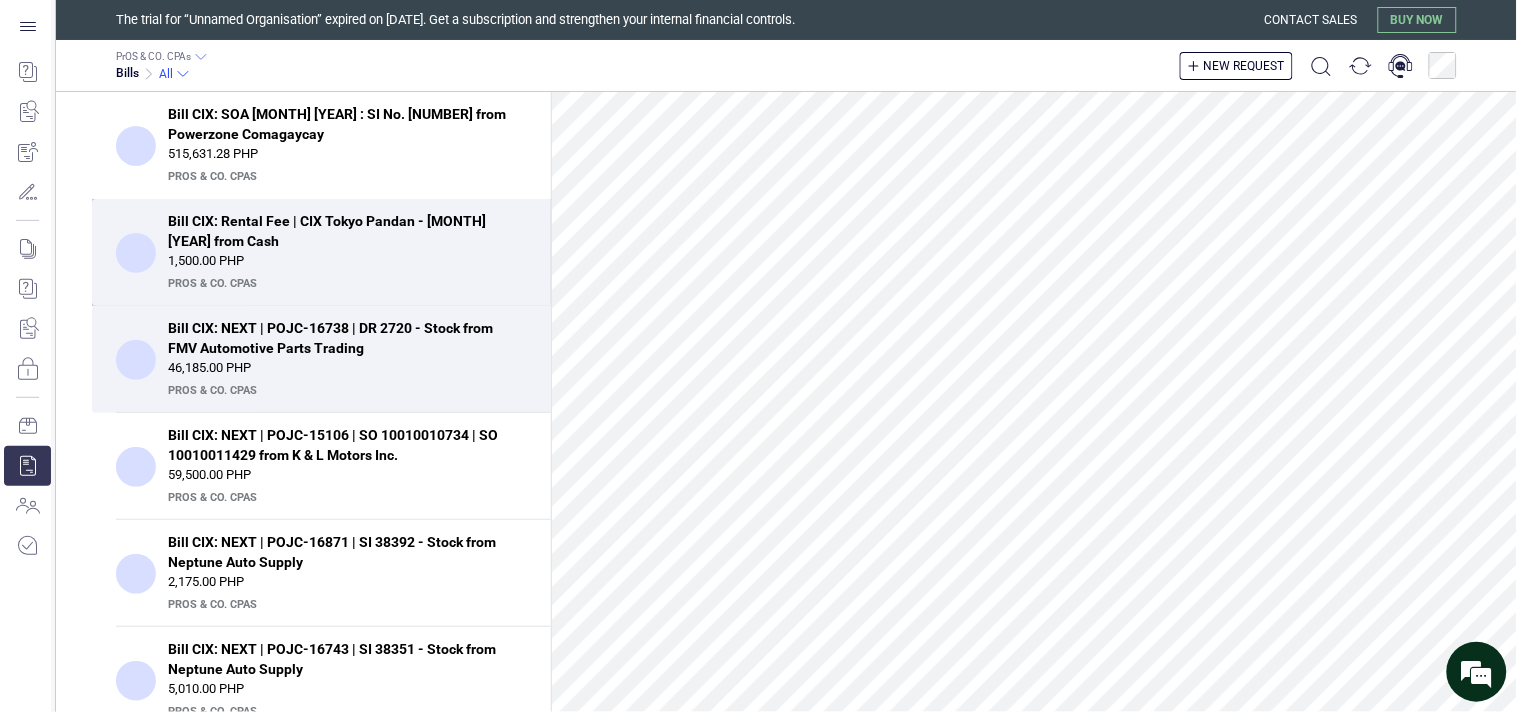 scroll, scrollTop: 0, scrollLeft: 0, axis: both 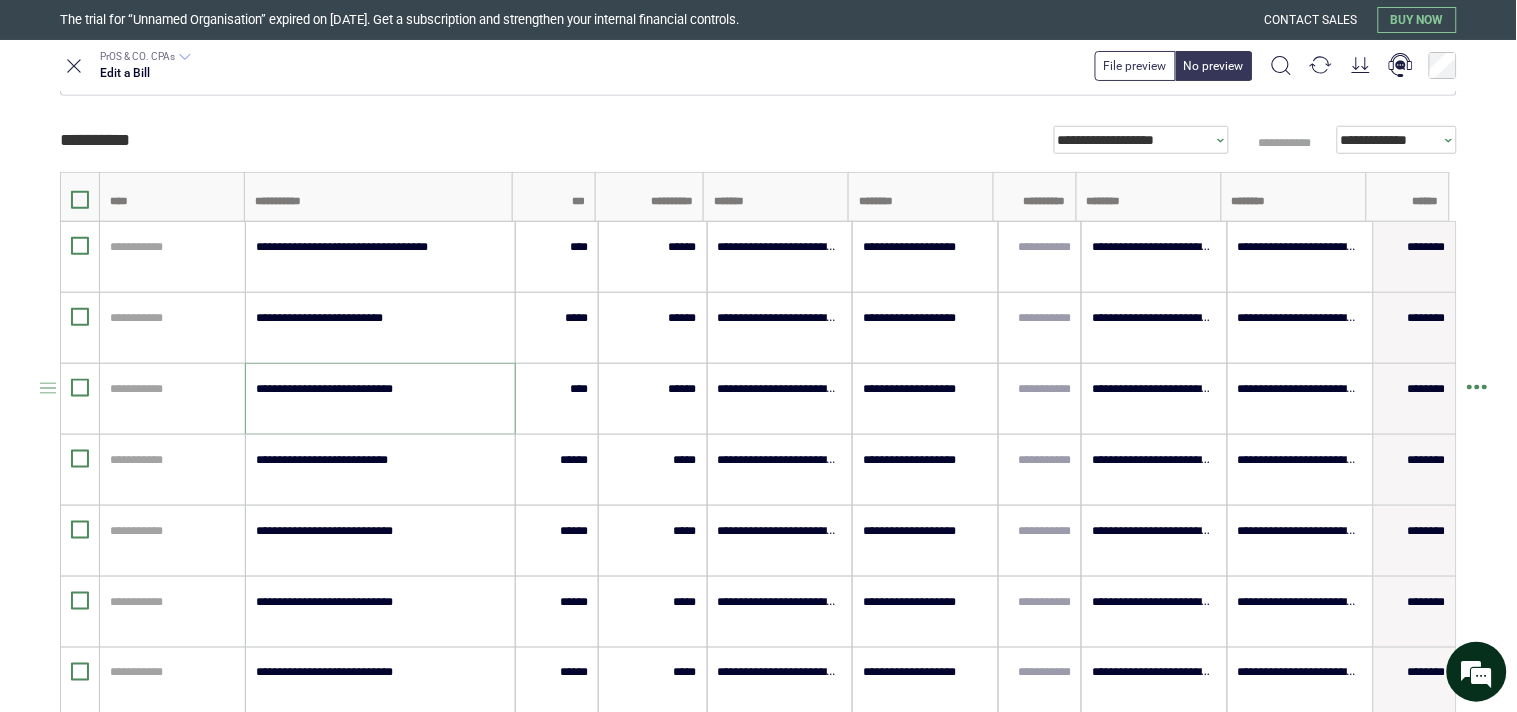 drag, startPoint x: 255, startPoint y: 395, endPoint x: 417, endPoint y: 404, distance: 162.2498 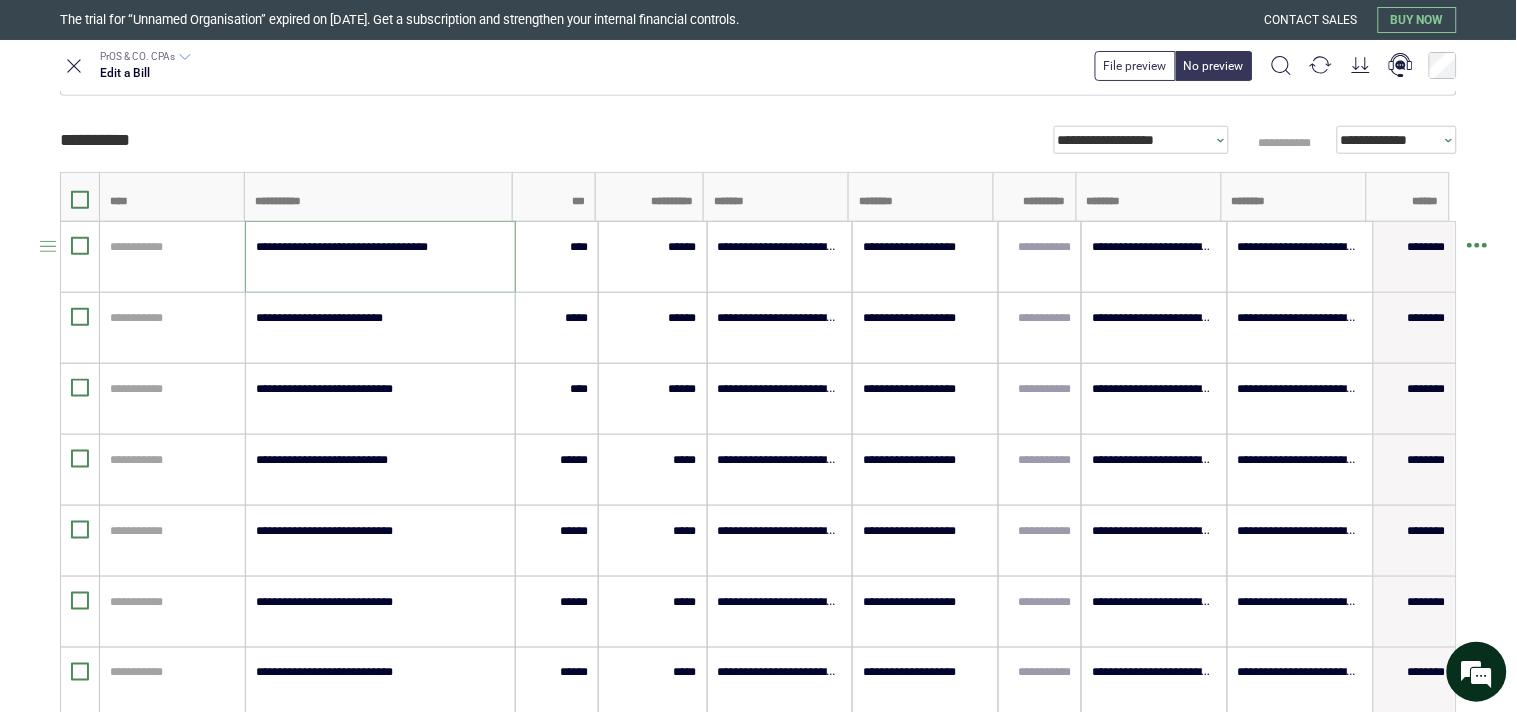 drag, startPoint x: 254, startPoint y: 248, endPoint x: 451, endPoint y: 253, distance: 197.06345 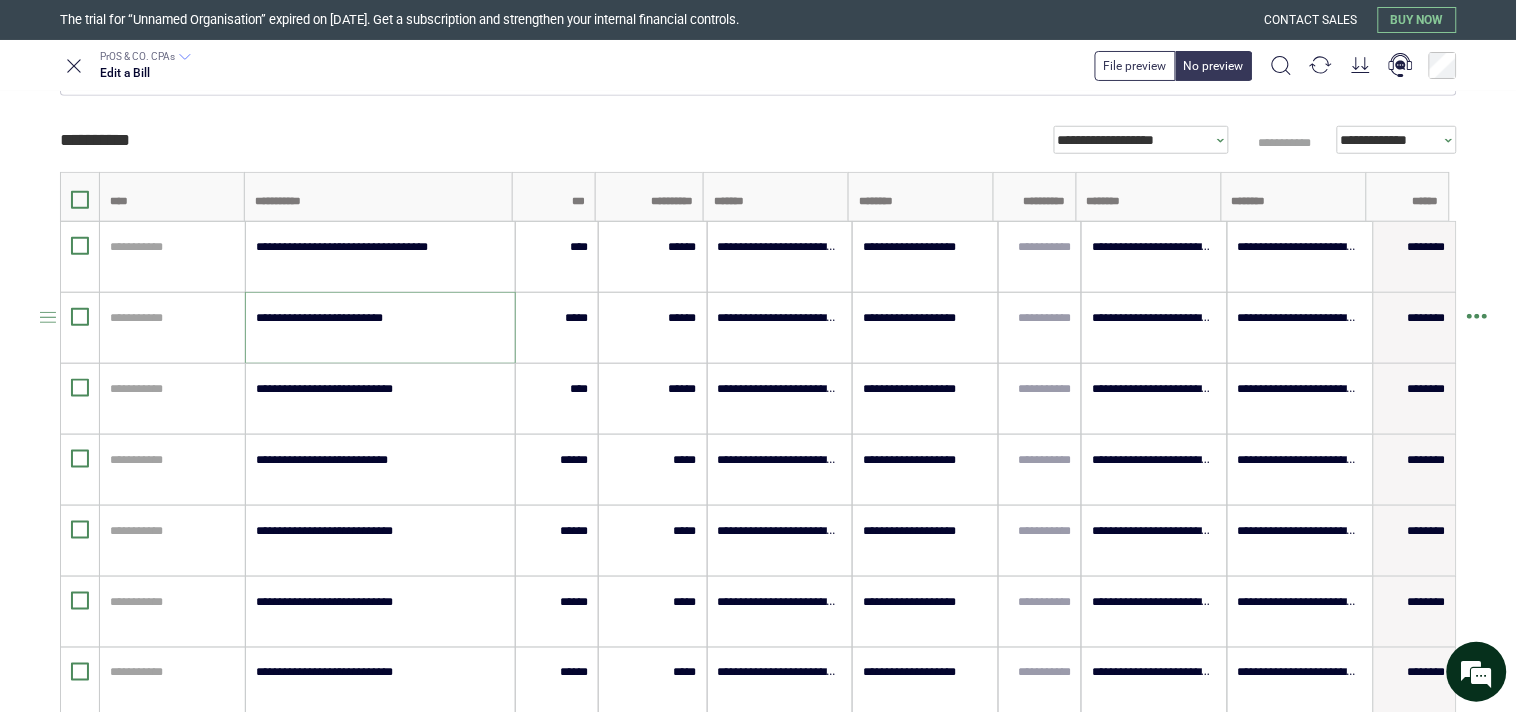 drag, startPoint x: 390, startPoint y: 320, endPoint x: 250, endPoint y: 314, distance: 140.12851 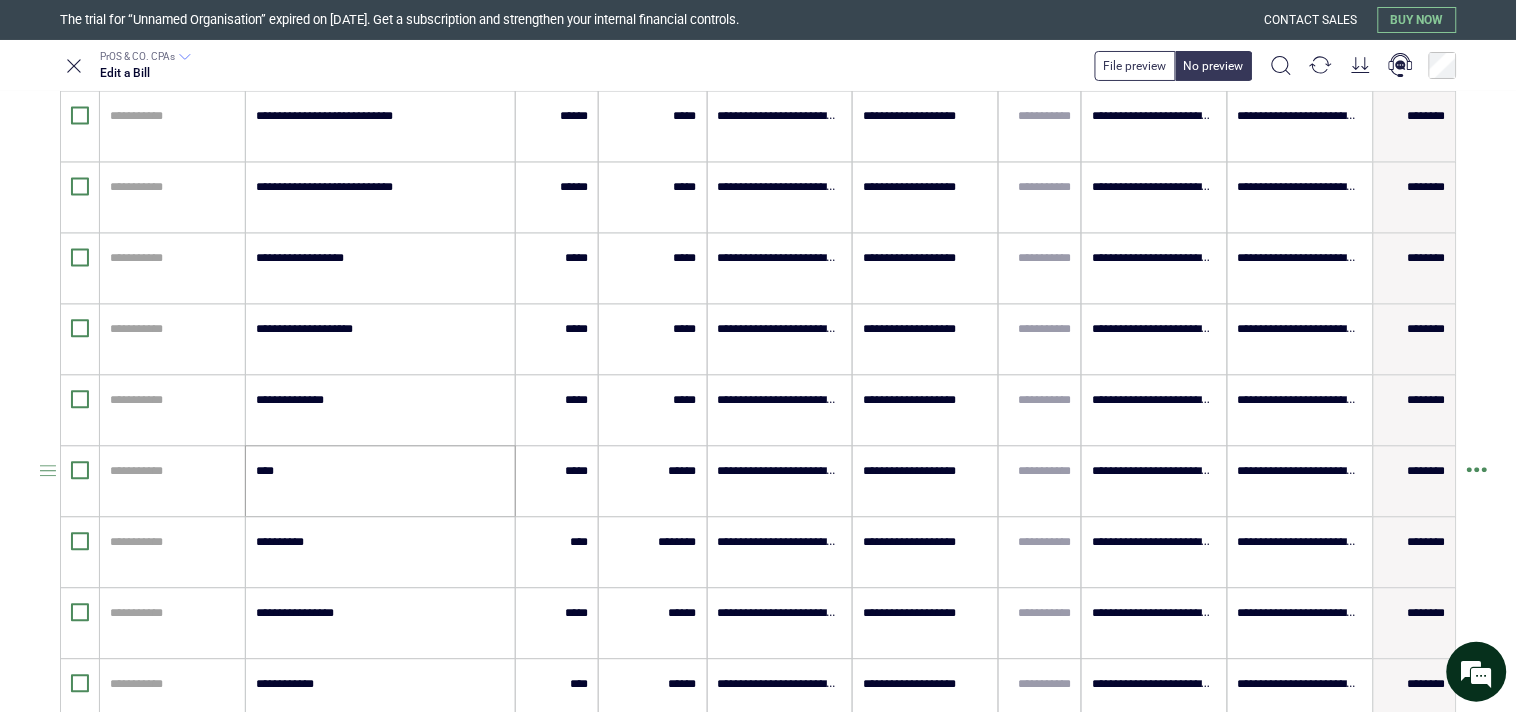 scroll, scrollTop: 1111, scrollLeft: 0, axis: vertical 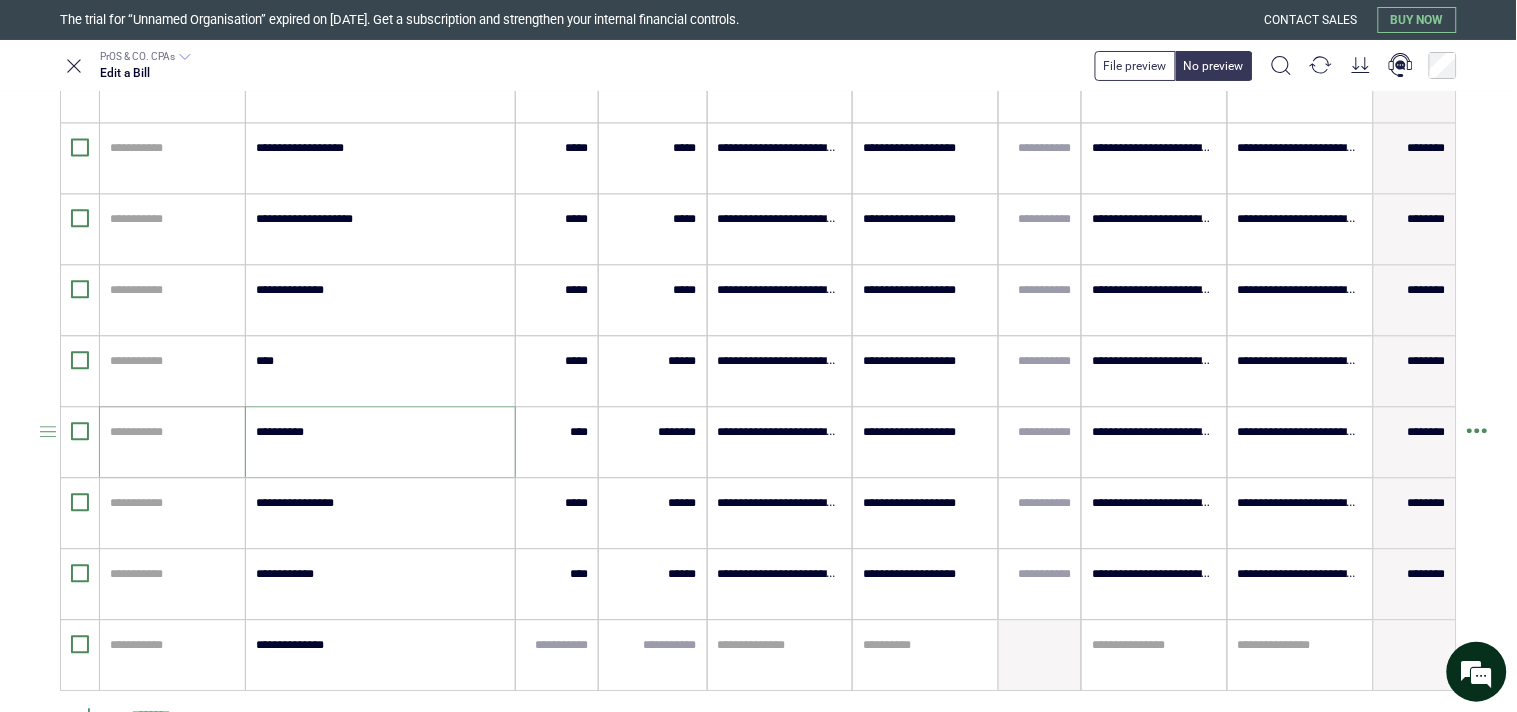 drag, startPoint x: 316, startPoint y: 433, endPoint x: 240, endPoint y: 438, distance: 76.1643 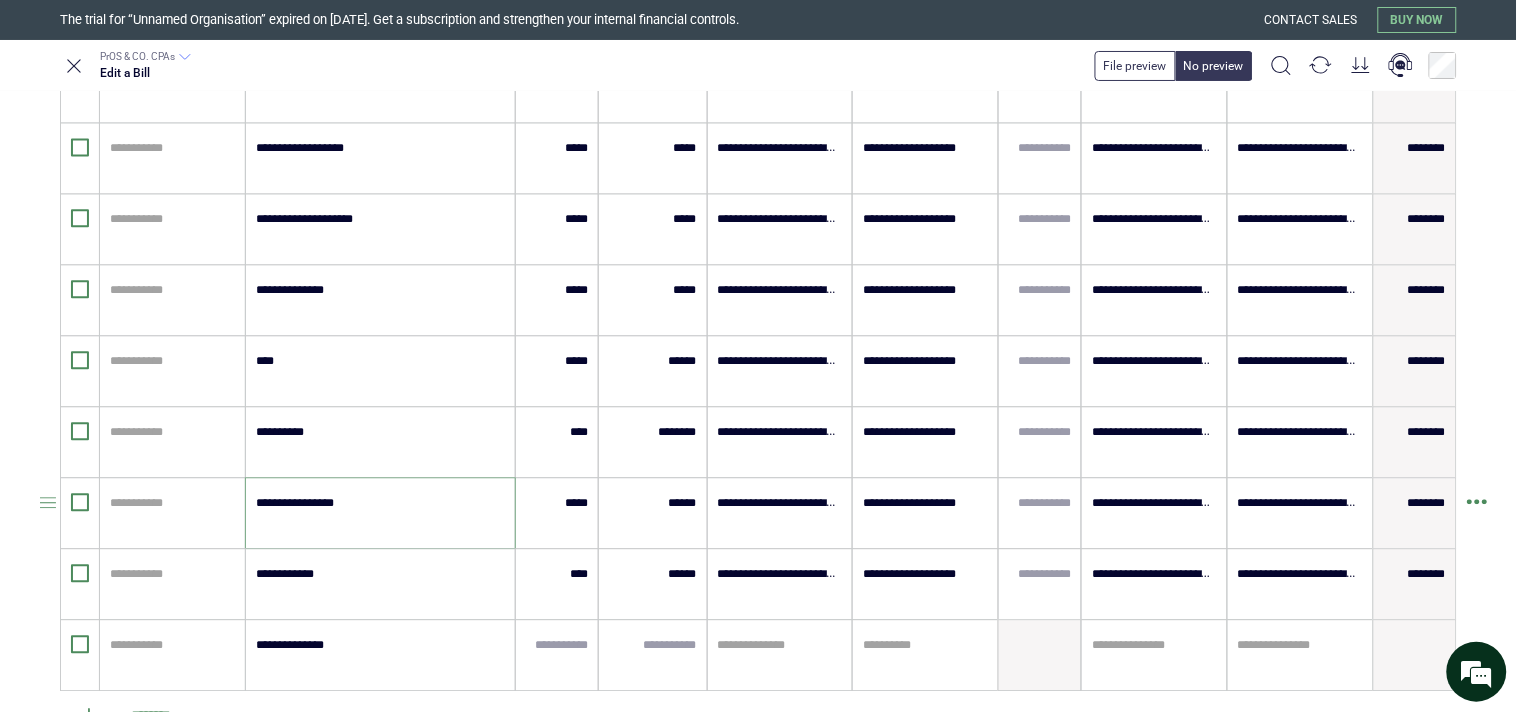 click on "**********" at bounding box center (379, 513) 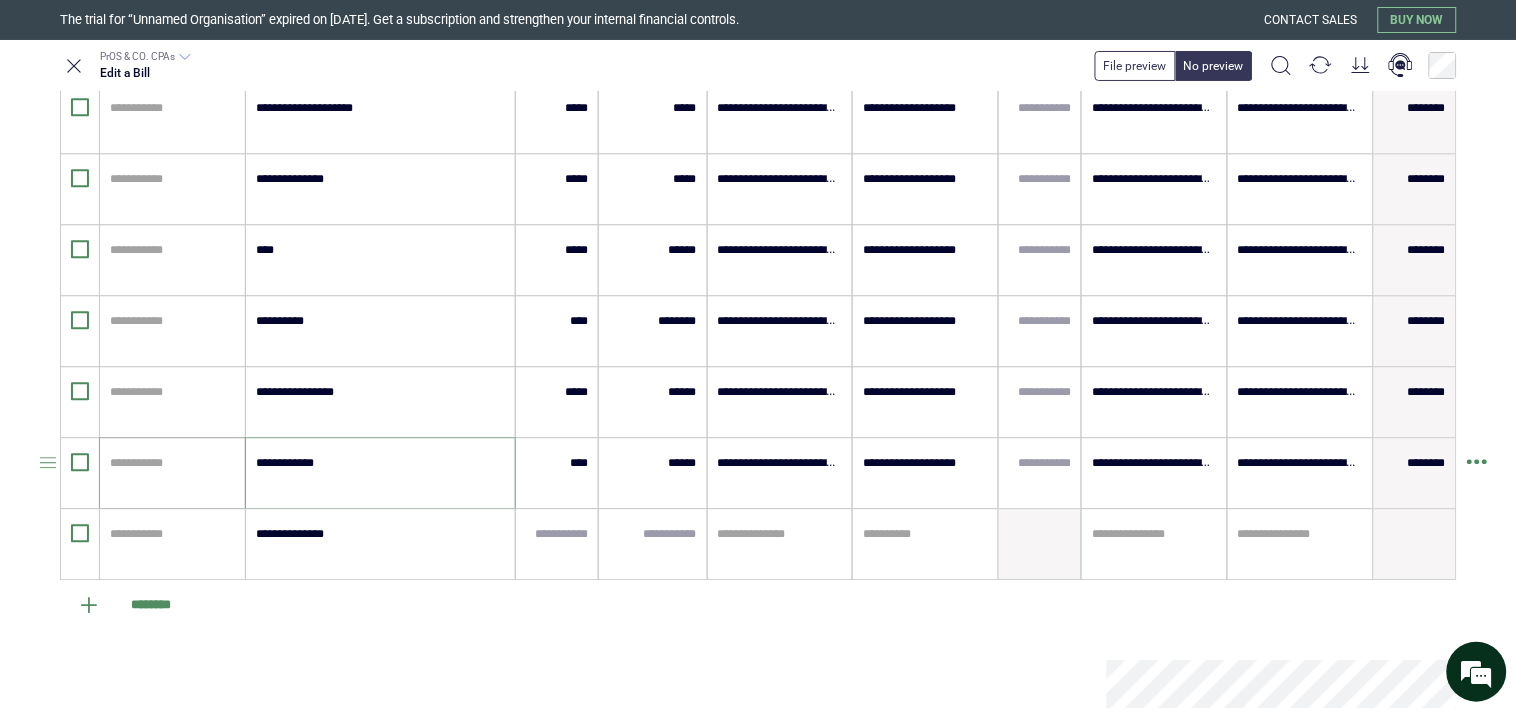 drag, startPoint x: 323, startPoint y: 472, endPoint x: 234, endPoint y: 465, distance: 89.27486 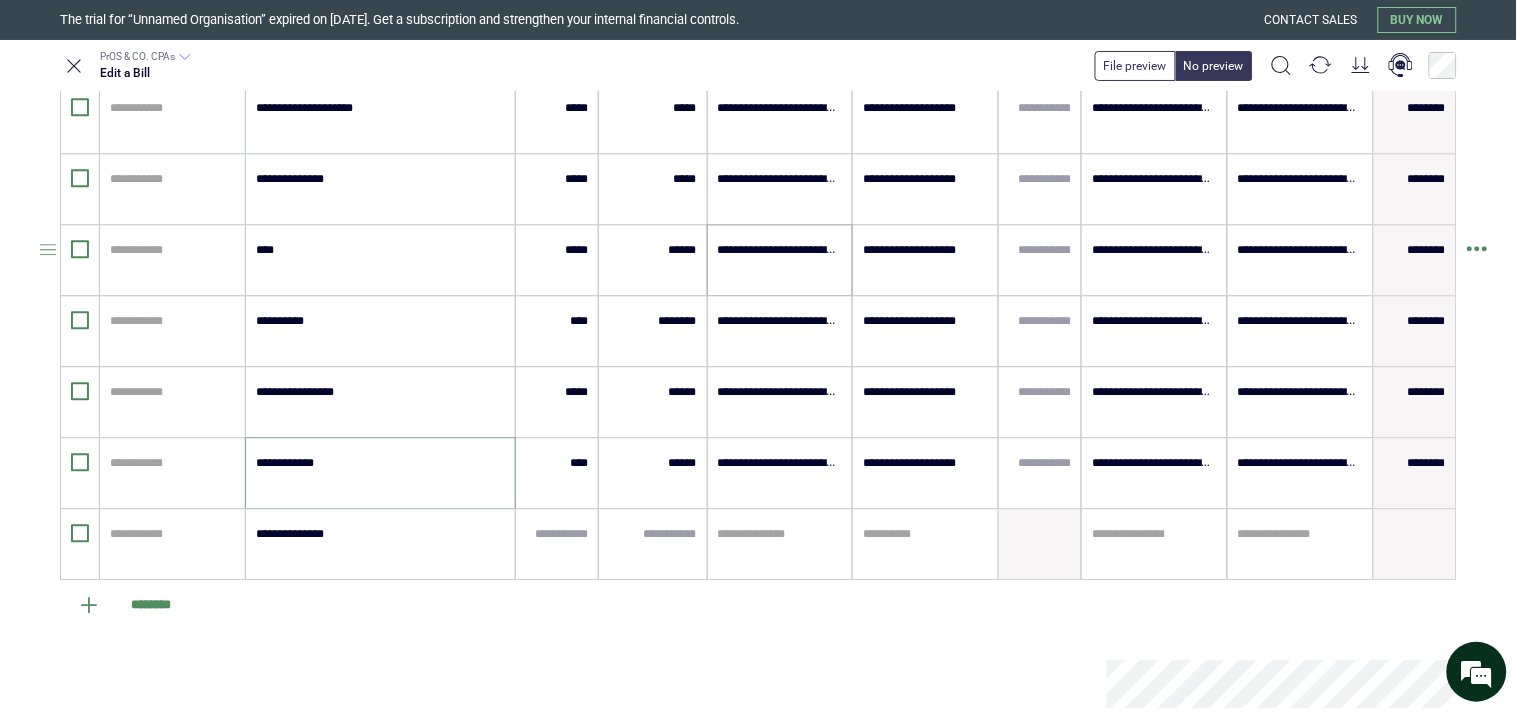click on "**********" at bounding box center (780, 250) 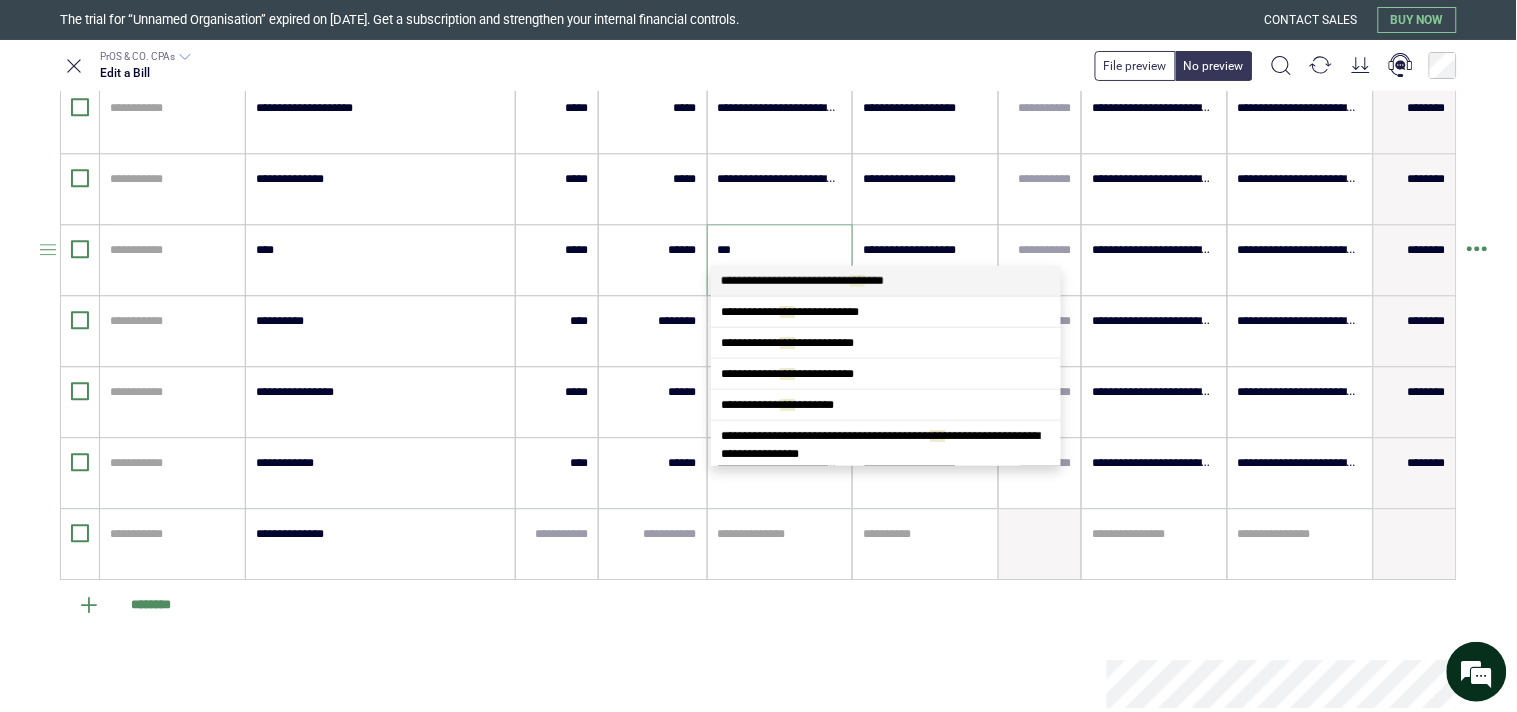 scroll, scrollTop: 0, scrollLeft: 0, axis: both 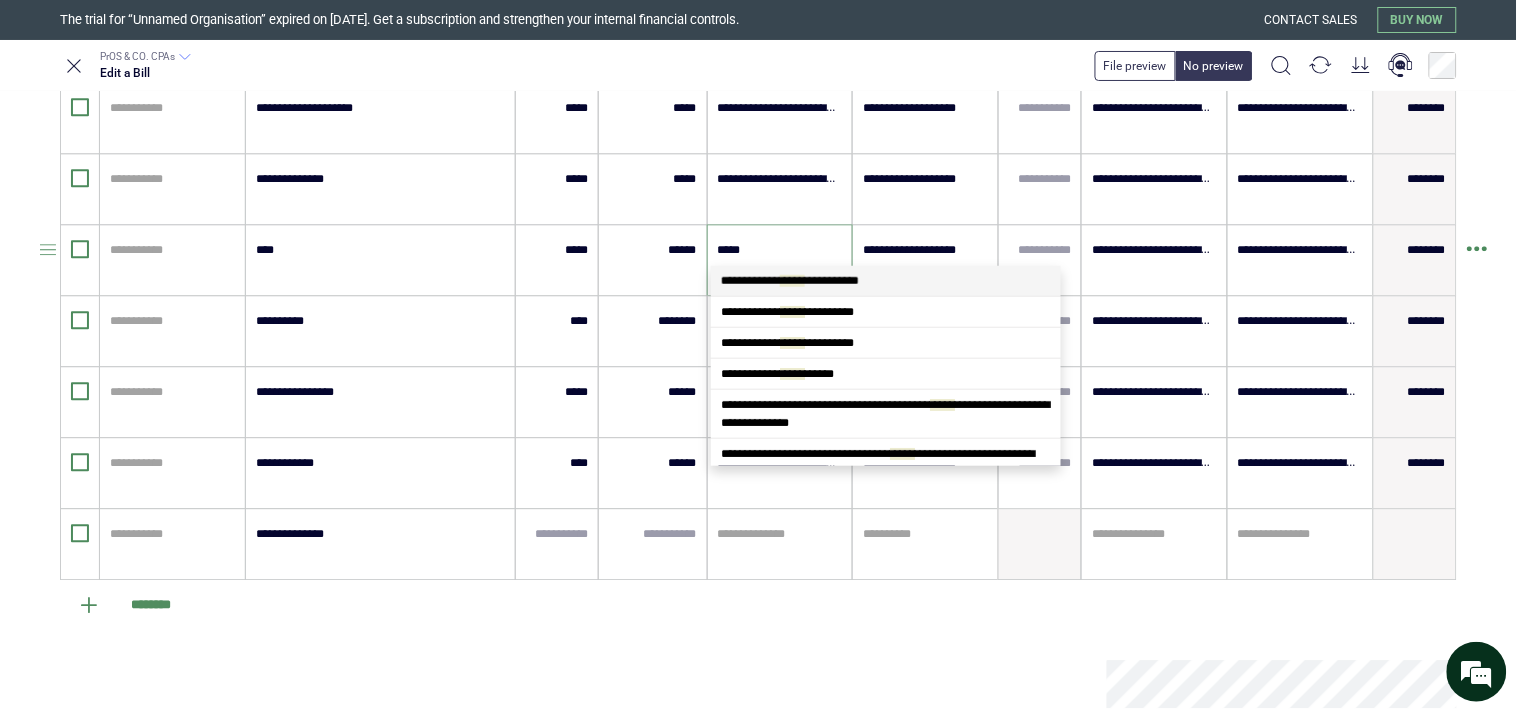 type on "******" 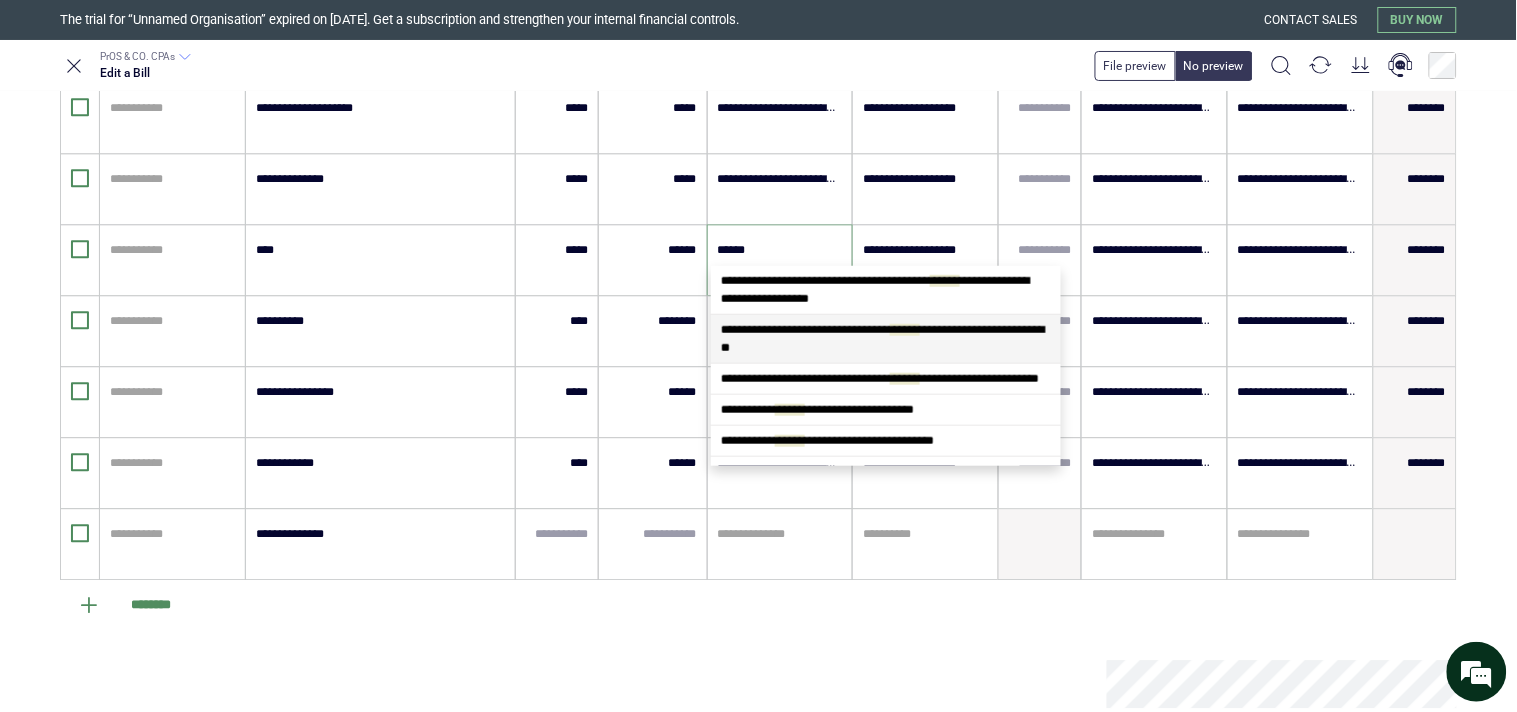 click on "**********" at bounding box center (883, 339) 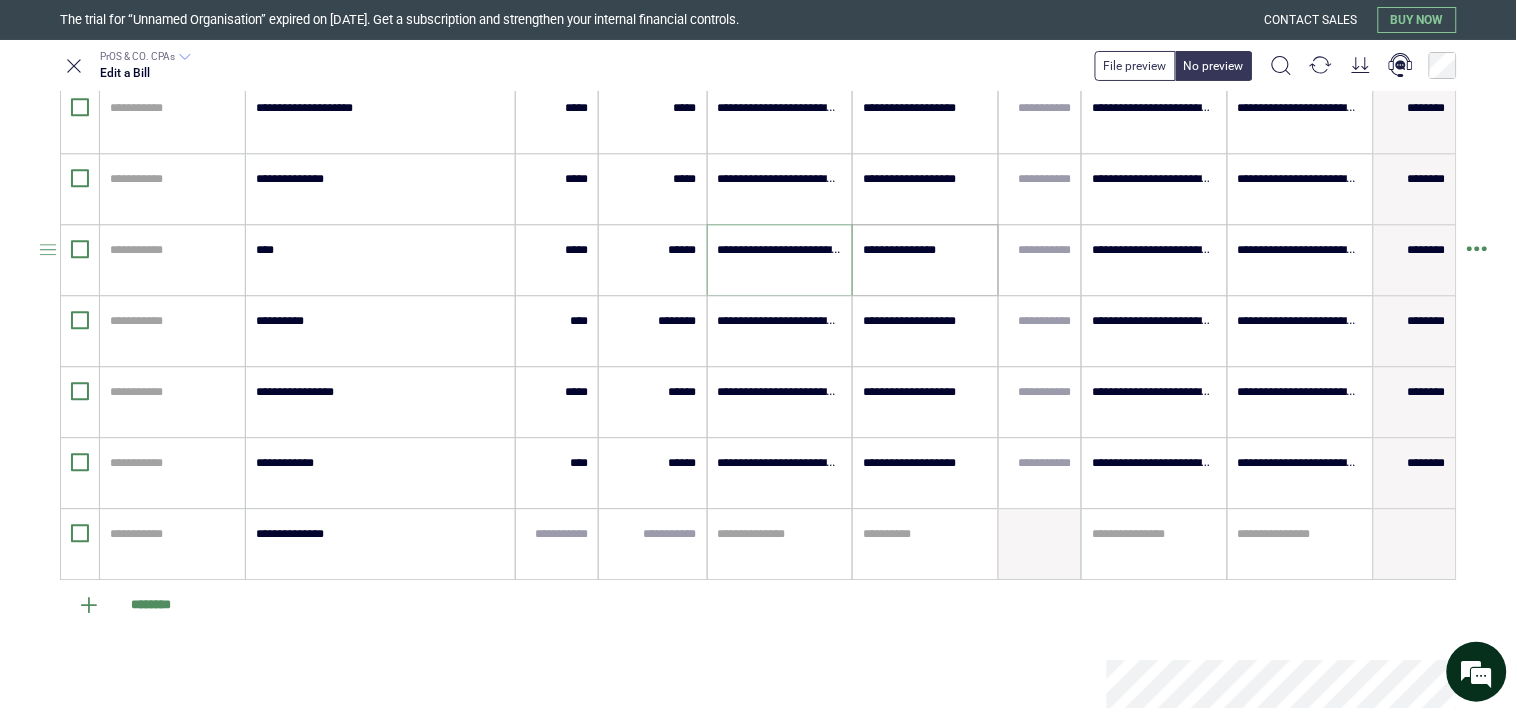 type on "**********" 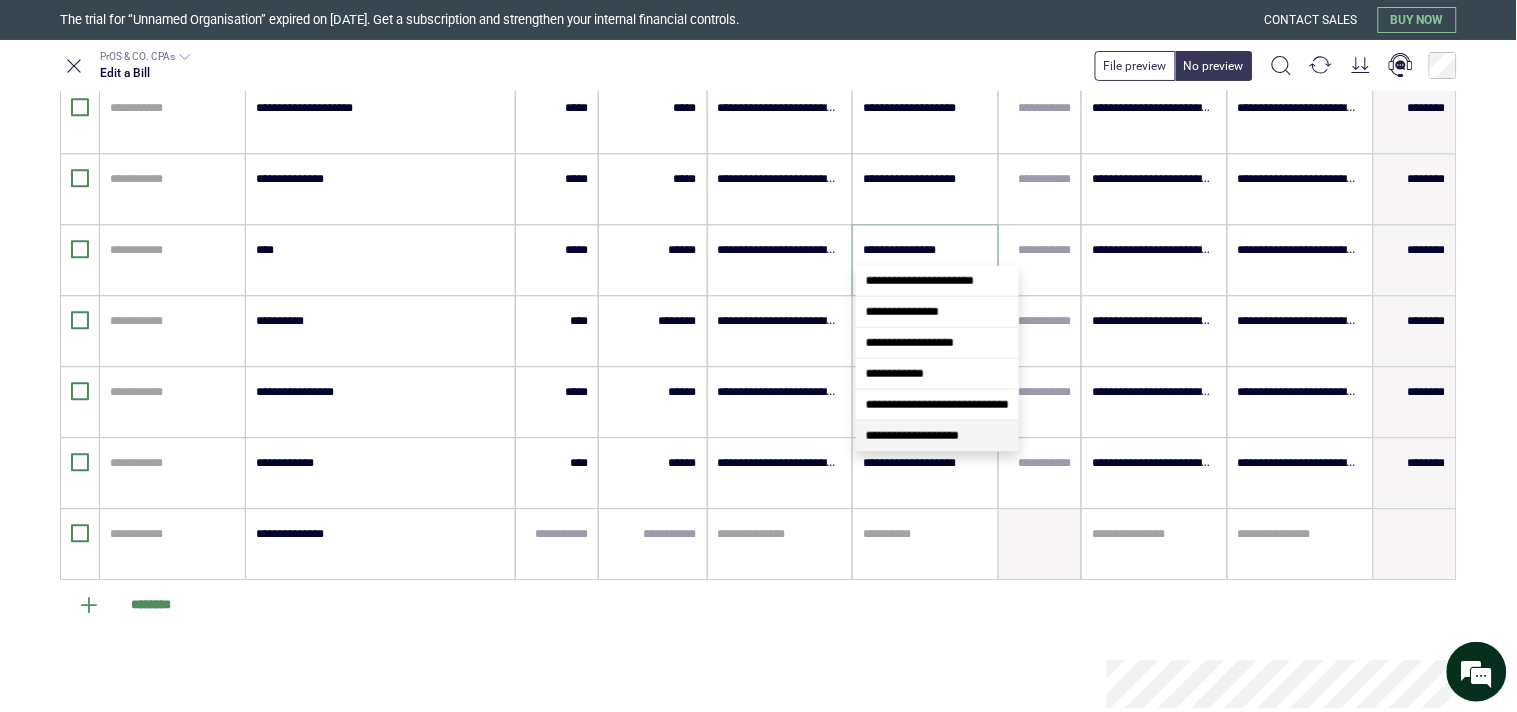 click on "**********" at bounding box center (912, 436) 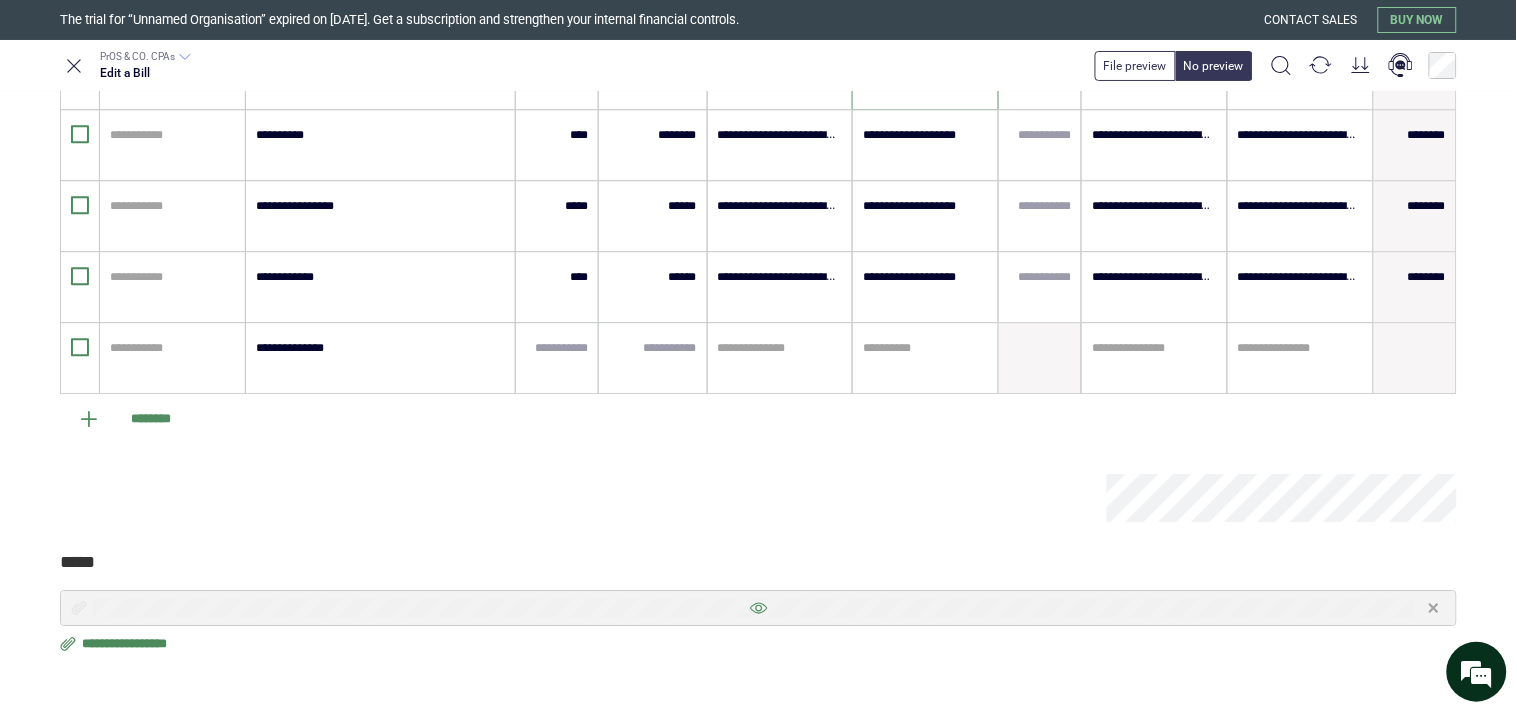 type on "**********" 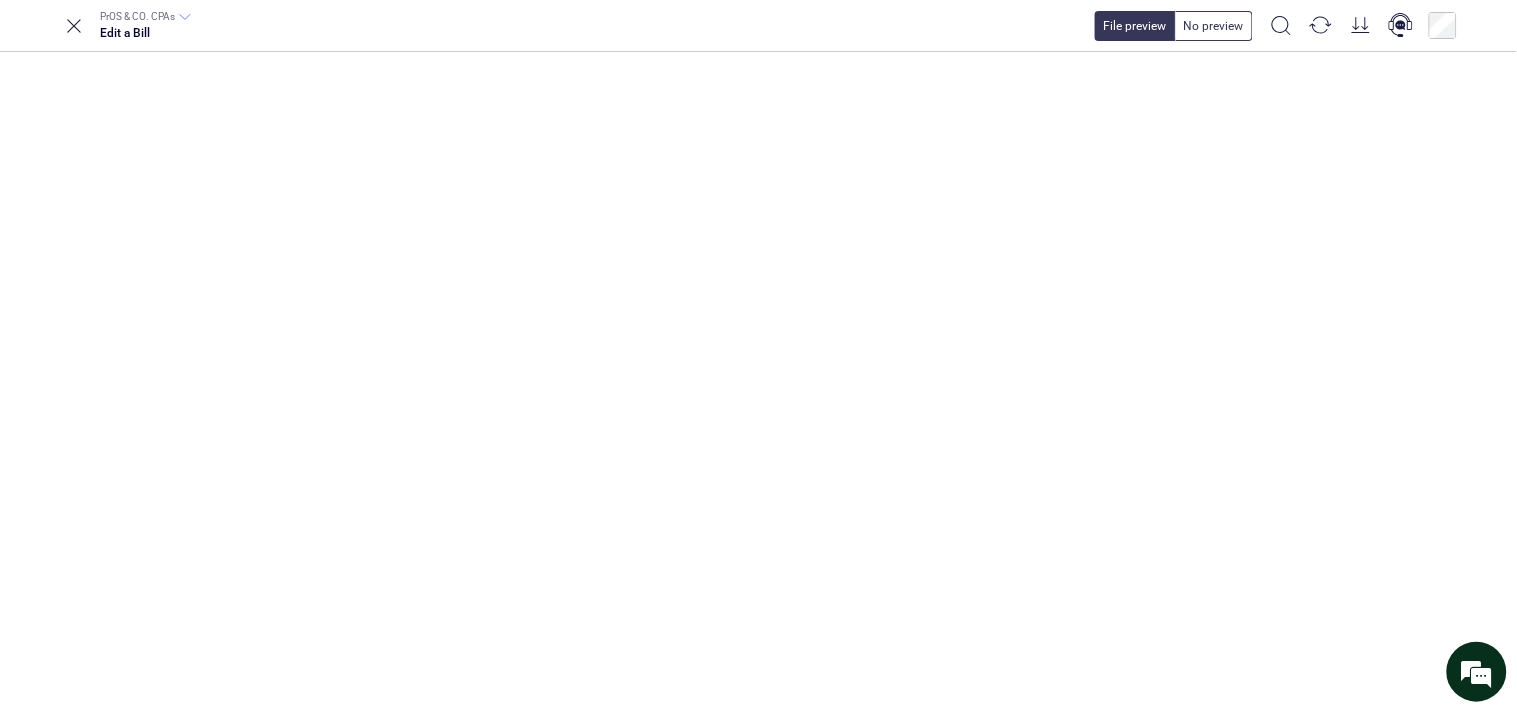 scroll, scrollTop: 1395, scrollLeft: 0, axis: vertical 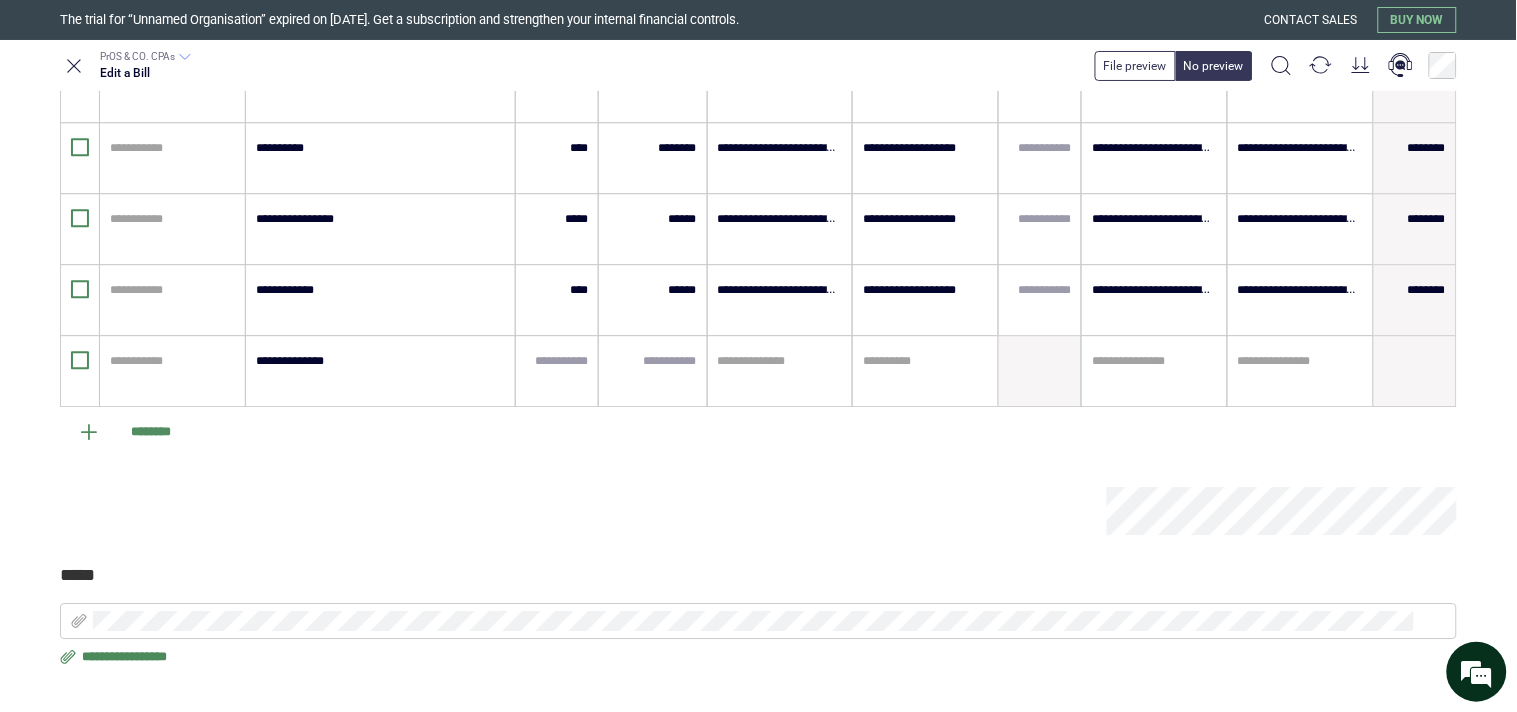 click at bounding box center [583, 511] 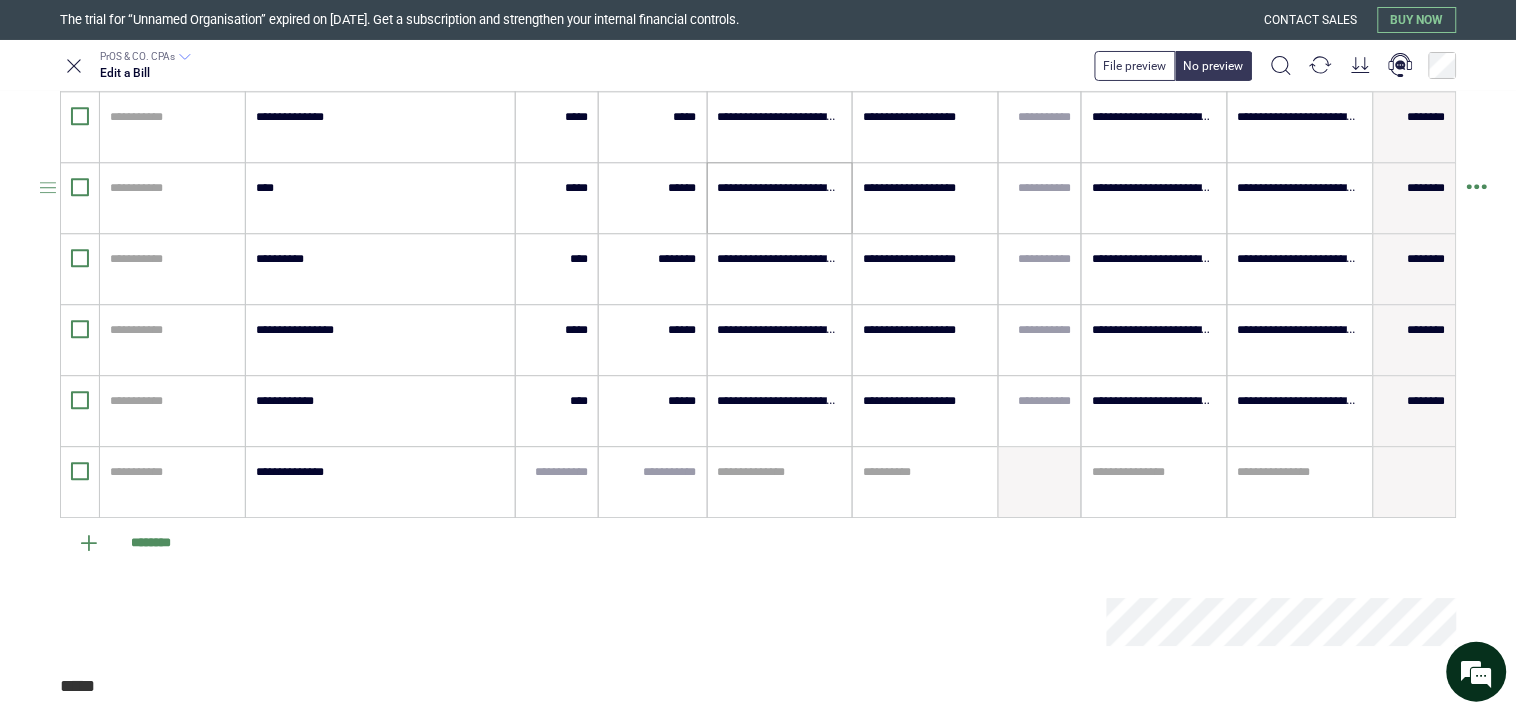 scroll, scrollTop: 1173, scrollLeft: 0, axis: vertical 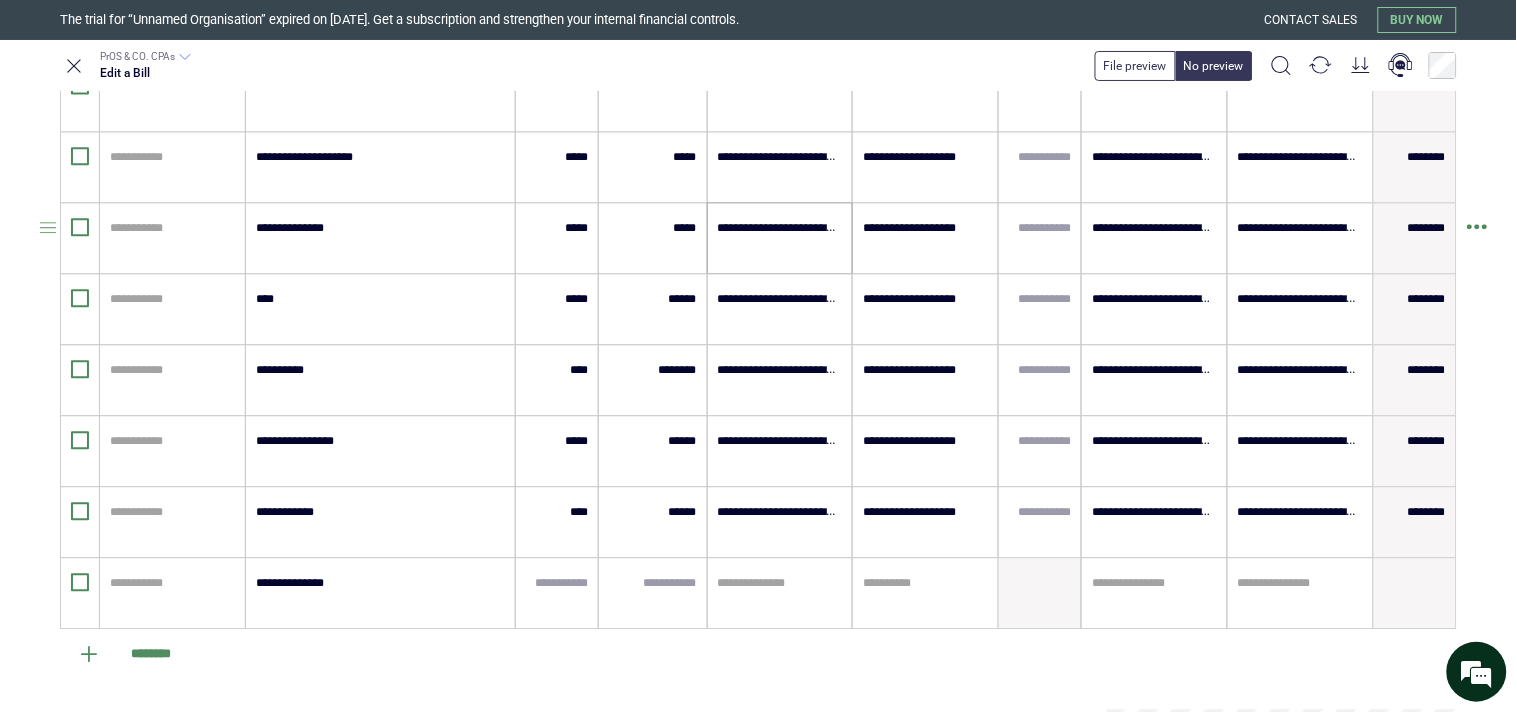 click on "**********" at bounding box center (780, 228) 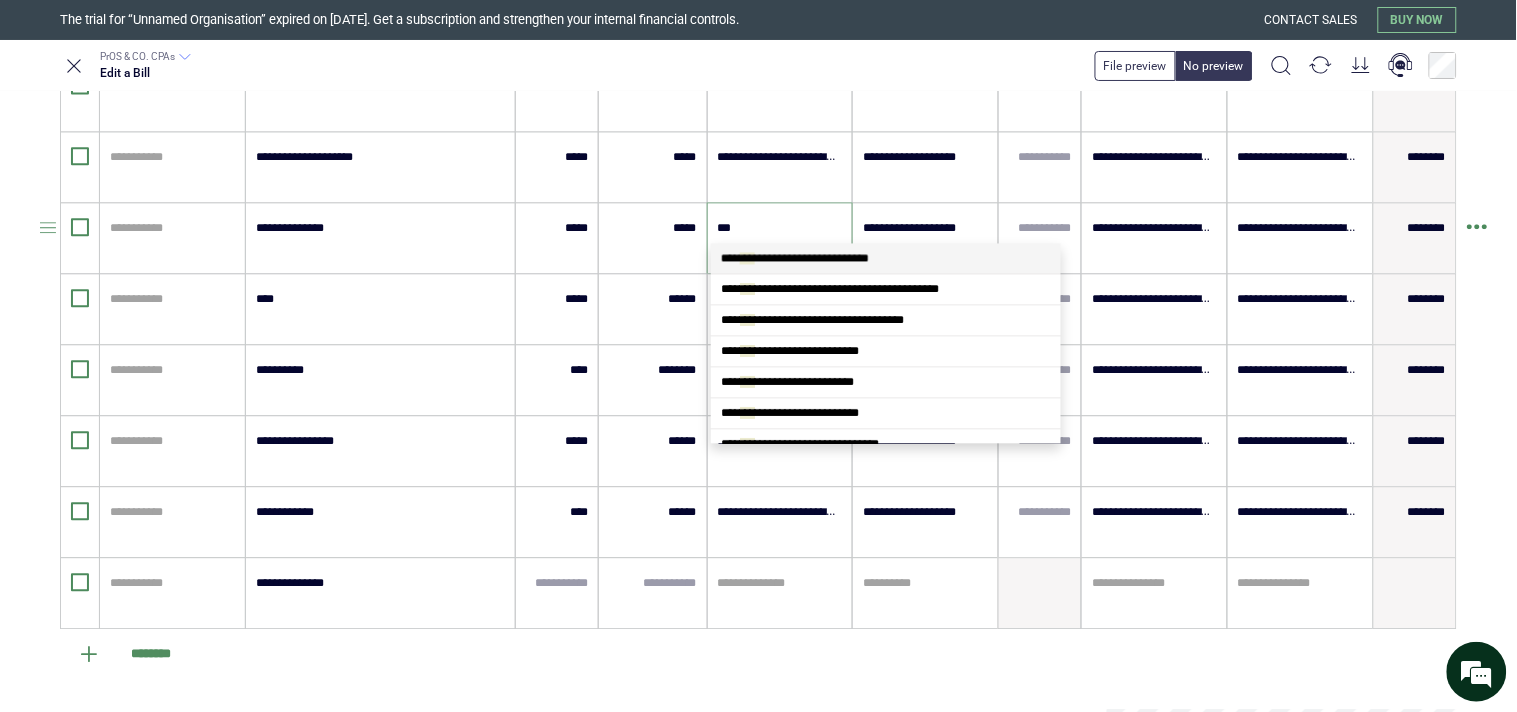 type on "****" 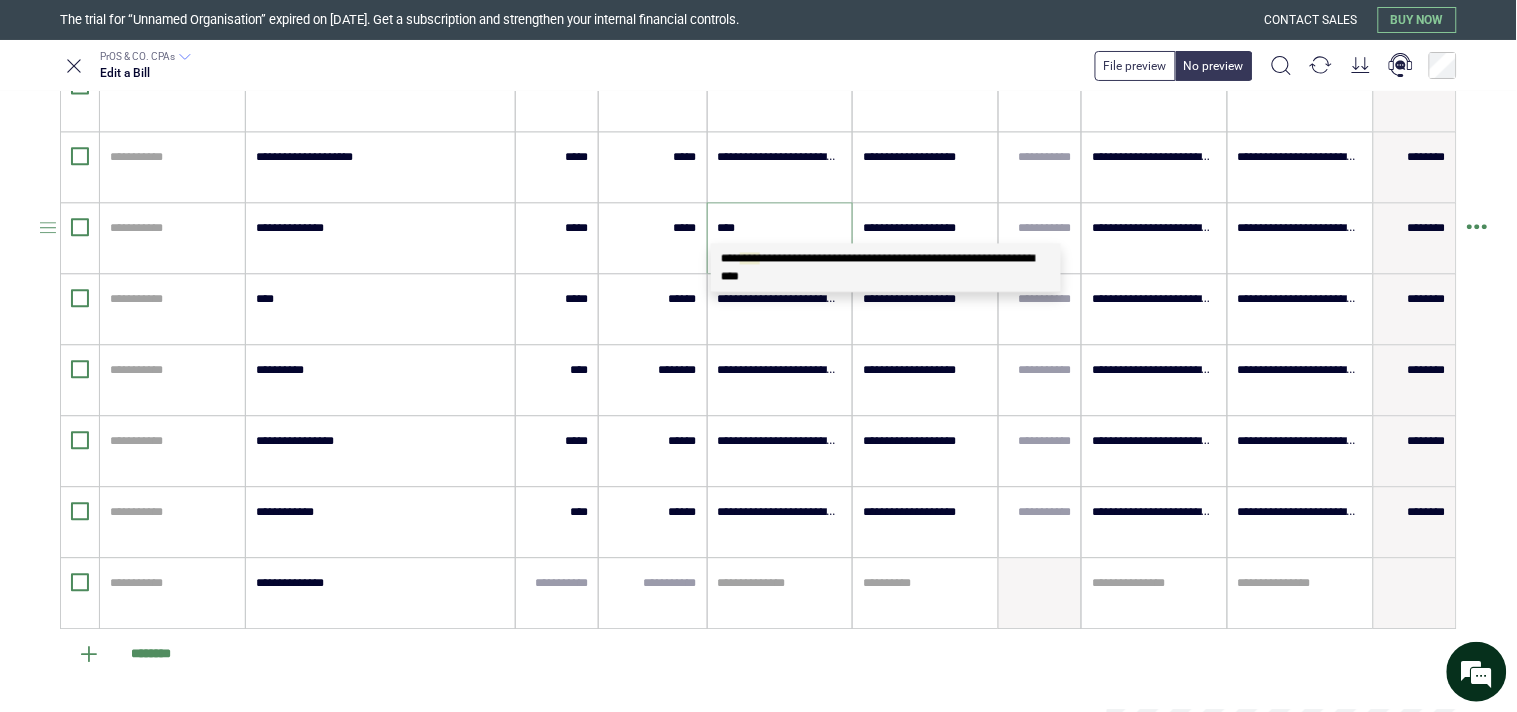 scroll, scrollTop: 0, scrollLeft: 0, axis: both 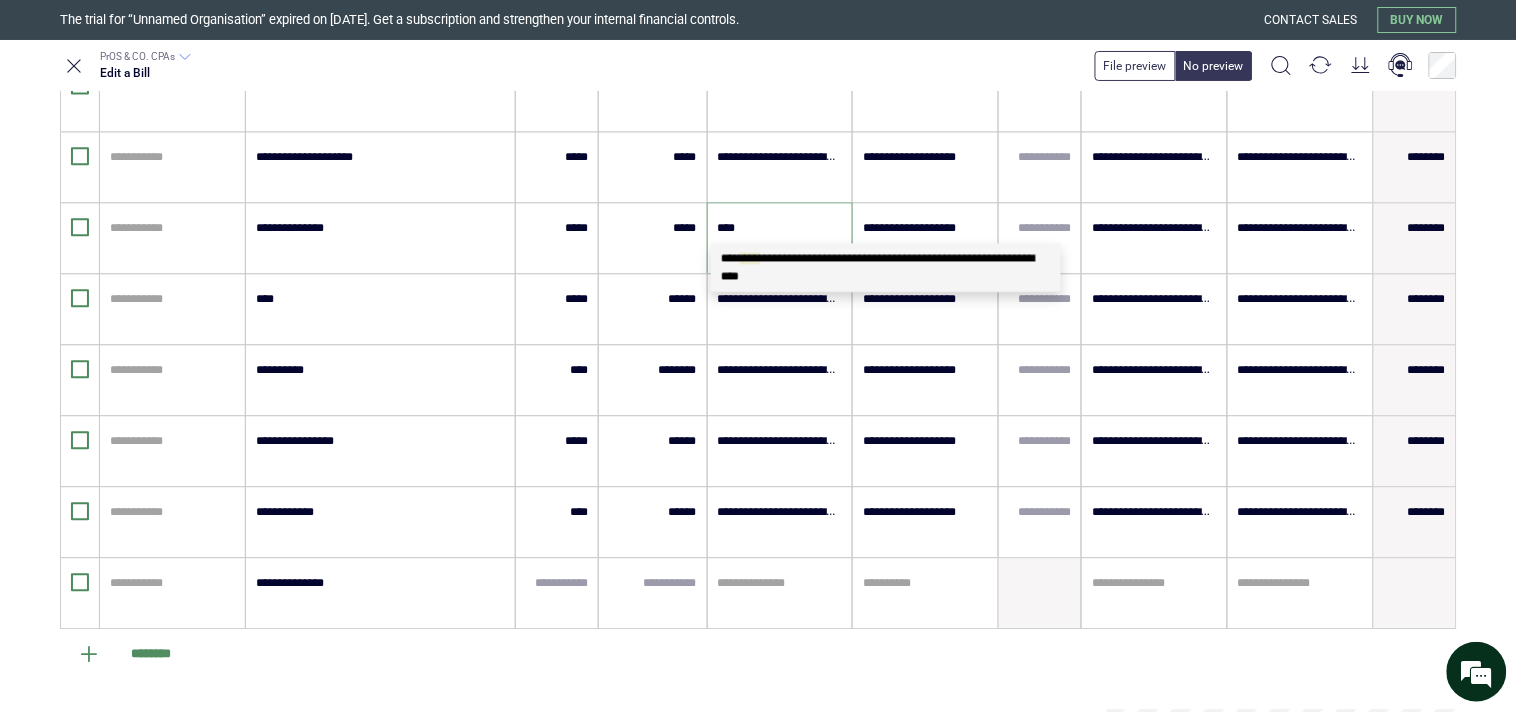 type 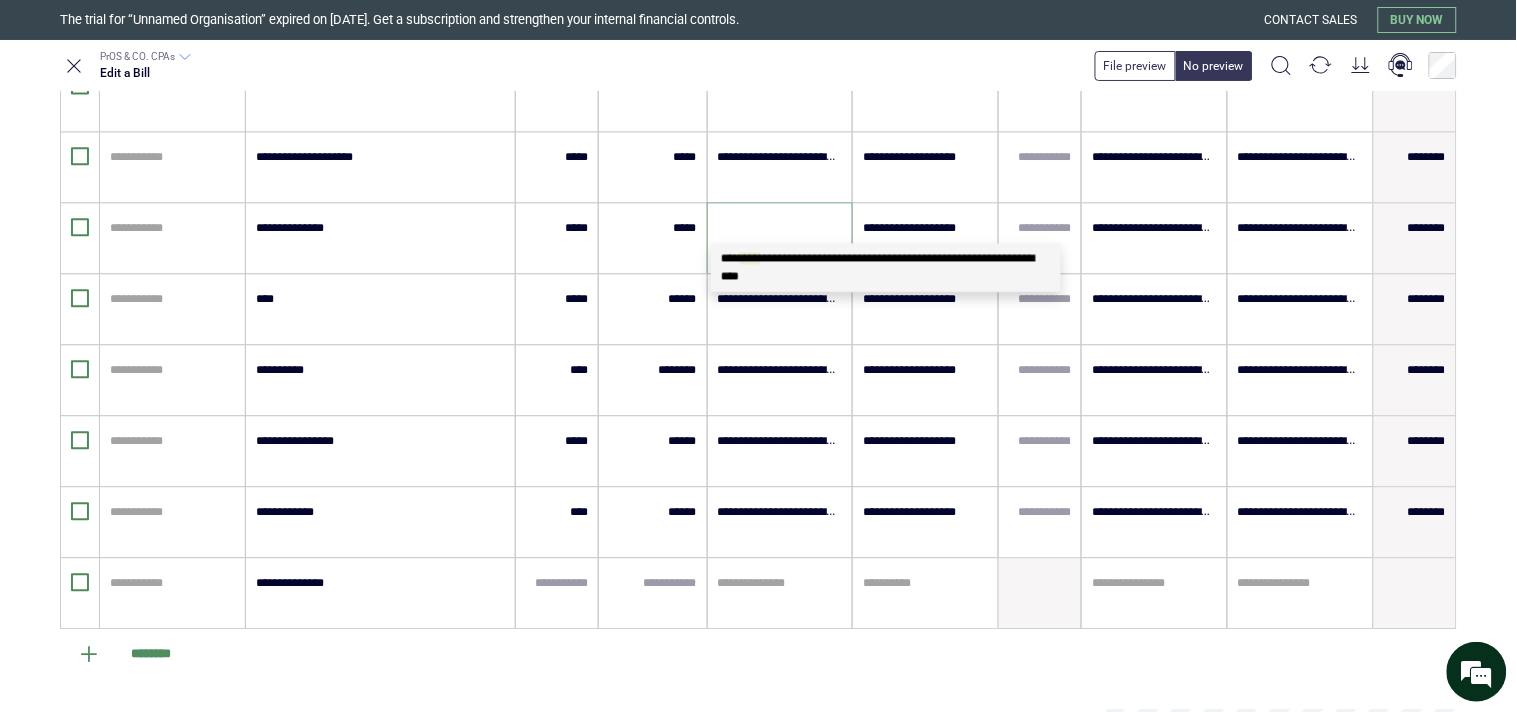 type on "**********" 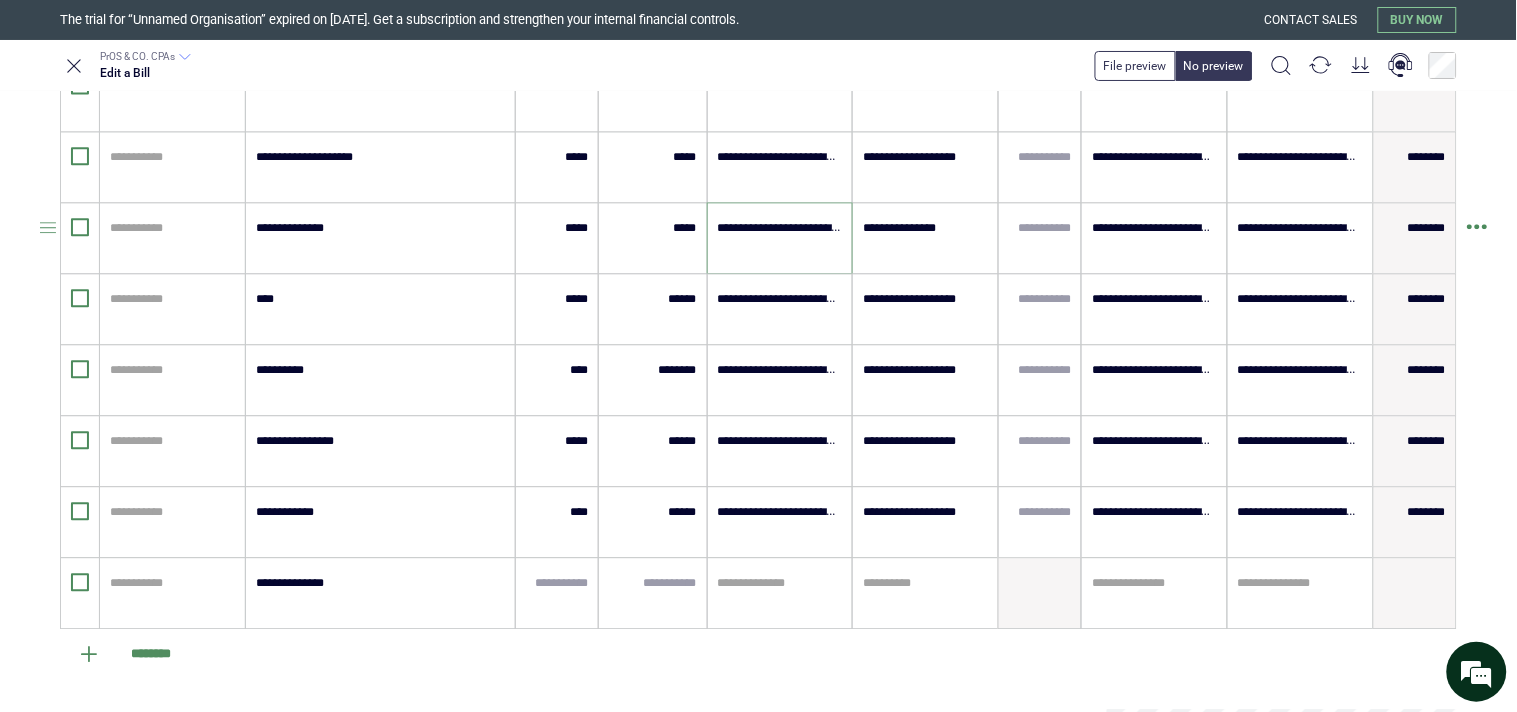scroll, scrollTop: 1062, scrollLeft: 0, axis: vertical 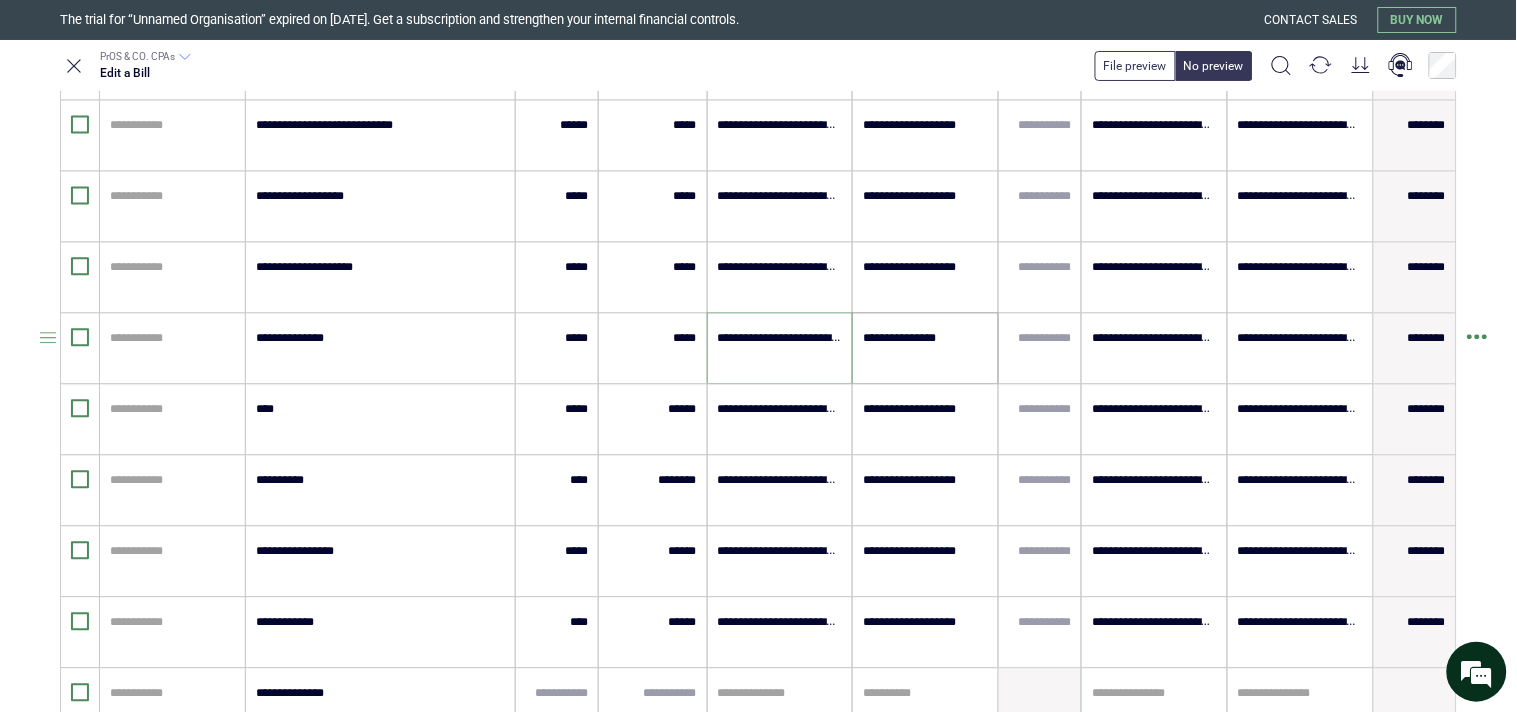 type on "**********" 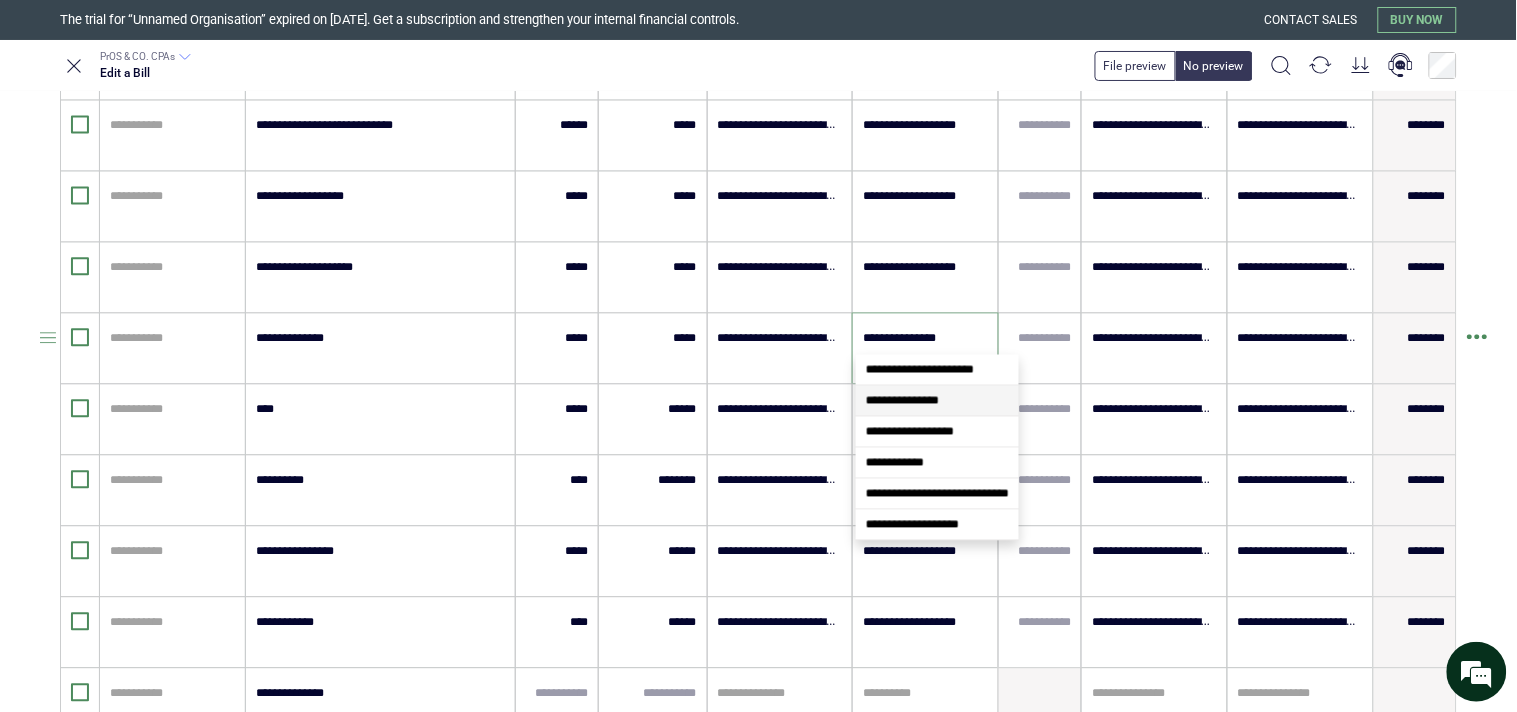 click on "**********" at bounding box center [925, 339] 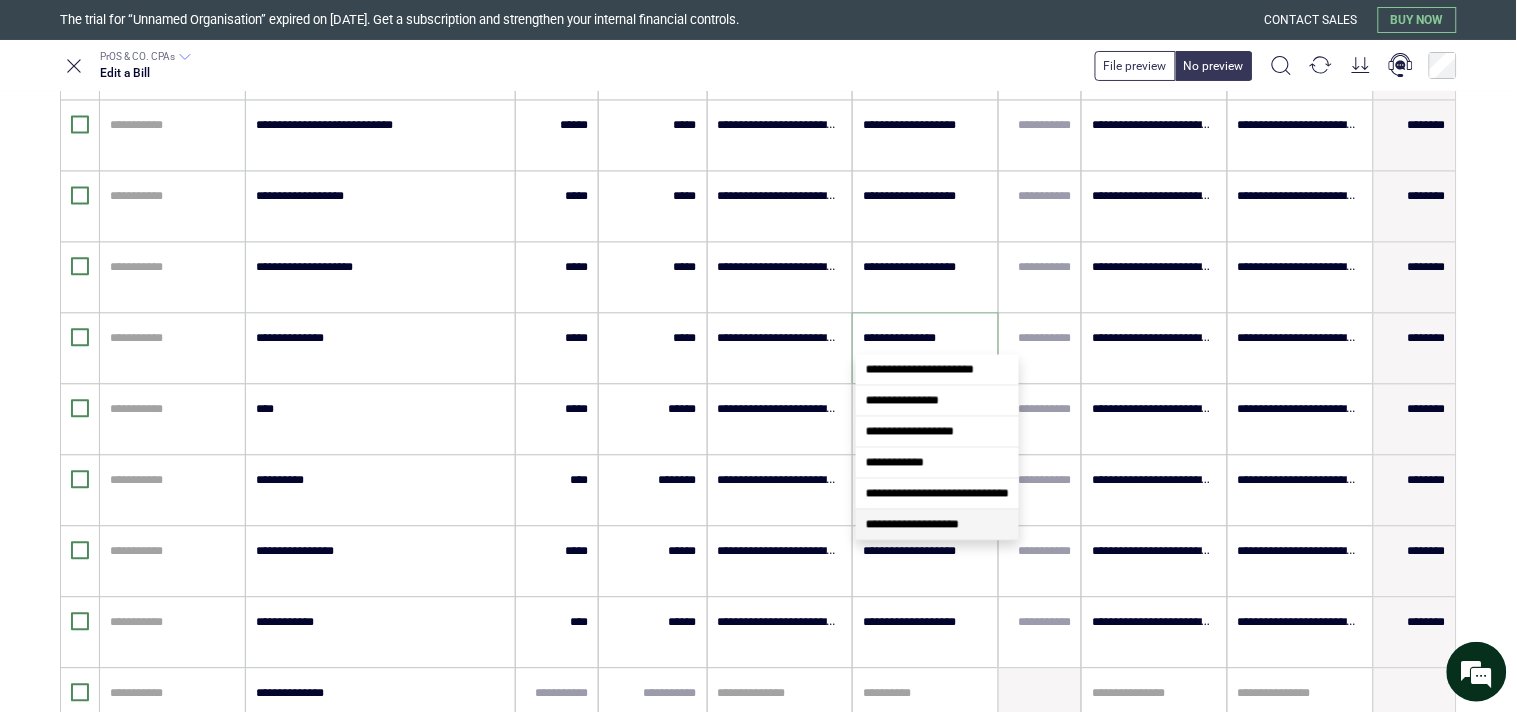 click on "**********" at bounding box center [912, 525] 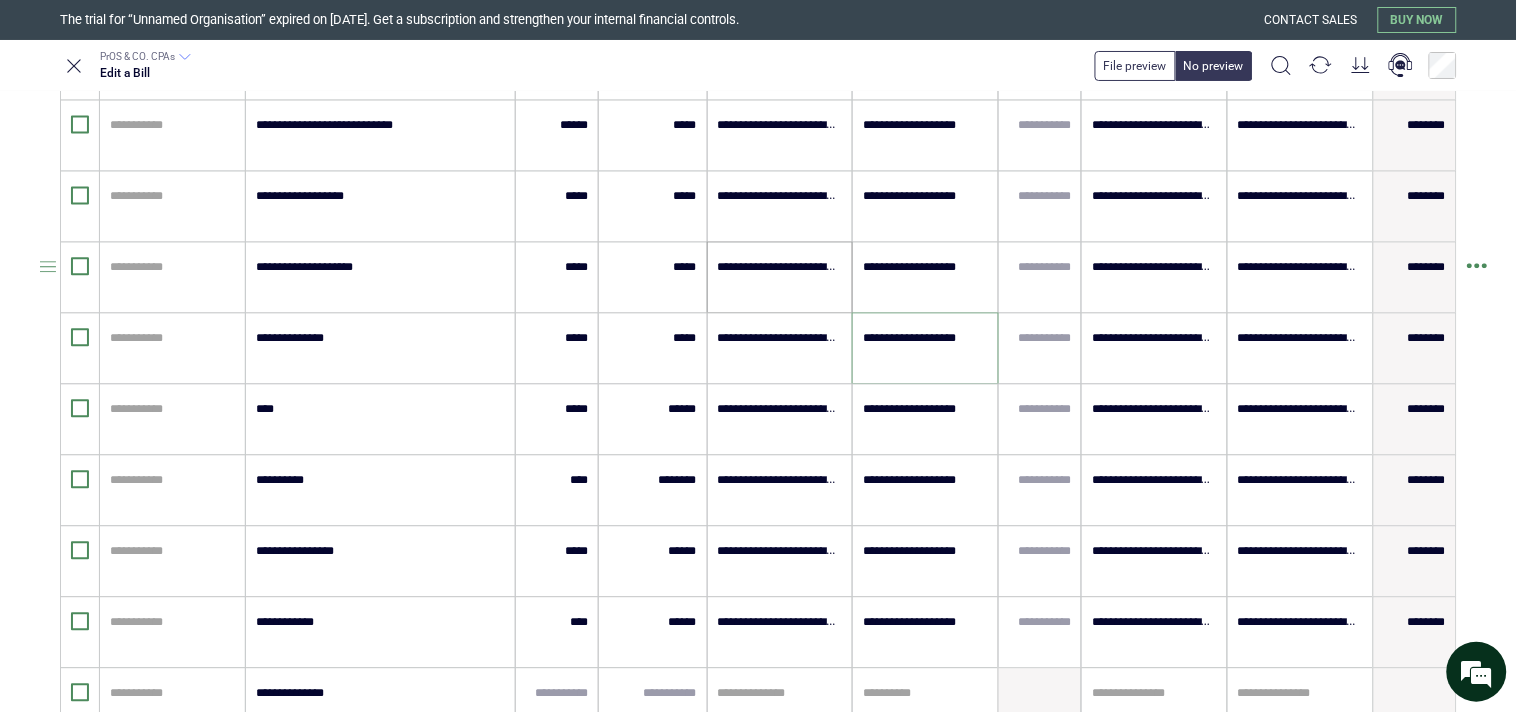 type on "**********" 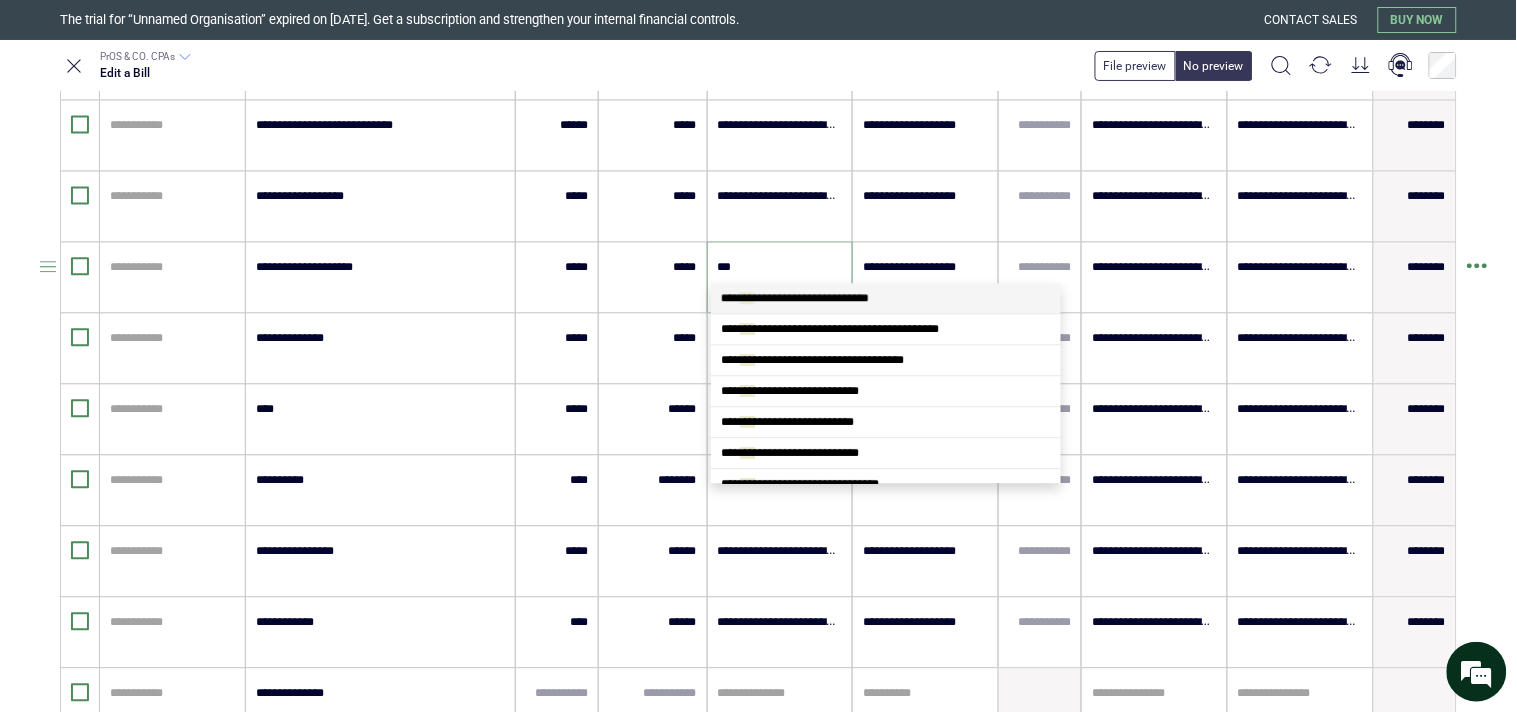 type on "****" 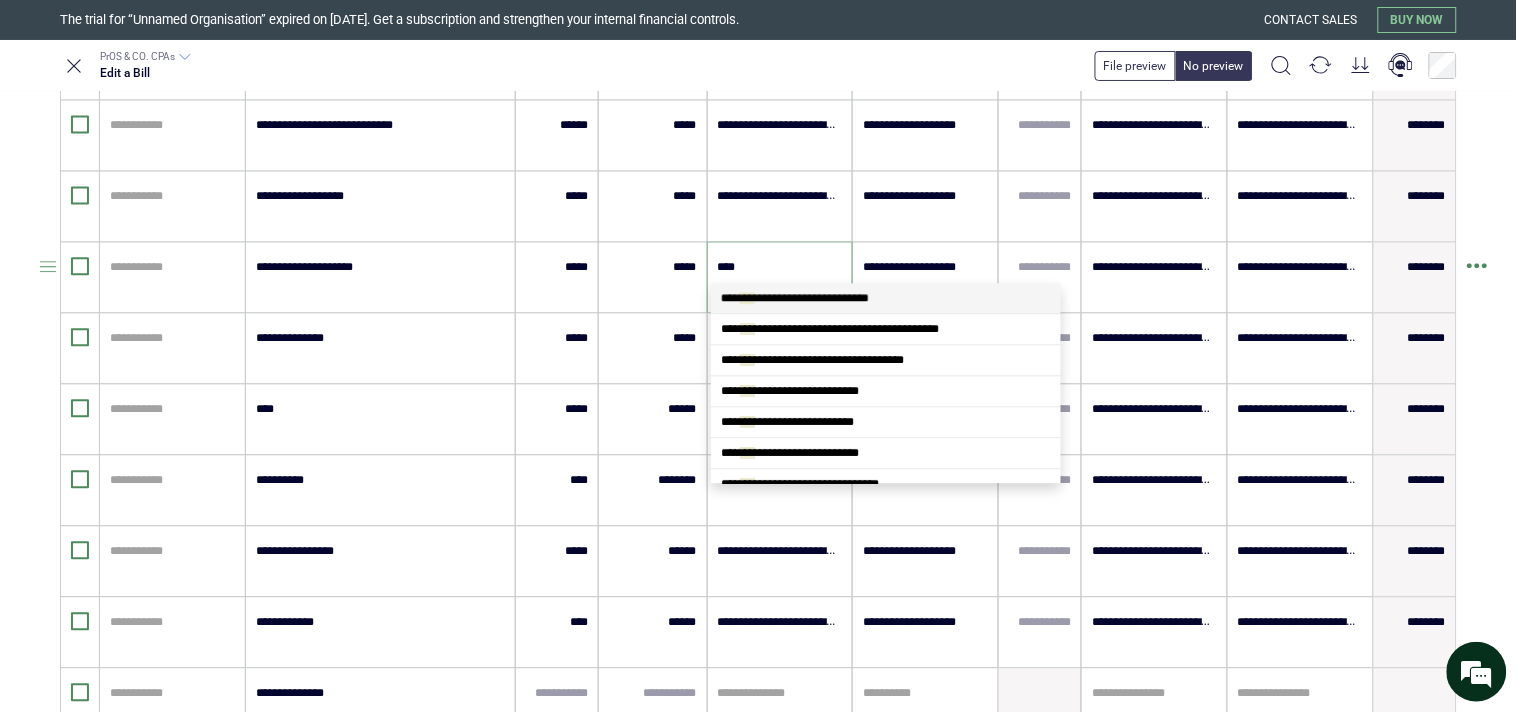 scroll, scrollTop: 0, scrollLeft: 0, axis: both 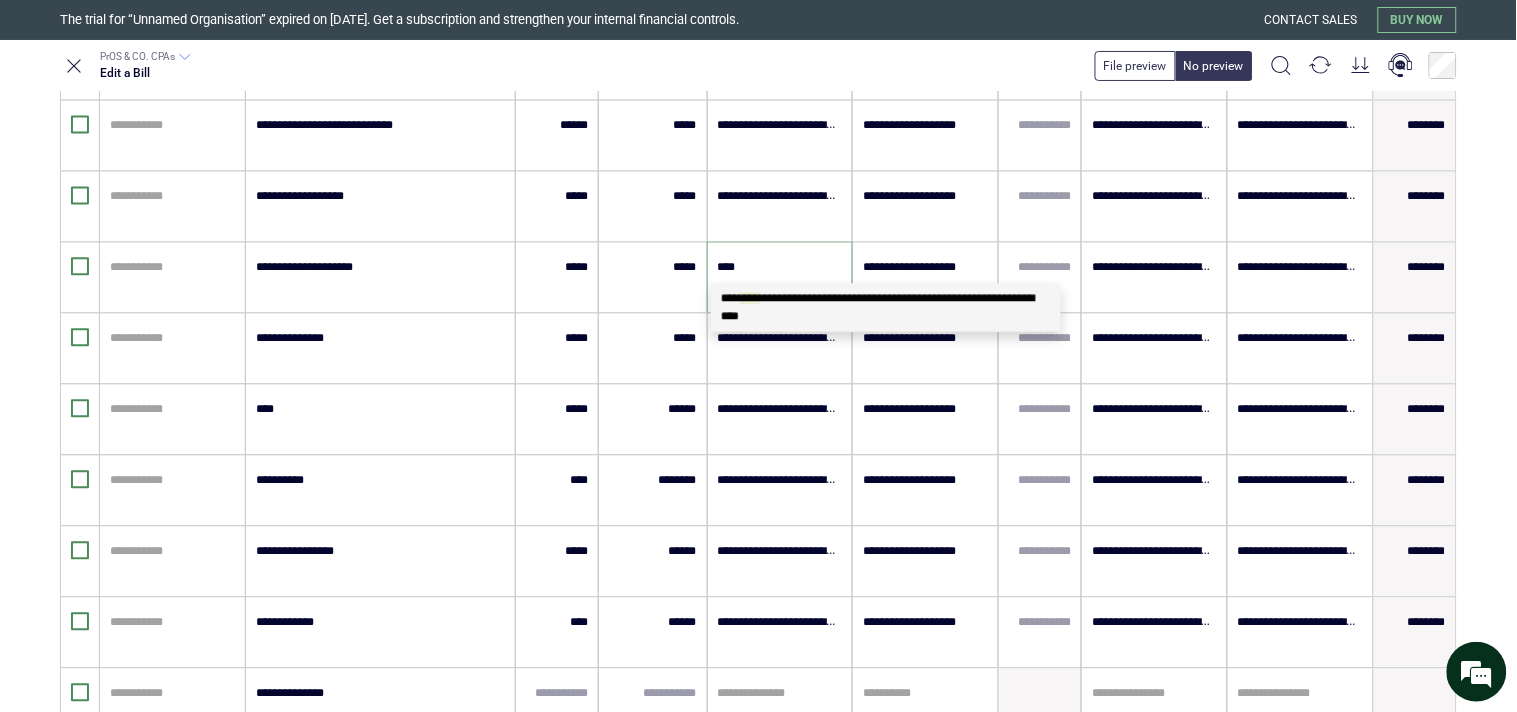 click on "**********" at bounding box center [886, 307] 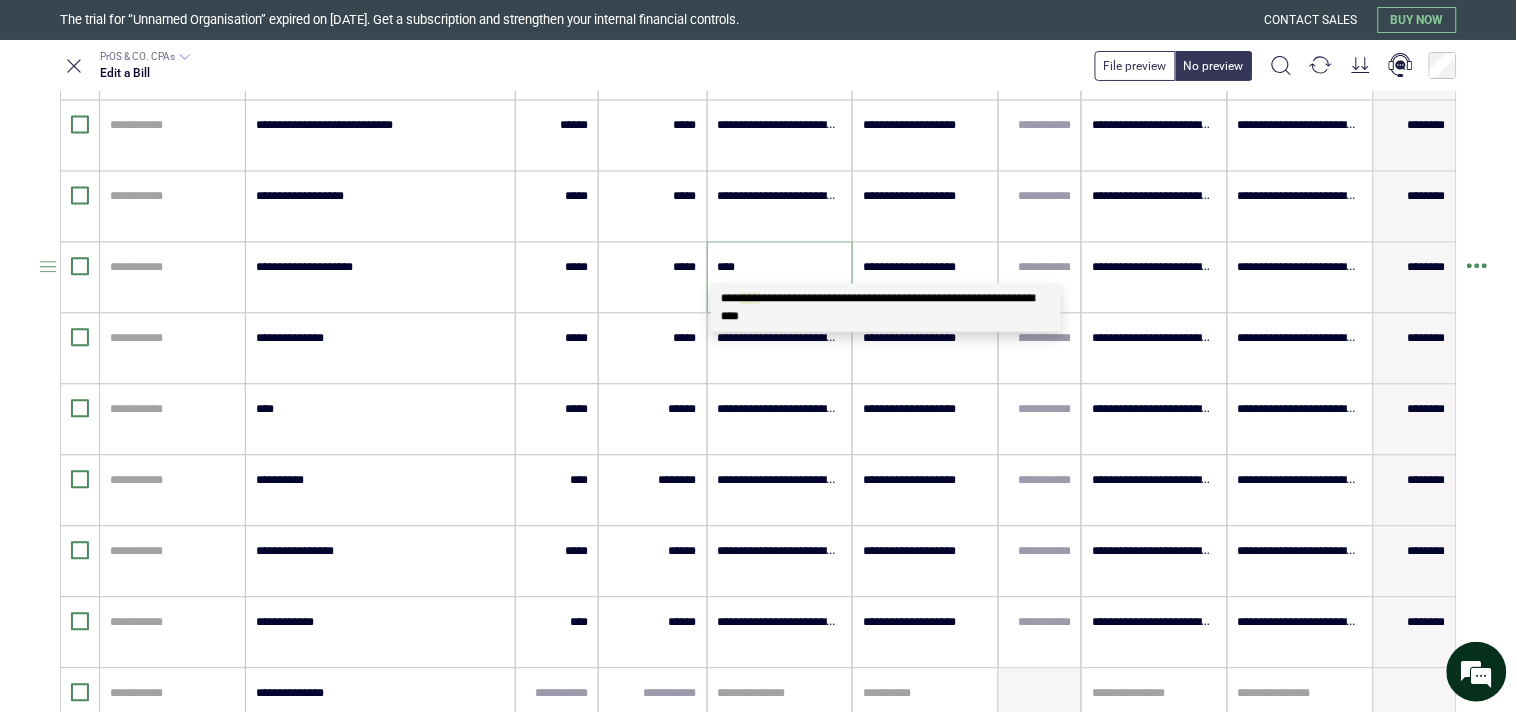 type 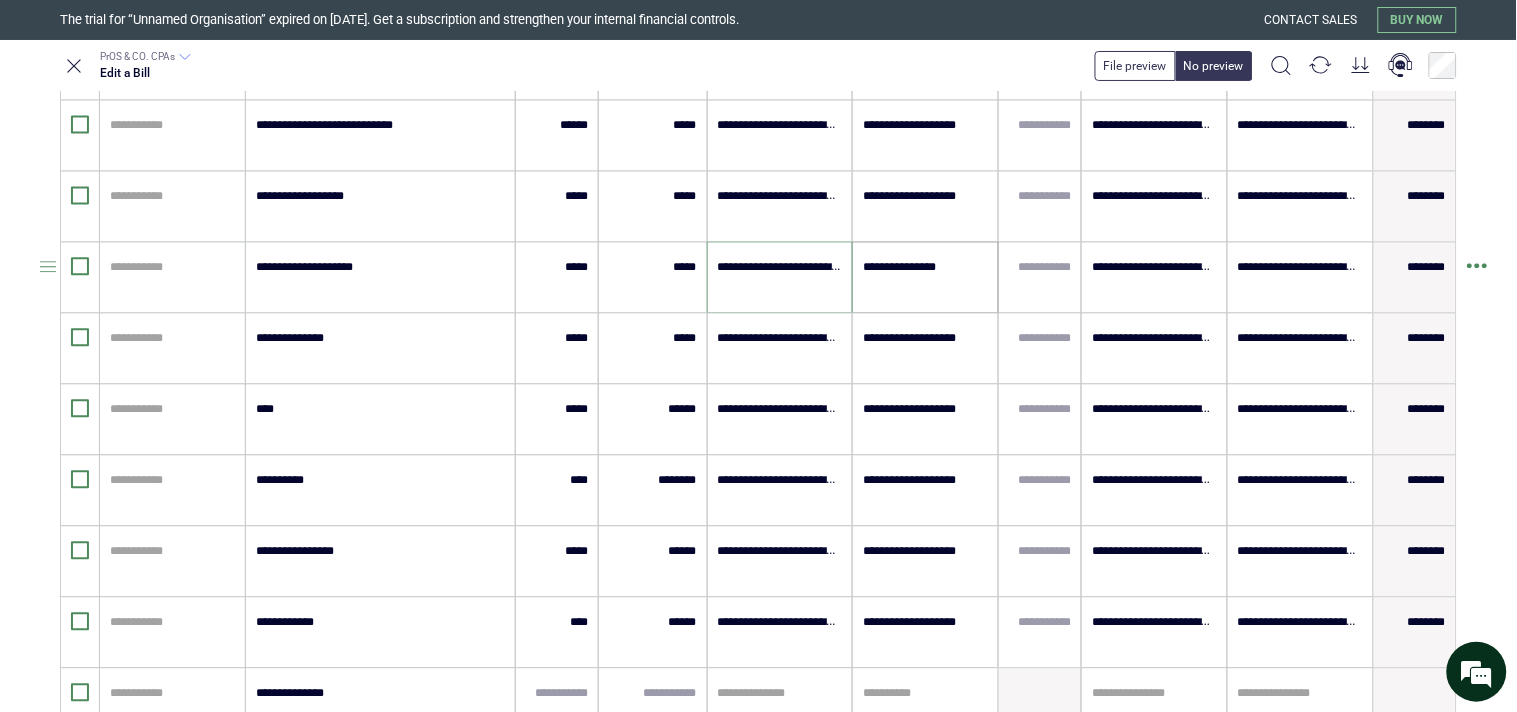 type on "**********" 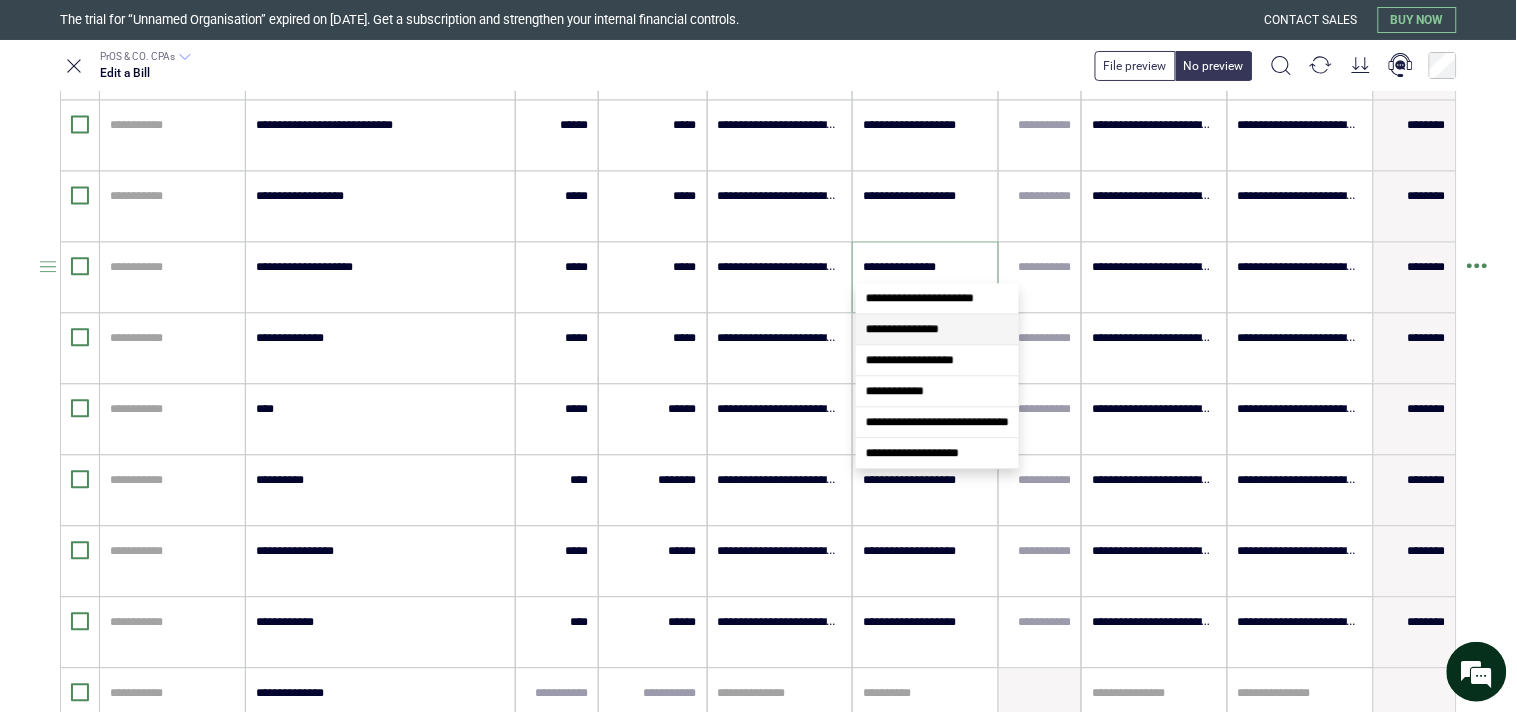 click on "**********" at bounding box center (925, 268) 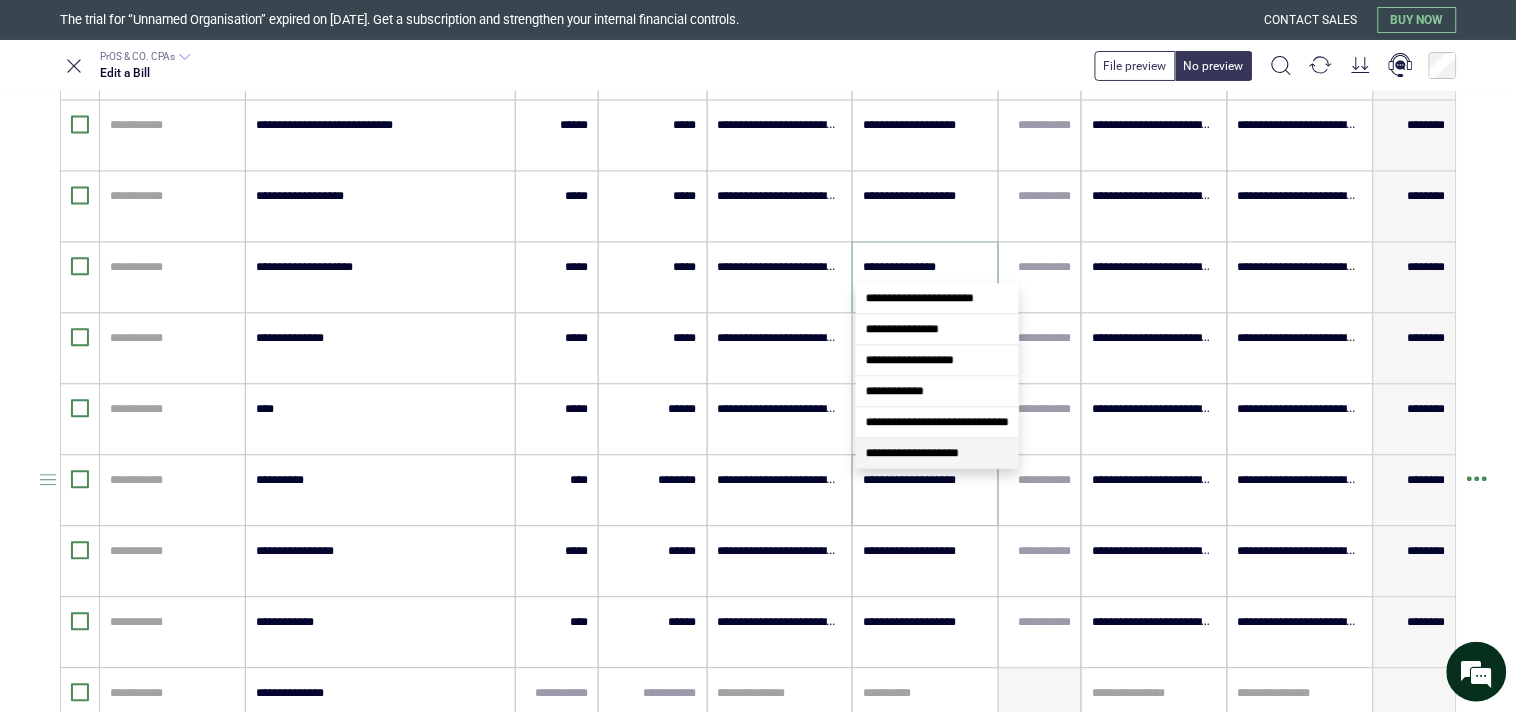 drag, startPoint x: 904, startPoint y: 451, endPoint x: 896, endPoint y: 458, distance: 10.630146 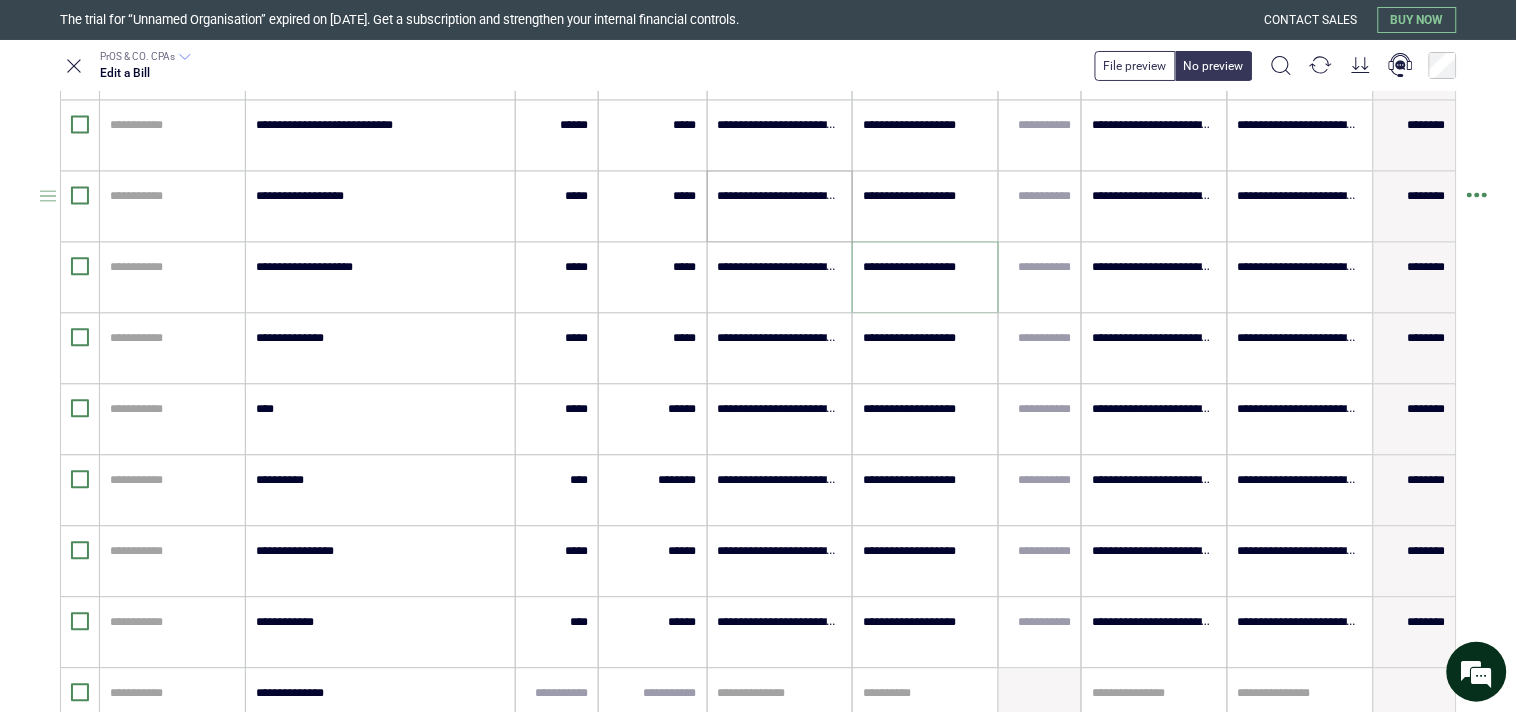 scroll, scrollTop: 951, scrollLeft: 0, axis: vertical 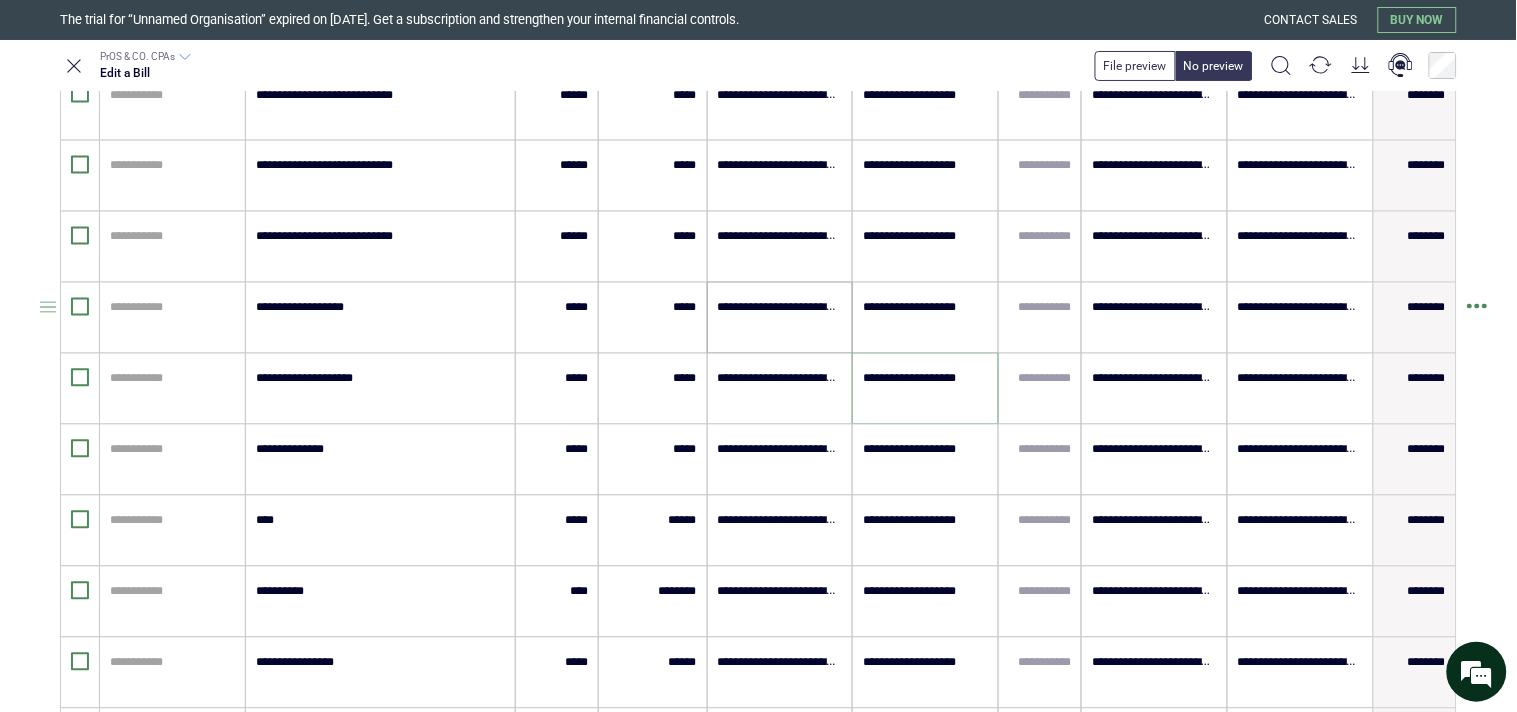 type on "**********" 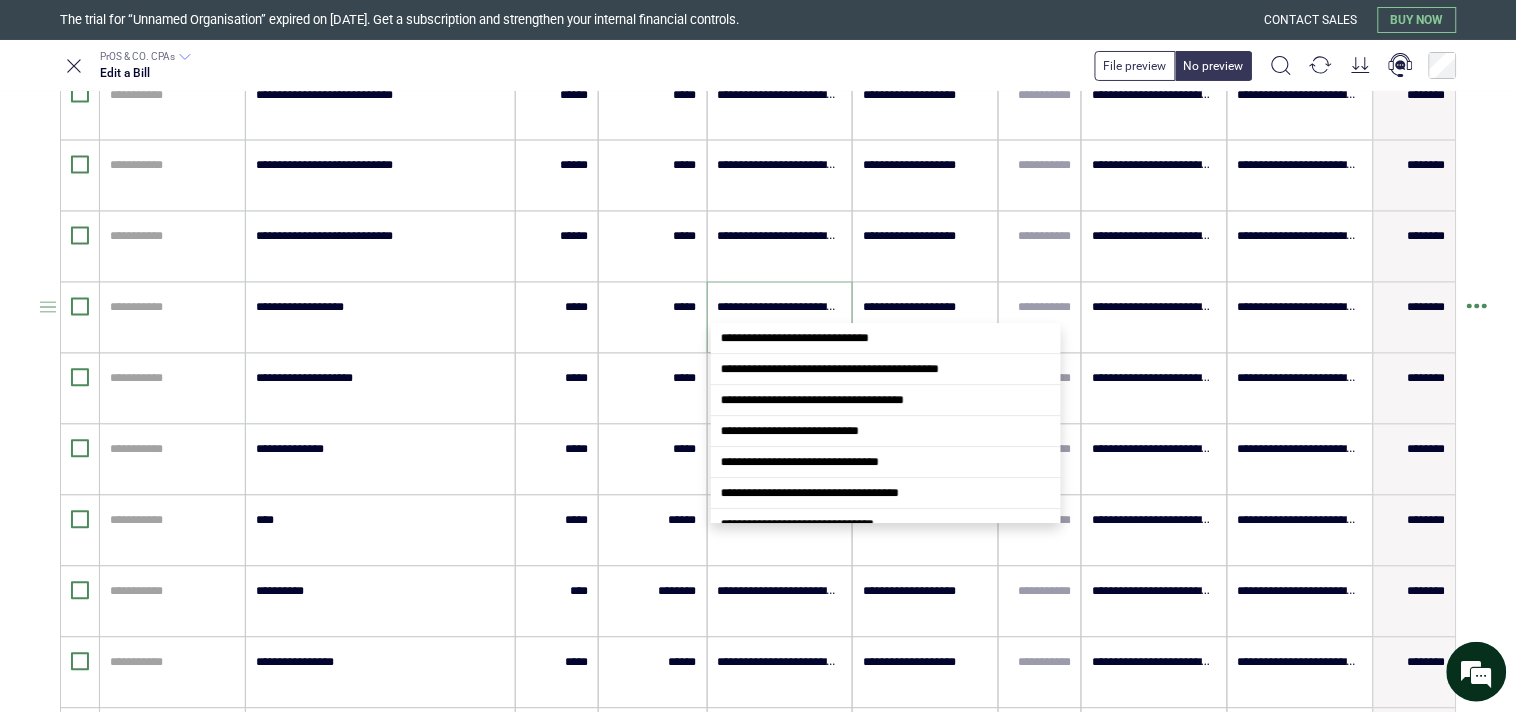 click on "**********" at bounding box center (780, 308) 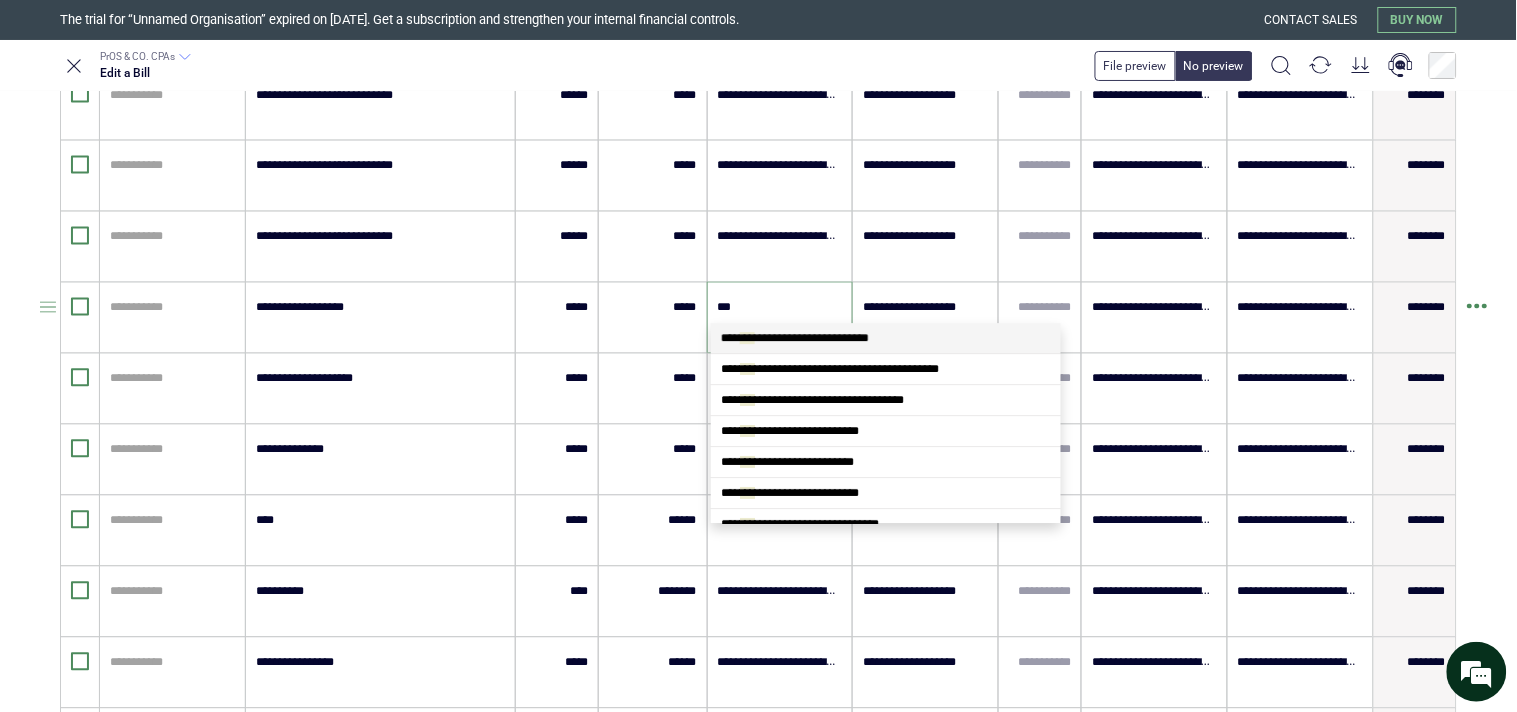 type on "****" 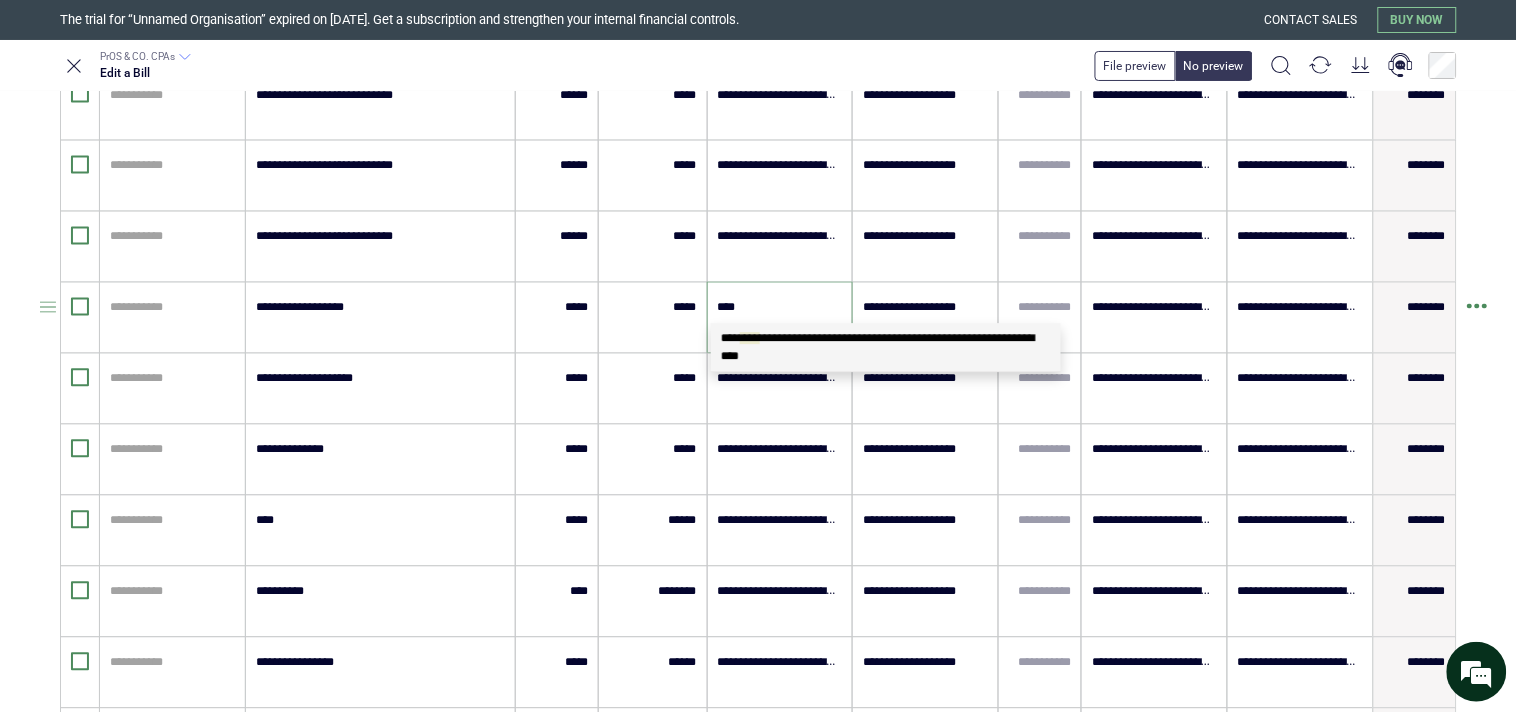 scroll, scrollTop: 0, scrollLeft: 0, axis: both 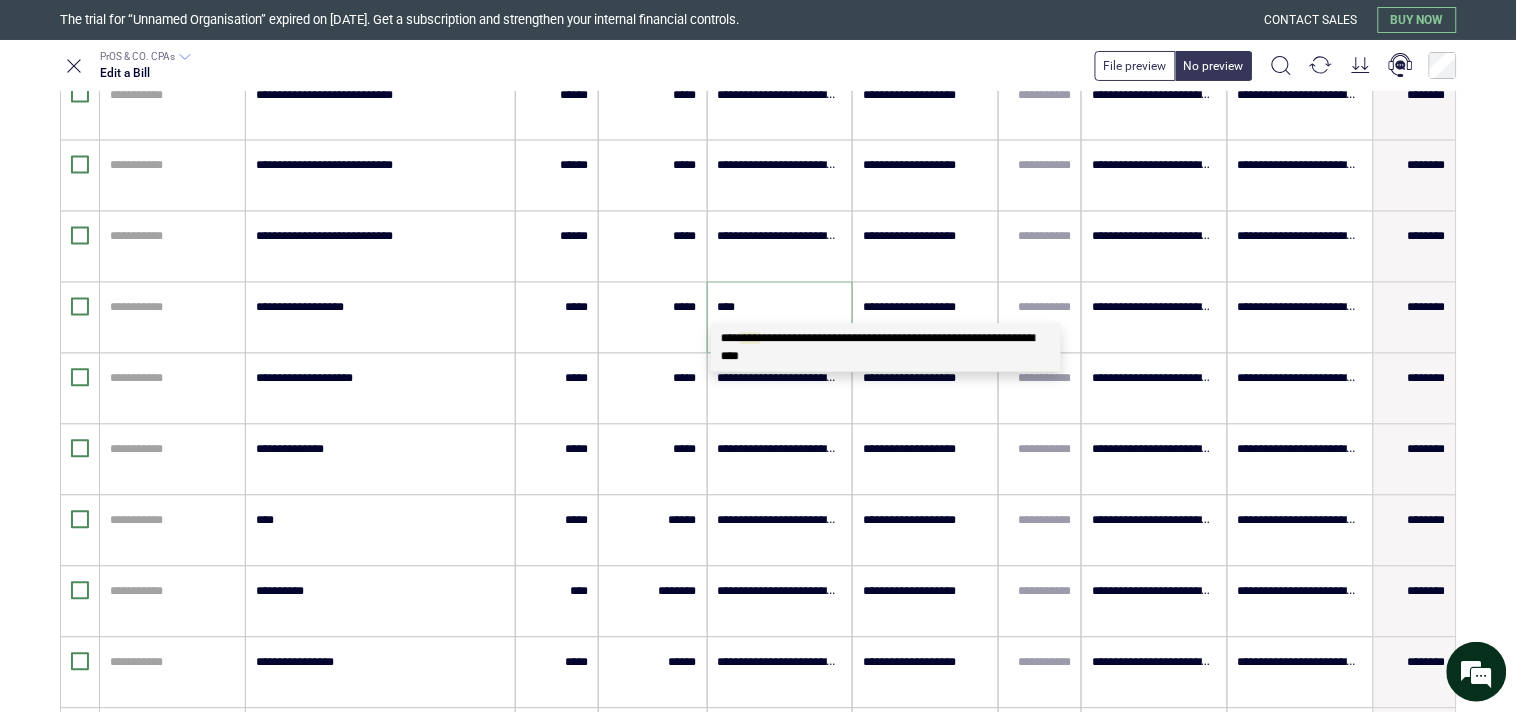 click on "**********" at bounding box center [886, 347] 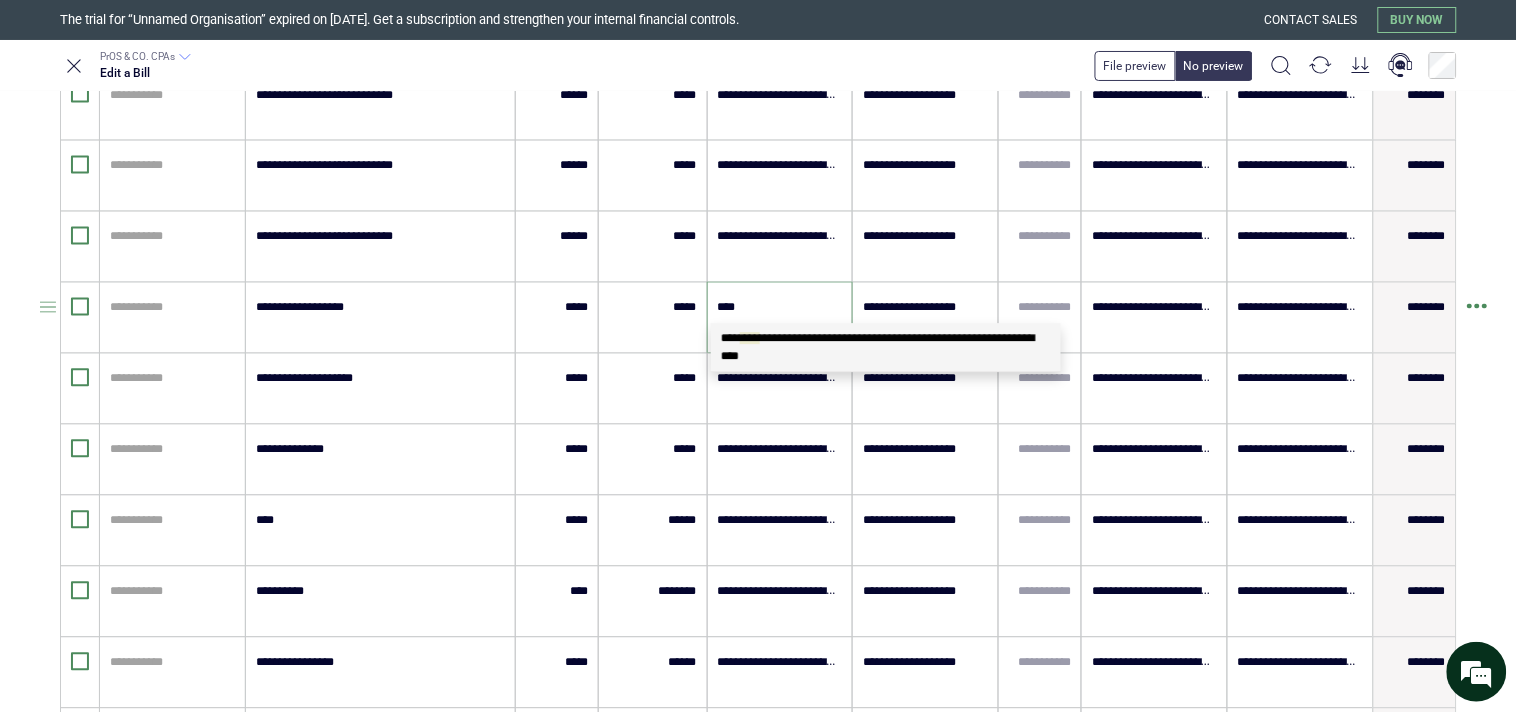 type 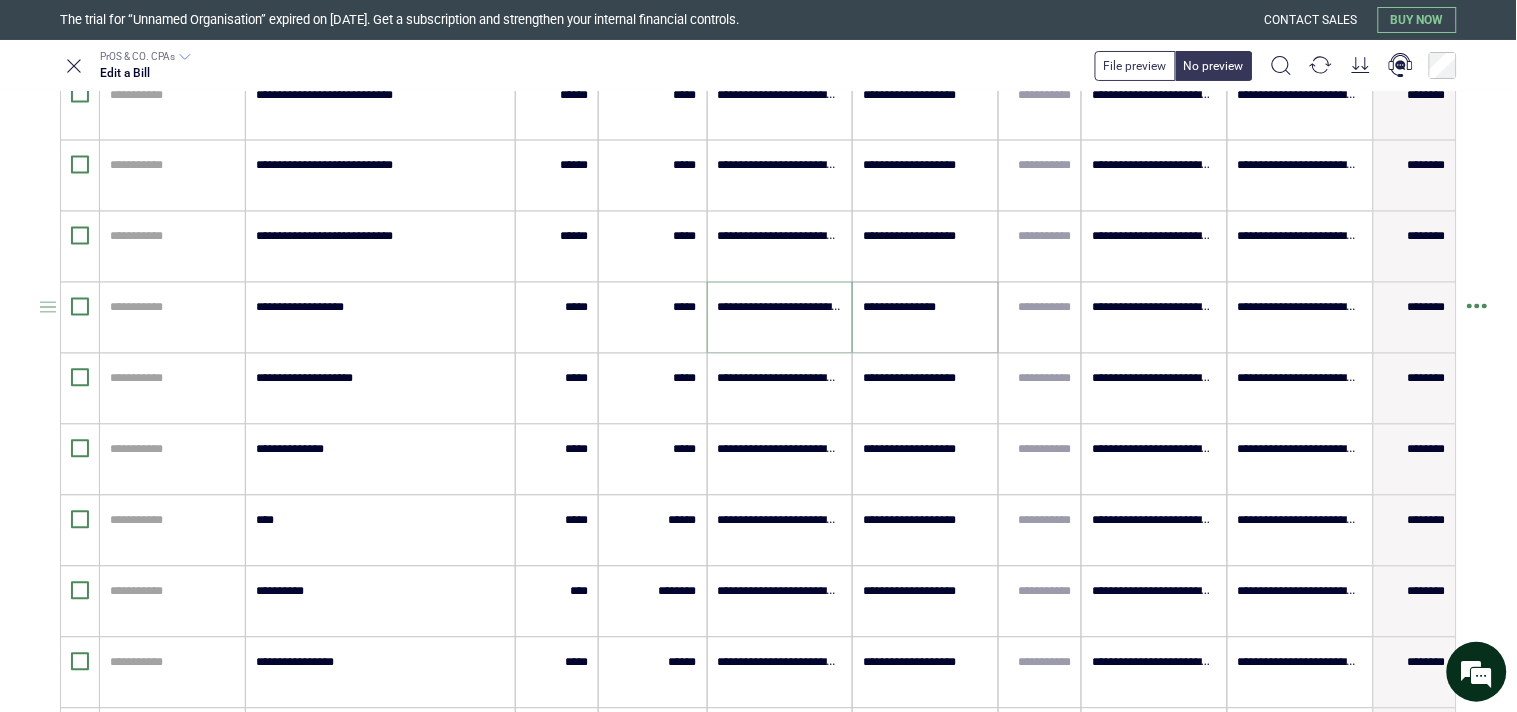 type on "**********" 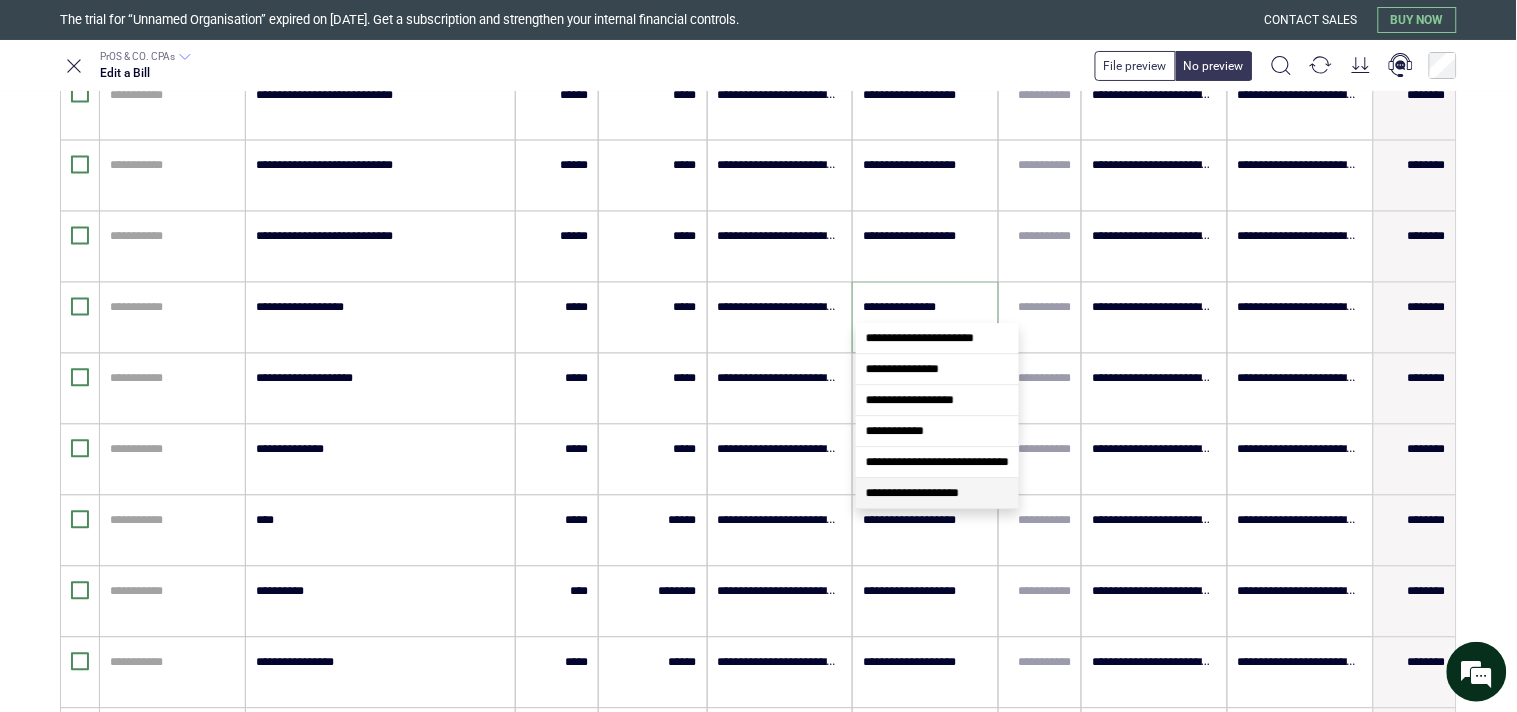 click on "**********" at bounding box center [912, 493] 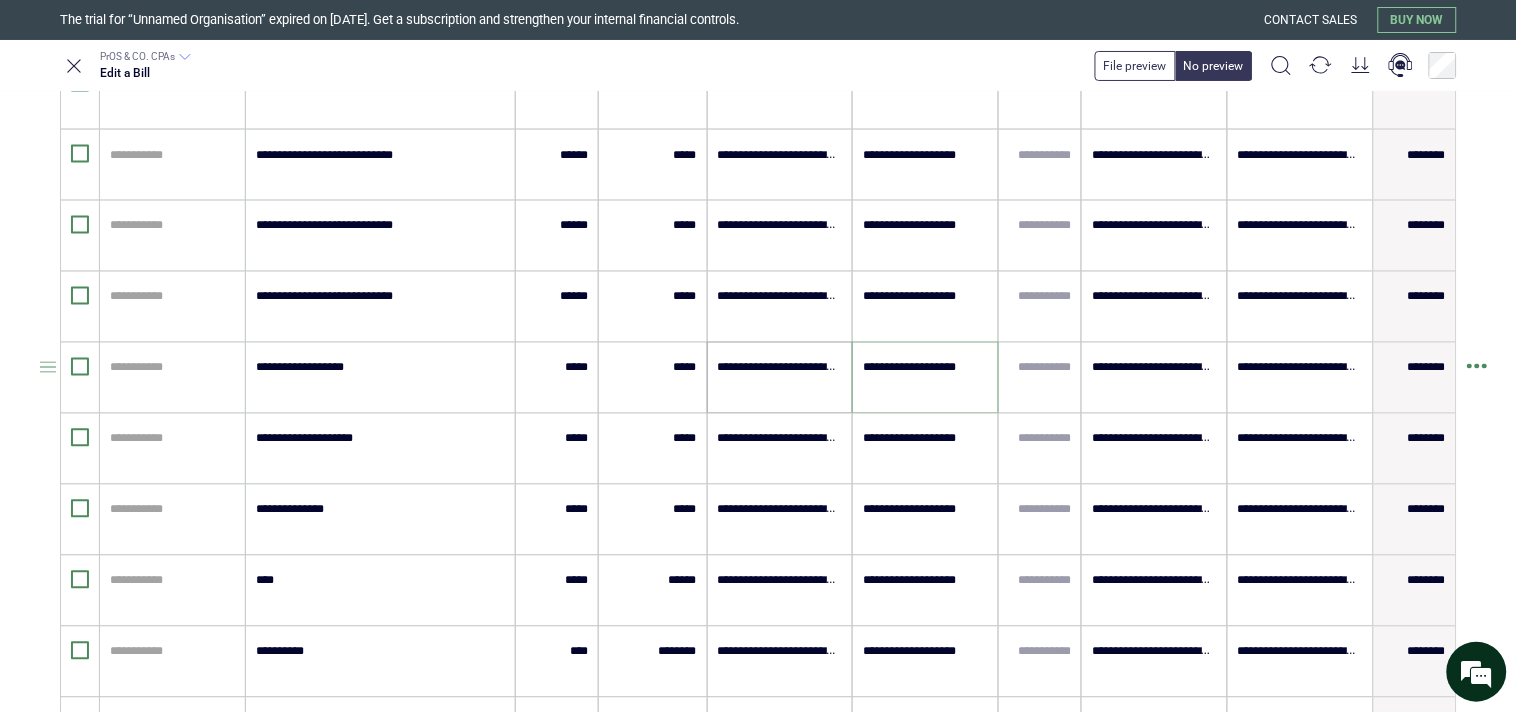 scroll, scrollTop: 840, scrollLeft: 0, axis: vertical 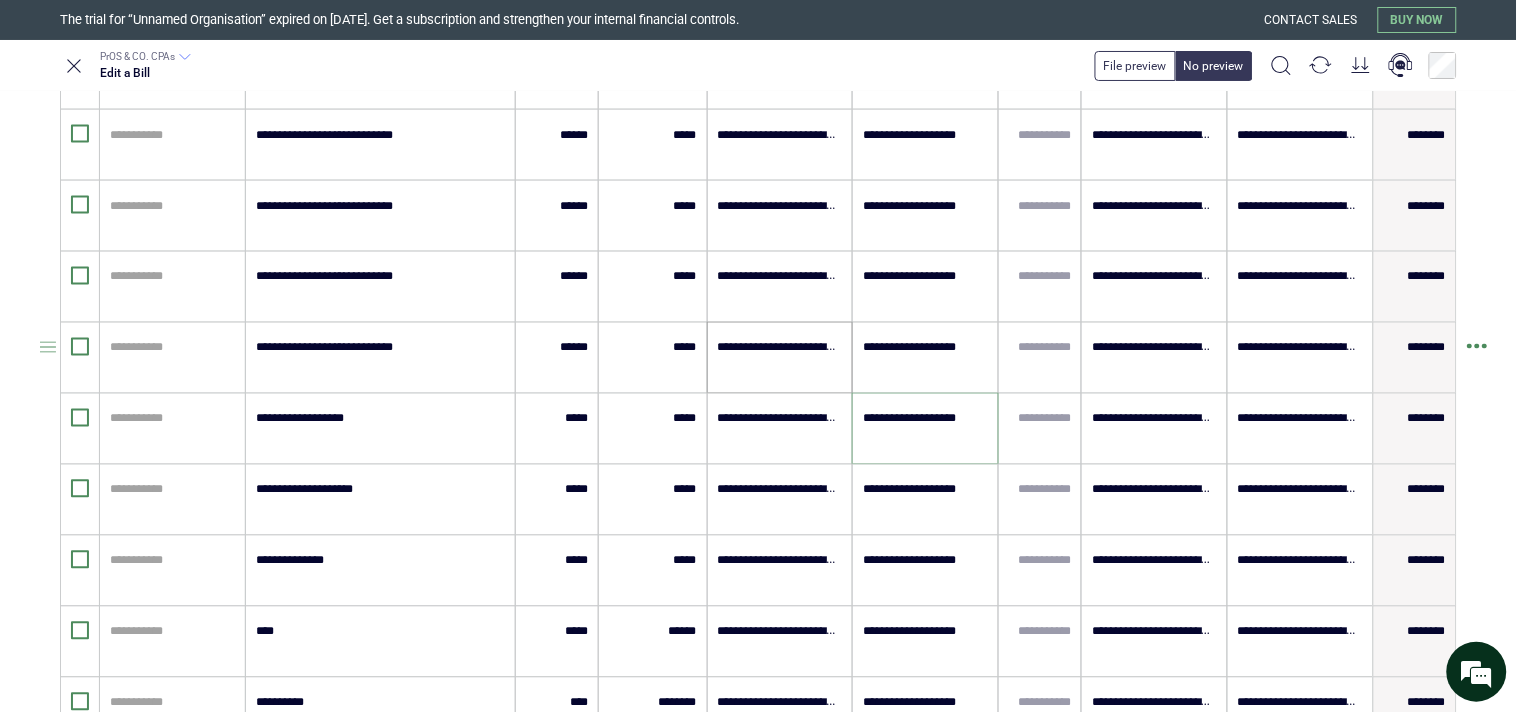 type on "**********" 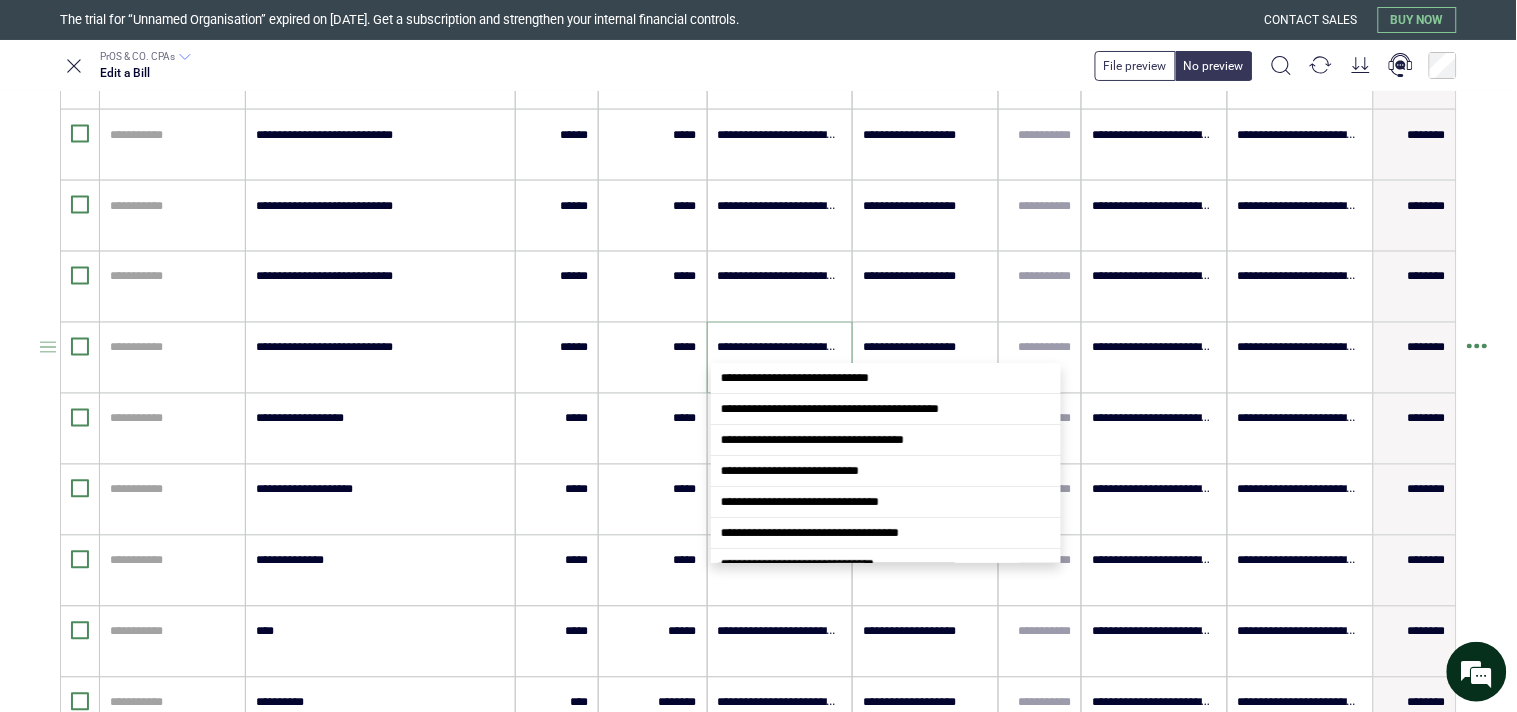 click on "**********" at bounding box center [780, 348] 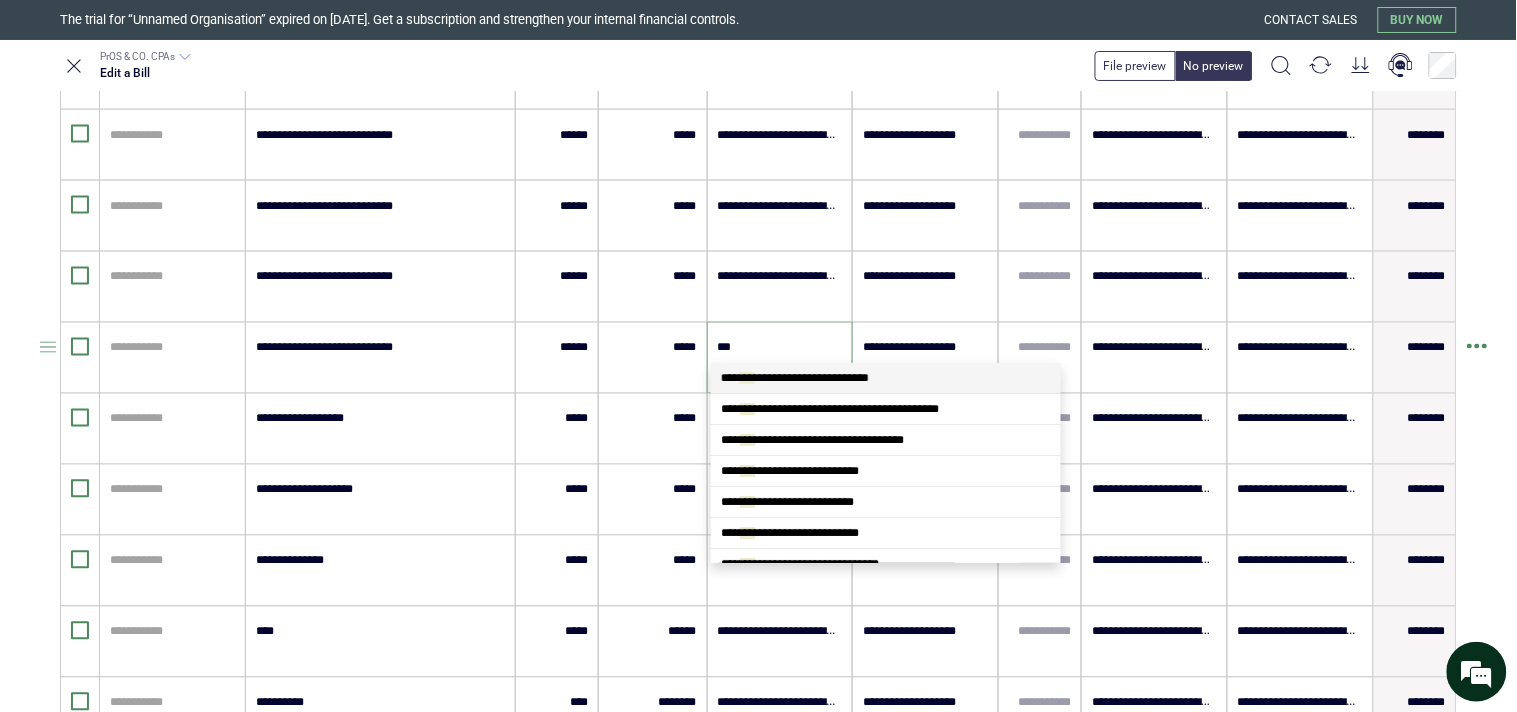 type on "****" 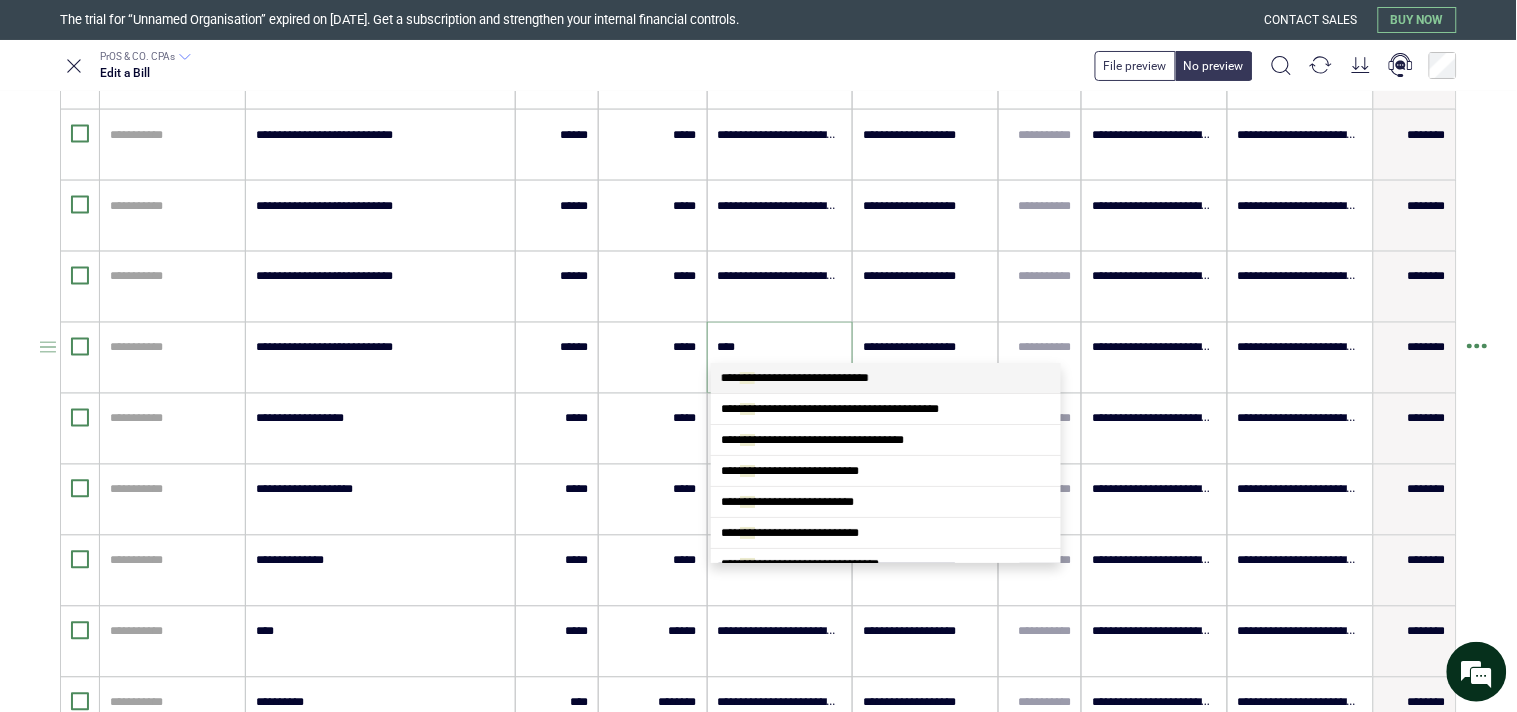 scroll, scrollTop: 0, scrollLeft: 0, axis: both 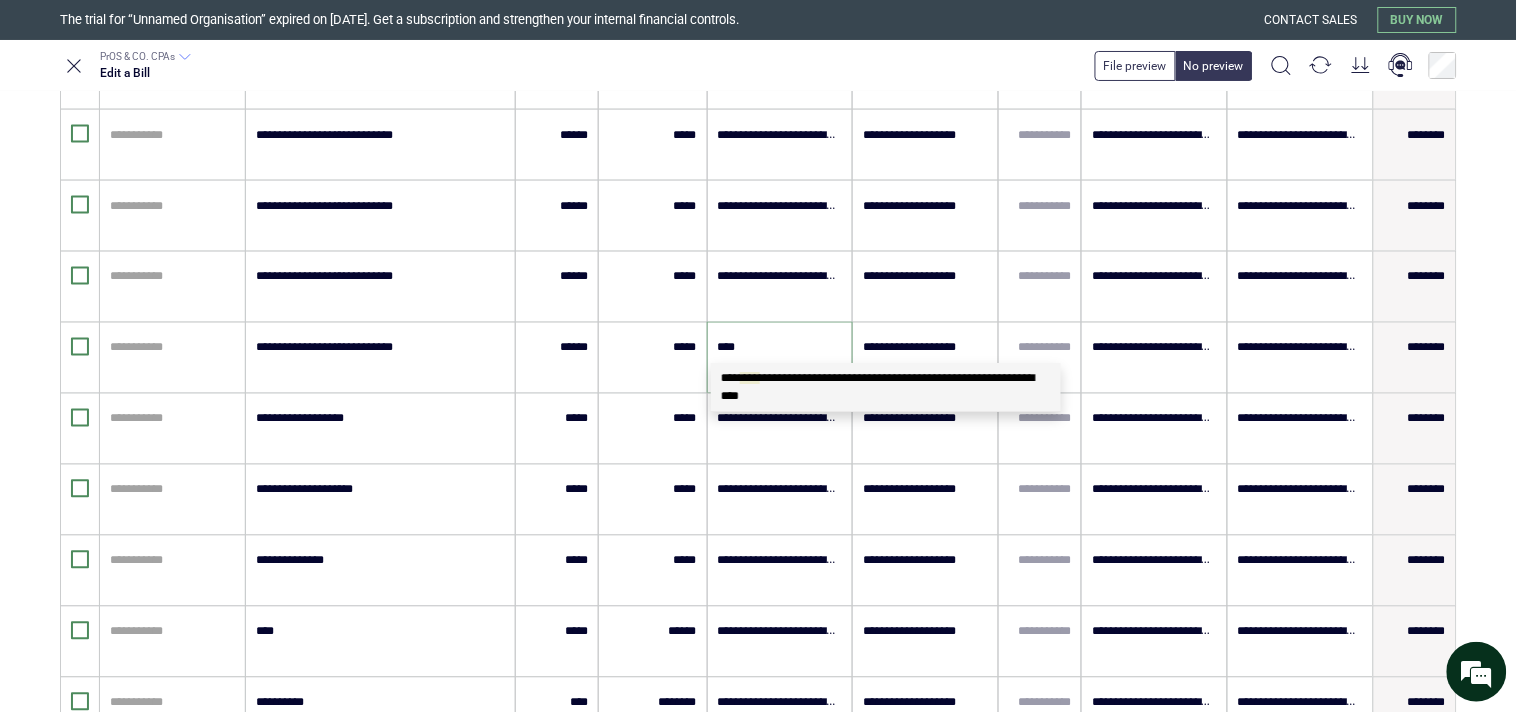 click on "**********" at bounding box center [878, 387] 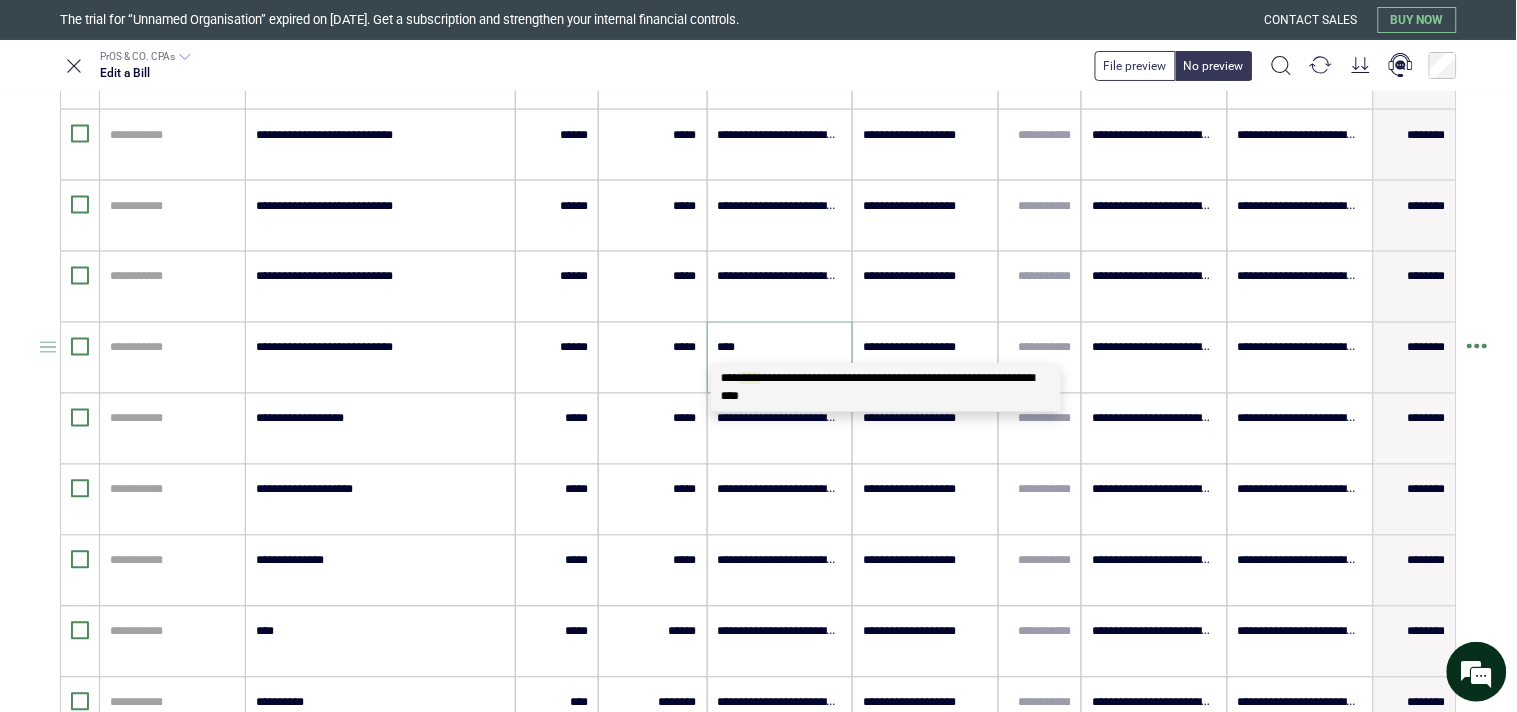 type 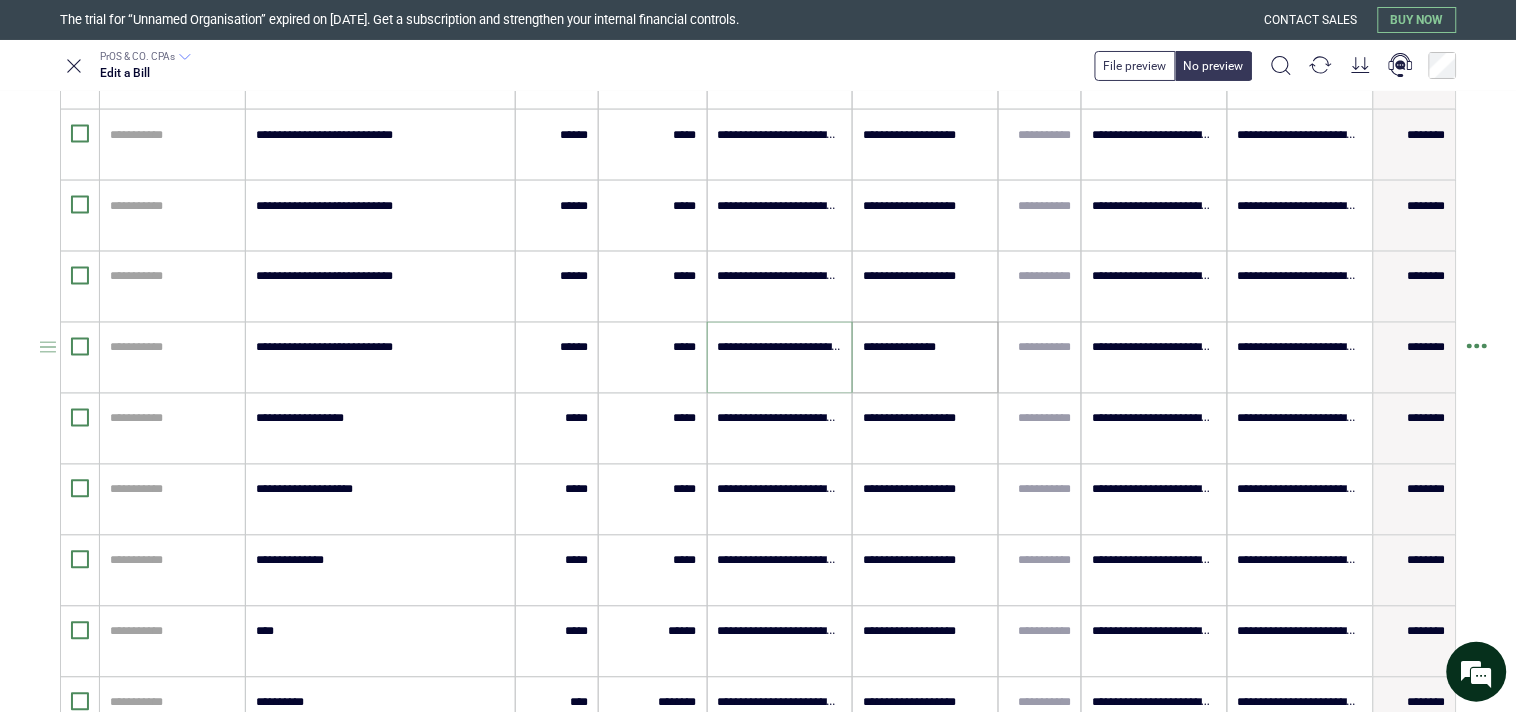type on "**********" 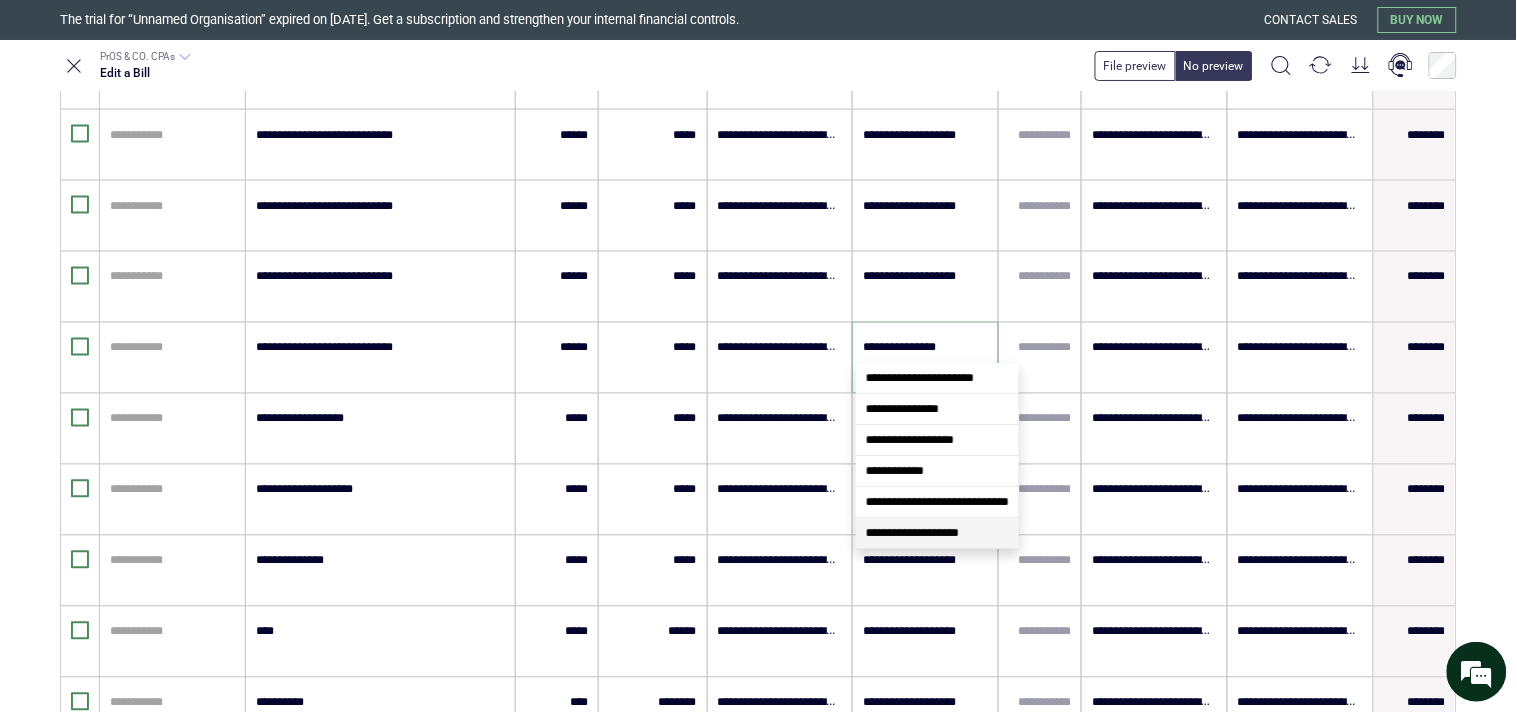 click on "**********" at bounding box center [912, 533] 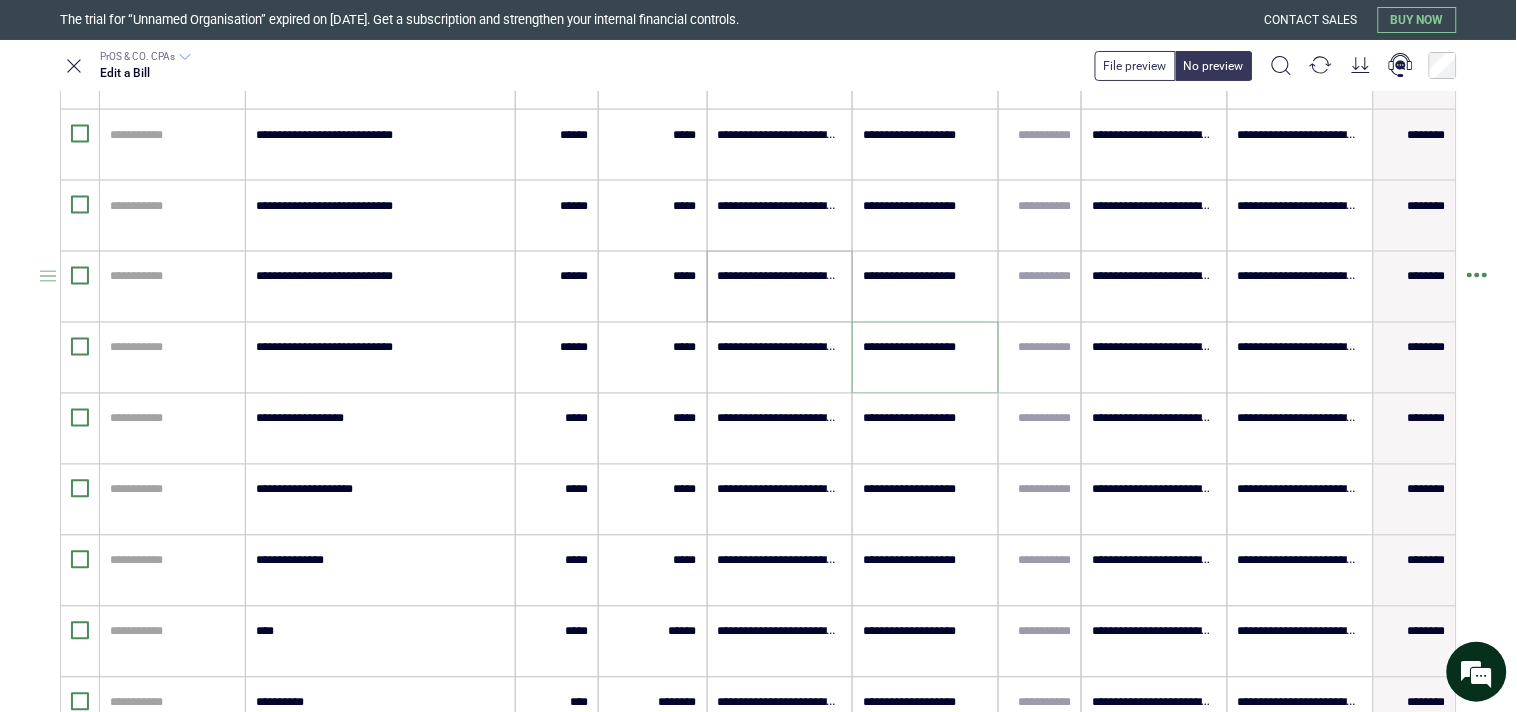type on "**********" 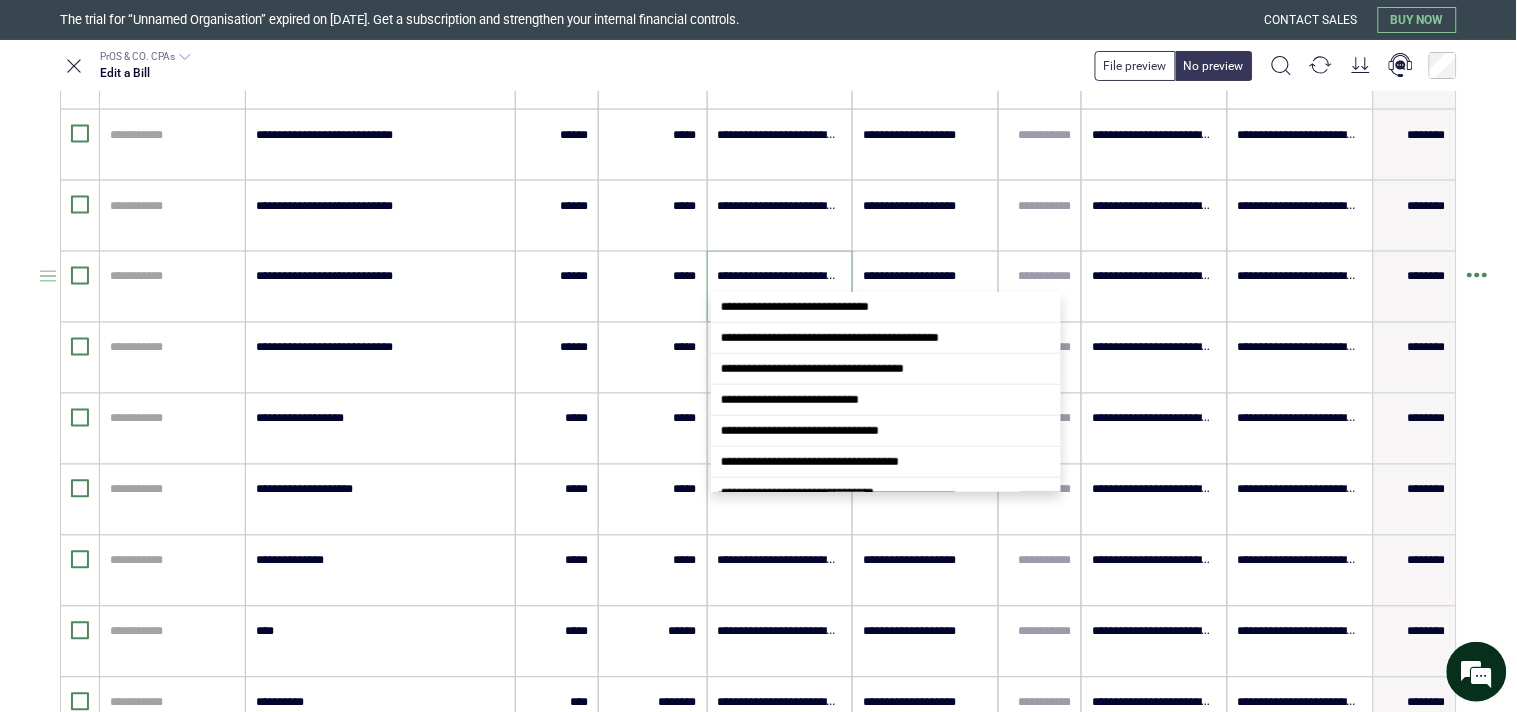 click on "**********" at bounding box center (780, 277) 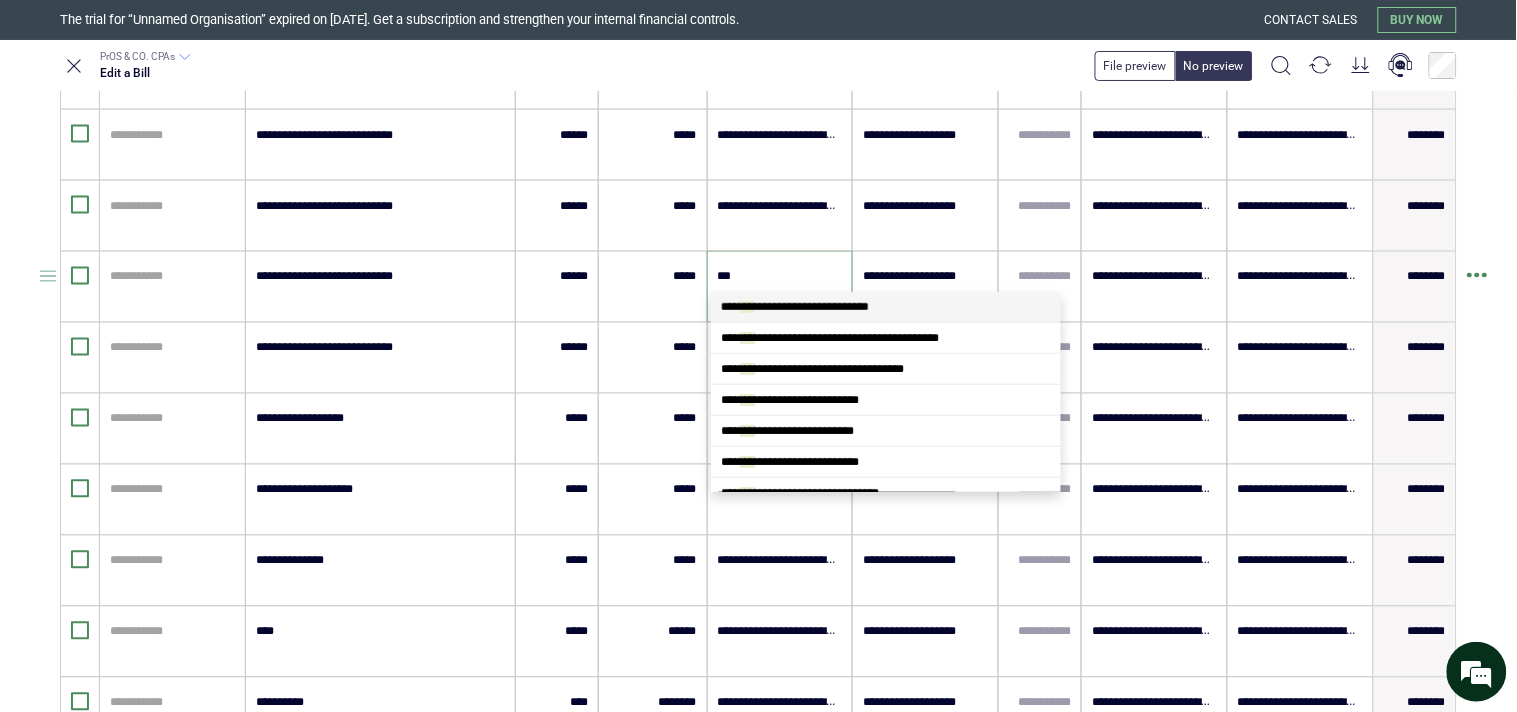 type on "****" 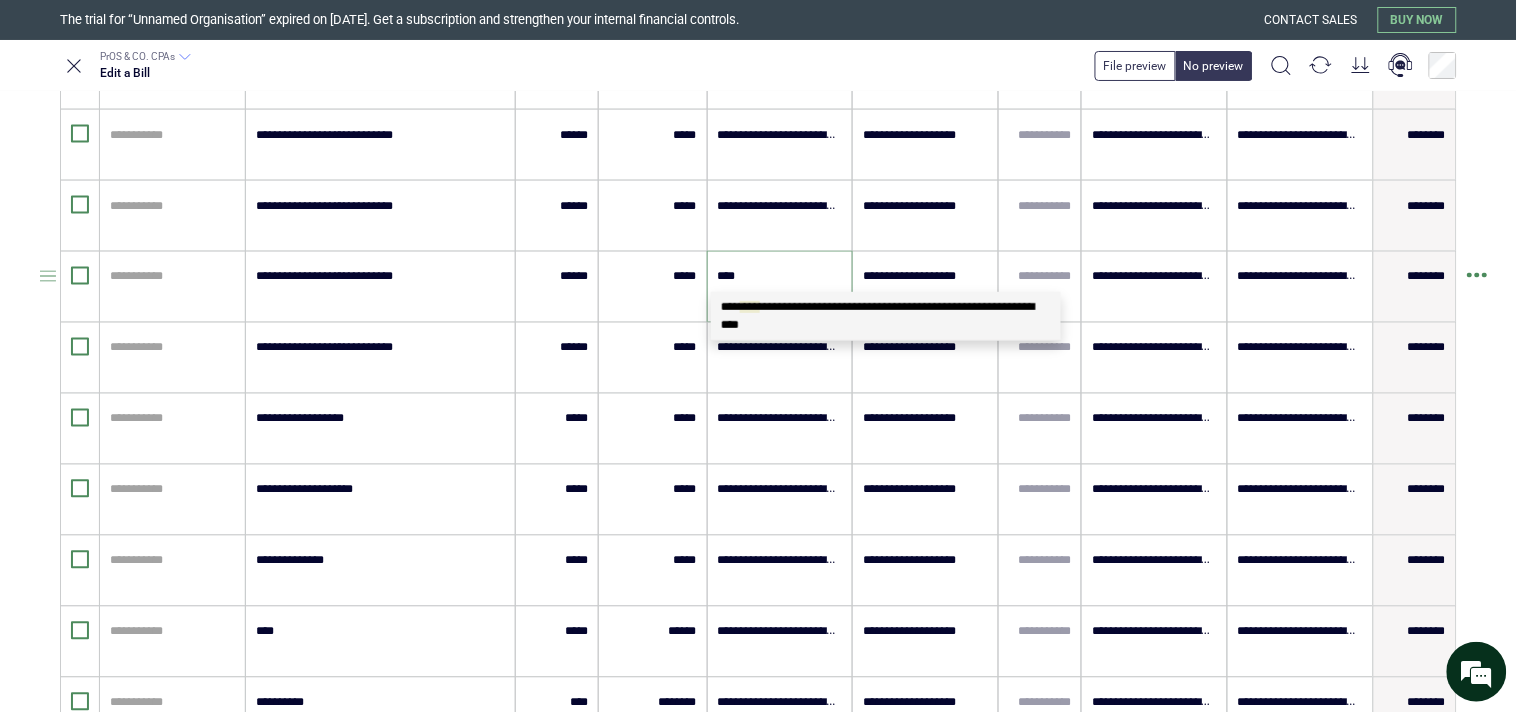 scroll, scrollTop: 0, scrollLeft: 0, axis: both 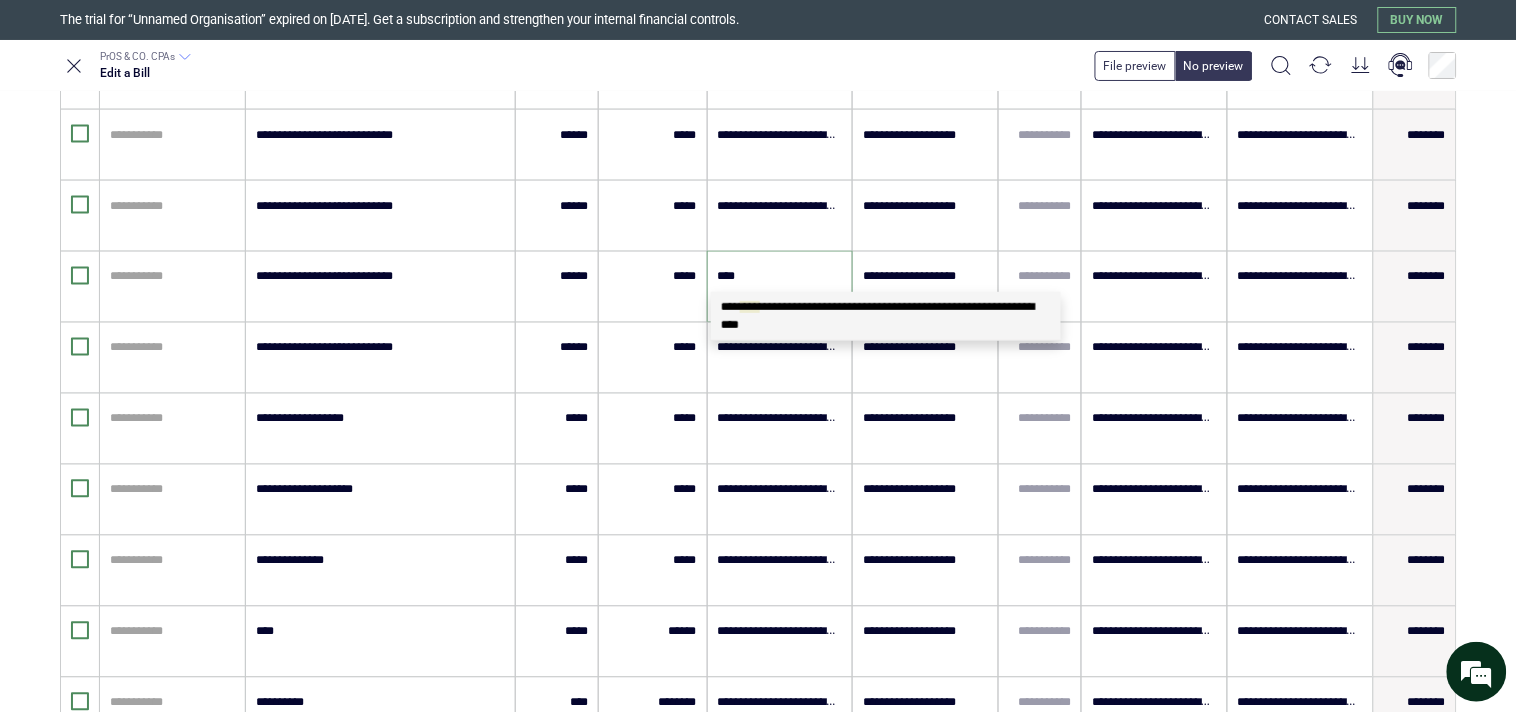 type 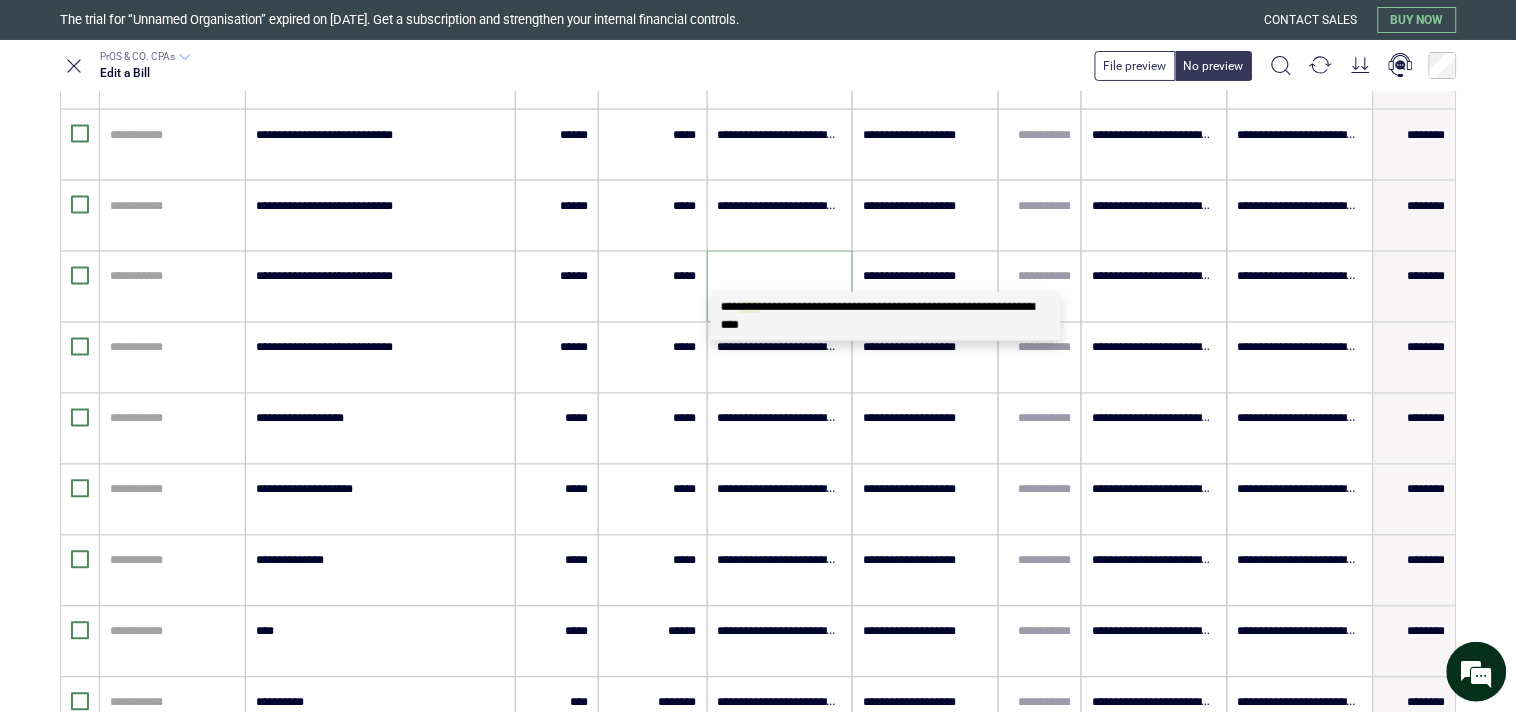 type on "**********" 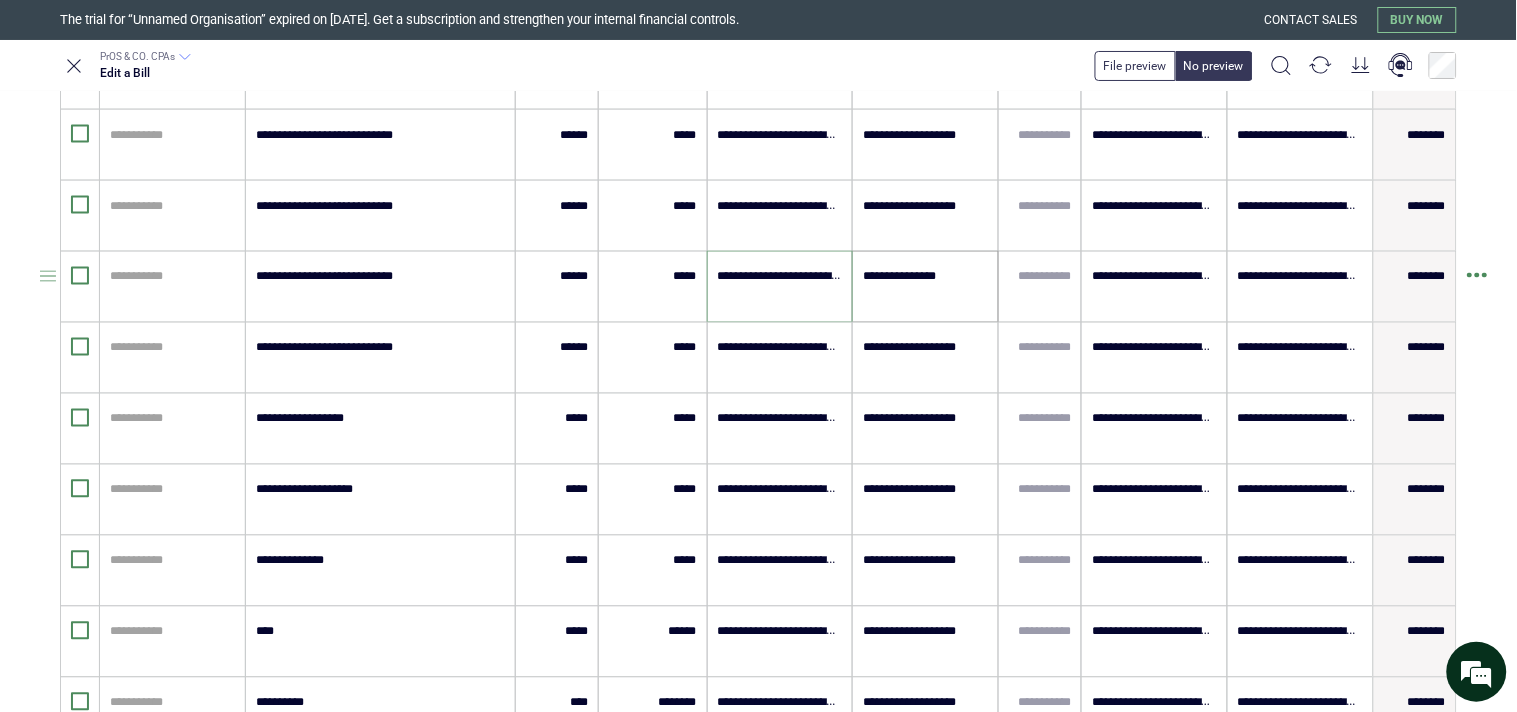 type on "**********" 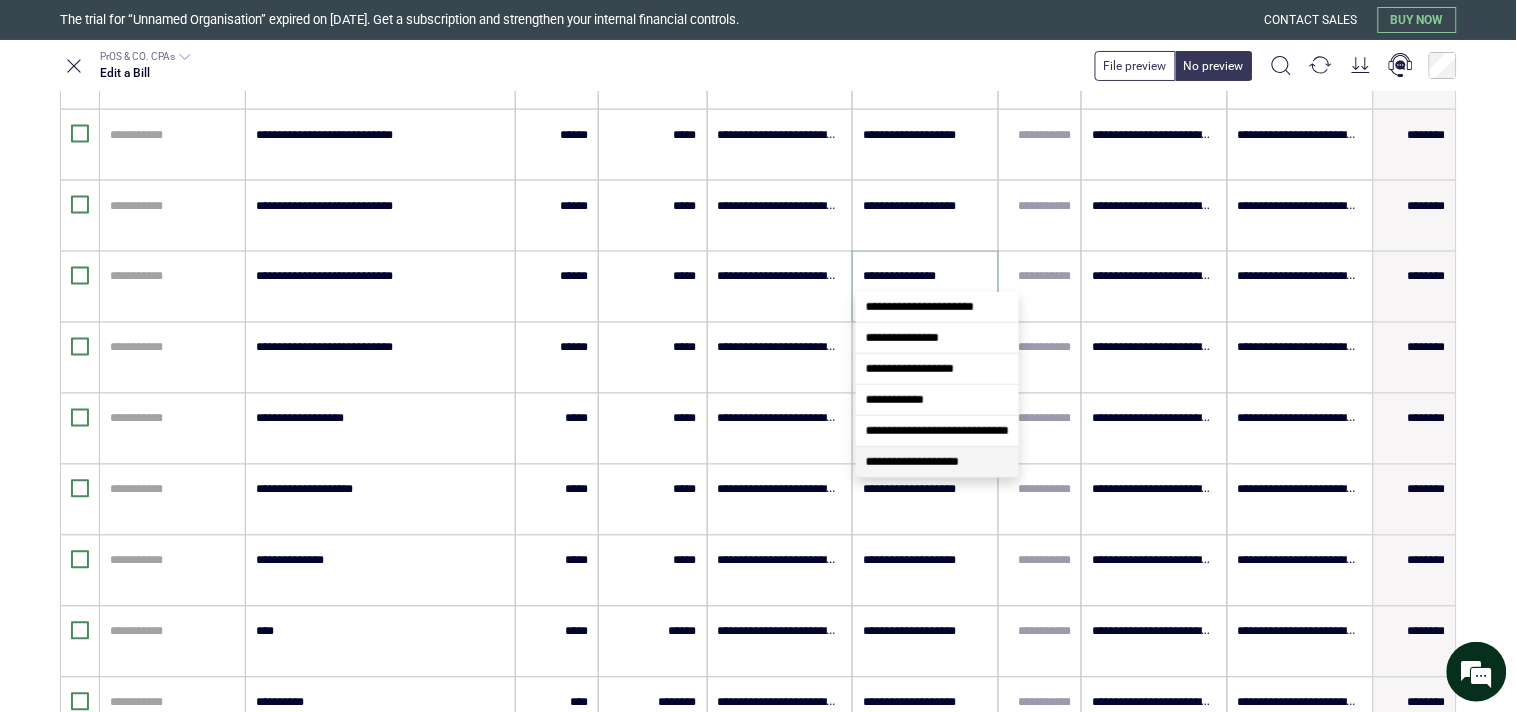 click on "**********" at bounding box center [912, 462] 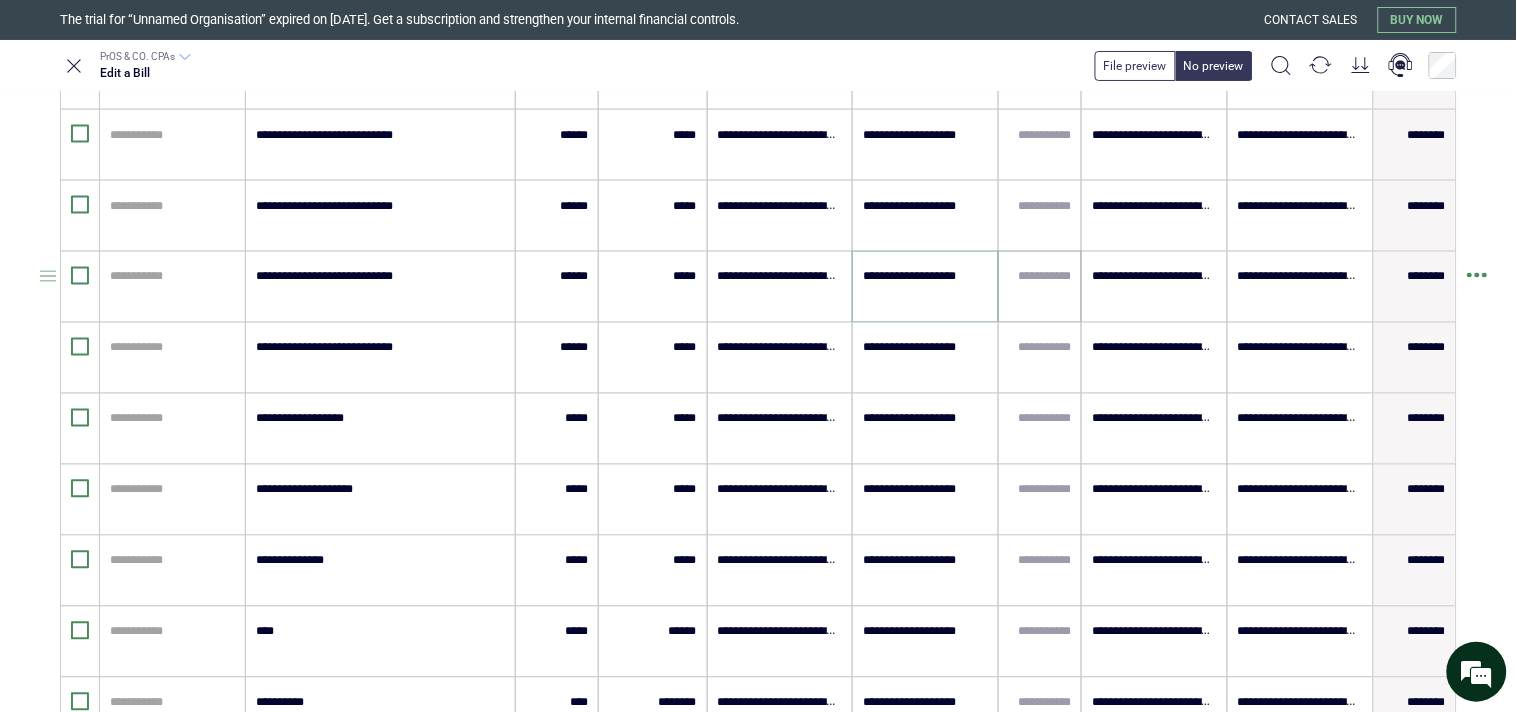 type on "**********" 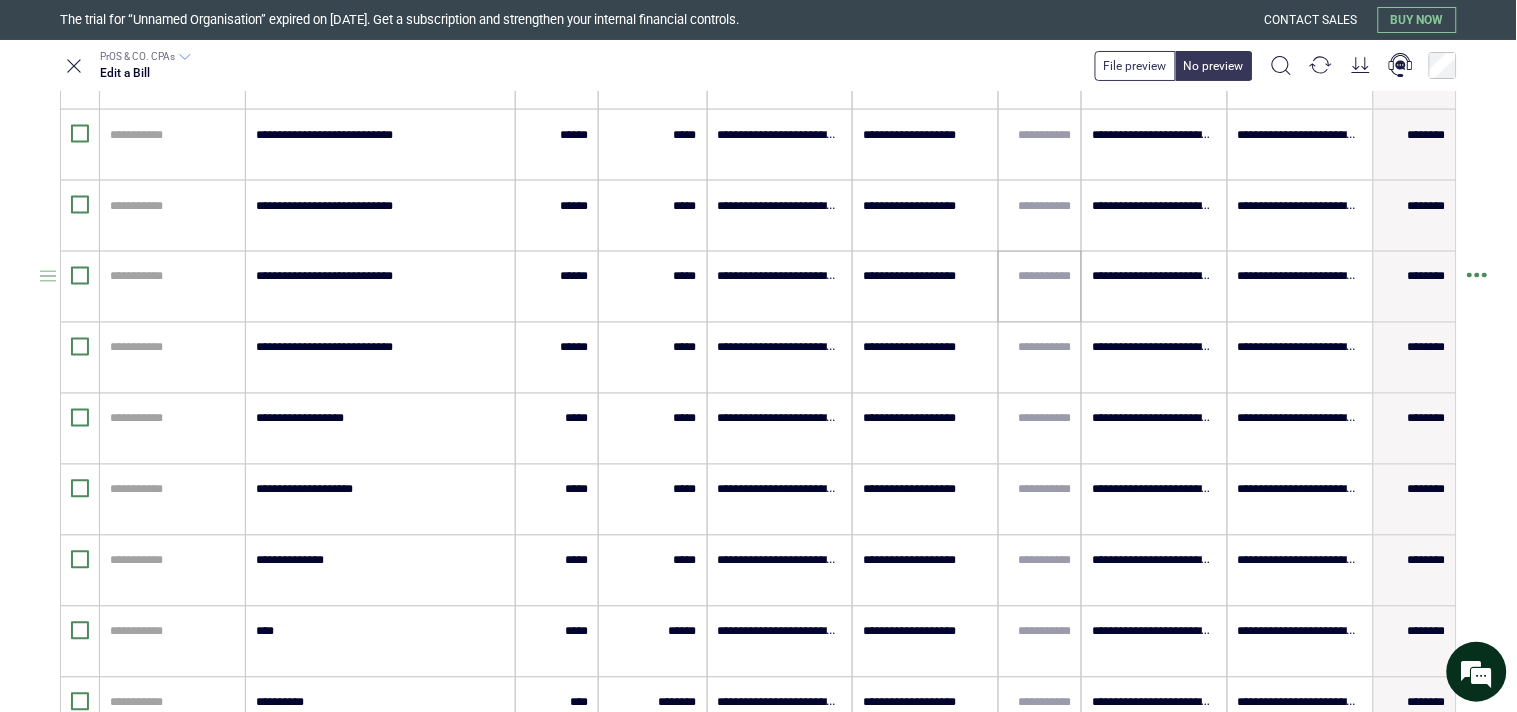 click at bounding box center [1040, 287] 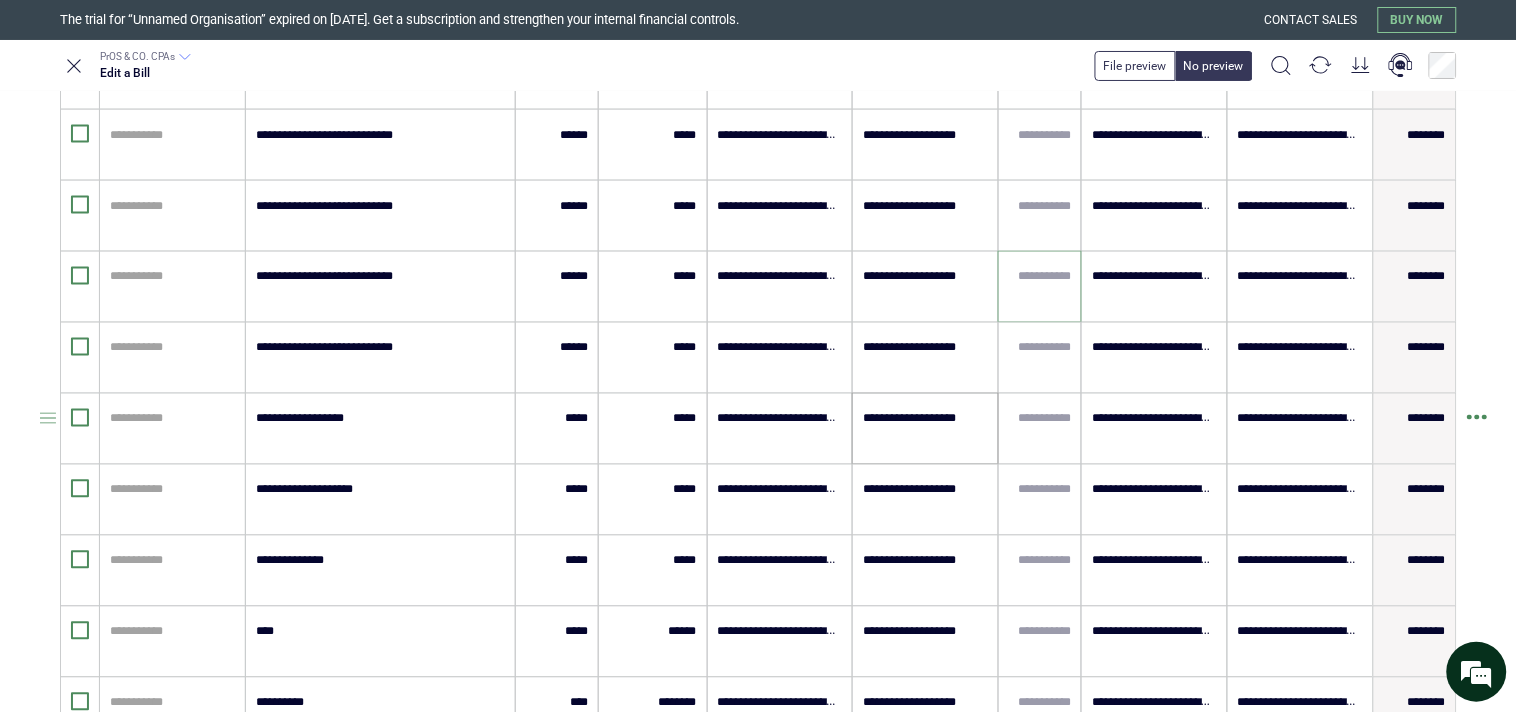 scroll, scrollTop: 1412, scrollLeft: 0, axis: vertical 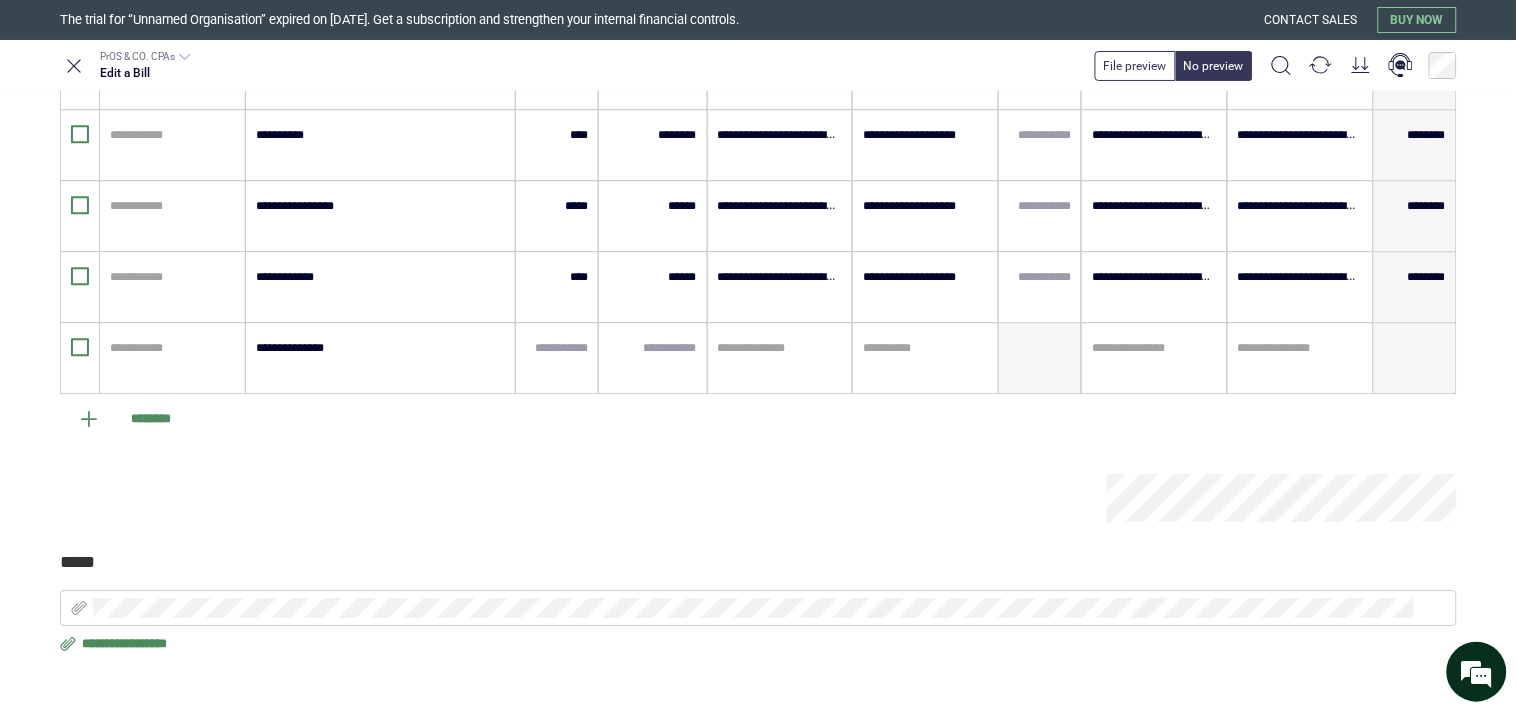 click on "**********" at bounding box center (758, -135) 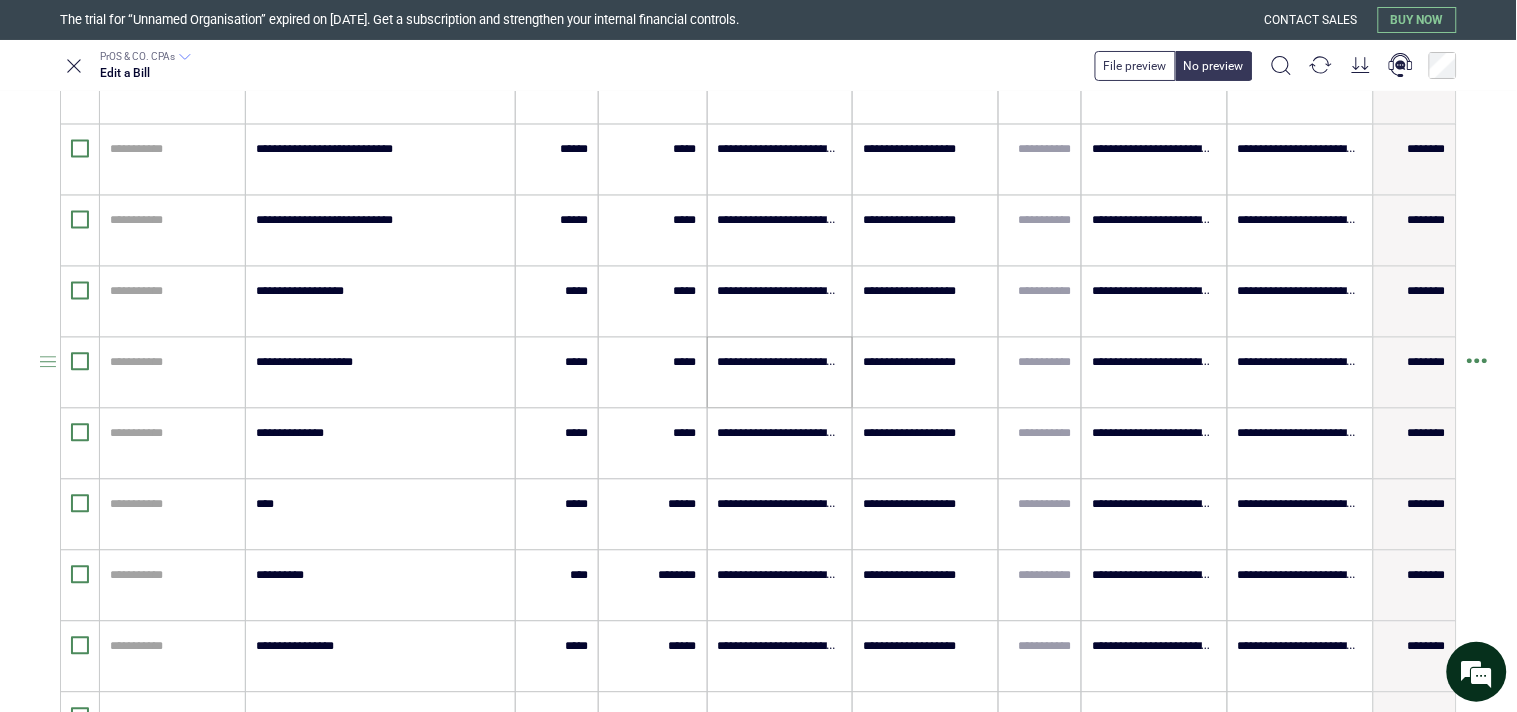 scroll, scrollTop: 856, scrollLeft: 0, axis: vertical 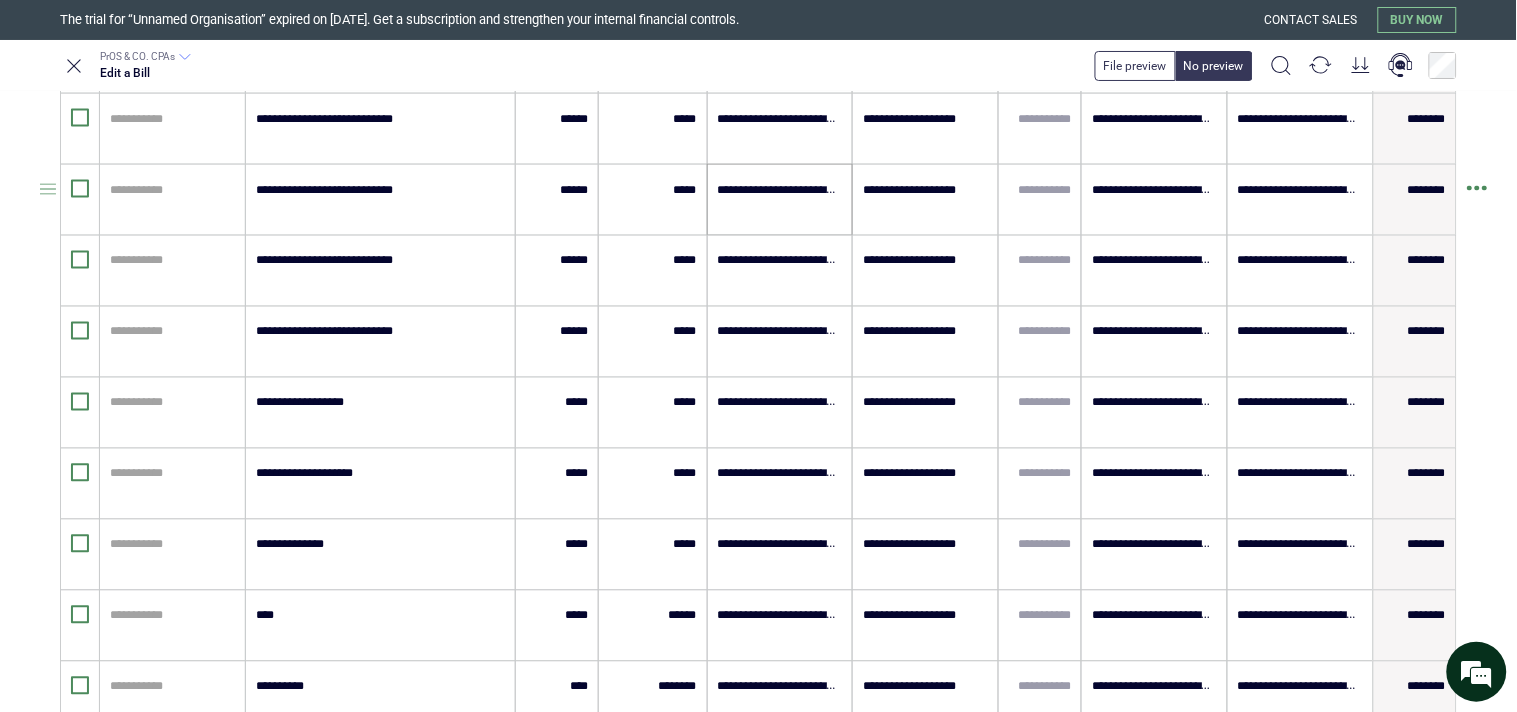 click on "**********" at bounding box center [780, 190] 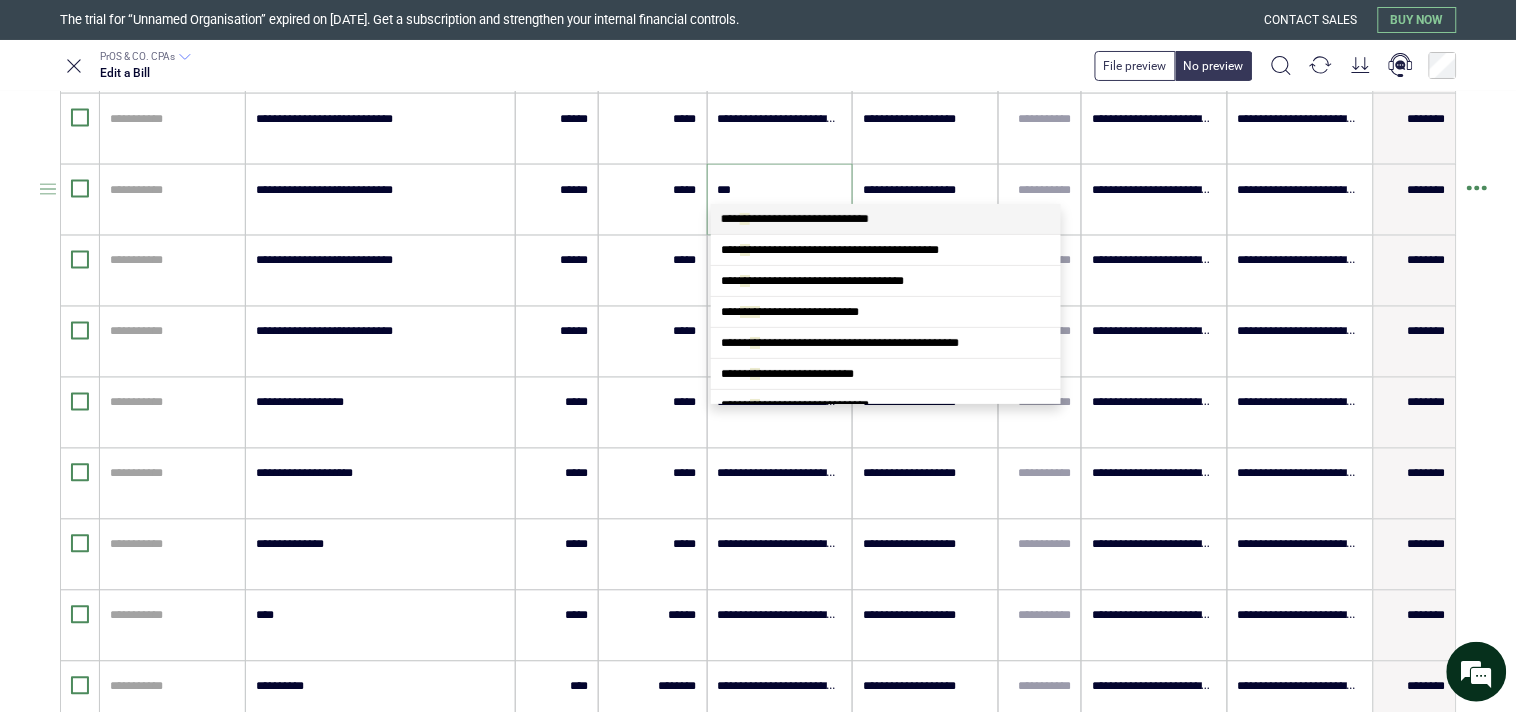 type on "****" 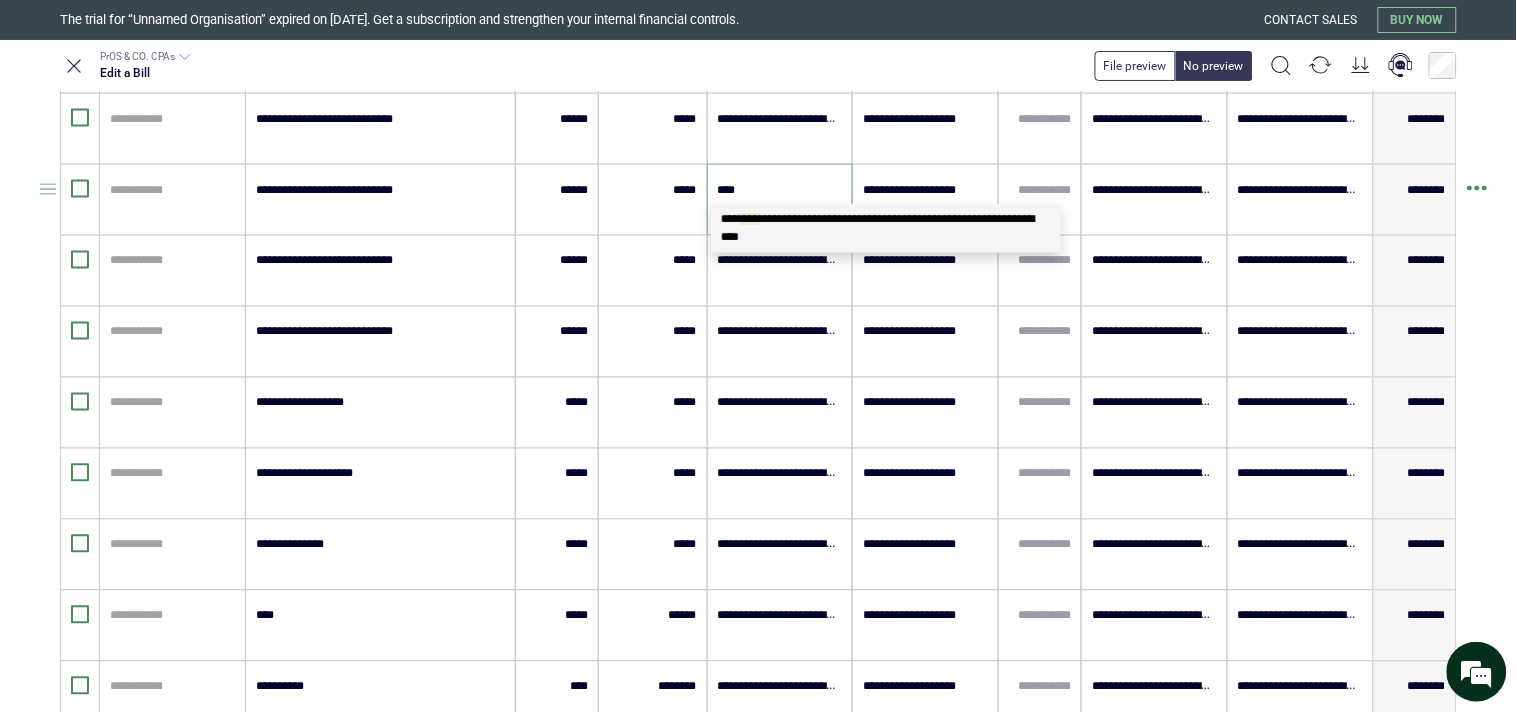 scroll, scrollTop: 0, scrollLeft: 0, axis: both 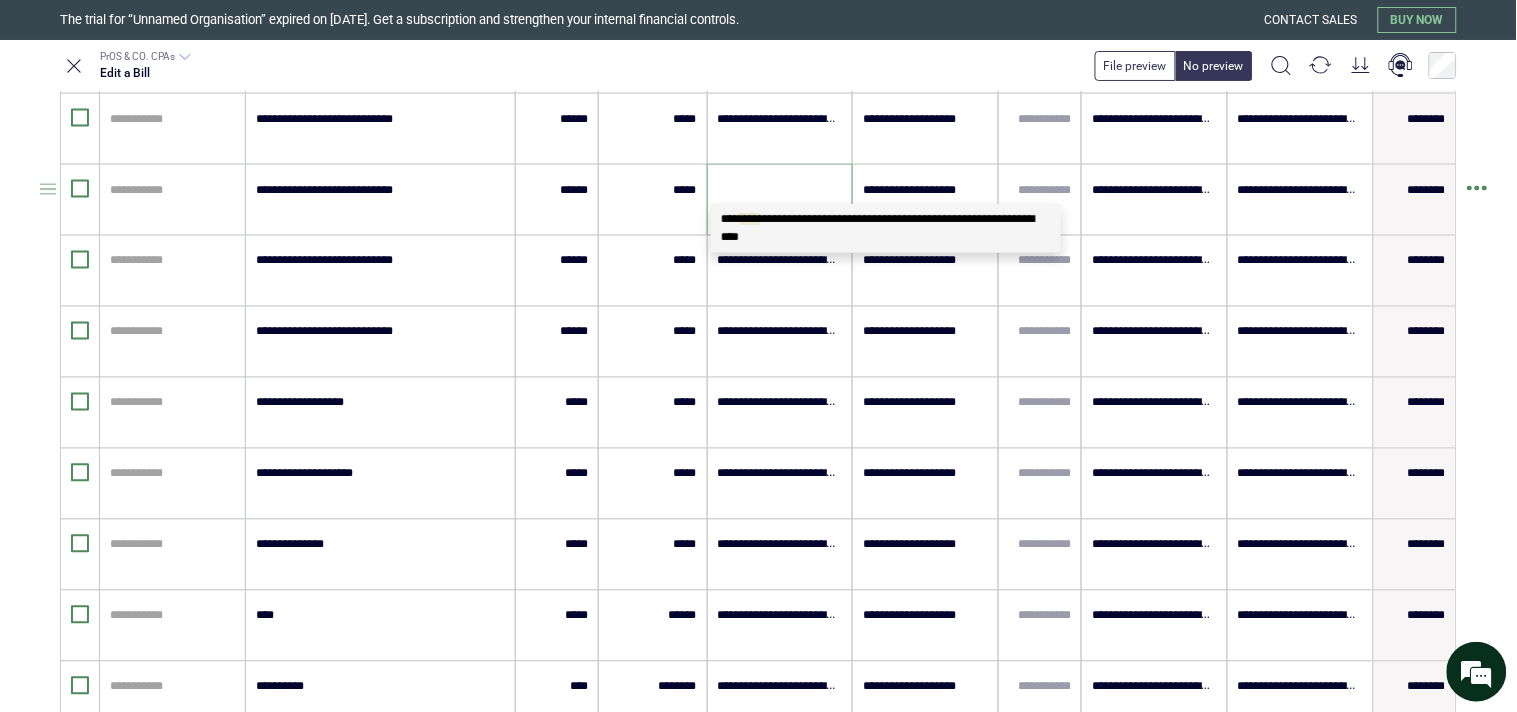 type on "**********" 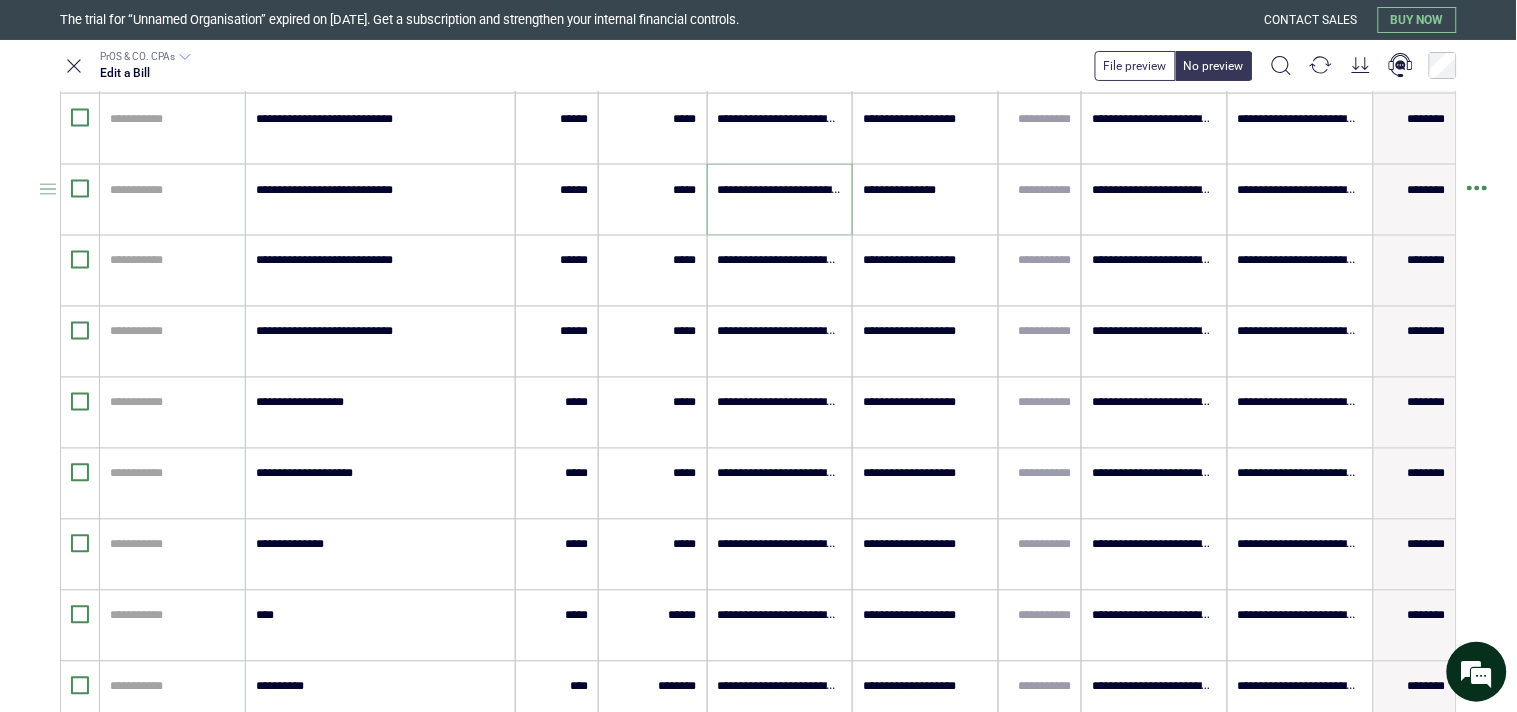scroll, scrollTop: 745, scrollLeft: 0, axis: vertical 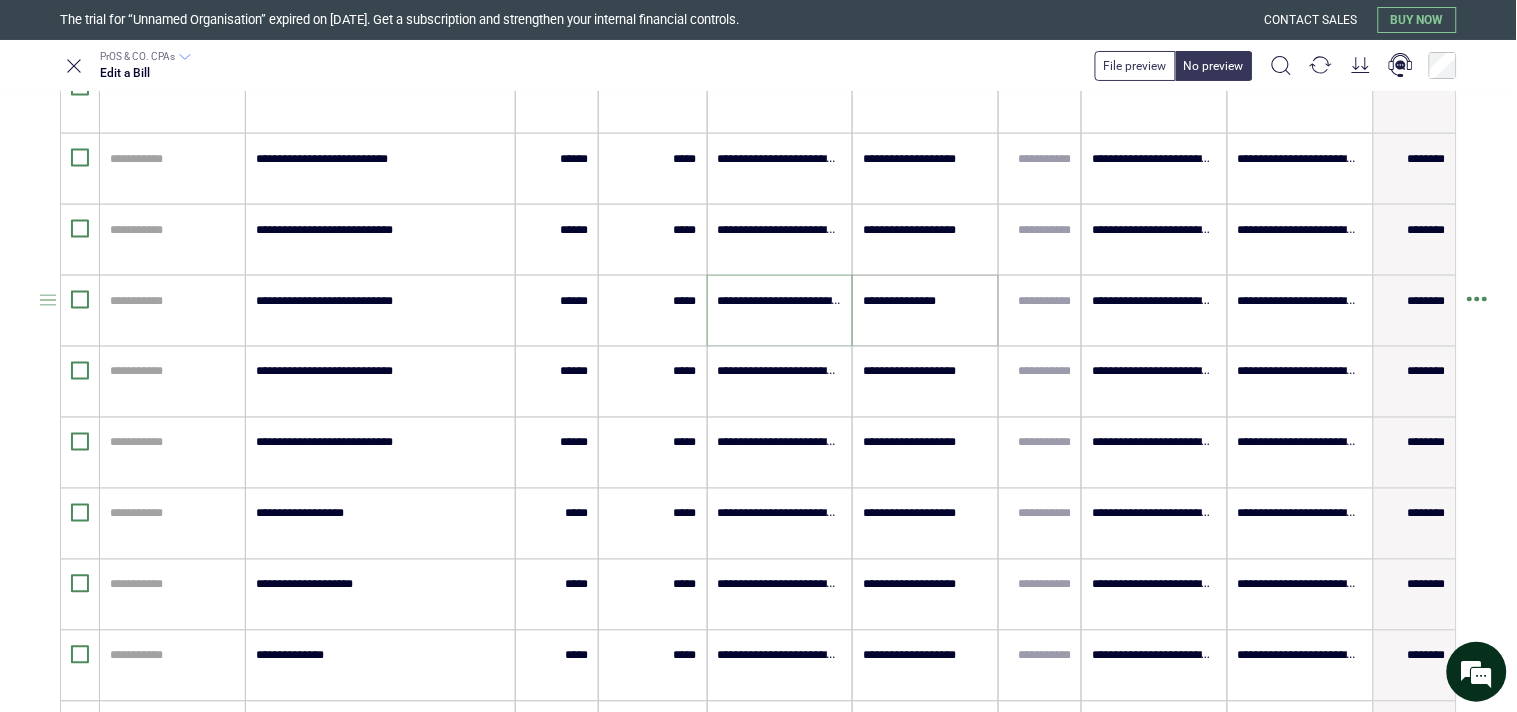 type on "**********" 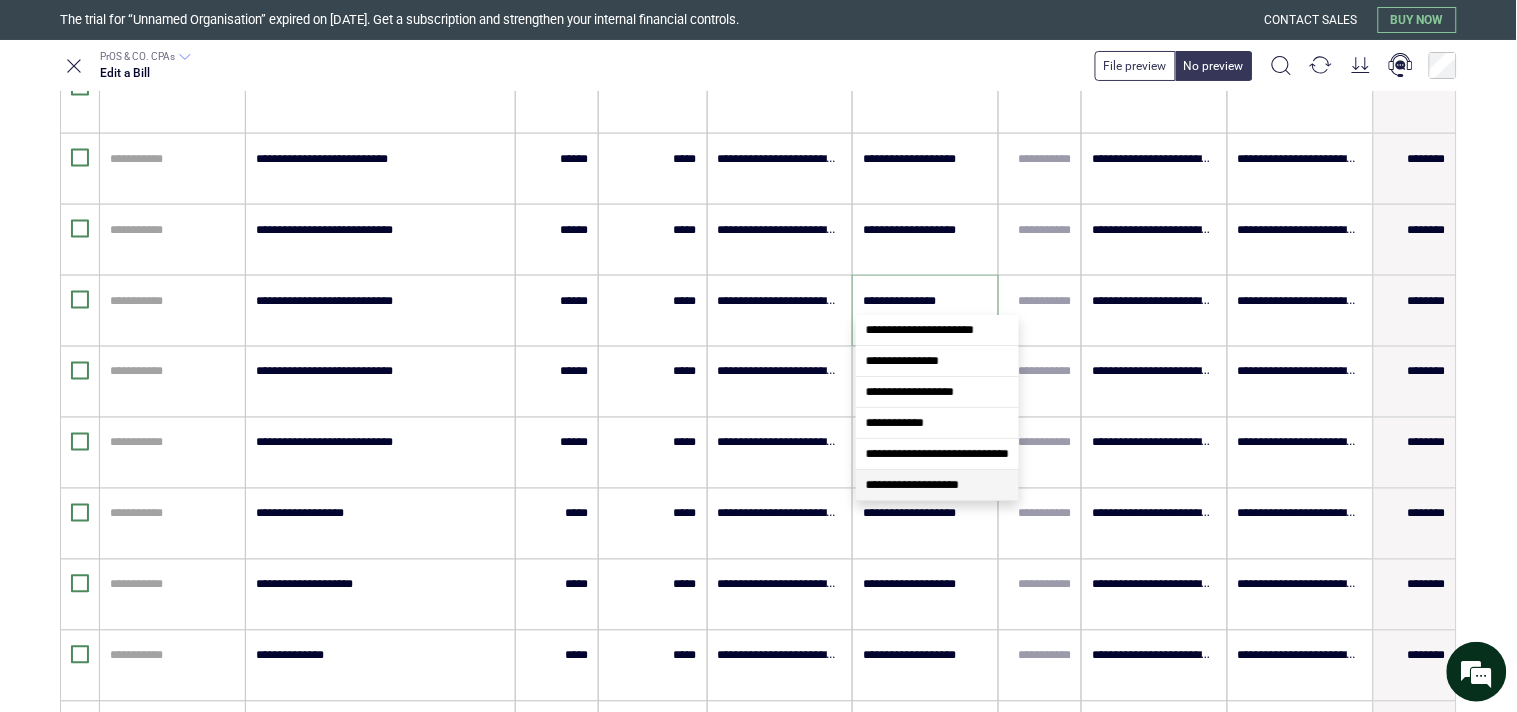 click on "**********" at bounding box center (912, 485) 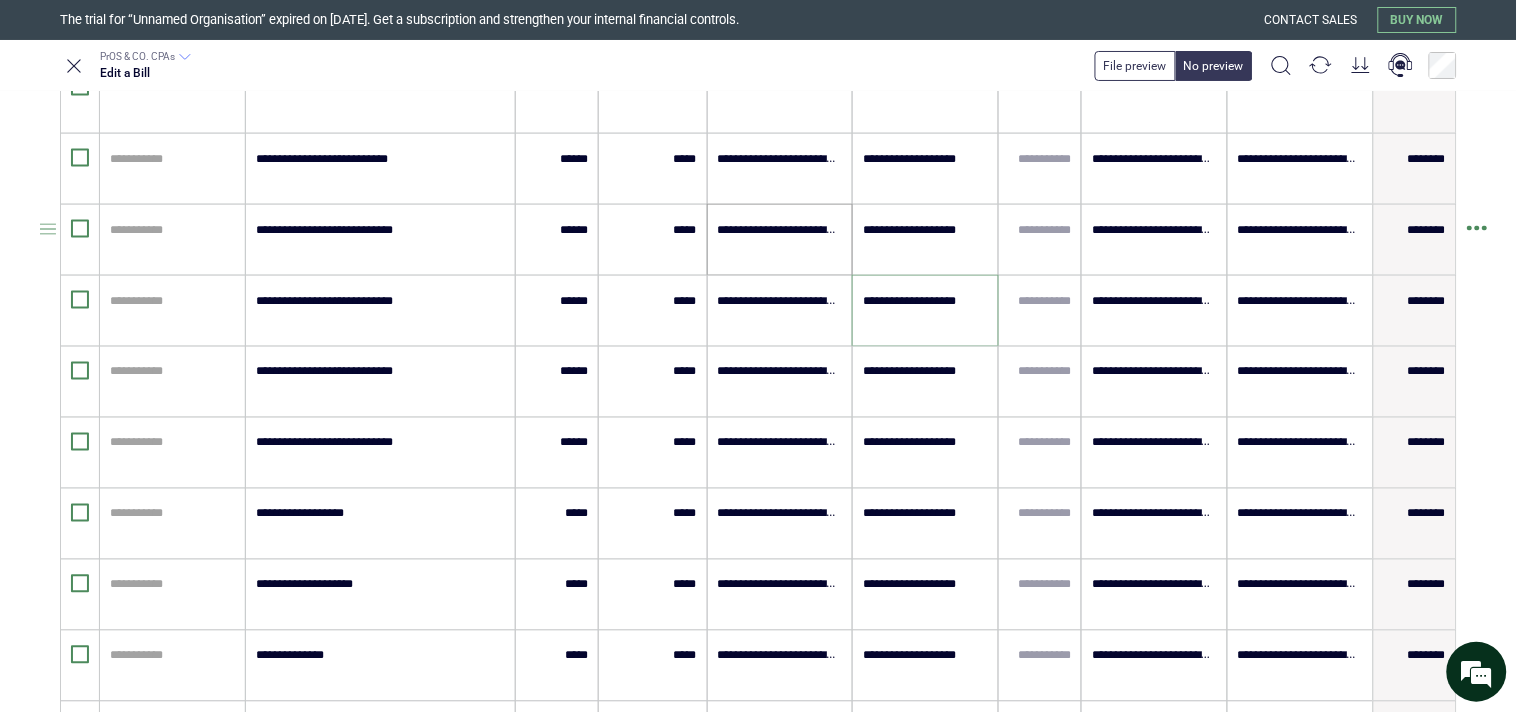 click on "**********" at bounding box center (780, 230) 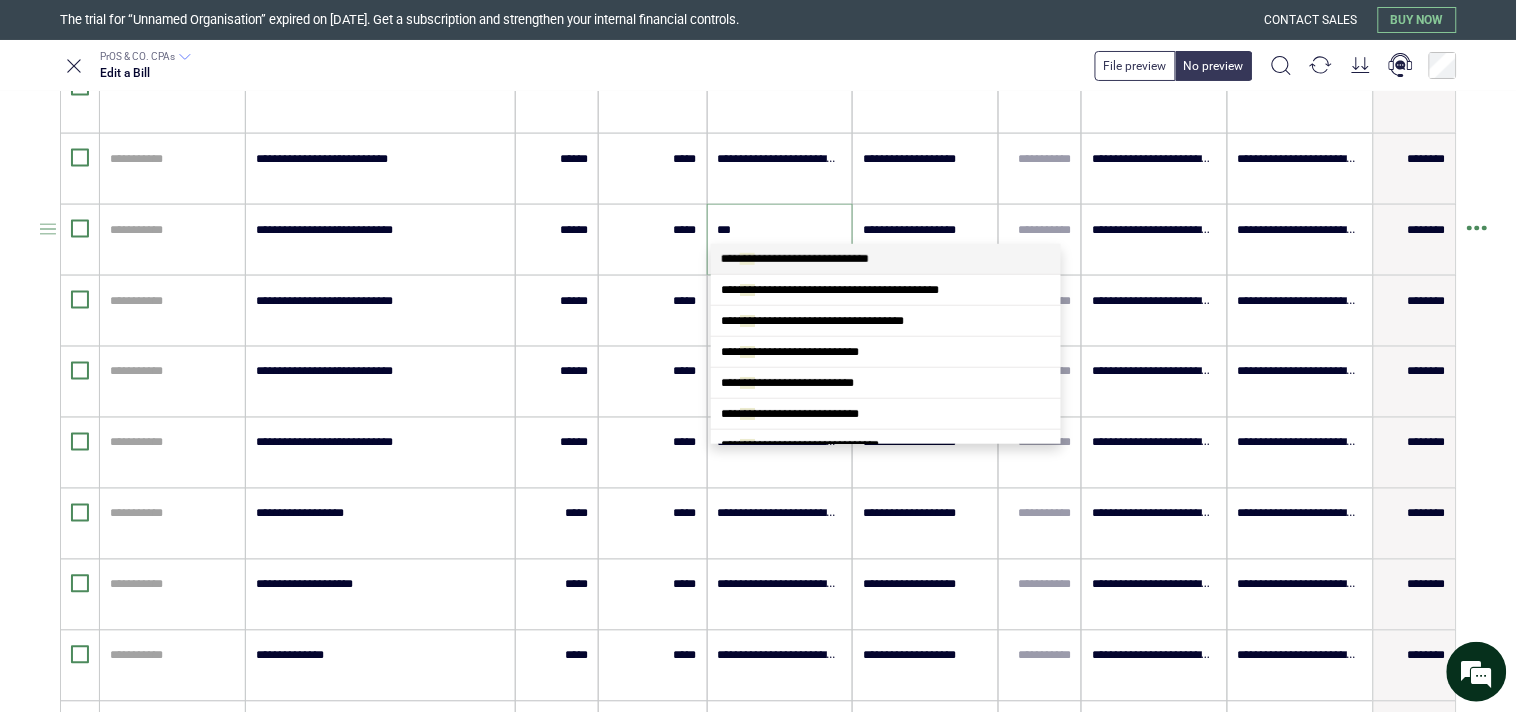 type on "****" 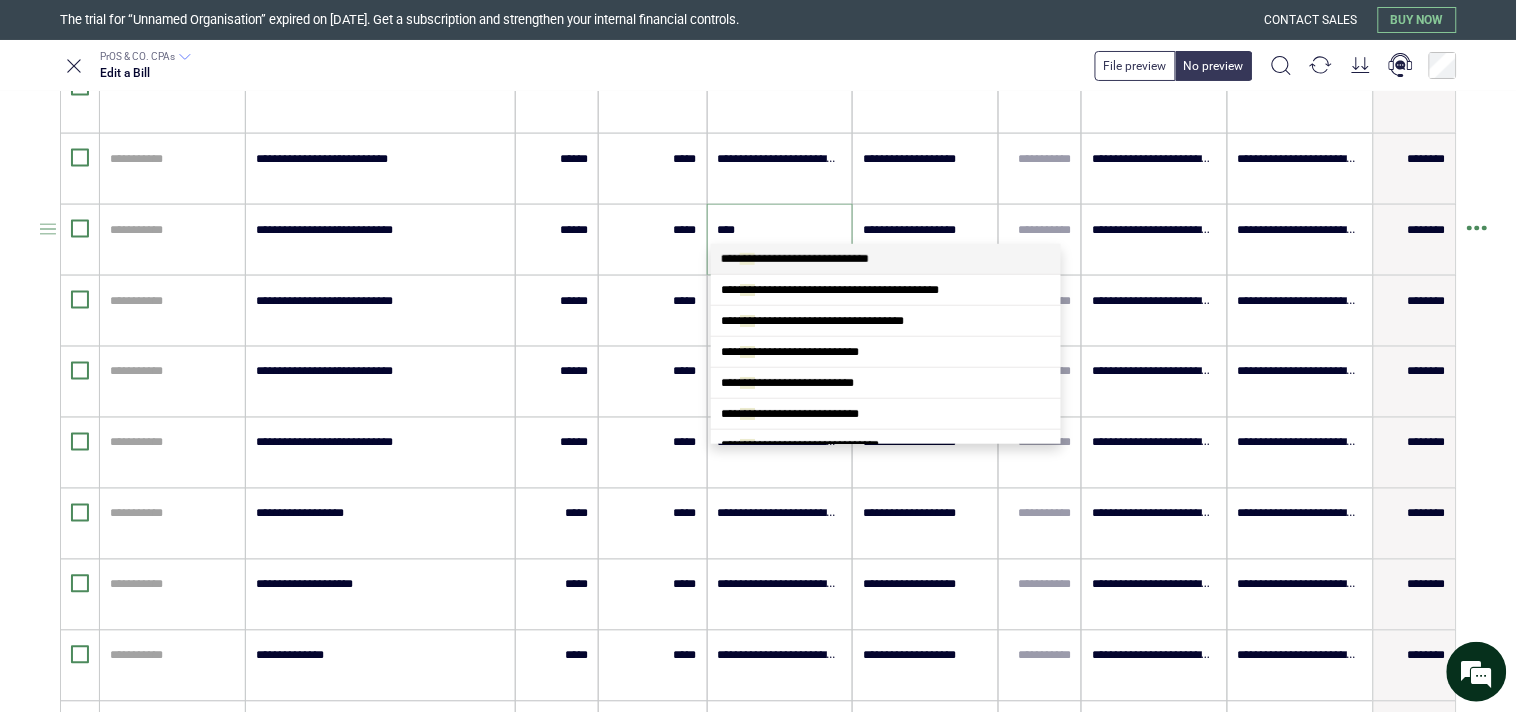 scroll, scrollTop: 0, scrollLeft: 0, axis: both 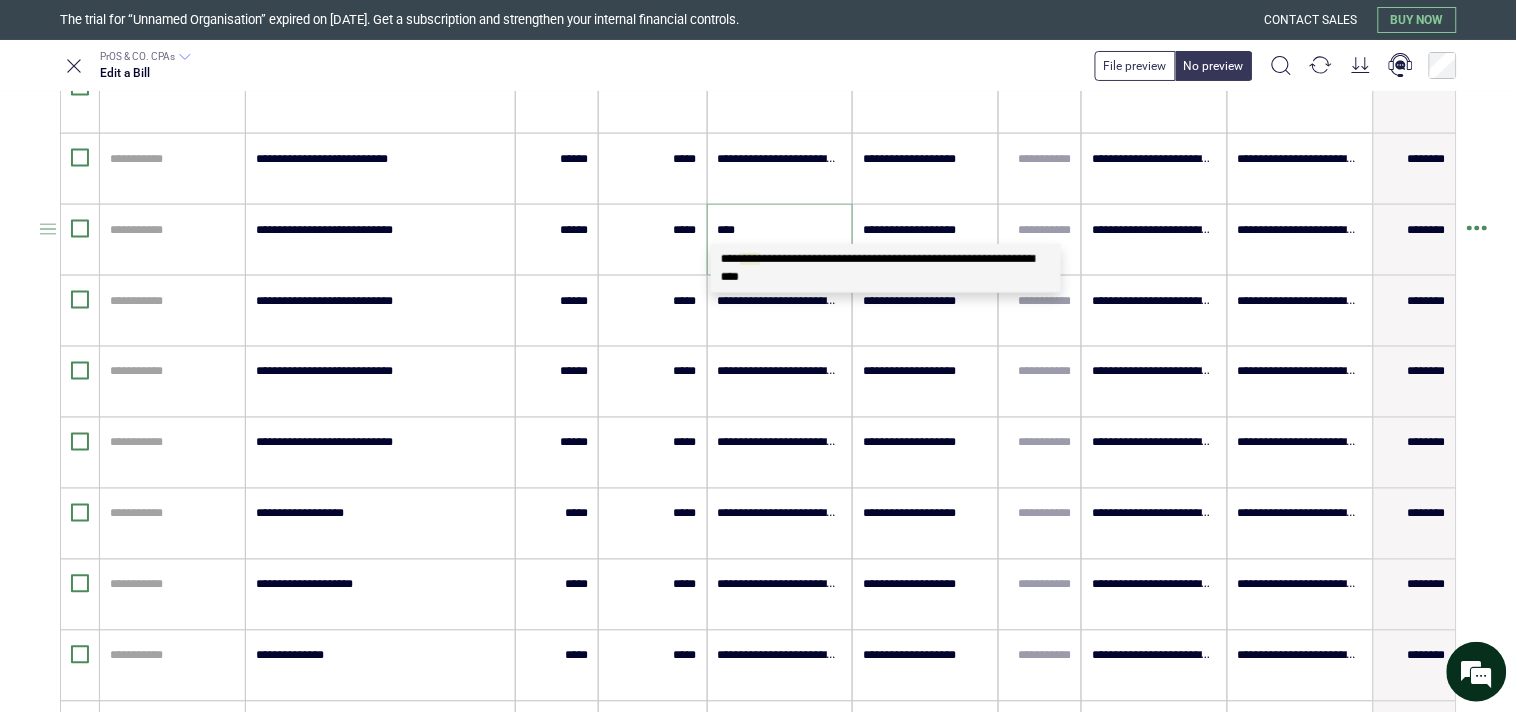 click on "**********" at bounding box center (878, 268) 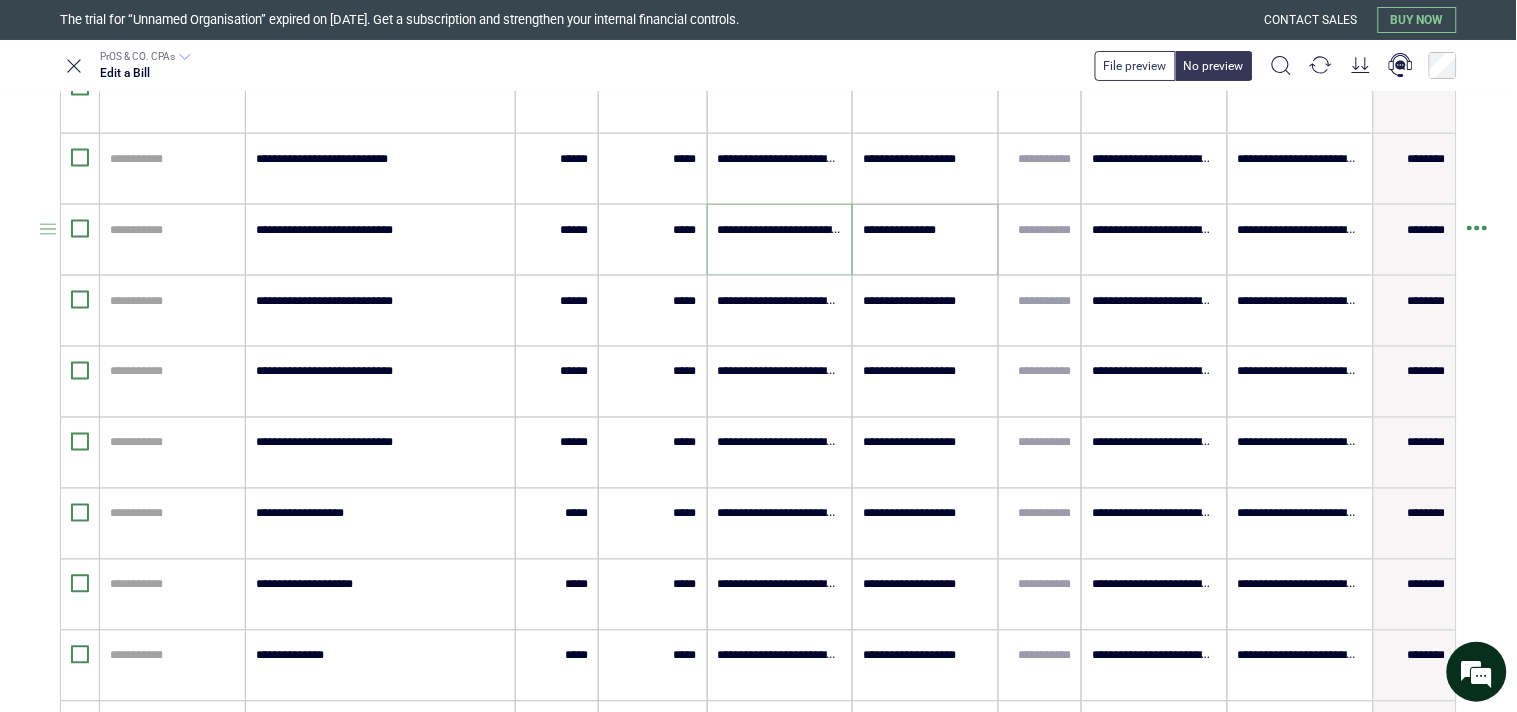 type on "**********" 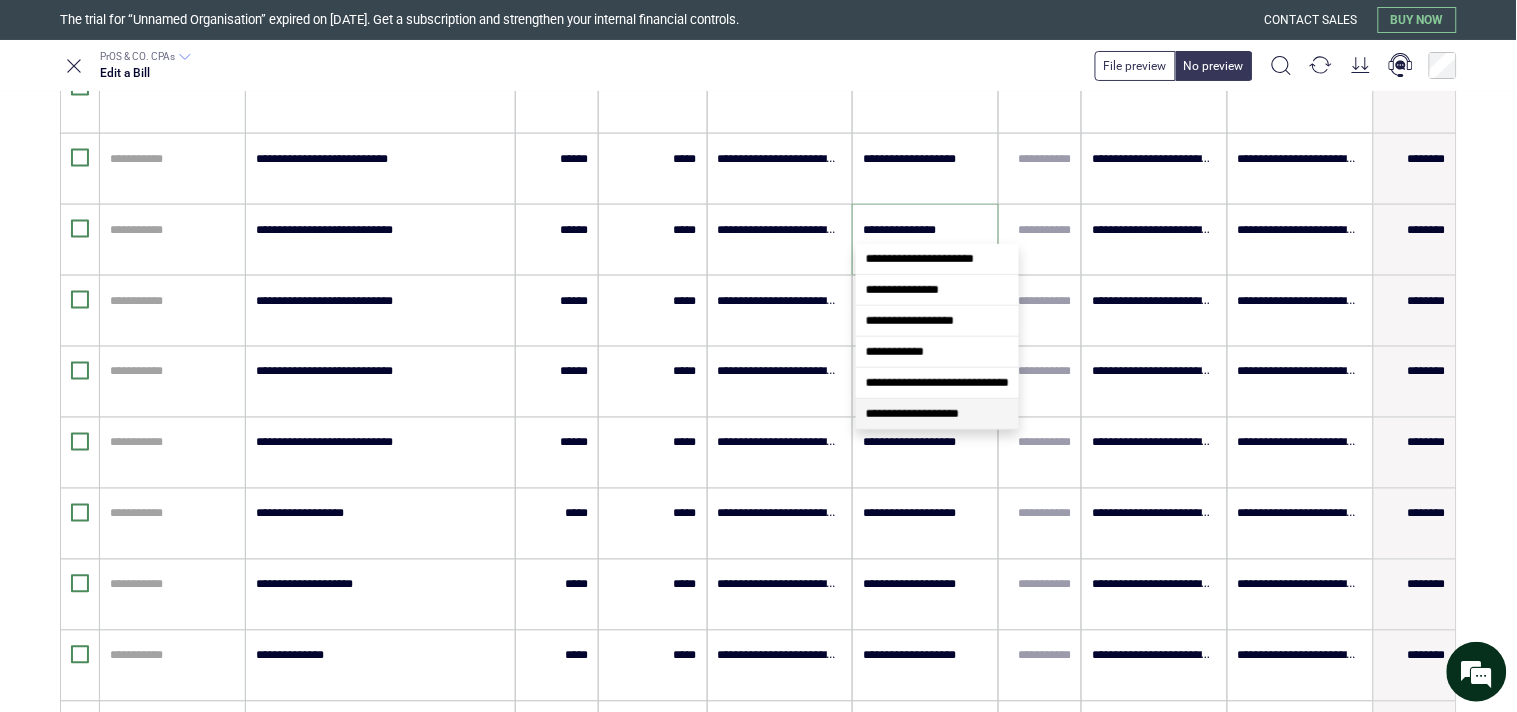 click on "**********" at bounding box center [912, 414] 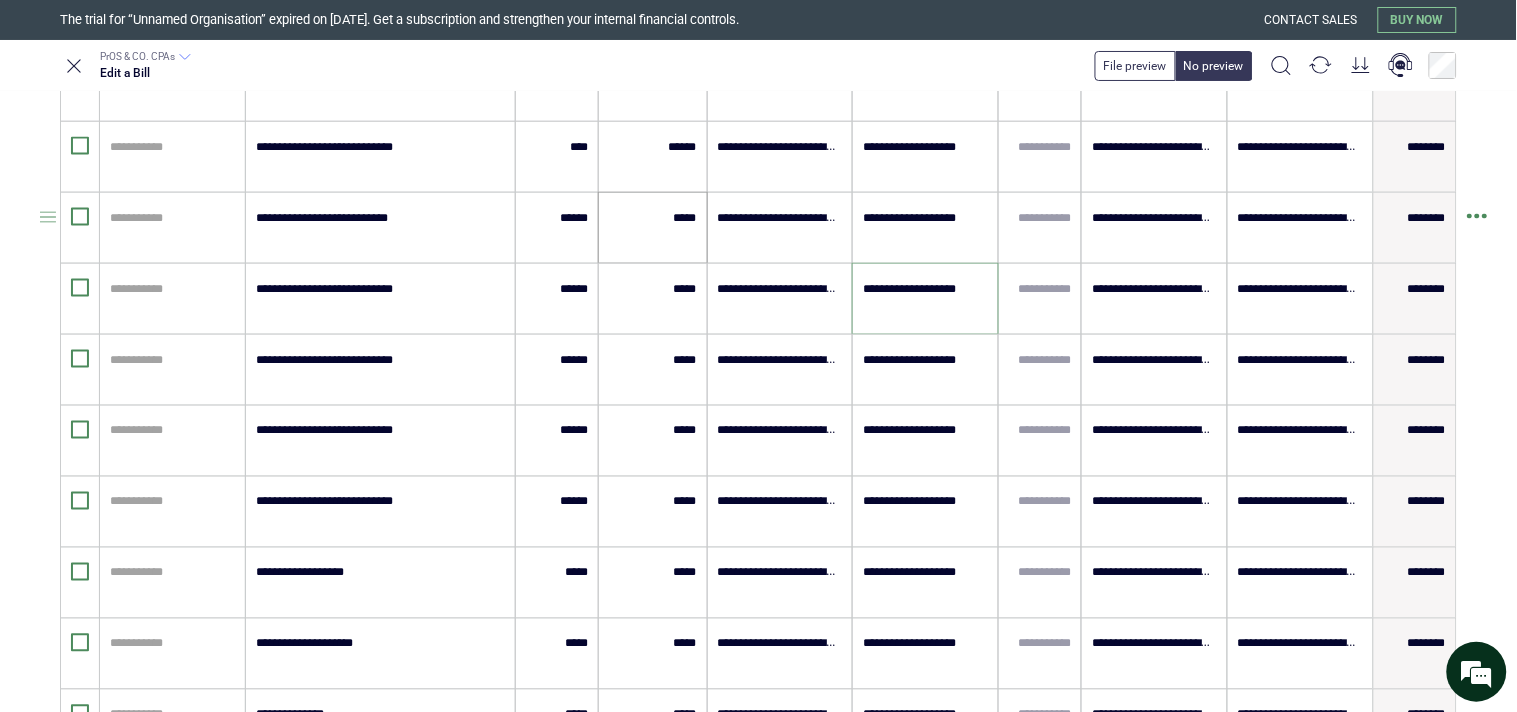 scroll, scrollTop: 634, scrollLeft: 0, axis: vertical 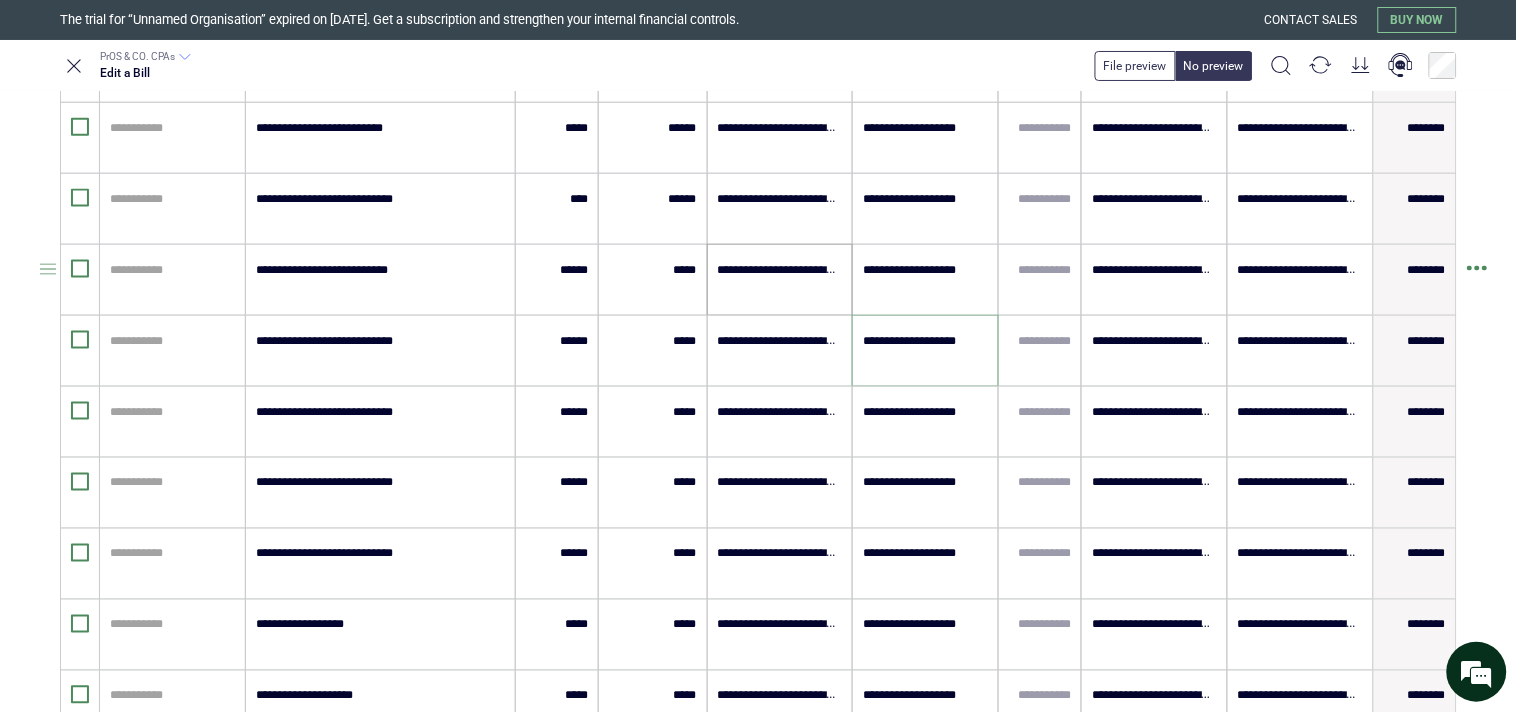 type on "**********" 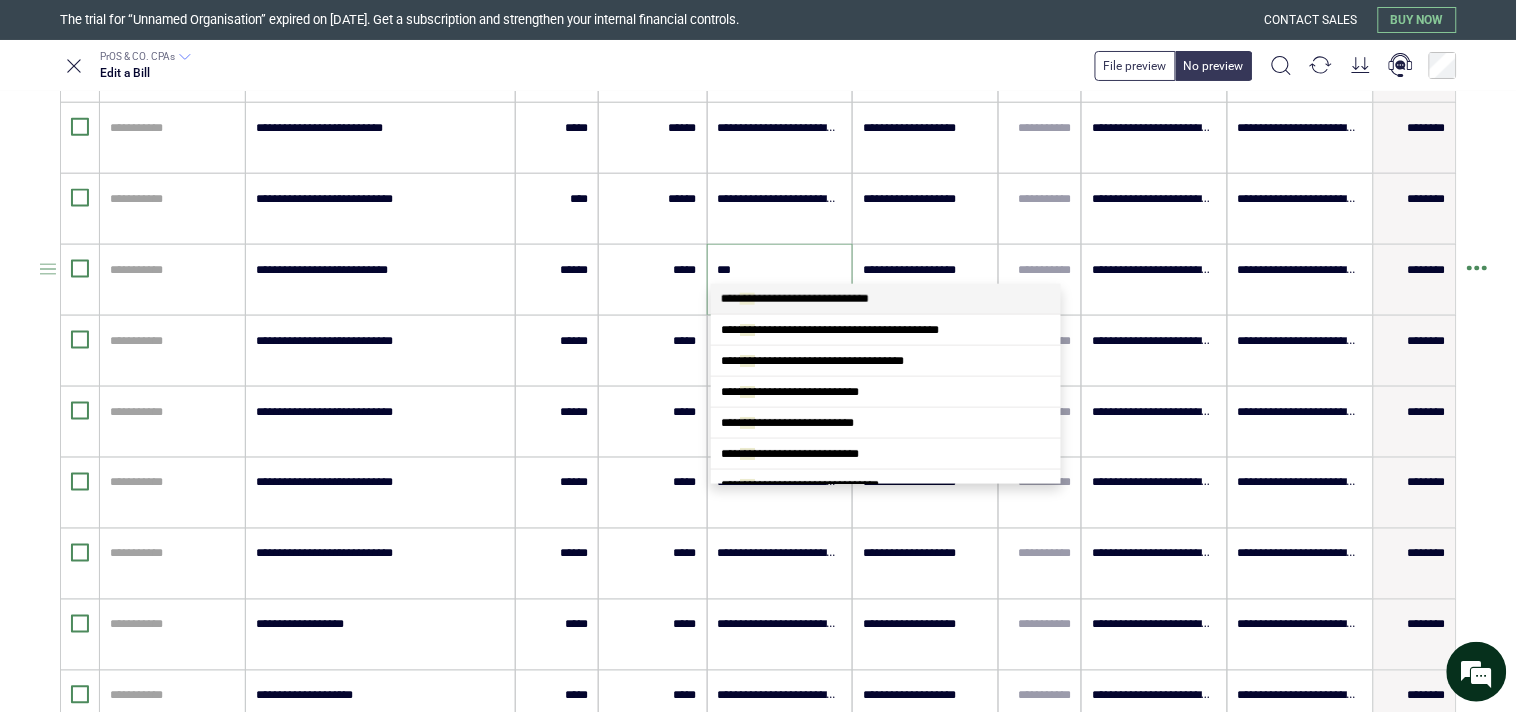 type on "****" 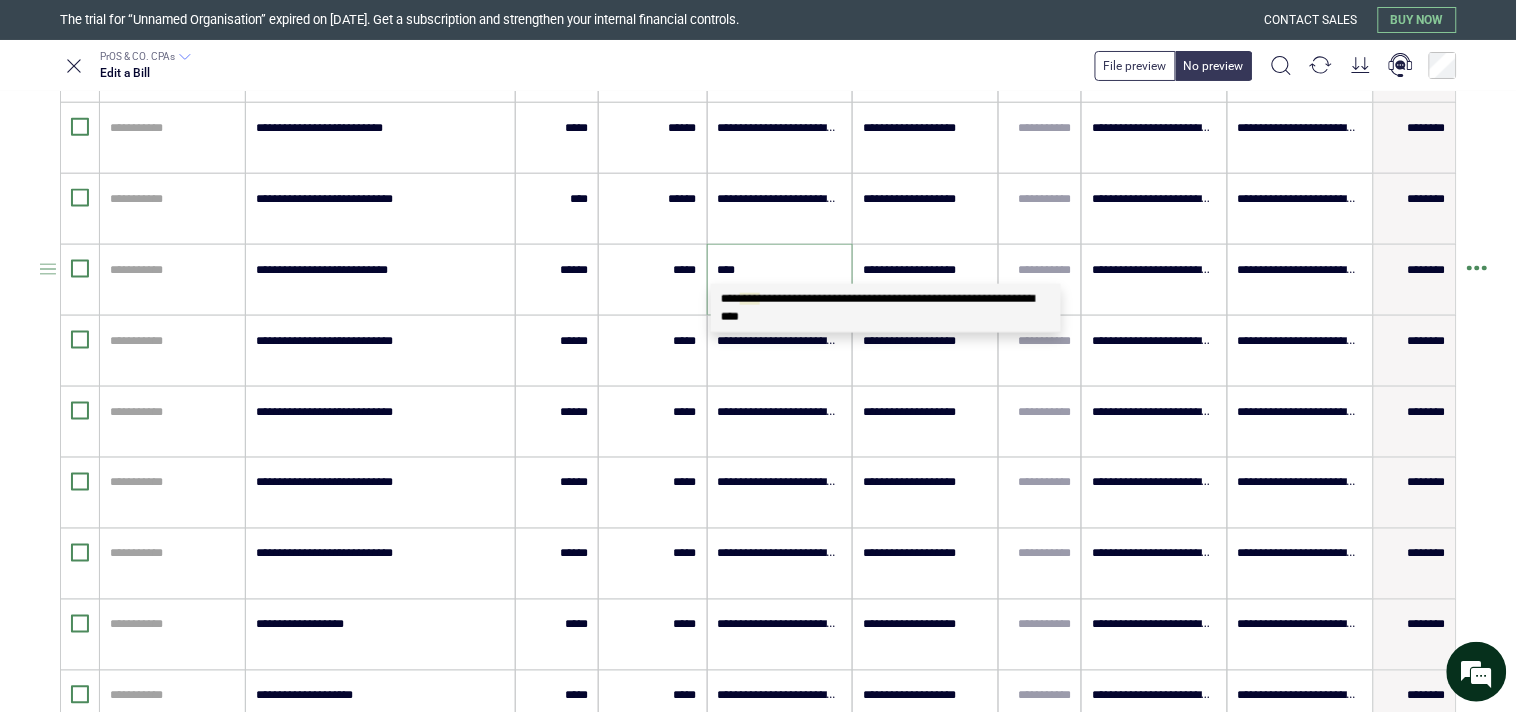 scroll, scrollTop: 0, scrollLeft: 0, axis: both 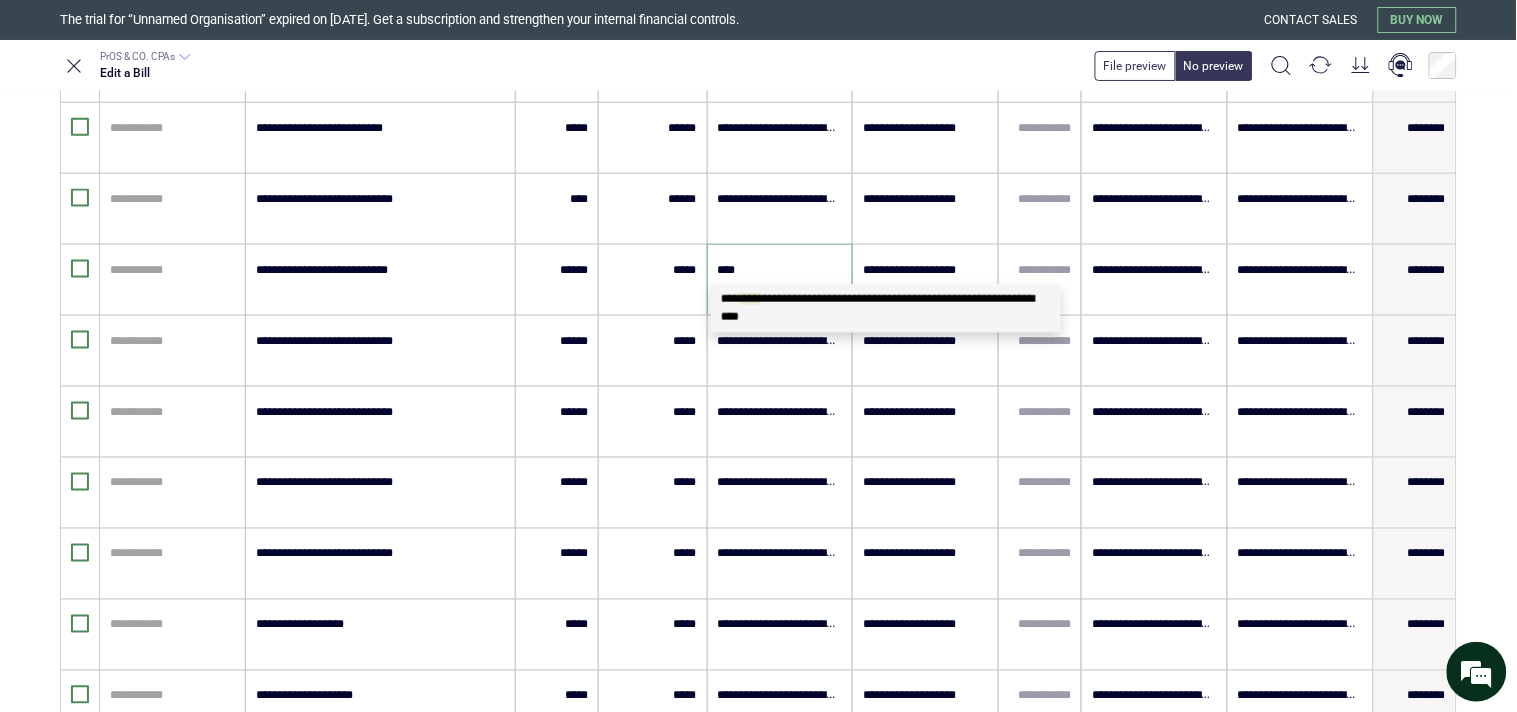 click on "**********" at bounding box center (878, 308) 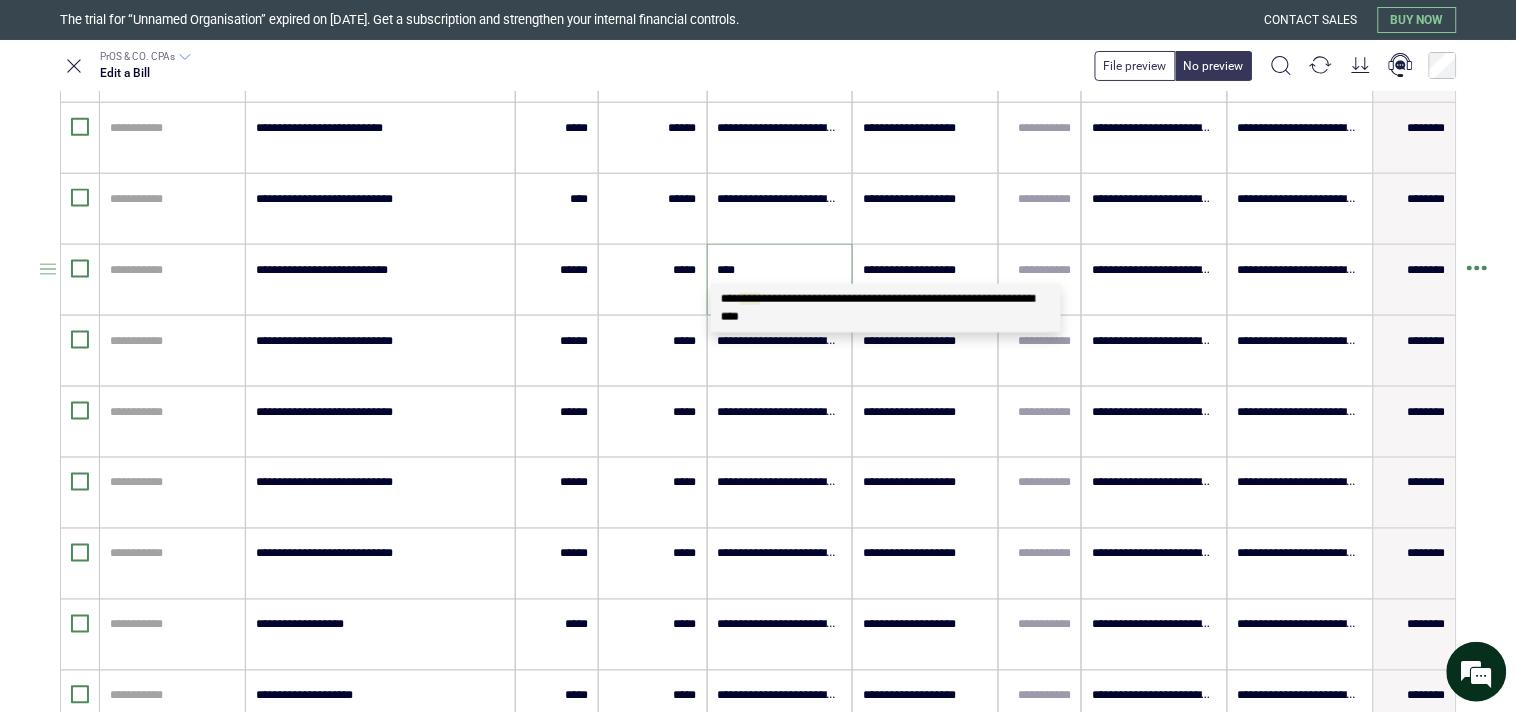 type 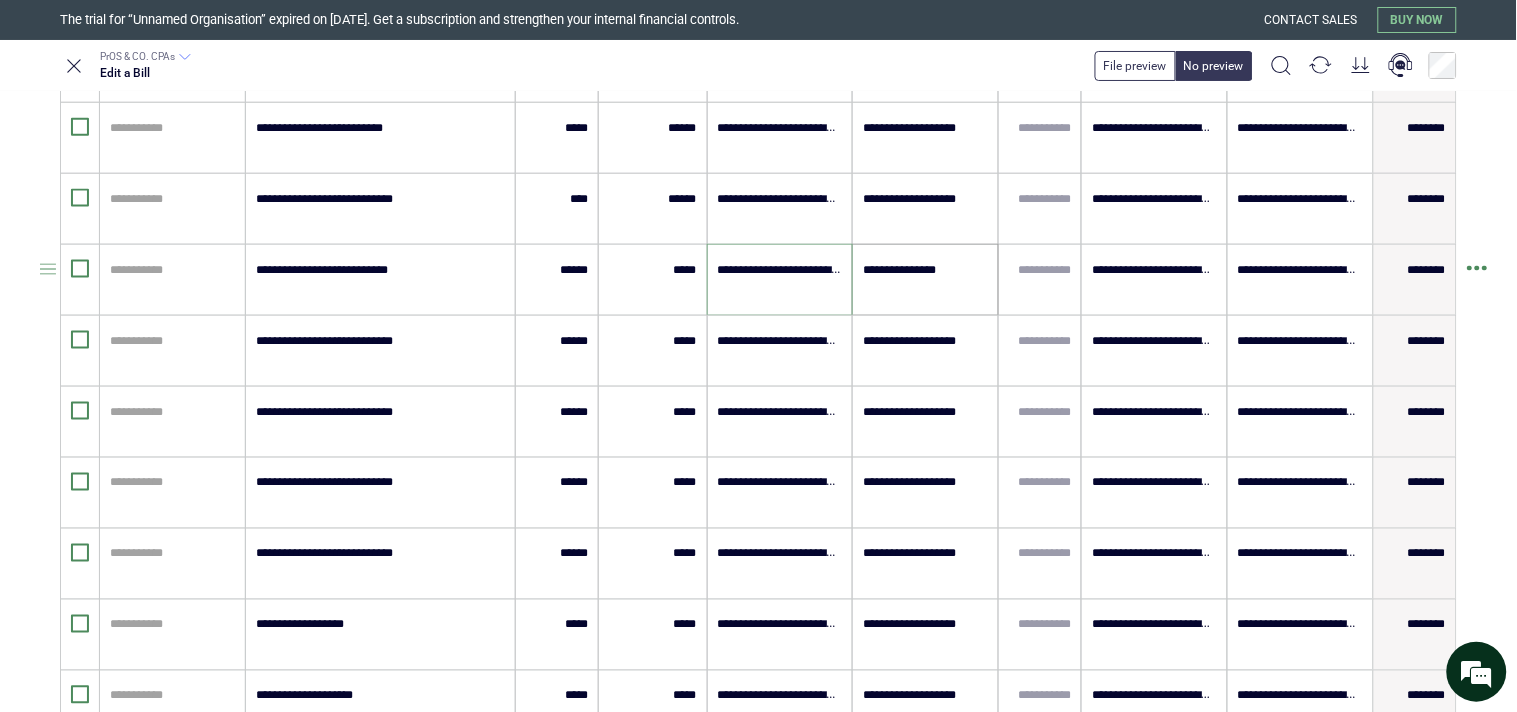 type on "**********" 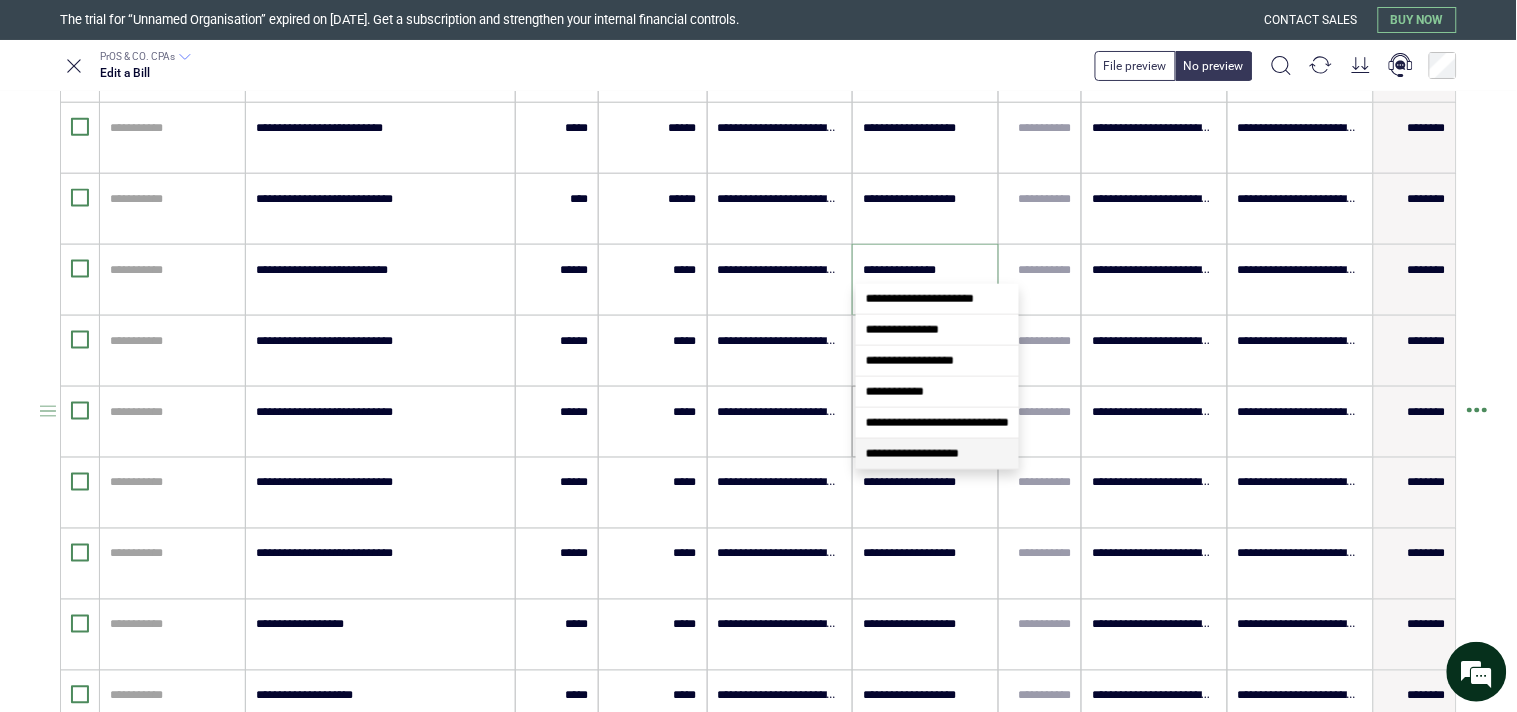 click on "**********" at bounding box center [912, 454] 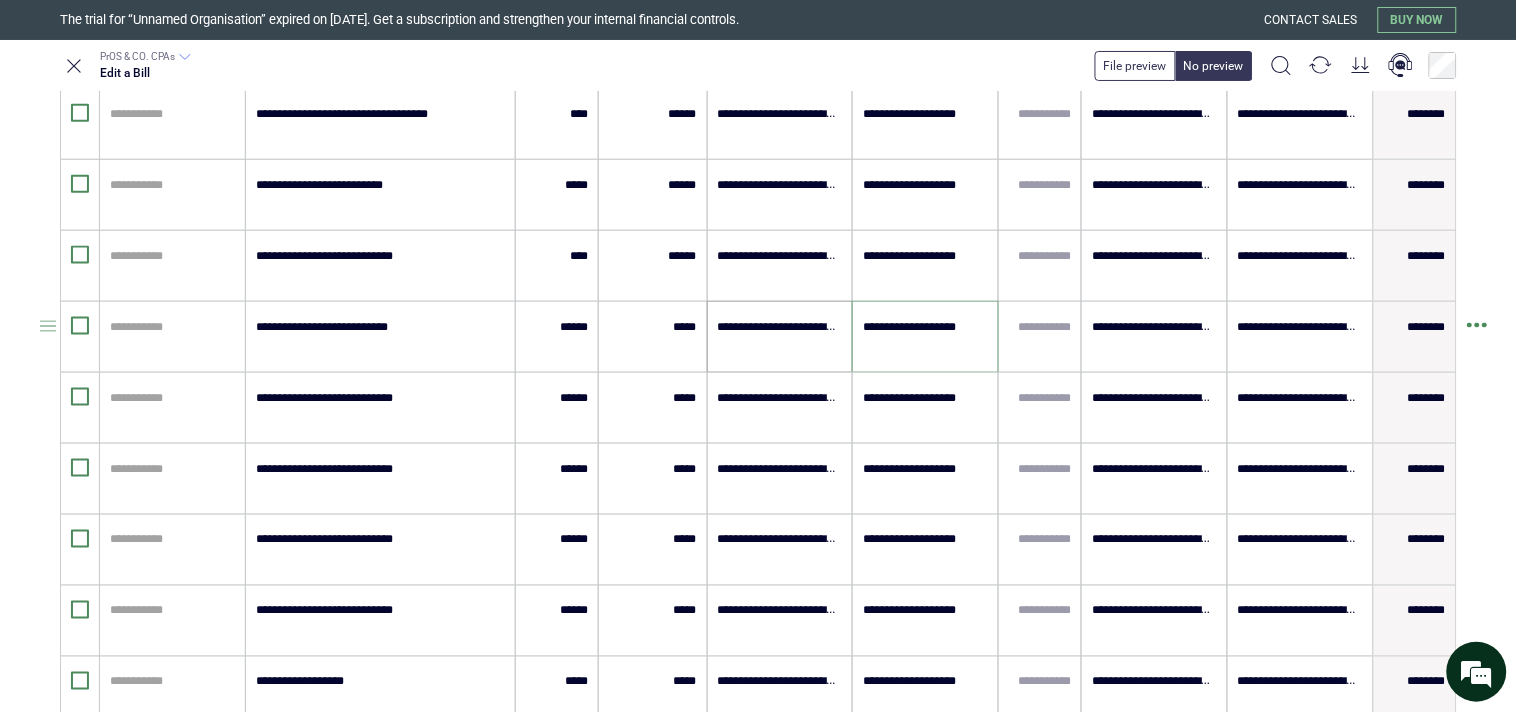 scroll, scrollTop: 523, scrollLeft: 0, axis: vertical 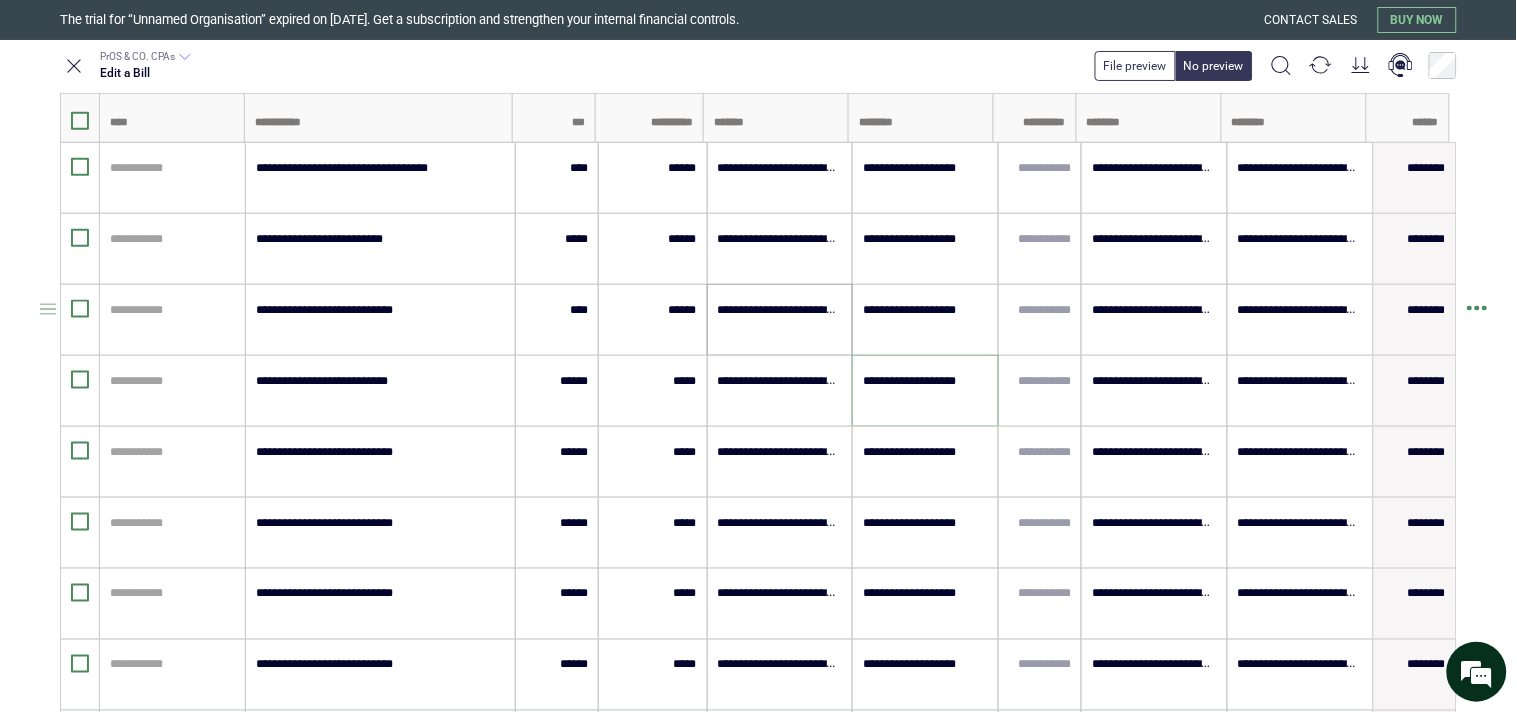 type on "**********" 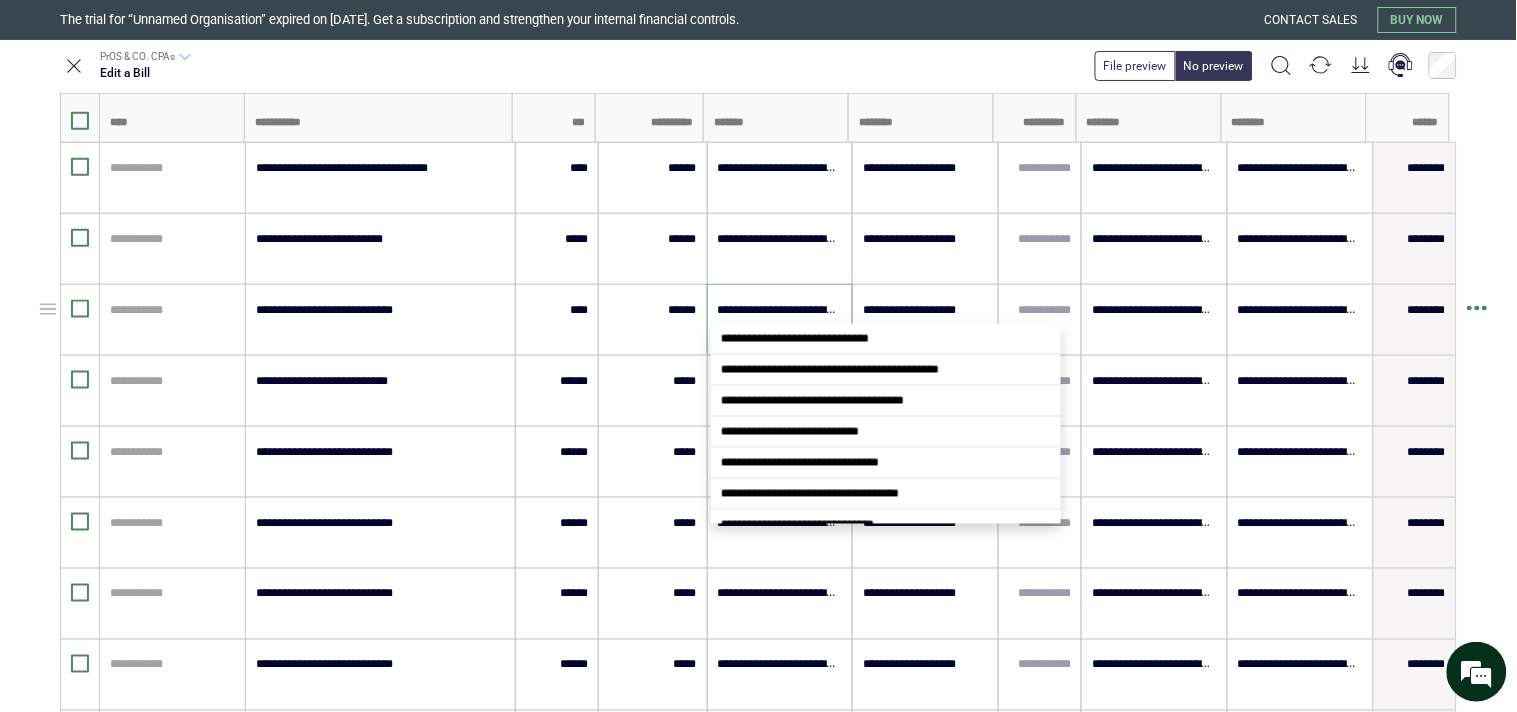 click on "**********" at bounding box center (780, 310) 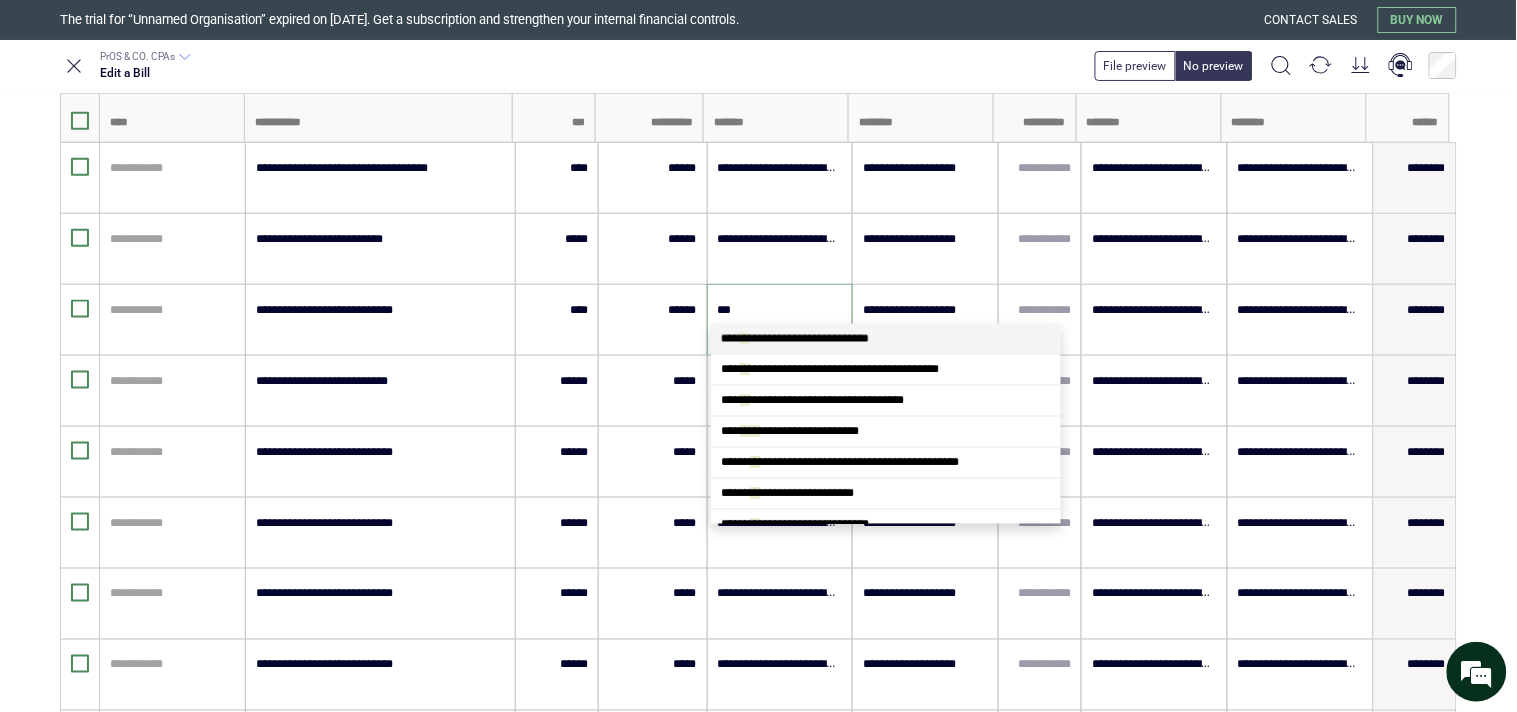 type on "****" 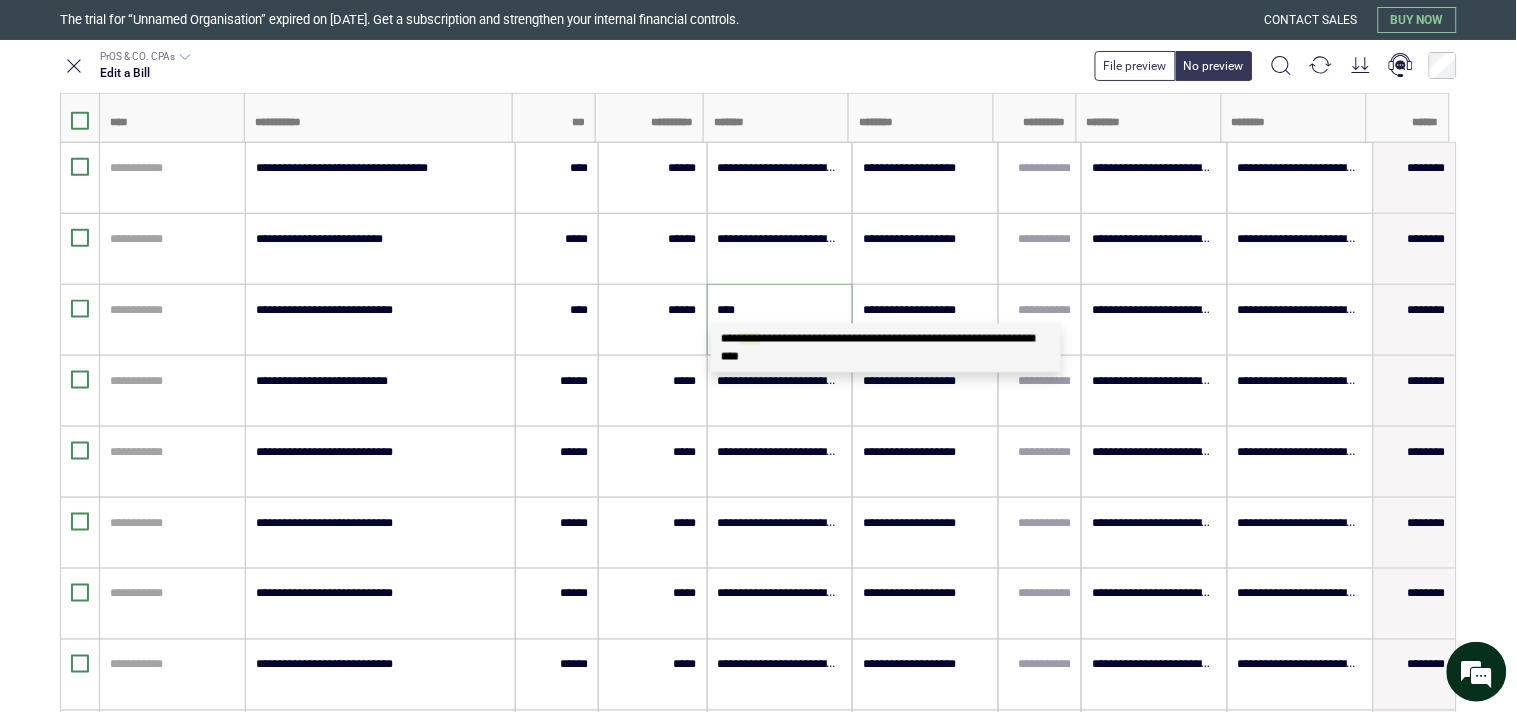 scroll, scrollTop: 0, scrollLeft: 0, axis: both 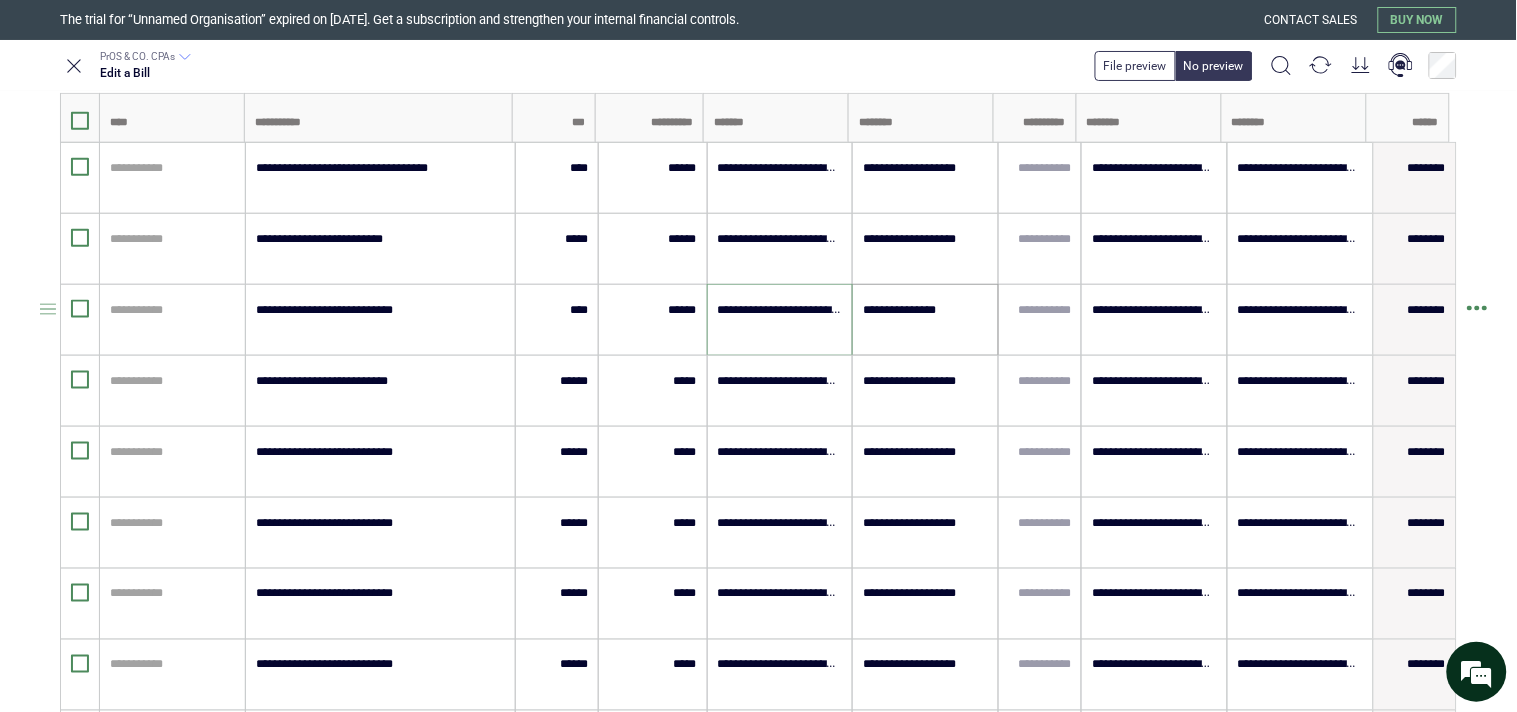 type on "**********" 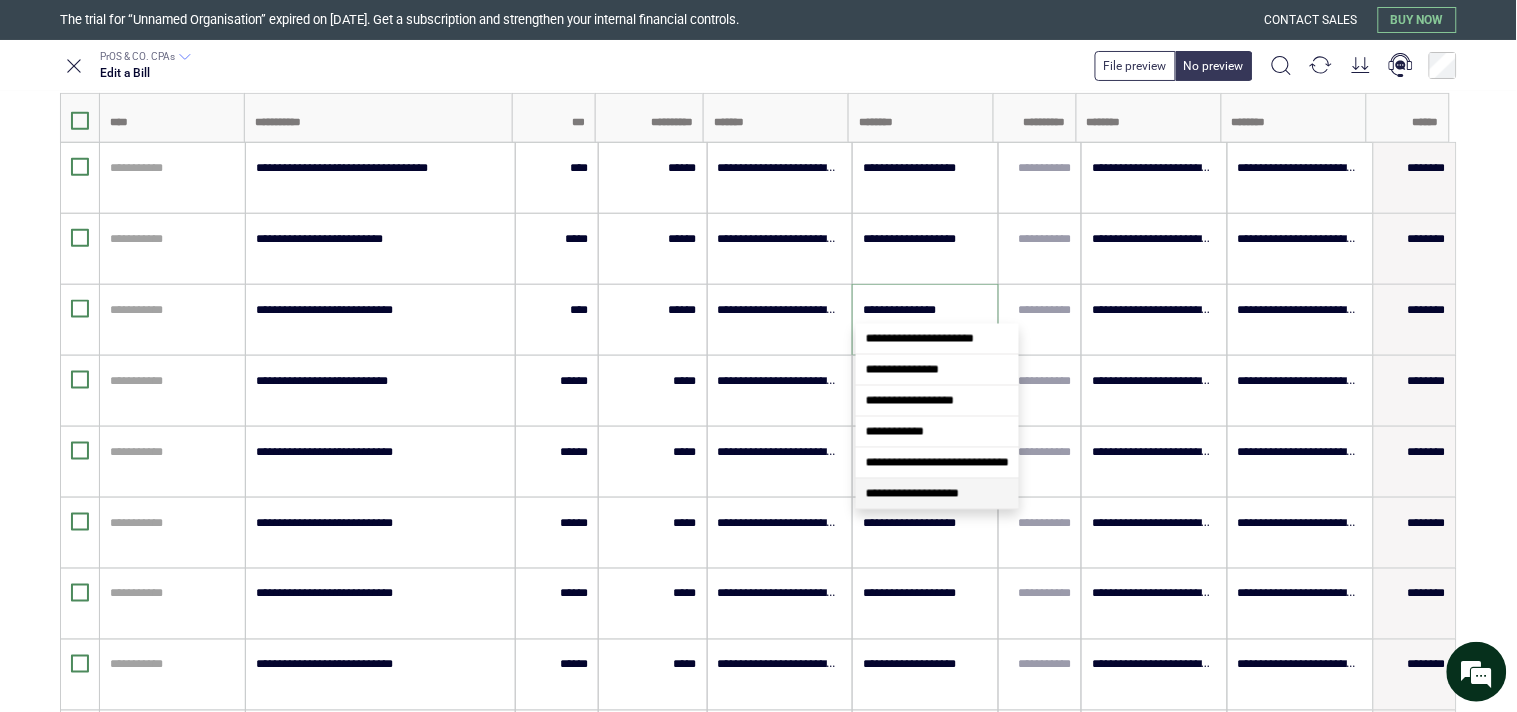 click on "**********" at bounding box center [912, 494] 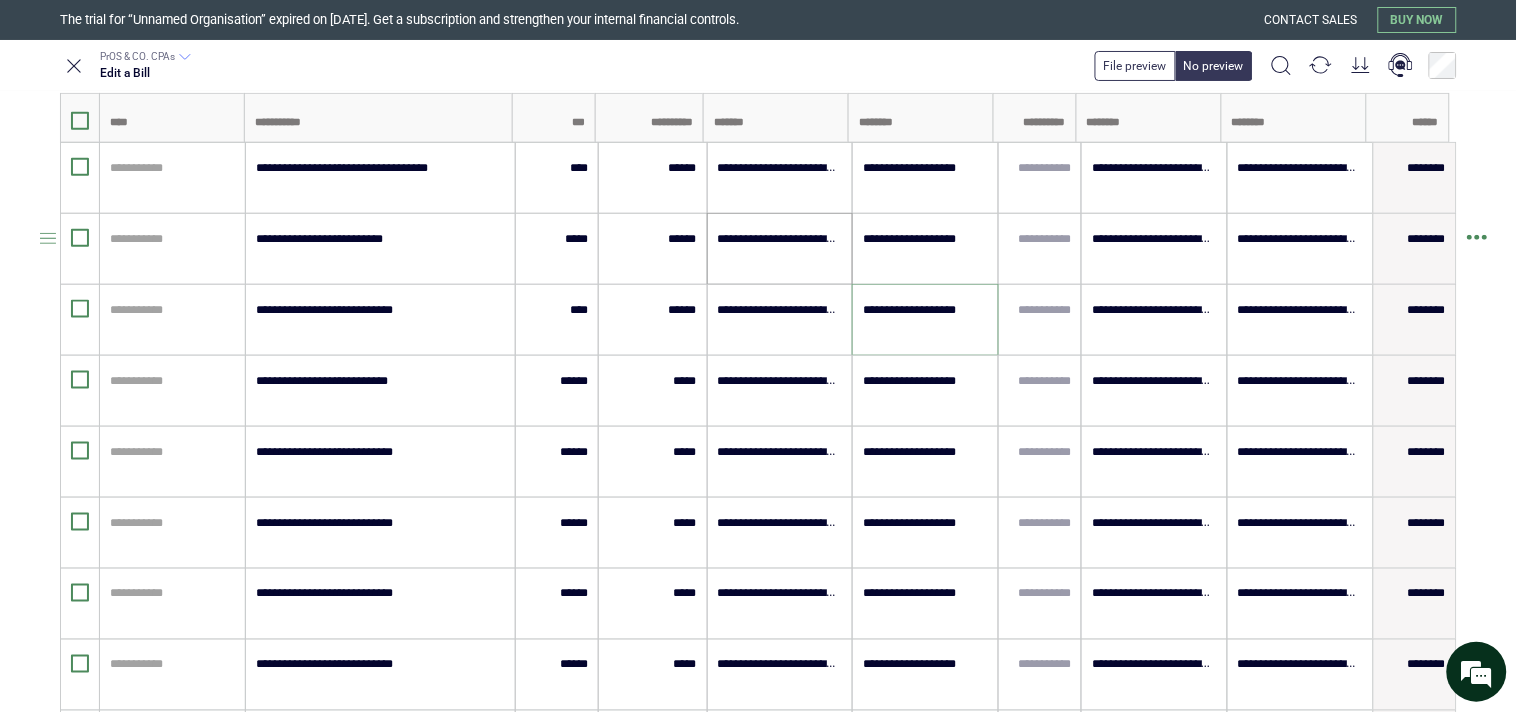 type on "**********" 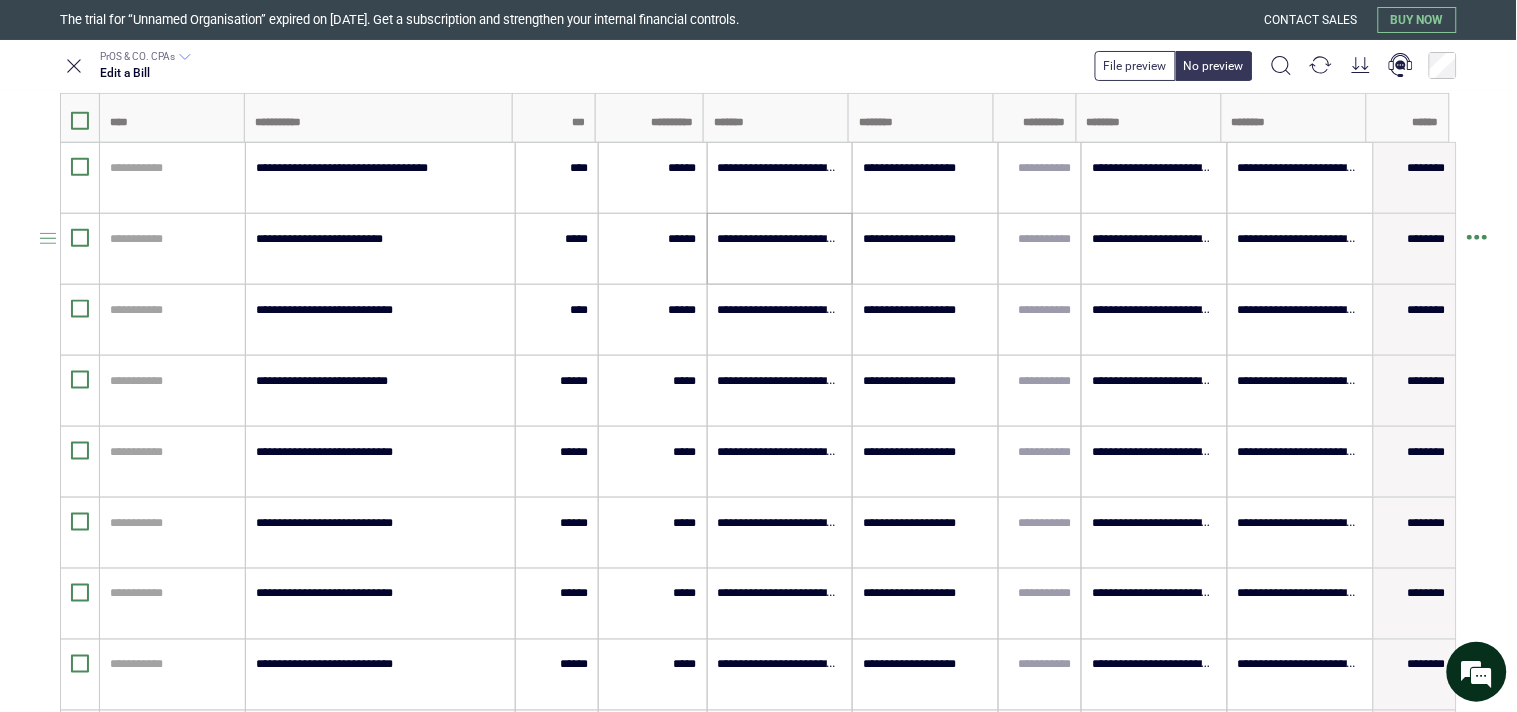 click on "**********" at bounding box center (780, 249) 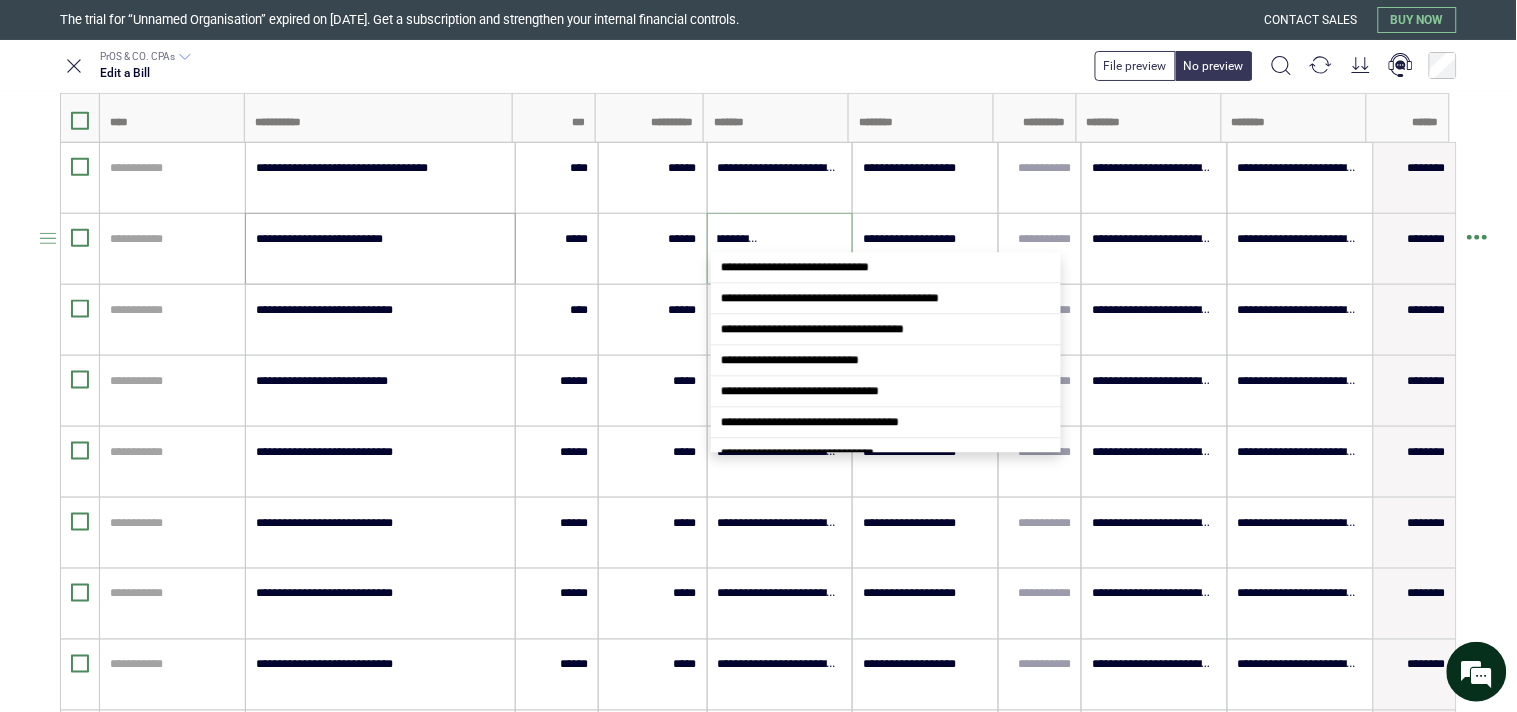 click on "**********" at bounding box center (379, 249) 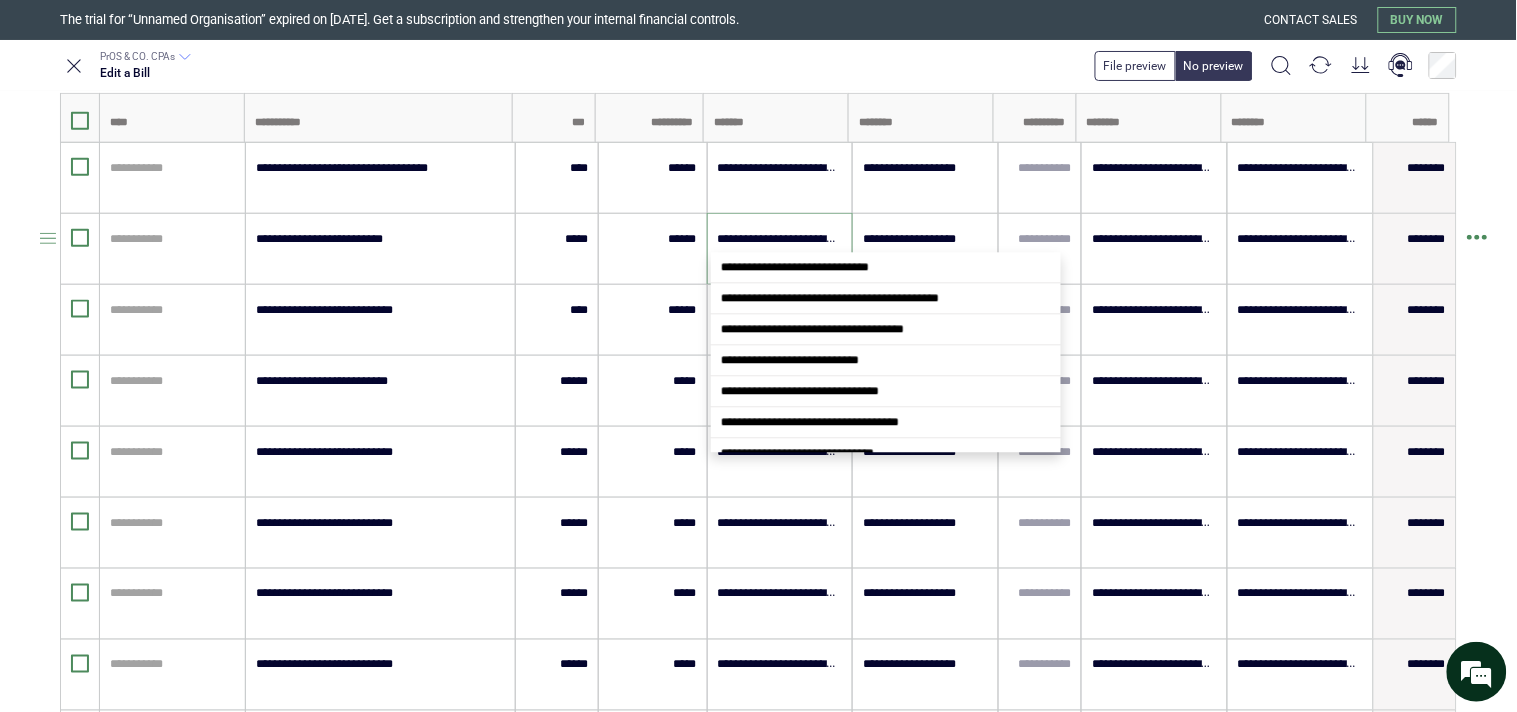 click on "**********" at bounding box center (780, 239) 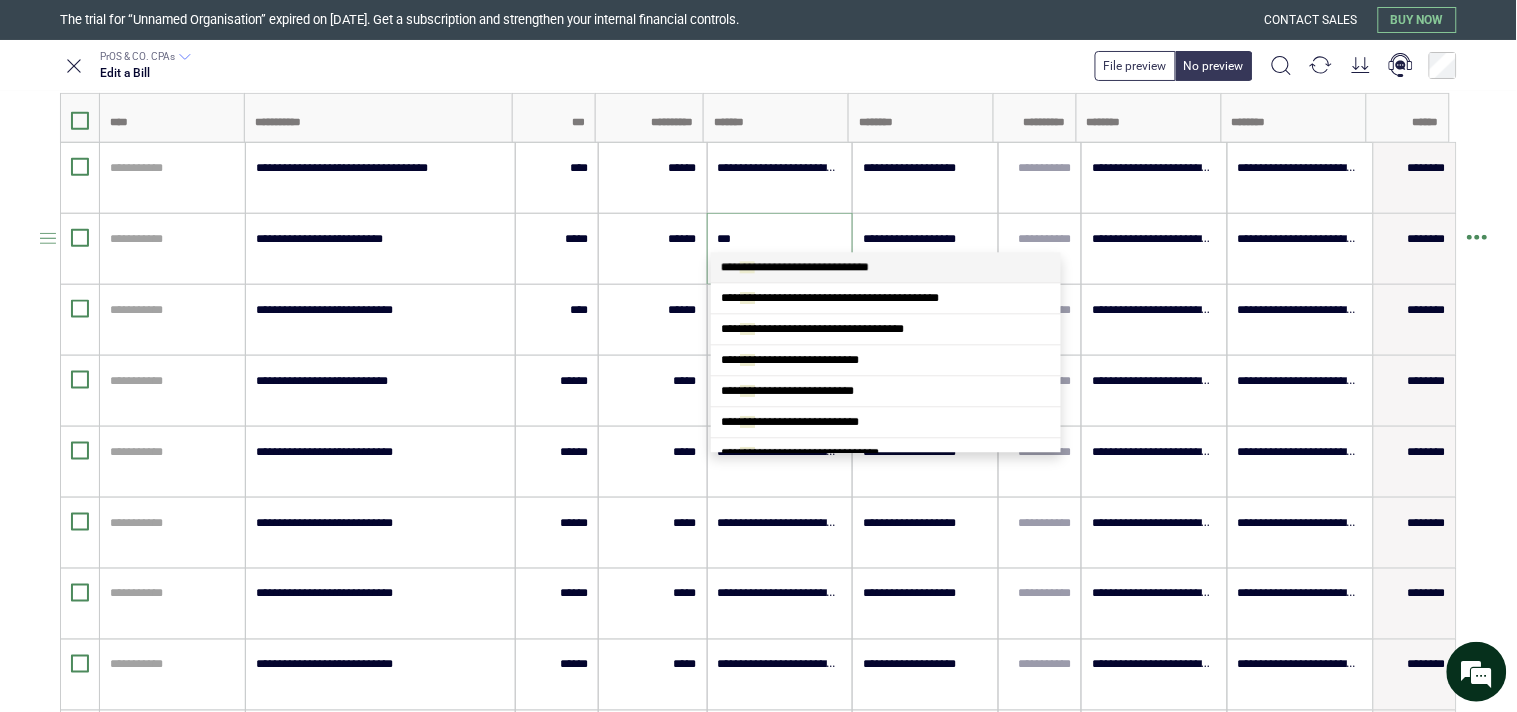 type on "****" 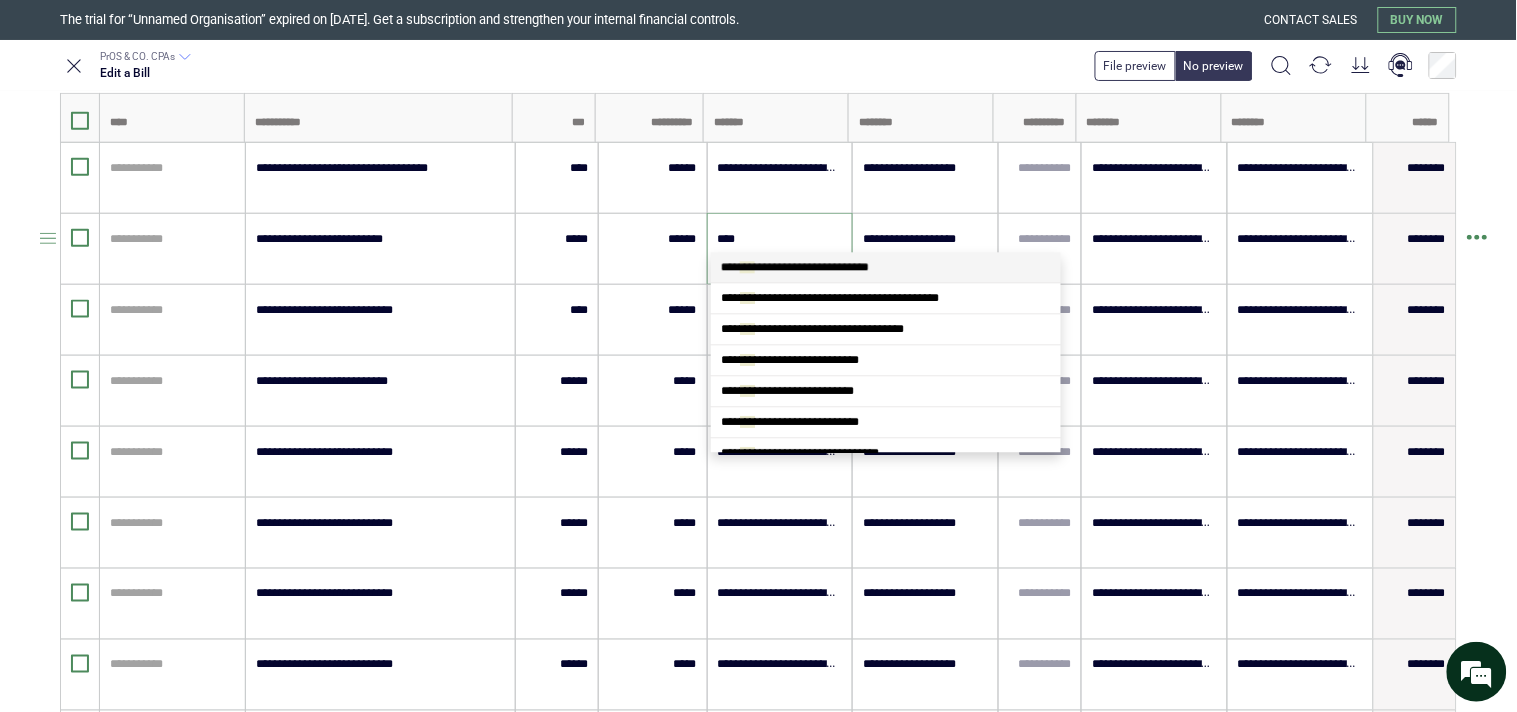 scroll, scrollTop: 0, scrollLeft: 0, axis: both 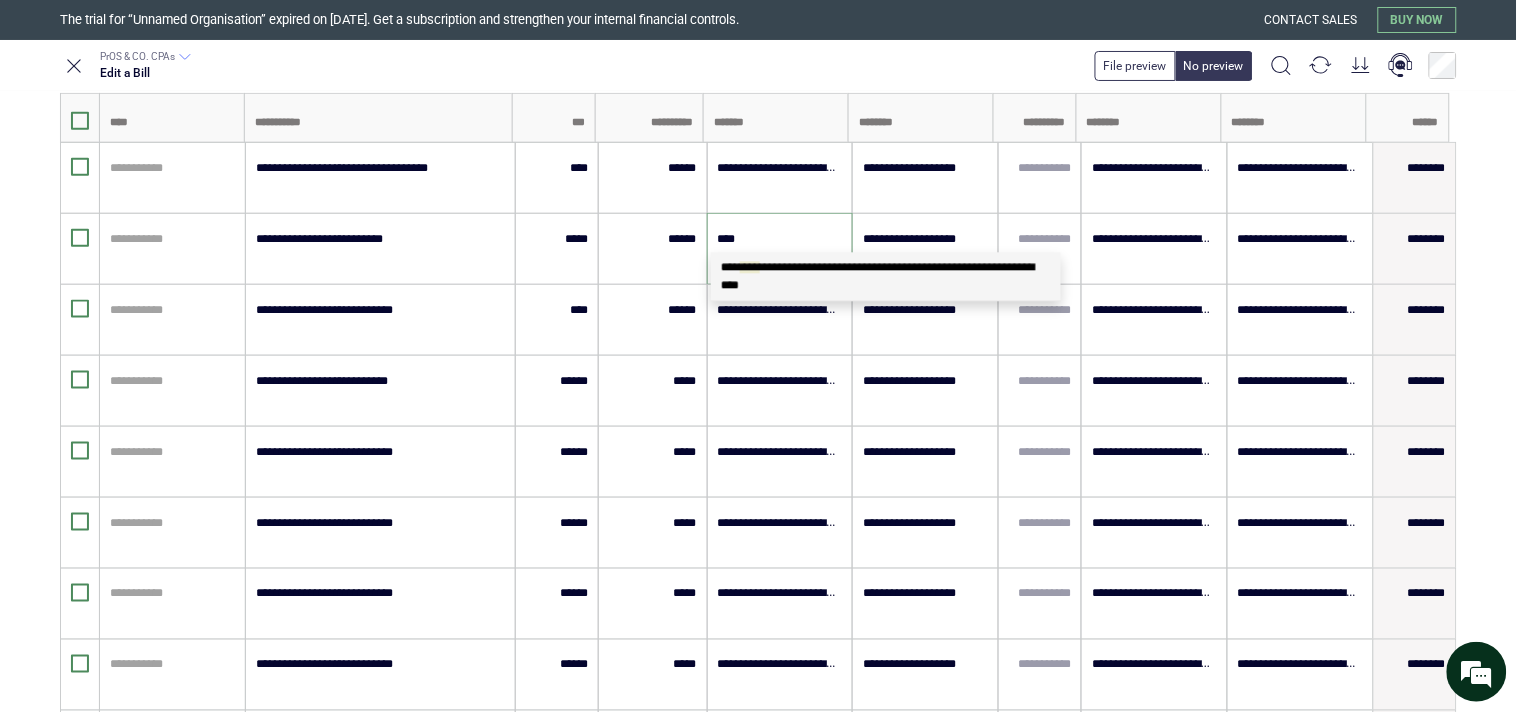 drag, startPoint x: 780, startPoint y: 277, endPoint x: 797, endPoint y: 283, distance: 18.027756 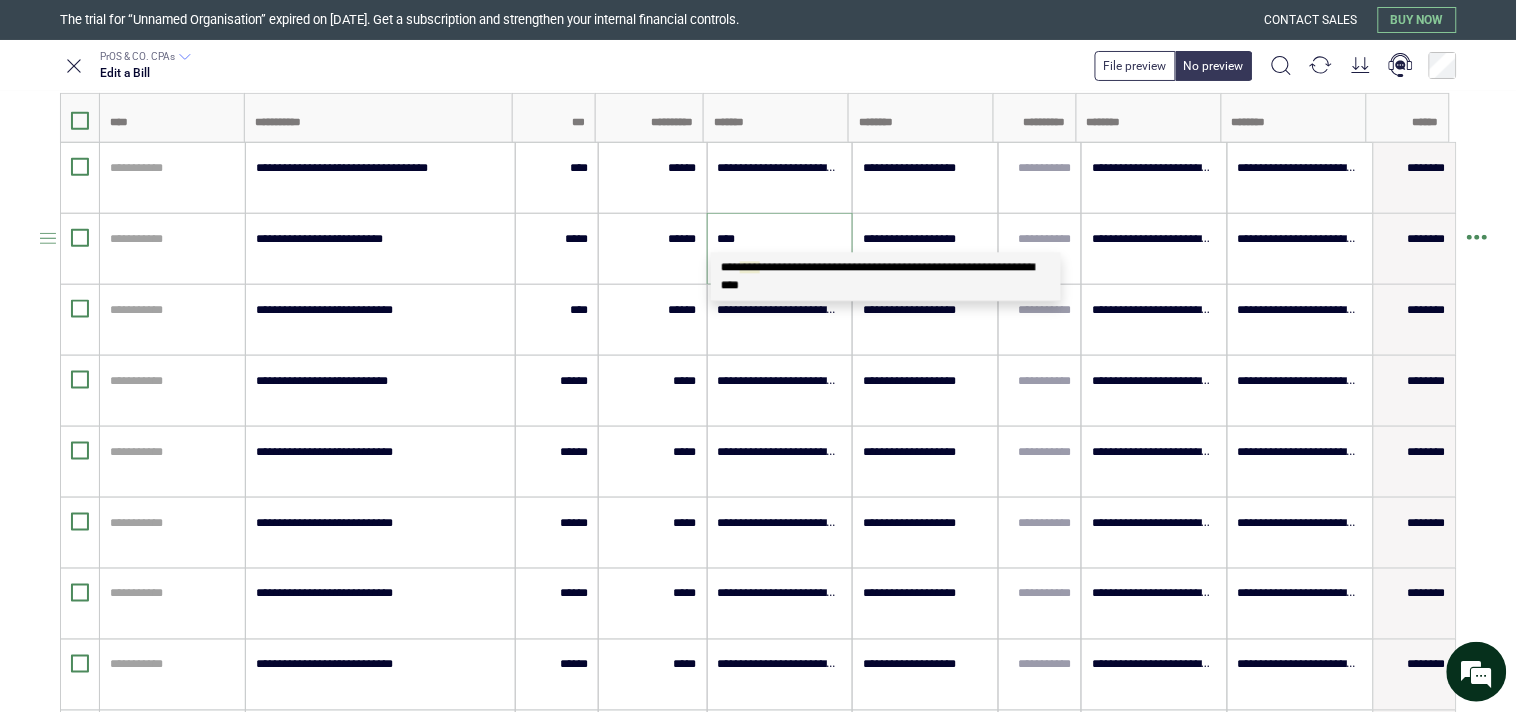click on "**********" at bounding box center (886, 276) 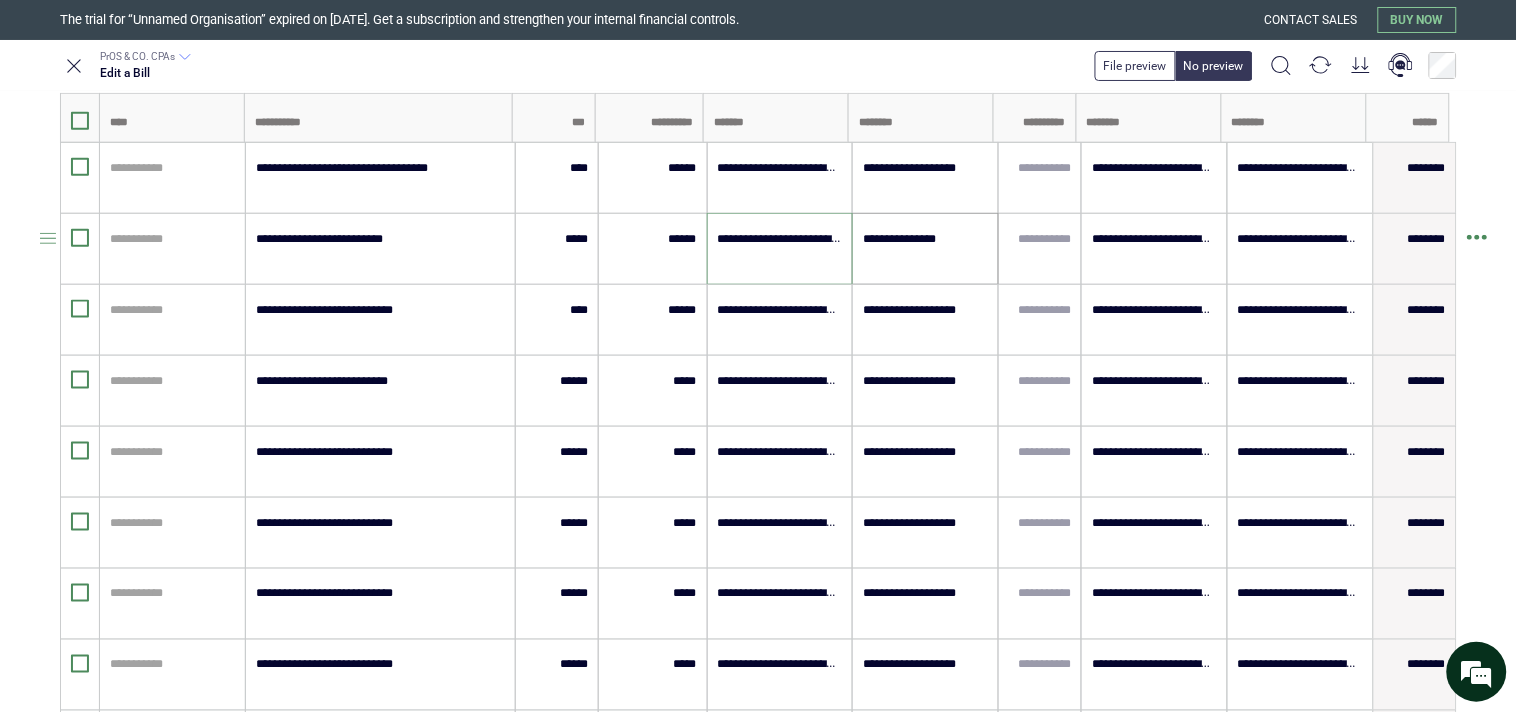 type on "**********" 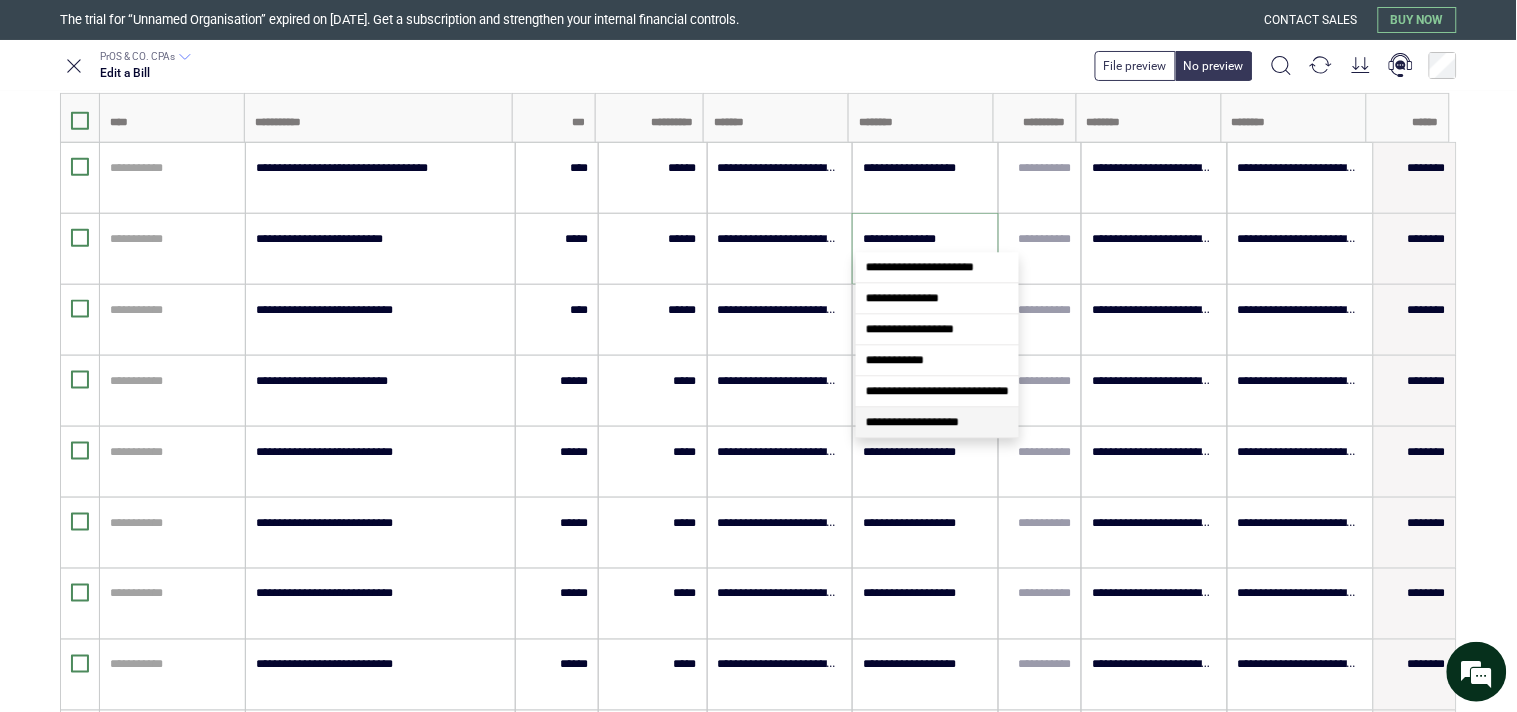 click on "**********" at bounding box center (912, 422) 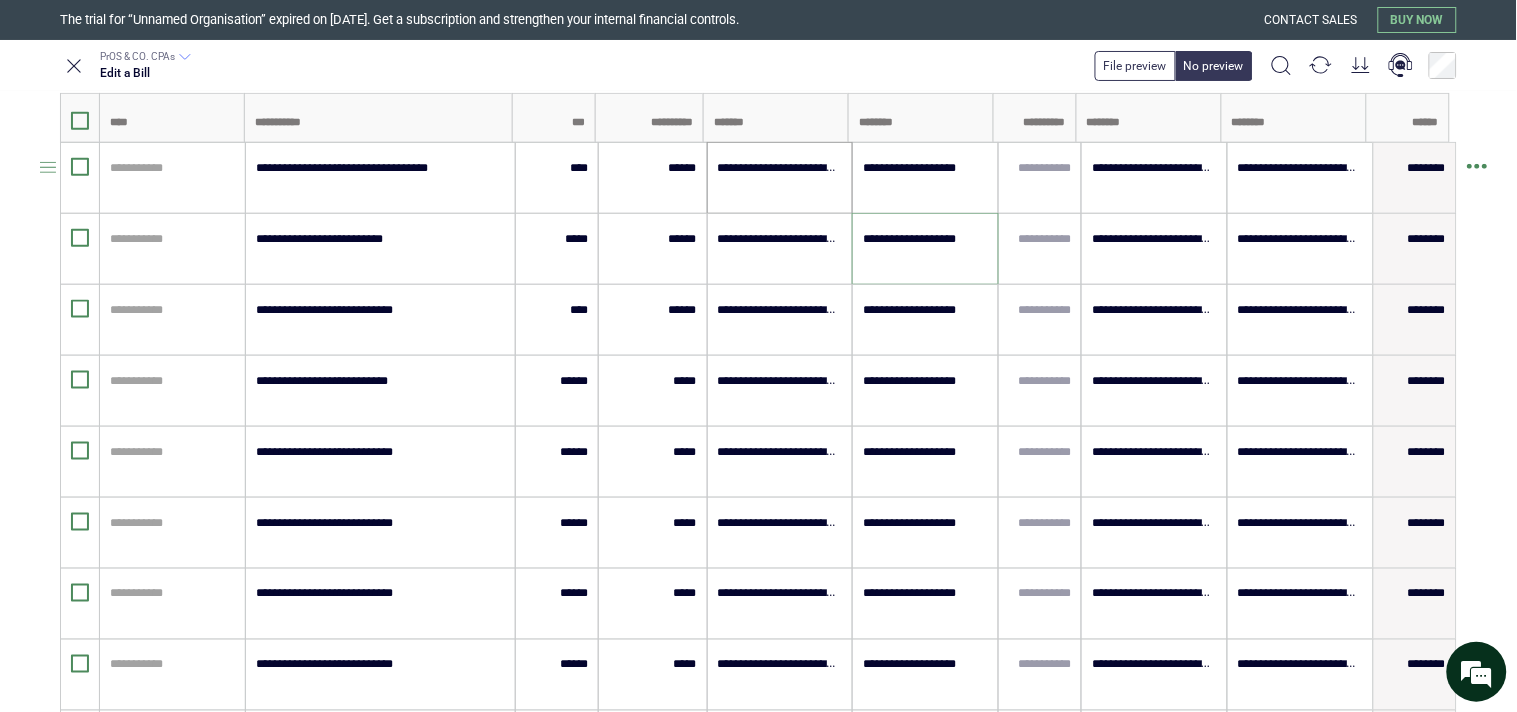 type on "**********" 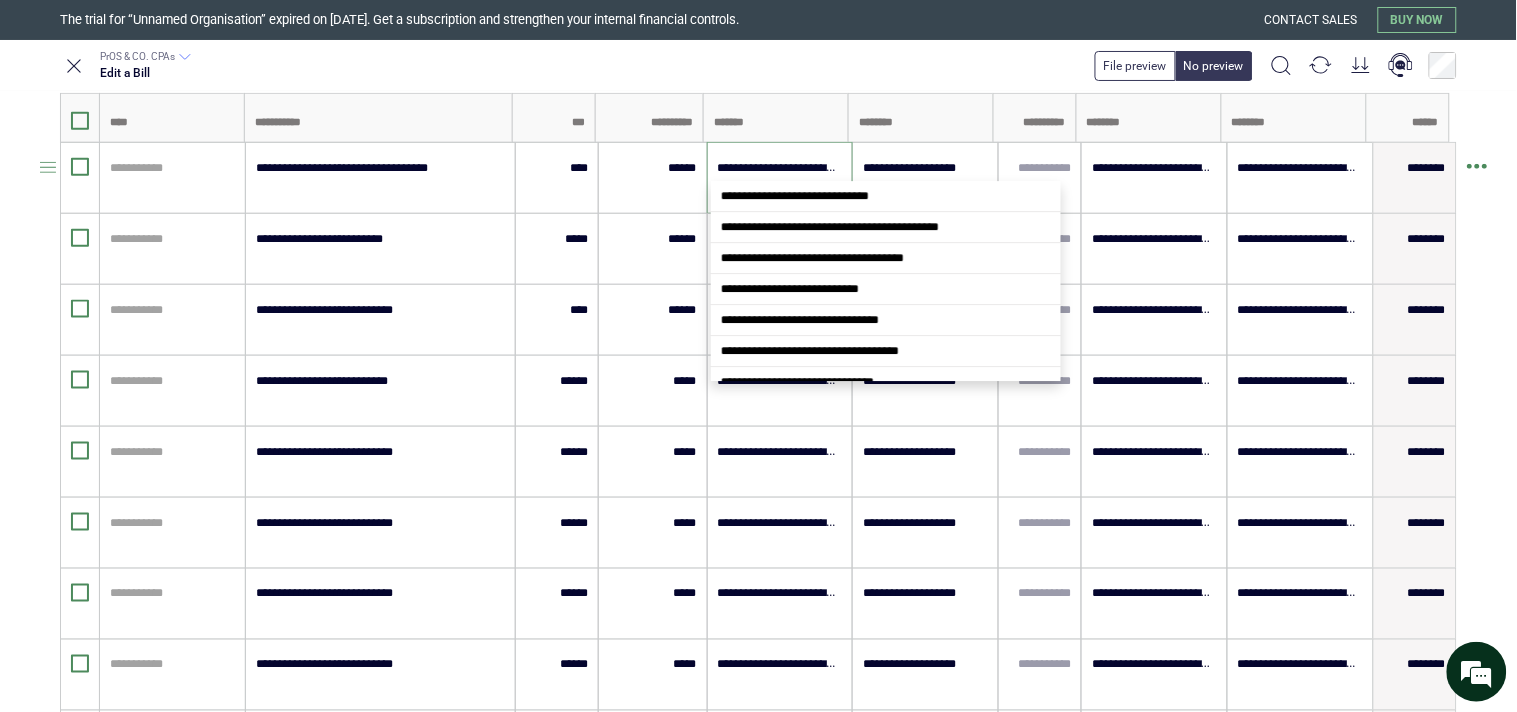 click on "**********" at bounding box center [780, 168] 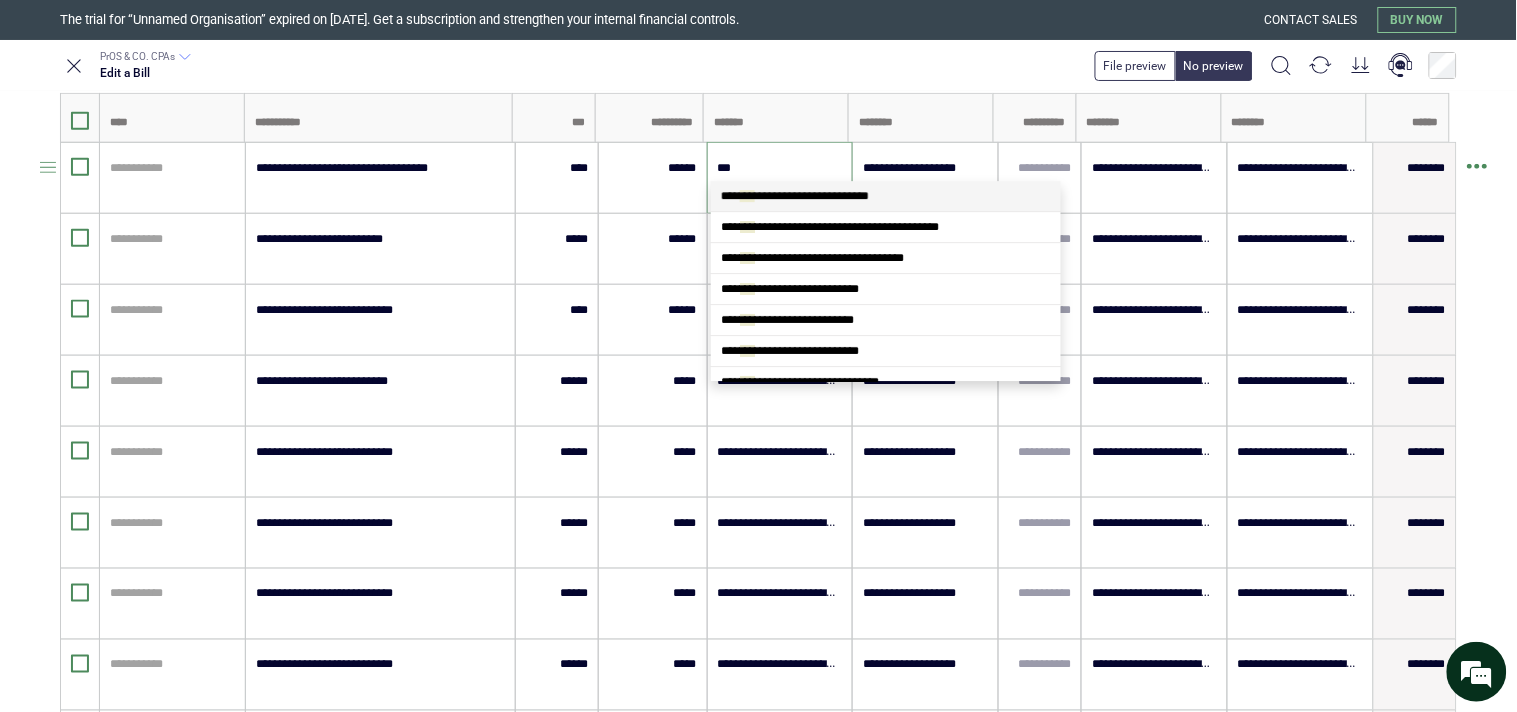 type on "****" 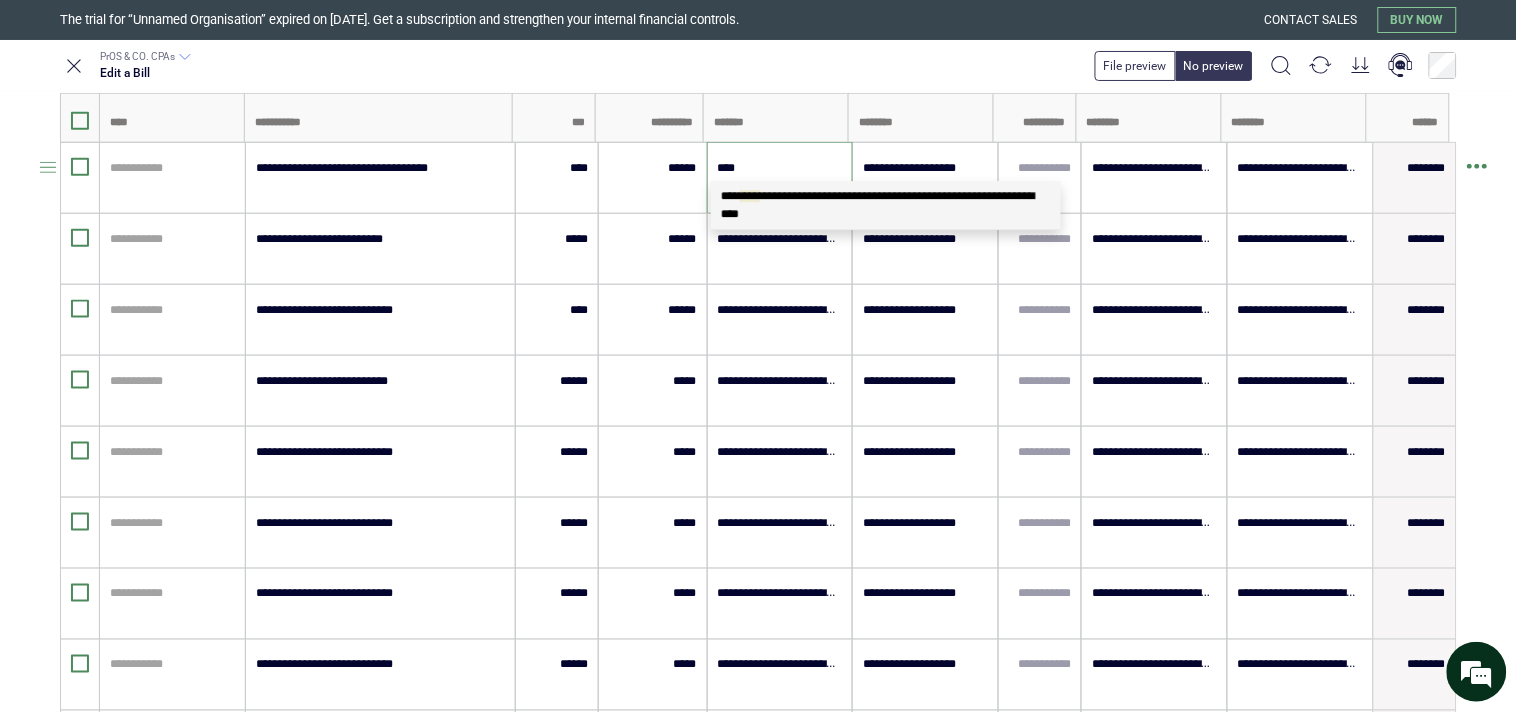 scroll, scrollTop: 0, scrollLeft: 0, axis: both 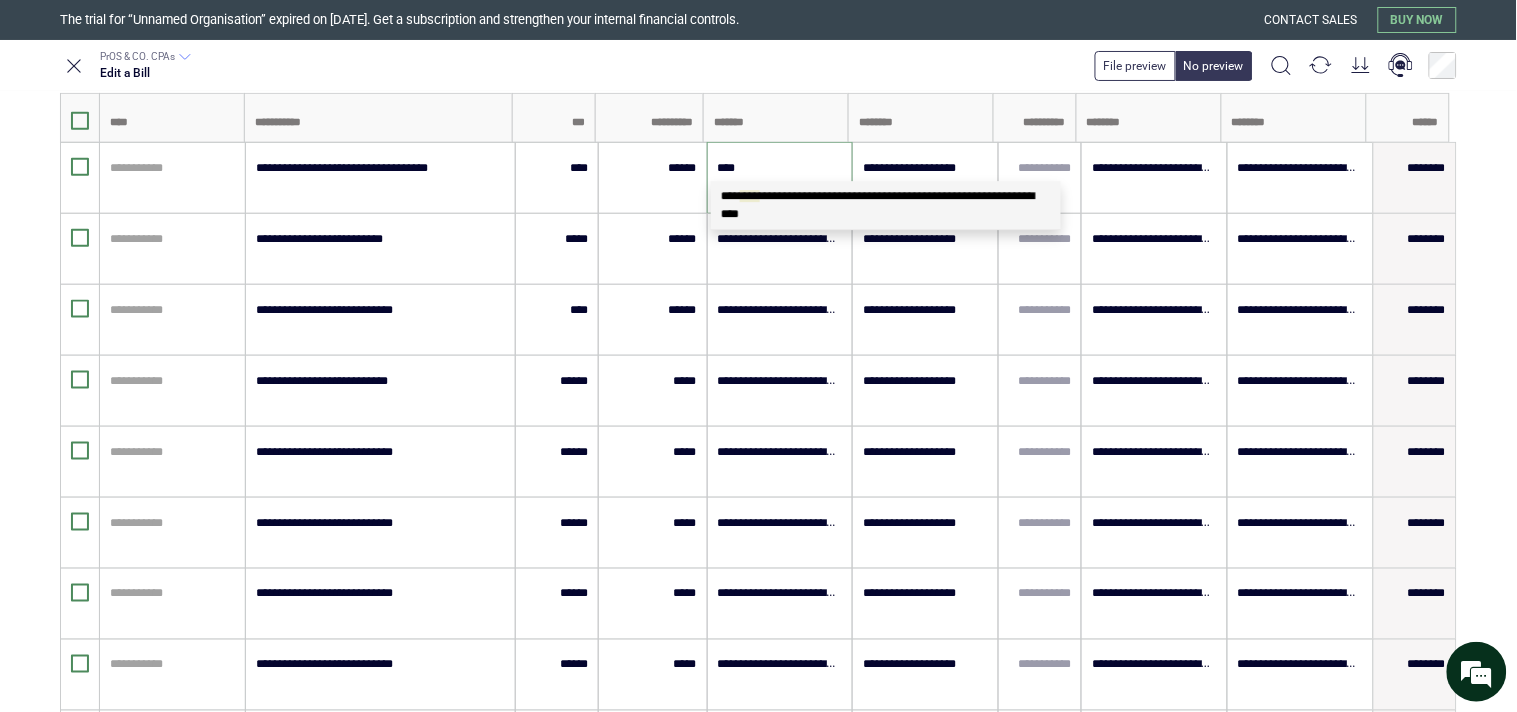 click on "**********" at bounding box center [878, 205] 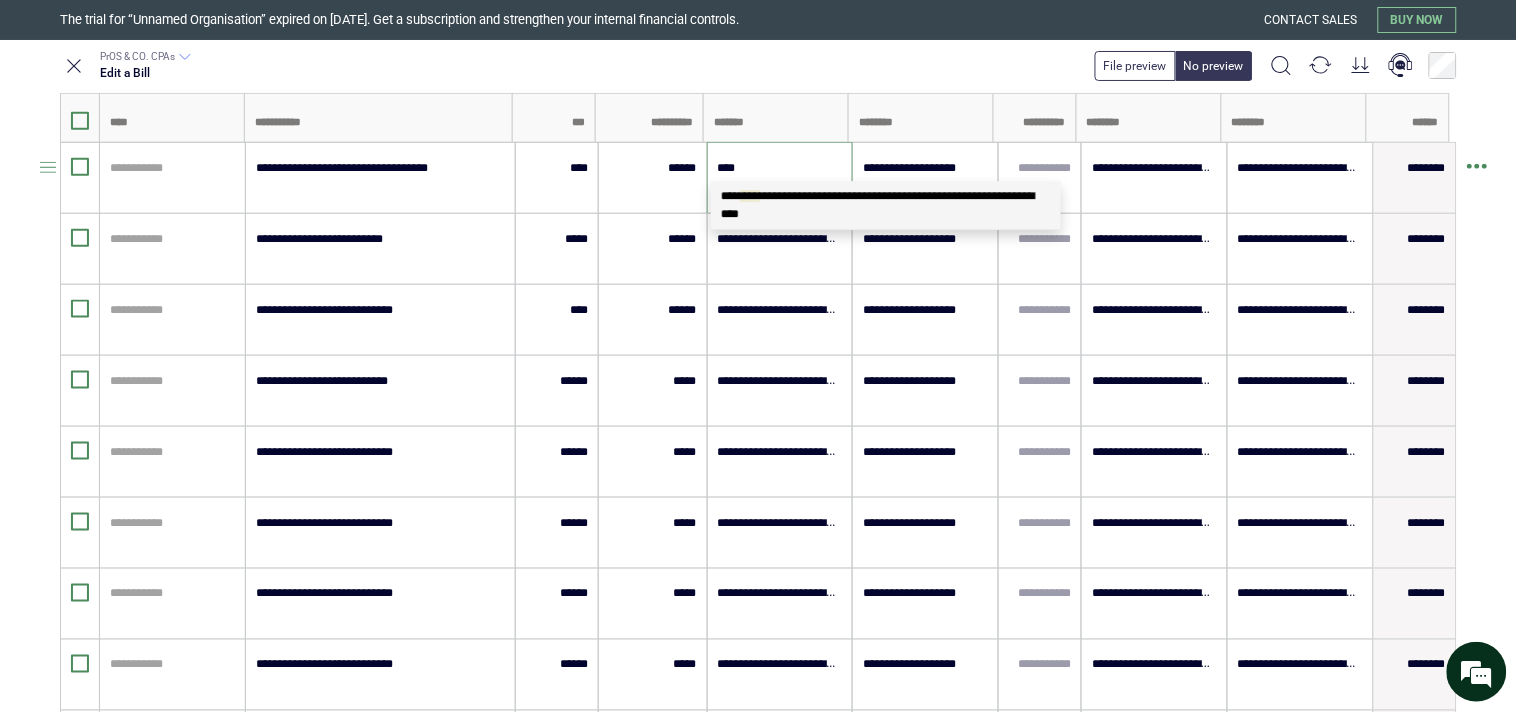 type 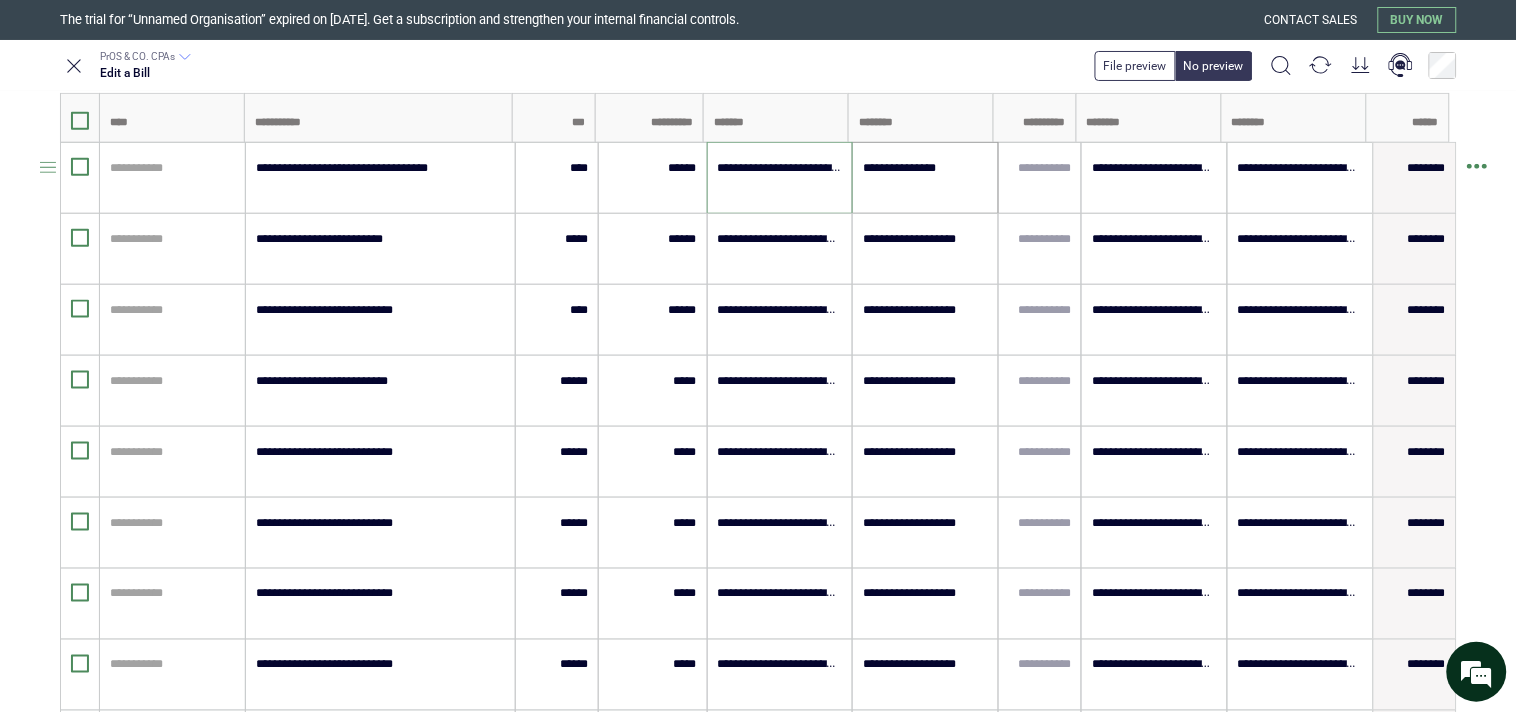 type on "**********" 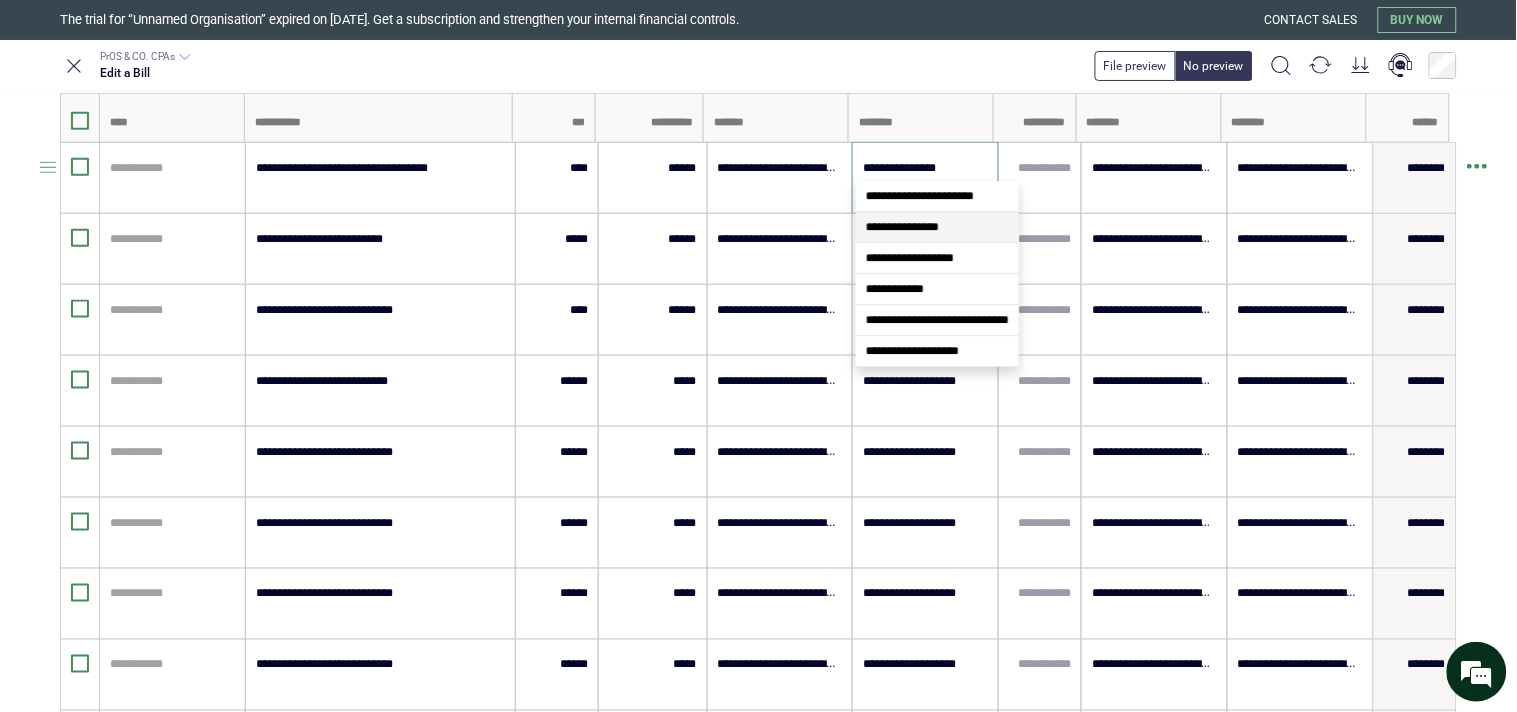 click on "**********" at bounding box center [925, 168] 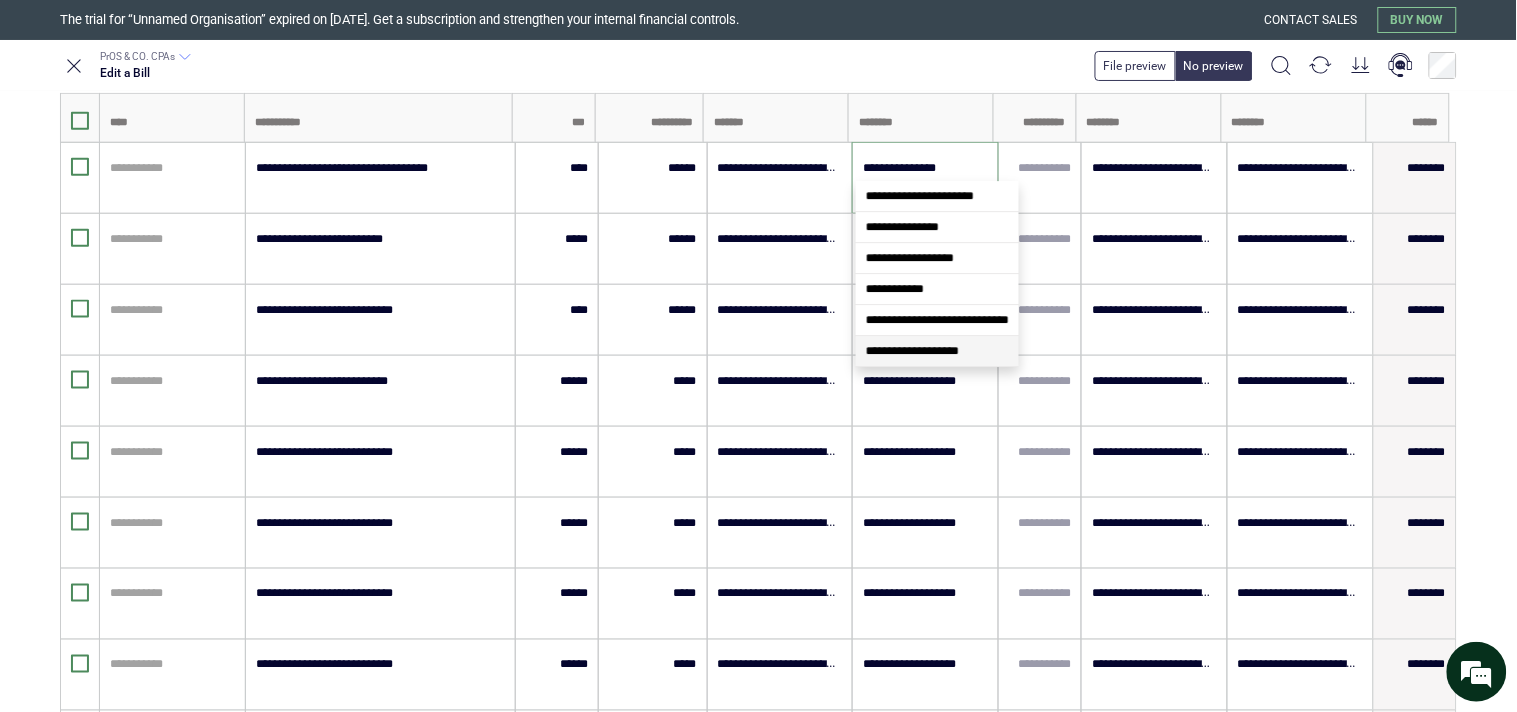 click on "**********" at bounding box center (912, 351) 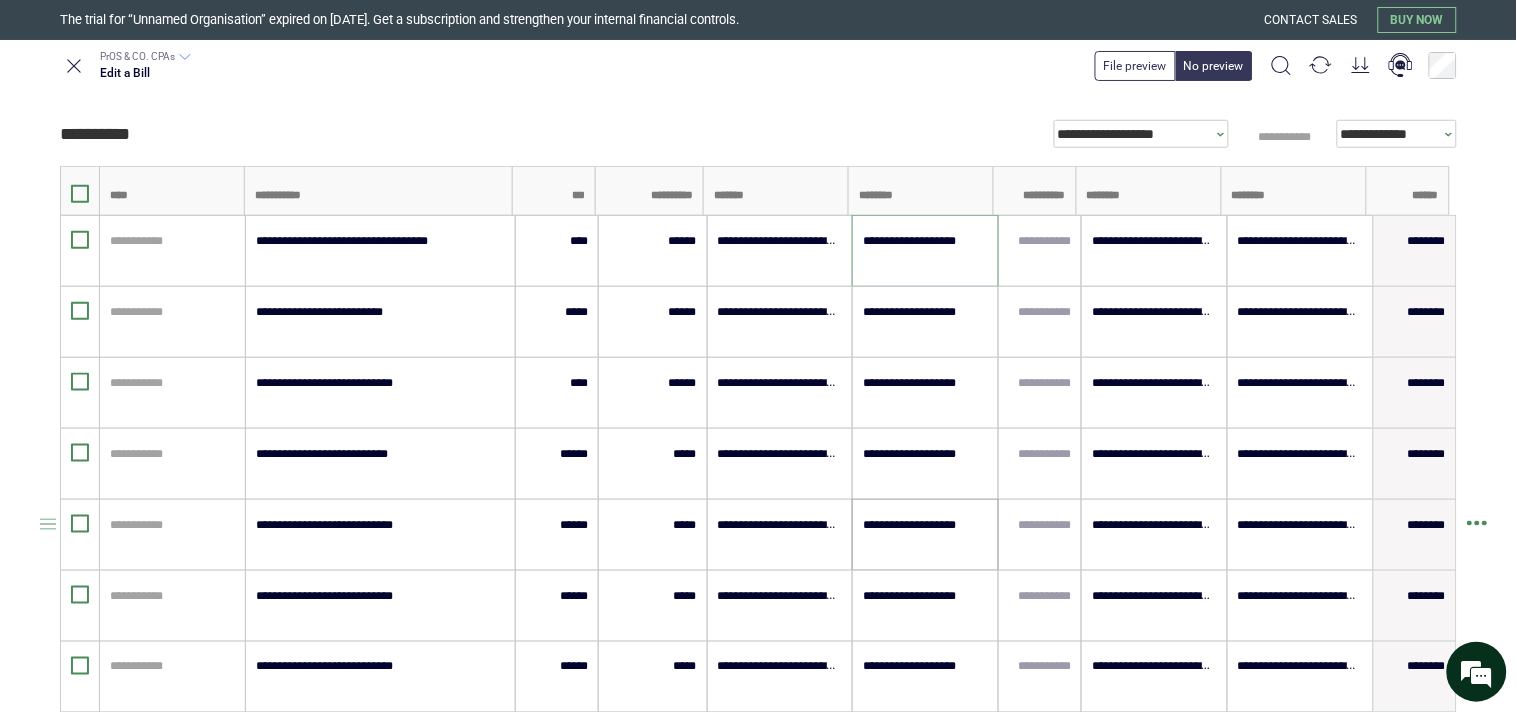 scroll, scrollTop: 412, scrollLeft: 0, axis: vertical 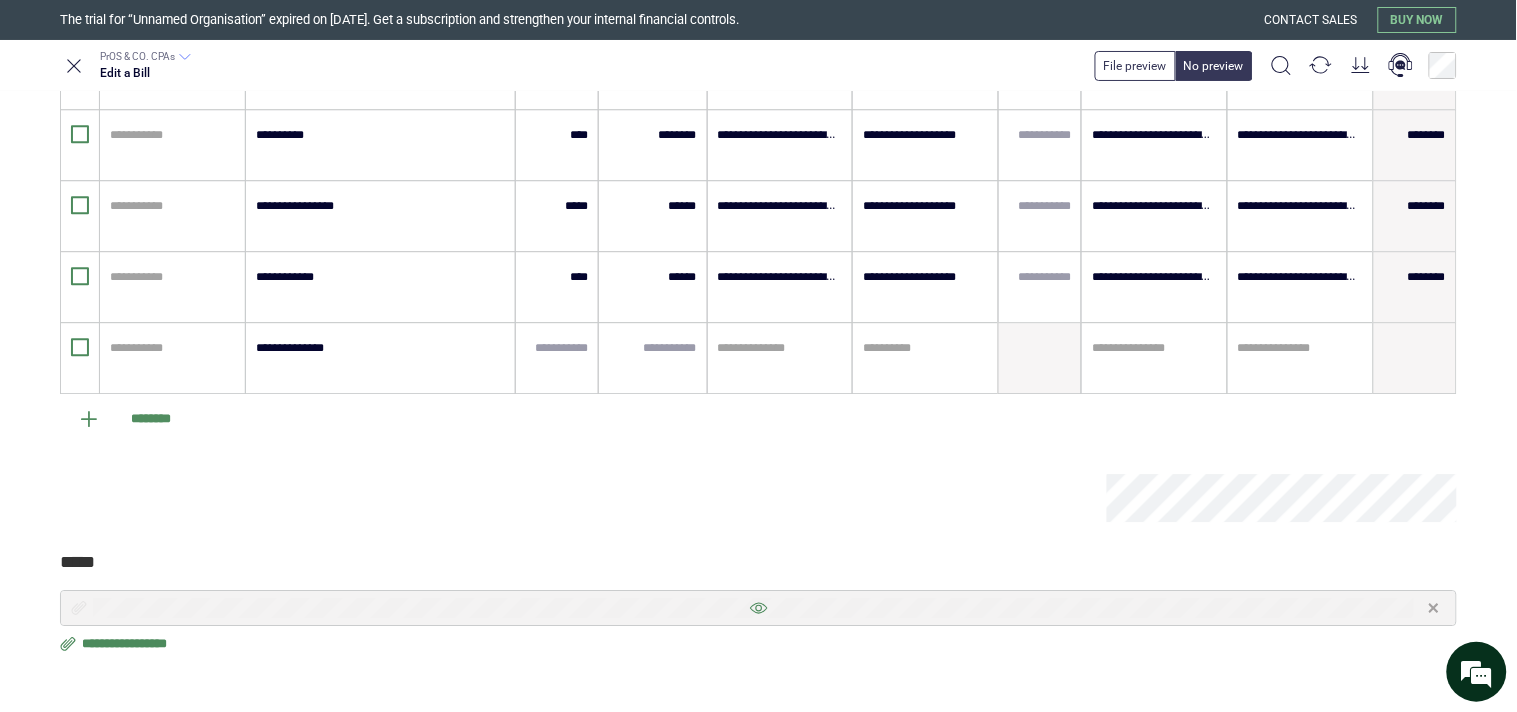 type on "**********" 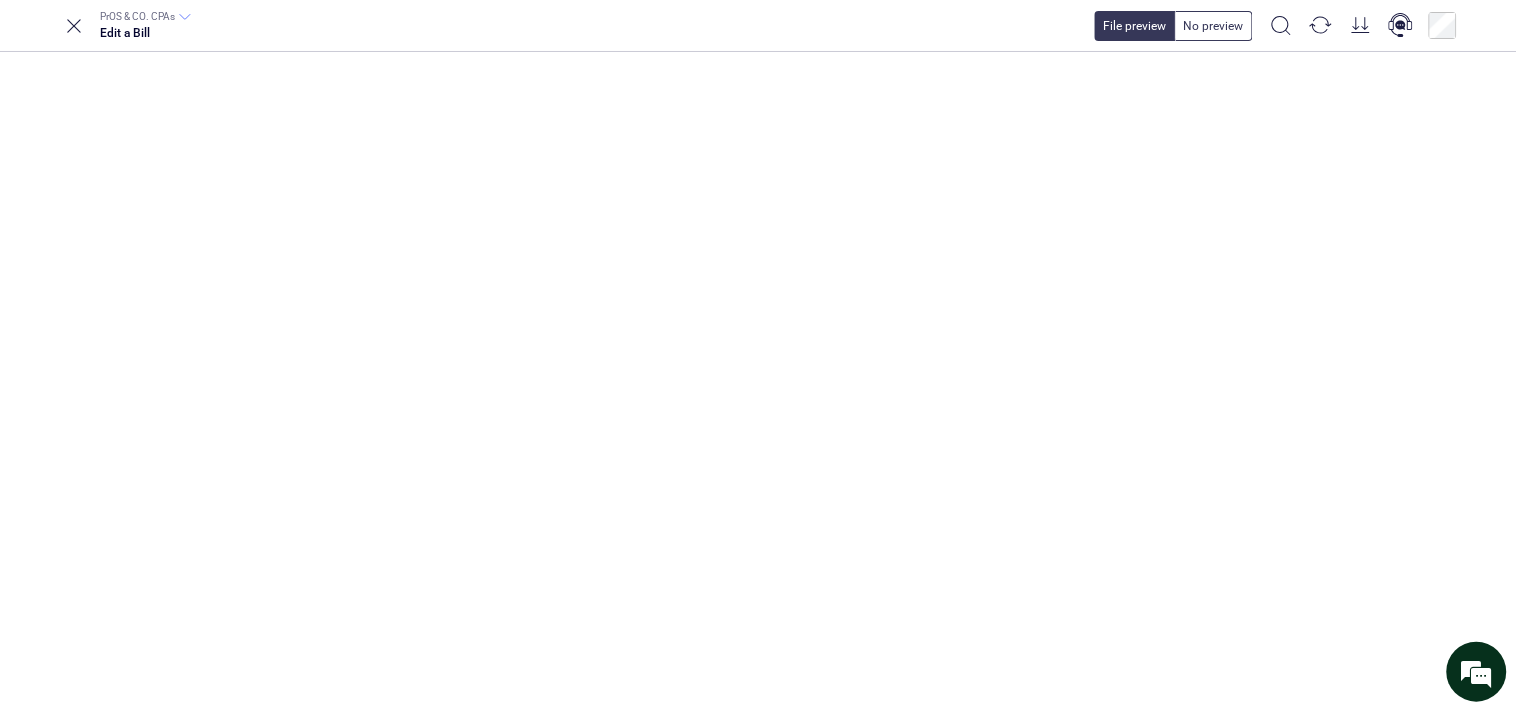 scroll, scrollTop: 395, scrollLeft: 0, axis: vertical 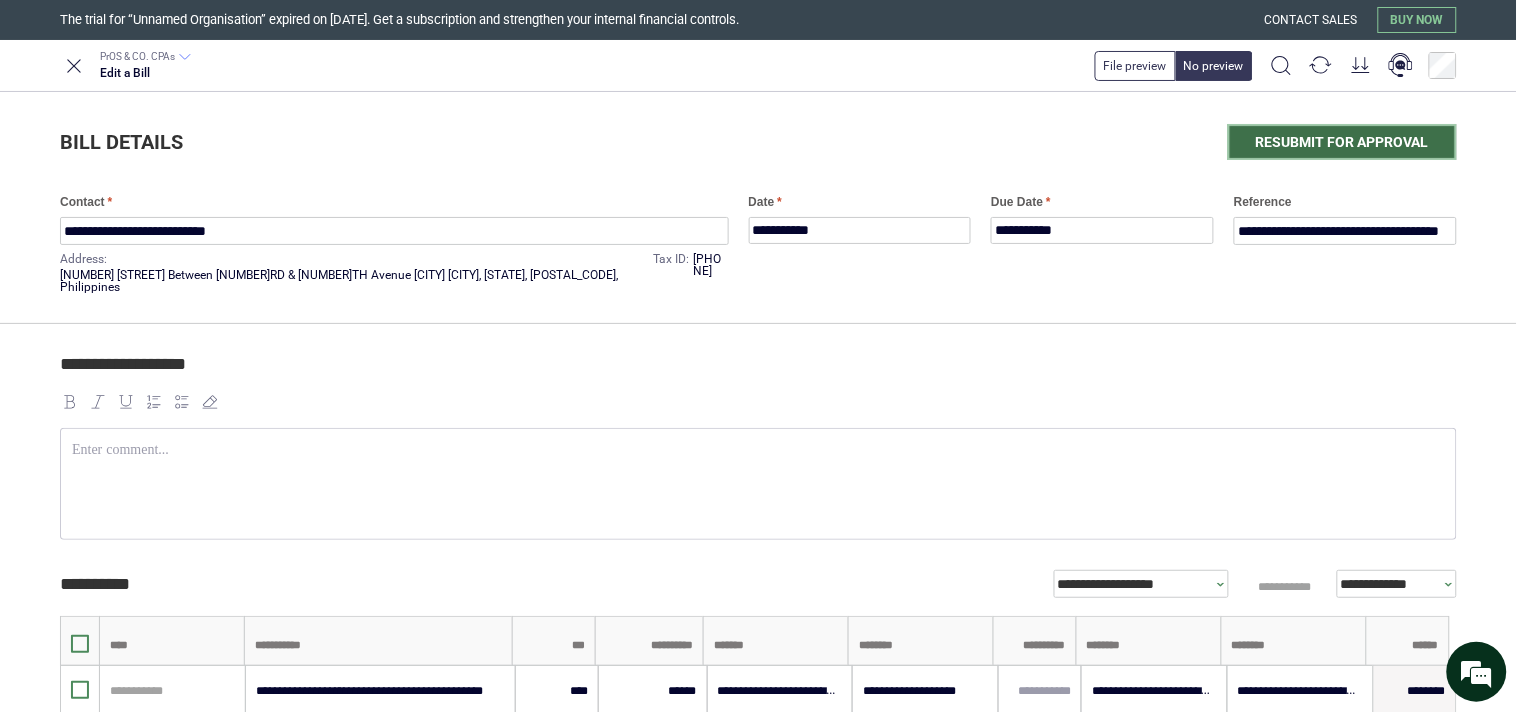 click on "Resubmit for approval" at bounding box center [1342, 142] 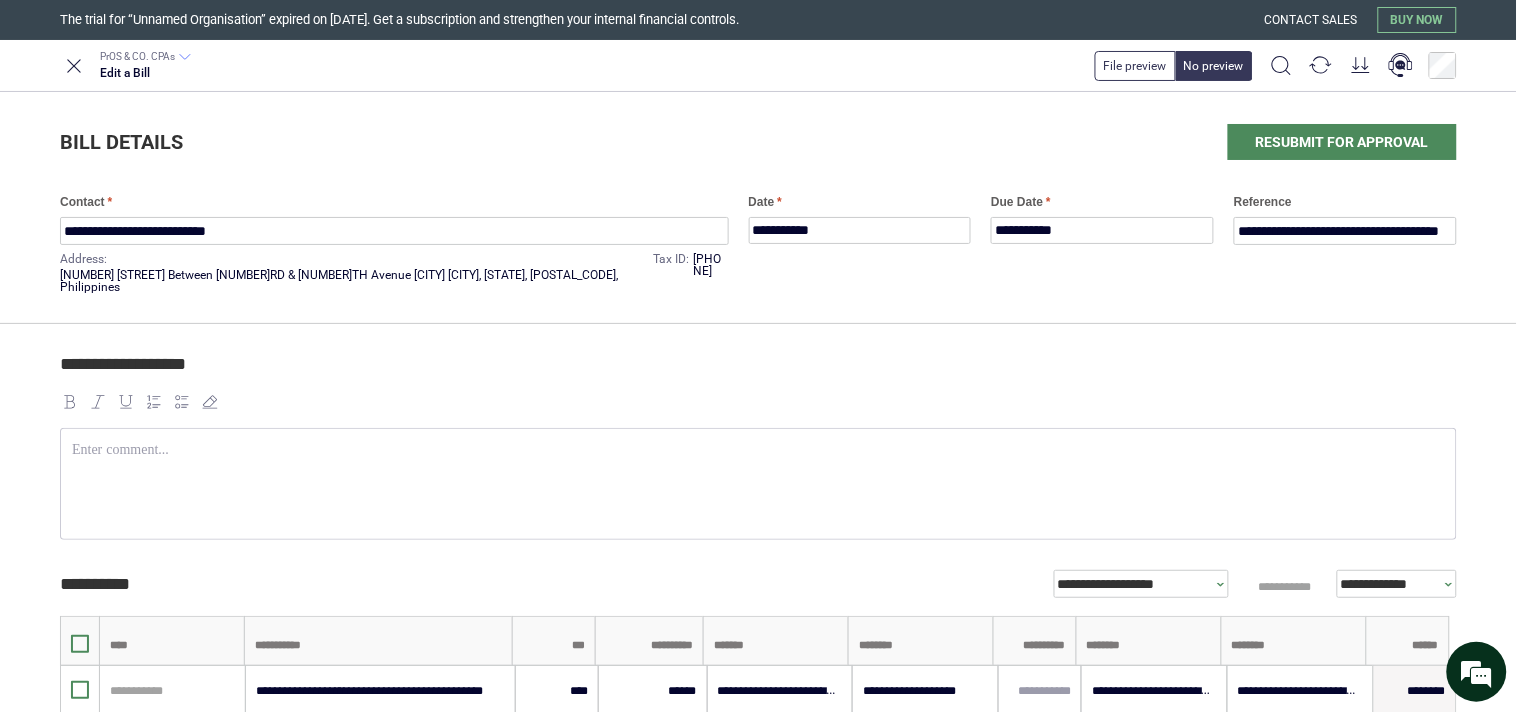 click on "Resubmit" at bounding box center (0, 0) 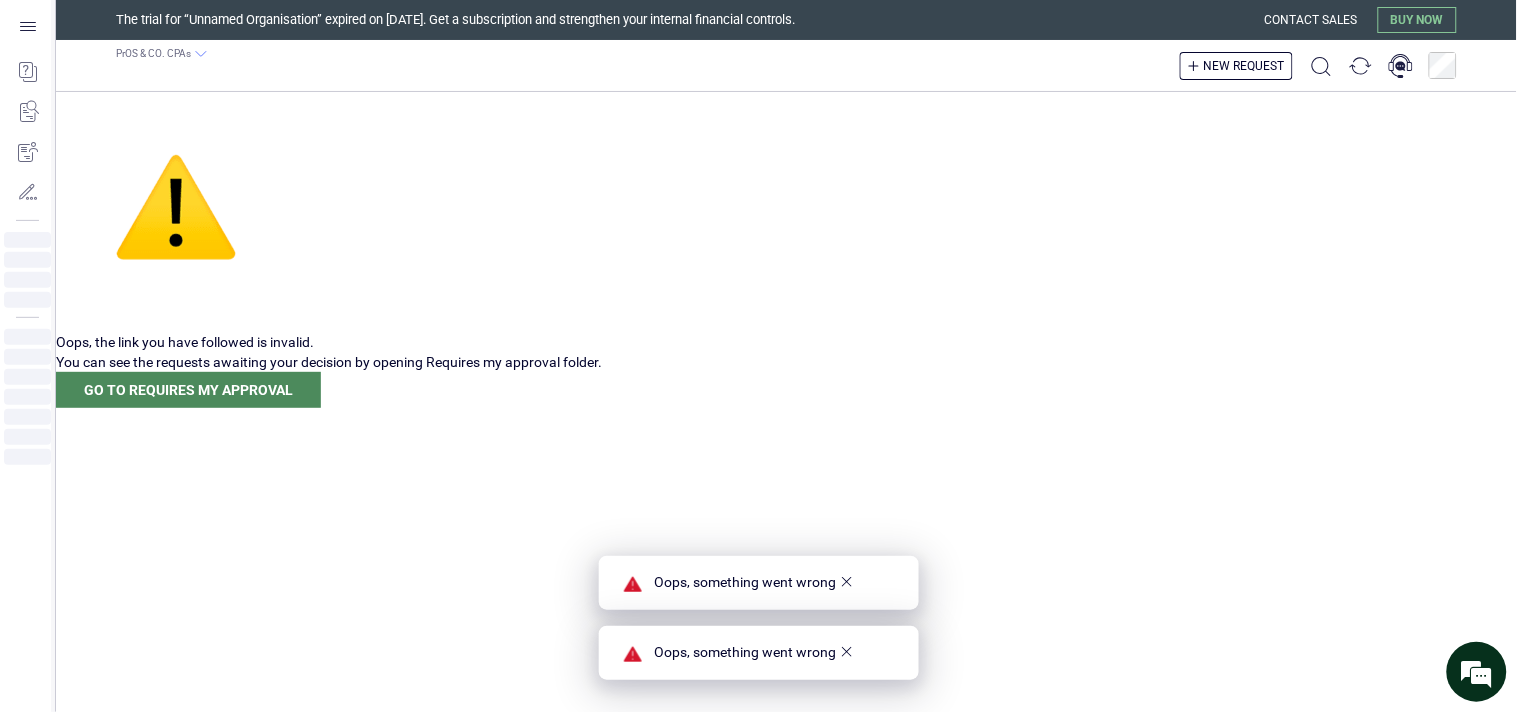 click on "Oops, the link you have followed is invalid. You can see the requests awaiting your decision by opening Requires my approval folder." at bounding box center [786, 232] 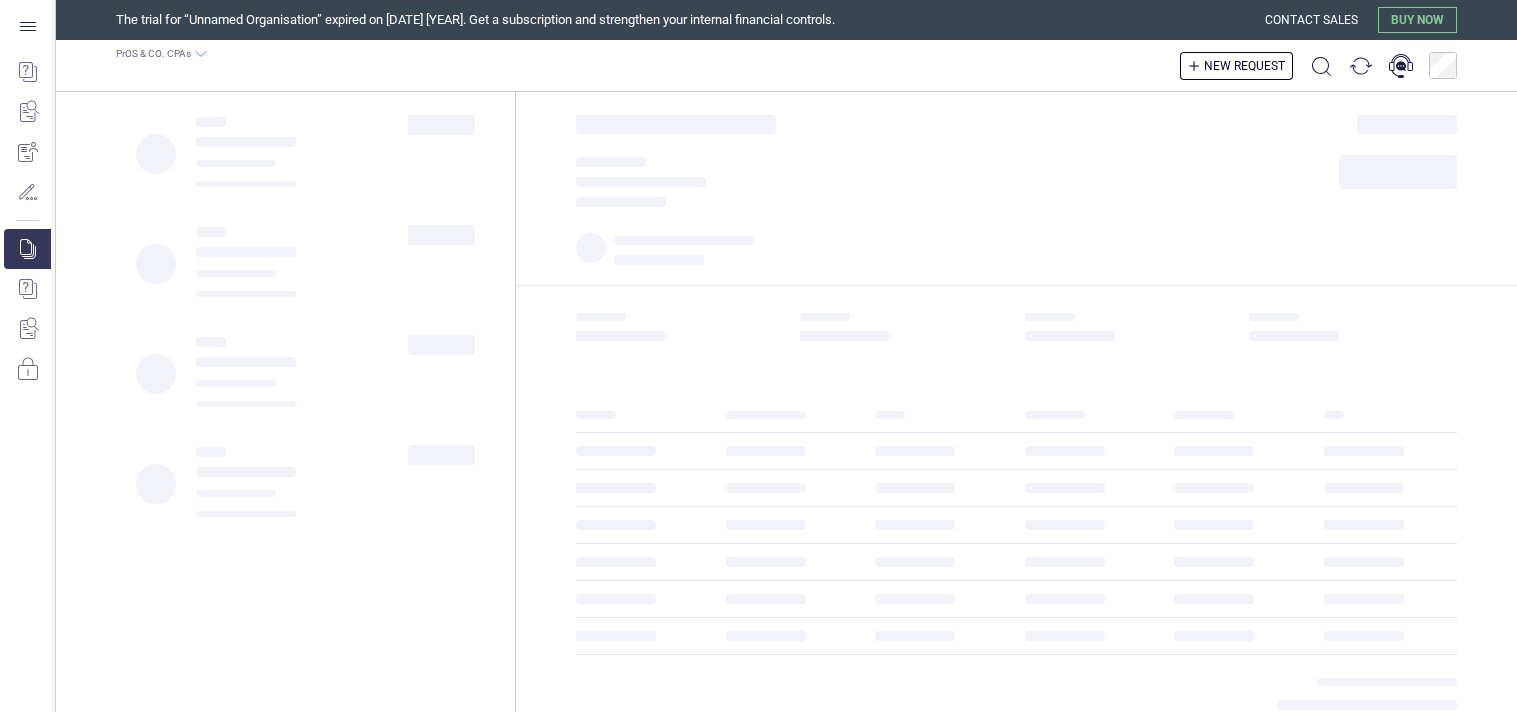 scroll, scrollTop: 0, scrollLeft: 0, axis: both 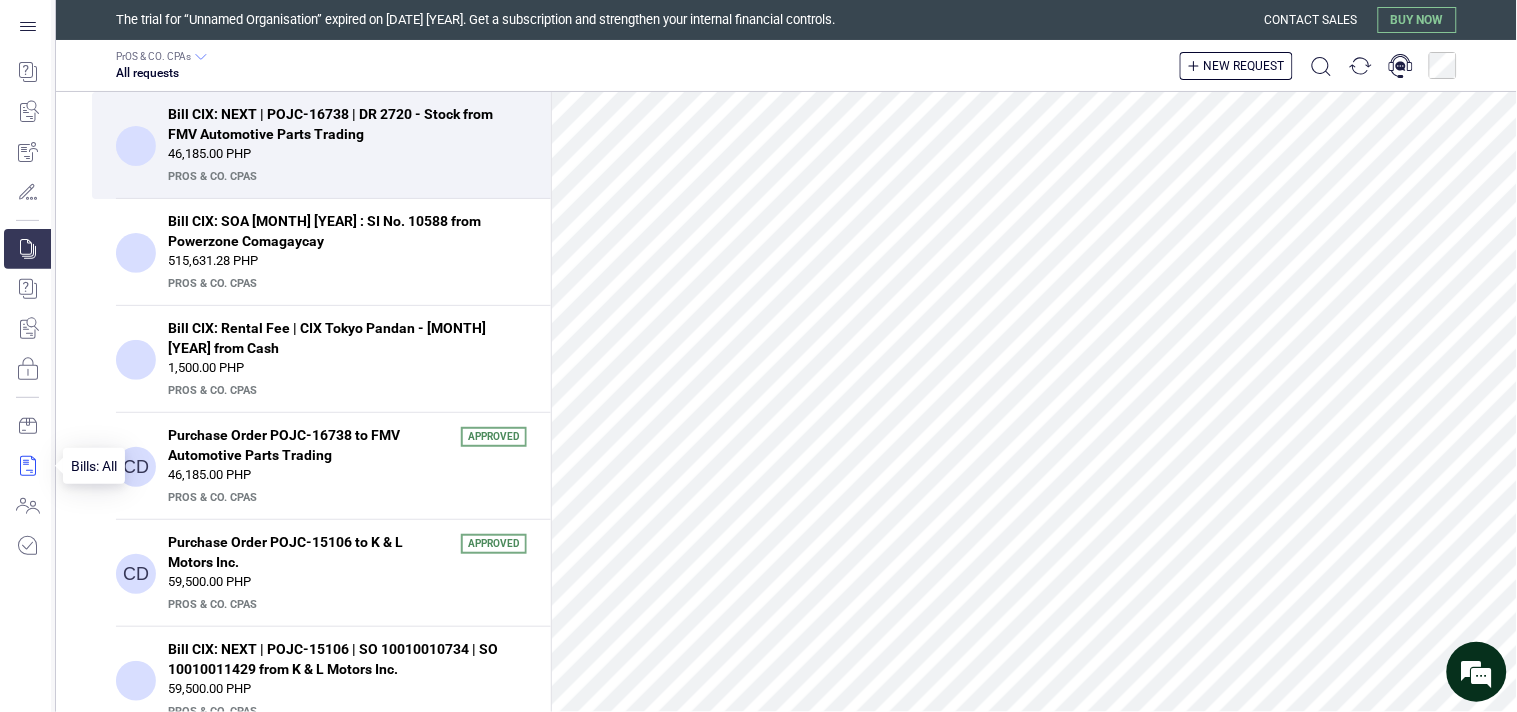click at bounding box center (27, 466) 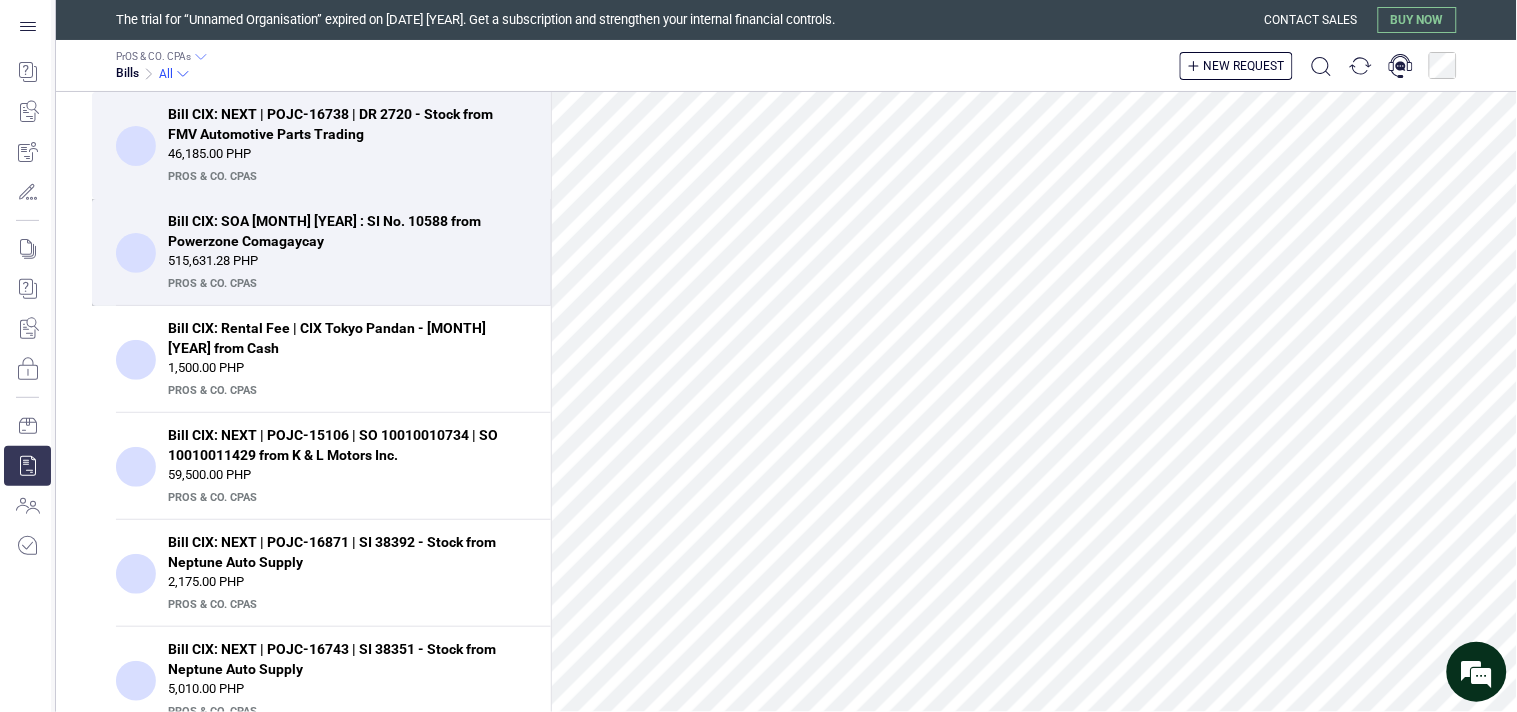 click on "Bill CIX: SOA [MONTH] [YEAR] : SI No. 10588 from Powerzone Comagaycay" at bounding box center (341, 231) 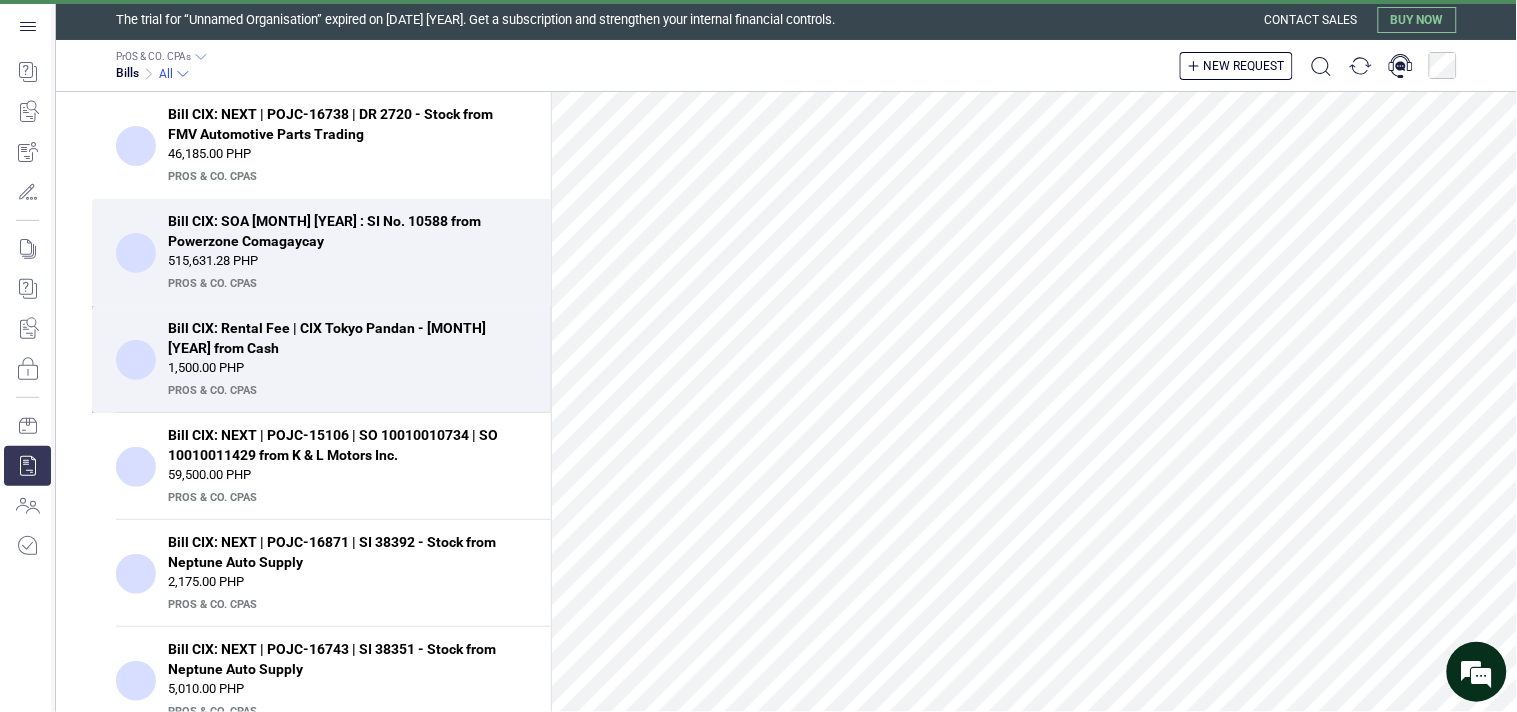 click on "Bill CIX: Rental Fee | CIX Tokyo Pandan - [MONTH] [YEAR] from Cash" at bounding box center [341, 338] 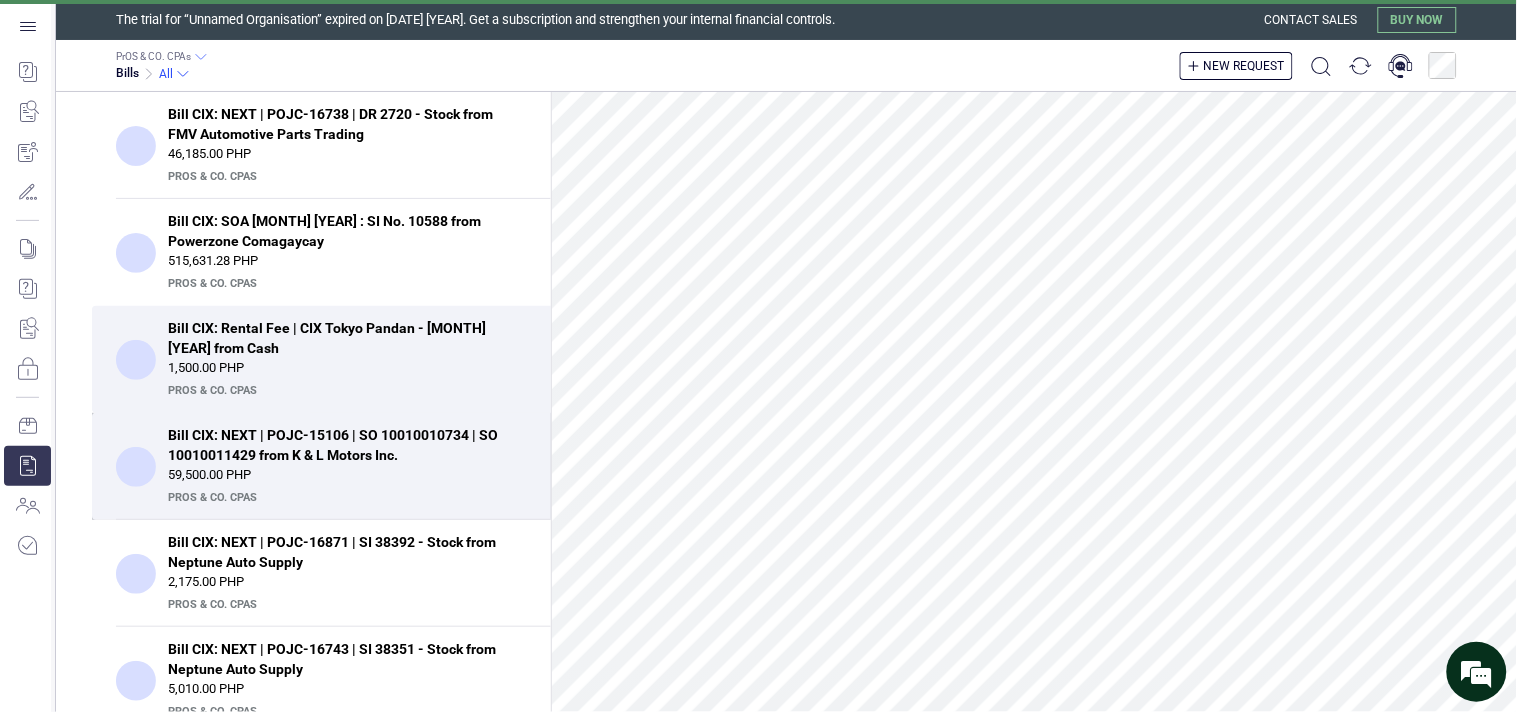 click on "Bill CIX: NEXT | POJC-15106 | SO 10010010734 | SO 10010011429 from K & L Motors Inc." at bounding box center (341, 445) 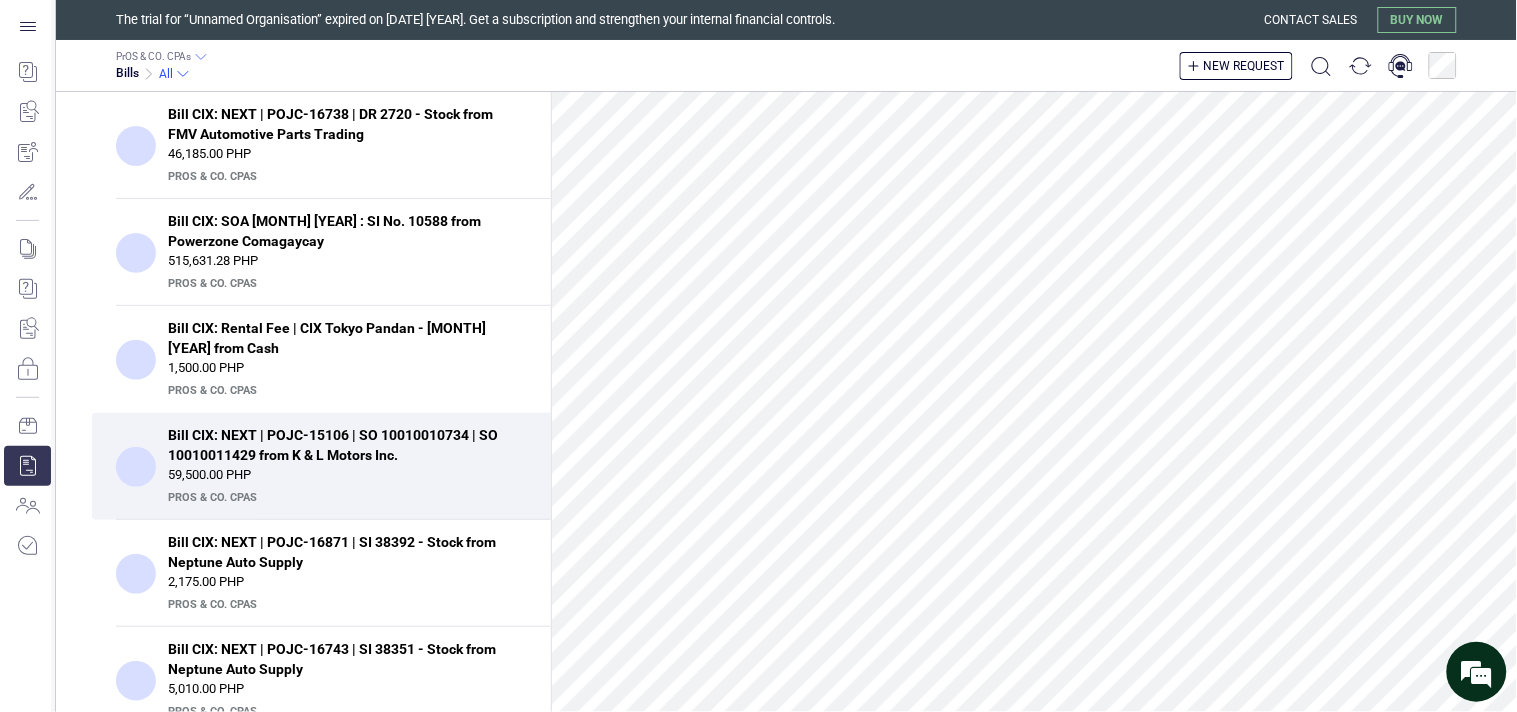scroll, scrollTop: 0, scrollLeft: 0, axis: both 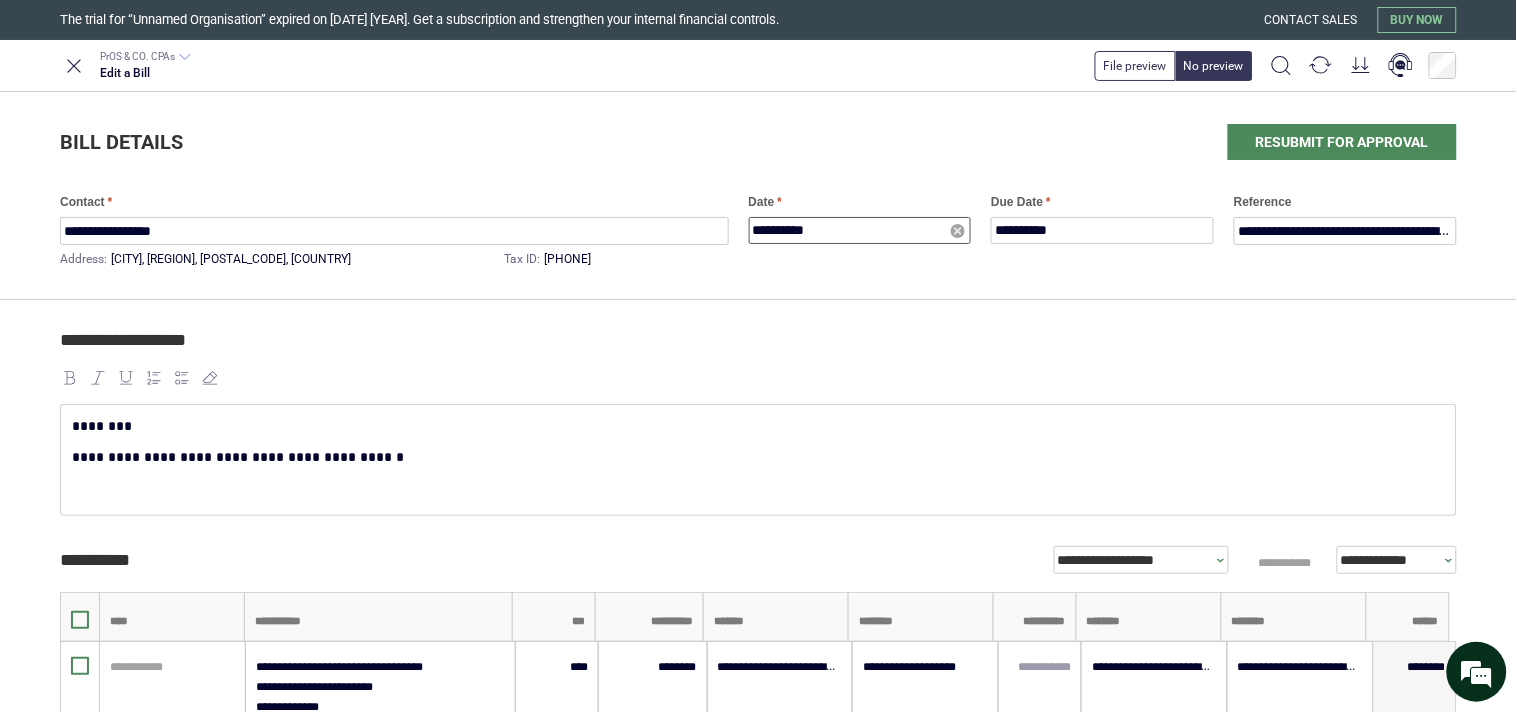 click on "**********" at bounding box center (860, 230) 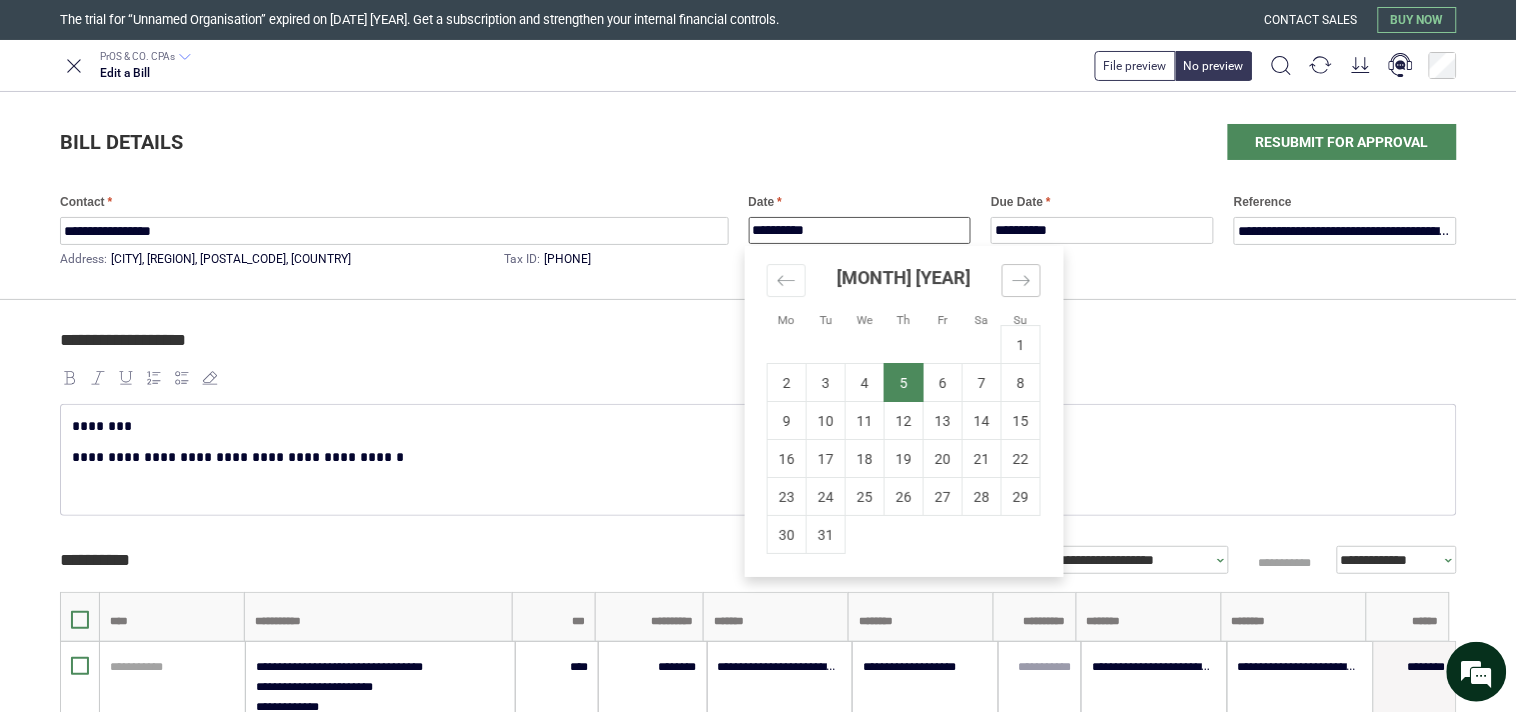 click 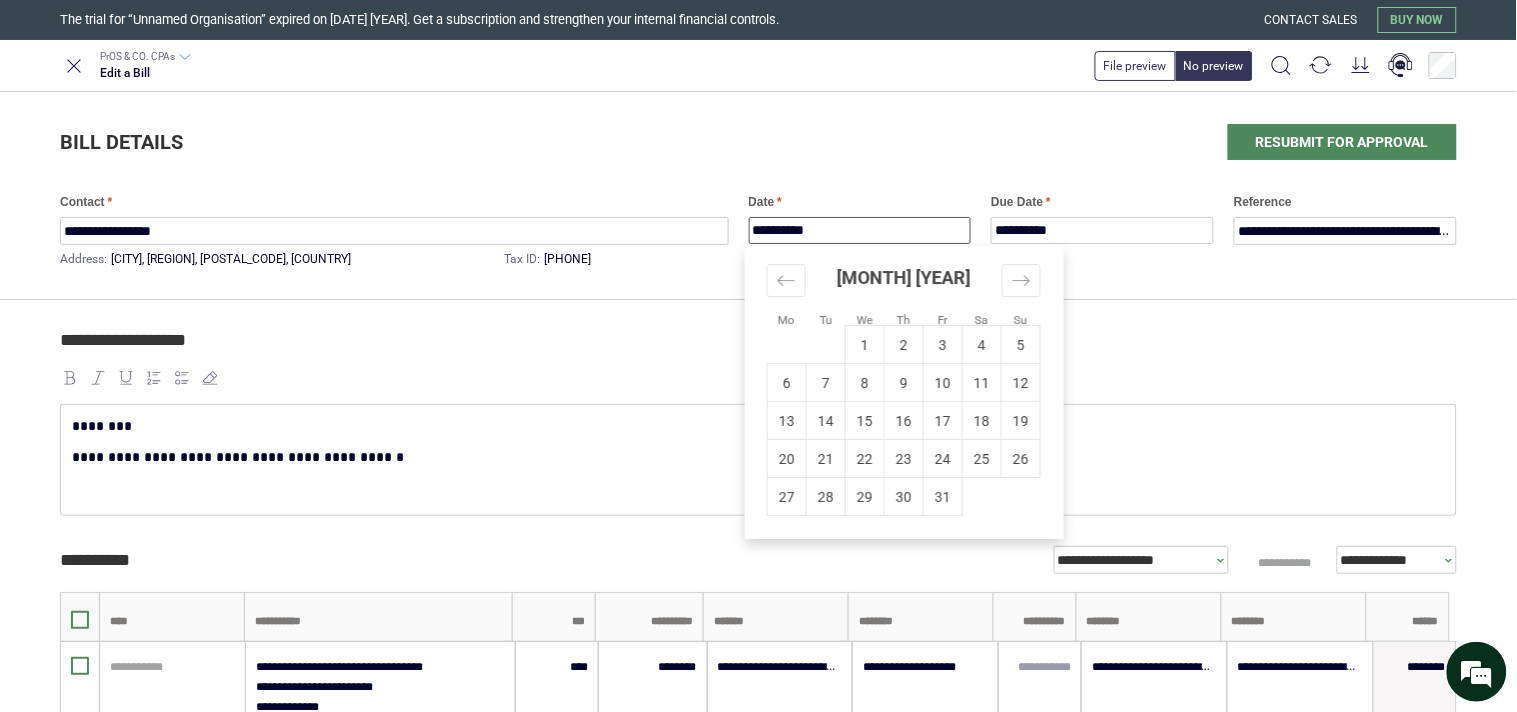 drag, startPoint x: 864, startPoint y: 345, endPoint x: 851, endPoint y: 351, distance: 14.3178215 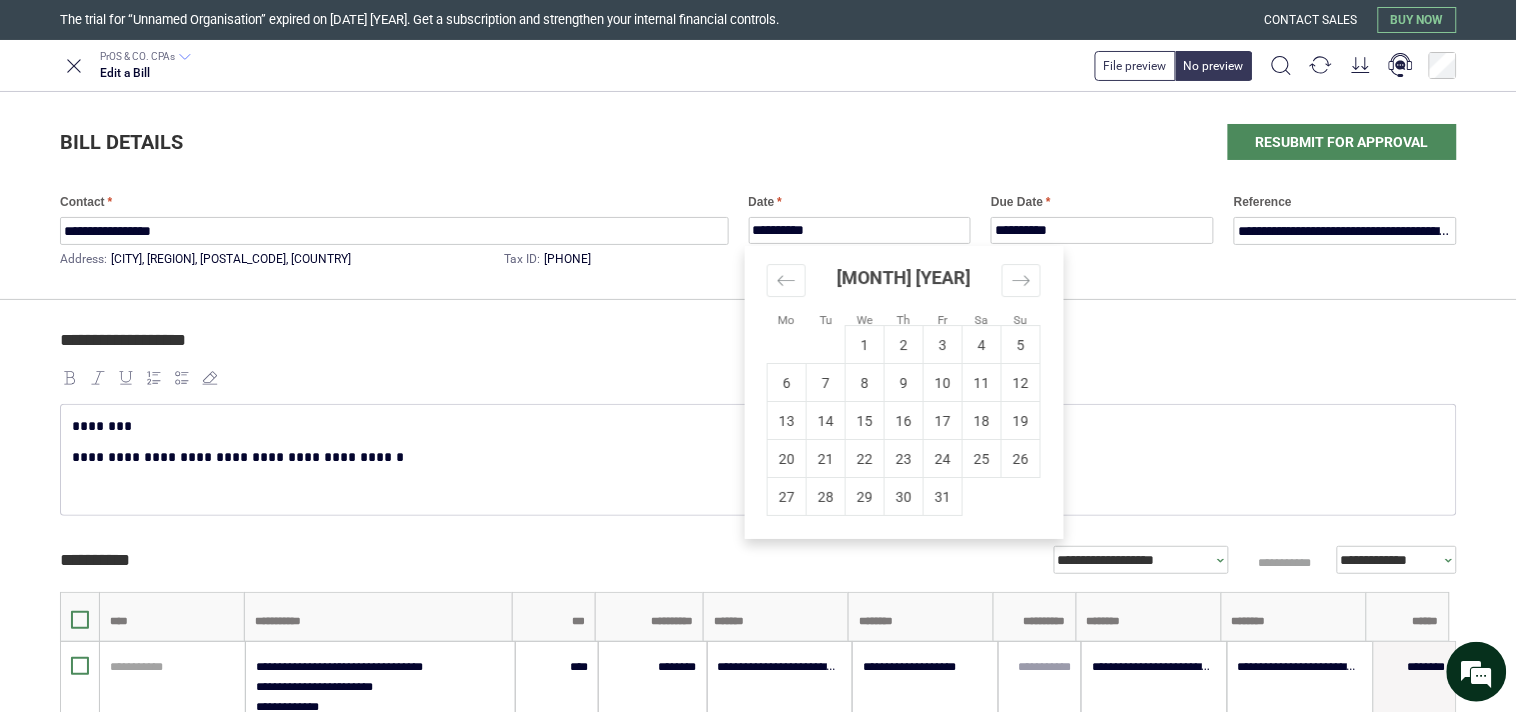 type on "**********" 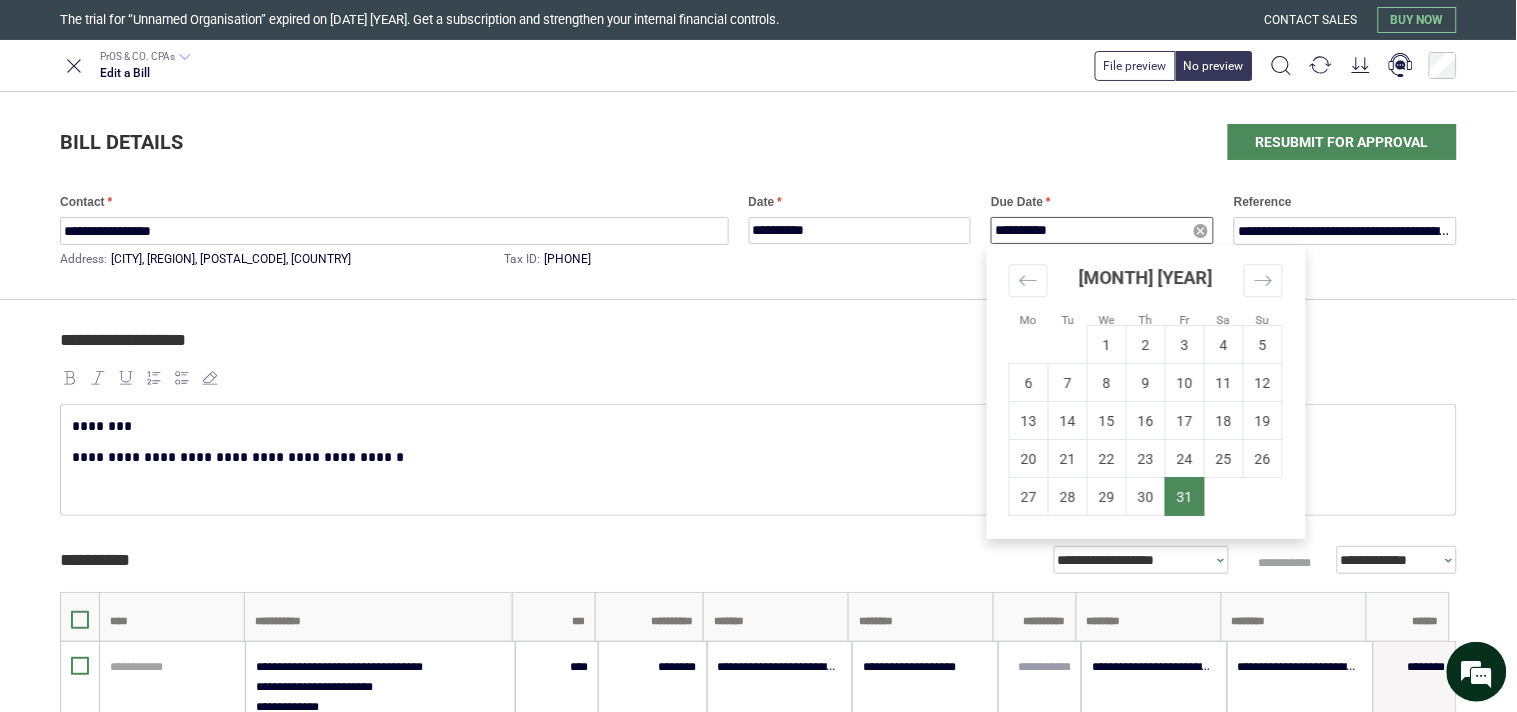 click on "**********" at bounding box center (1102, 230) 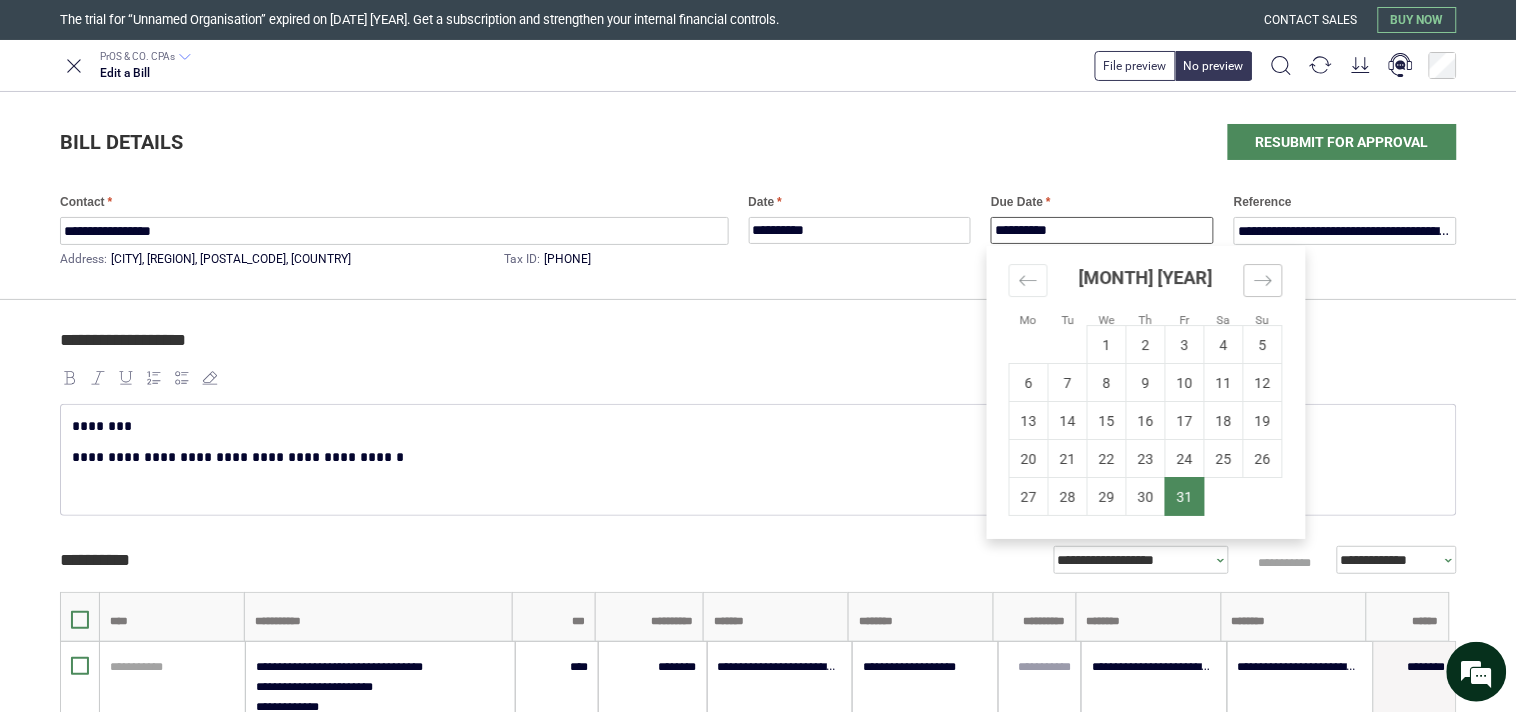 click at bounding box center [1263, 280] 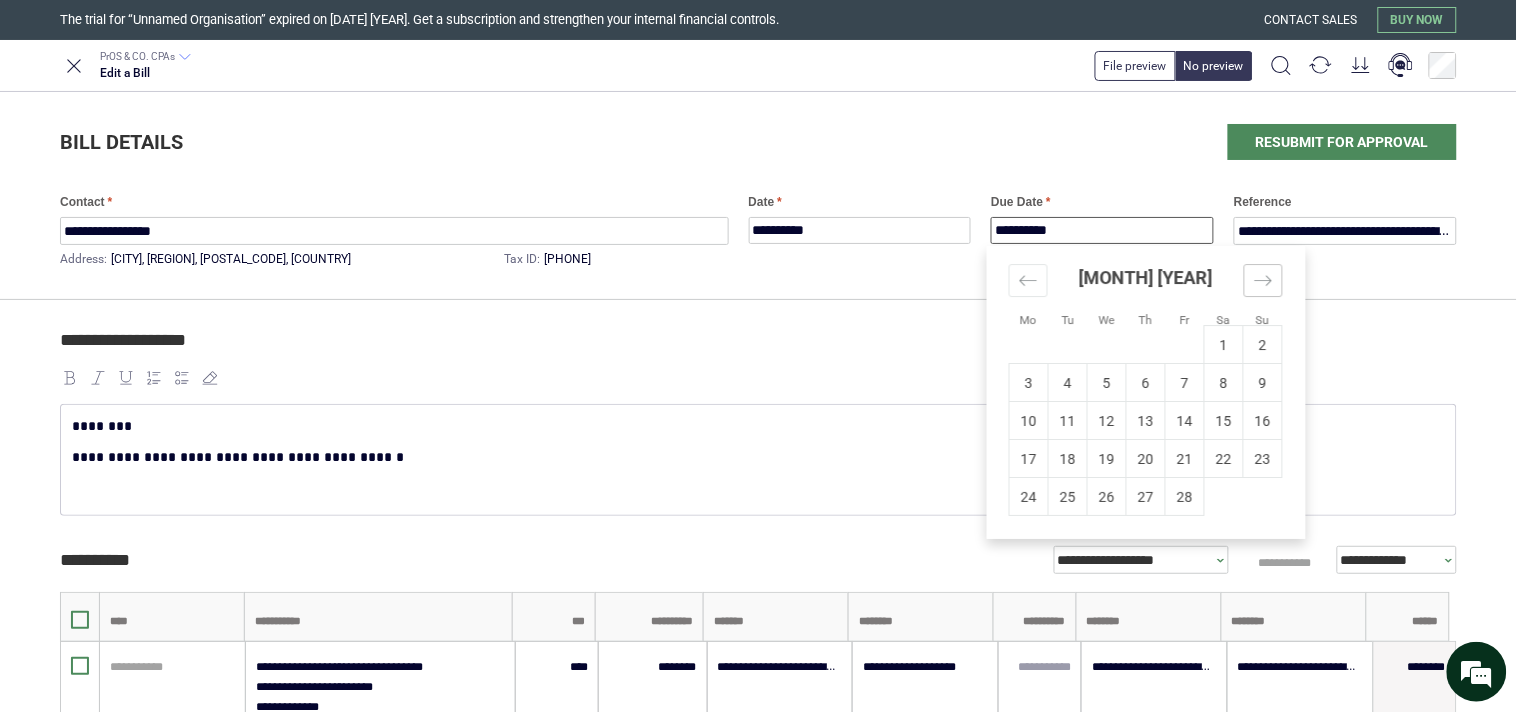 click at bounding box center [1263, 280] 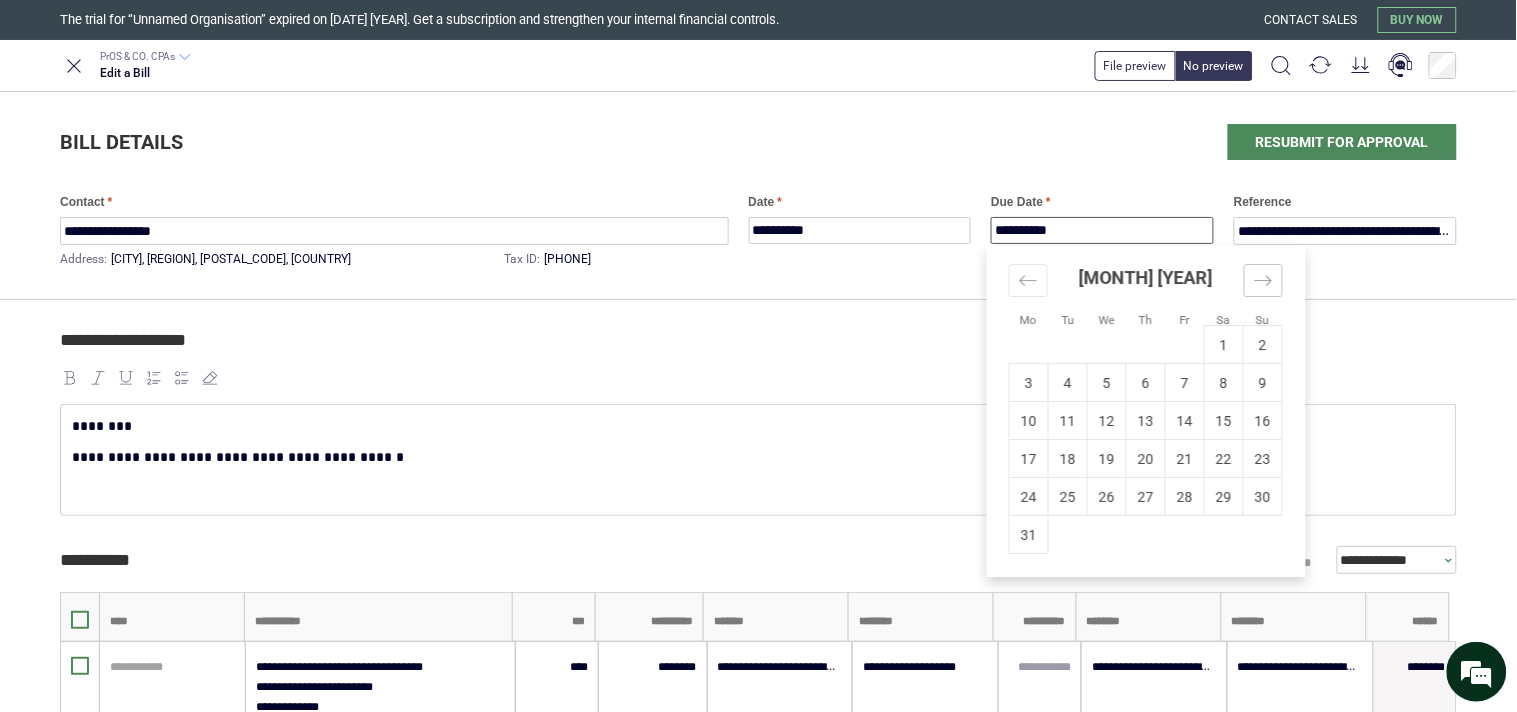 click at bounding box center [1263, 280] 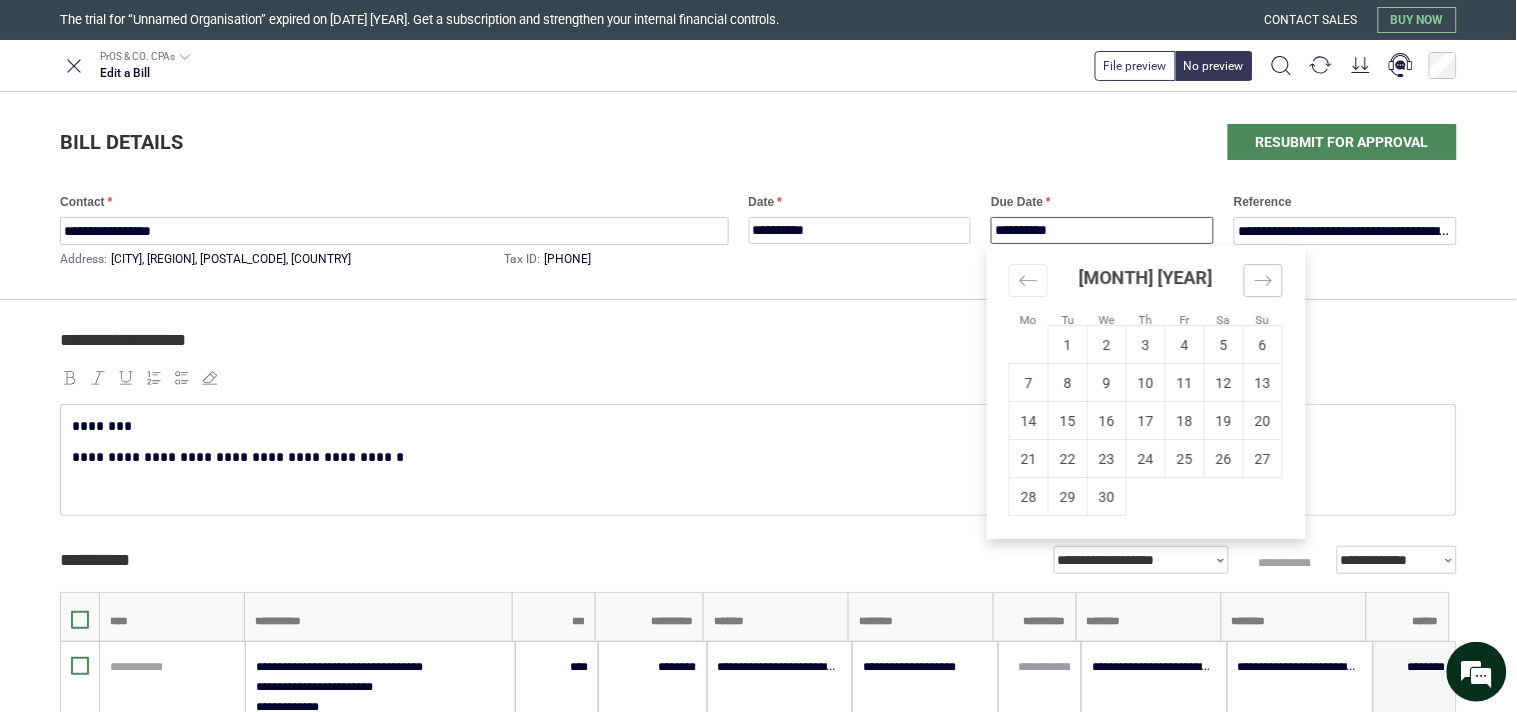 click at bounding box center (1263, 280) 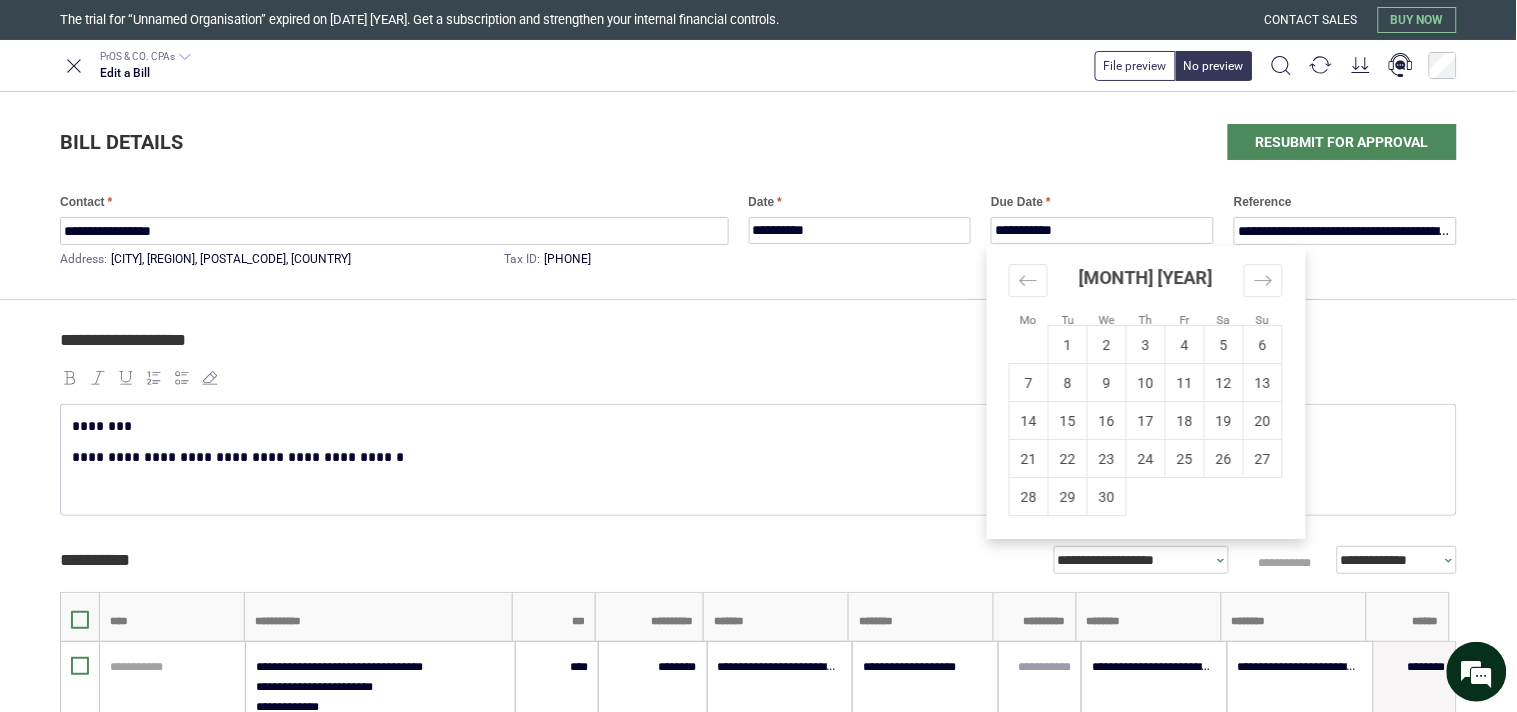 click at bounding box center (758, 378) 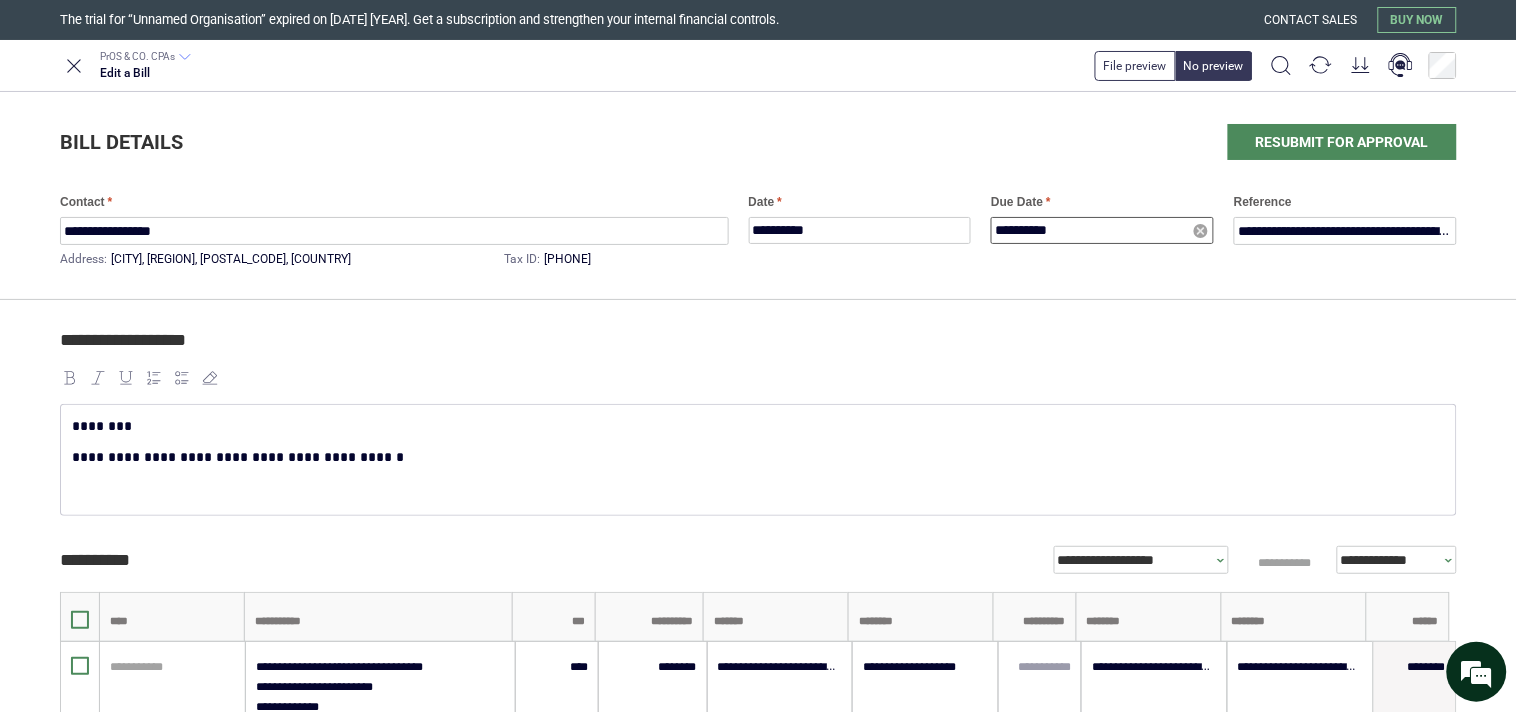 click on "**********" at bounding box center [1102, 230] 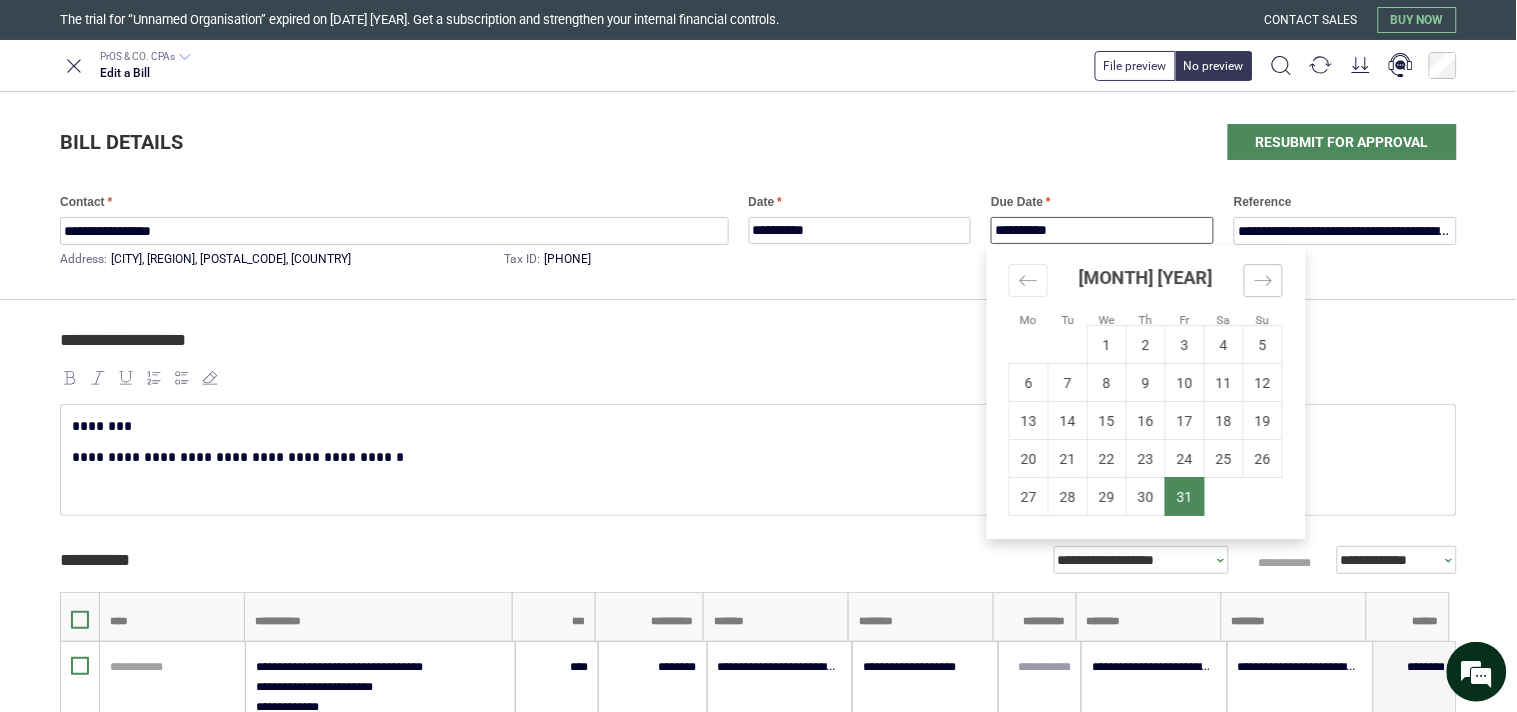 click at bounding box center (1263, 280) 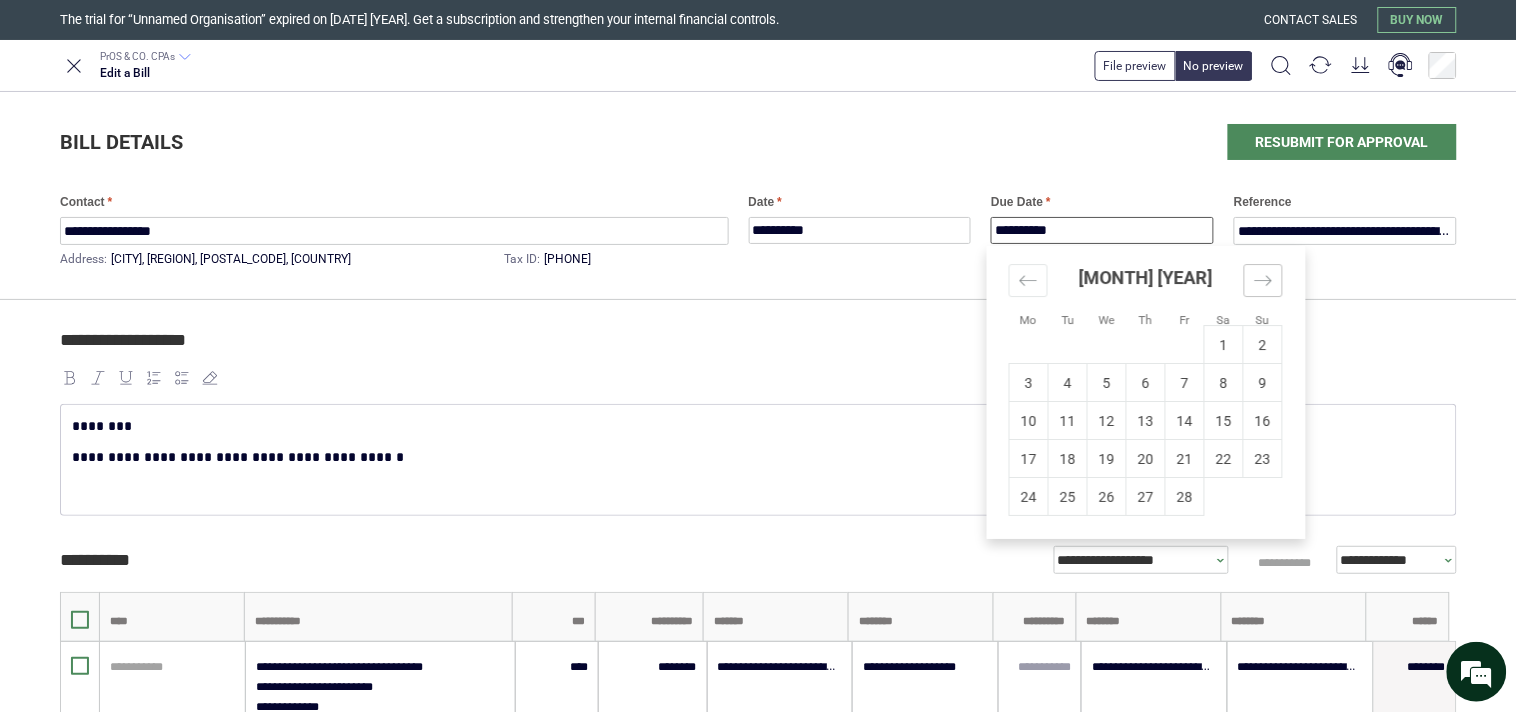 click at bounding box center (1263, 280) 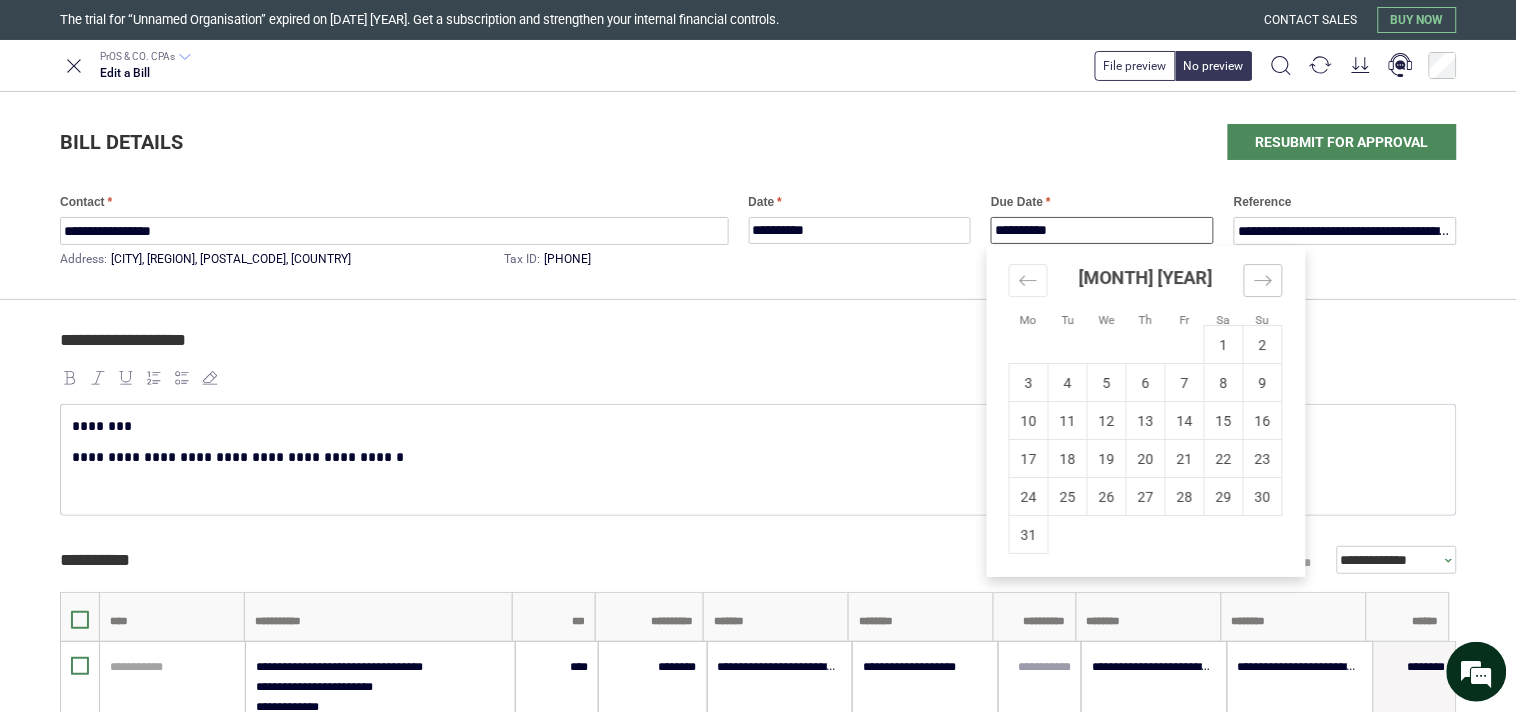 click at bounding box center [1263, 280] 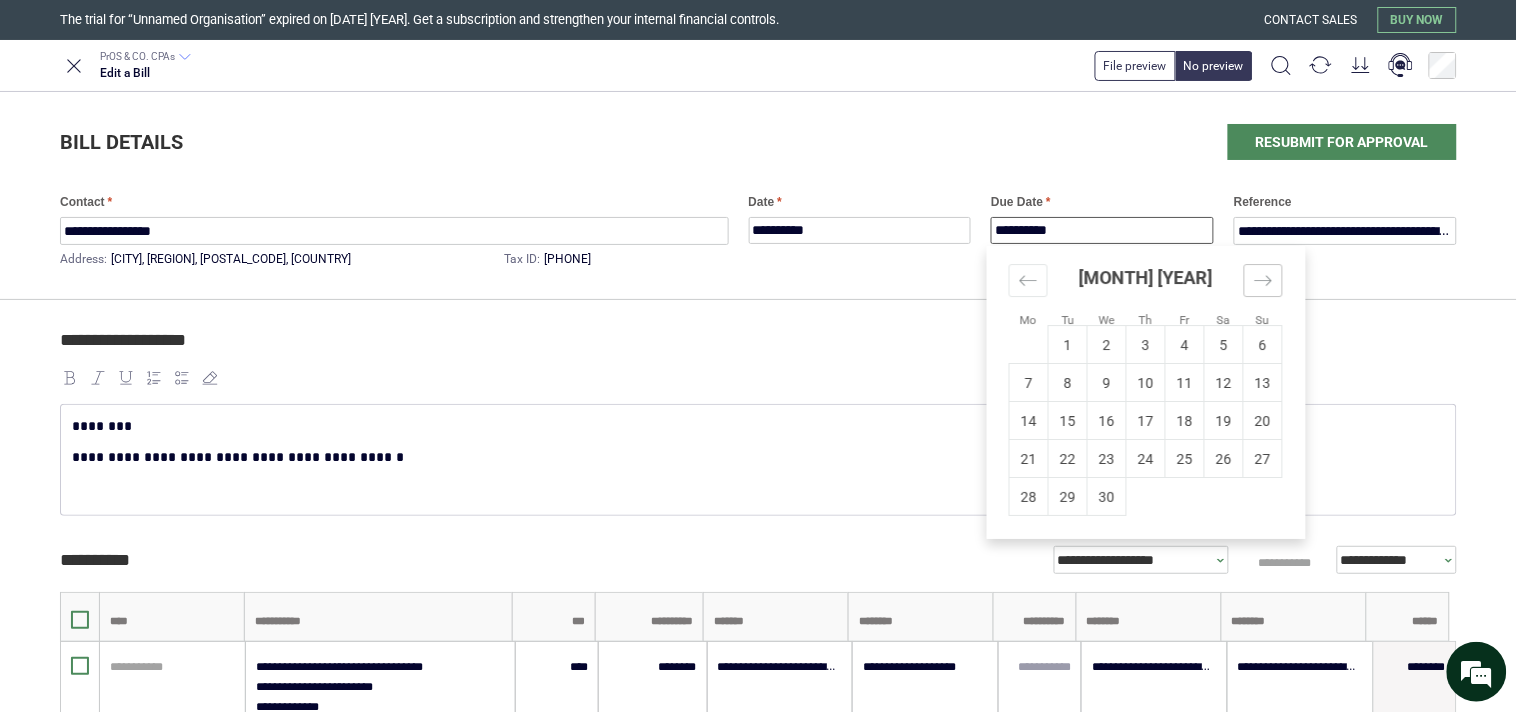 click at bounding box center (1263, 280) 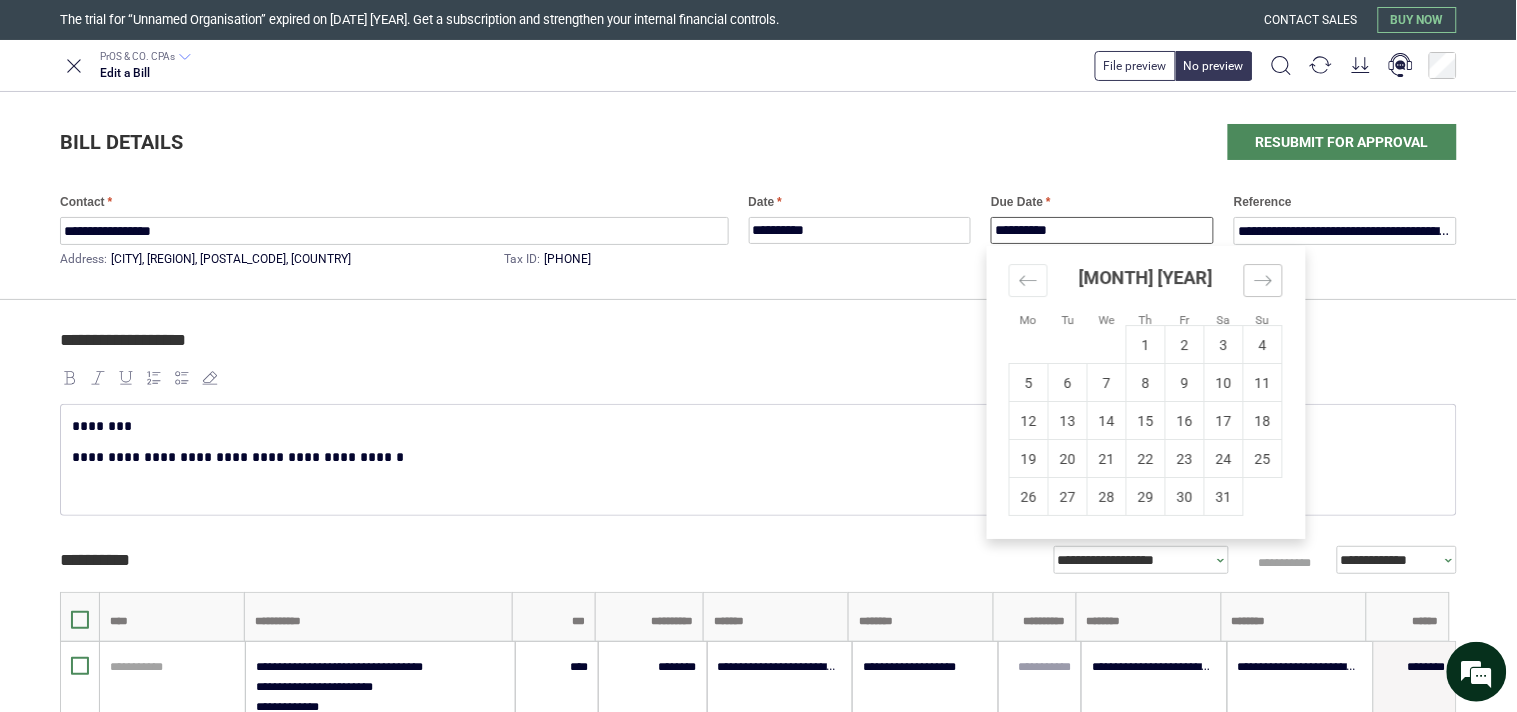 click at bounding box center (1263, 280) 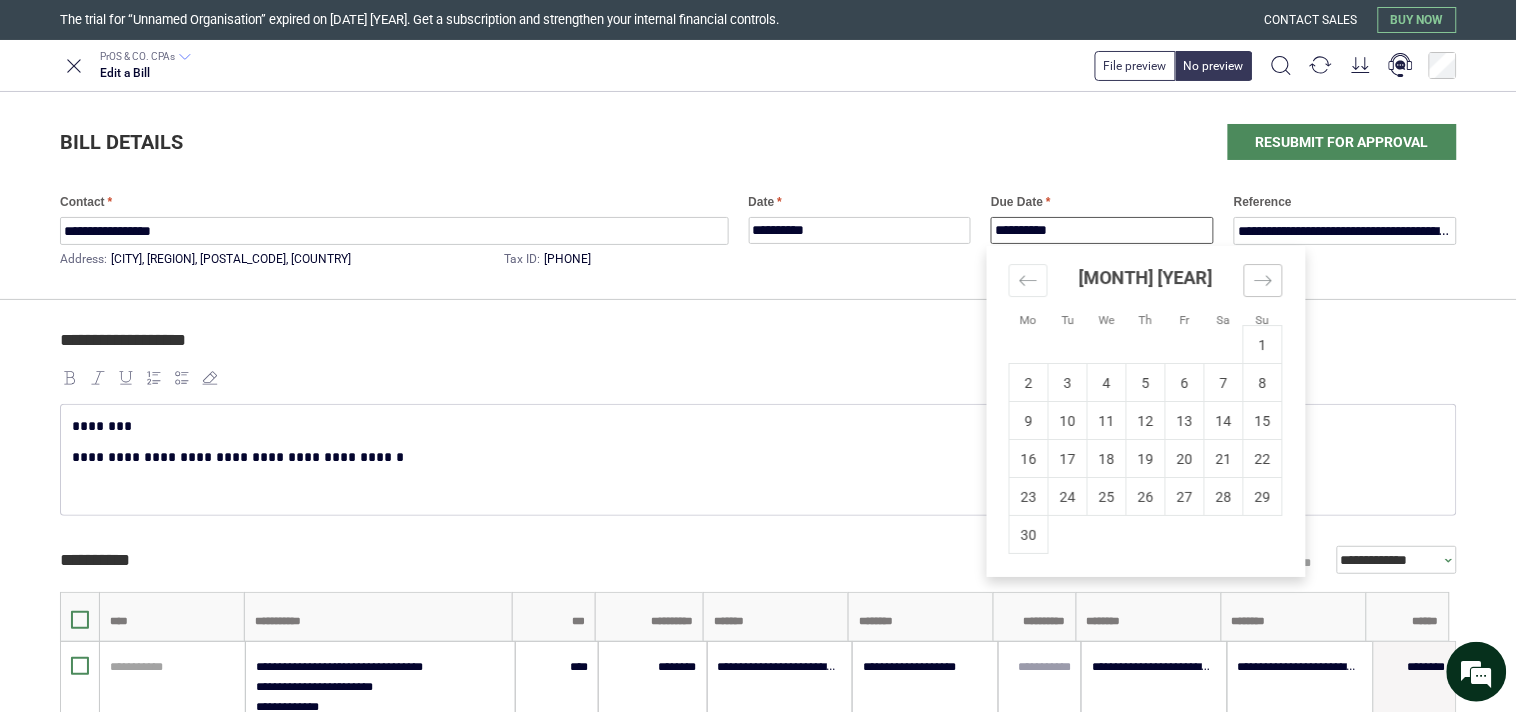 click at bounding box center (1263, 280) 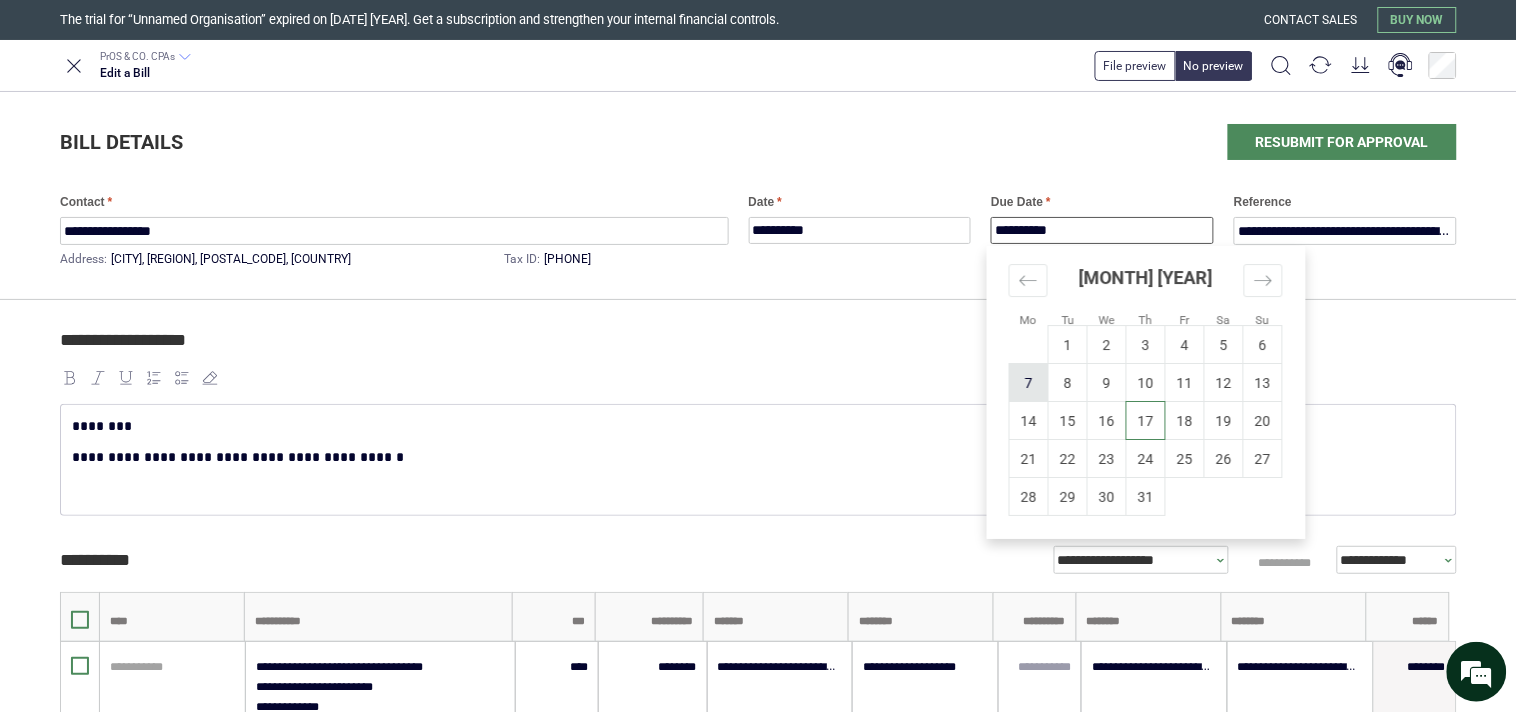 click on "7" at bounding box center [1029, 383] 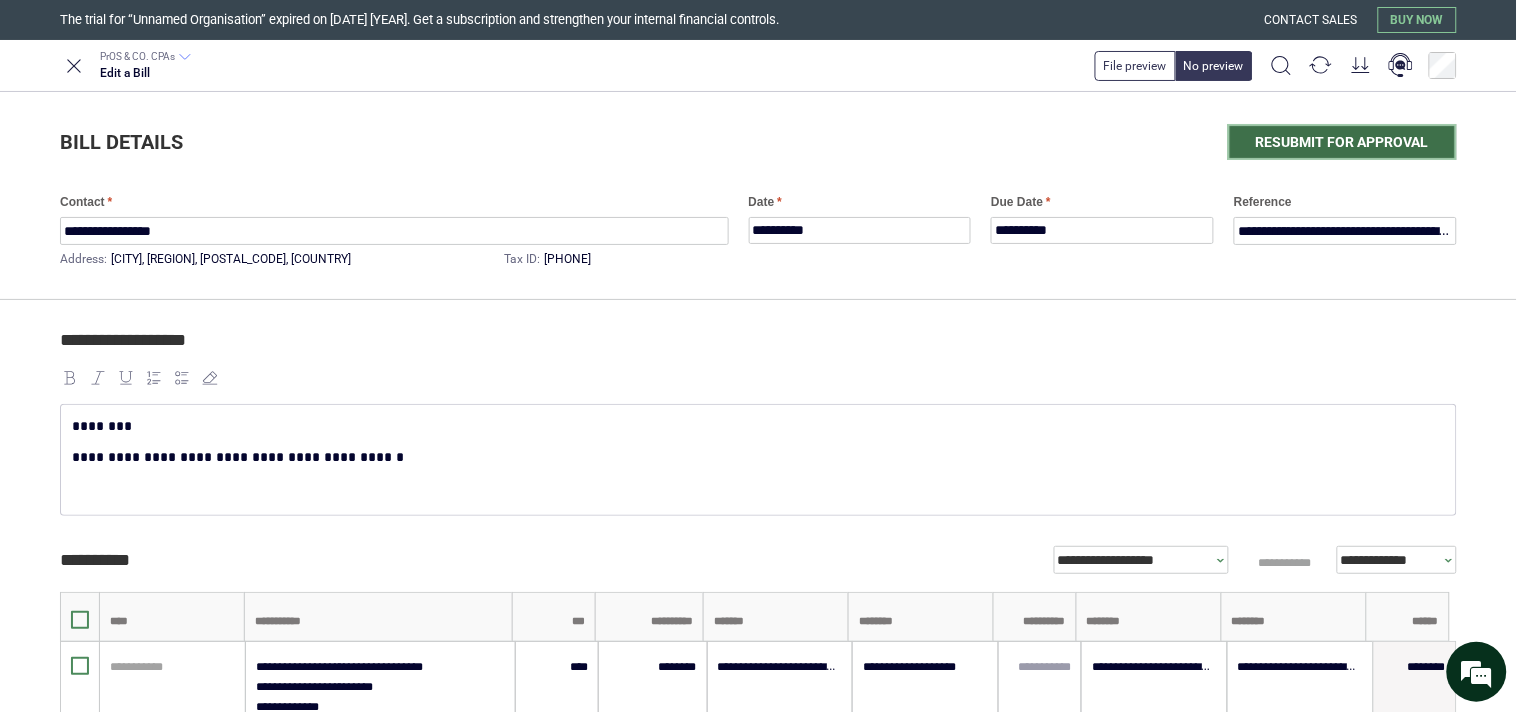 click on "Resubmit for approval" at bounding box center (1342, 142) 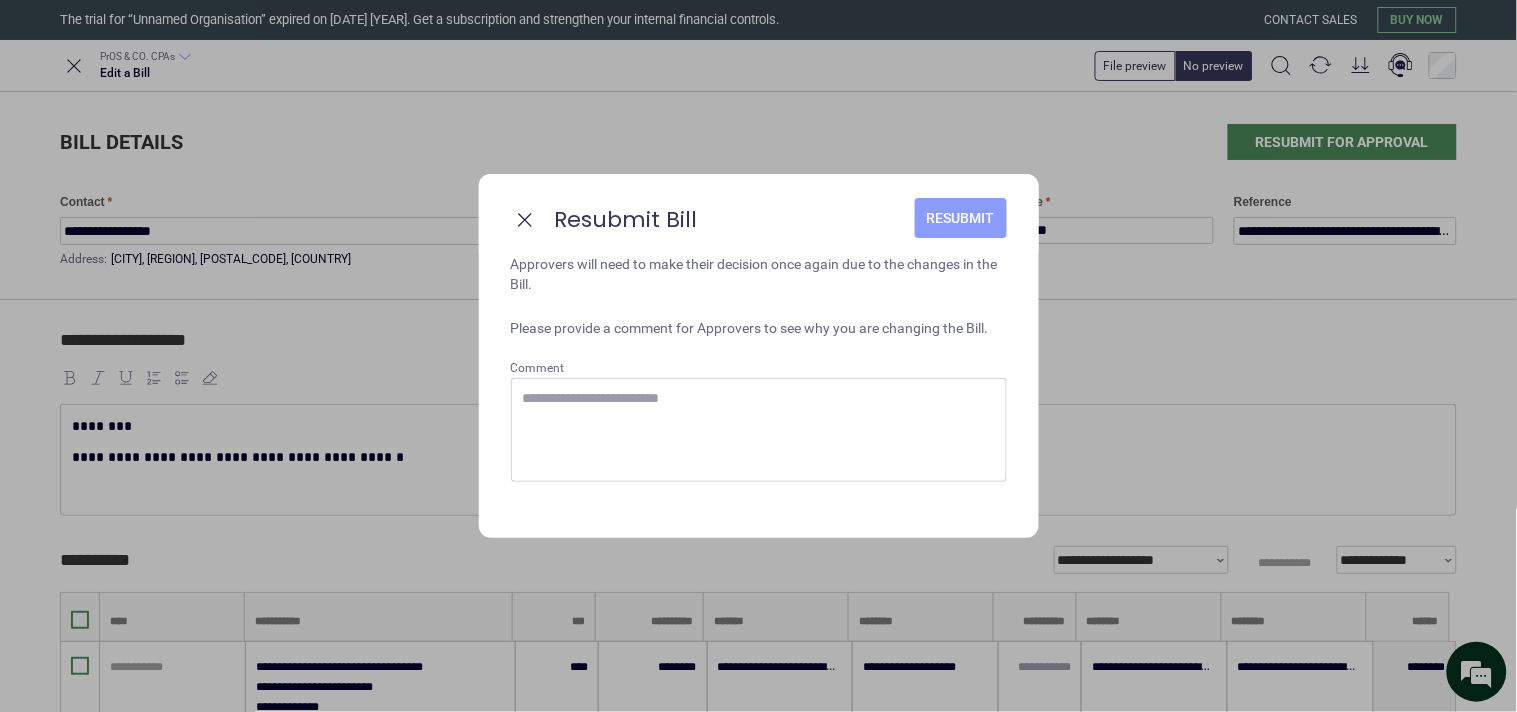 click on "Resubmit" at bounding box center (961, 218) 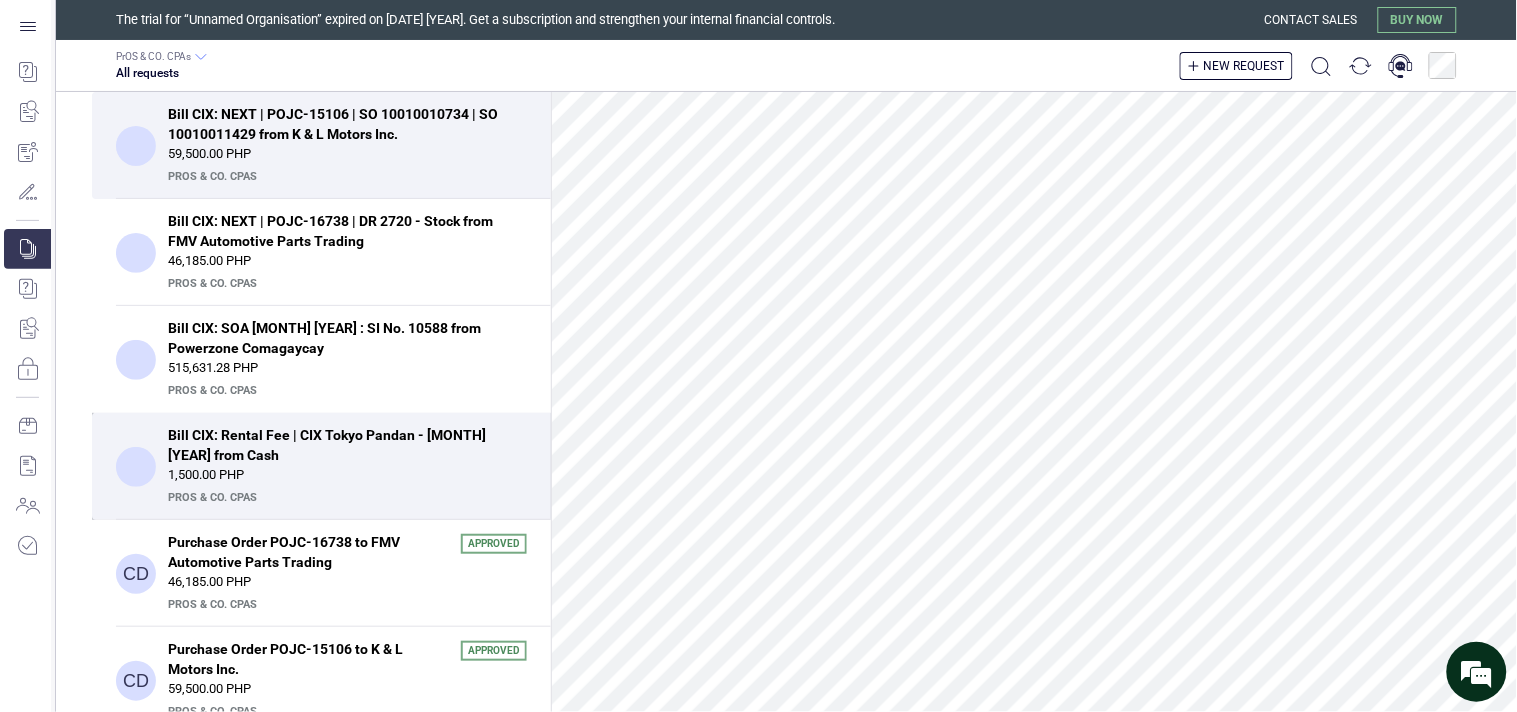 scroll, scrollTop: 111, scrollLeft: 0, axis: vertical 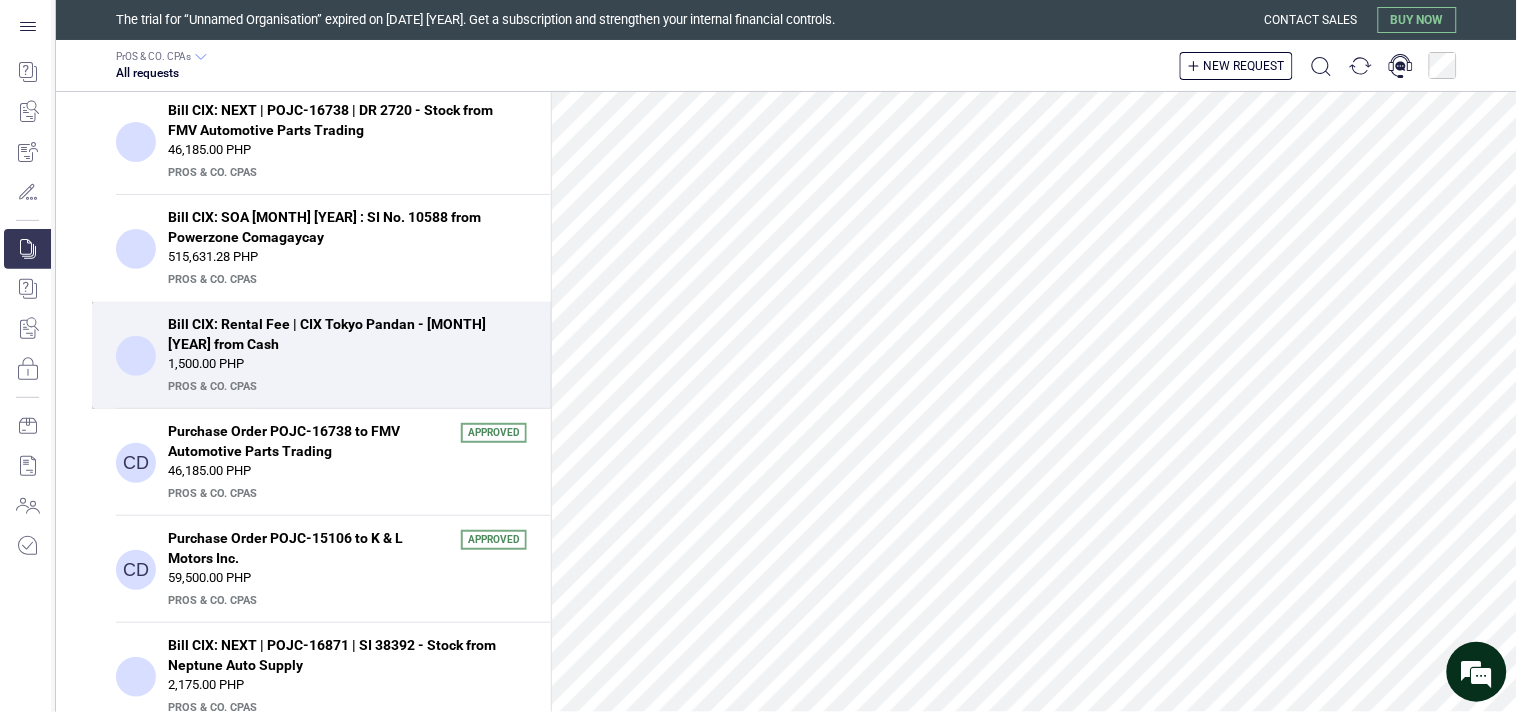click on "1,500.00 PHP" at bounding box center [347, 364] 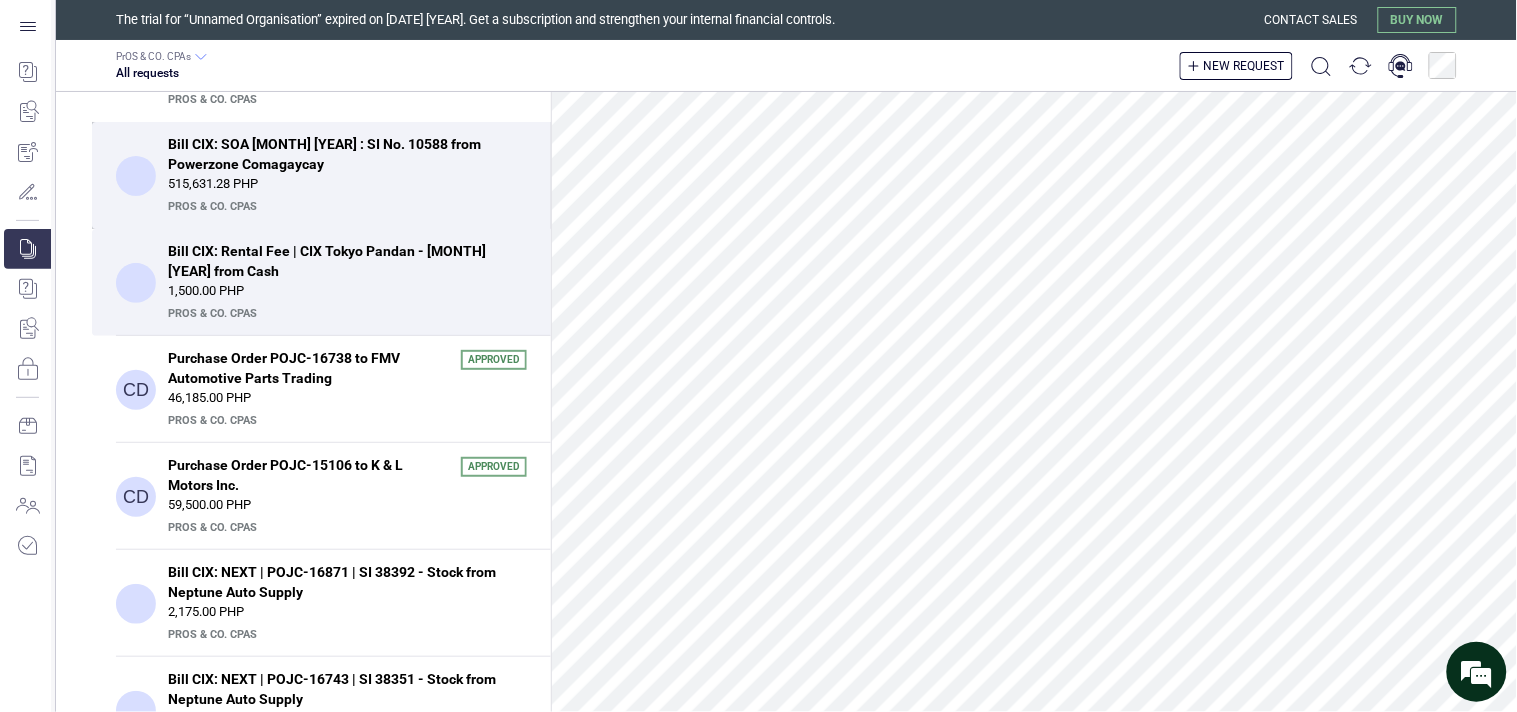 scroll, scrollTop: 222, scrollLeft: 0, axis: vertical 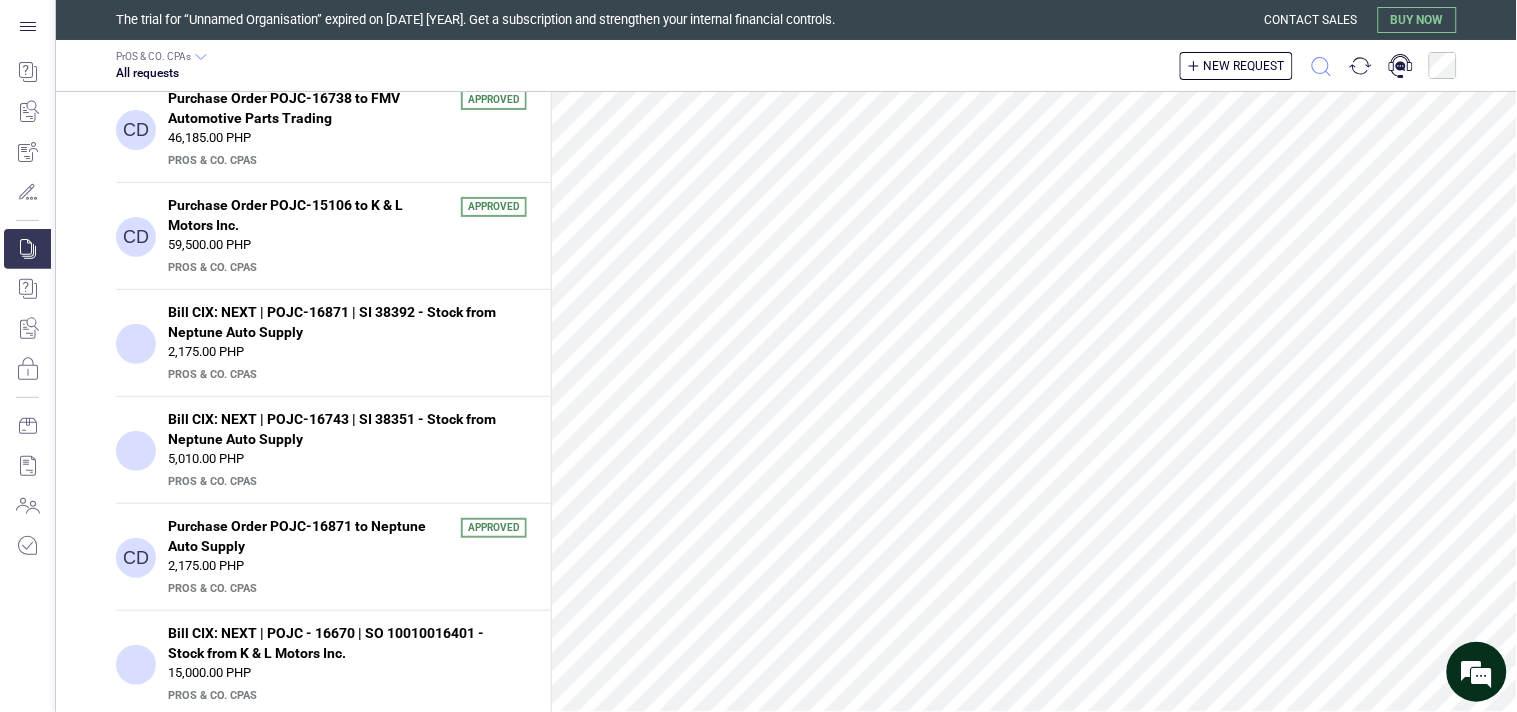 click 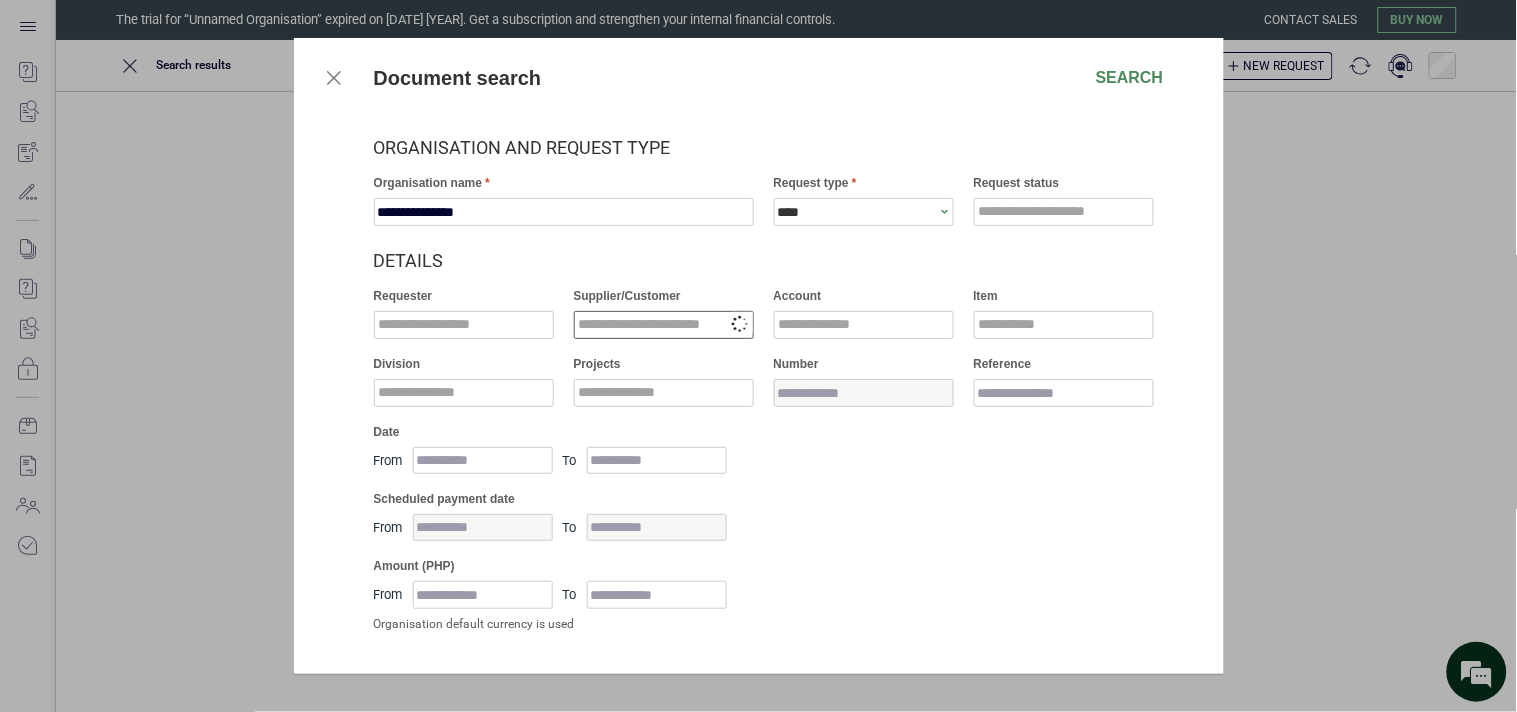 click at bounding box center (664, 325) 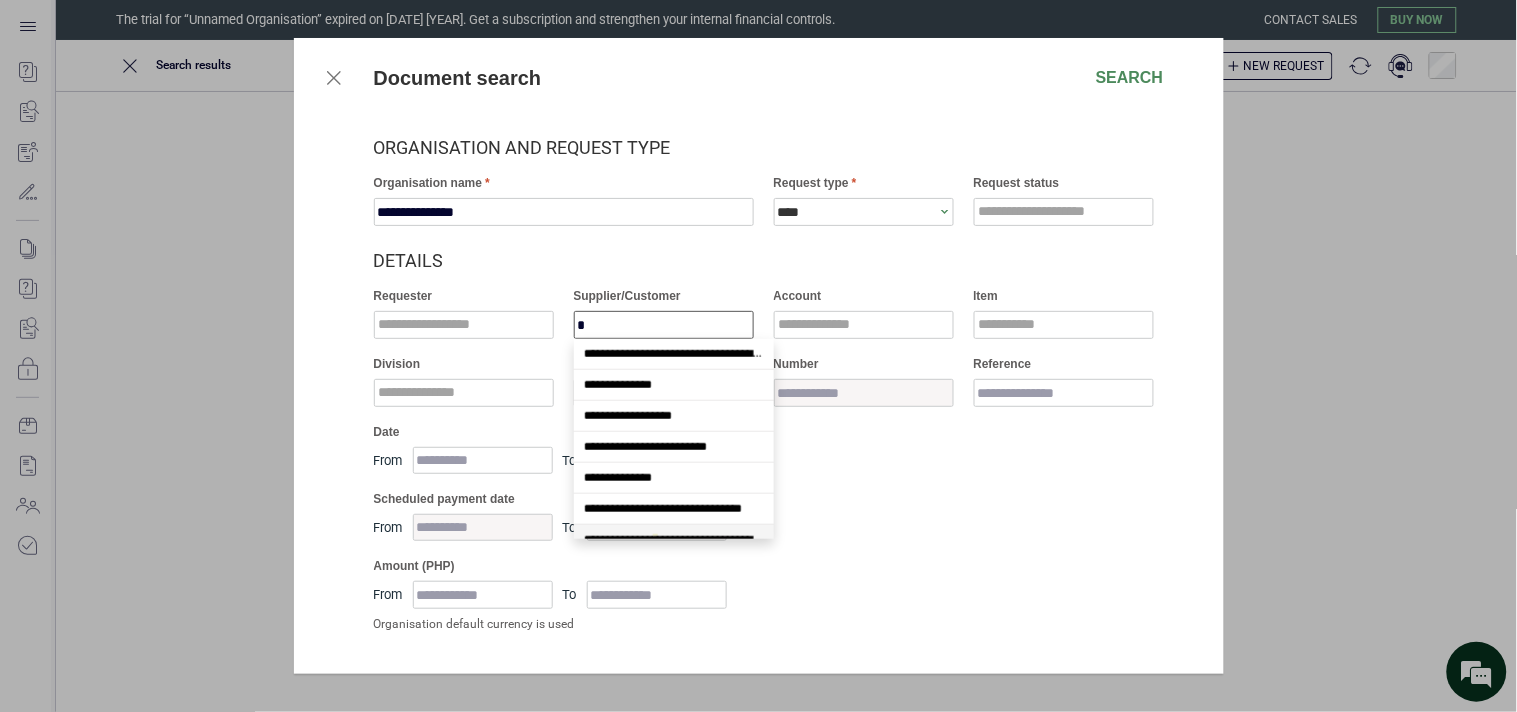 scroll, scrollTop: 17, scrollLeft: 0, axis: vertical 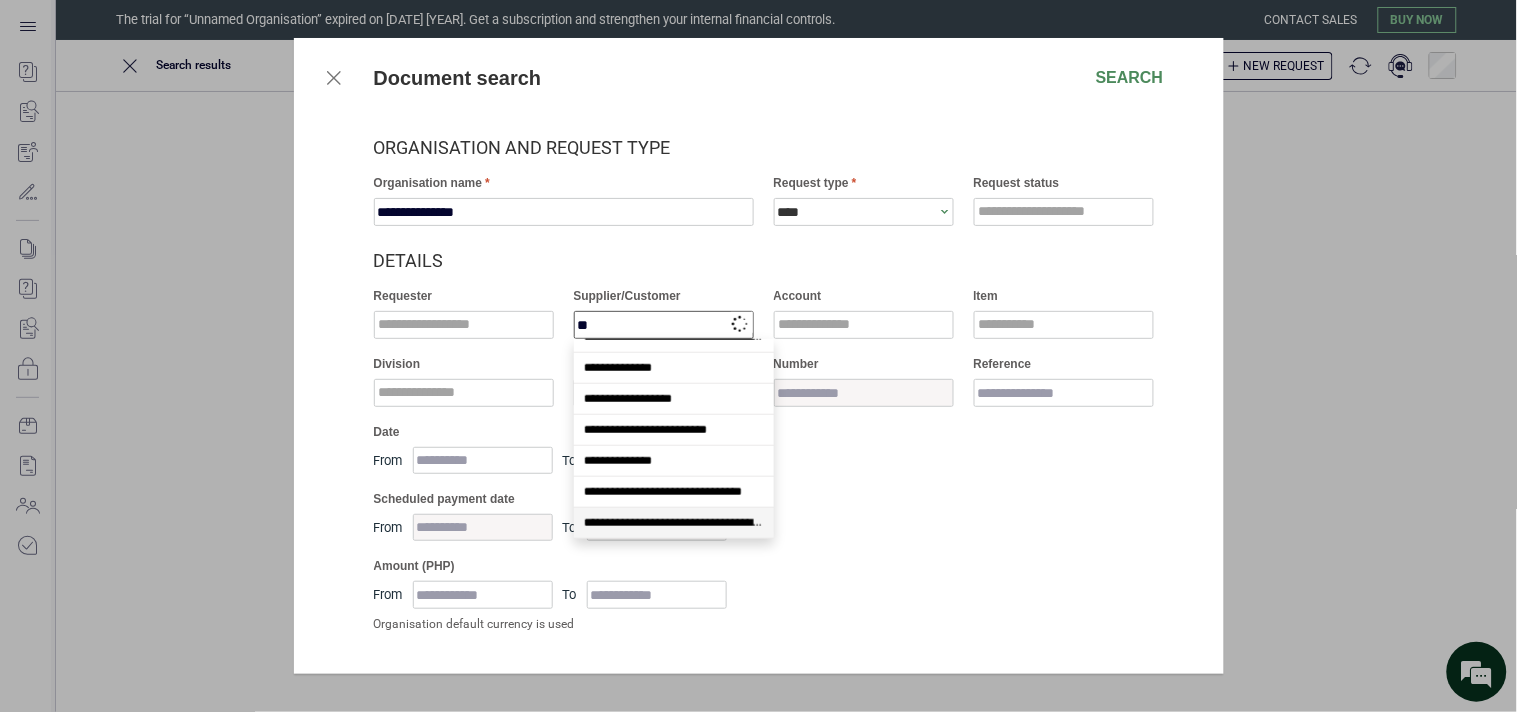 type on "***" 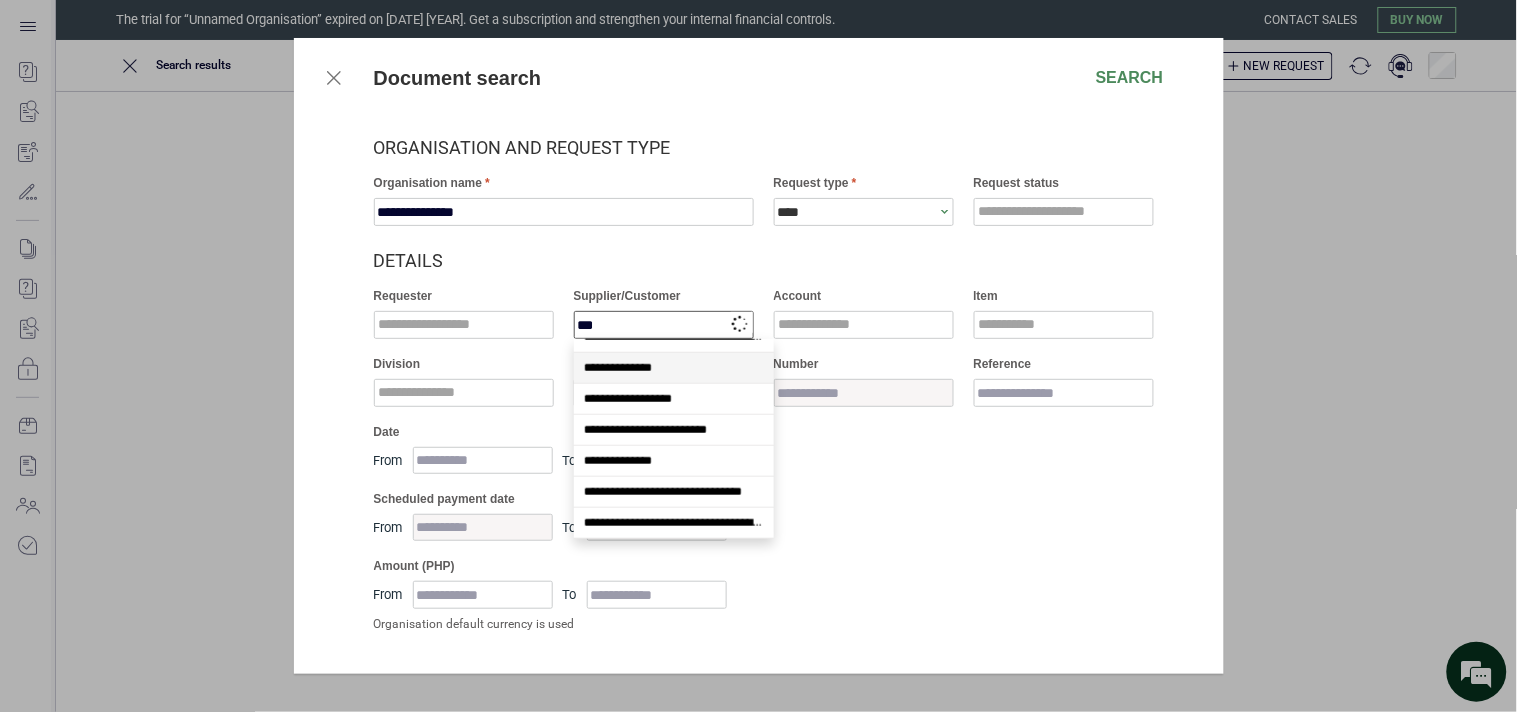 scroll, scrollTop: 0, scrollLeft: 0, axis: both 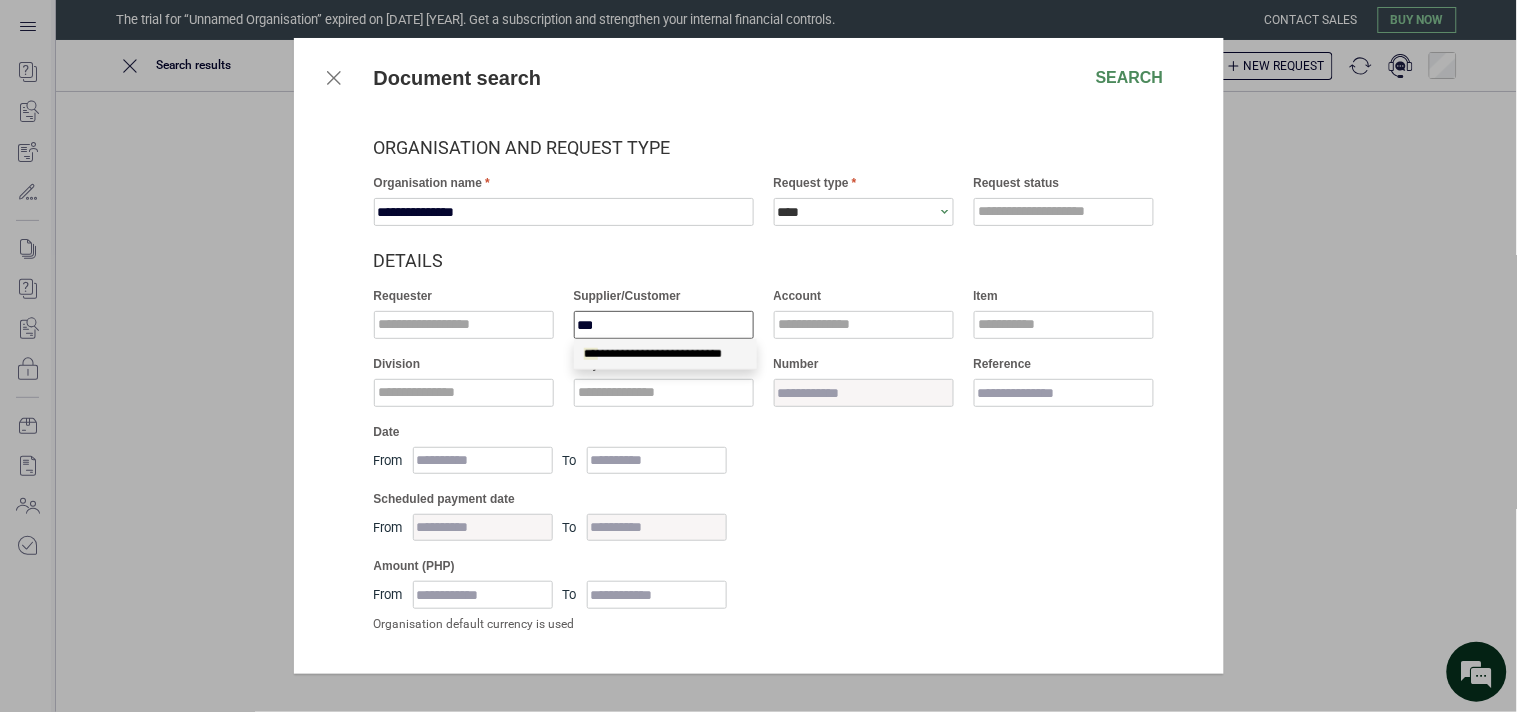 click on "**********" at bounding box center [653, 354] 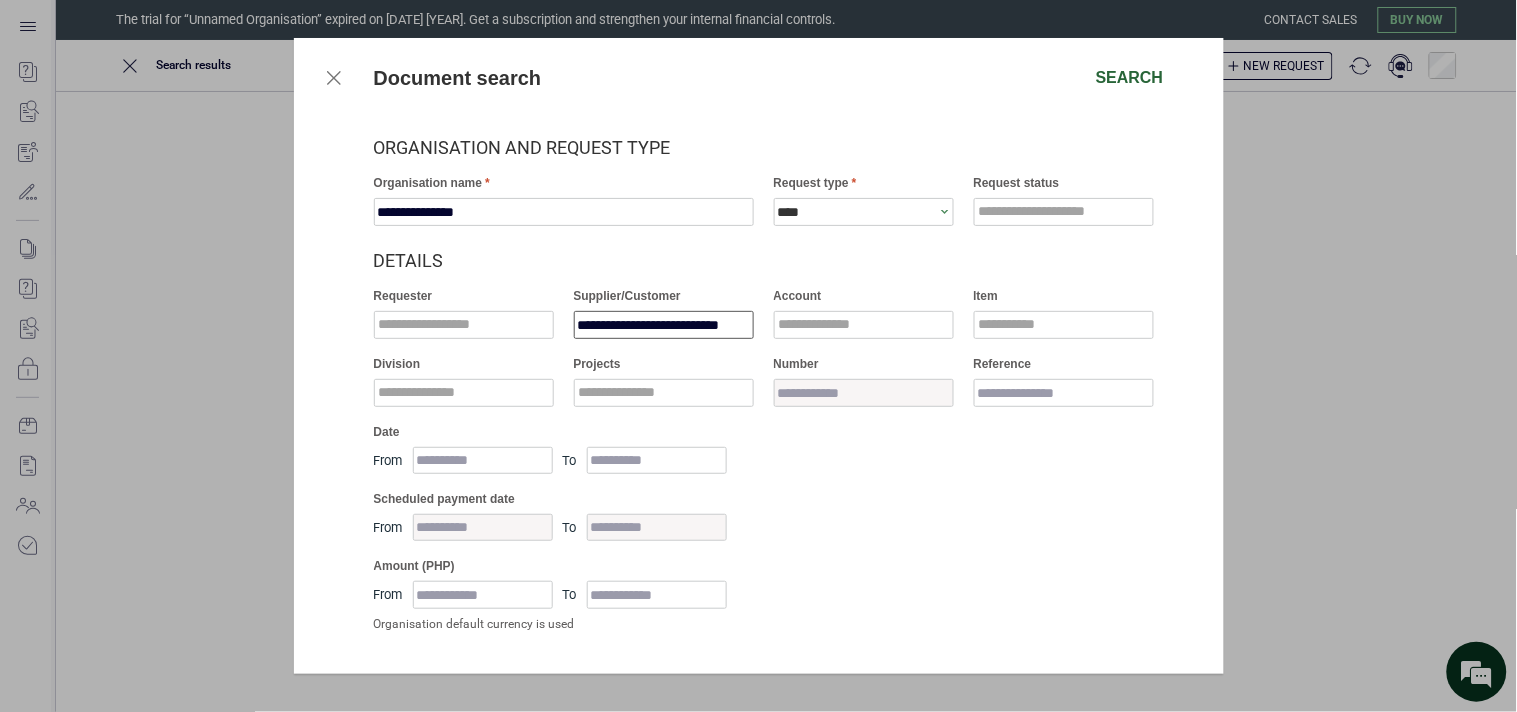 type on "**********" 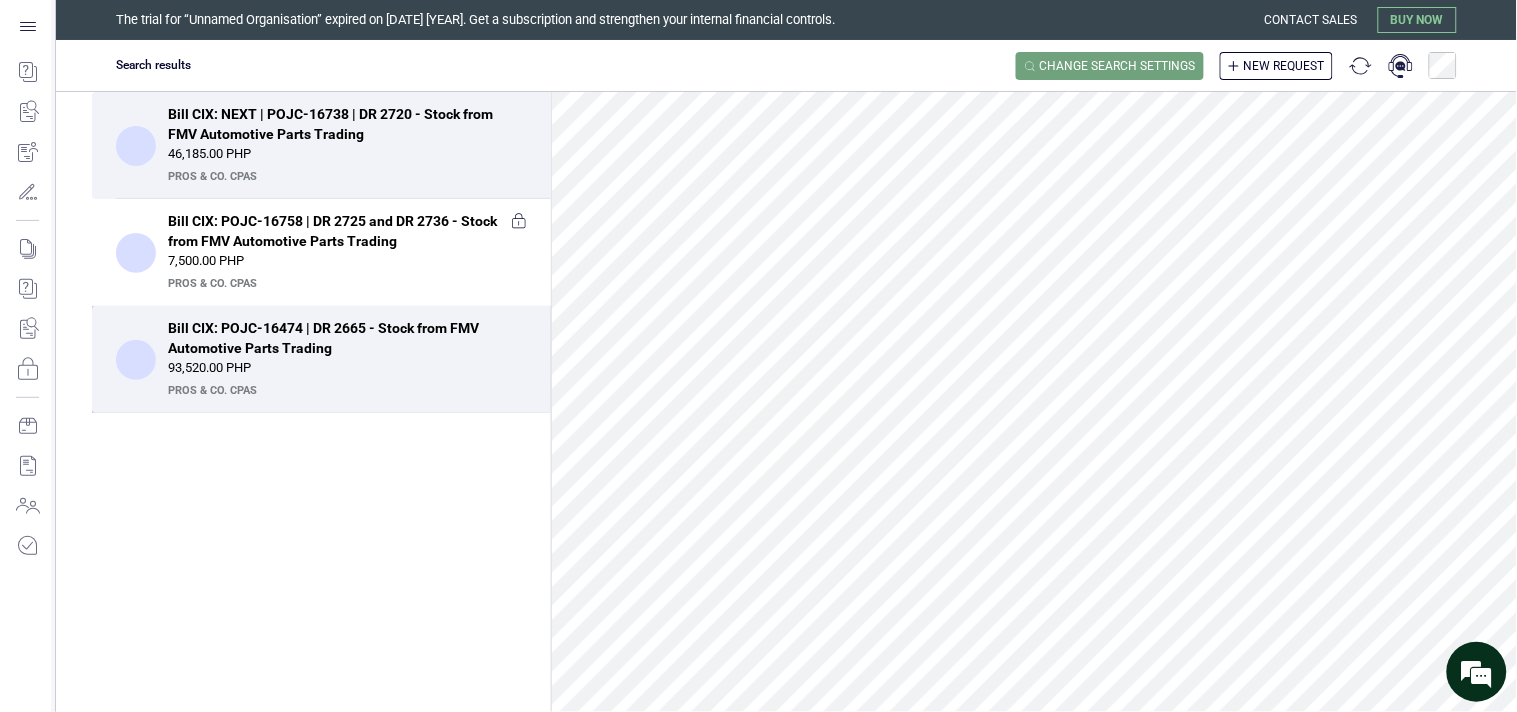 click on "93,520.00 PHP" at bounding box center [347, 368] 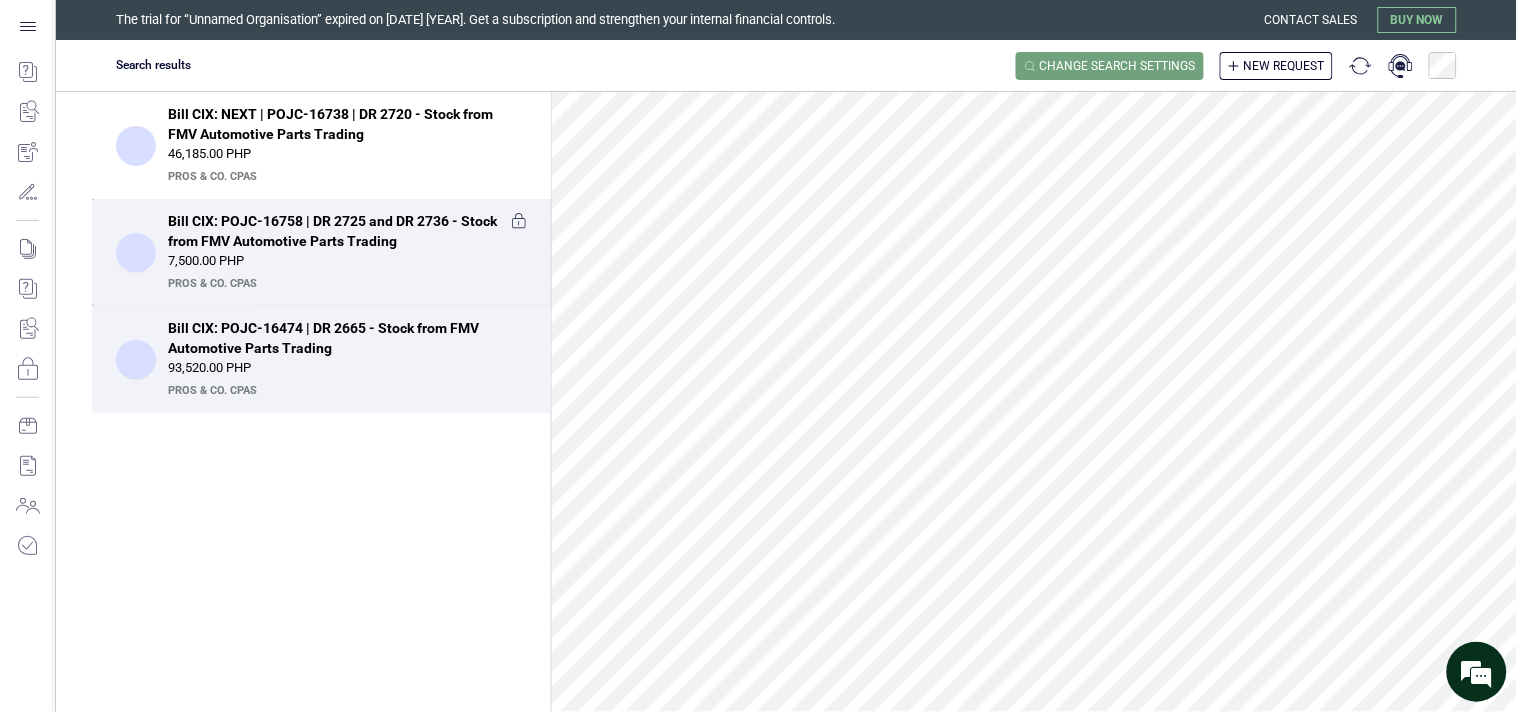 click on "7,500.00 PHP" at bounding box center (347, 261) 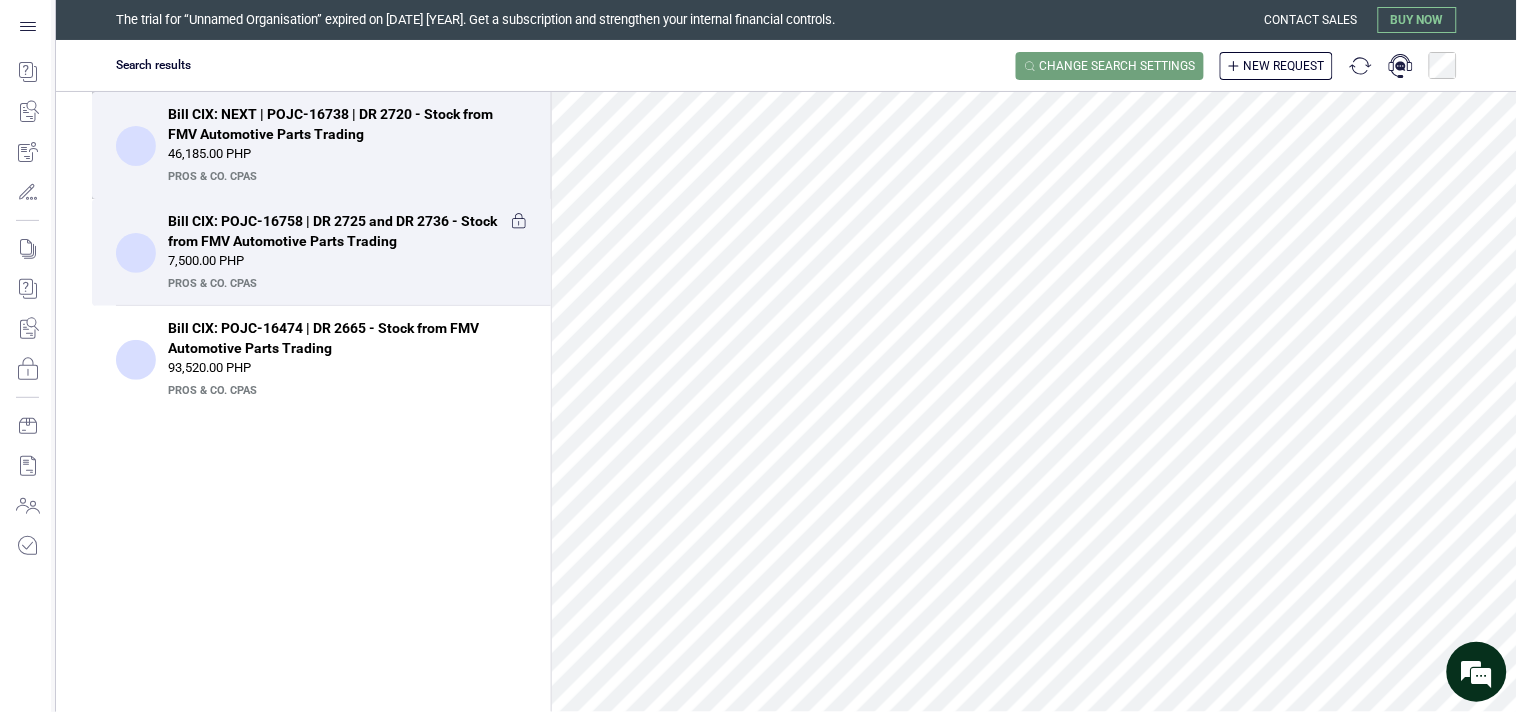 click on "46,185.00 PHP" at bounding box center [347, 154] 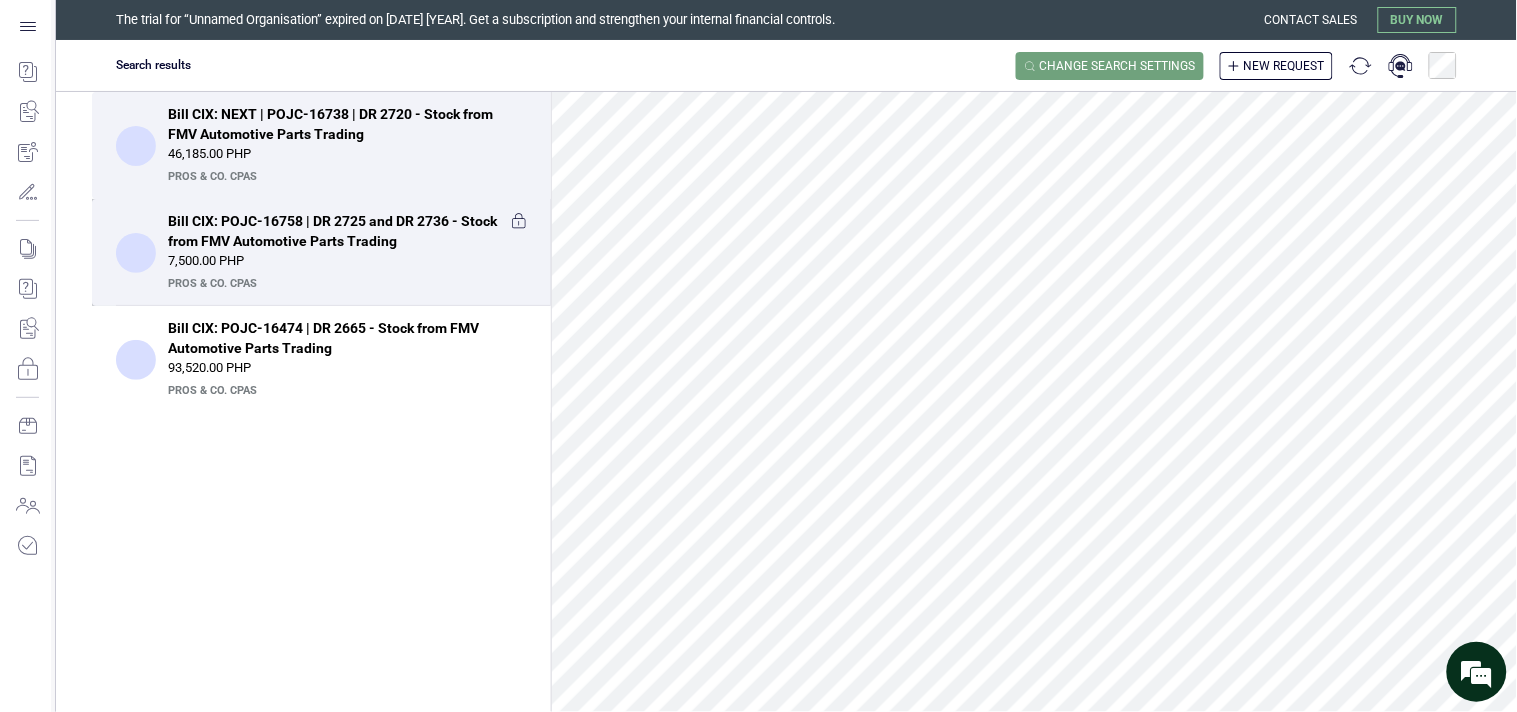 click on "7,500.00 PHP" at bounding box center (347, 261) 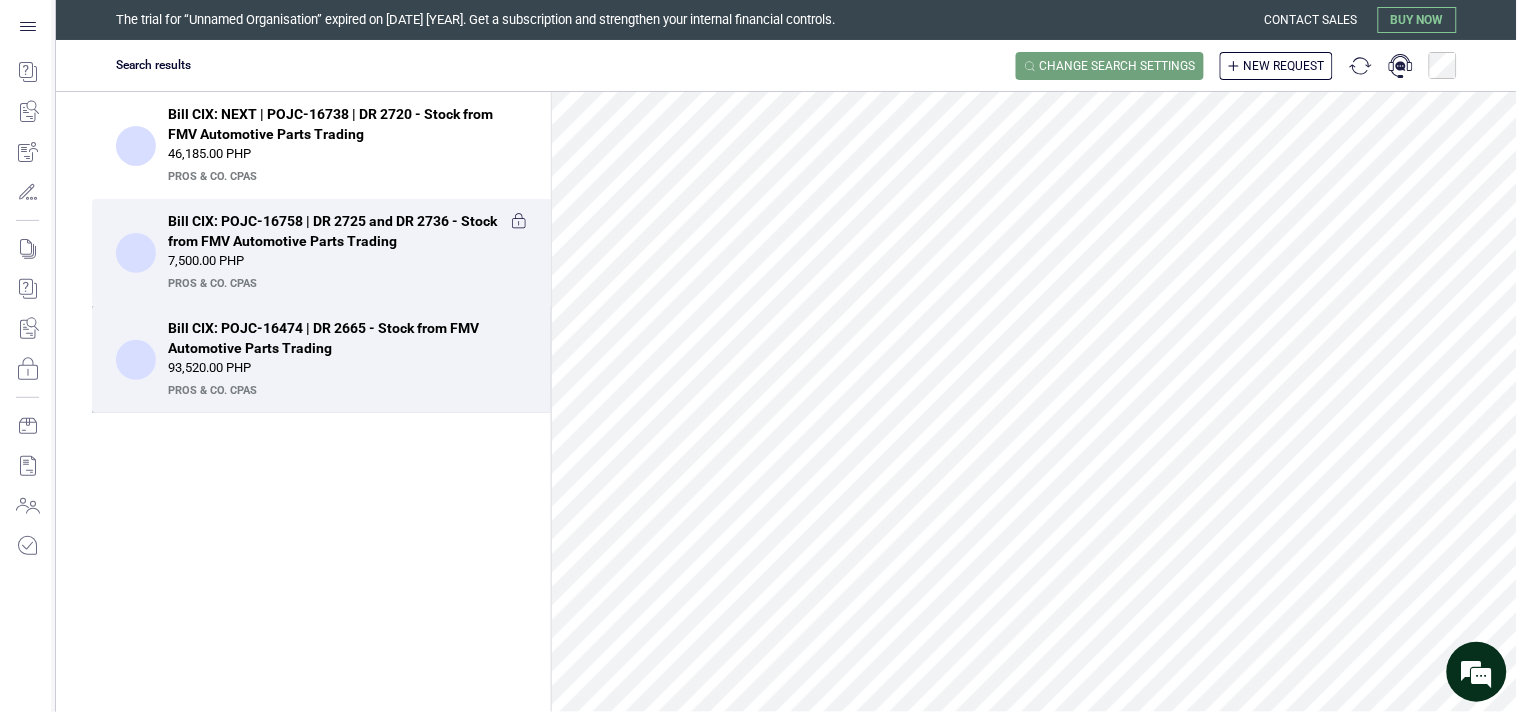 click on "Bill CIX: POJC-16474 | DR 2665 - Stock from FMV Automotive Parts Trading" at bounding box center [341, 338] 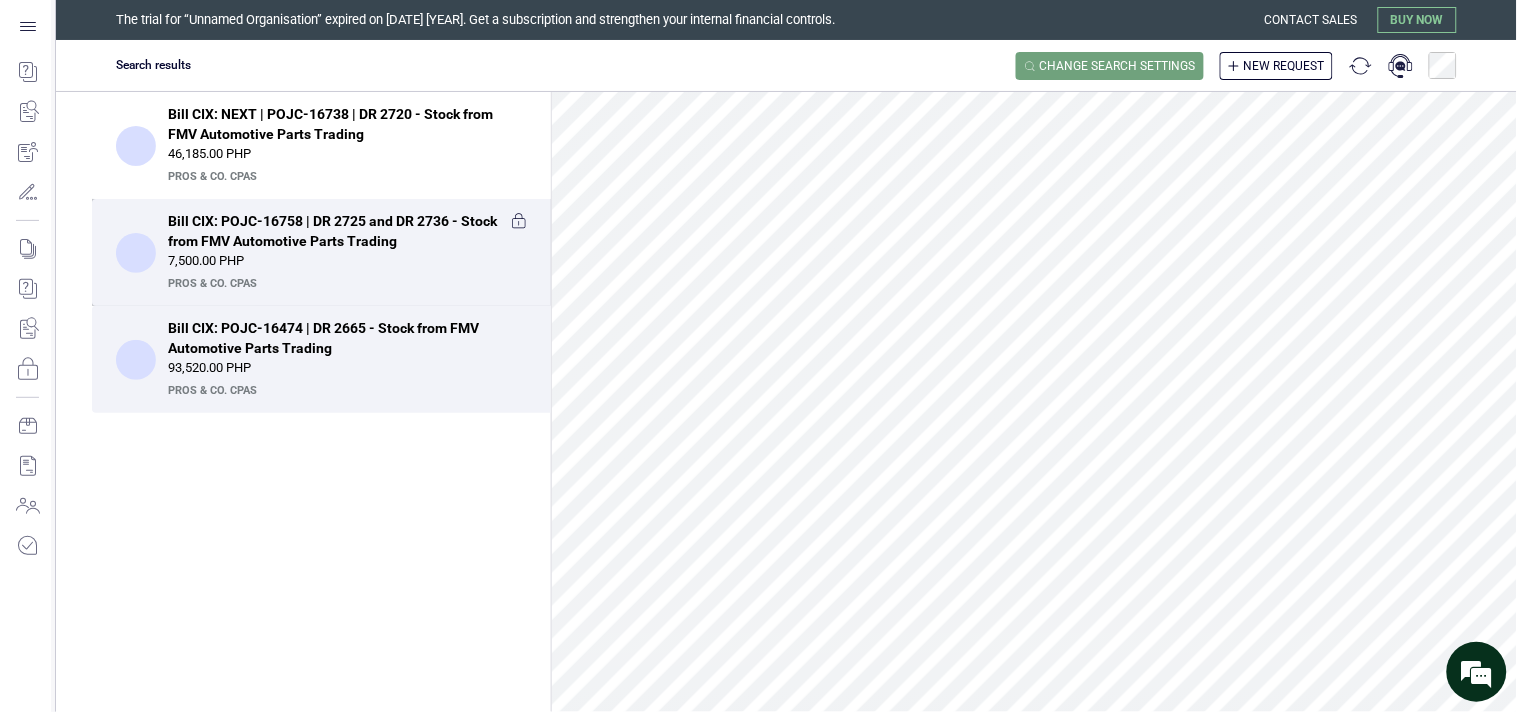 click on "Bill CIX: POJC-16758 | DR 2725 and DR 2736 - Stock   from FMV Automotive Parts Trading" at bounding box center [333, 231] 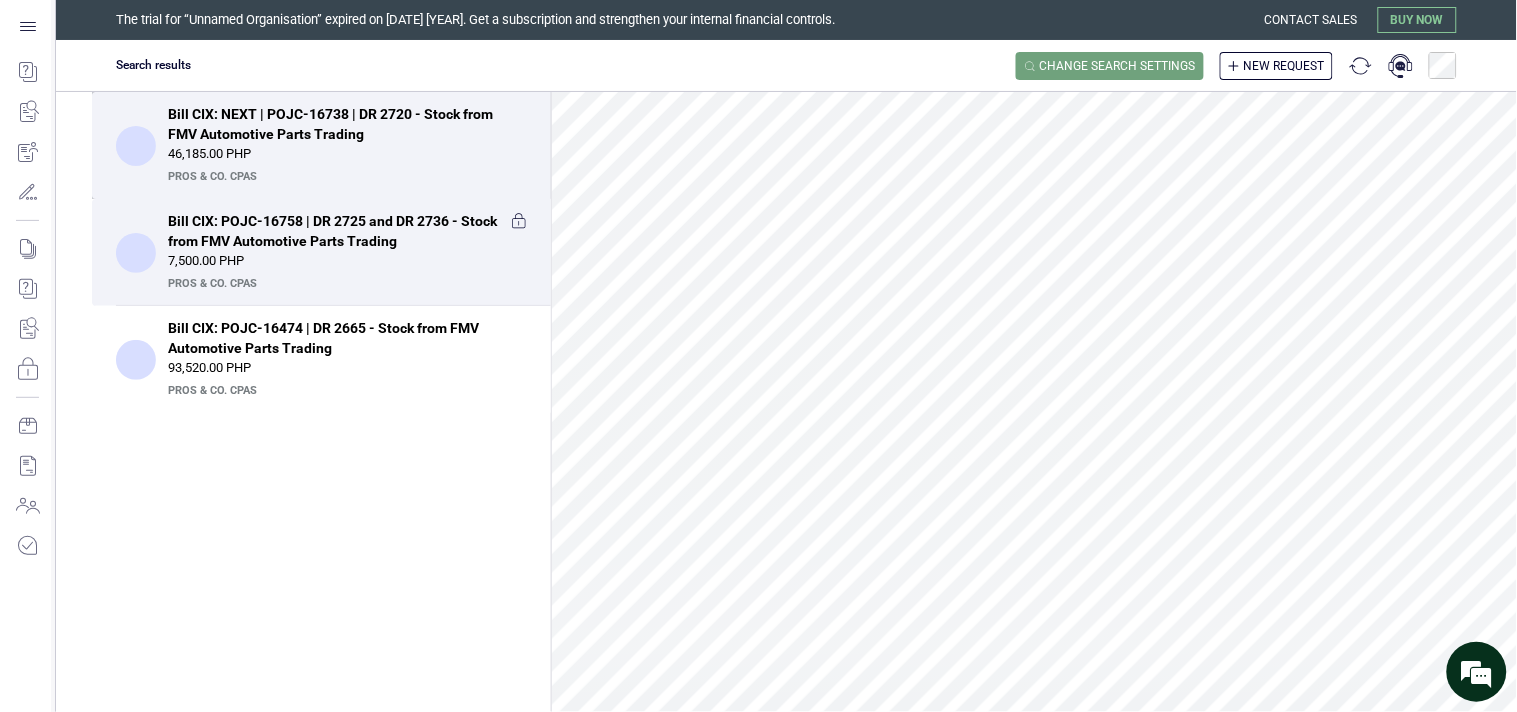 click on "PrOS & CO. CPAs" at bounding box center [345, 177] 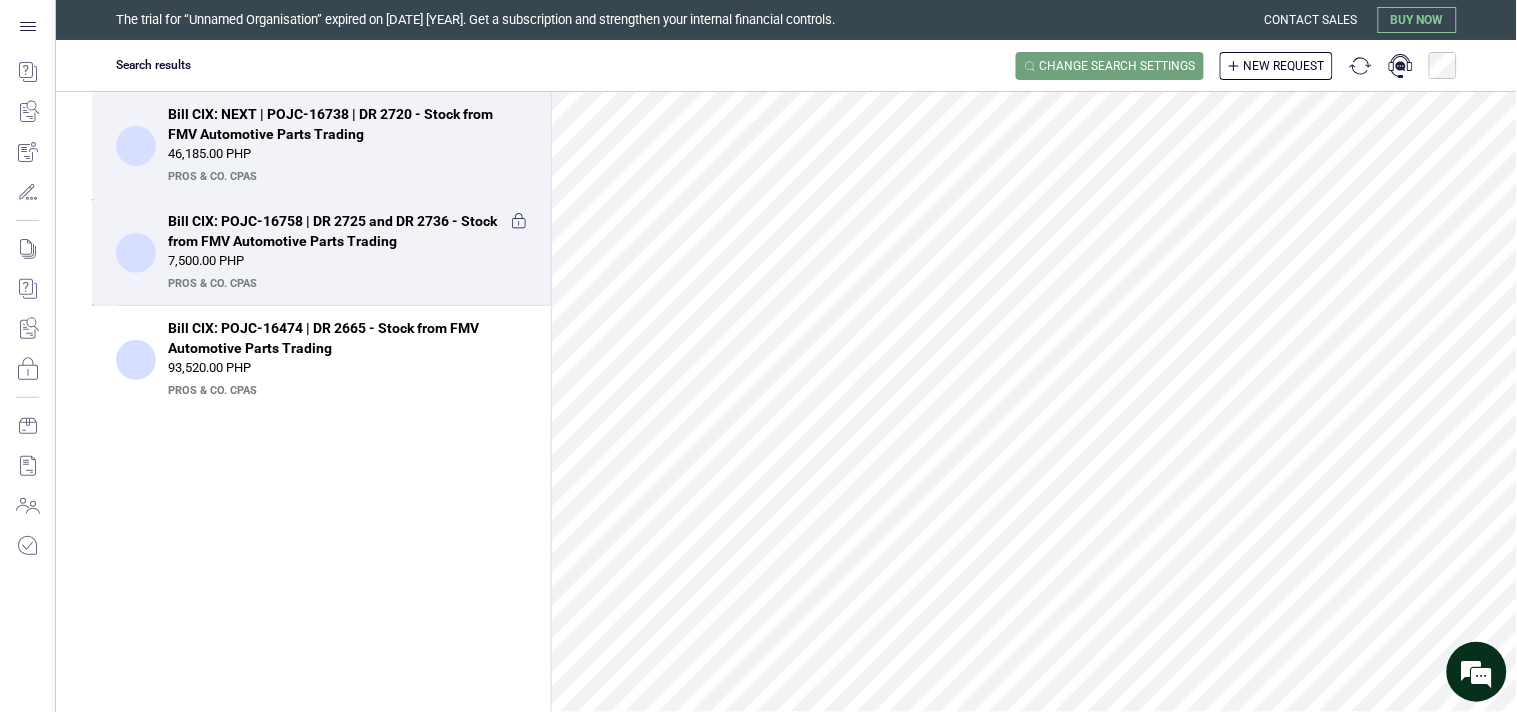 click on "7,500.00 PHP" at bounding box center (347, 261) 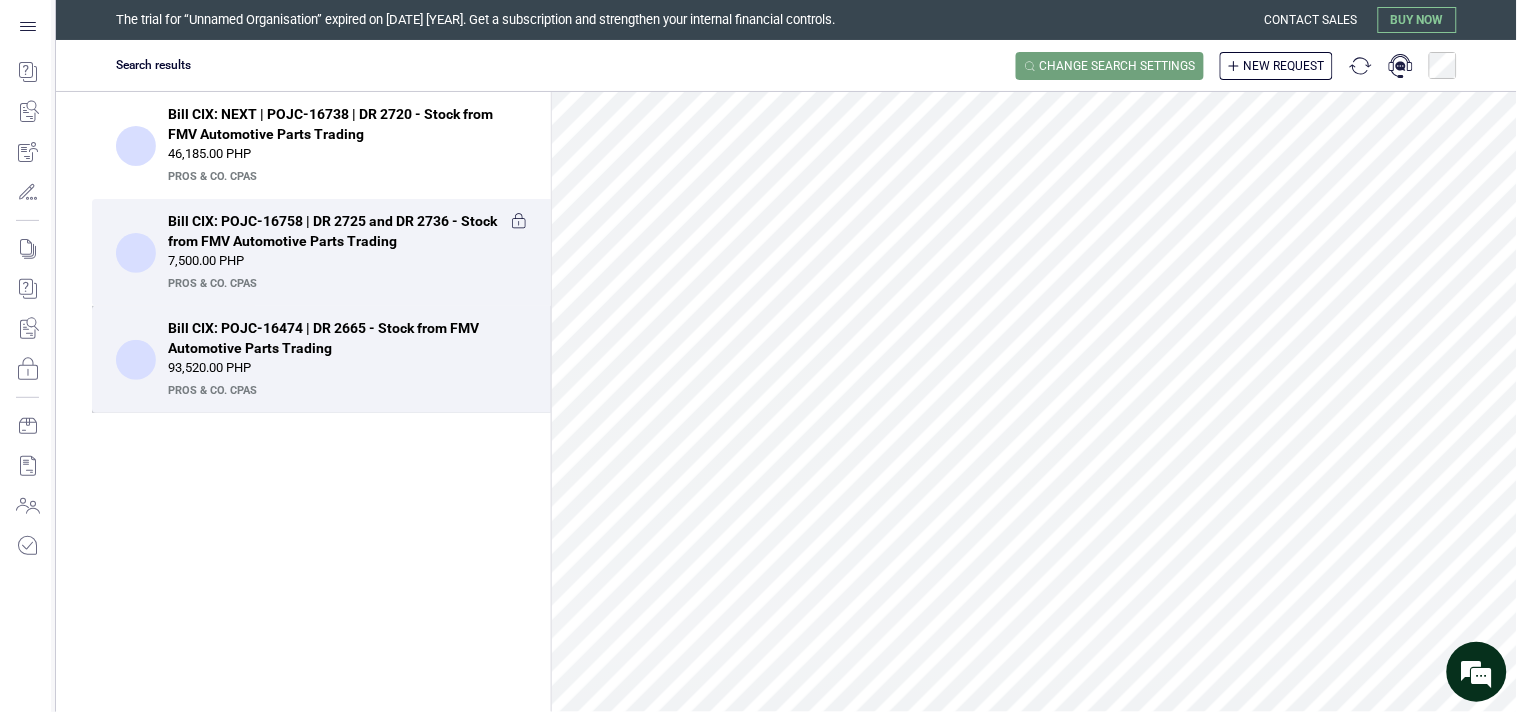 click on "Bill CIX: POJC-16474 | DR 2665 - Stock from FMV Automotive Parts Trading" at bounding box center (341, 338) 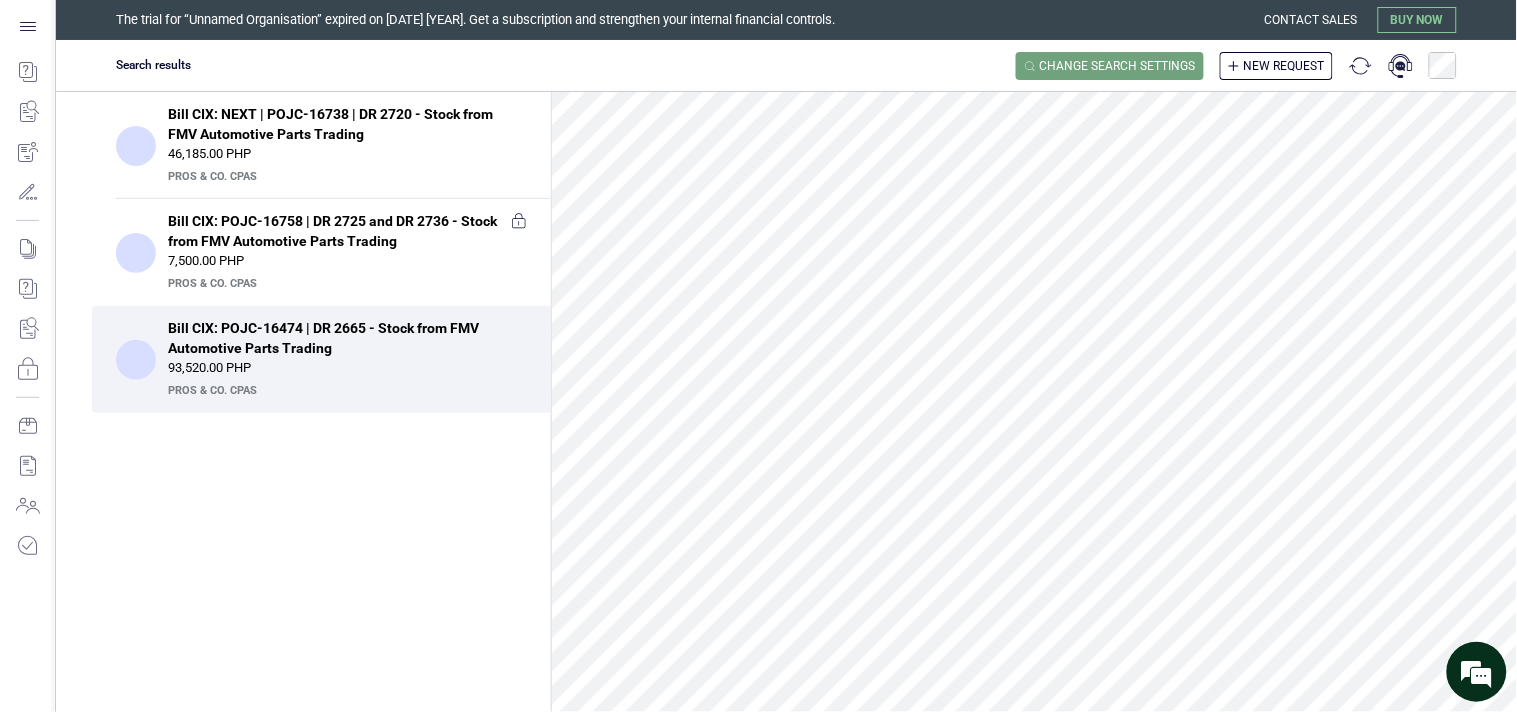 click on "Bill CIX: POJC-16474 | DR 2665 - Stock from FMV Automotive Parts Trading" at bounding box center [341, 338] 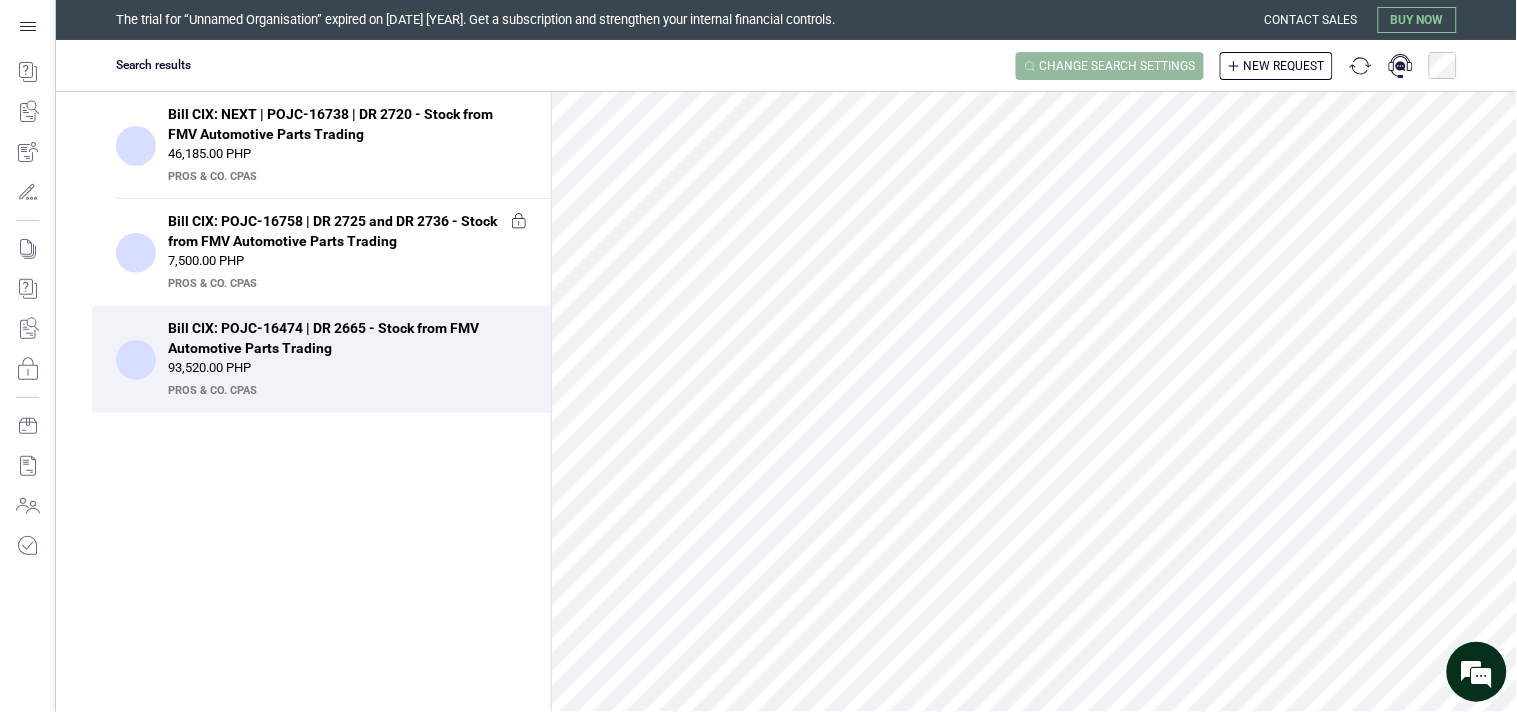 click on "Change search settings" at bounding box center [1110, 66] 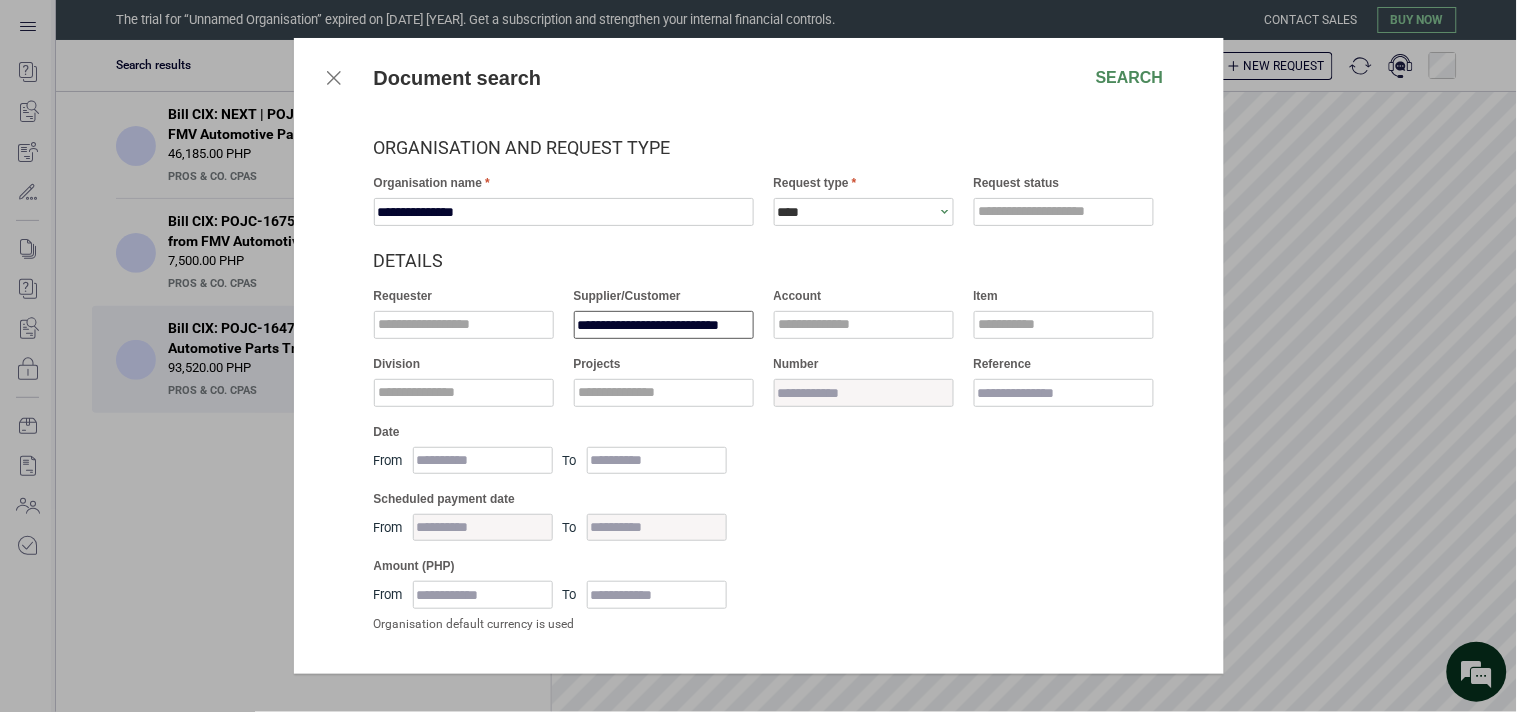click on "**********" at bounding box center [664, 325] 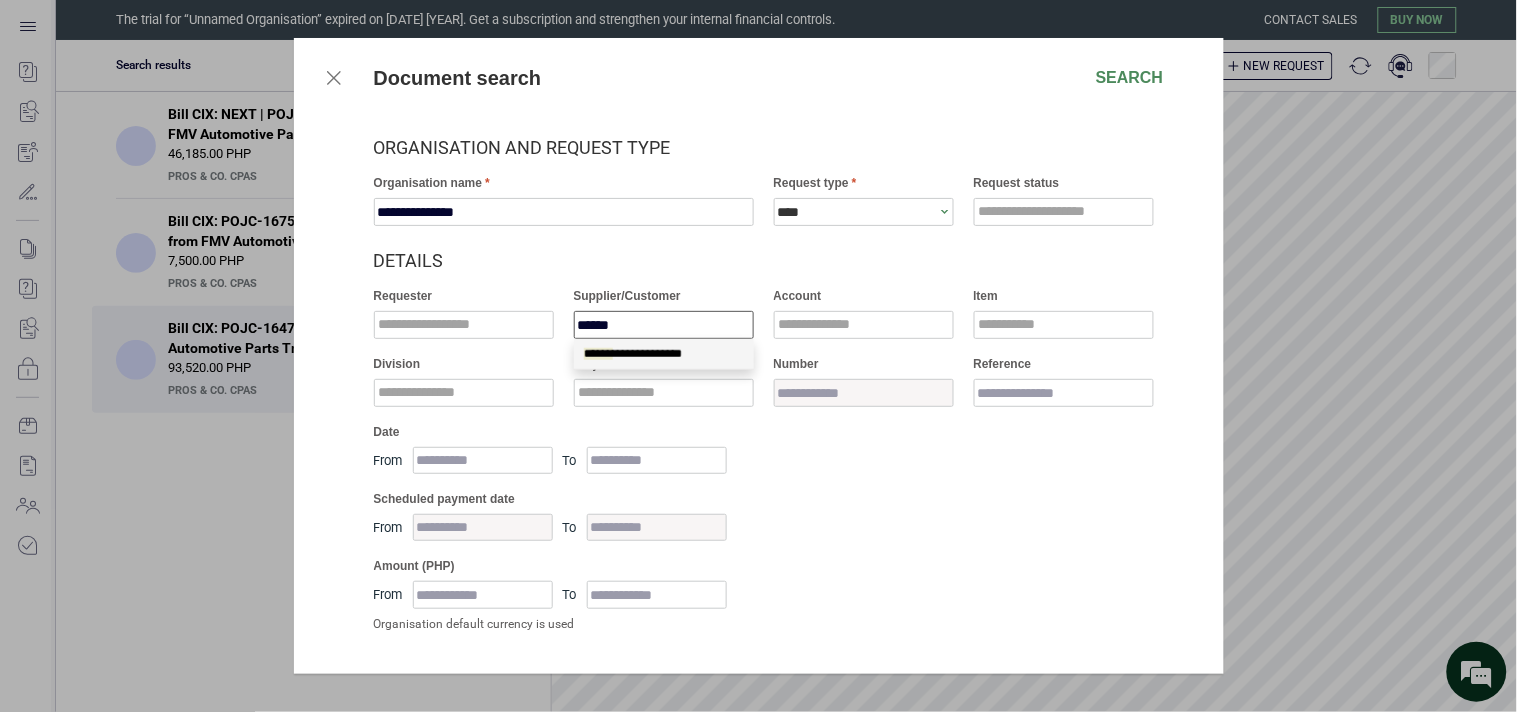 scroll, scrollTop: 0, scrollLeft: 0, axis: both 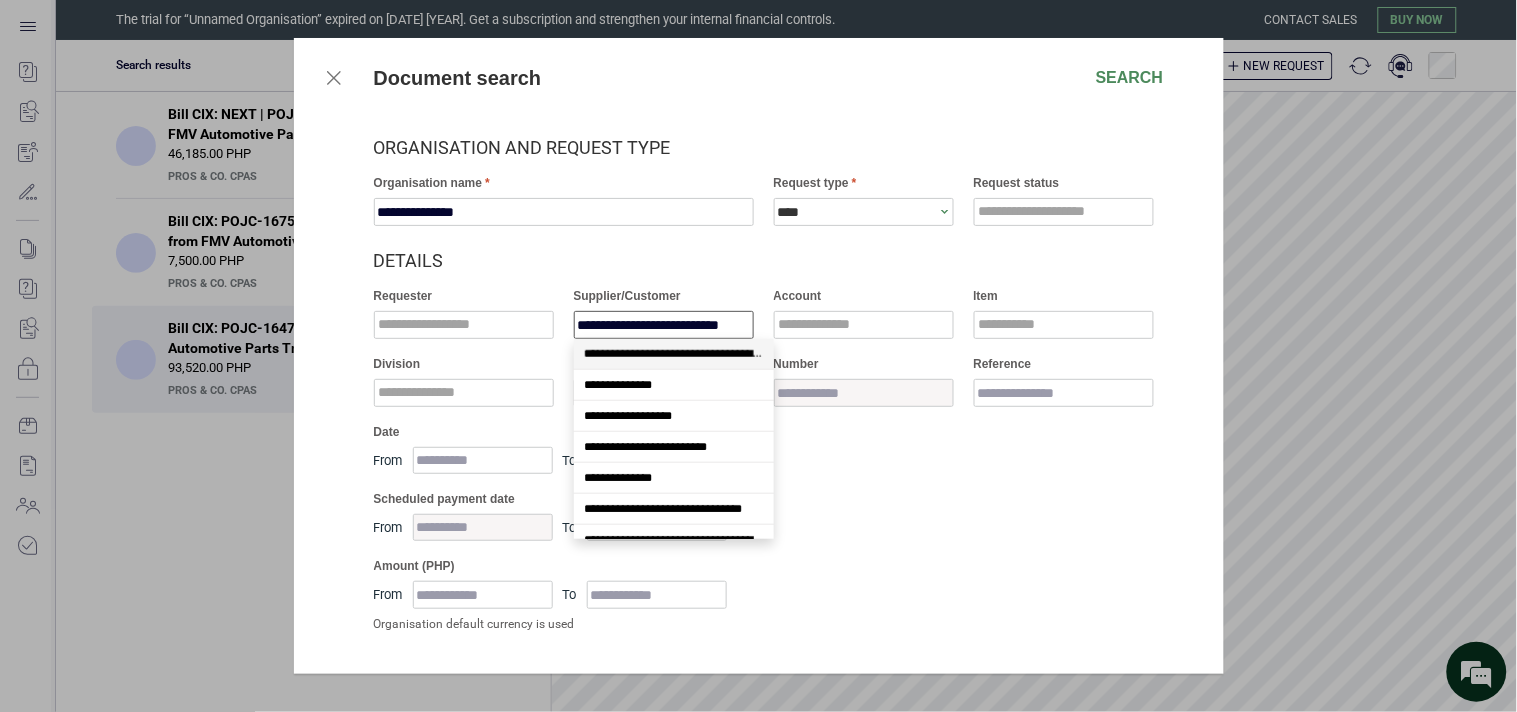 click on "DETAILS" at bounding box center [769, 261] 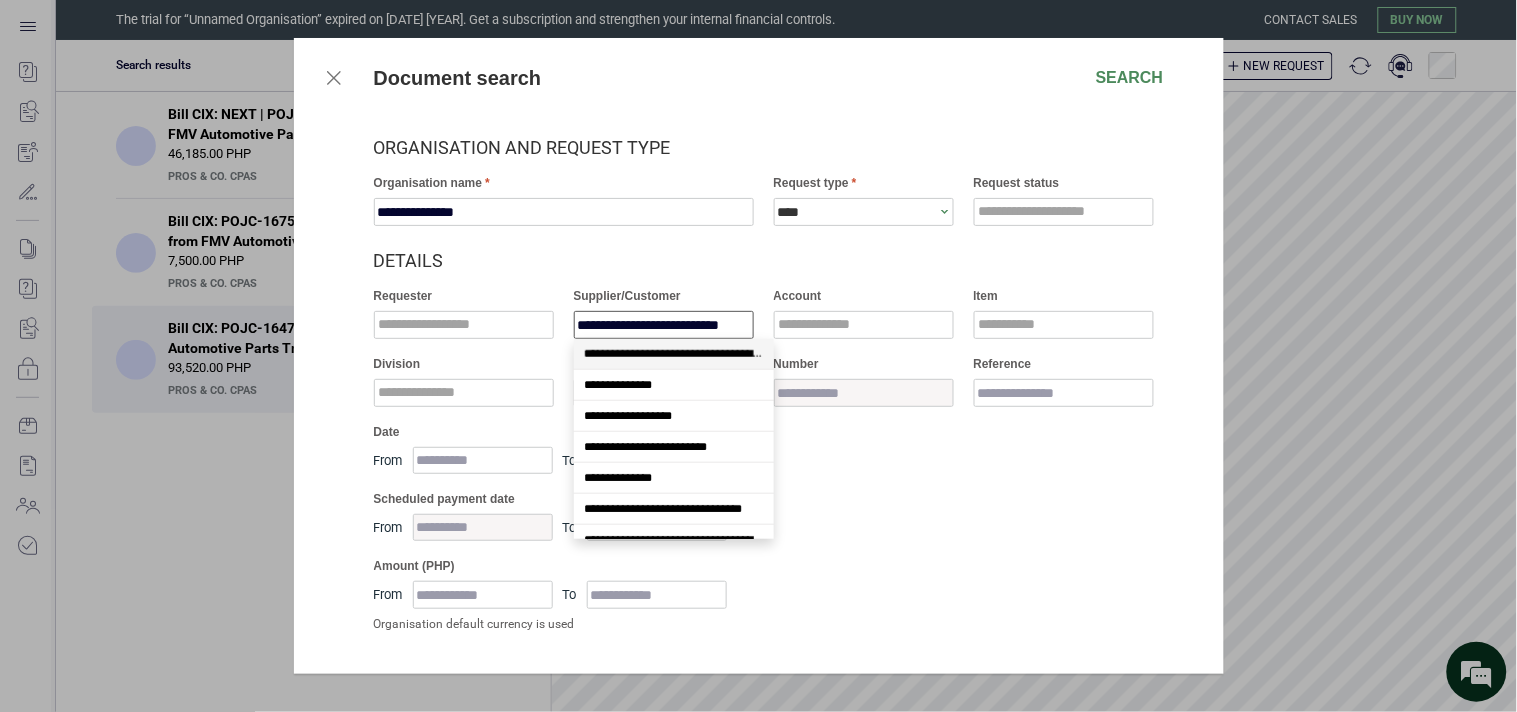 click on "**********" at bounding box center (664, 325) 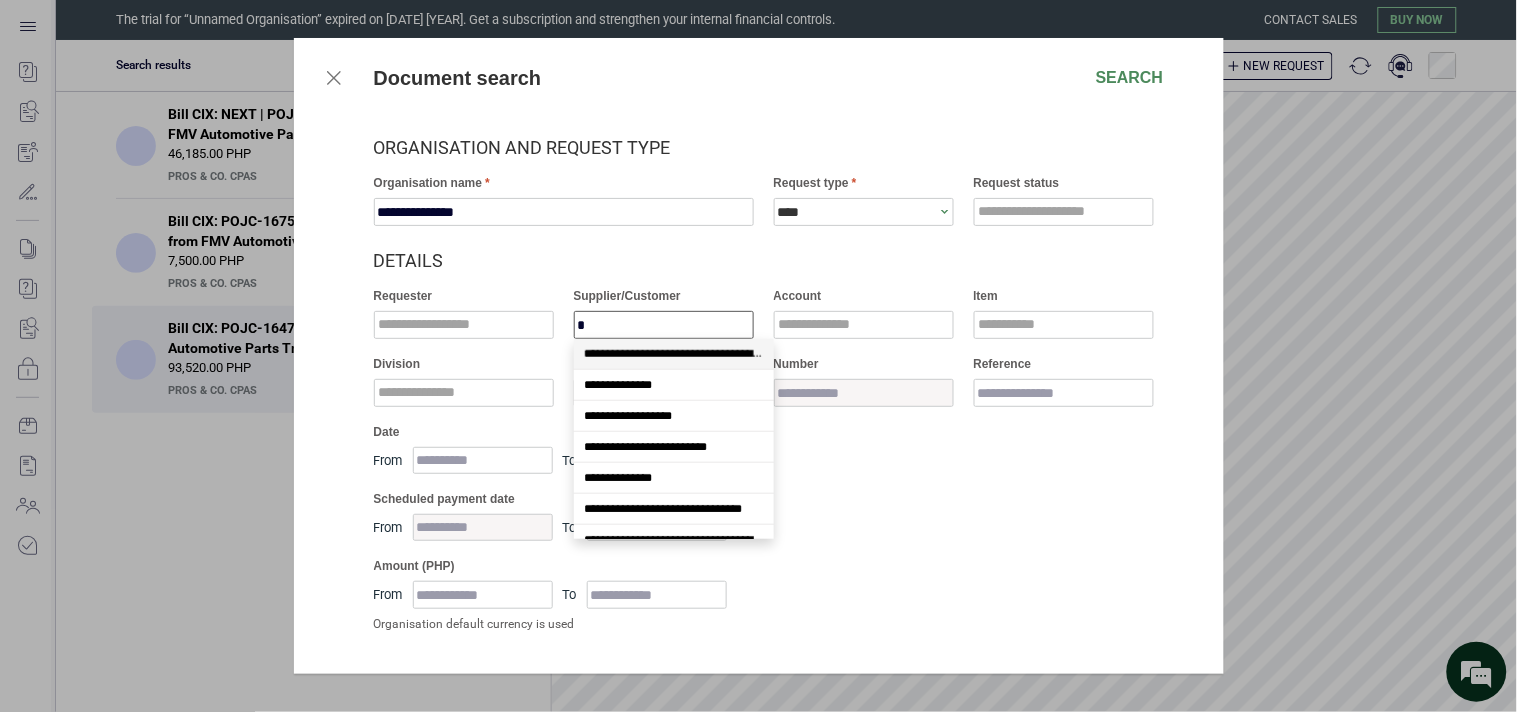 scroll, scrollTop: 1230, scrollLeft: 0, axis: vertical 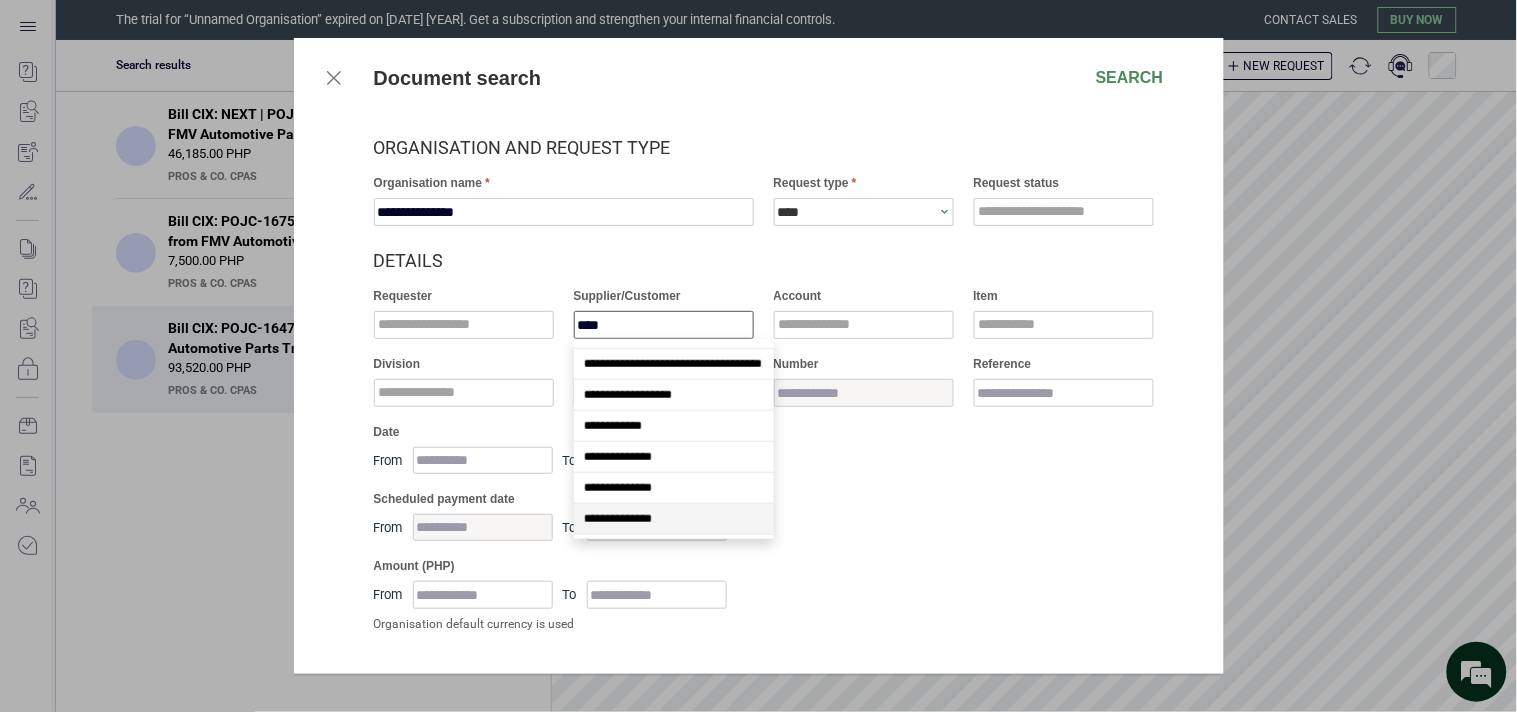 type on "*****" 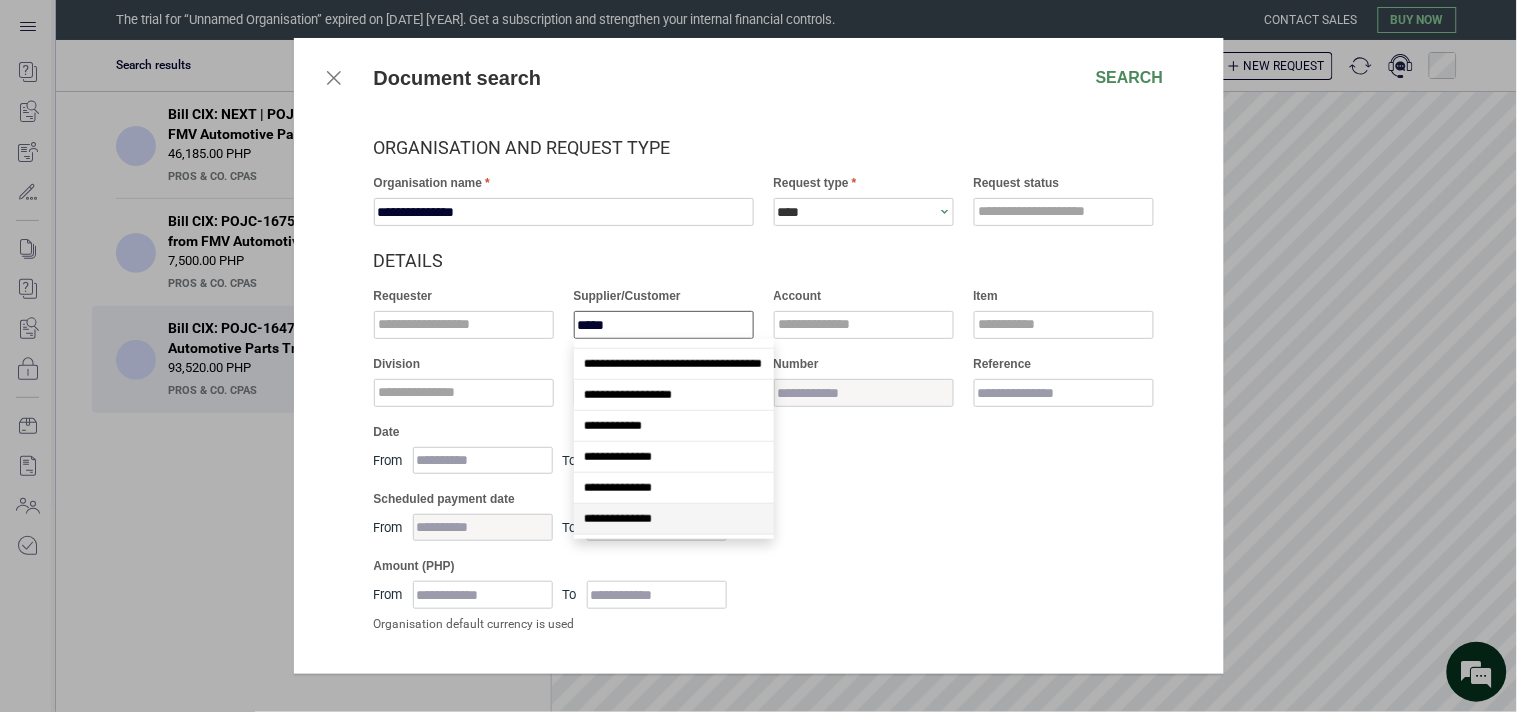 scroll, scrollTop: 0, scrollLeft: 0, axis: both 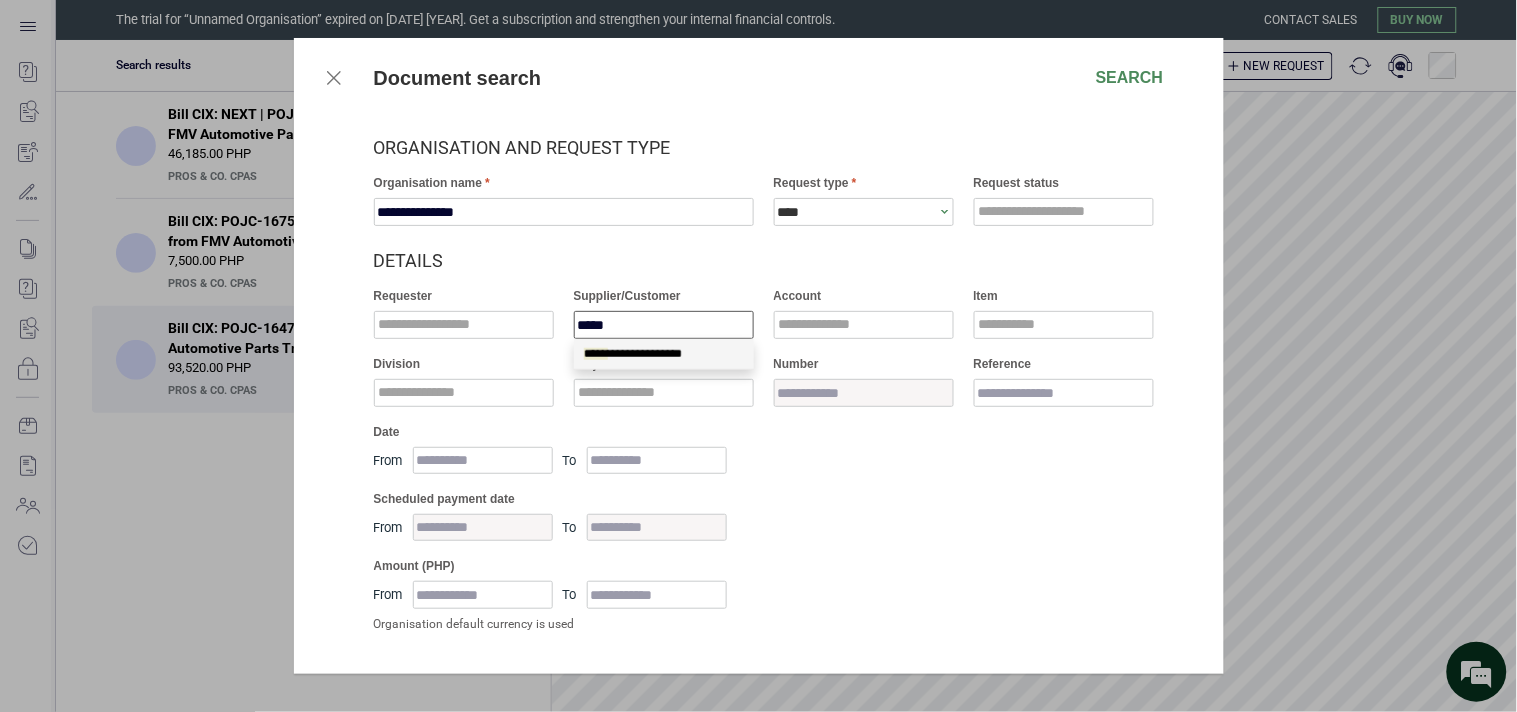 click on "*****" at bounding box center [596, 354] 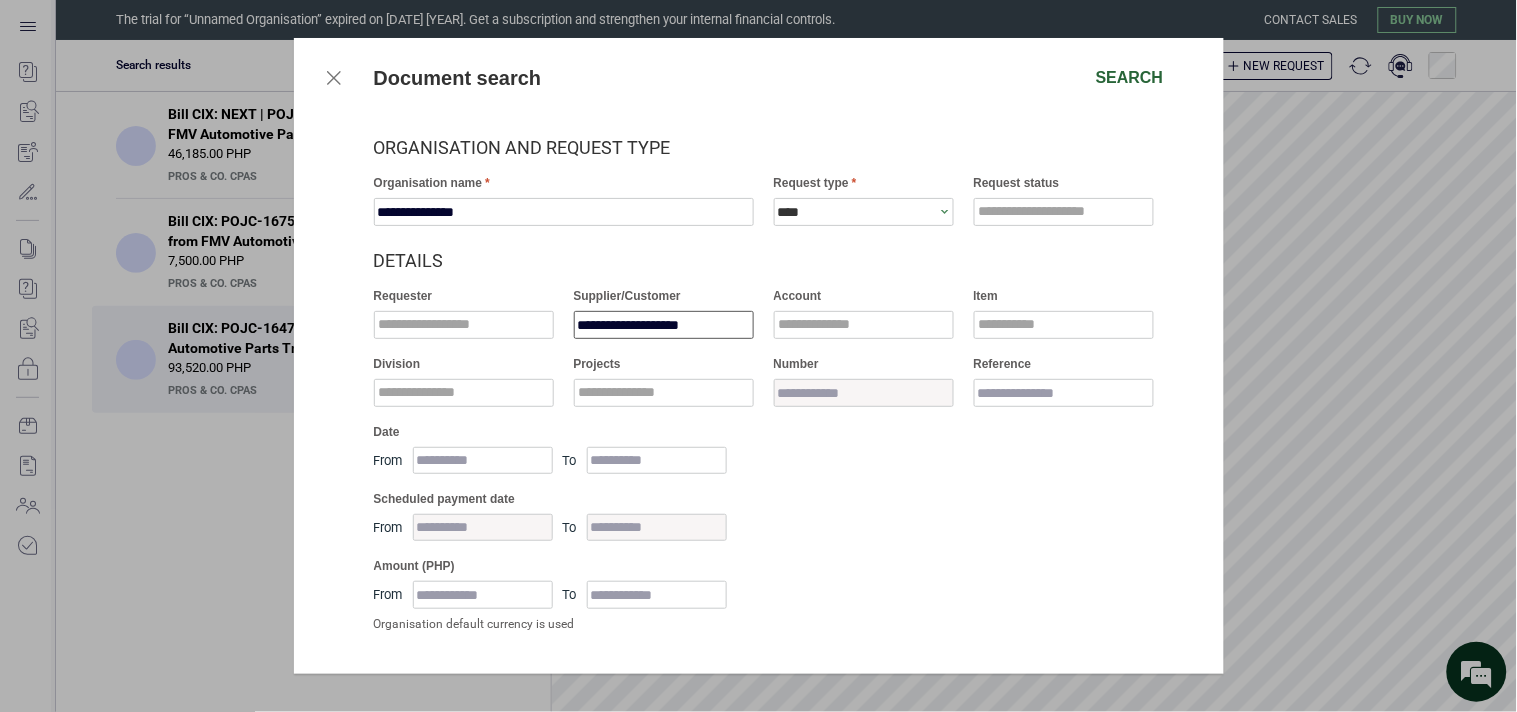 type on "**********" 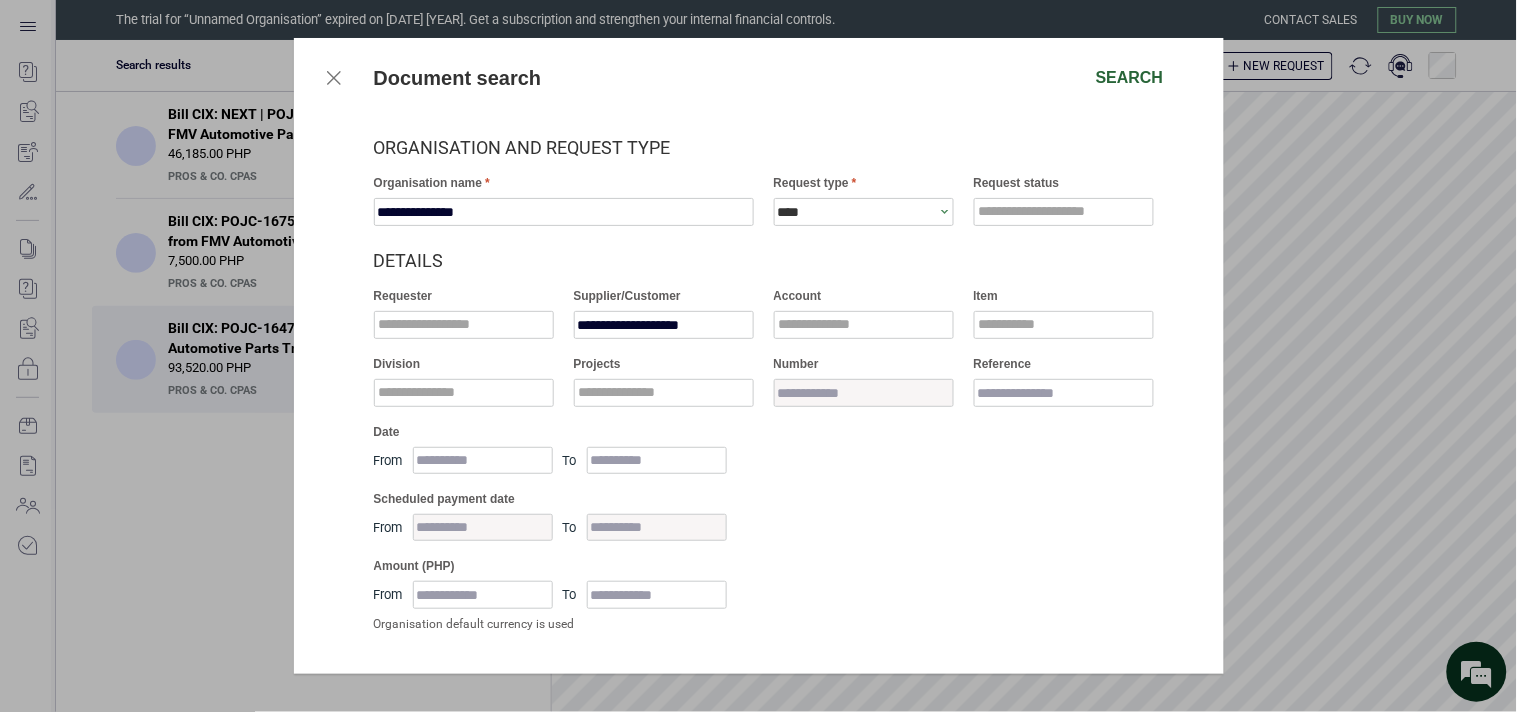 click on "Search" at bounding box center [1130, 78] 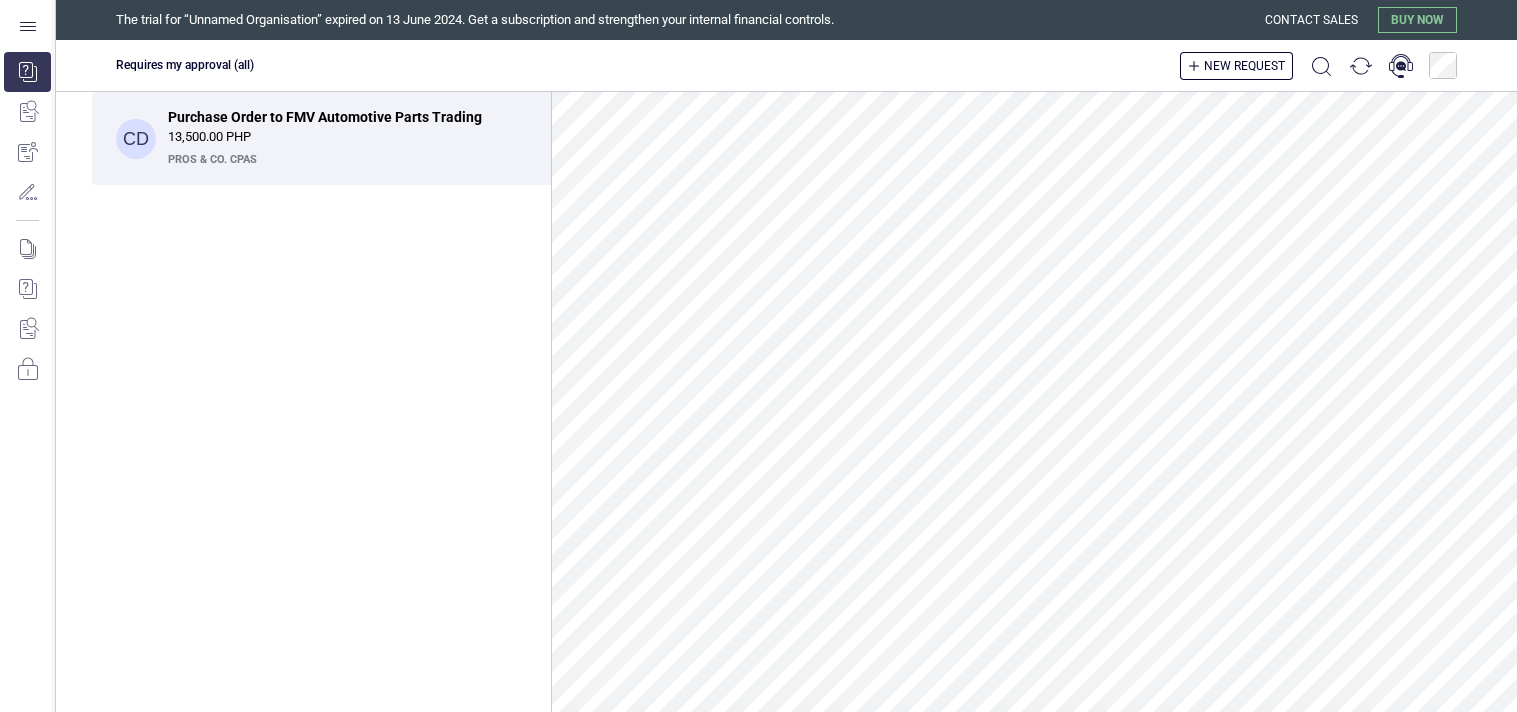 scroll, scrollTop: 0, scrollLeft: 0, axis: both 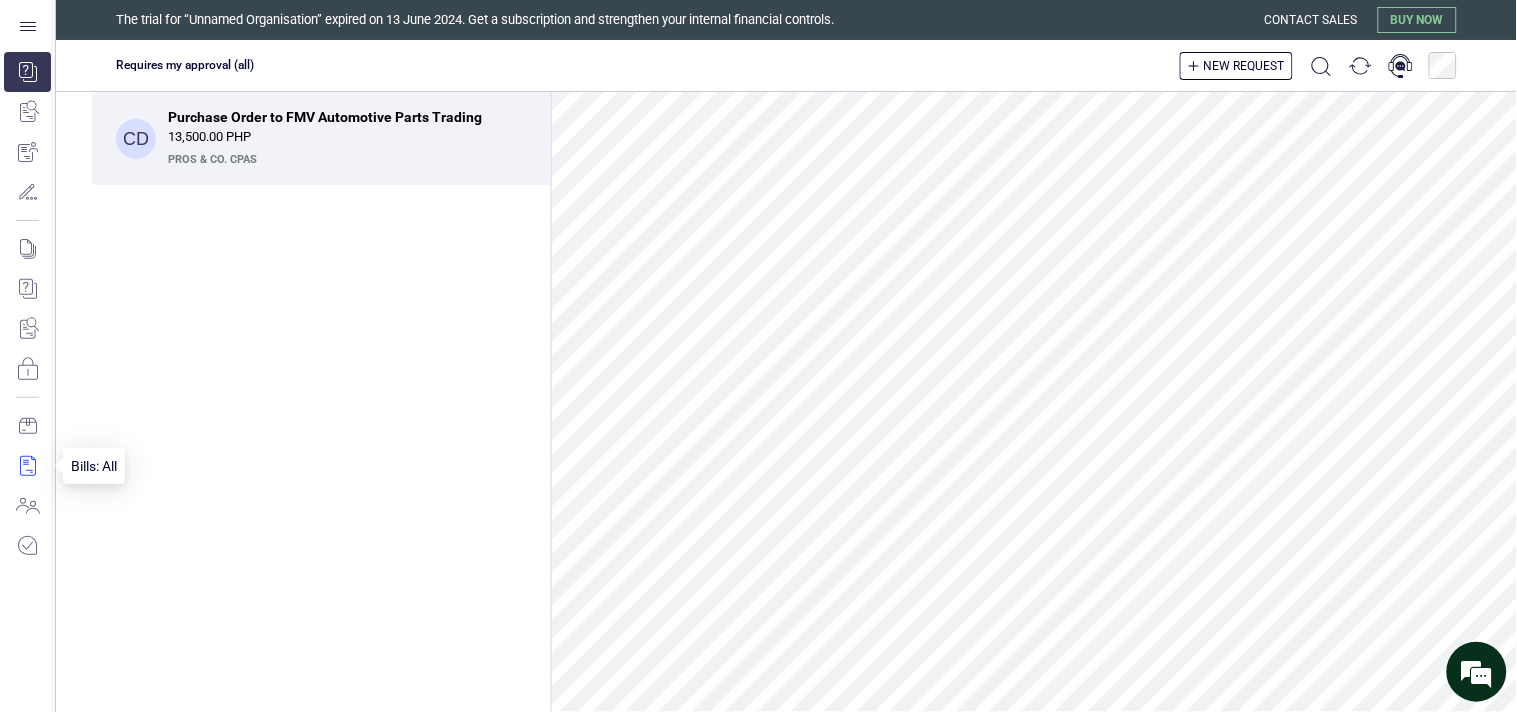 click at bounding box center (27, 466) 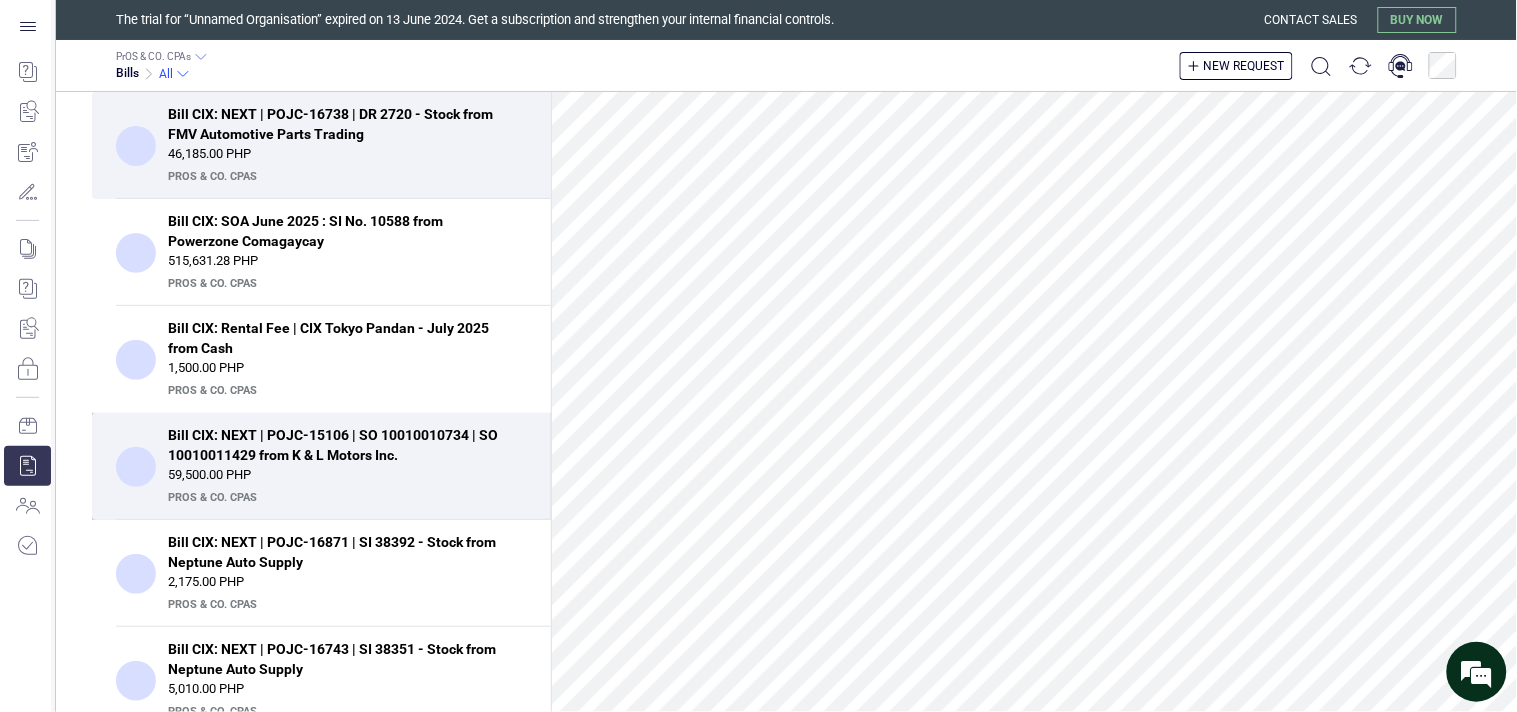 click on "59,500.00 PHP" at bounding box center (347, 475) 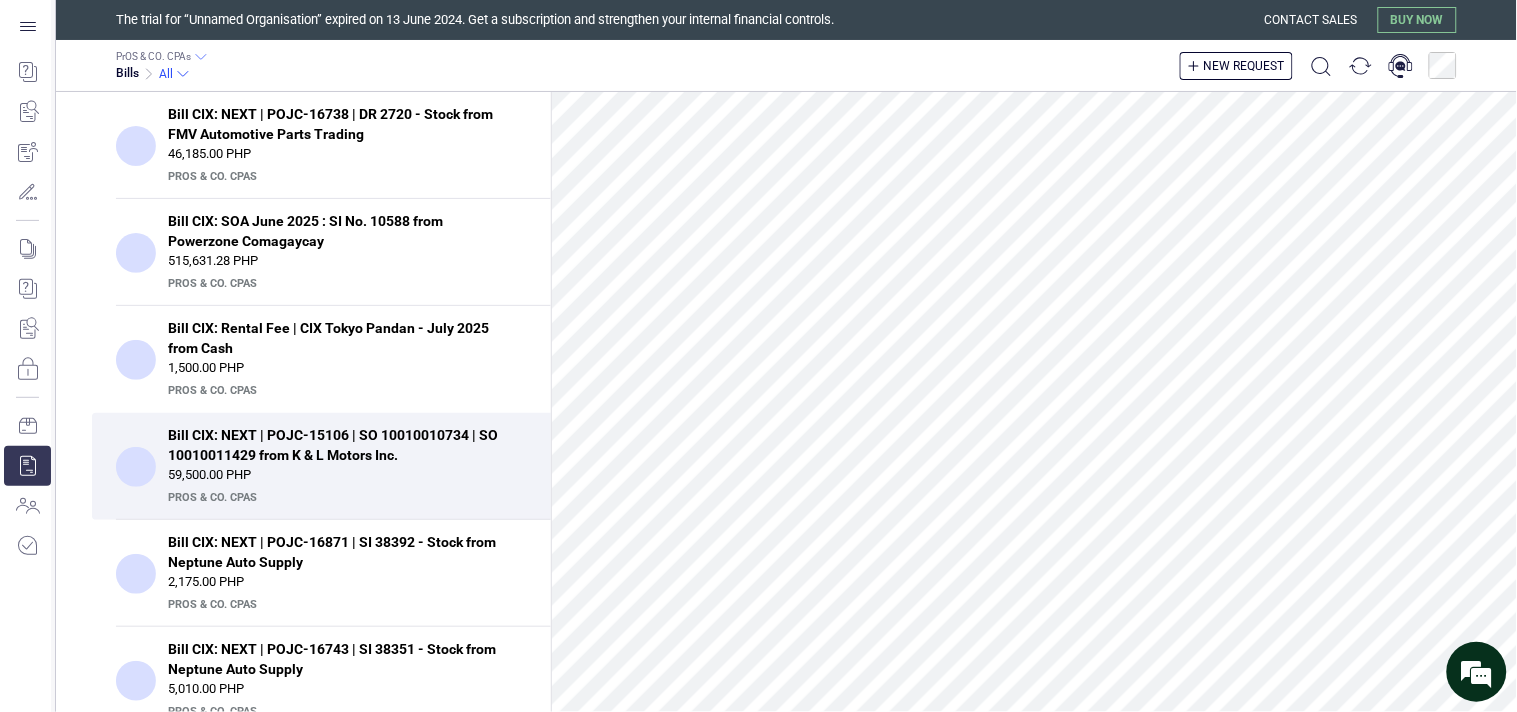scroll, scrollTop: 0, scrollLeft: 0, axis: both 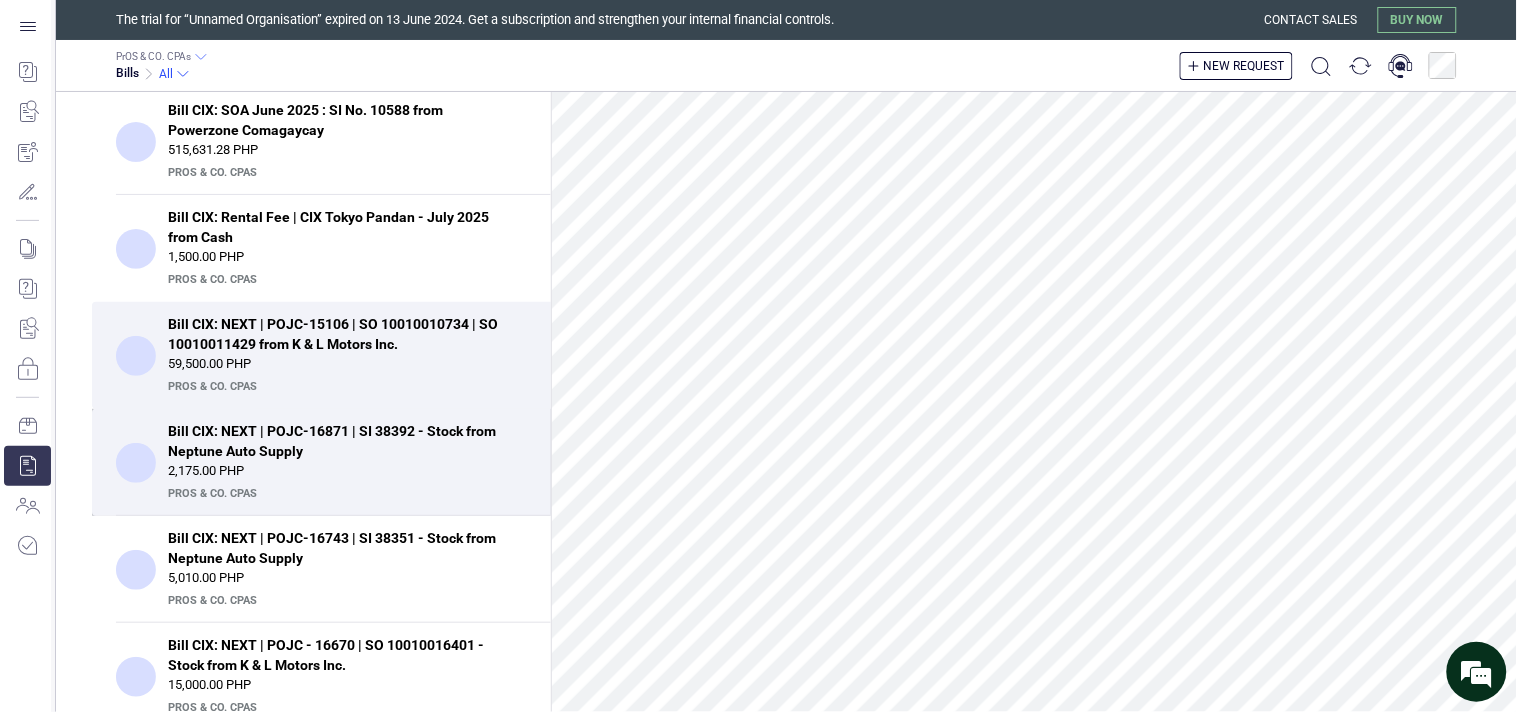 click on "Bill CIX: NEXT | POJC-16871 | SI 38392 - Stock from Neptune Auto Supply" at bounding box center (341, 441) 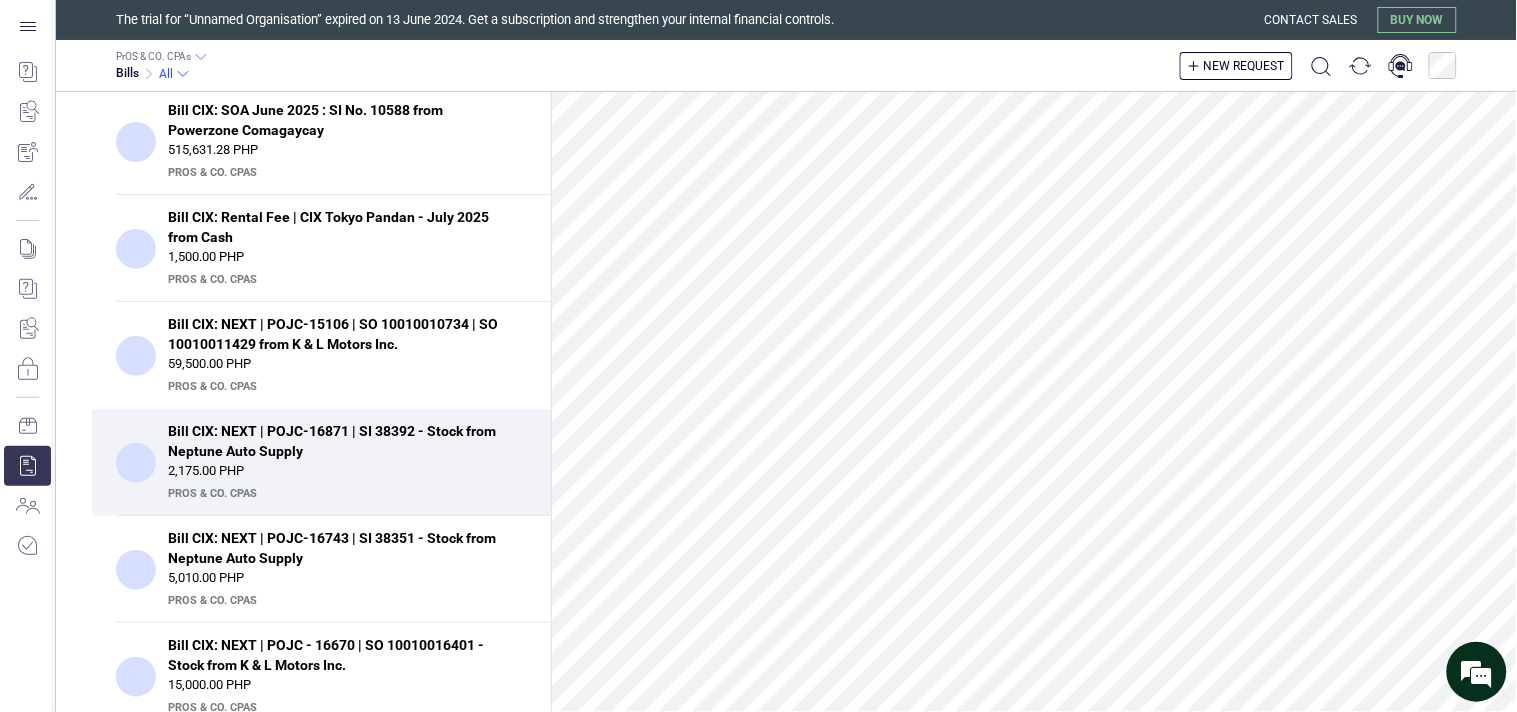 scroll, scrollTop: 347, scrollLeft: 0, axis: vertical 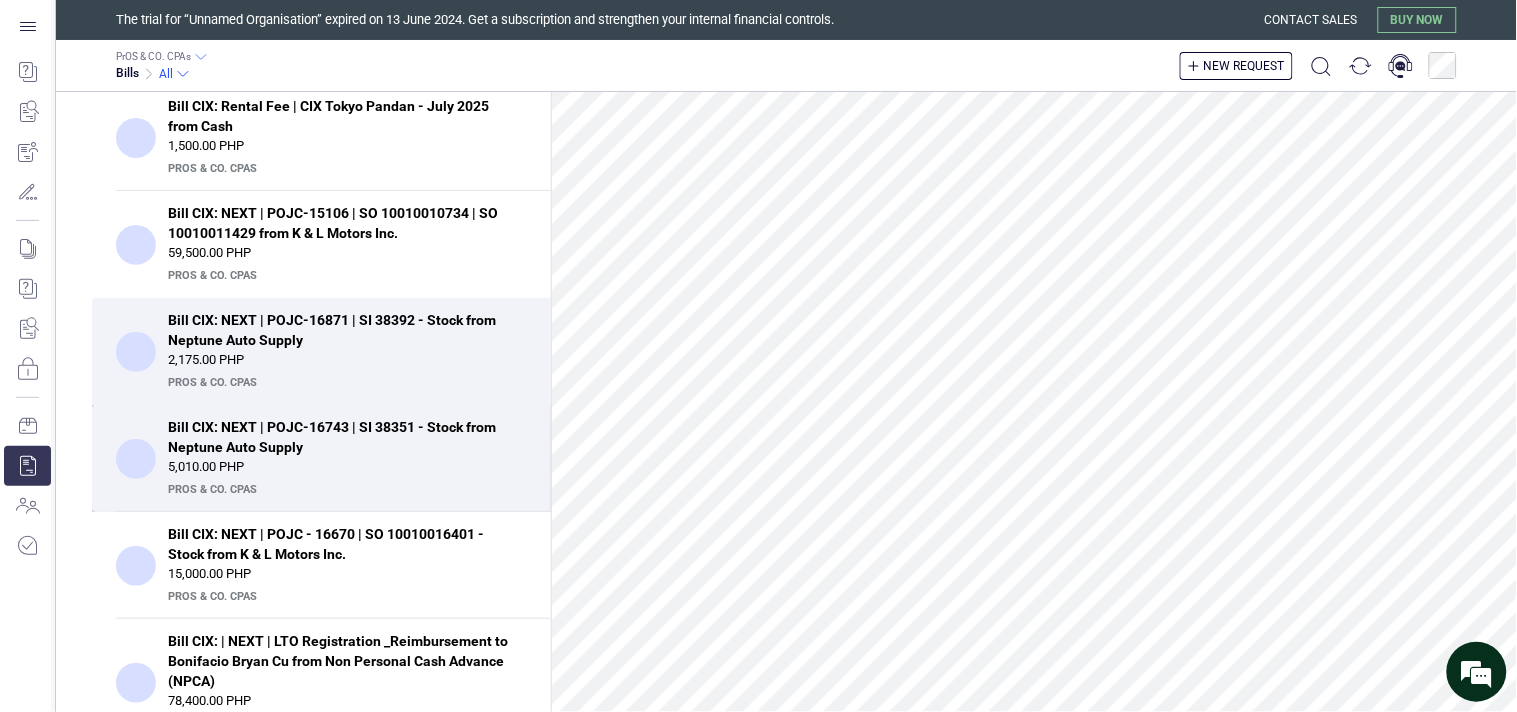click on "Bill CIX: NEXT | POJC-16743 | SI 38351 - Stock from Neptune Auto Supply" at bounding box center (341, 437) 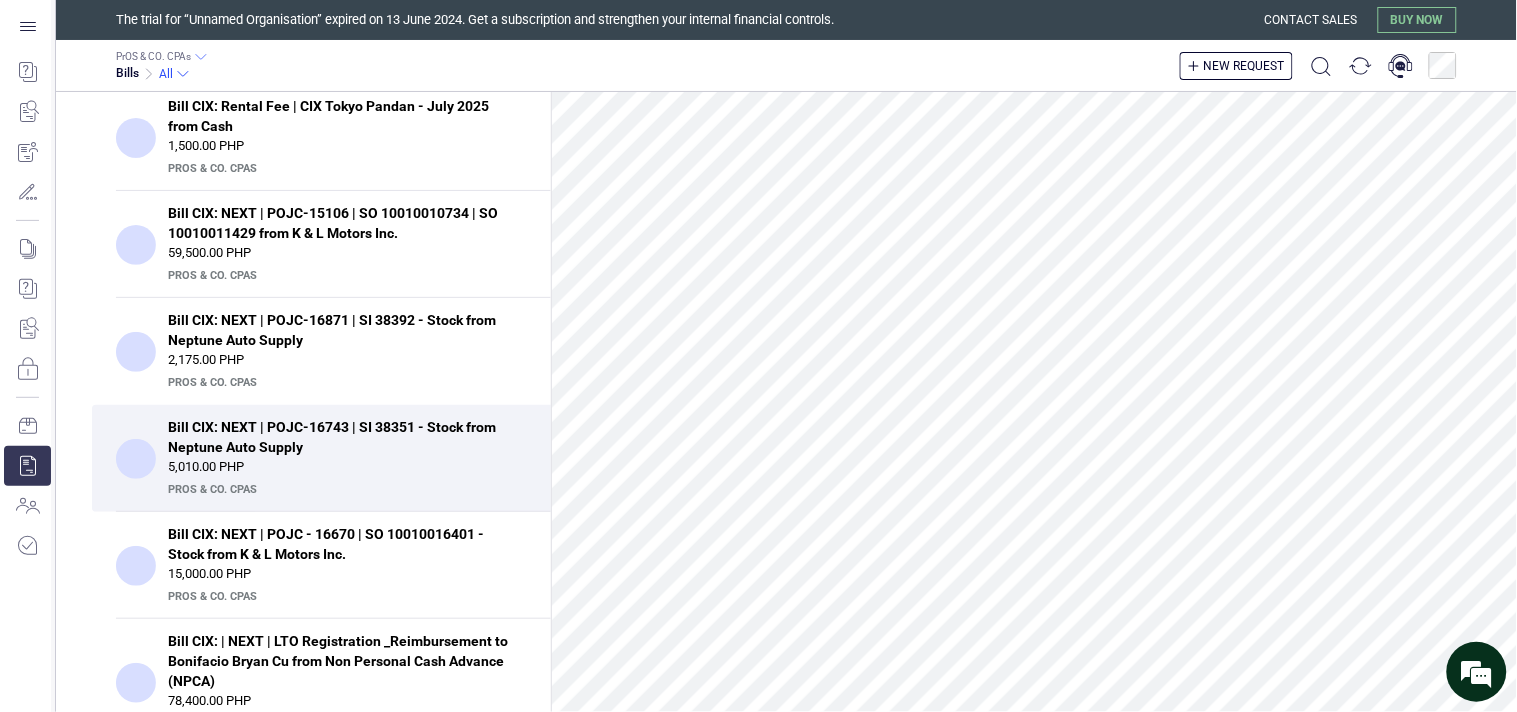 scroll, scrollTop: 841, scrollLeft: 0, axis: vertical 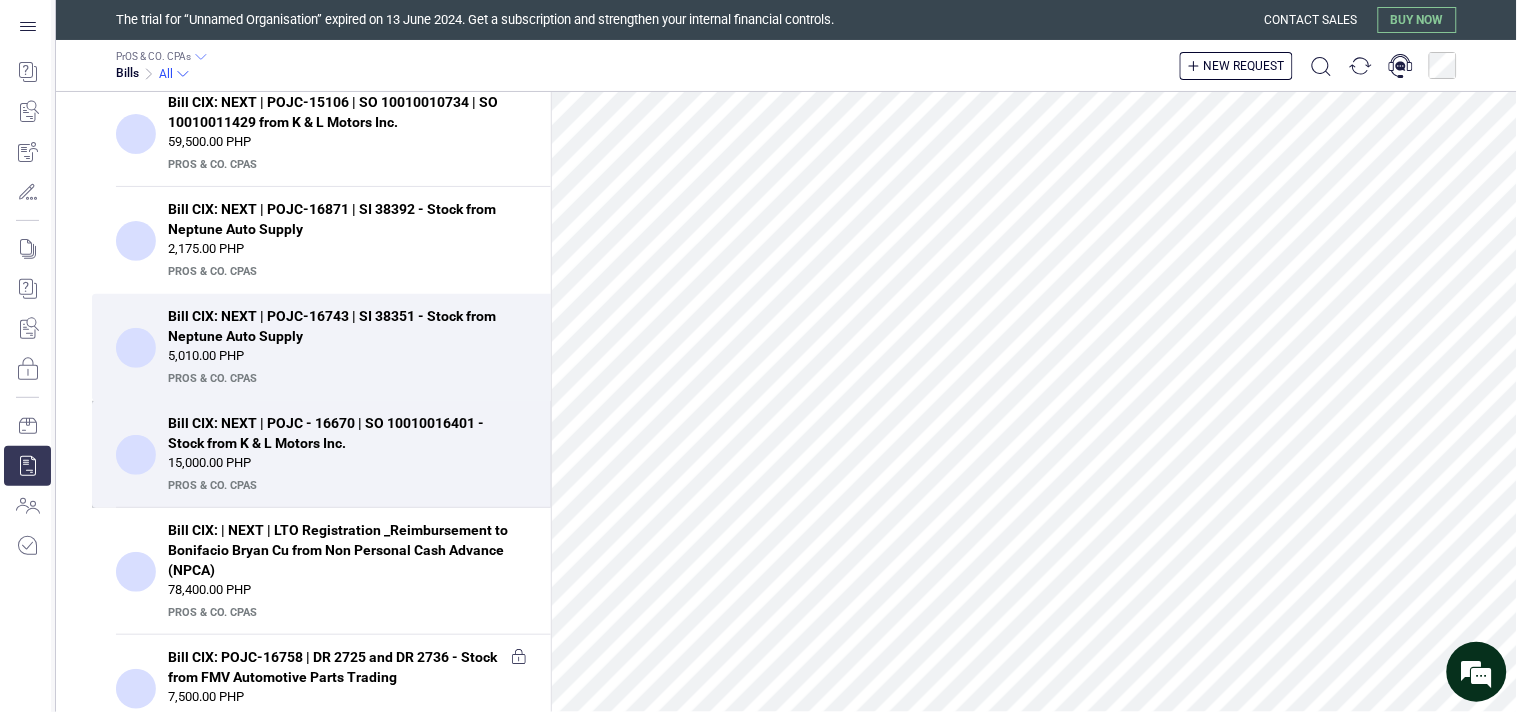 drag, startPoint x: 381, startPoint y: 448, endPoint x: 396, endPoint y: 447, distance: 15.033297 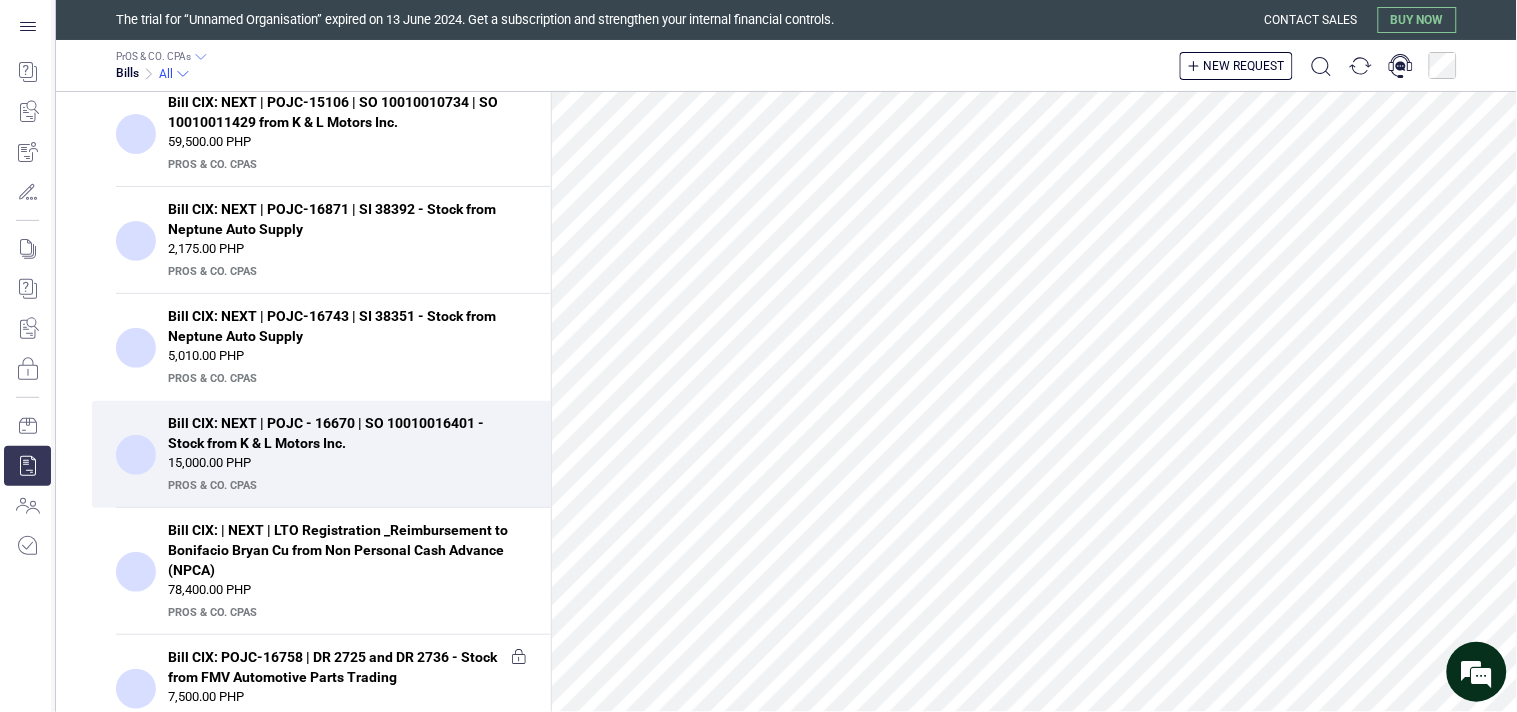 scroll, scrollTop: 883, scrollLeft: 0, axis: vertical 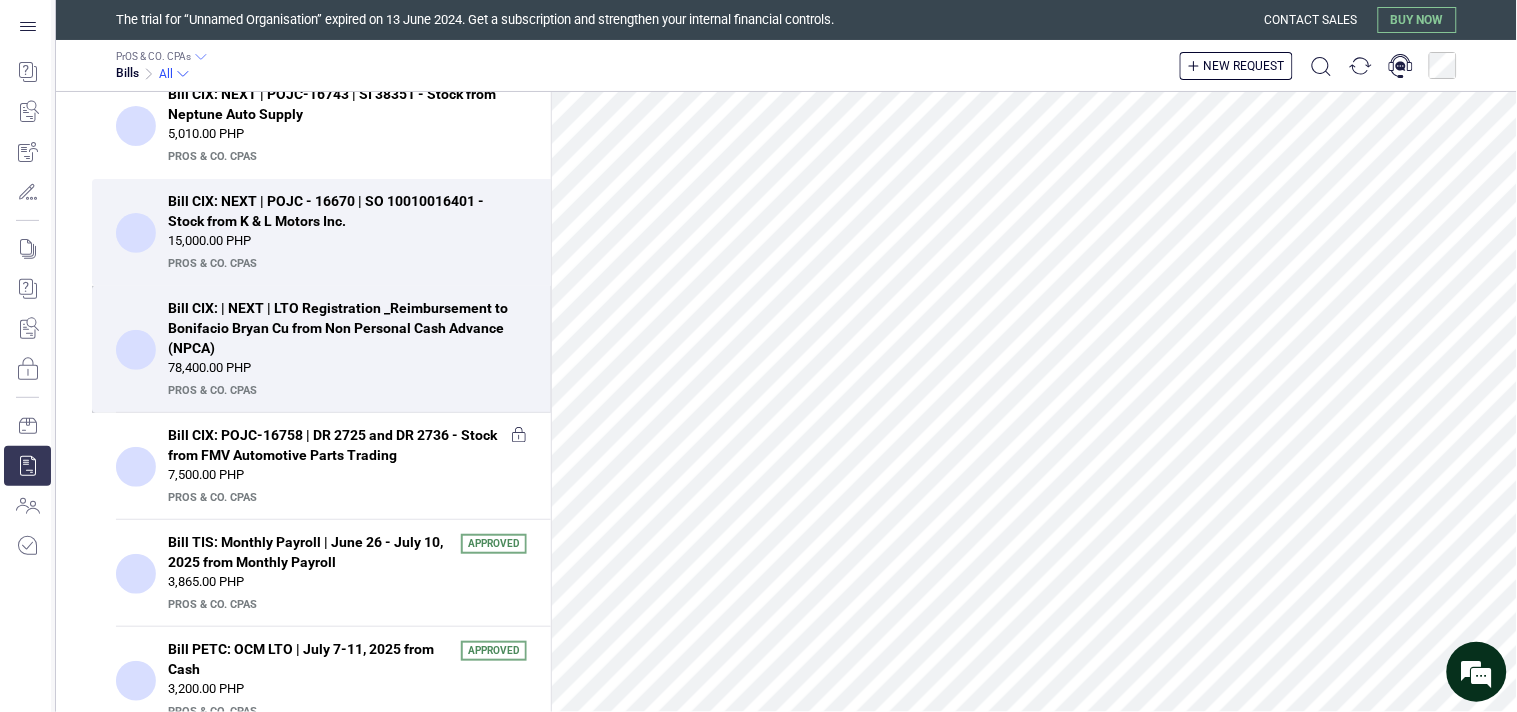 click on "78,400.00 PHP" at bounding box center [347, 368] 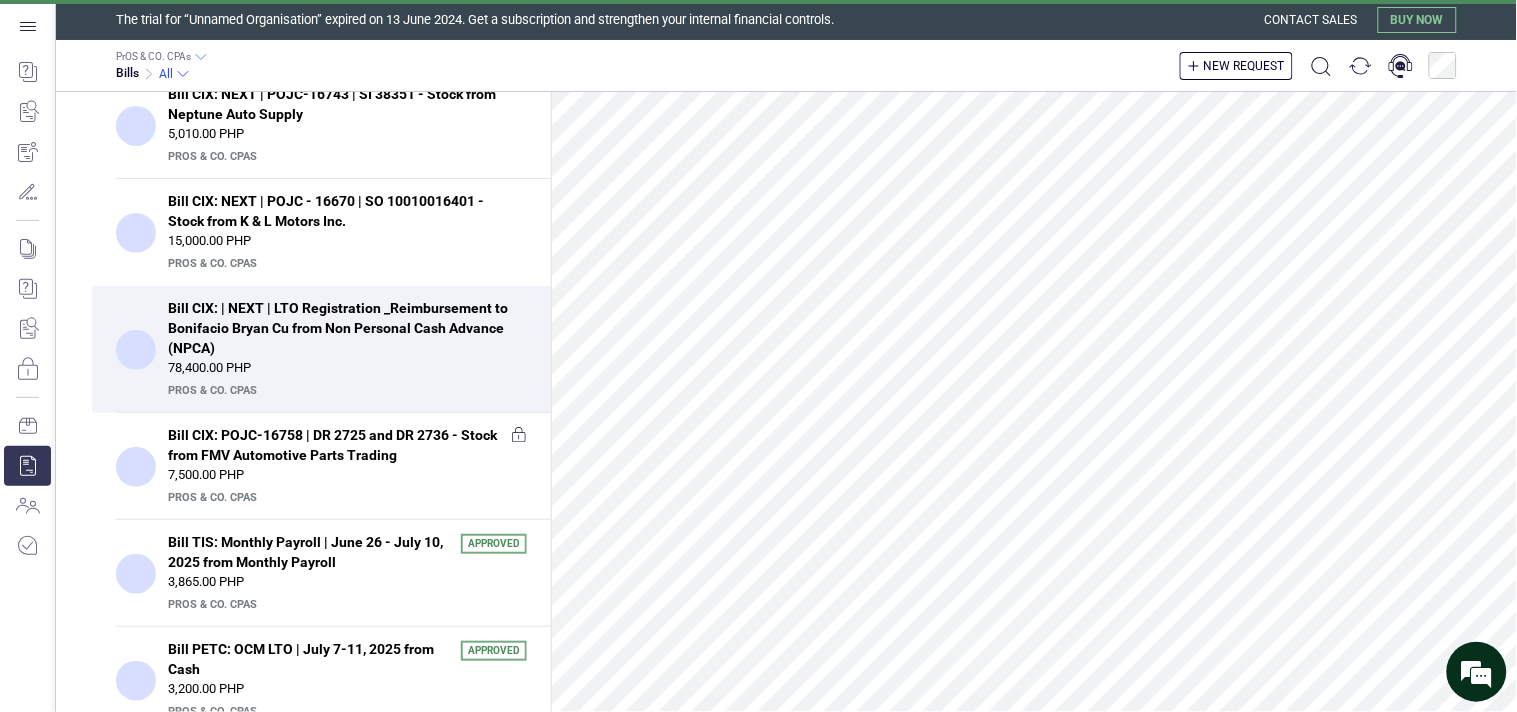 scroll, scrollTop: 0, scrollLeft: 0, axis: both 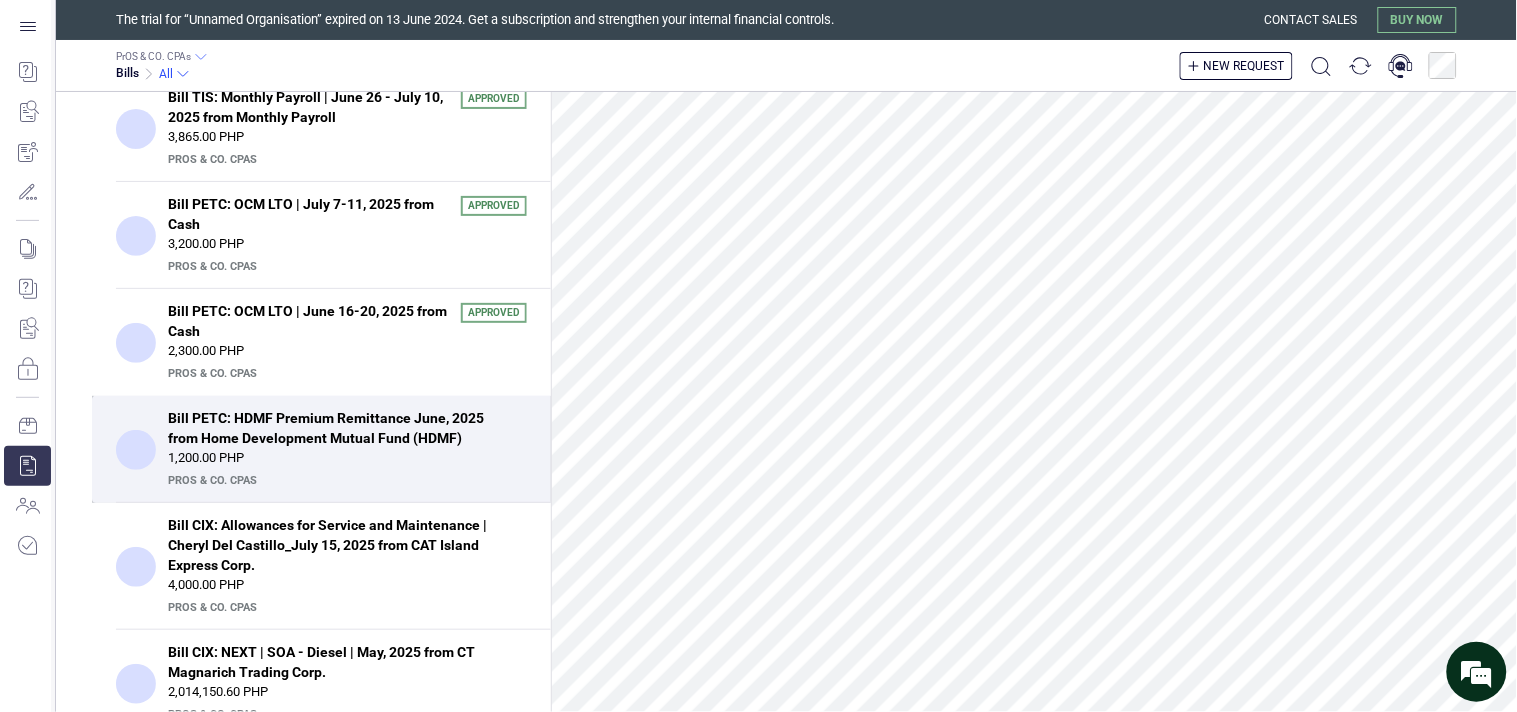 click on "Bill PETC: HDMF Premium Remittance June, 2025 from Home Development Mutual Fund (HDMF)" at bounding box center (341, 428) 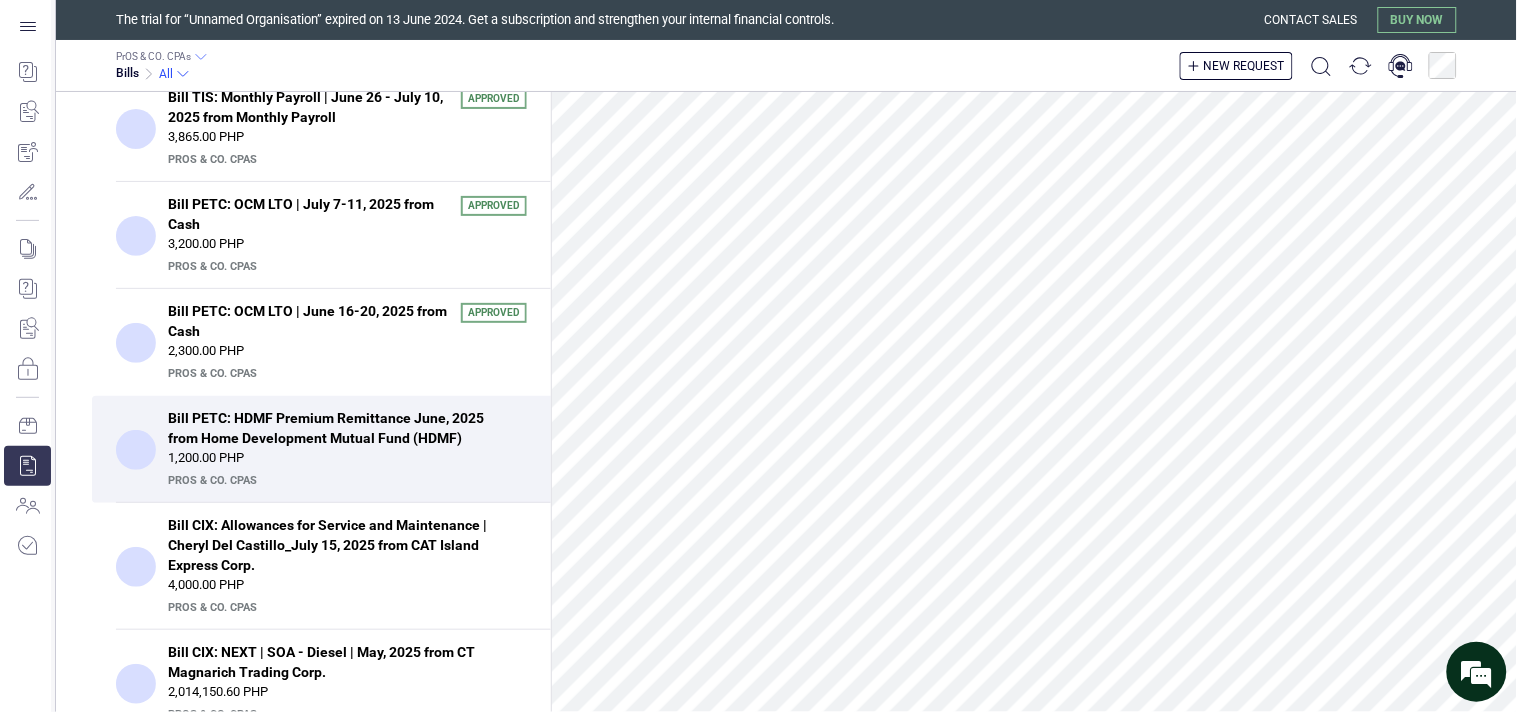 scroll, scrollTop: 438, scrollLeft: 0, axis: vertical 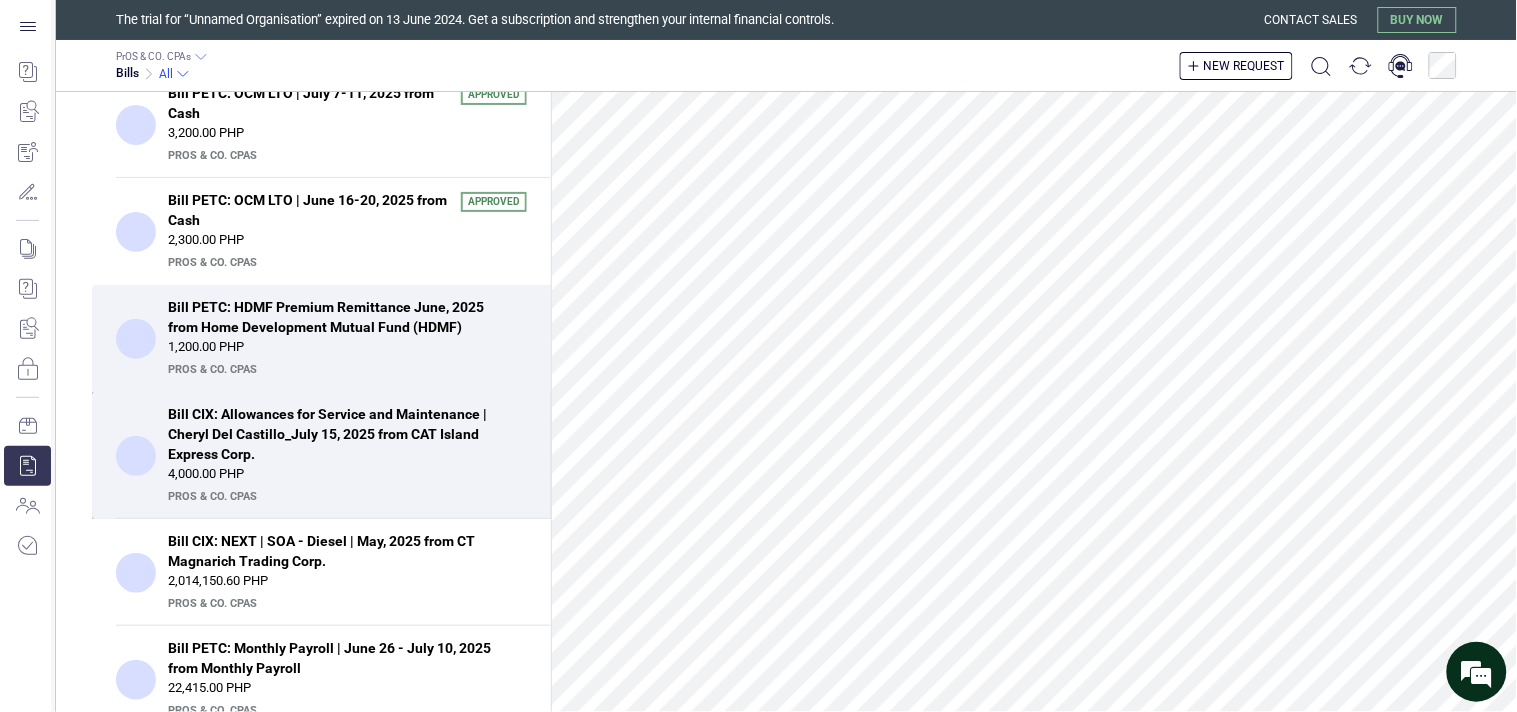 click on "4,000.00 PHP" at bounding box center (347, 474) 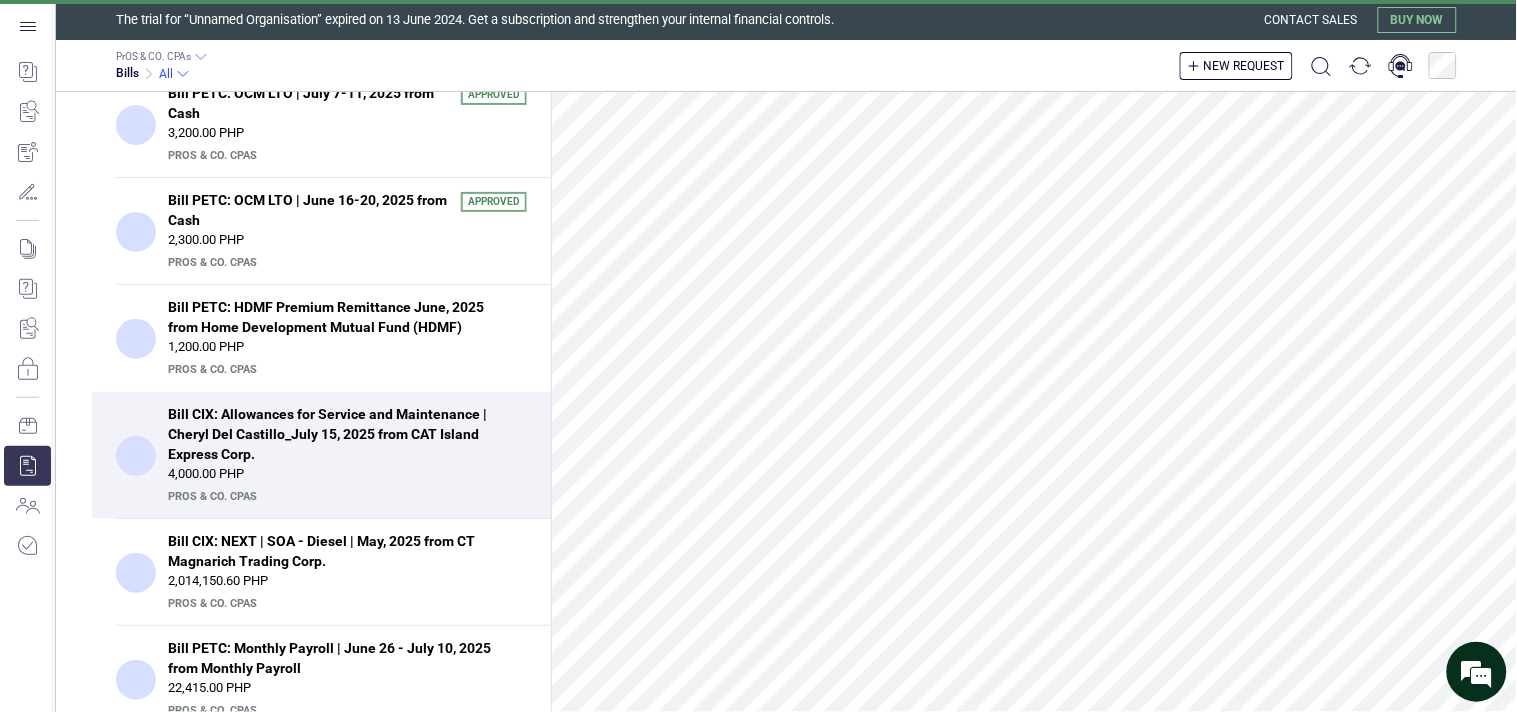 scroll, scrollTop: 0, scrollLeft: 0, axis: both 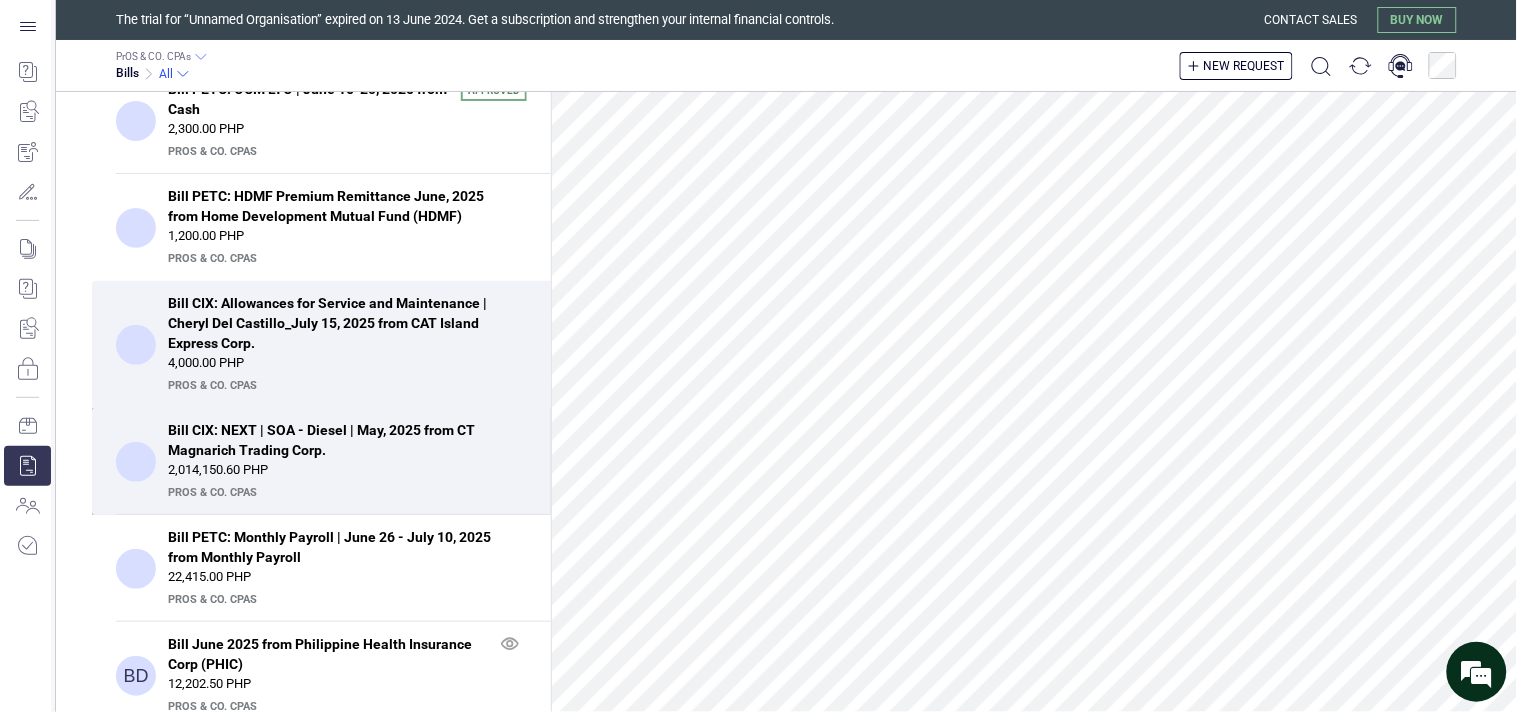 click on "2,014,150.60 PHP" at bounding box center (347, 470) 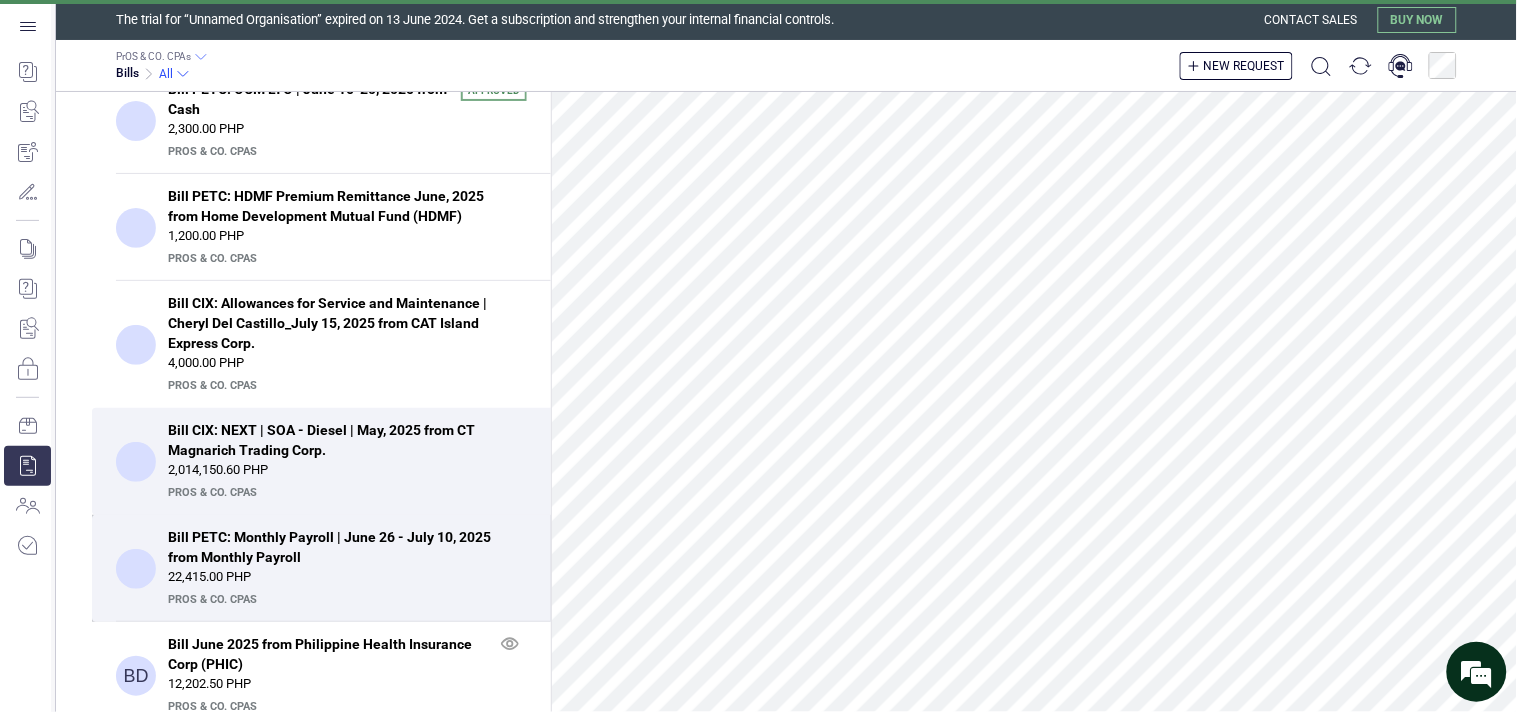 click on "Bill PETC: Monthly Payroll | June 26 - July 10, 2025 from Monthly Payroll" at bounding box center [341, 547] 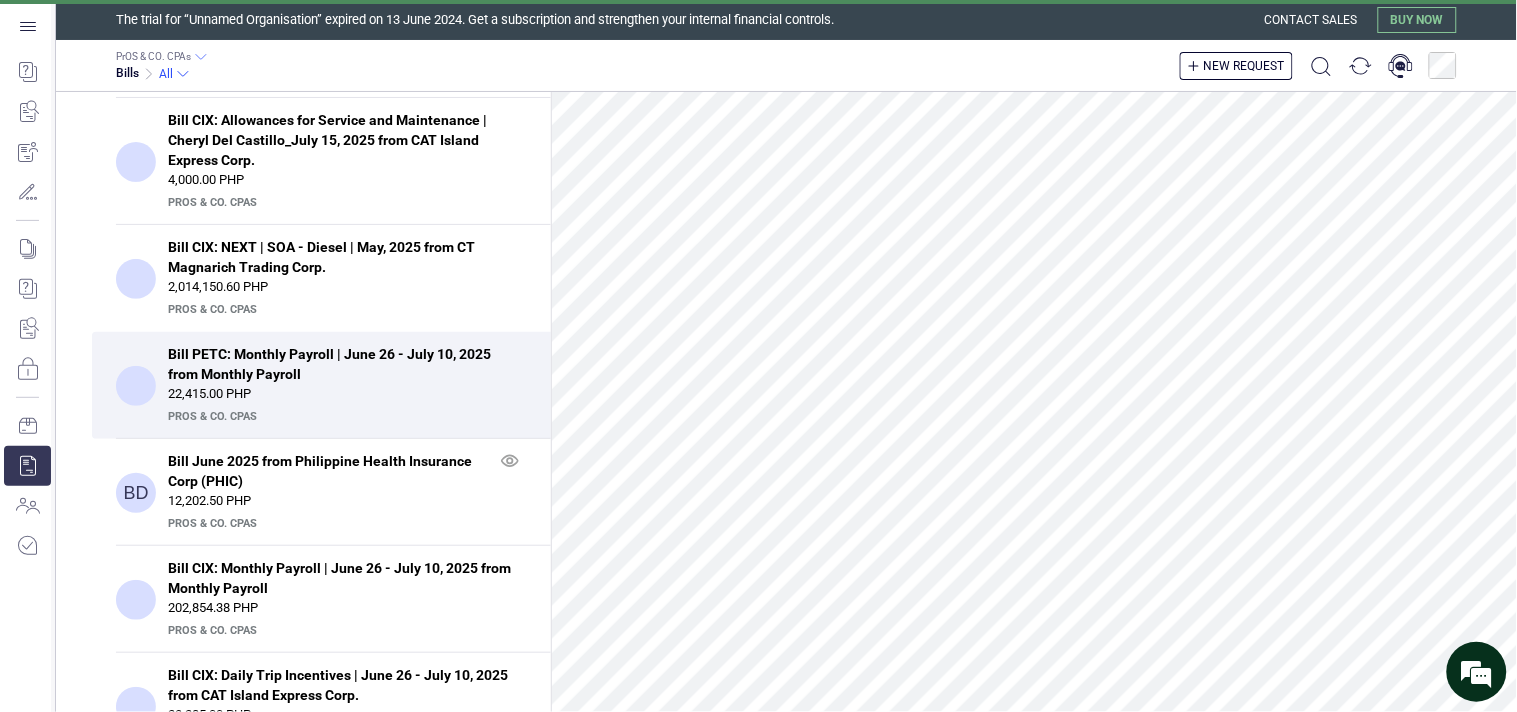 scroll, scrollTop: 1444, scrollLeft: 0, axis: vertical 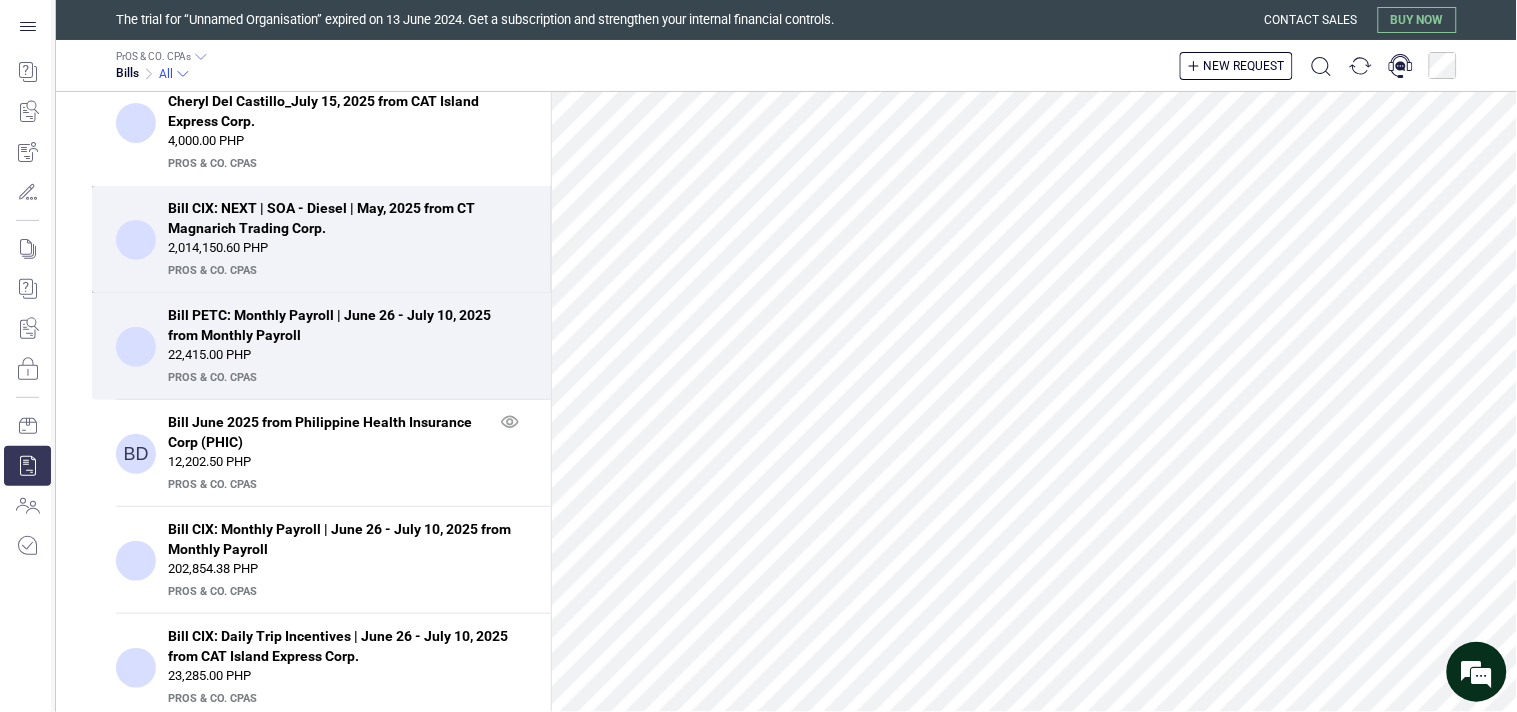 click on "2,014,150.60 PHP" at bounding box center (347, 248) 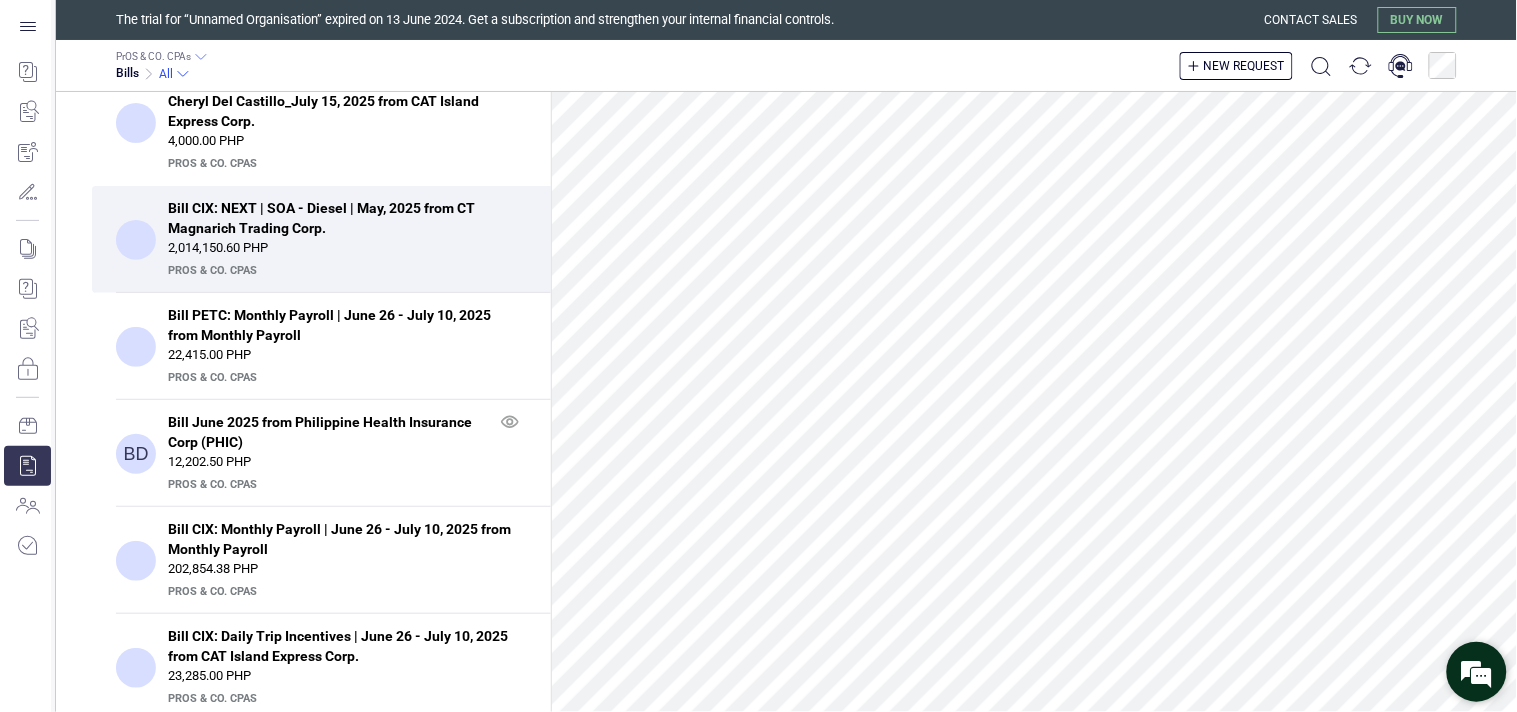 scroll, scrollTop: 36378, scrollLeft: 0, axis: vertical 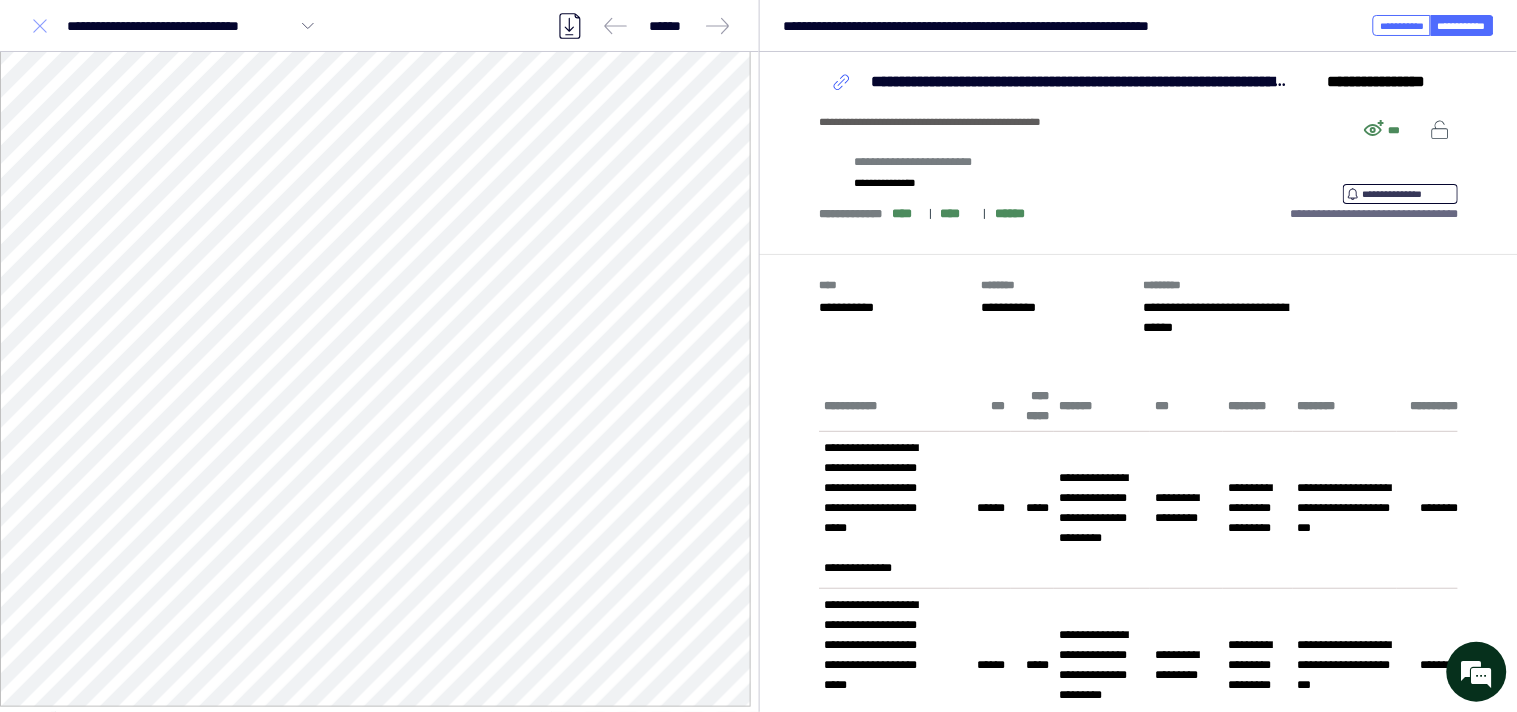 click 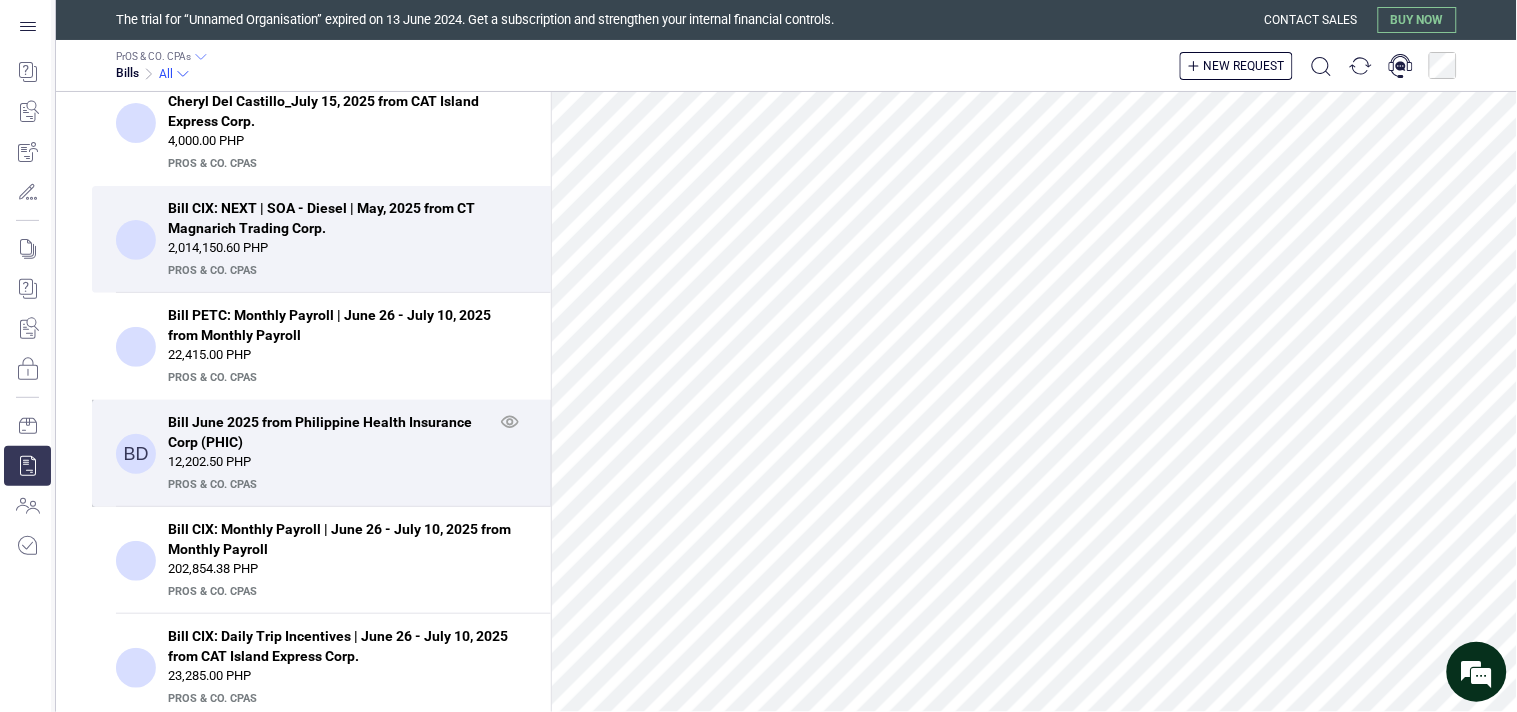 scroll, scrollTop: 36934, scrollLeft: 0, axis: vertical 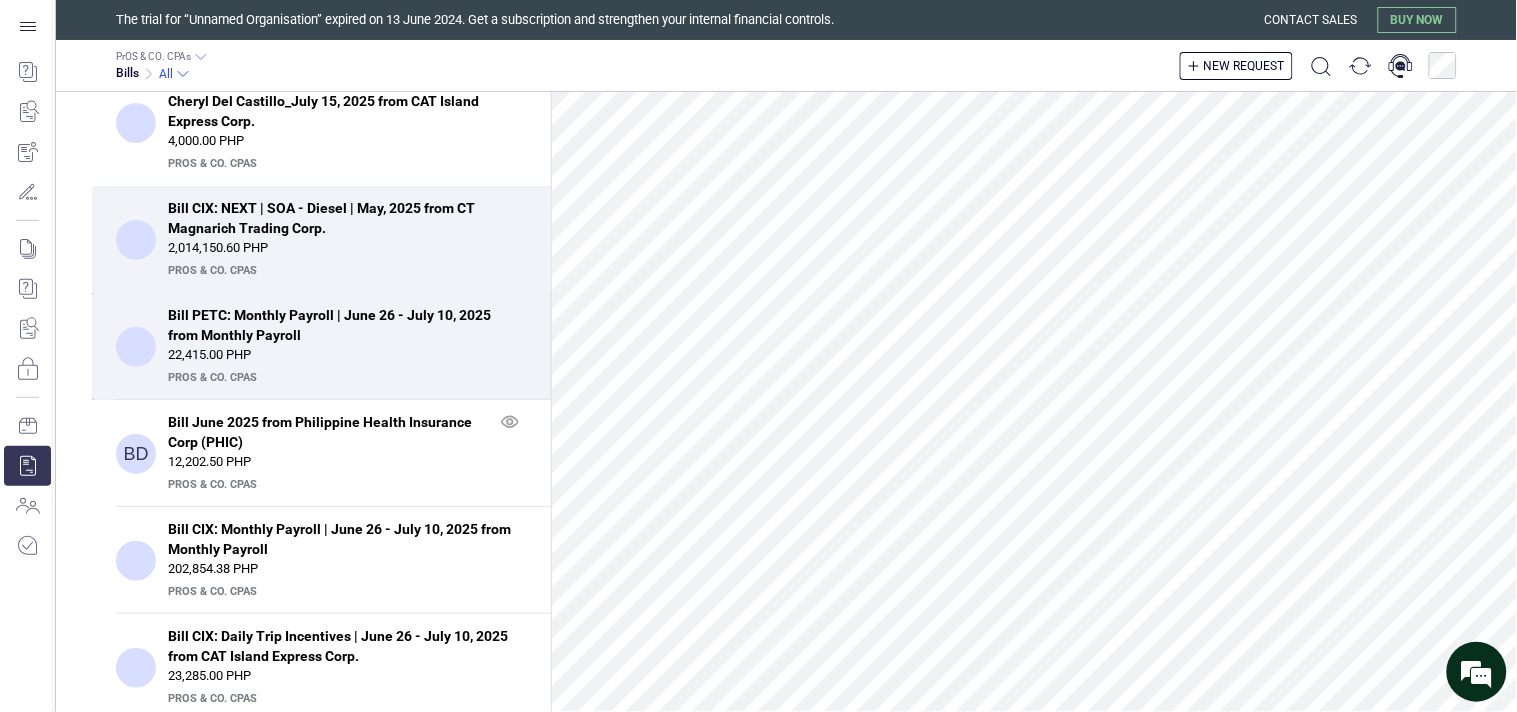 click on "Bill PETC: Monthly Payroll | June 26 - July 10, 2025 from Monthly Payroll" at bounding box center [341, 325] 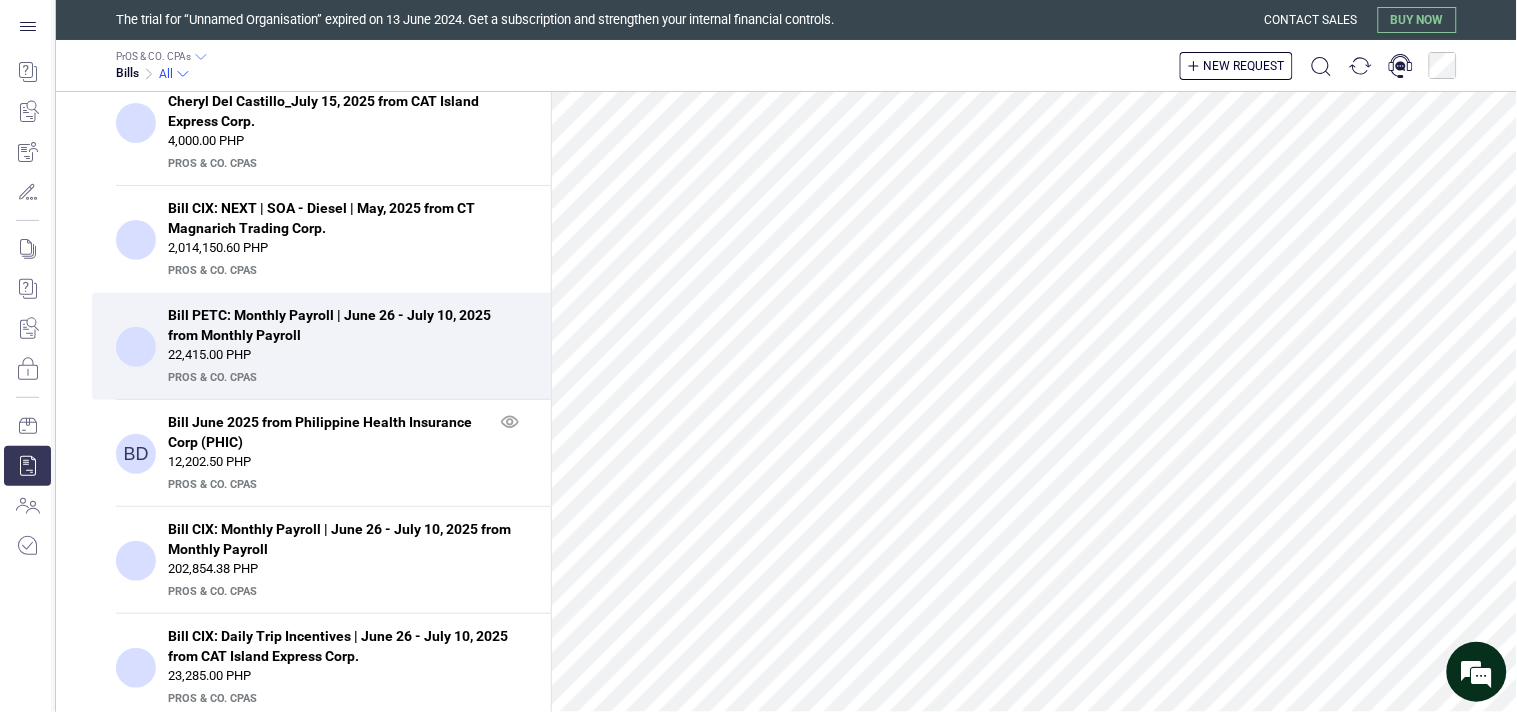 scroll, scrollTop: 1011, scrollLeft: 0, axis: vertical 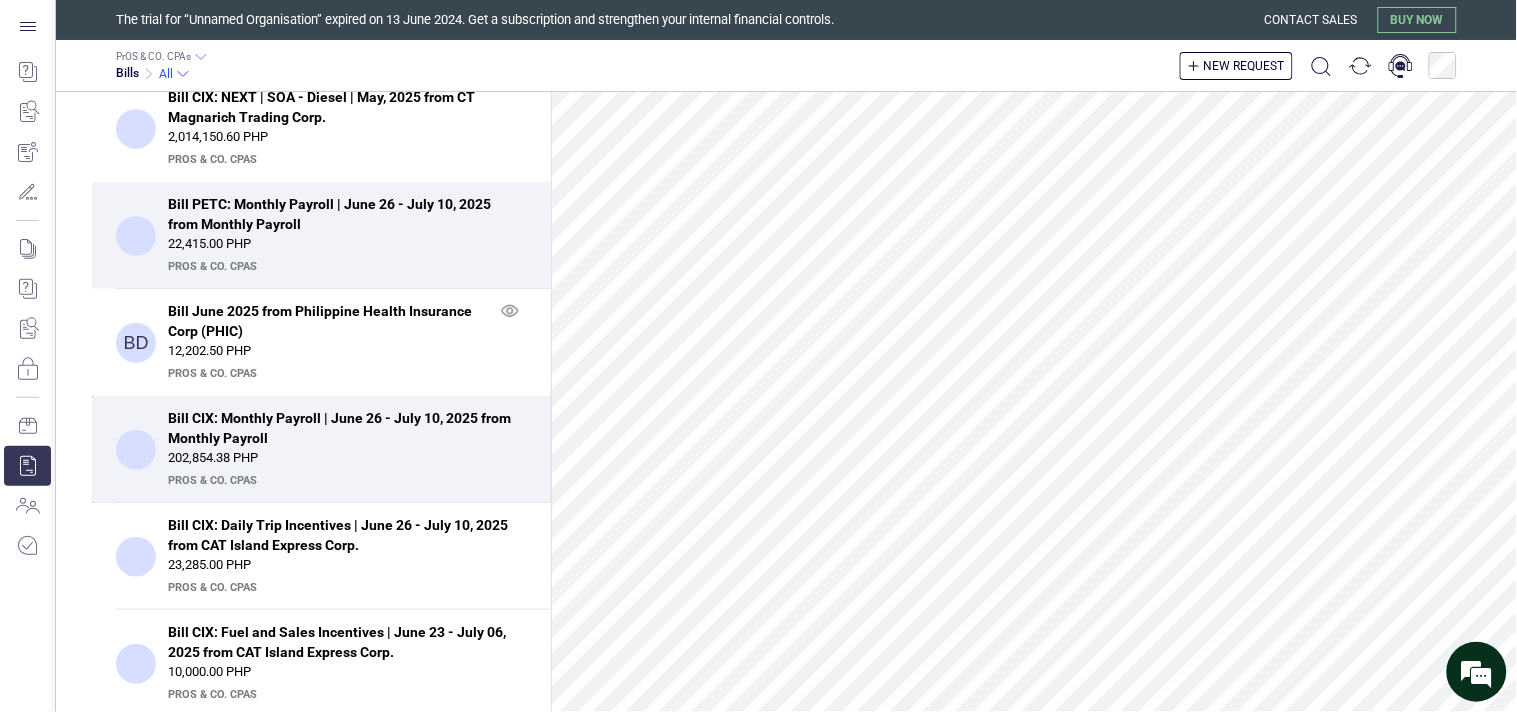 click on "202,854.38 PHP" at bounding box center [347, 458] 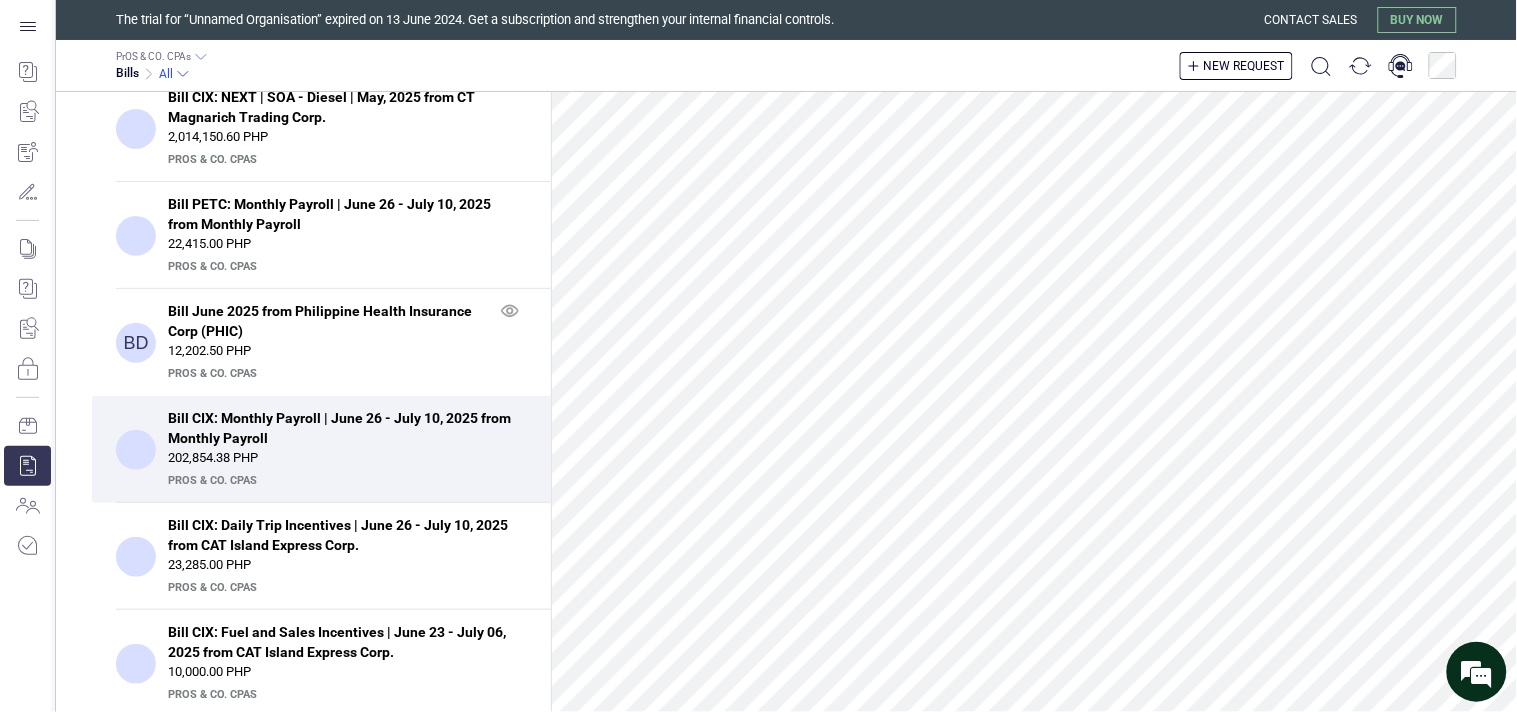 scroll, scrollTop: 1094, scrollLeft: 0, axis: vertical 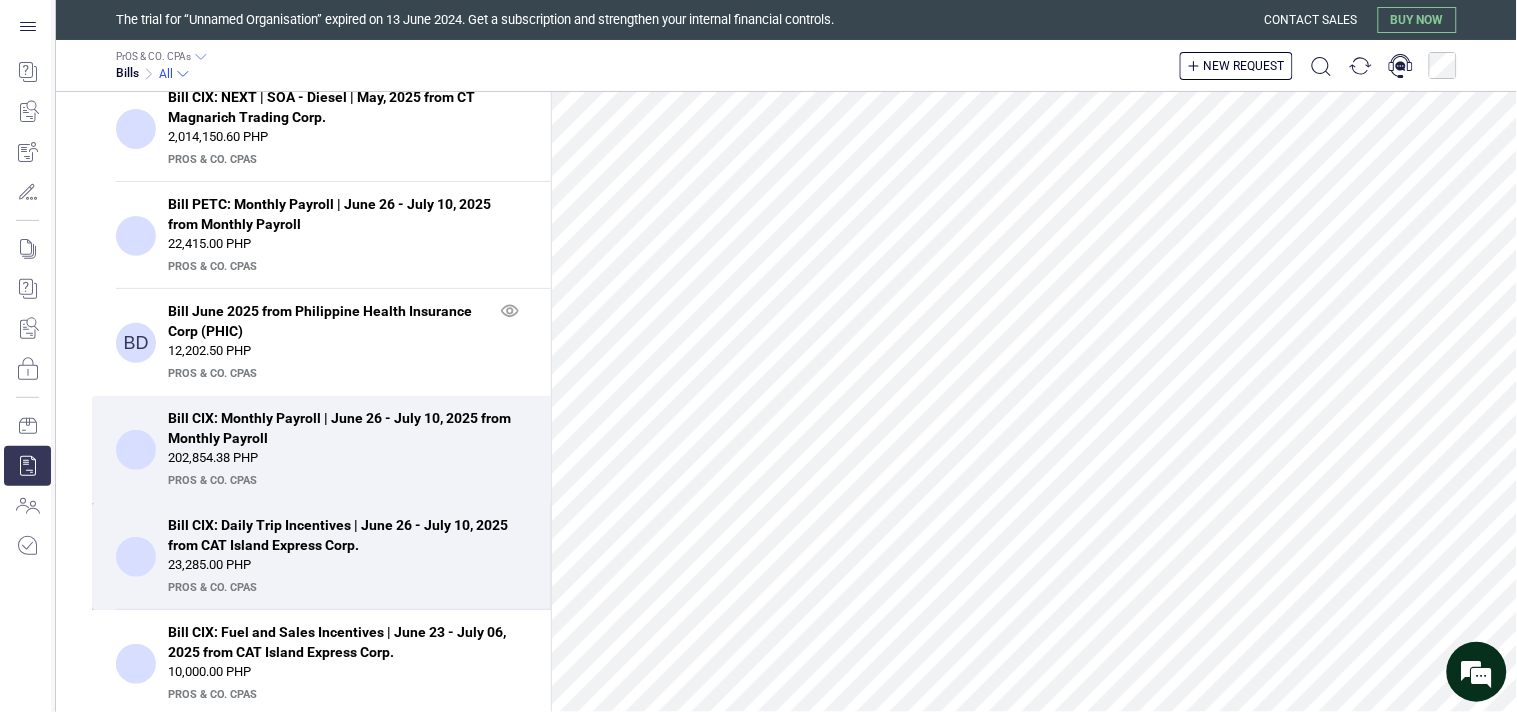 click on "Bill CIX: Daily Trip Incentives | June 26 - July 10, 2025 from CAT Island Express Corp. 23,285.00 PHP PrOS & CO. CPAs" at bounding box center (321, 556) 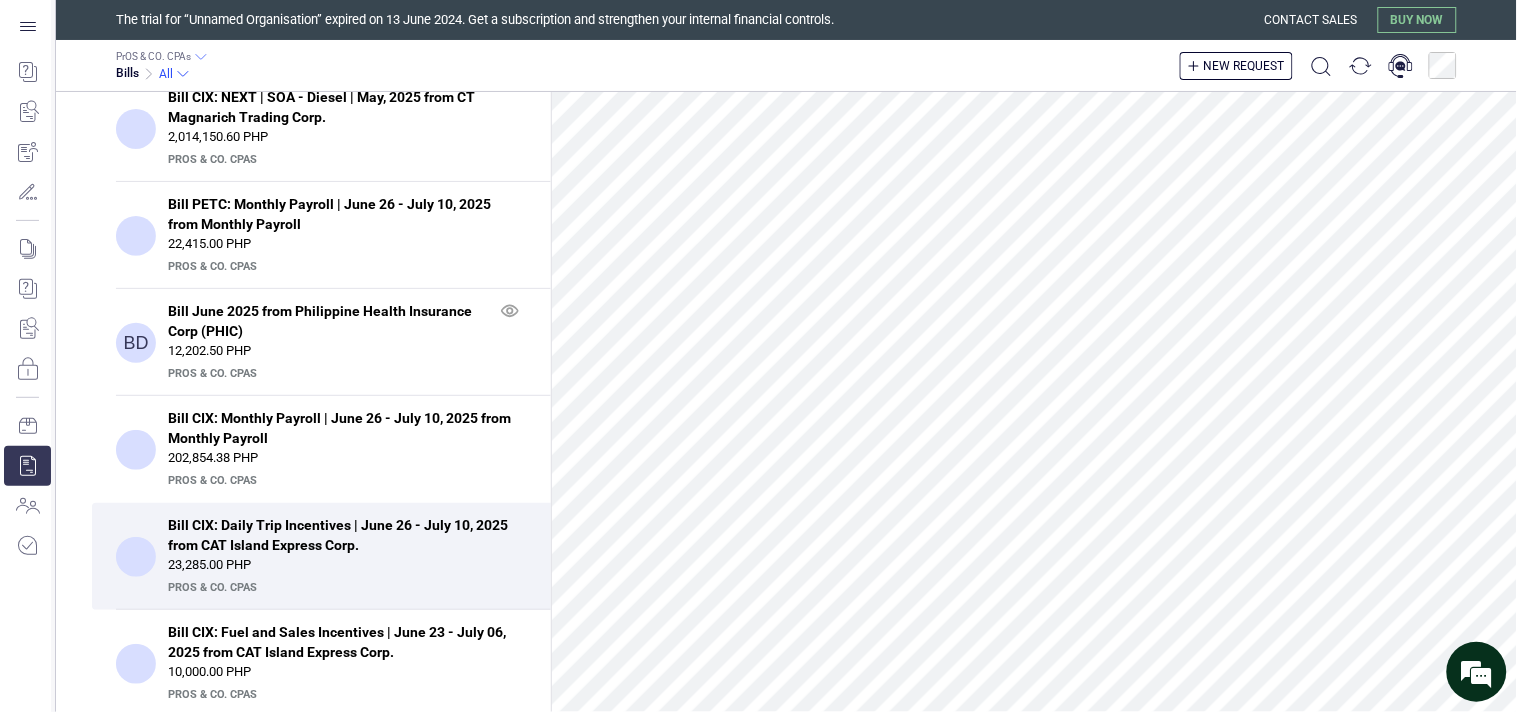 scroll, scrollTop: 677, scrollLeft: 0, axis: vertical 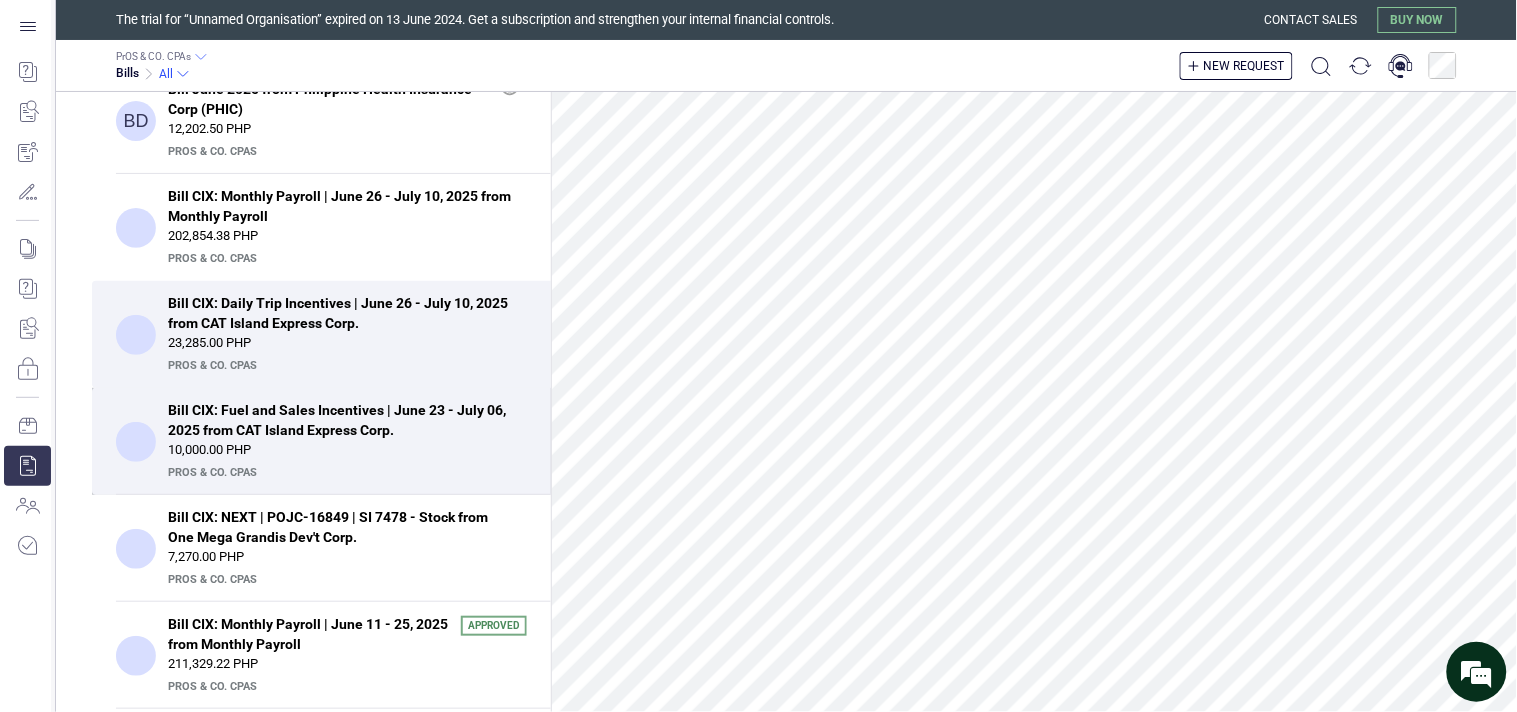 click on "Bill CIX: Fuel and Sales Incentives | June 23 - July 06, 2025 from CAT Island Express Corp." at bounding box center (341, 420) 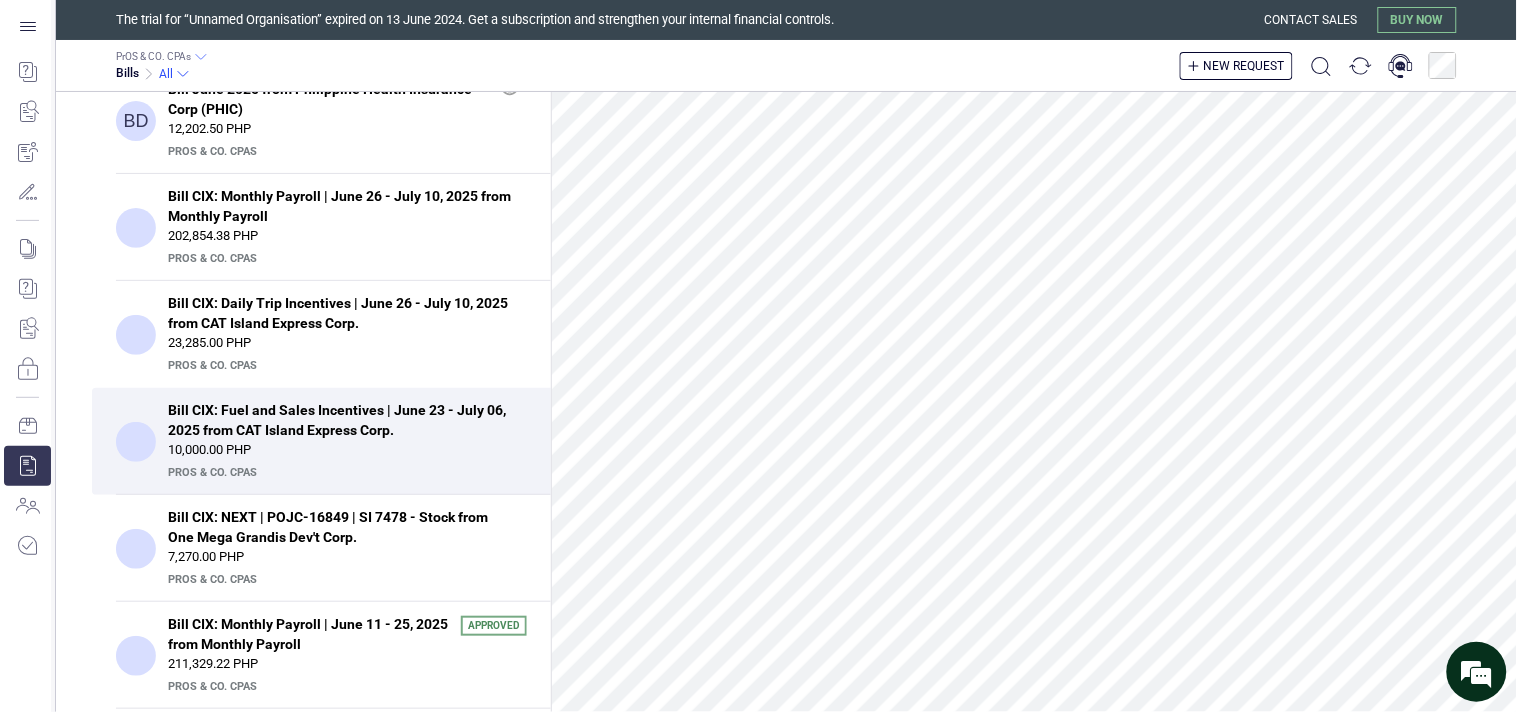 scroll, scrollTop: 333, scrollLeft: 0, axis: vertical 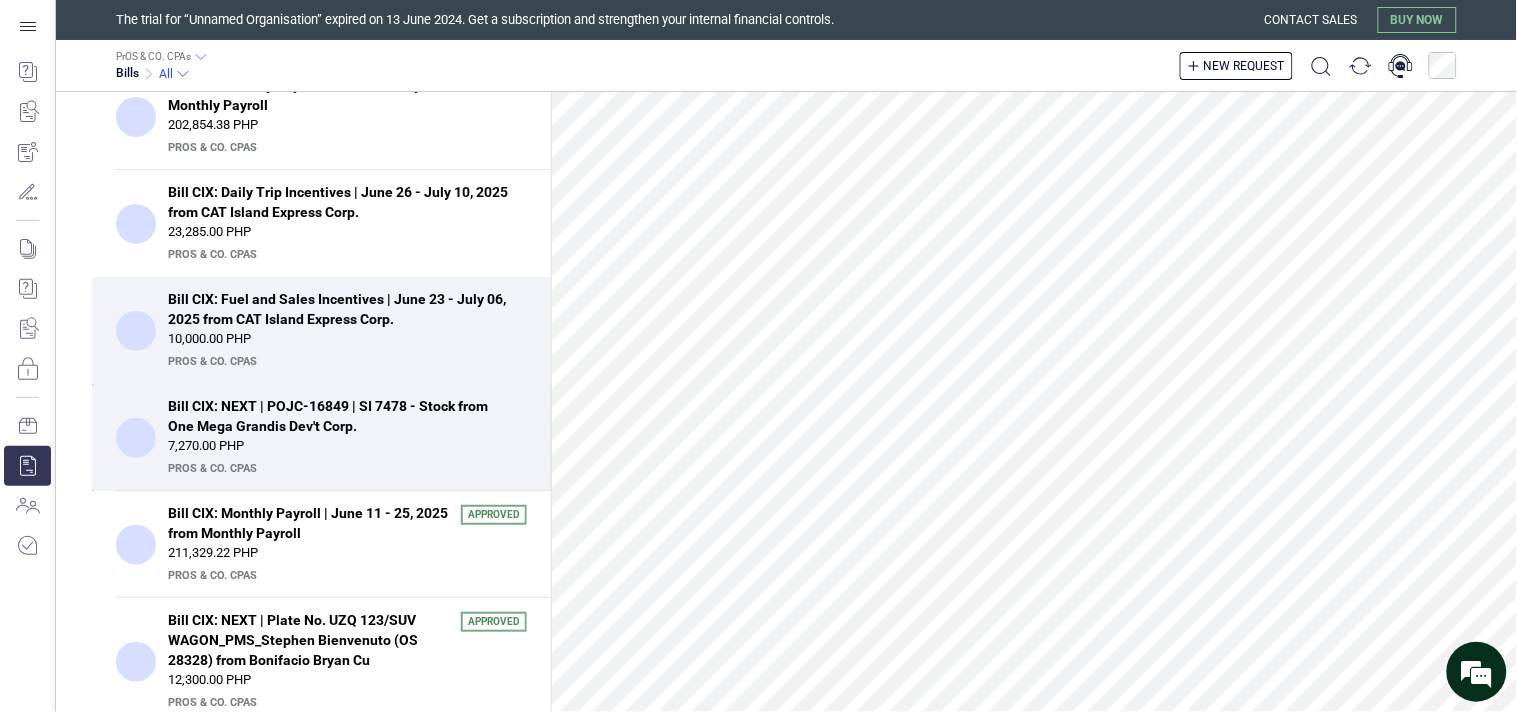 click on "7,270.00 PHP" at bounding box center (347, 446) 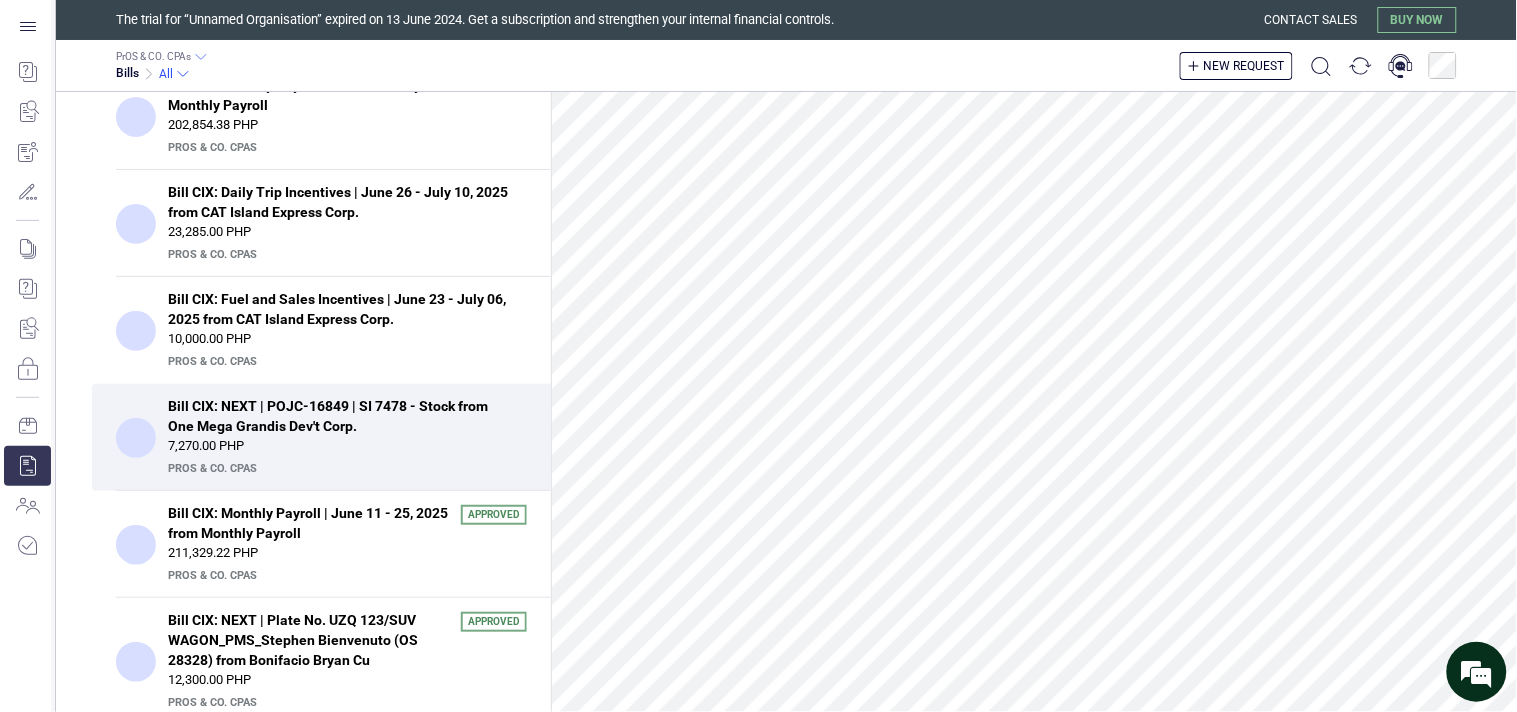scroll, scrollTop: 0, scrollLeft: 0, axis: both 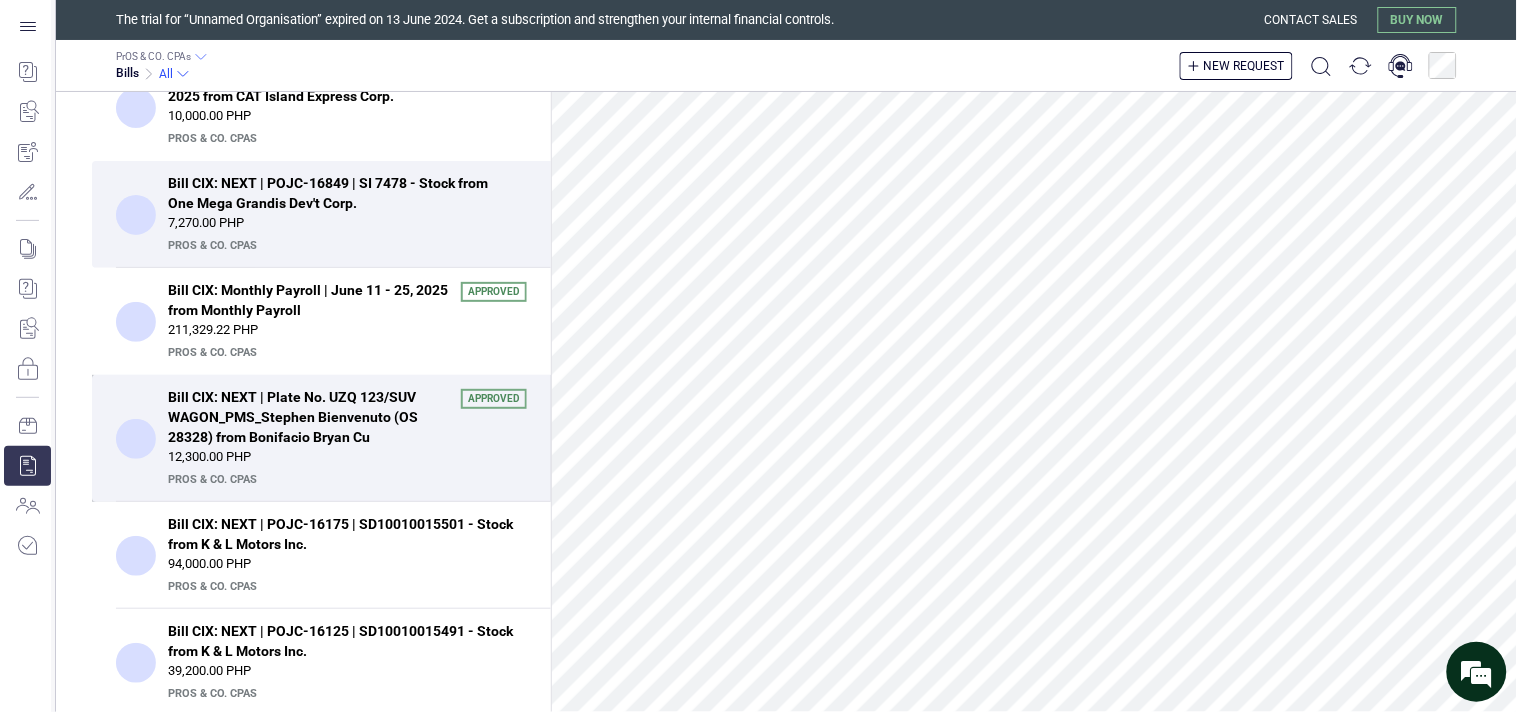 click on "Bill CIX: NEXT | Plate No. UZQ 123/SUV WAGON_PMS_Stephen Bienvenuto (OS 28328) from Bonifacio Bryan Cu" at bounding box center (308, 417) 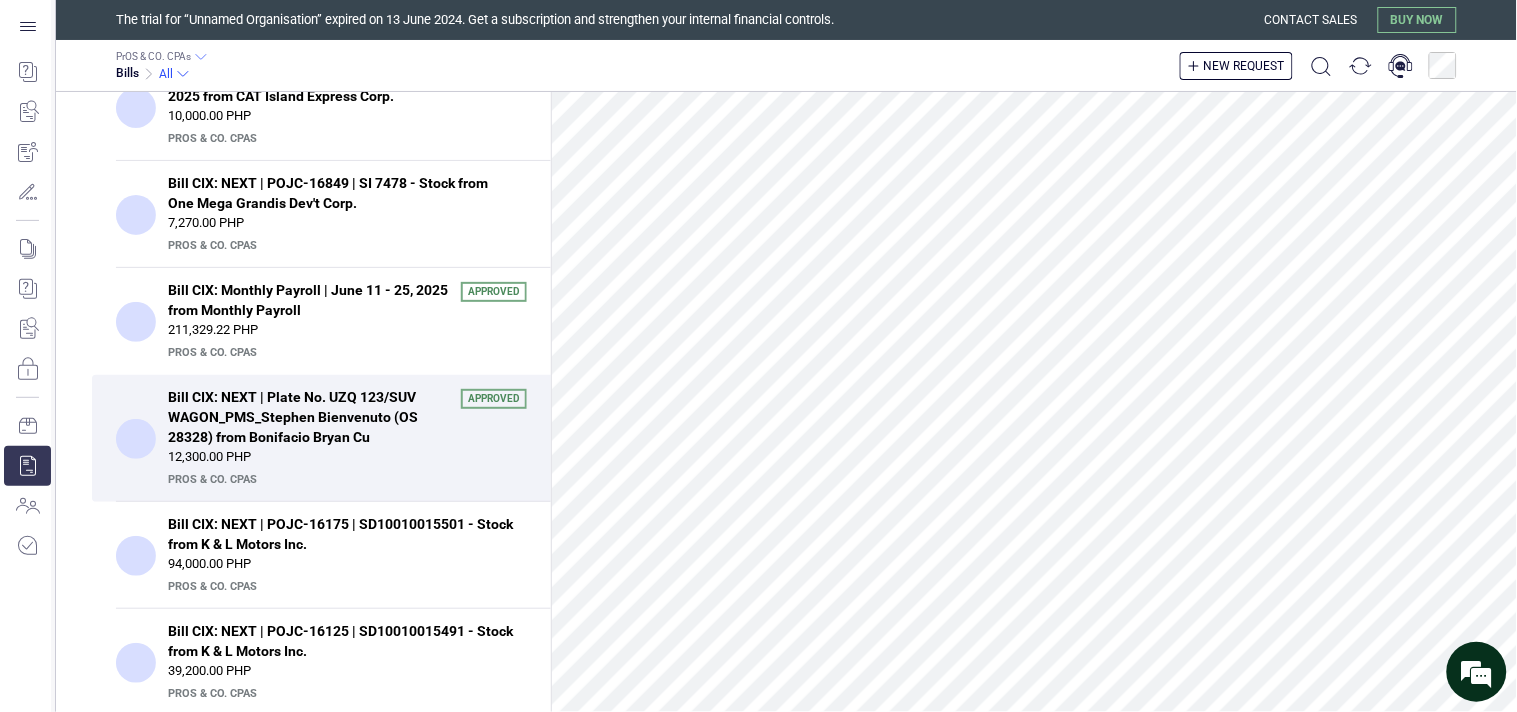 scroll, scrollTop: 686, scrollLeft: 0, axis: vertical 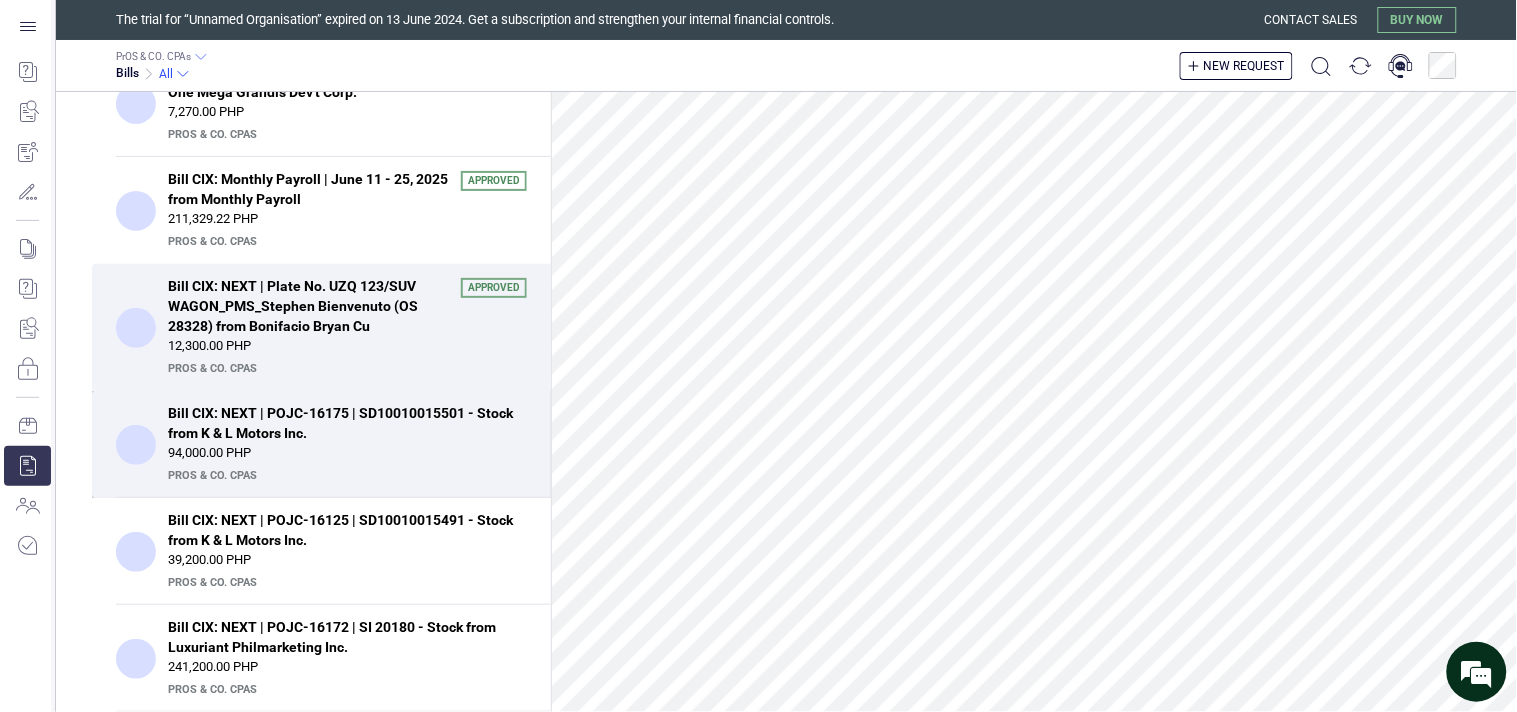 click on "94,000.00 PHP" at bounding box center (347, 453) 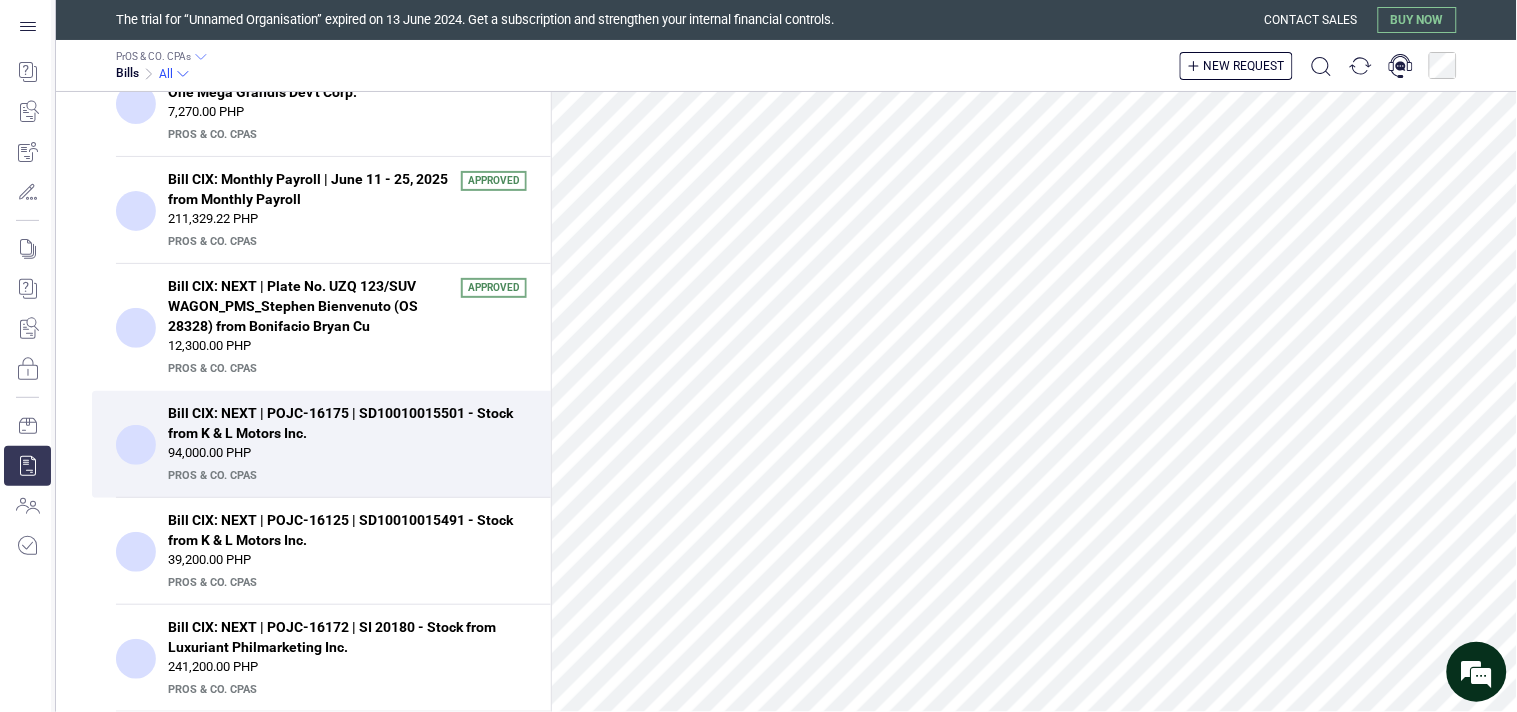 scroll, scrollTop: 1001, scrollLeft: 0, axis: vertical 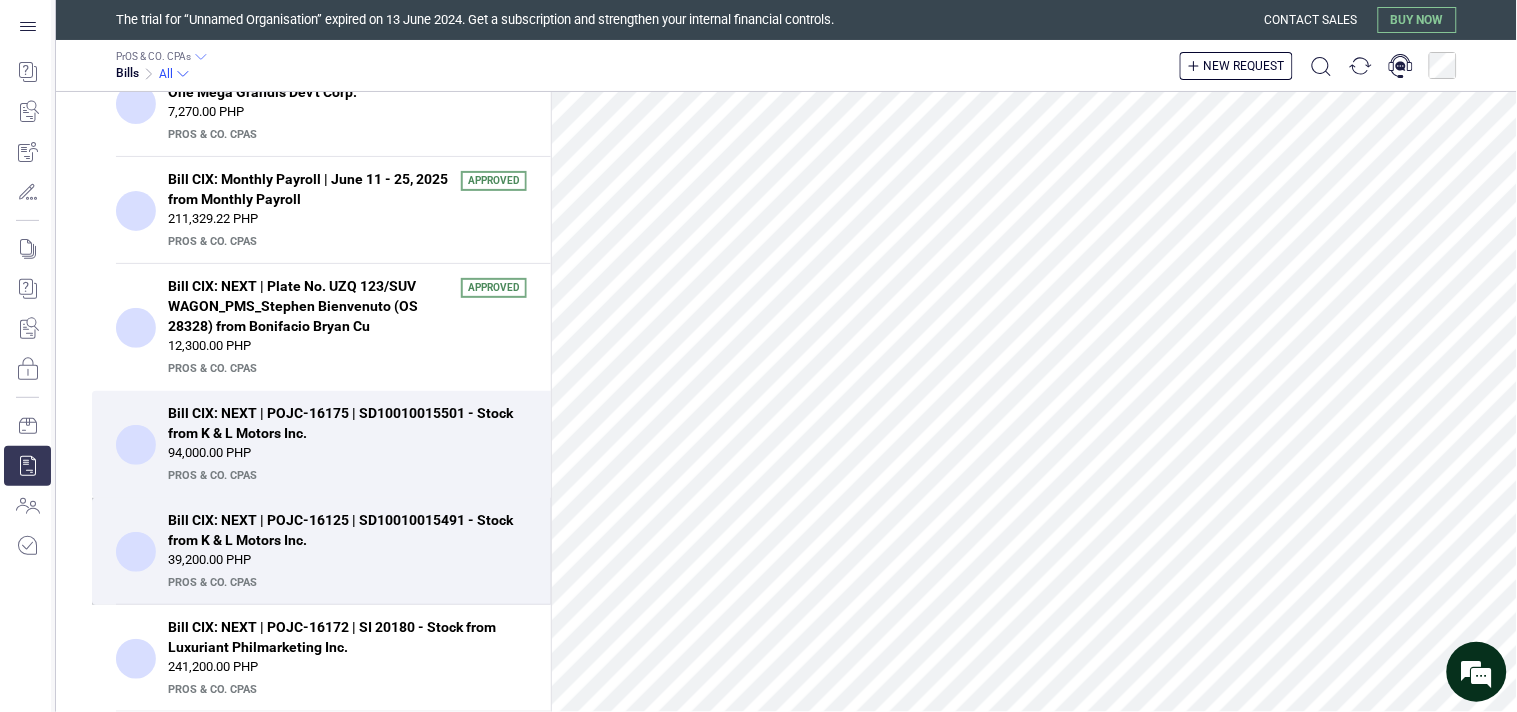 click on "Bill CIX: NEXT | POJC-16125 | SD10010015491 - Stock from K & L Motors Inc." at bounding box center (341, 530) 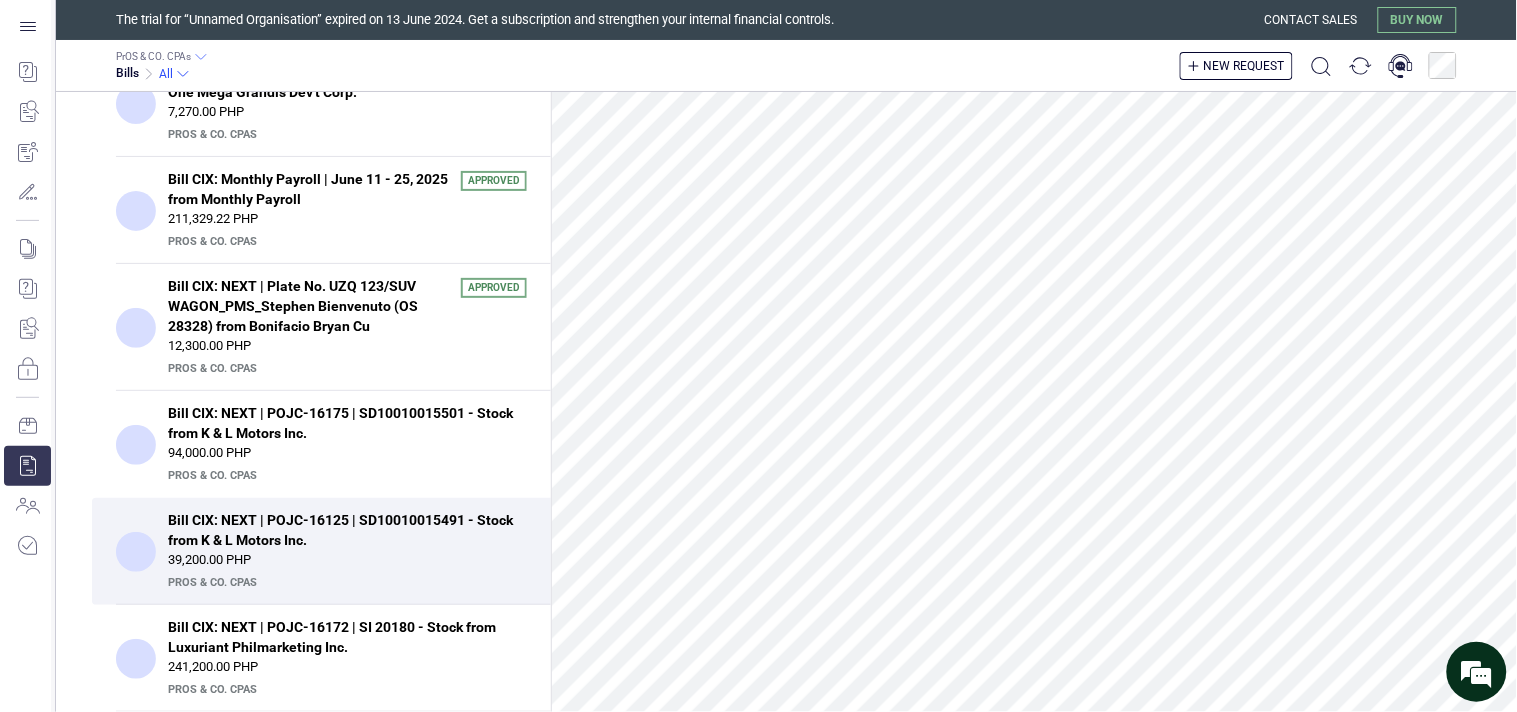 scroll, scrollTop: 923, scrollLeft: 0, axis: vertical 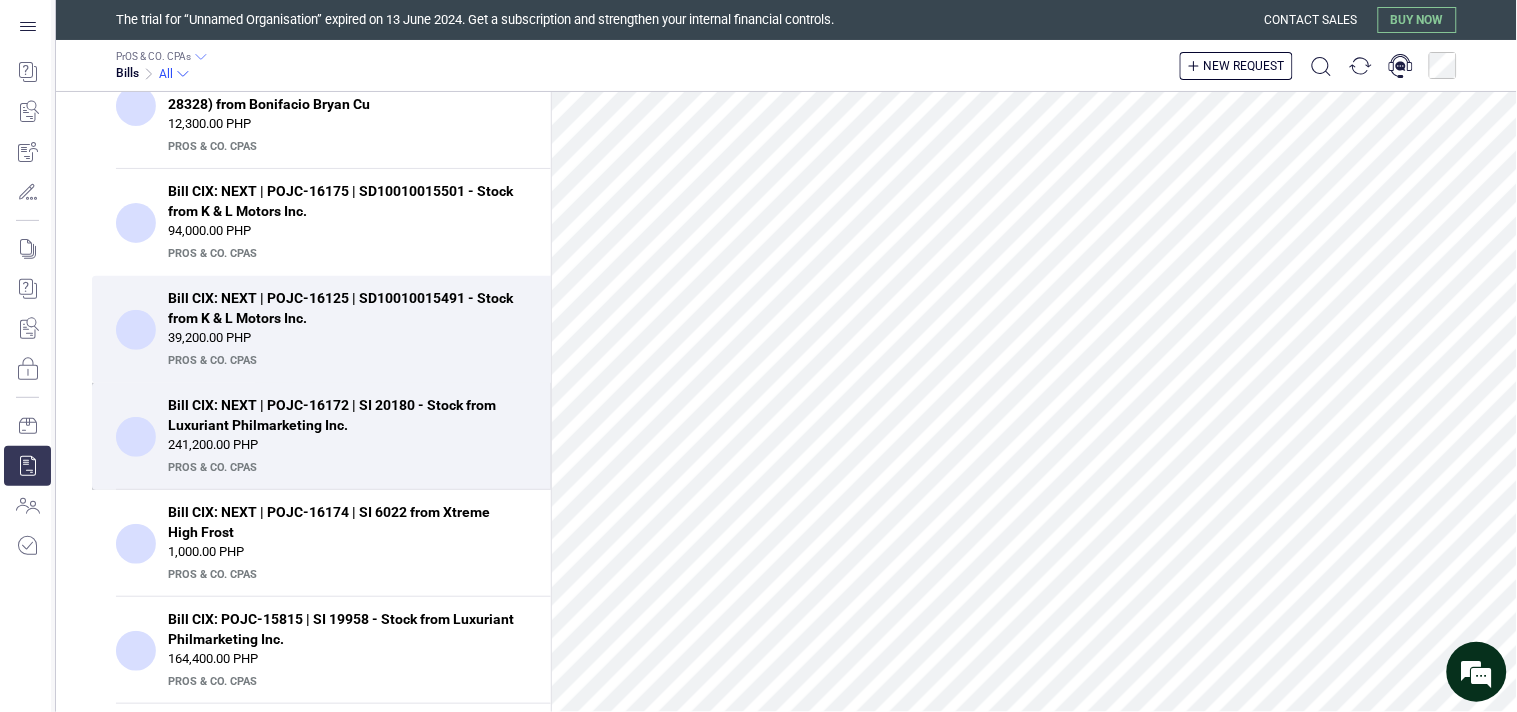 click on "241,200.00 PHP" at bounding box center (347, 445) 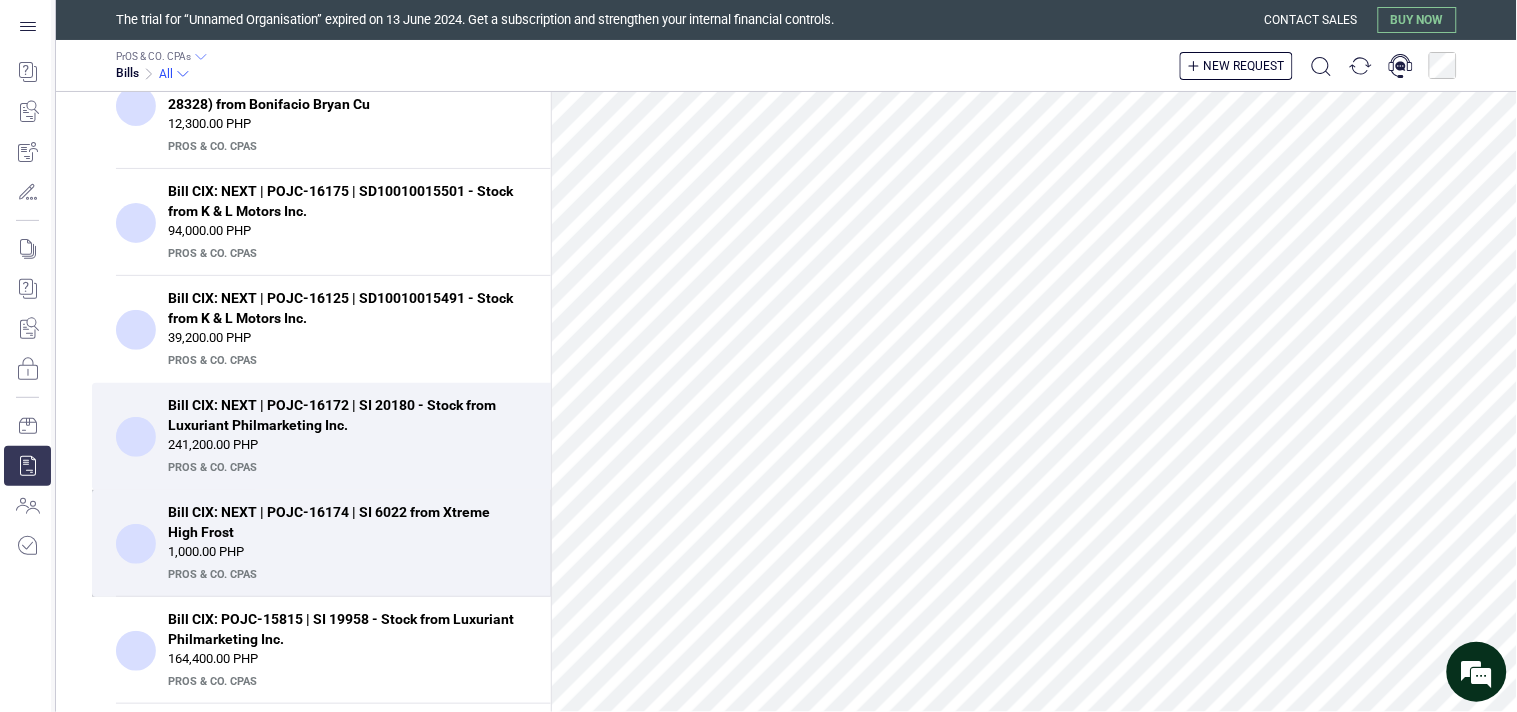 scroll, scrollTop: 111, scrollLeft: 0, axis: vertical 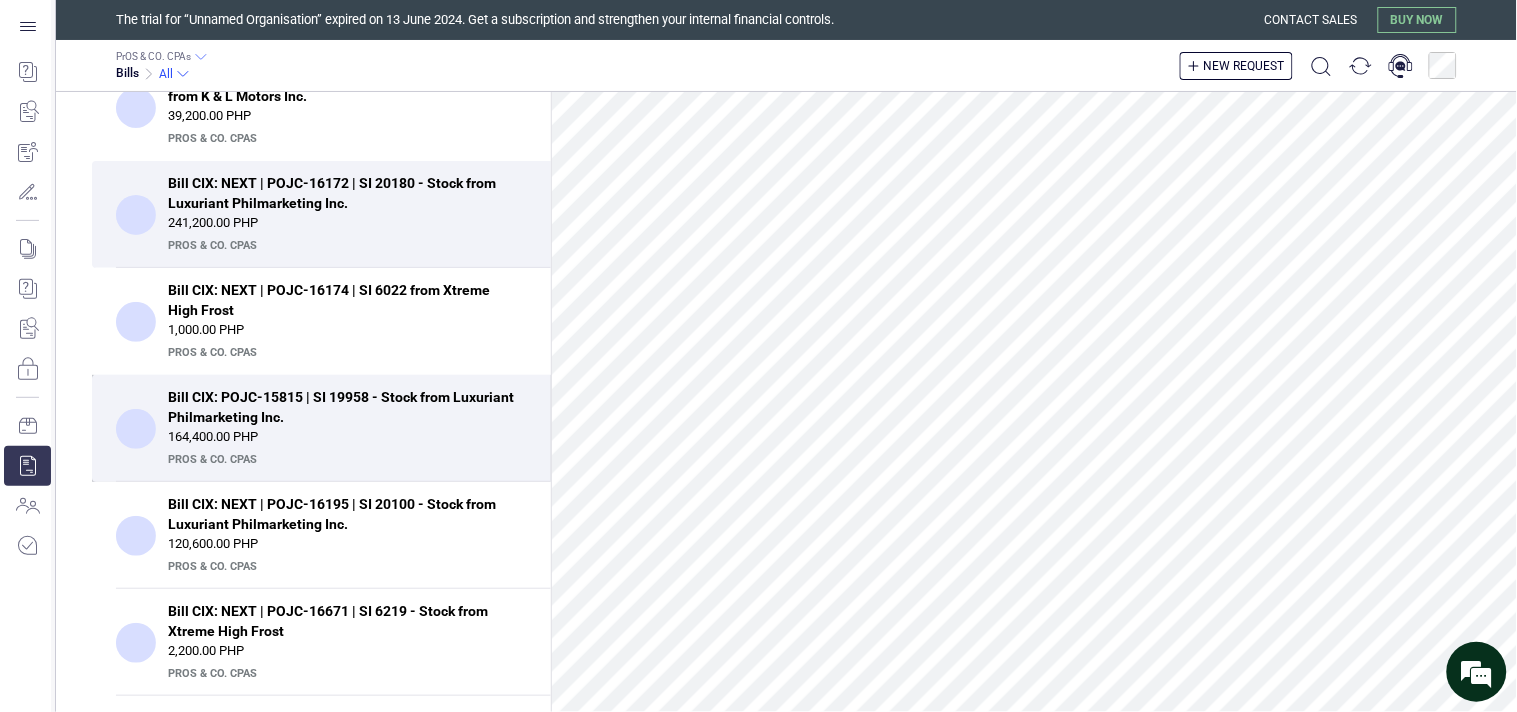 click on "Bill CIX: POJC-15815 | SI 19958 - Stock from Luxuriant Philmarketing Inc." at bounding box center (341, 407) 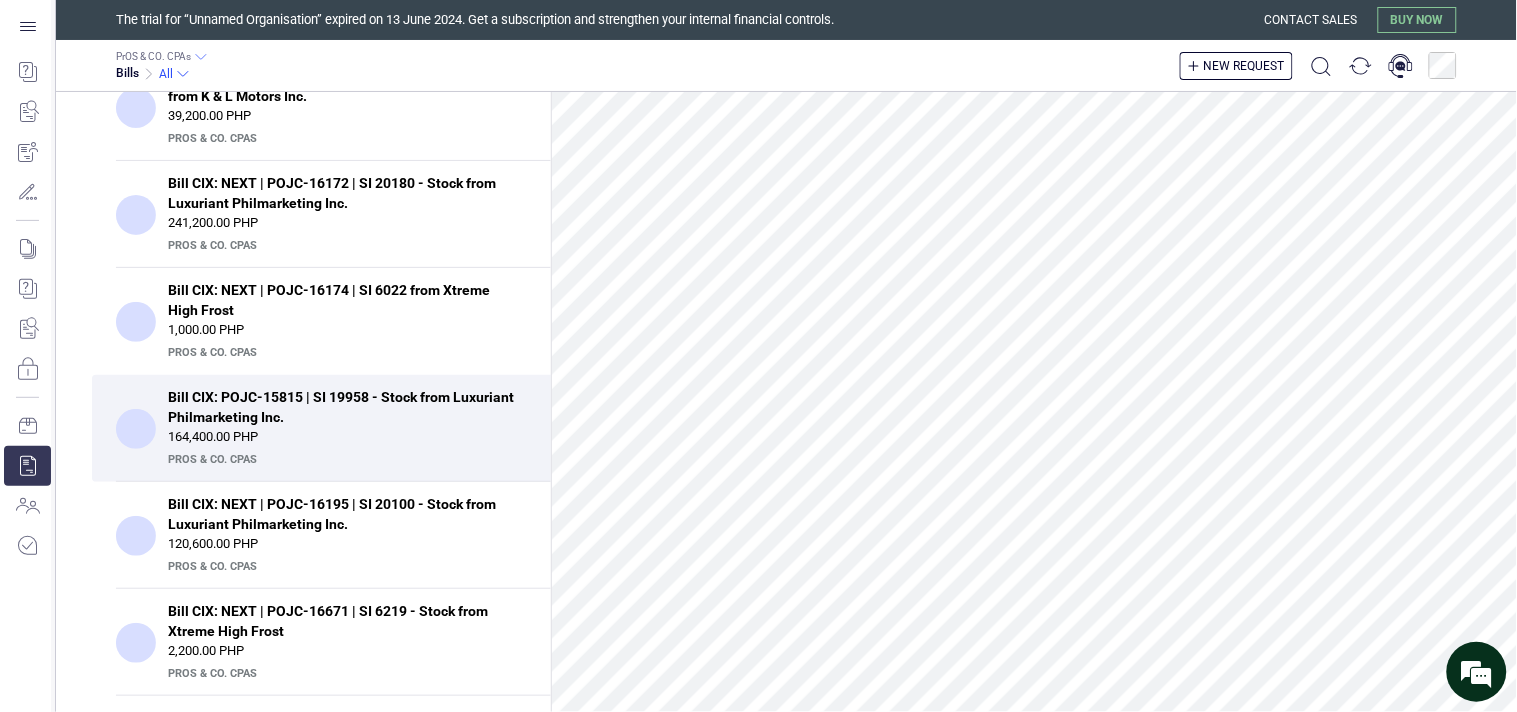 scroll, scrollTop: 731, scrollLeft: 0, axis: vertical 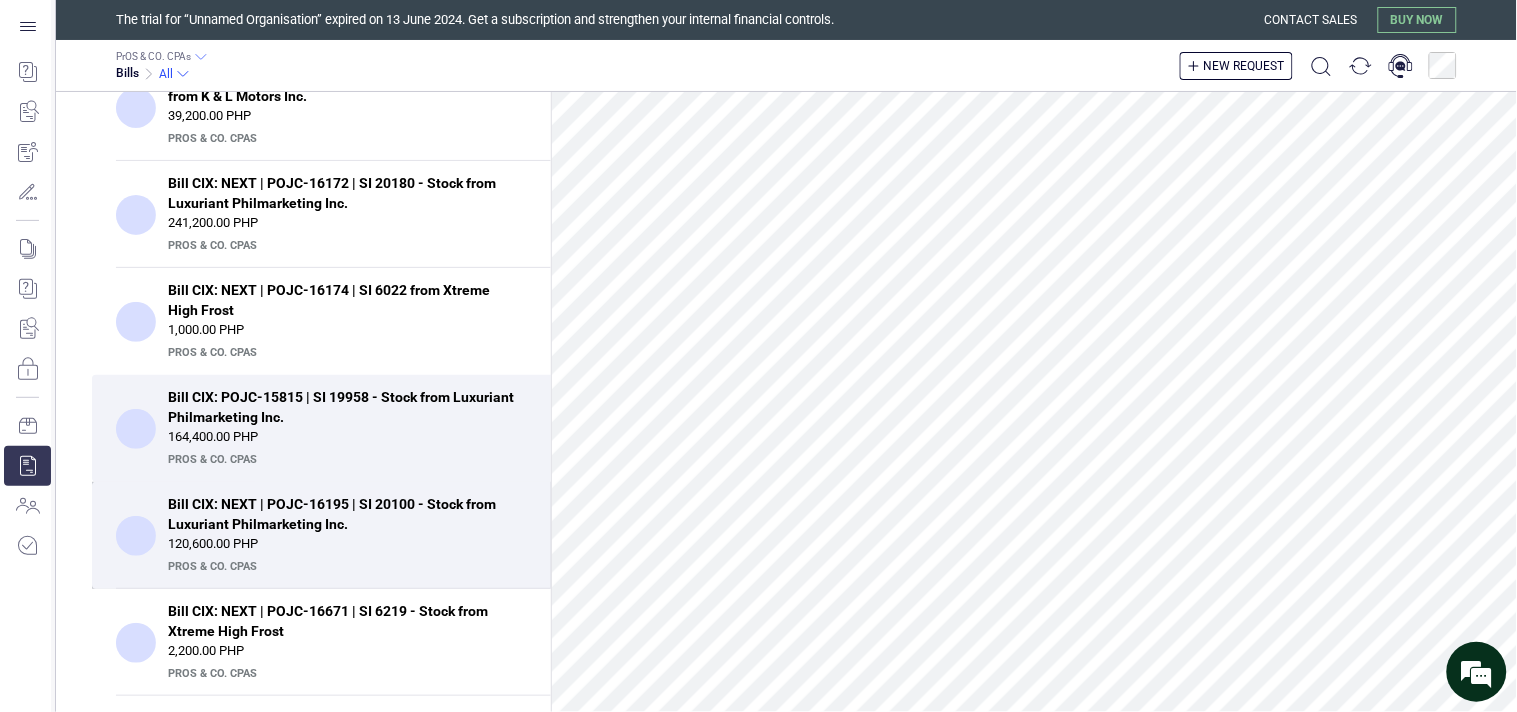 click on "PrOS & CO. CPAs" at bounding box center (345, 567) 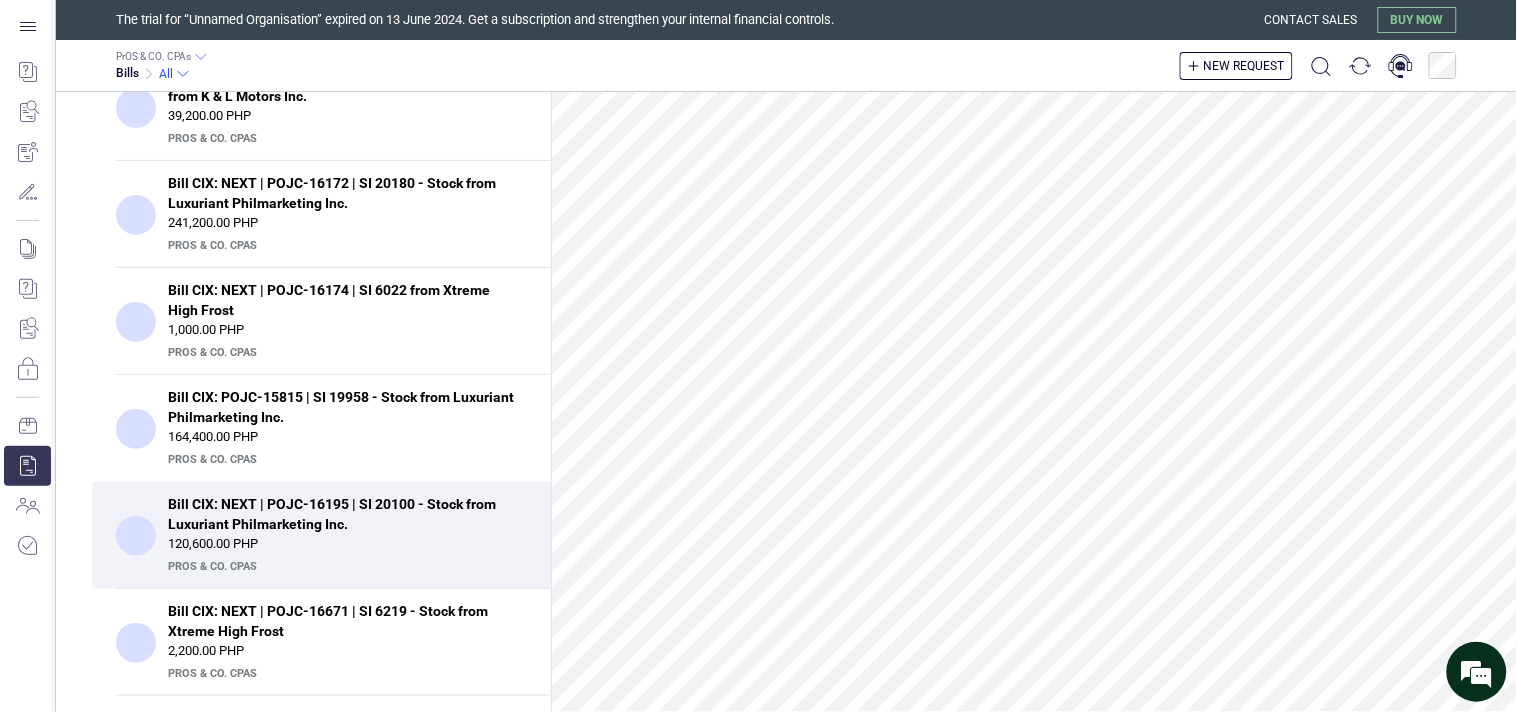 scroll, scrollTop: 1014, scrollLeft: 0, axis: vertical 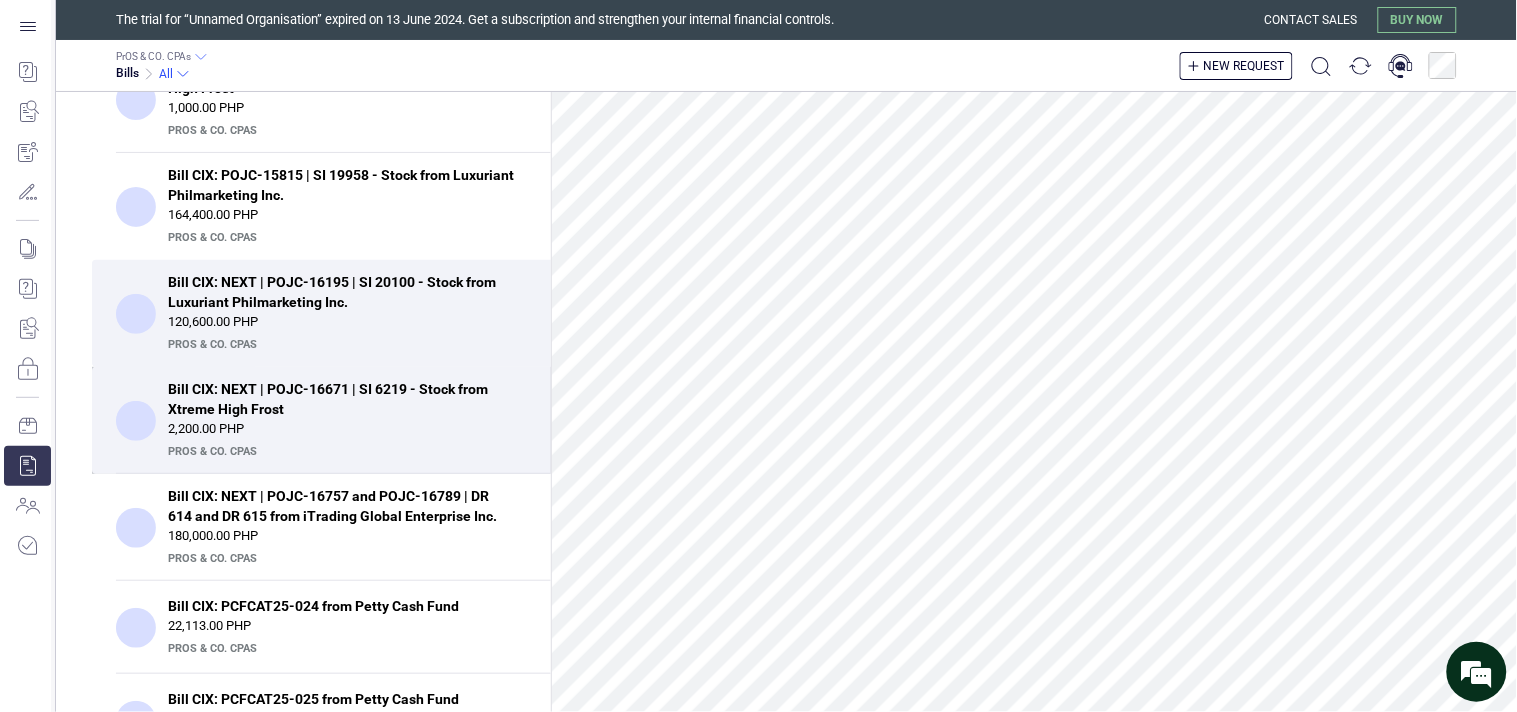 click on "Bill CIX: NEXT | POJC-16671 | SI 6219 - Stock from Xtreme High Frost" at bounding box center (341, 399) 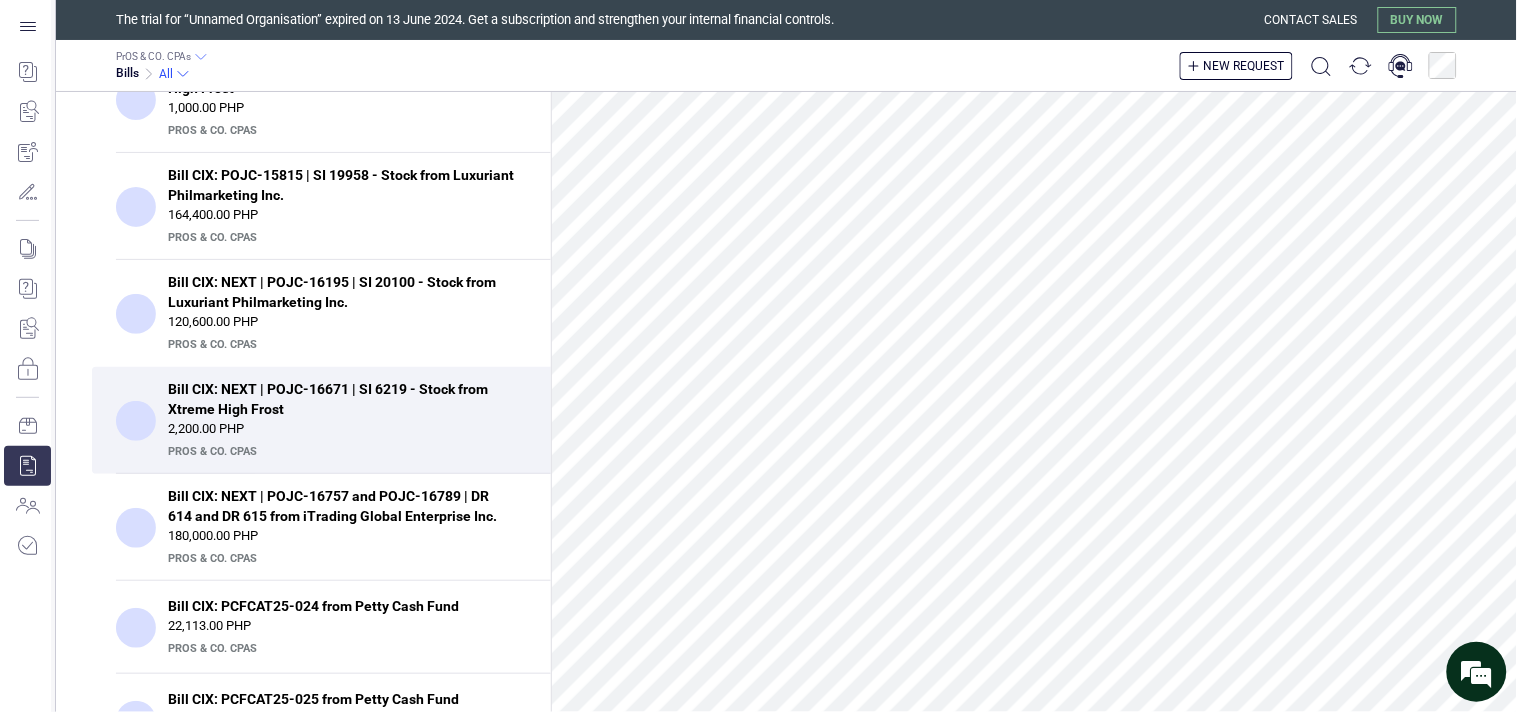 scroll, scrollTop: 901, scrollLeft: 0, axis: vertical 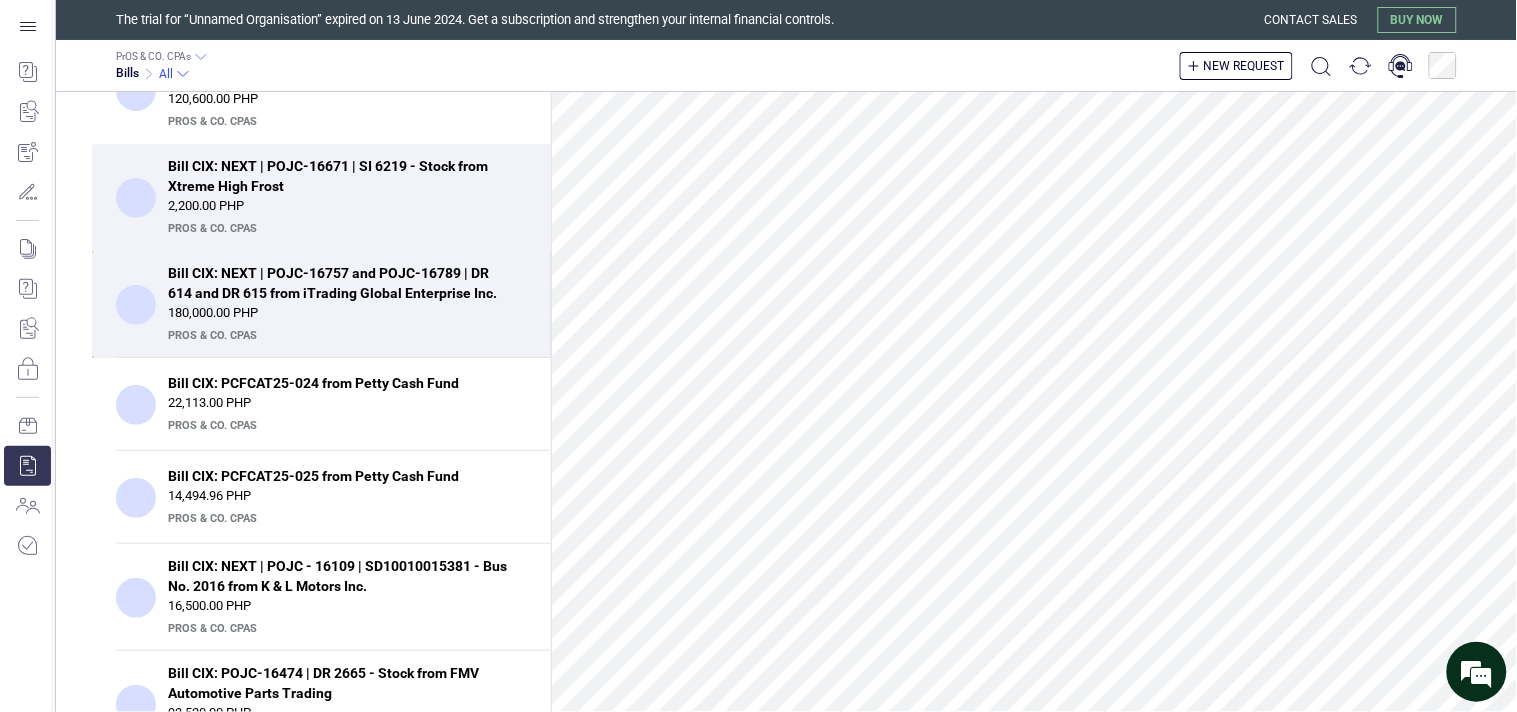 click on "PrOS & CO. CPAs" at bounding box center (345, 336) 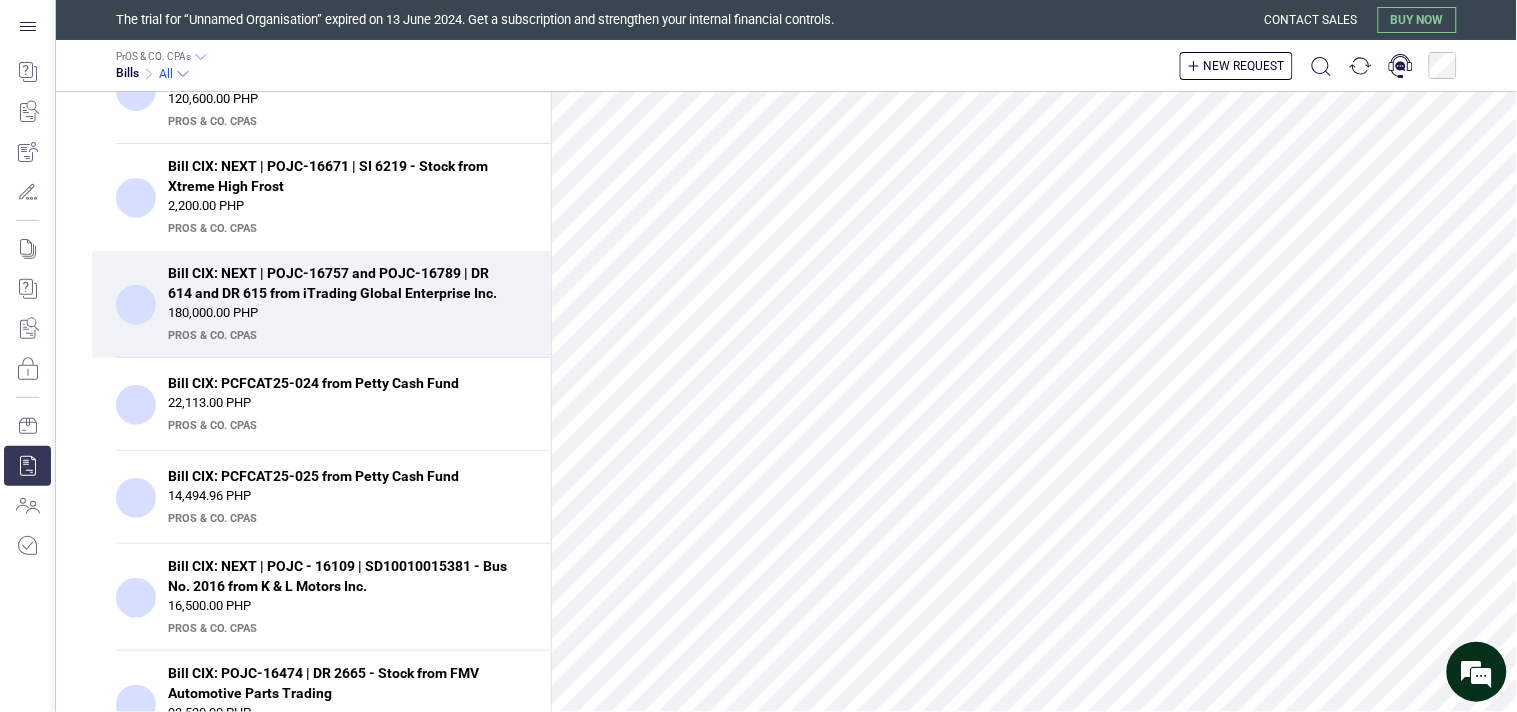 scroll, scrollTop: 0, scrollLeft: 0, axis: both 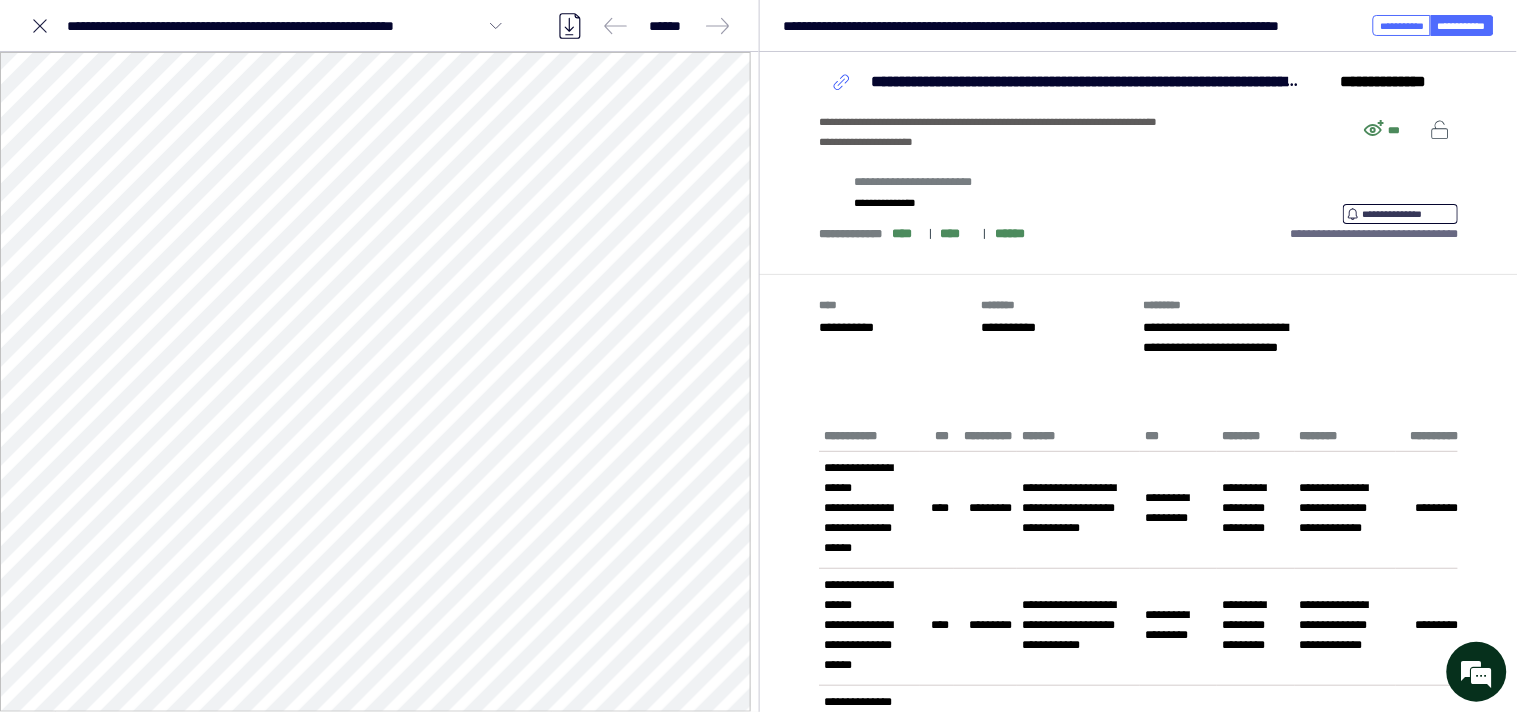 click on "**********" at bounding box center (895, 336) 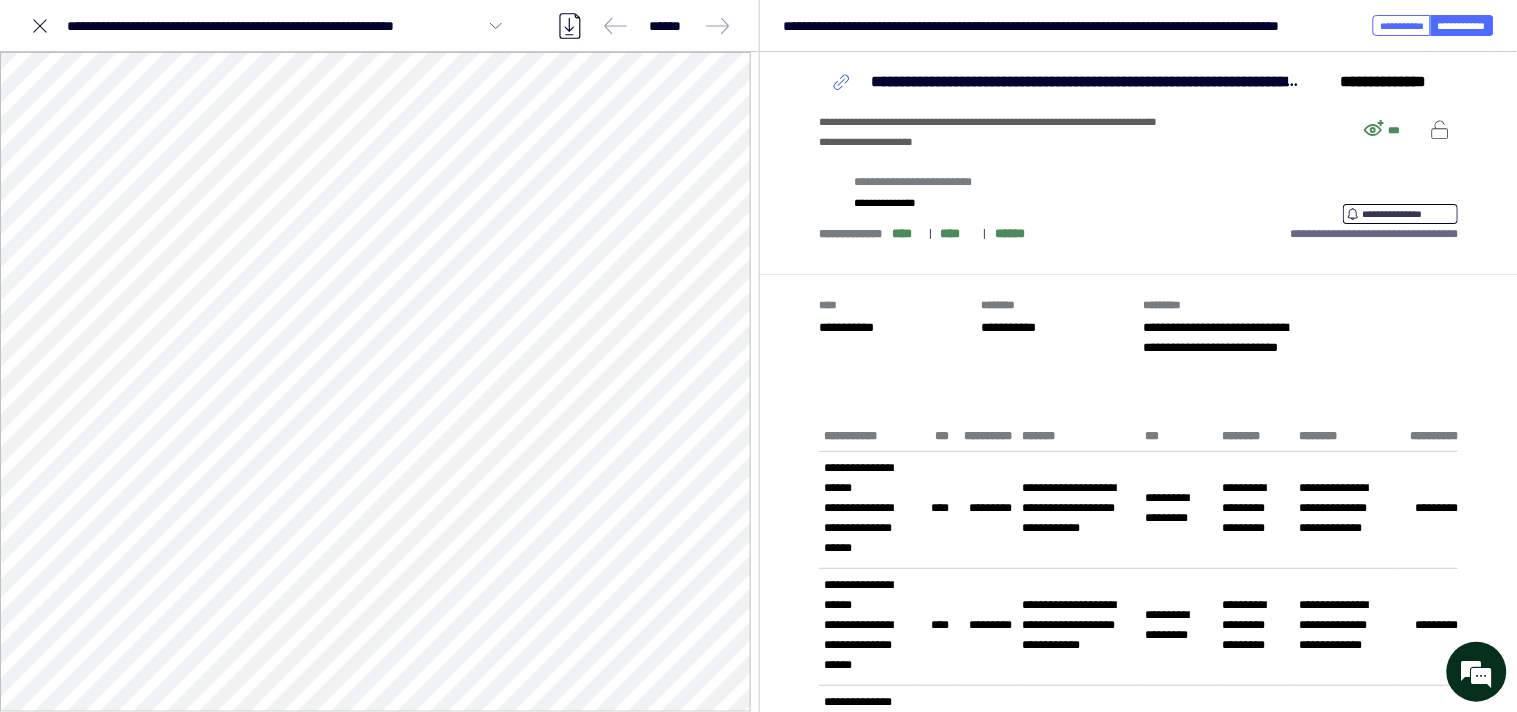 click 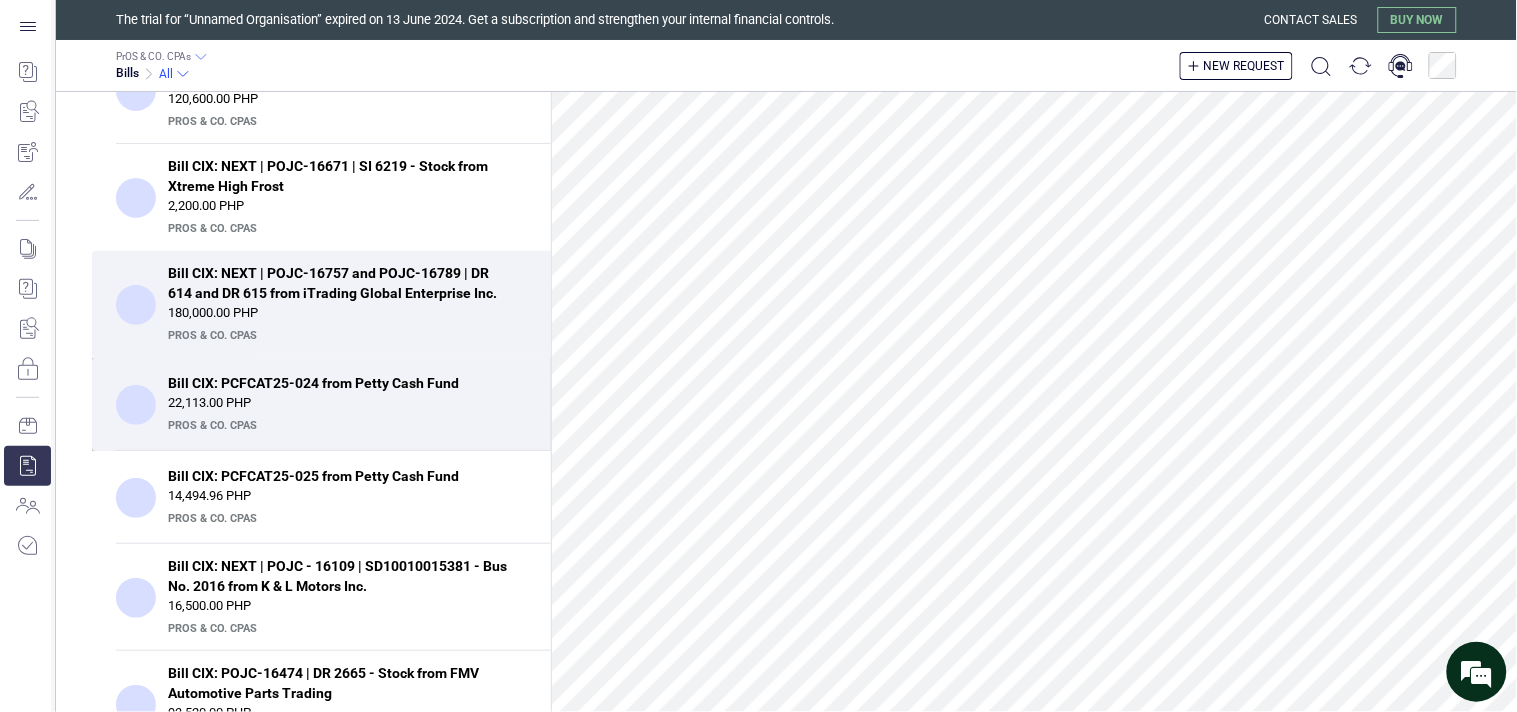 scroll, scrollTop: 3, scrollLeft: 0, axis: vertical 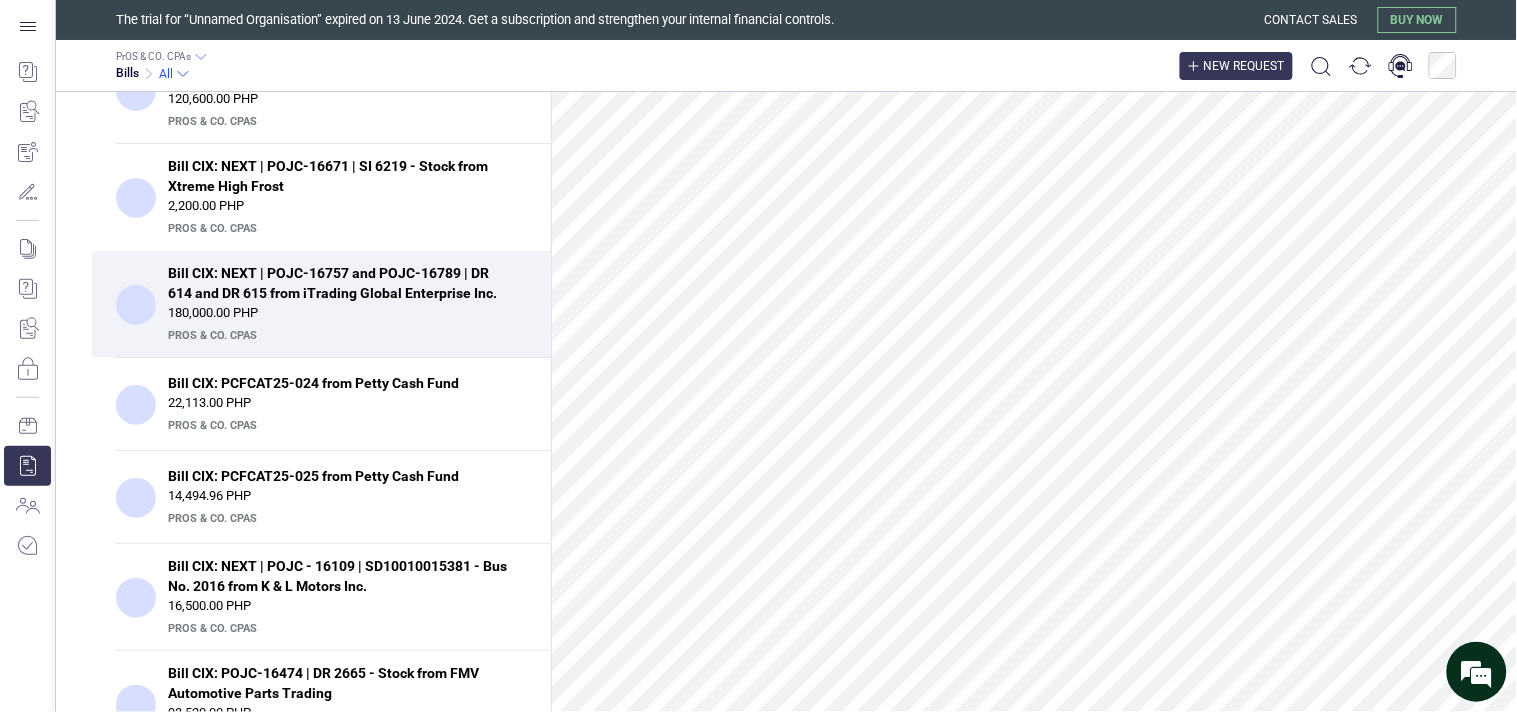 click on "New request" at bounding box center [1244, 66] 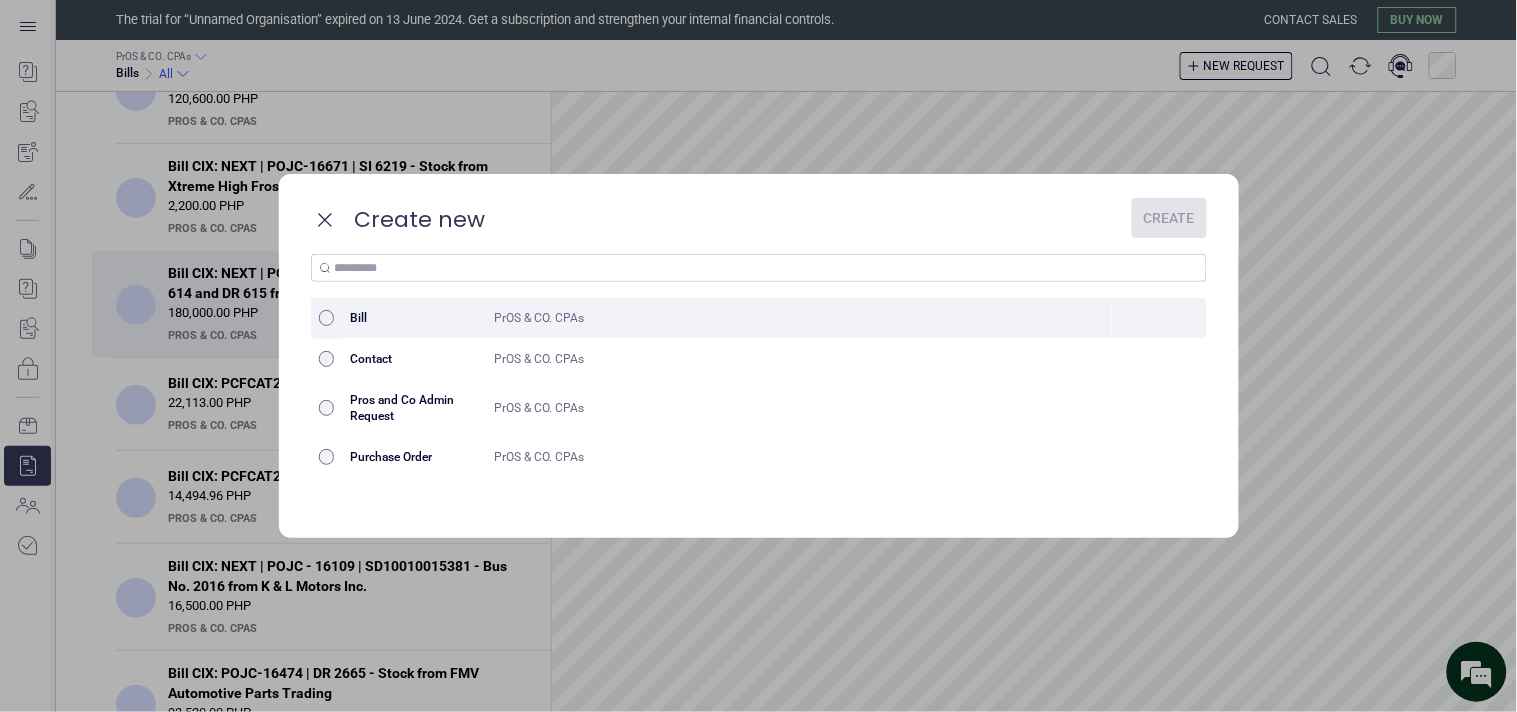 click on "Bill" at bounding box center [415, 318] 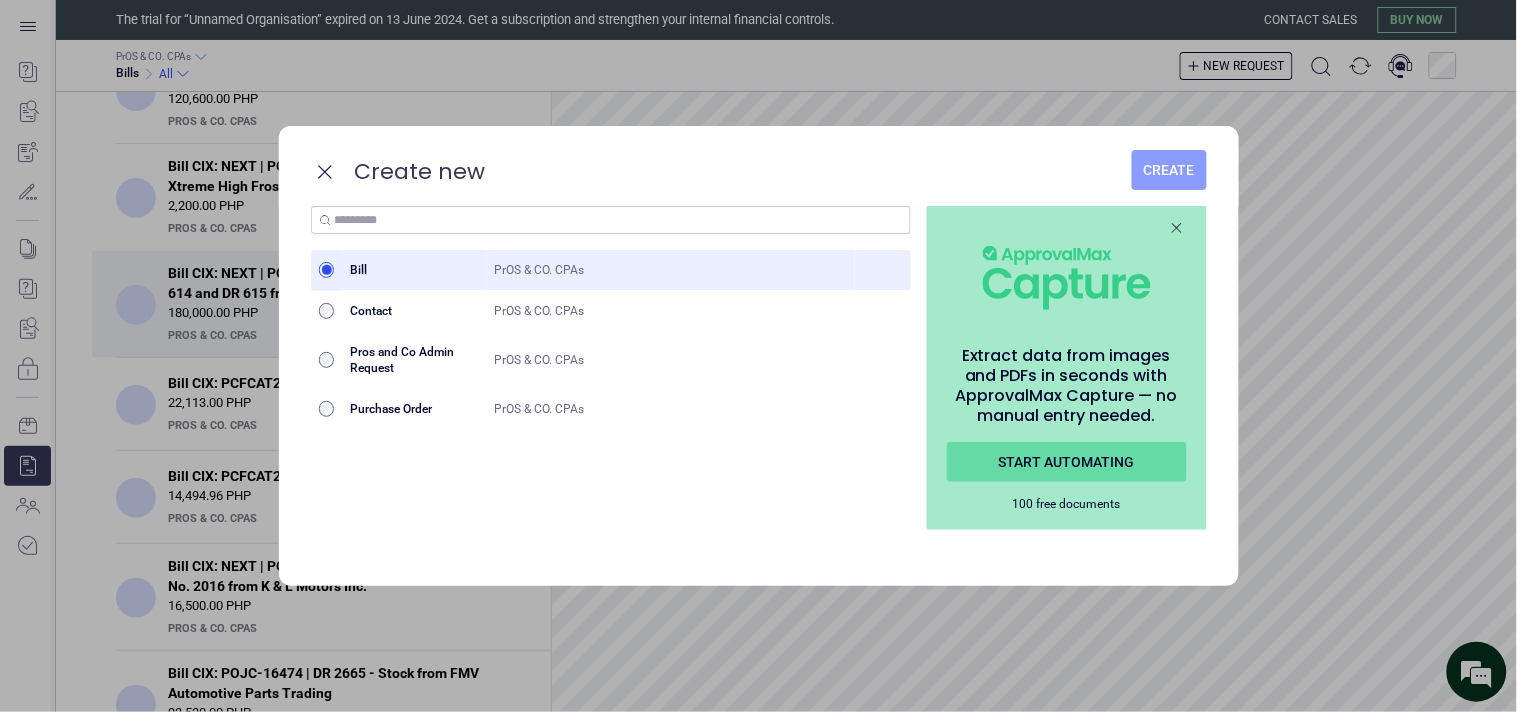 click on "Create" at bounding box center [1169, 170] 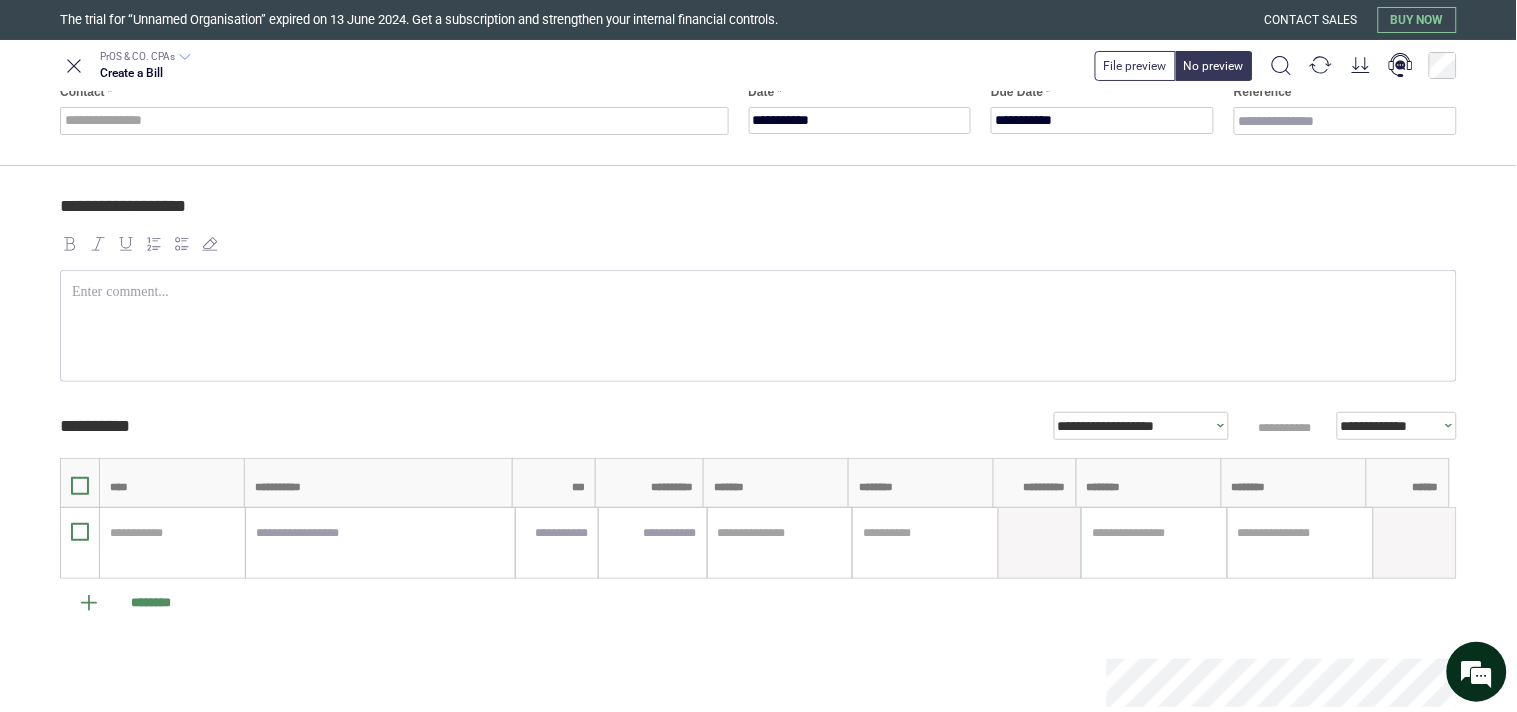 scroll, scrollTop: 111, scrollLeft: 0, axis: vertical 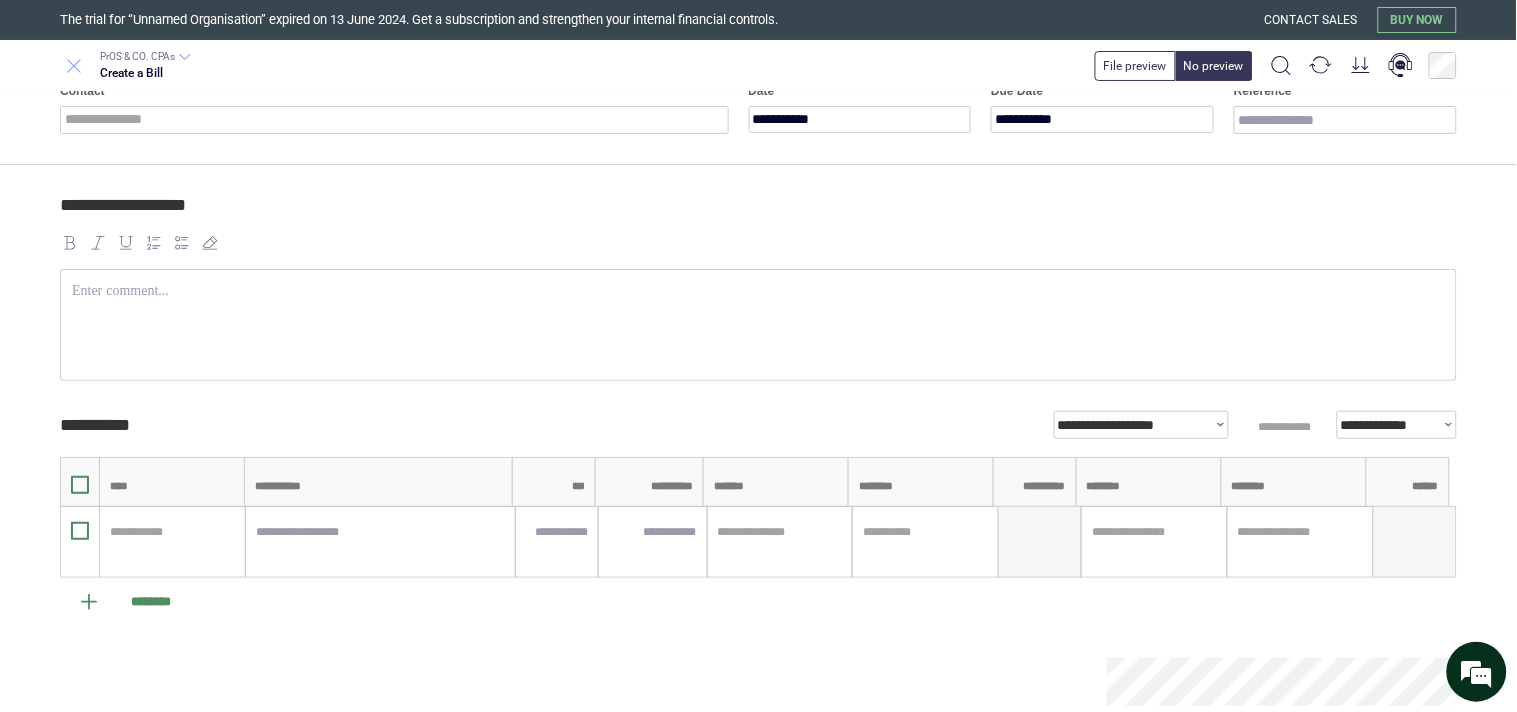 click 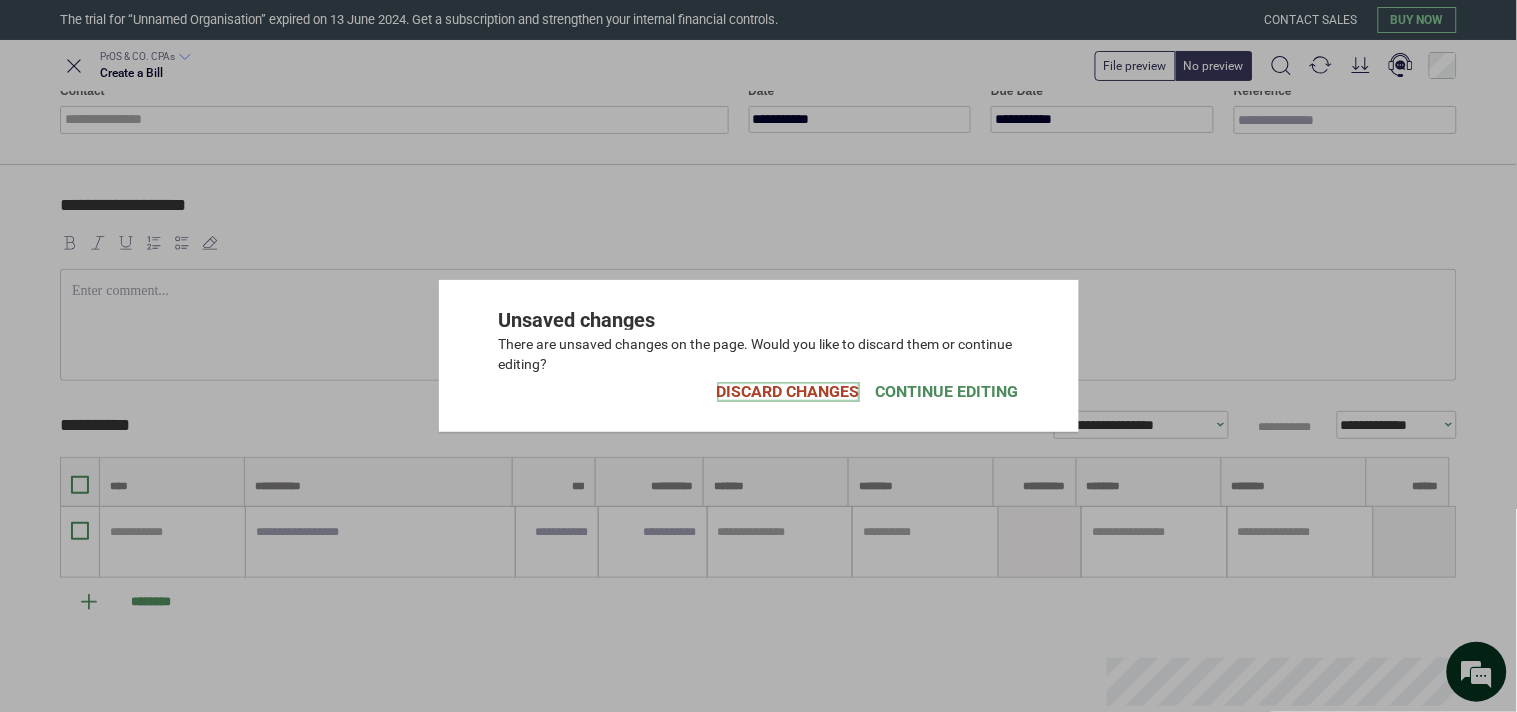 click on "Discard Changes" at bounding box center [788, 392] 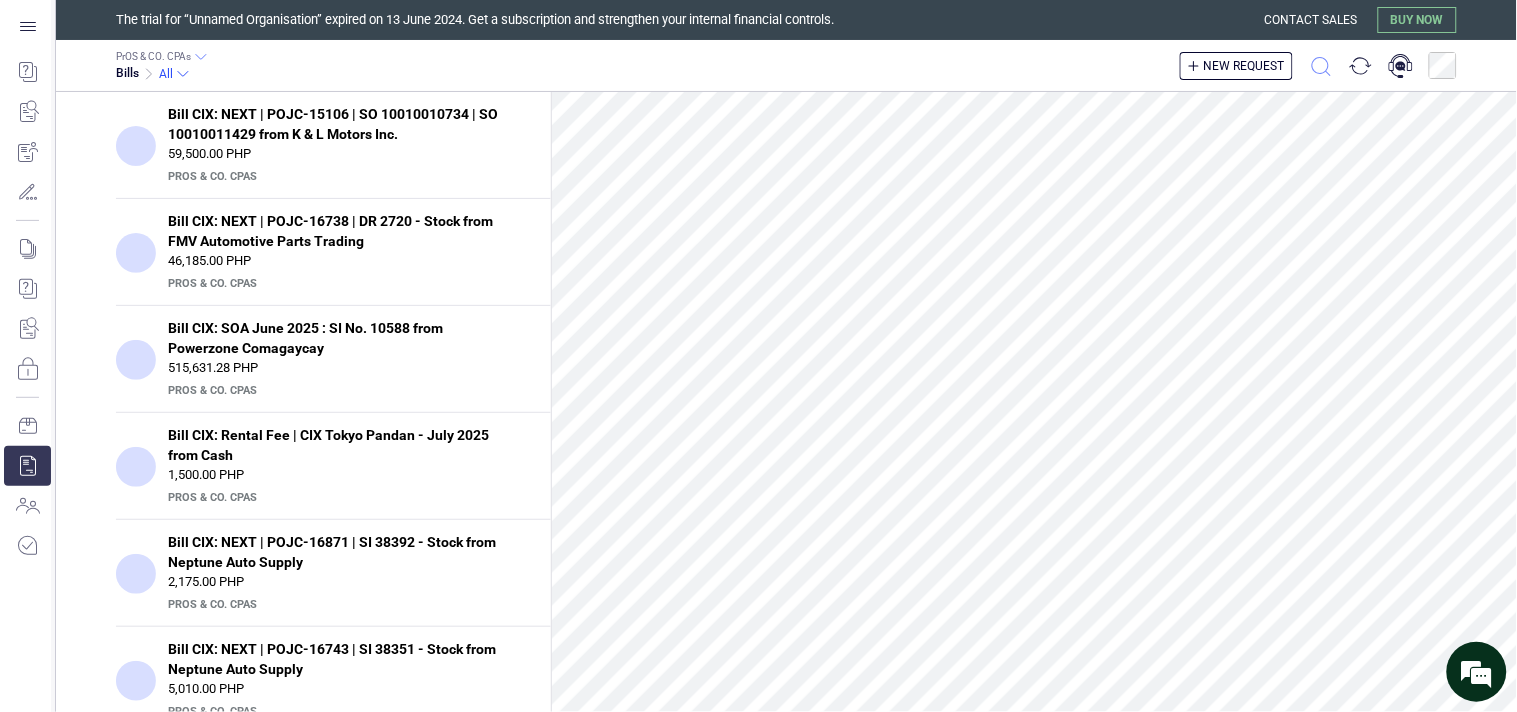 click 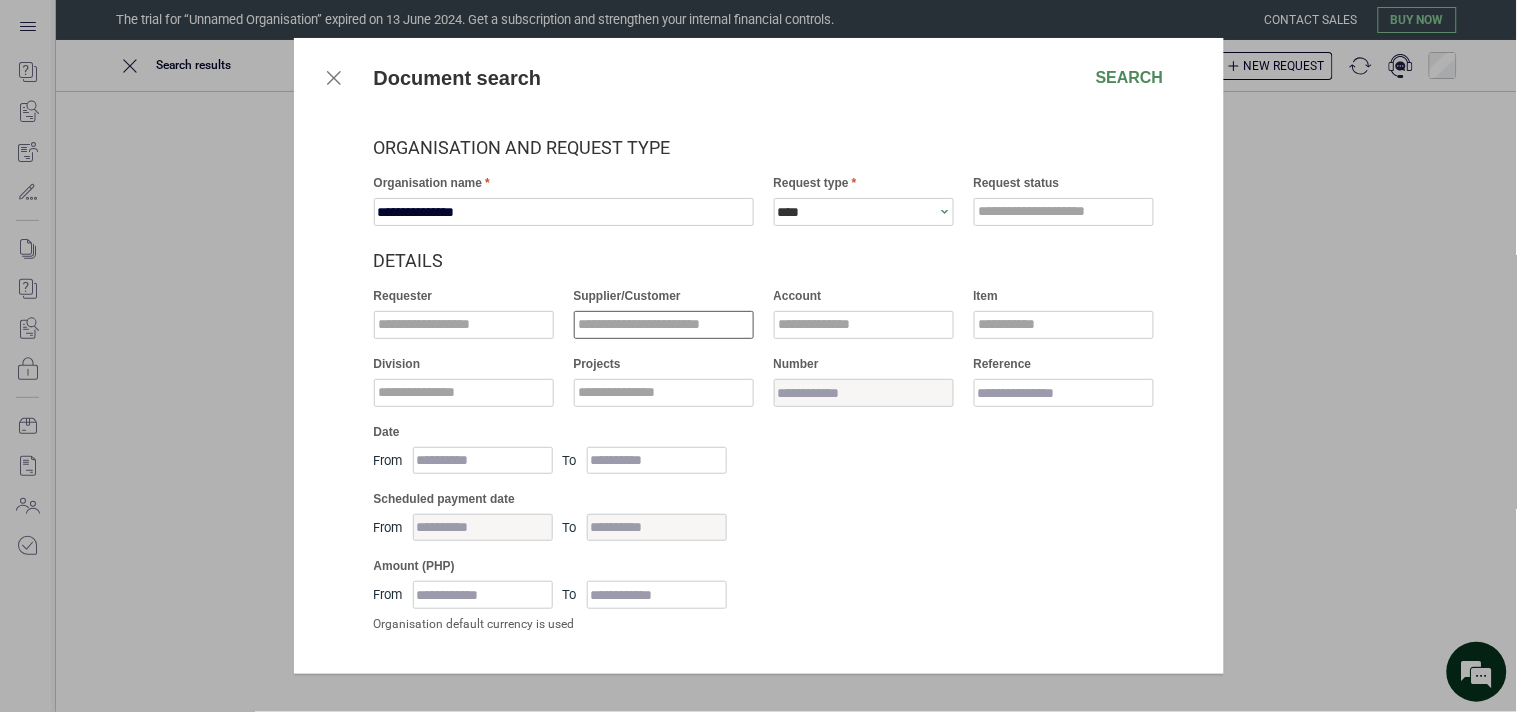click at bounding box center [664, 325] 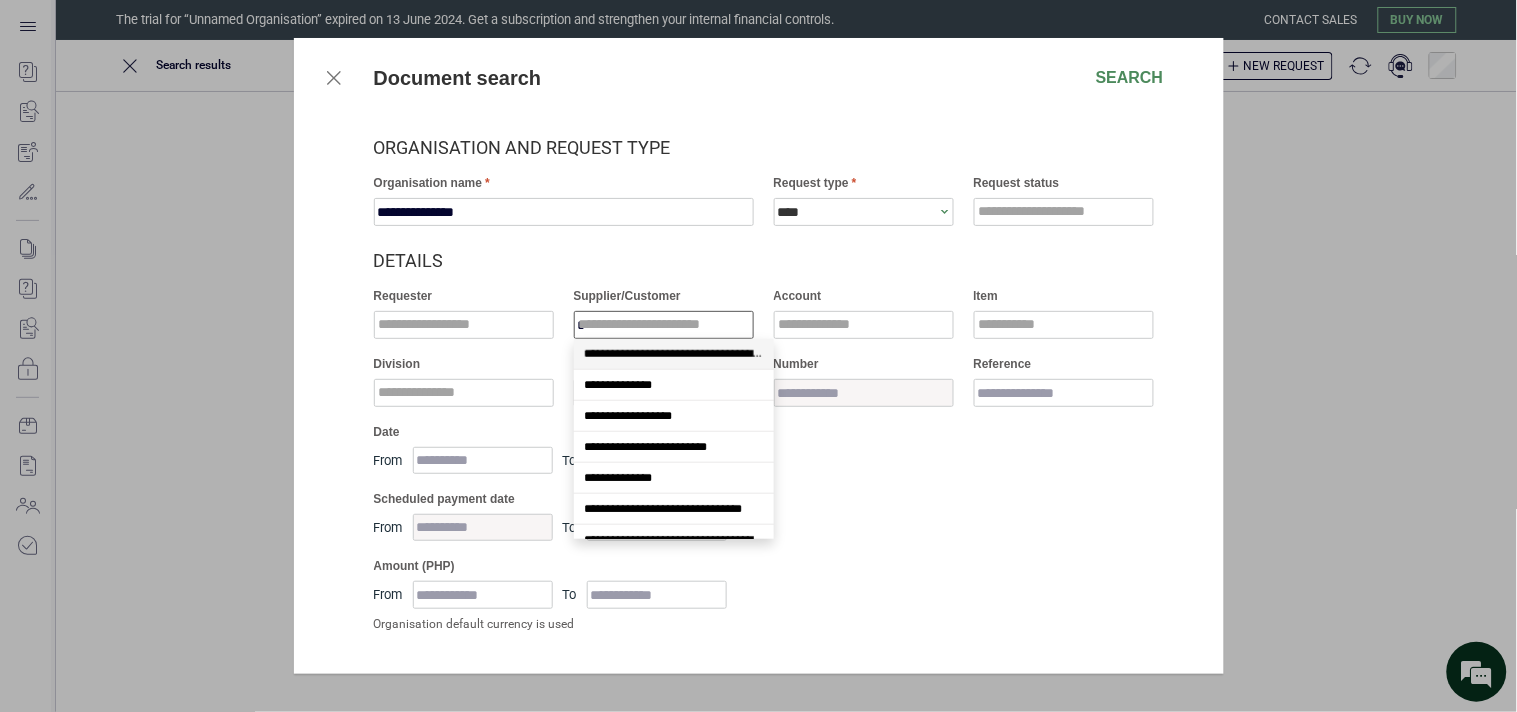 scroll, scrollTop: 1230, scrollLeft: 0, axis: vertical 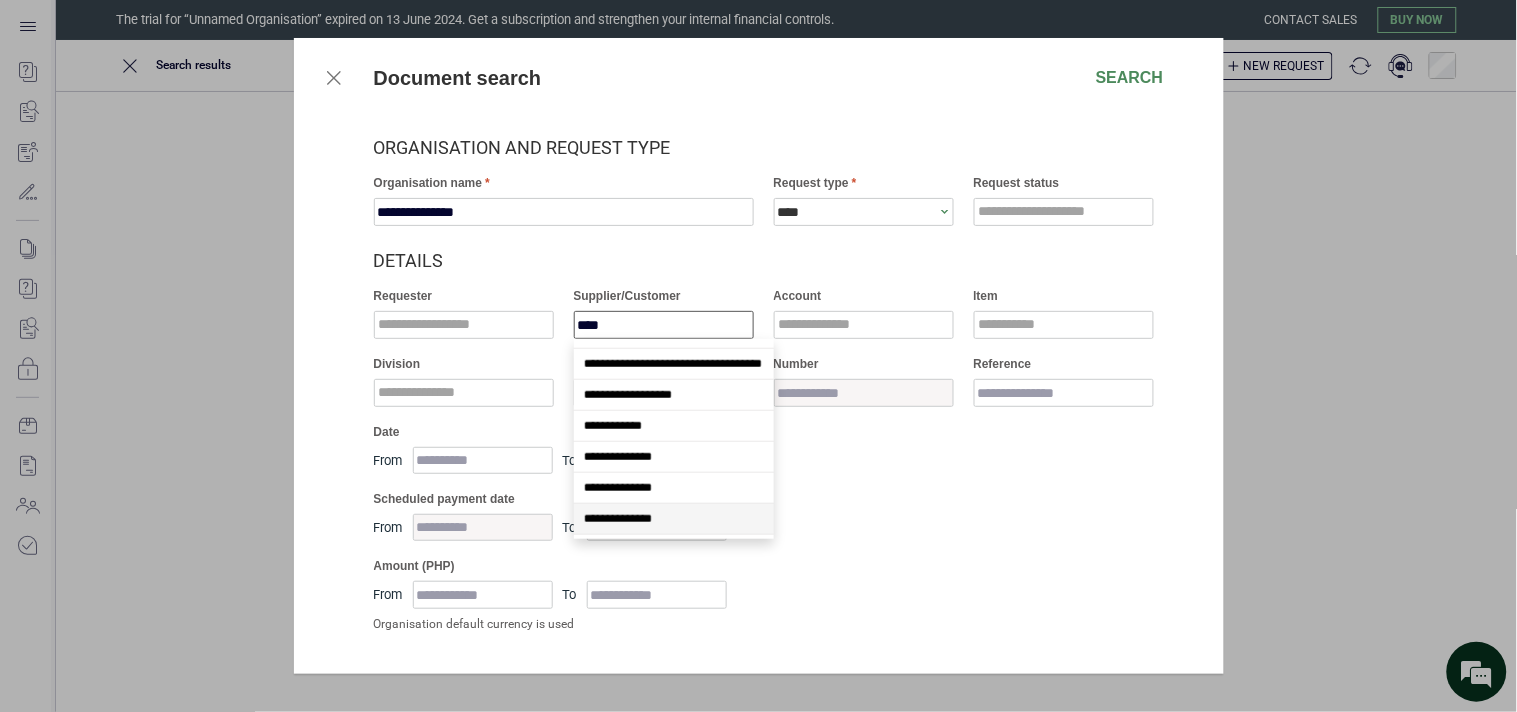 type on "*****" 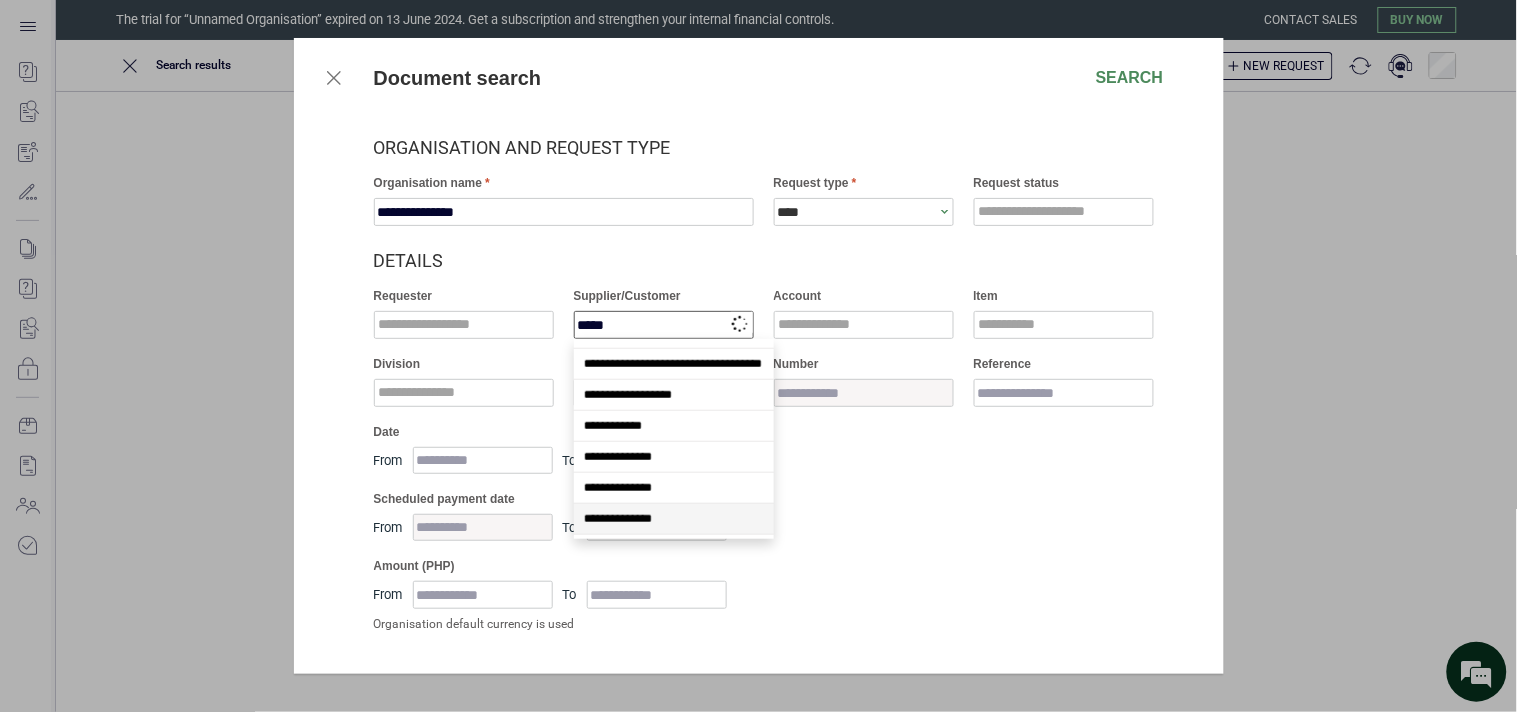 scroll, scrollTop: 0, scrollLeft: 0, axis: both 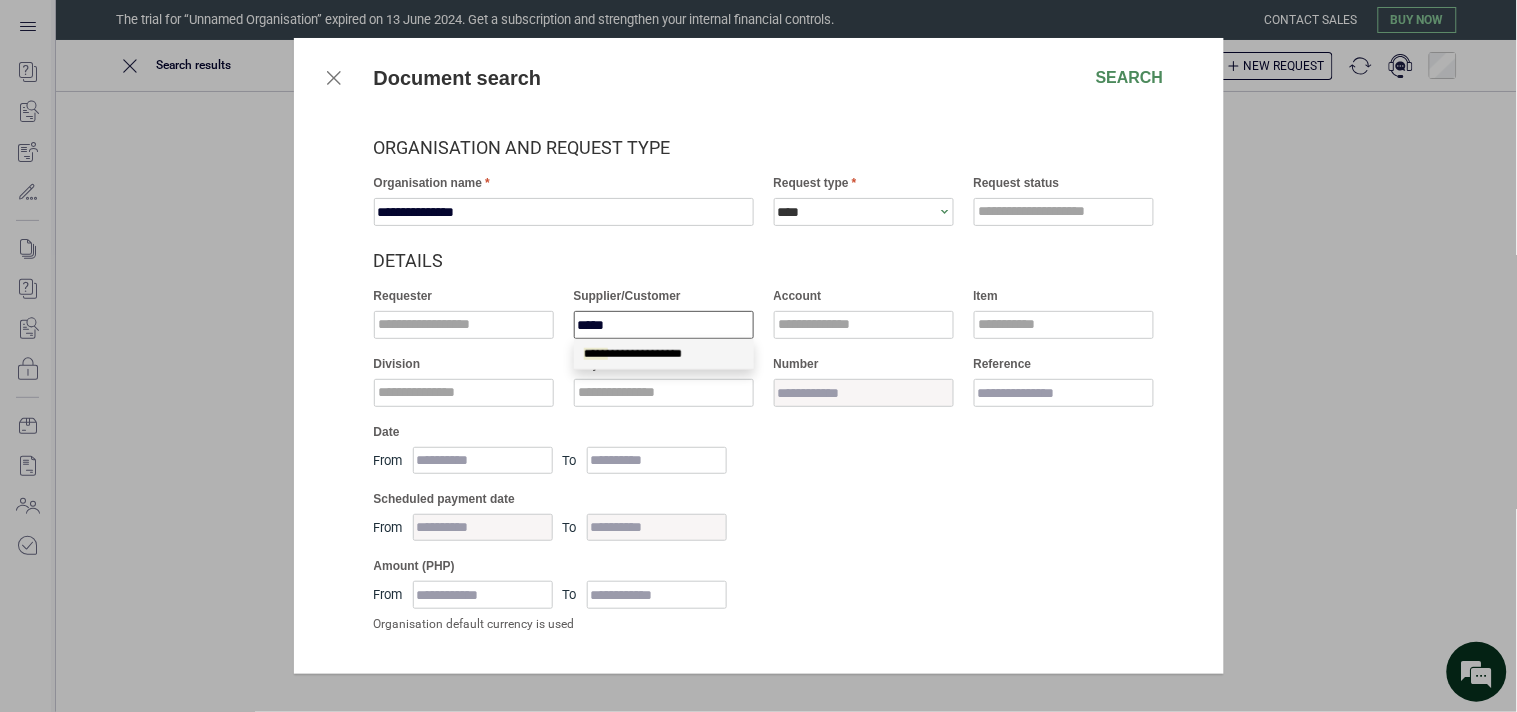 click on "**********" at bounding box center (664, 354) 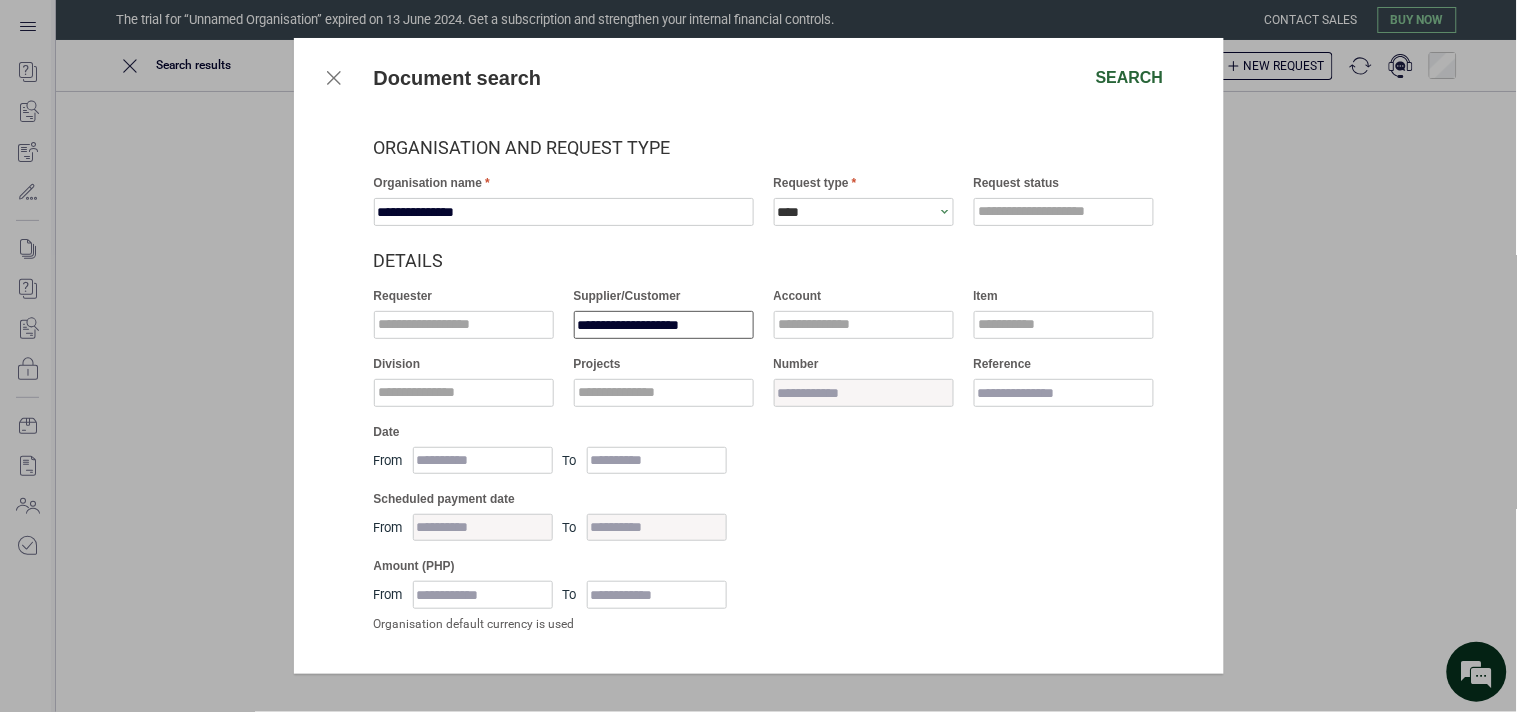 type on "**********" 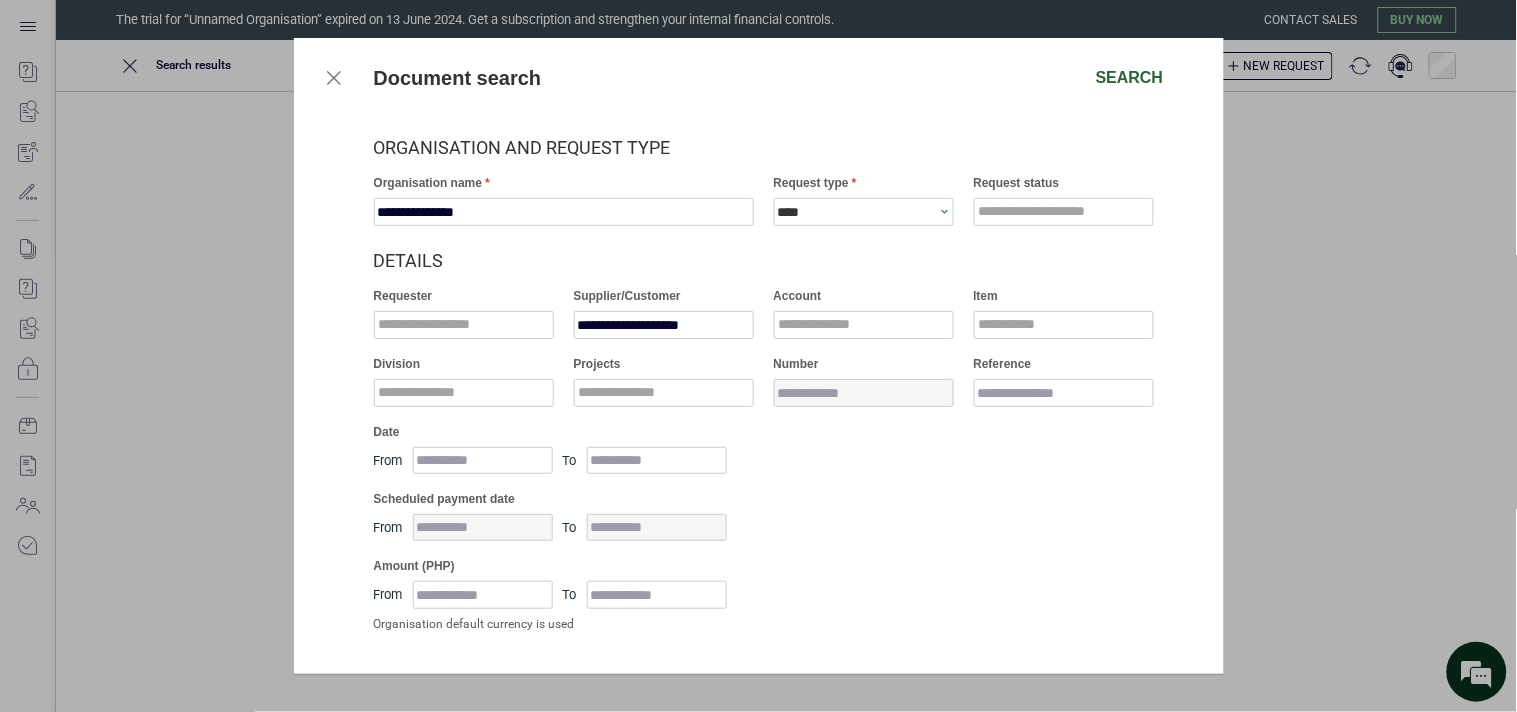 click on "Search" at bounding box center [1130, 78] 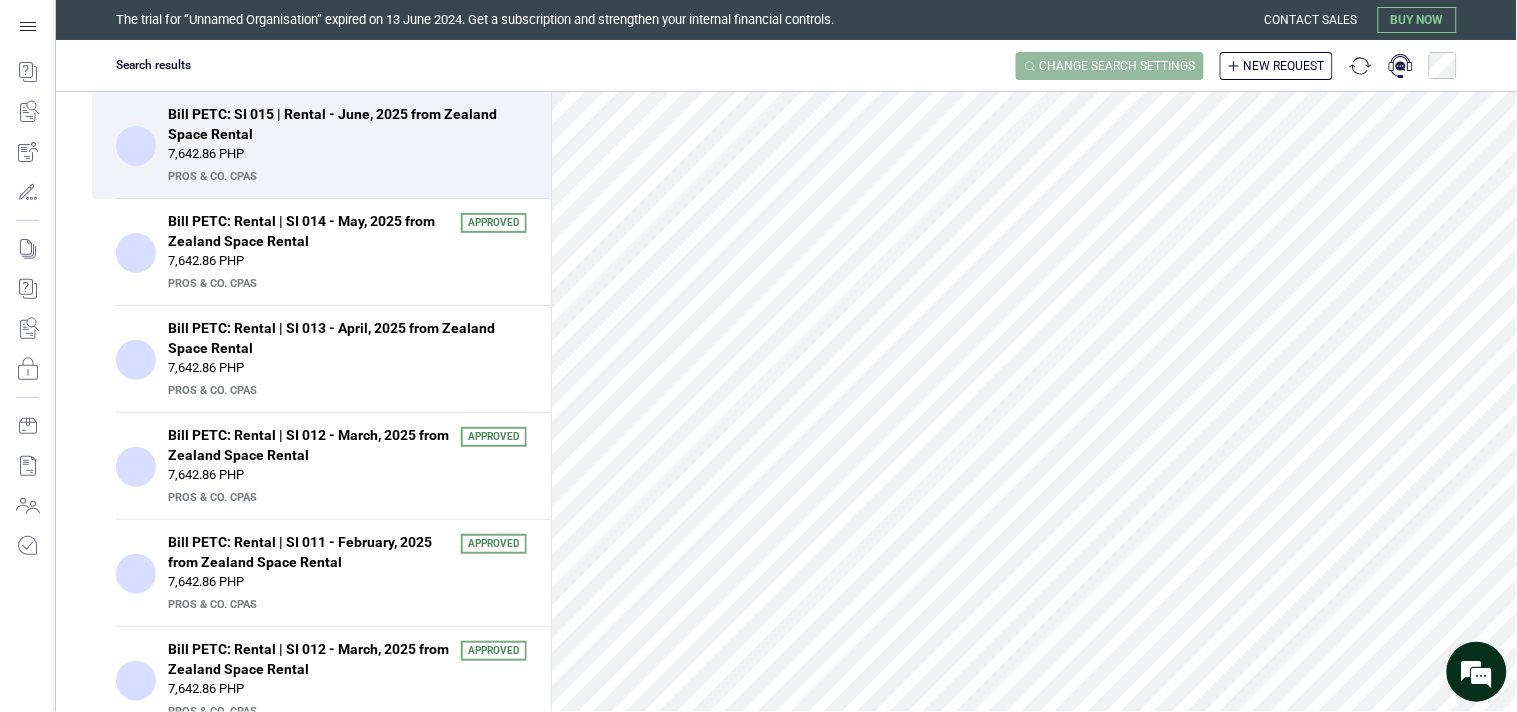 scroll, scrollTop: 0, scrollLeft: 0, axis: both 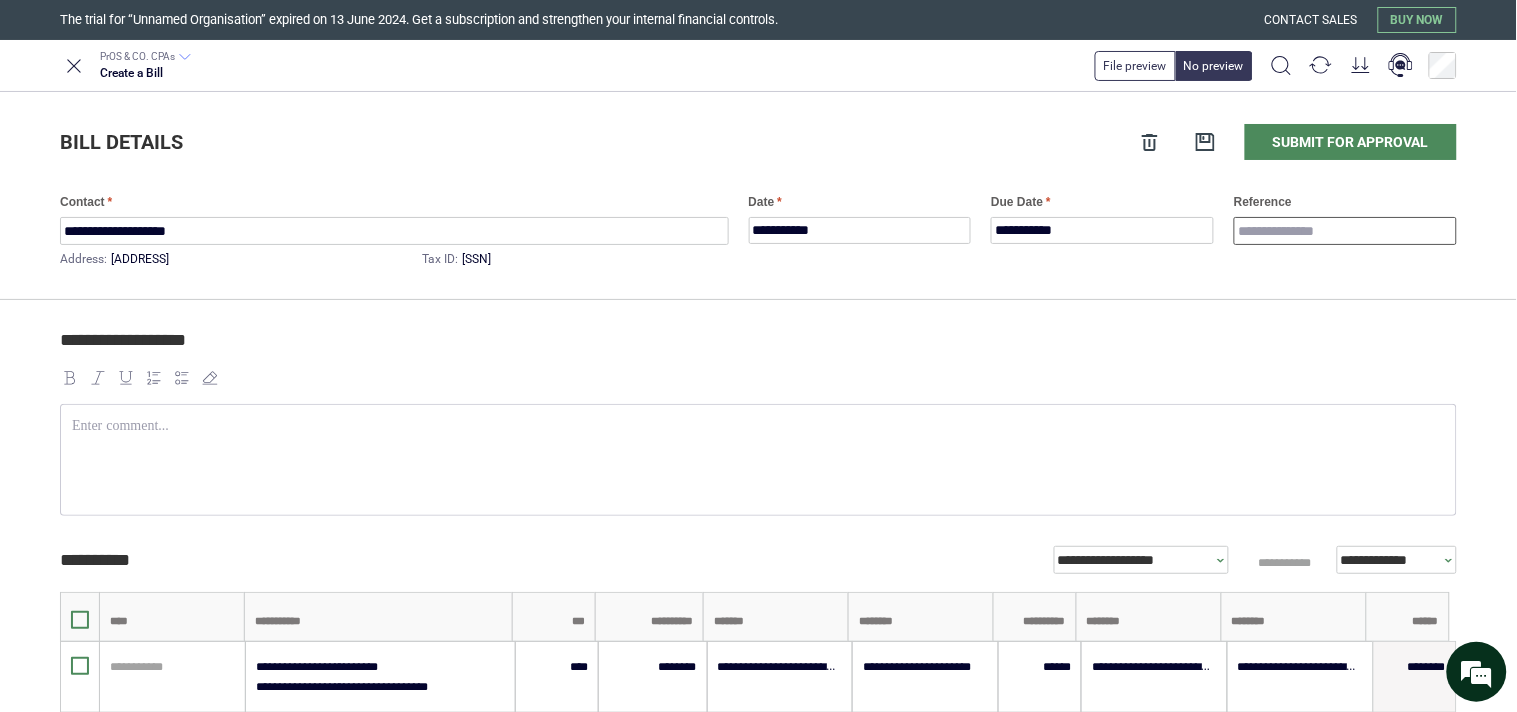 click on "Reference" at bounding box center [1345, 231] 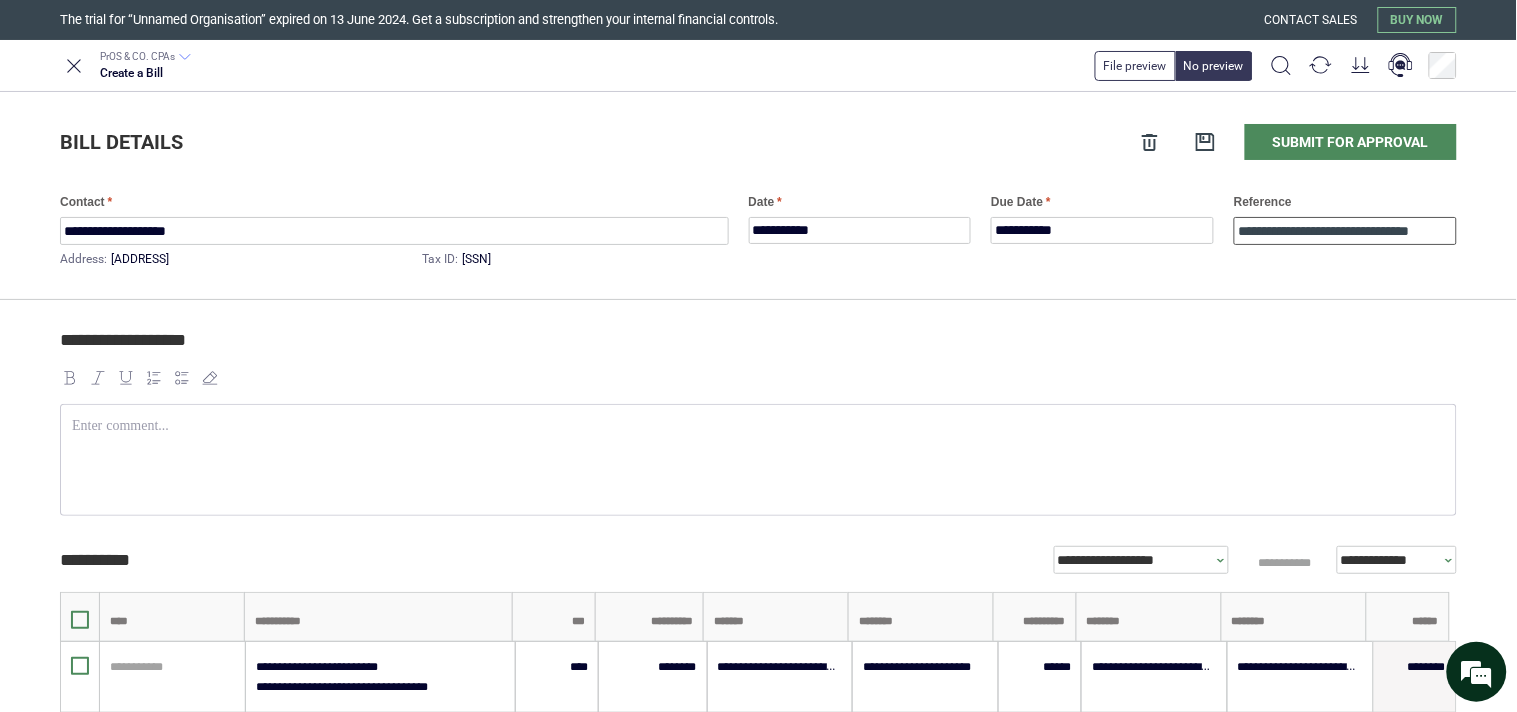 click on "**********" at bounding box center (1345, 231) 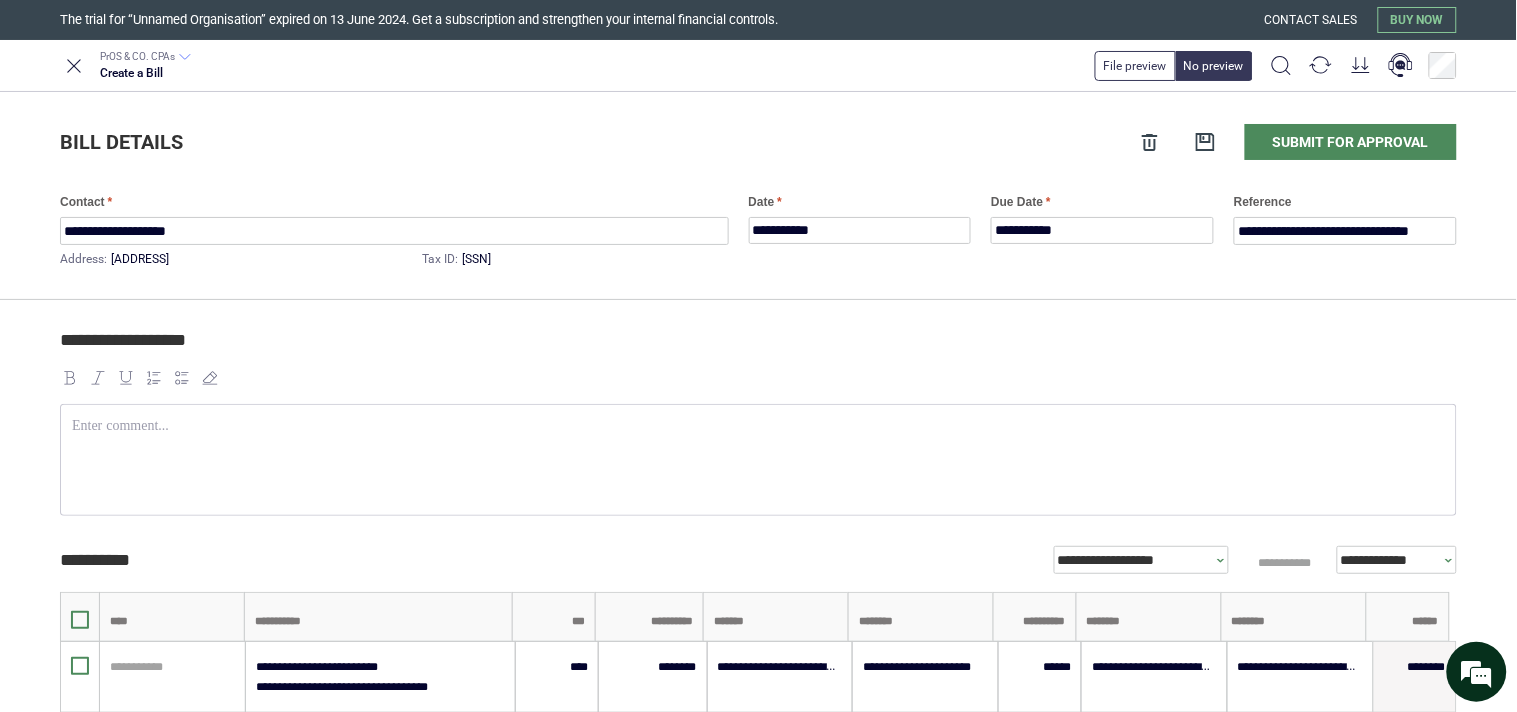 click on "**********" at bounding box center (755, 349) 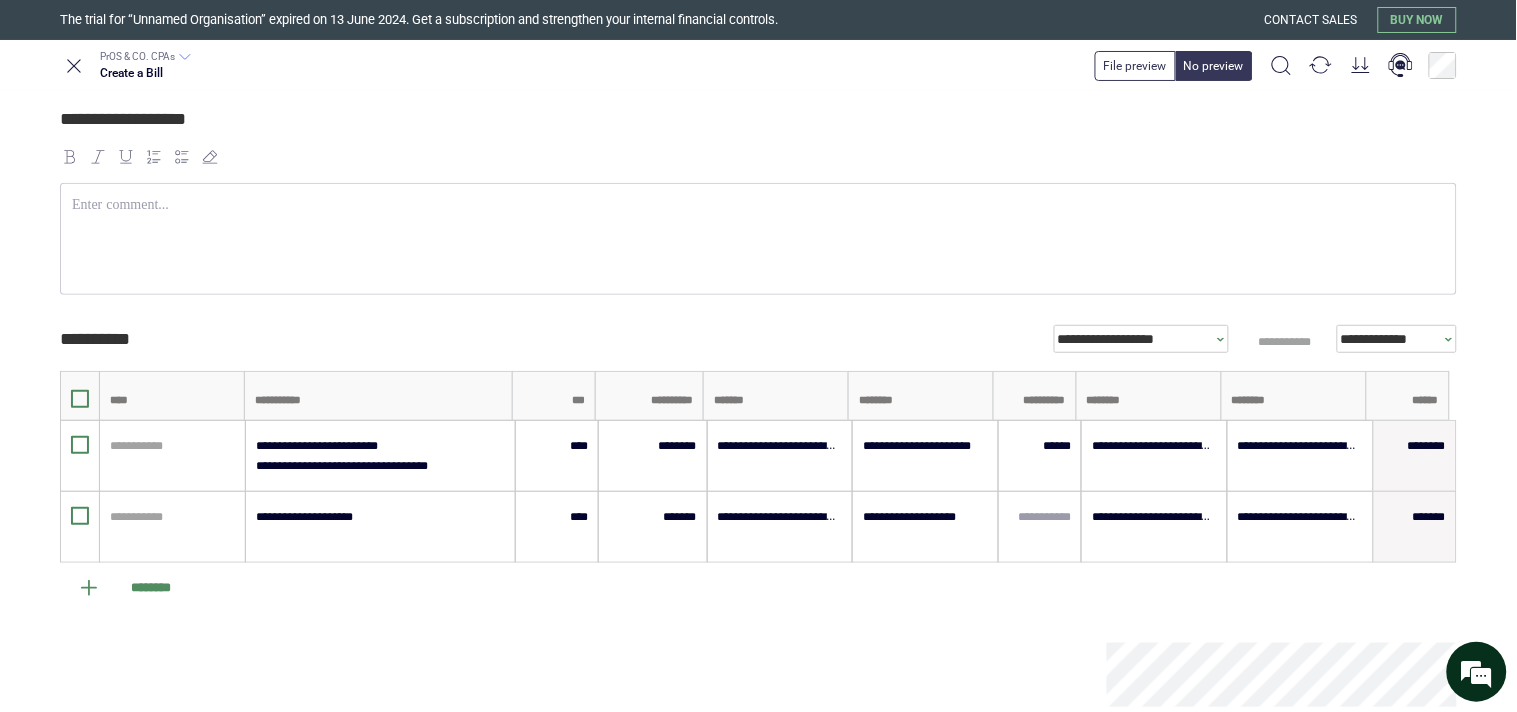 scroll, scrollTop: 406, scrollLeft: 0, axis: vertical 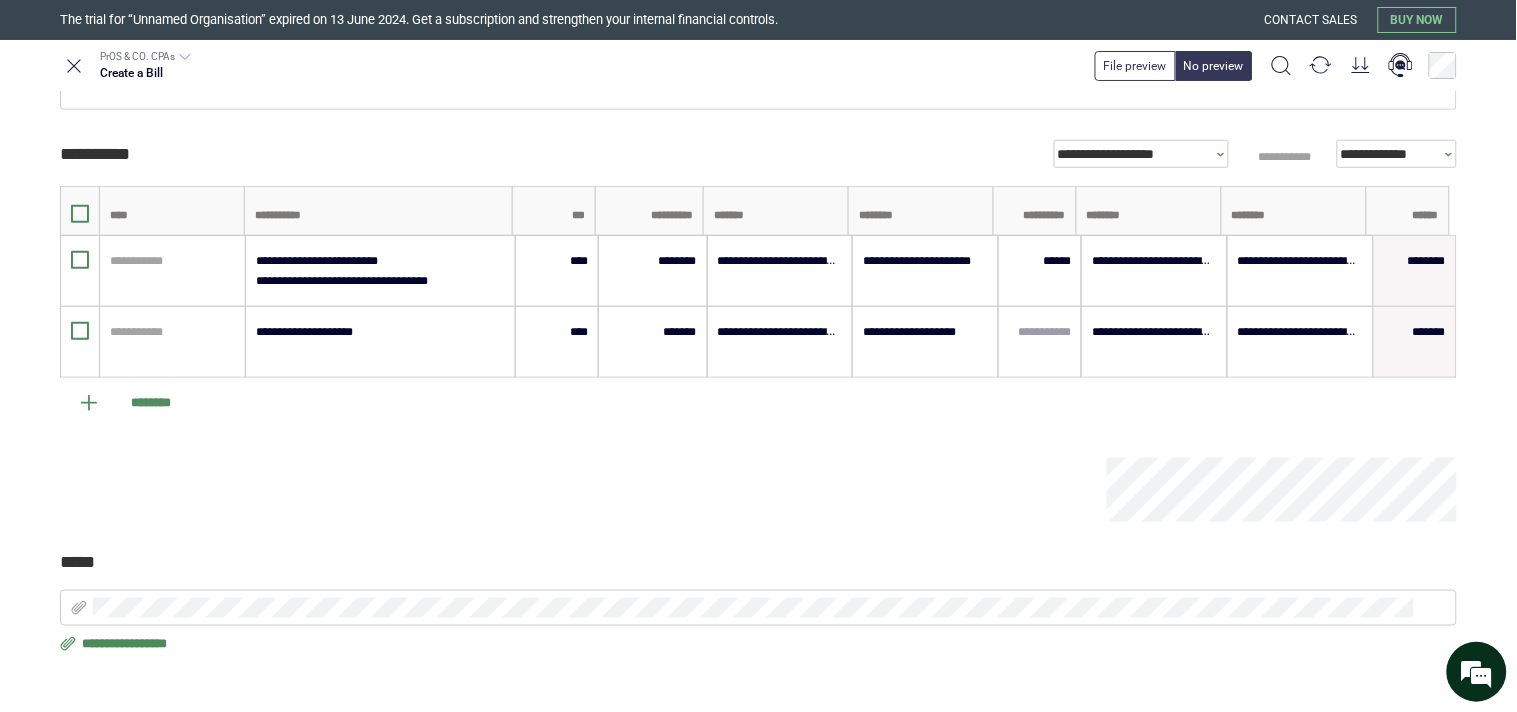click 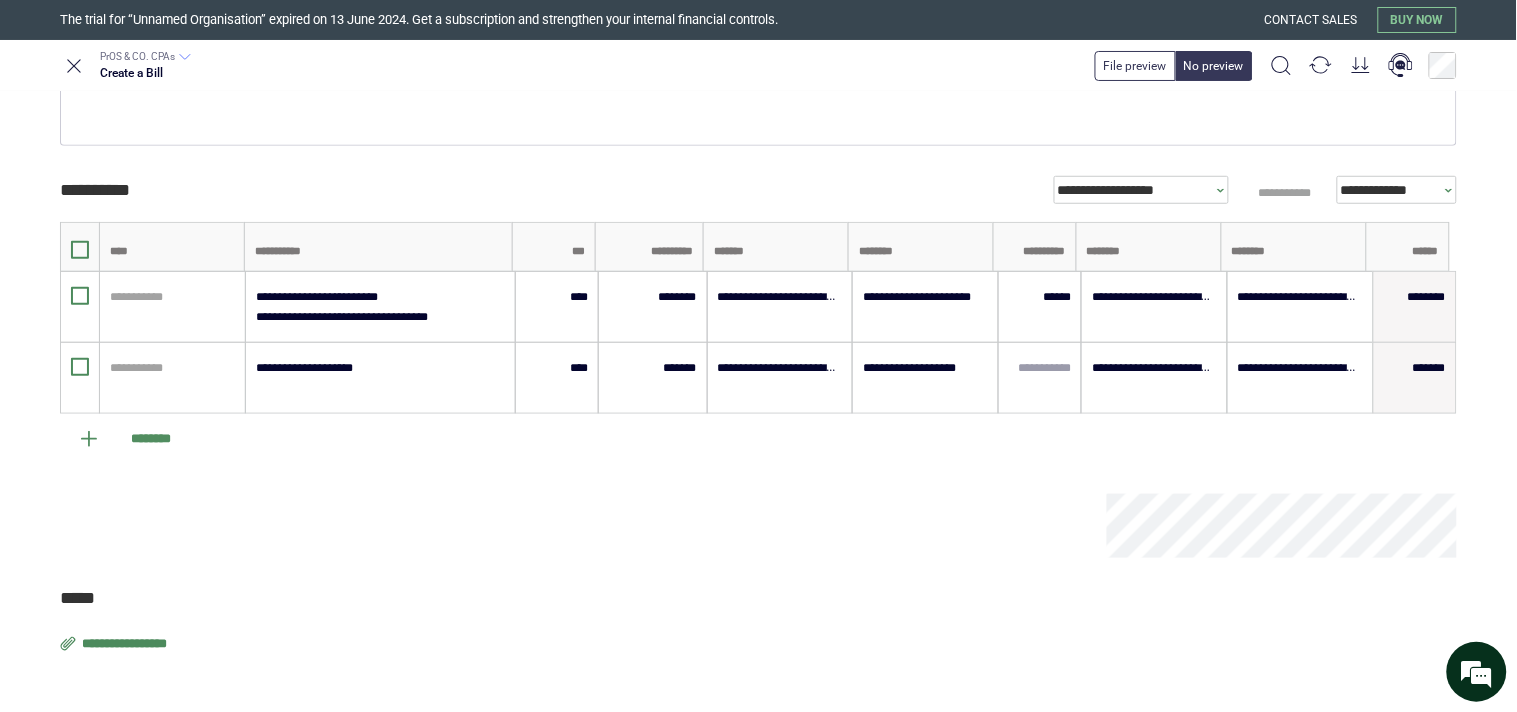 scroll, scrollTop: 371, scrollLeft: 0, axis: vertical 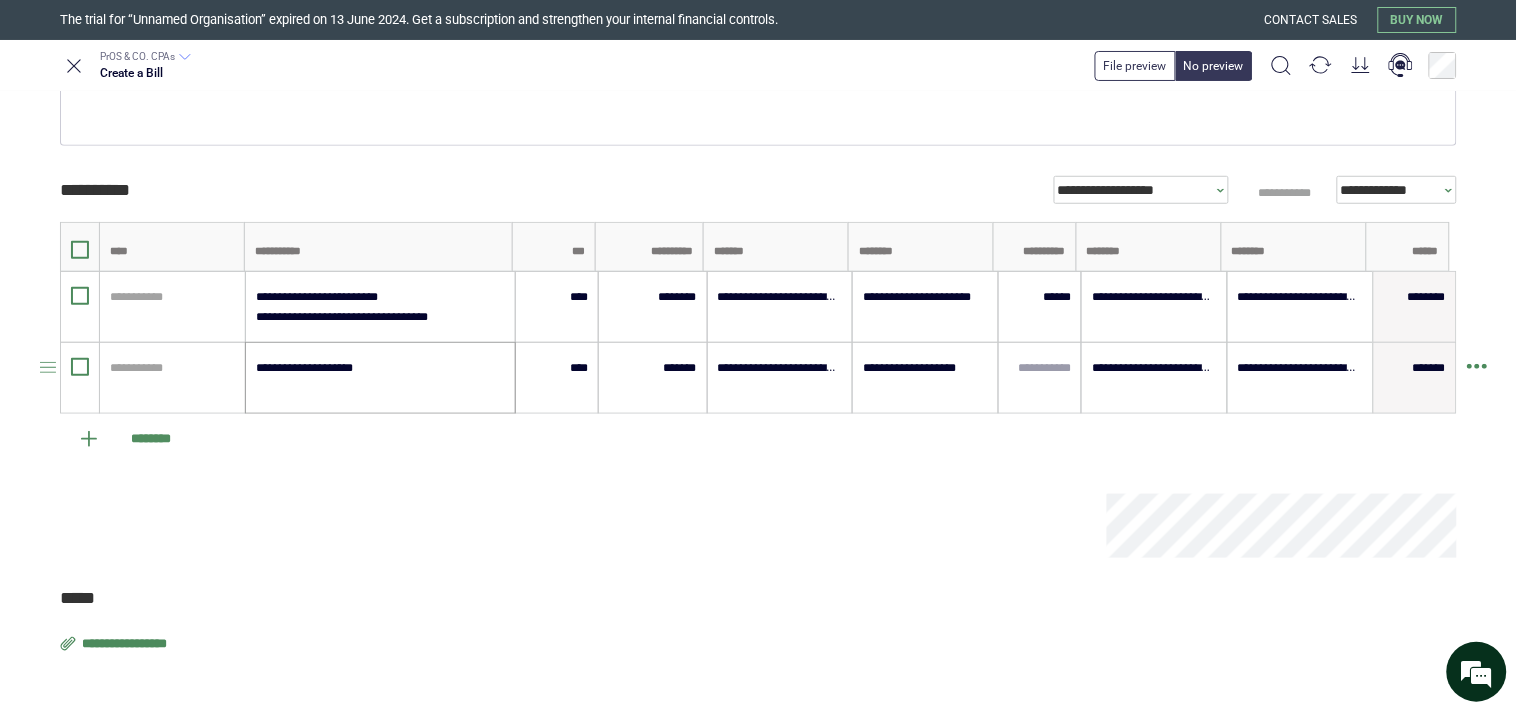 drag, startPoint x: 367, startPoint y: 318, endPoint x: 364, endPoint y: 348, distance: 30.149628 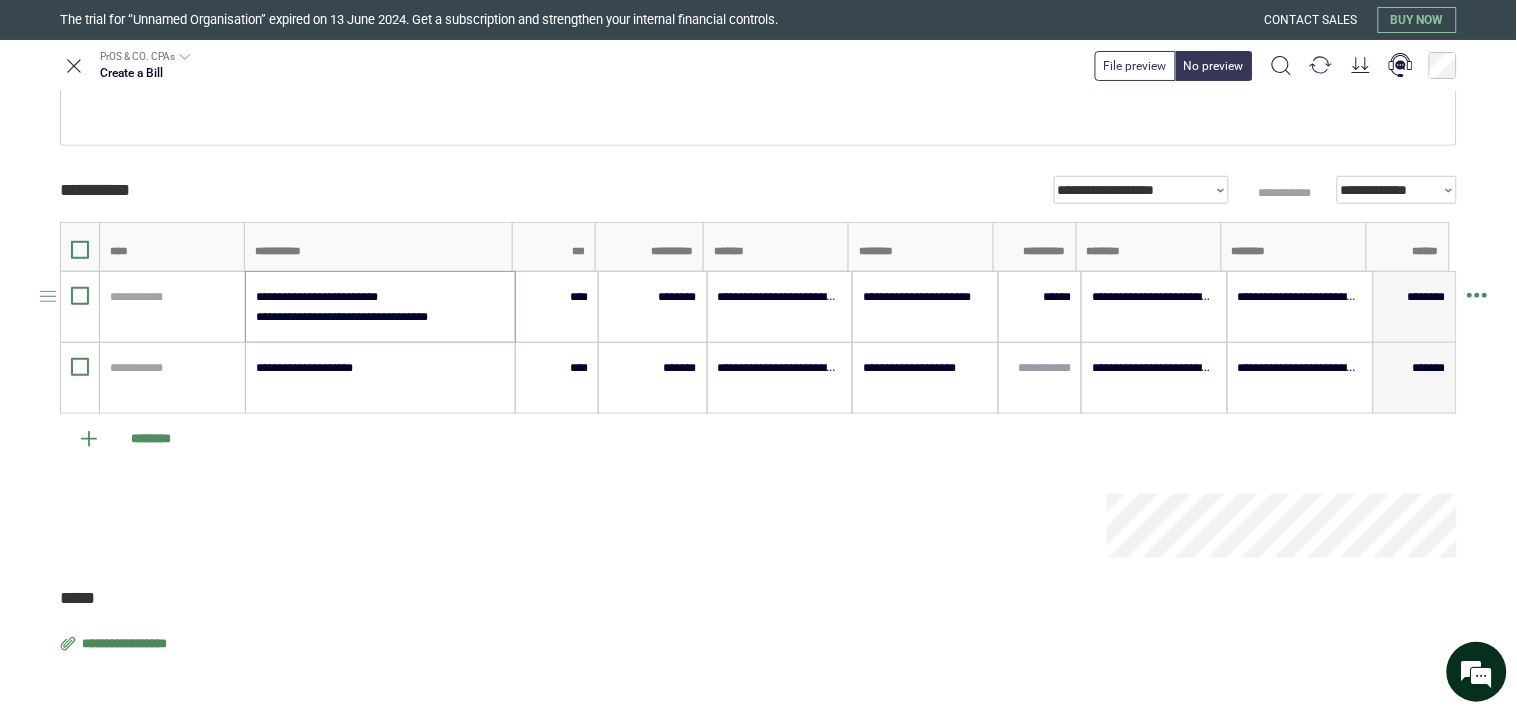 click on "**********" at bounding box center [379, 307] 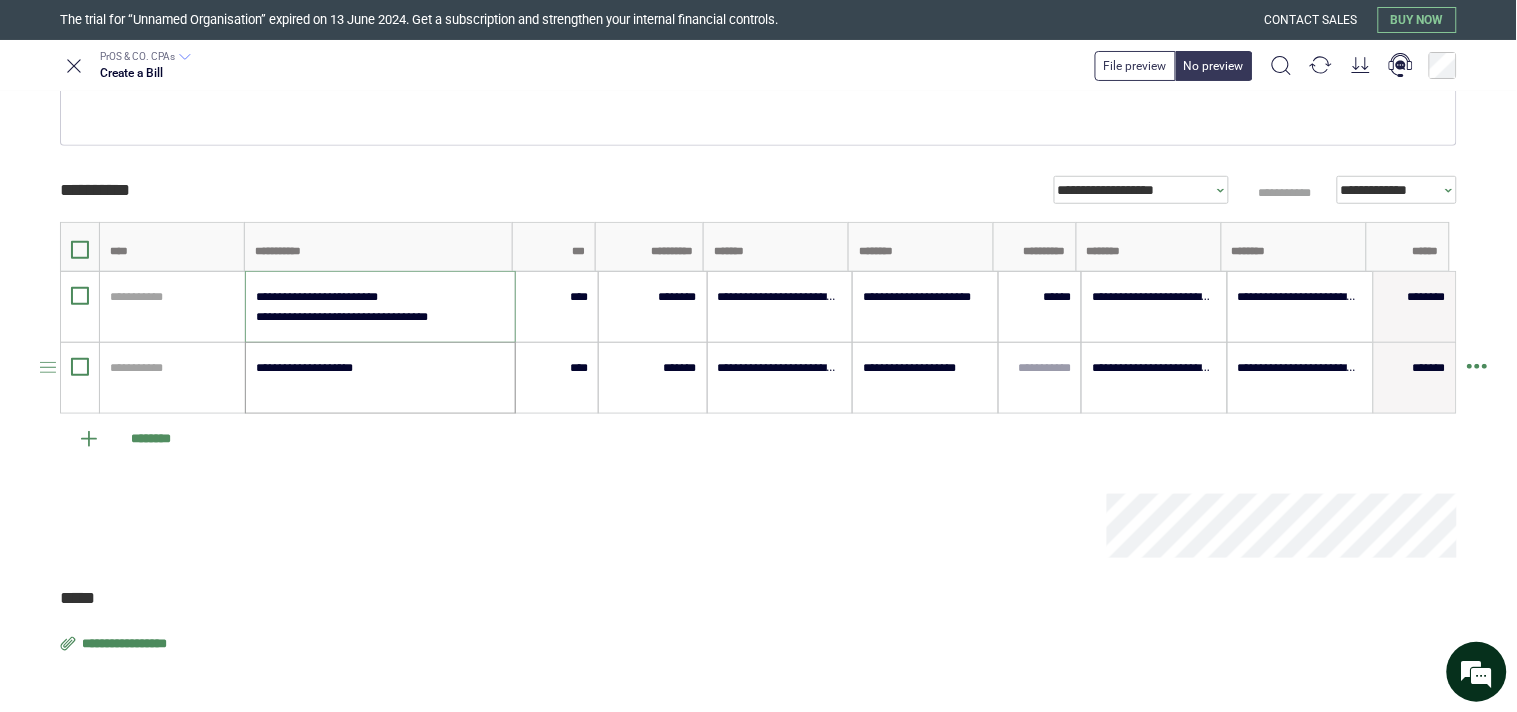 type on "**********" 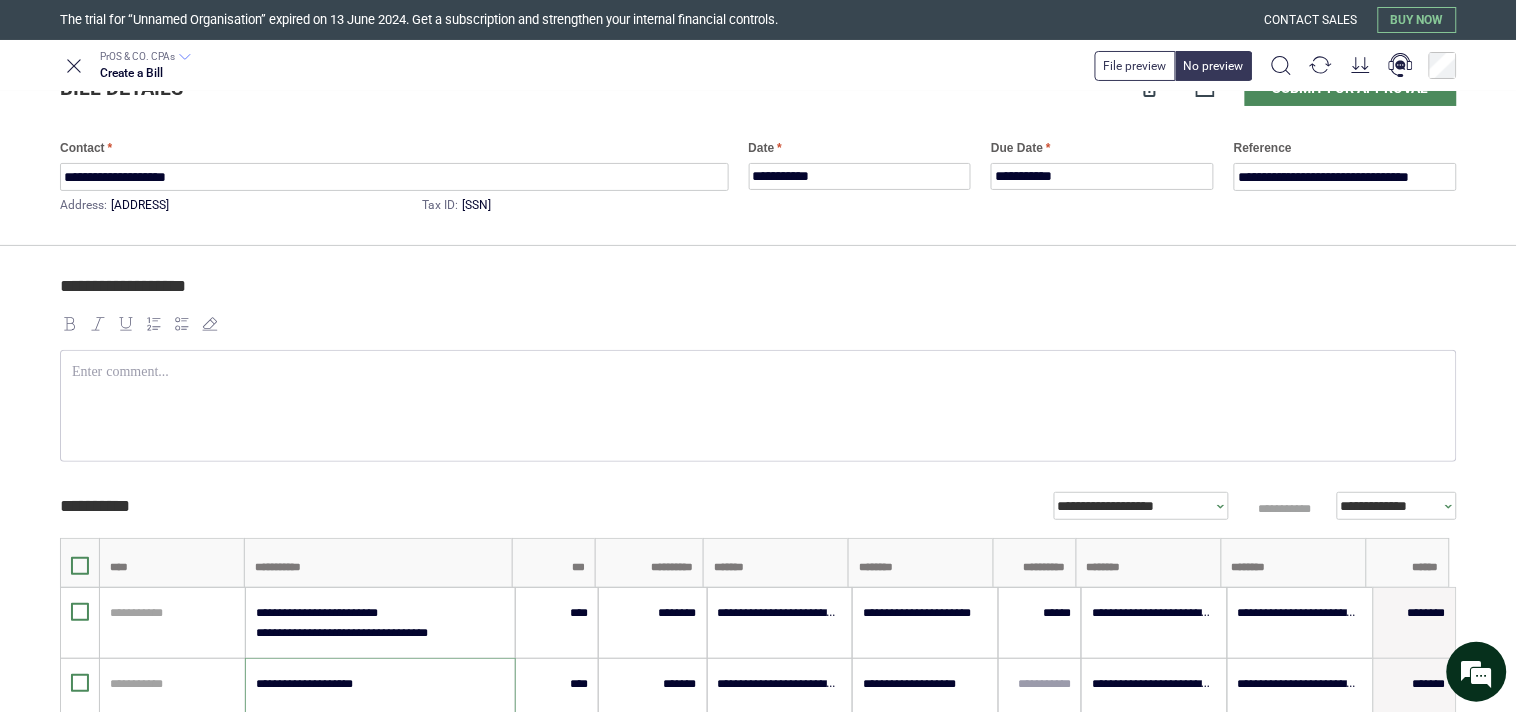 scroll, scrollTop: 37, scrollLeft: 0, axis: vertical 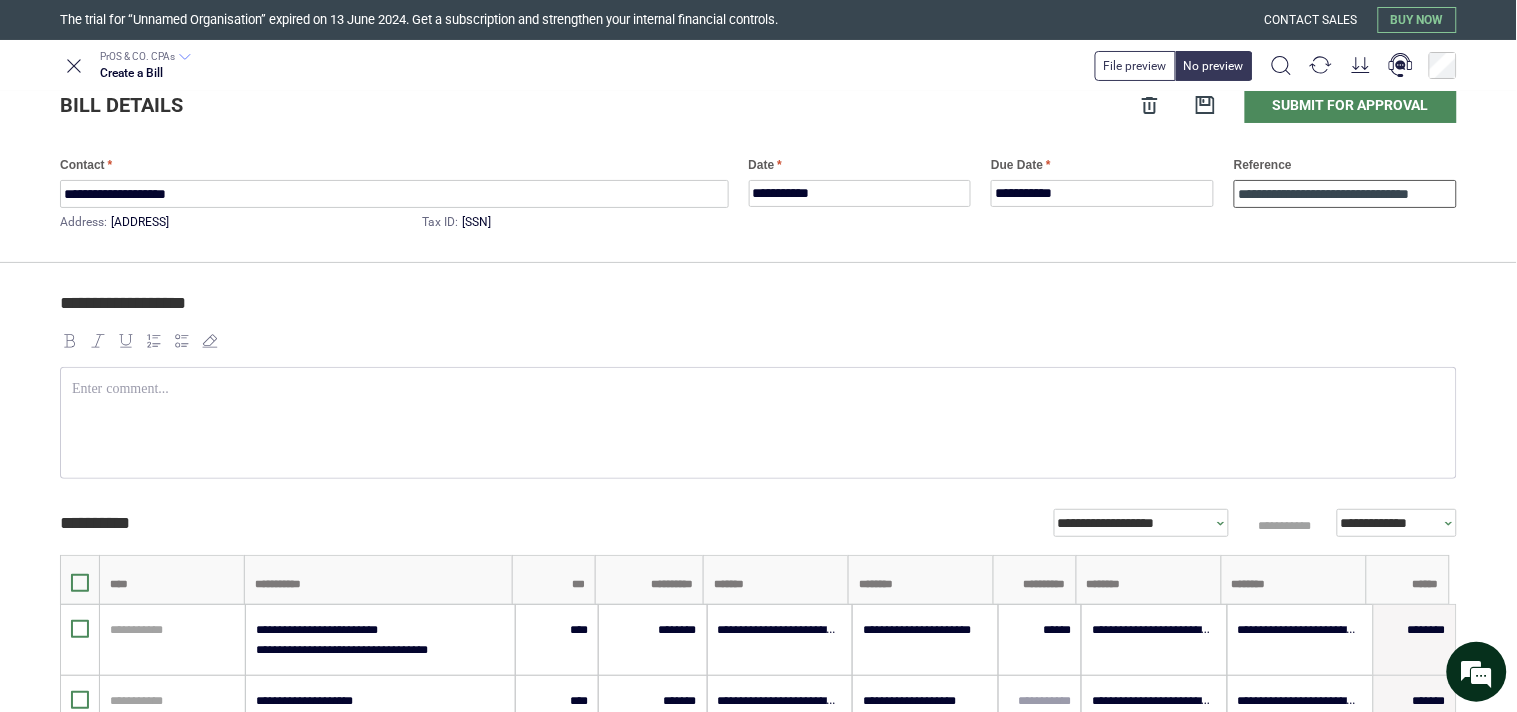 click on "**********" at bounding box center (1345, 194) 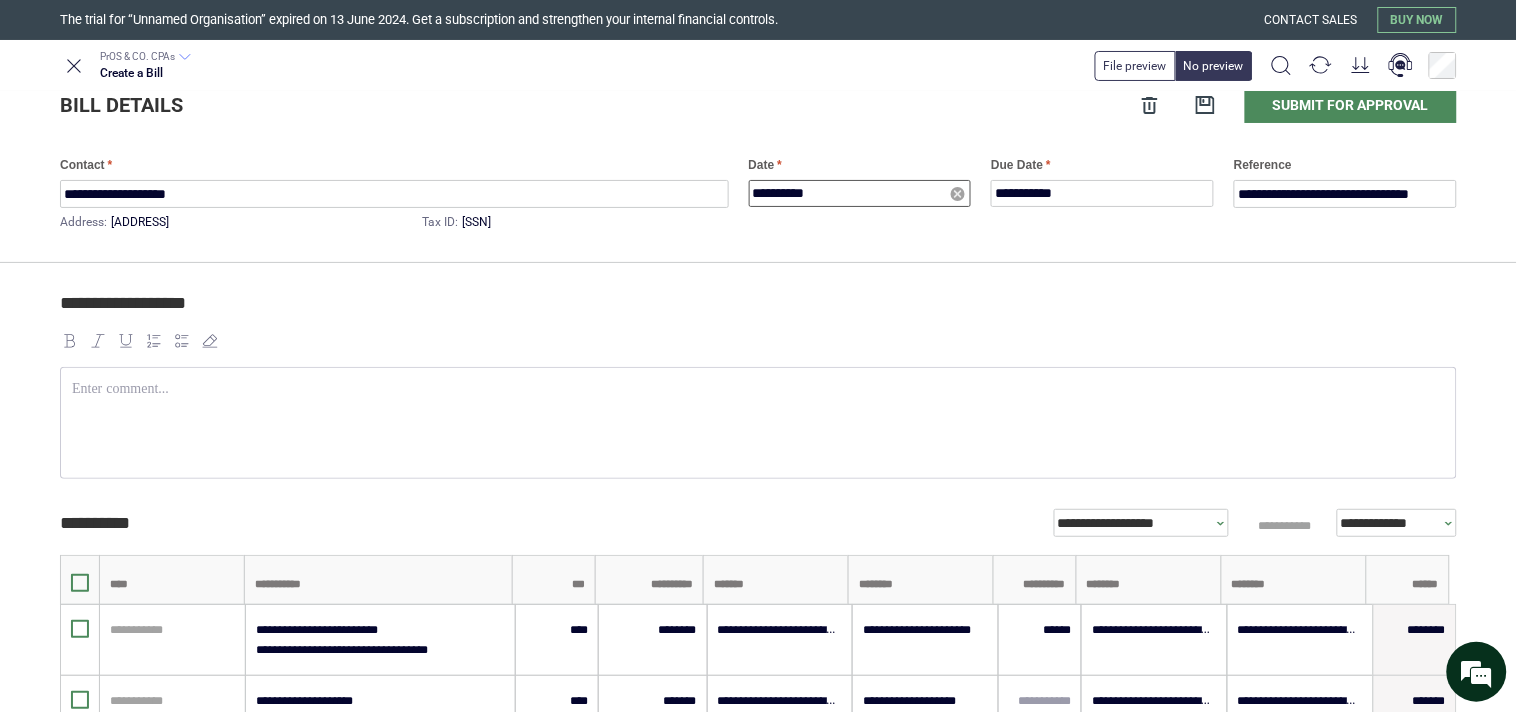 click on "**********" at bounding box center (758, 356) 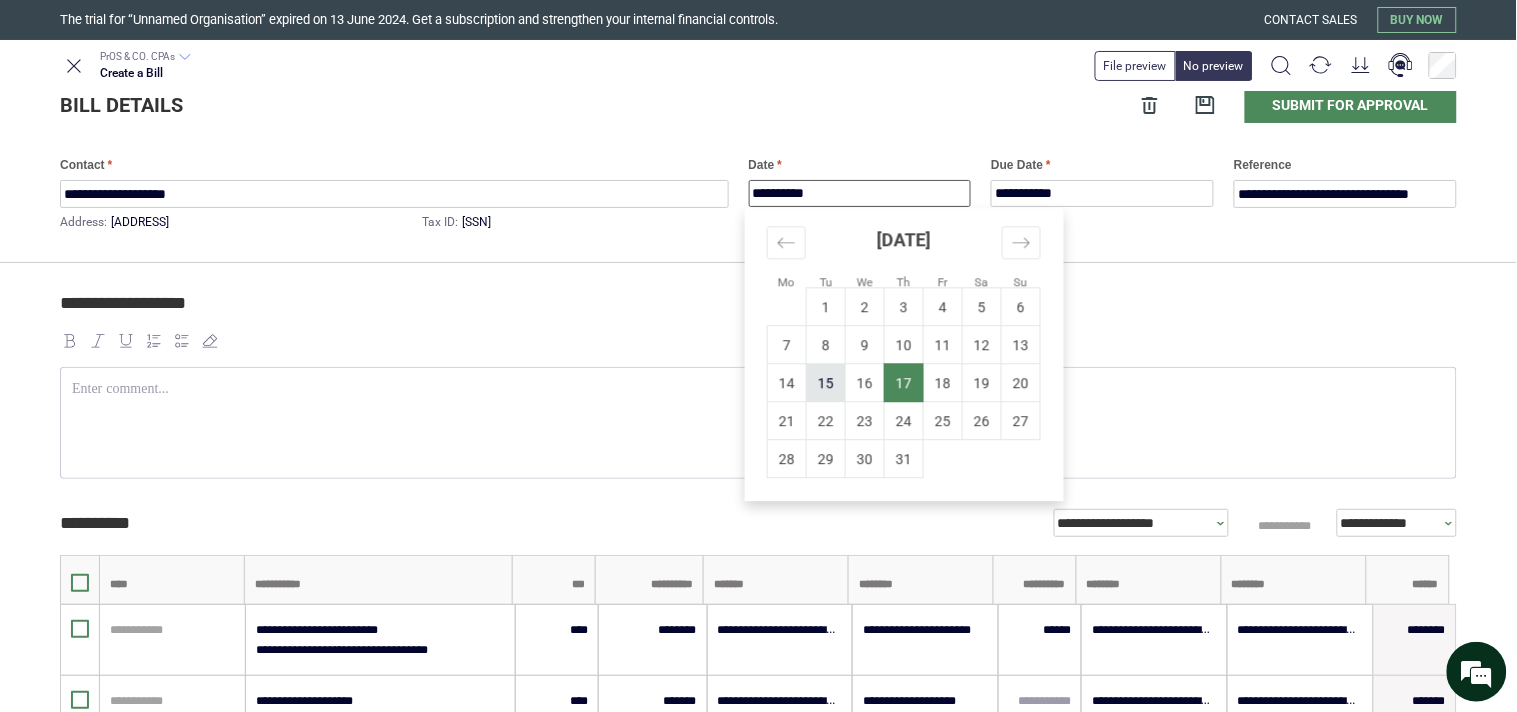 click on "15" at bounding box center (826, 383) 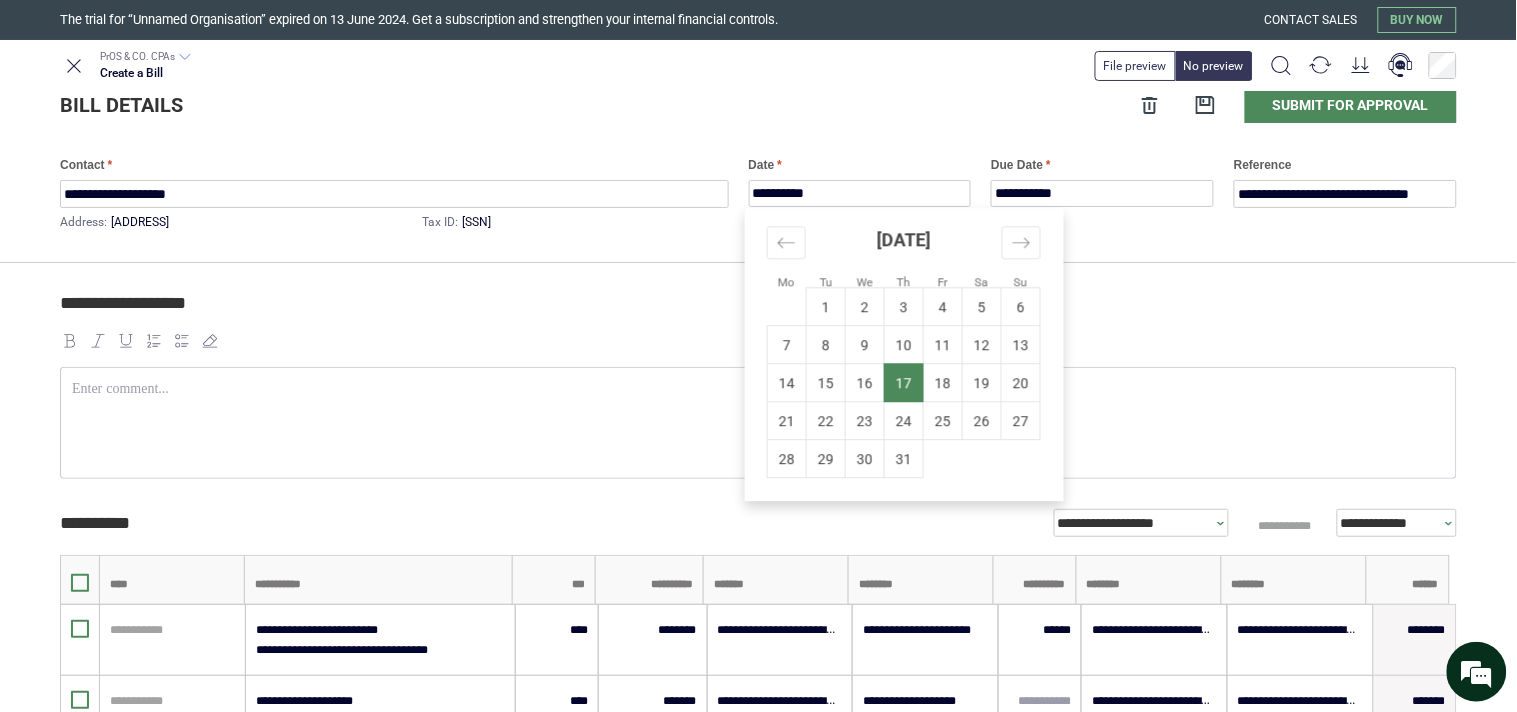 type on "**********" 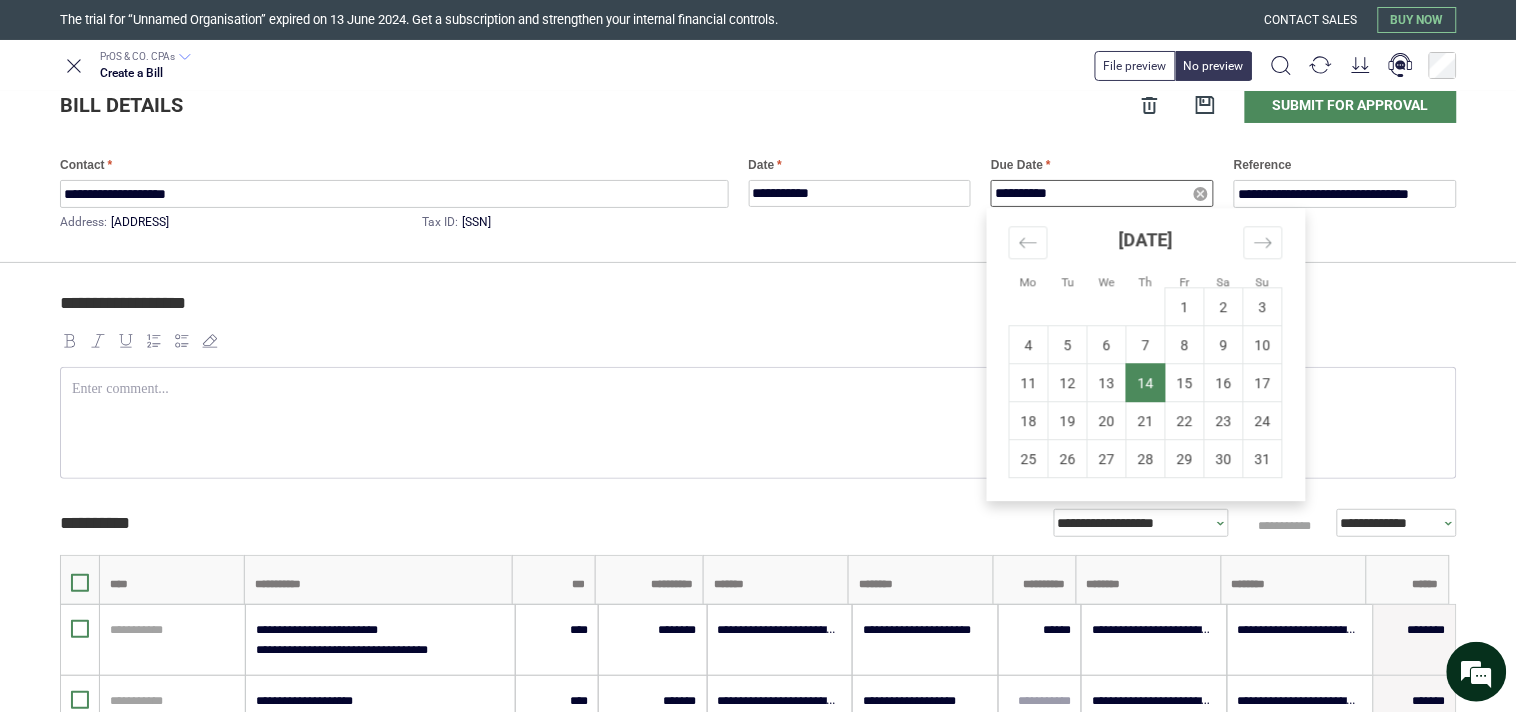 click on "**********" at bounding box center [1102, 193] 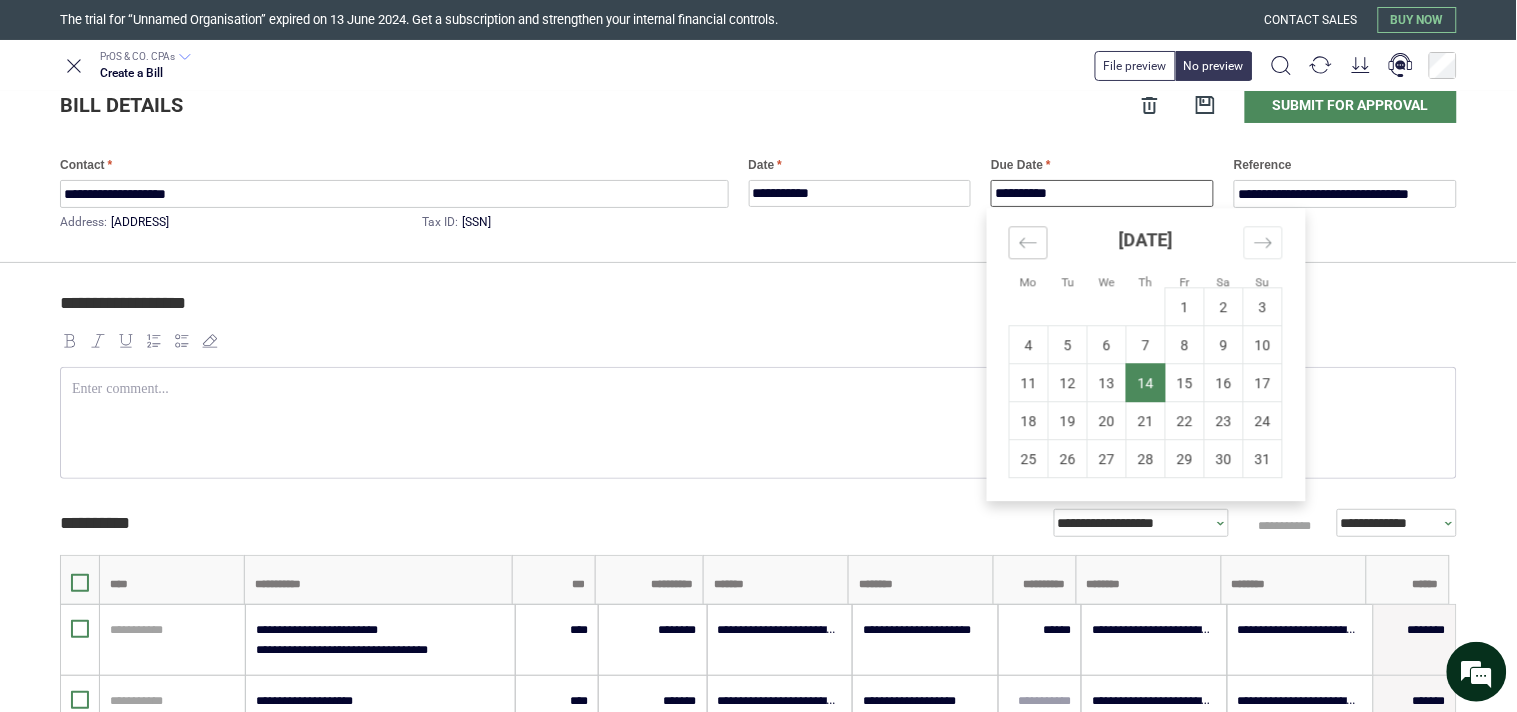 click 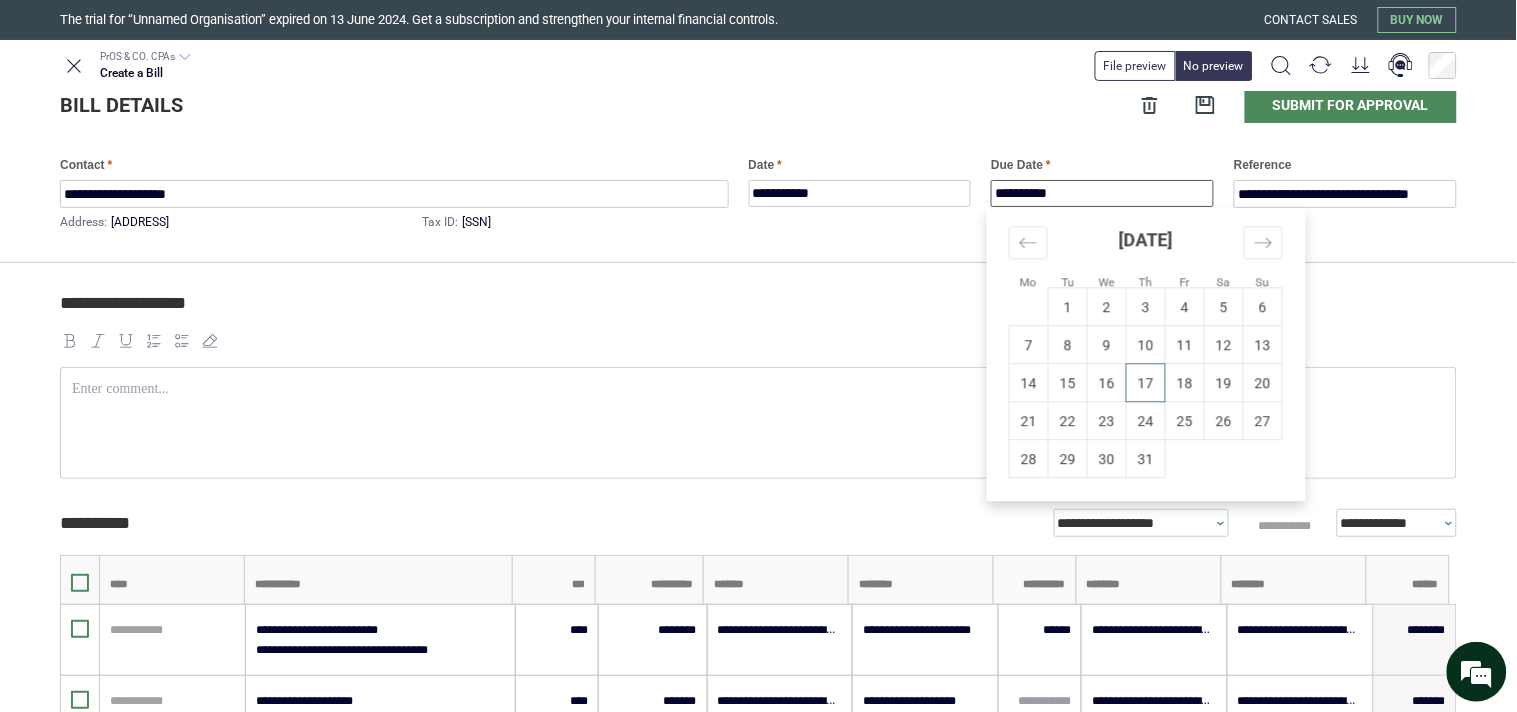 drag, startPoint x: 1076, startPoint y: 392, endPoint x: 1066, endPoint y: 388, distance: 10.770329 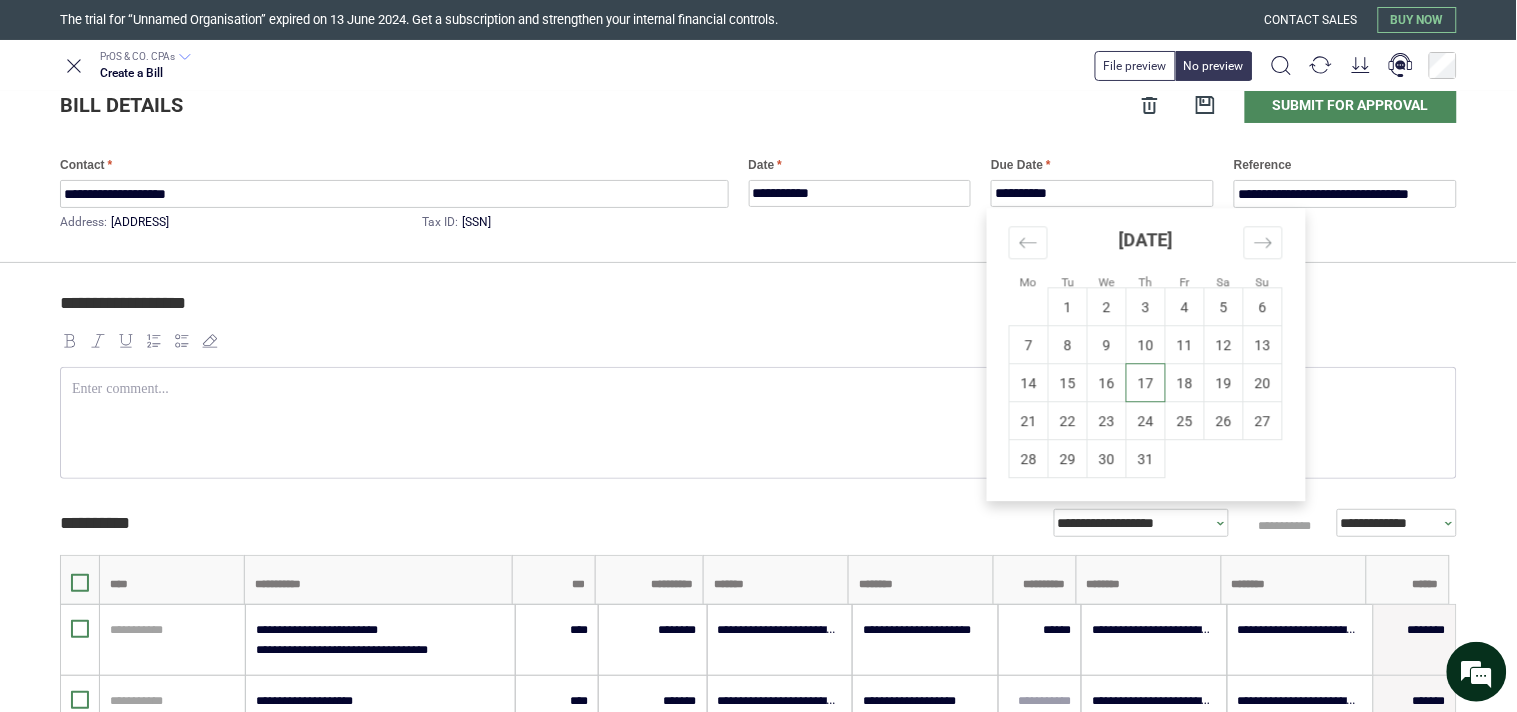 type on "**********" 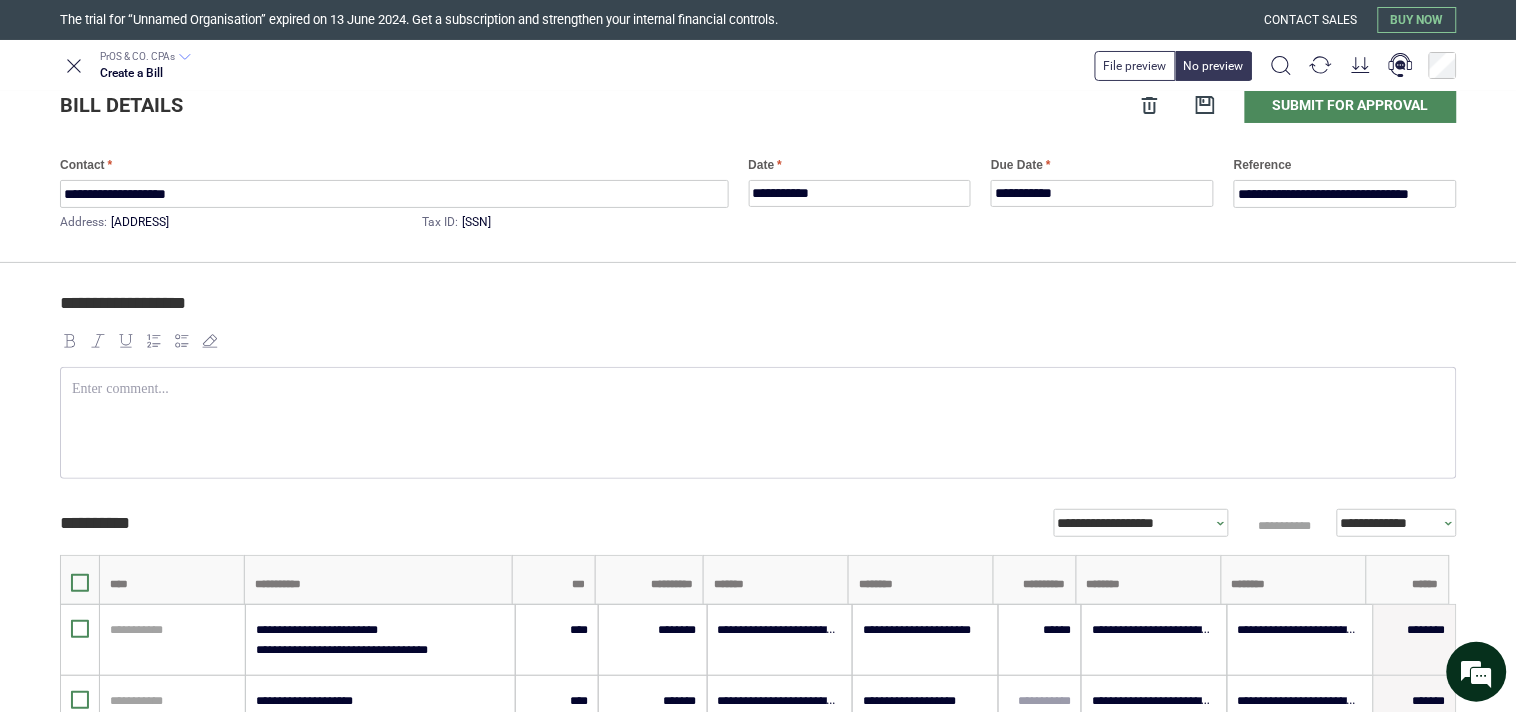 click on "**********" at bounding box center (755, 312) 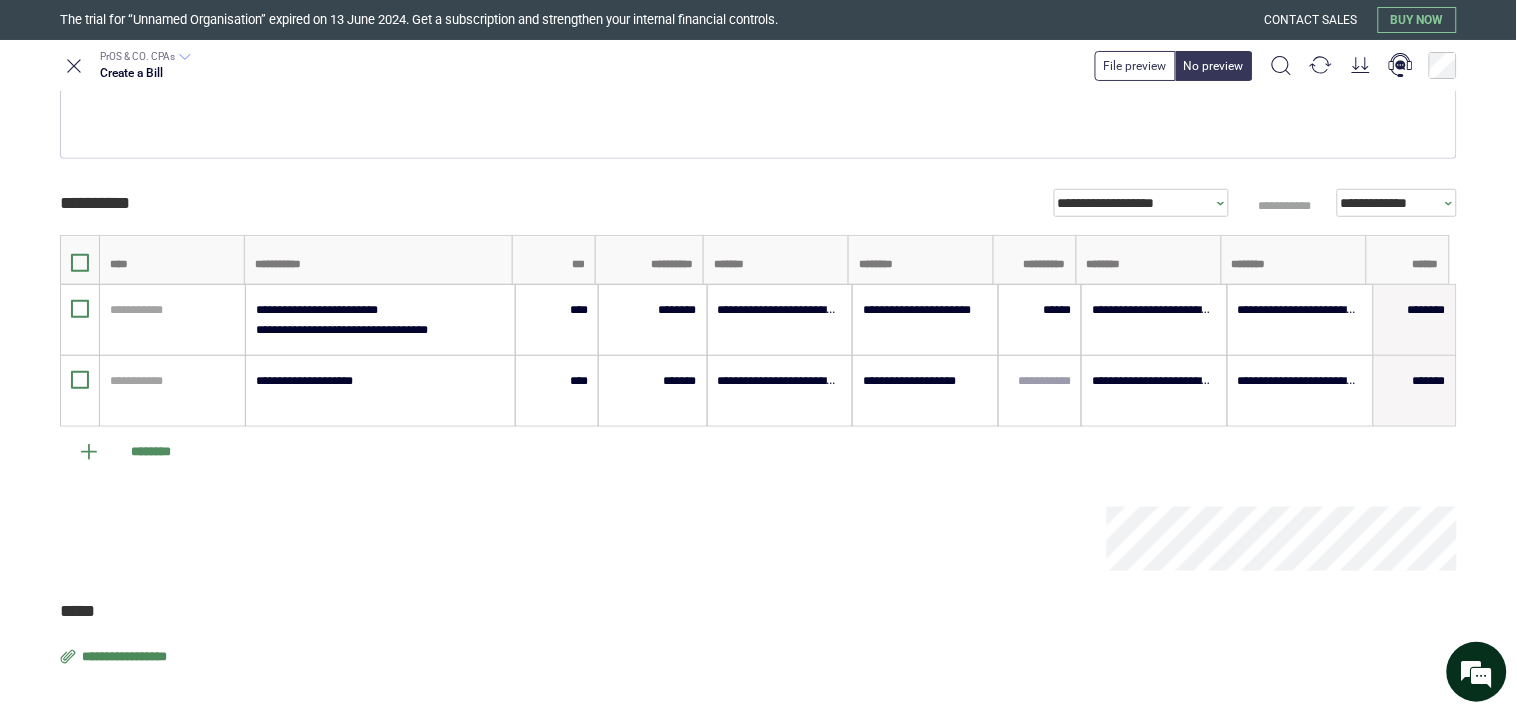 scroll, scrollTop: 371, scrollLeft: 0, axis: vertical 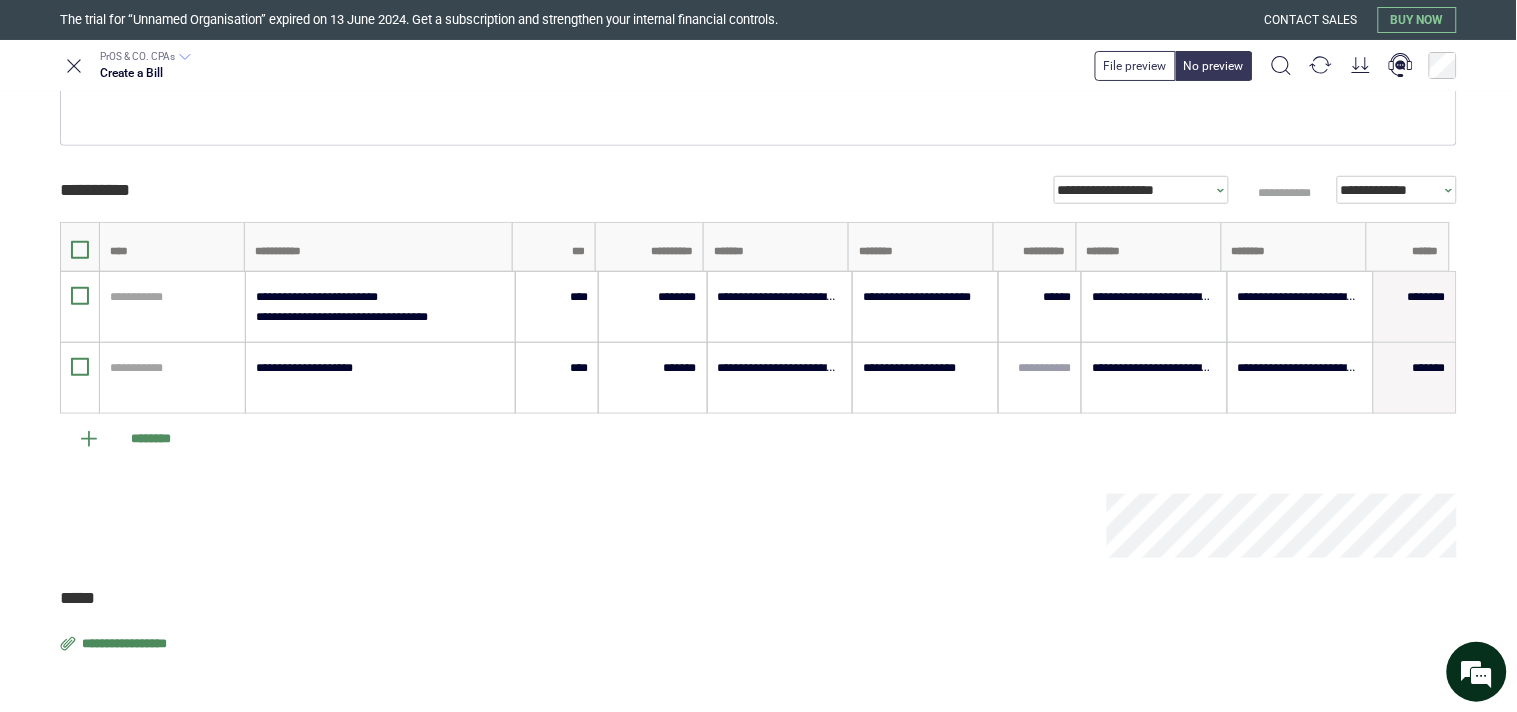click on "**********" at bounding box center (126, 644) 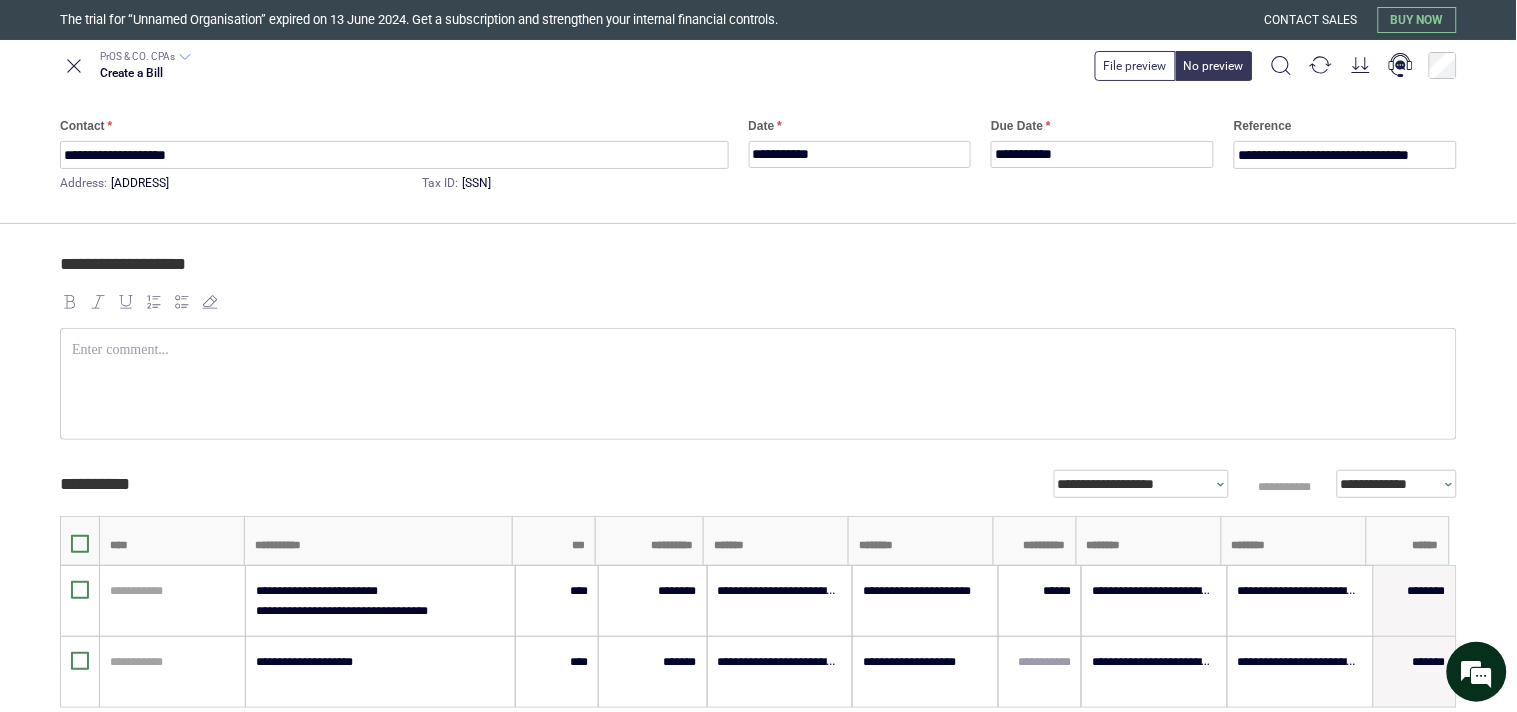 scroll, scrollTop: 0, scrollLeft: 0, axis: both 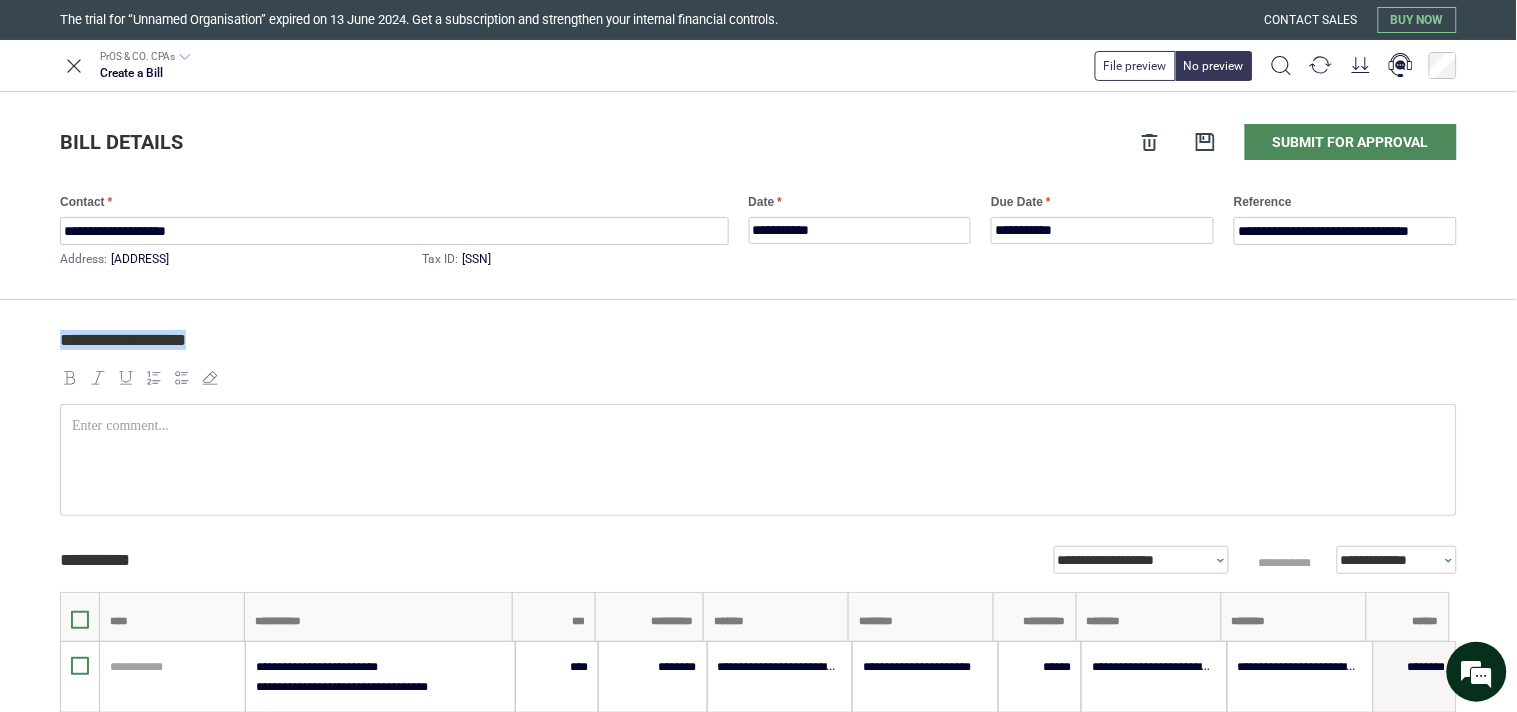 drag, startPoint x: 61, startPoint y: 341, endPoint x: 291, endPoint y: 344, distance: 230.01956 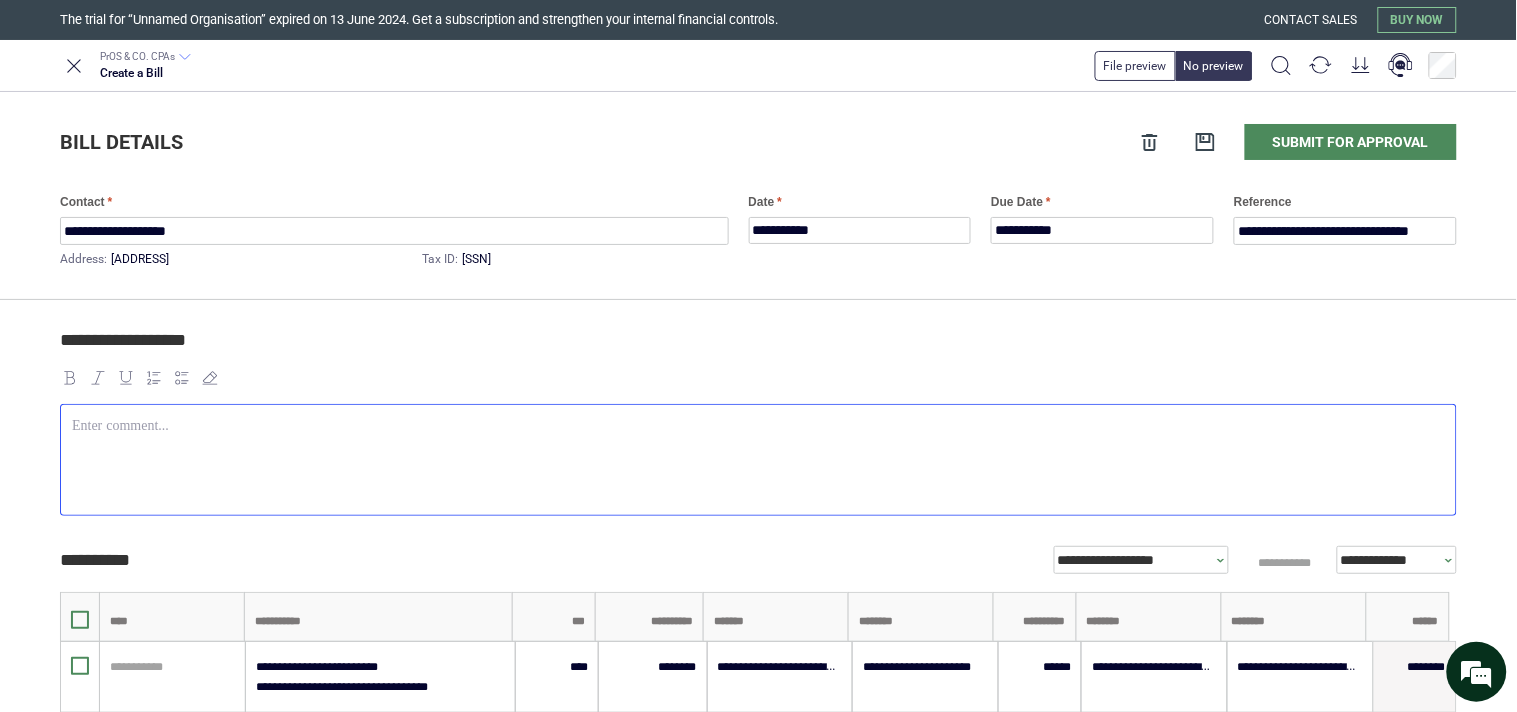click at bounding box center [758, 460] 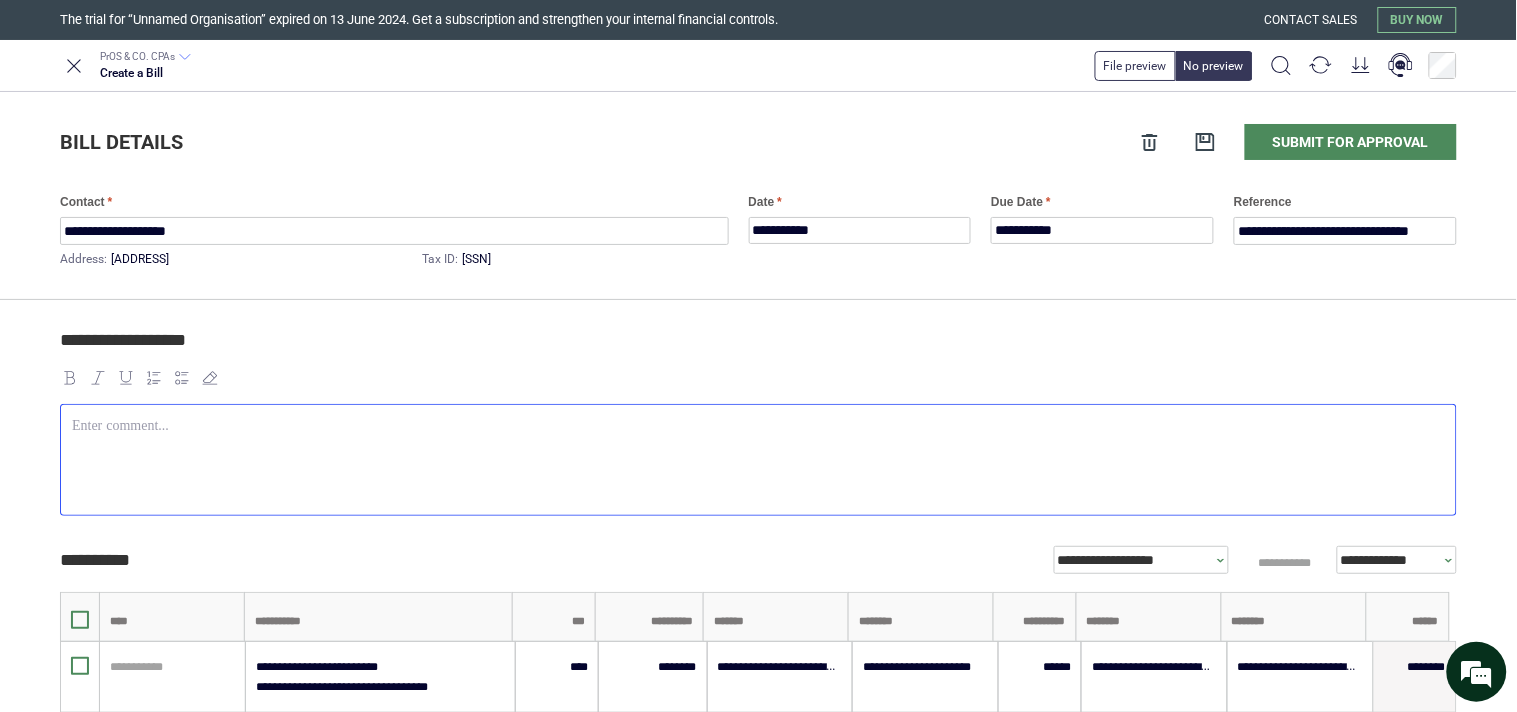 drag, startPoint x: 633, startPoint y: 392, endPoint x: 644, endPoint y: 401, distance: 14.21267 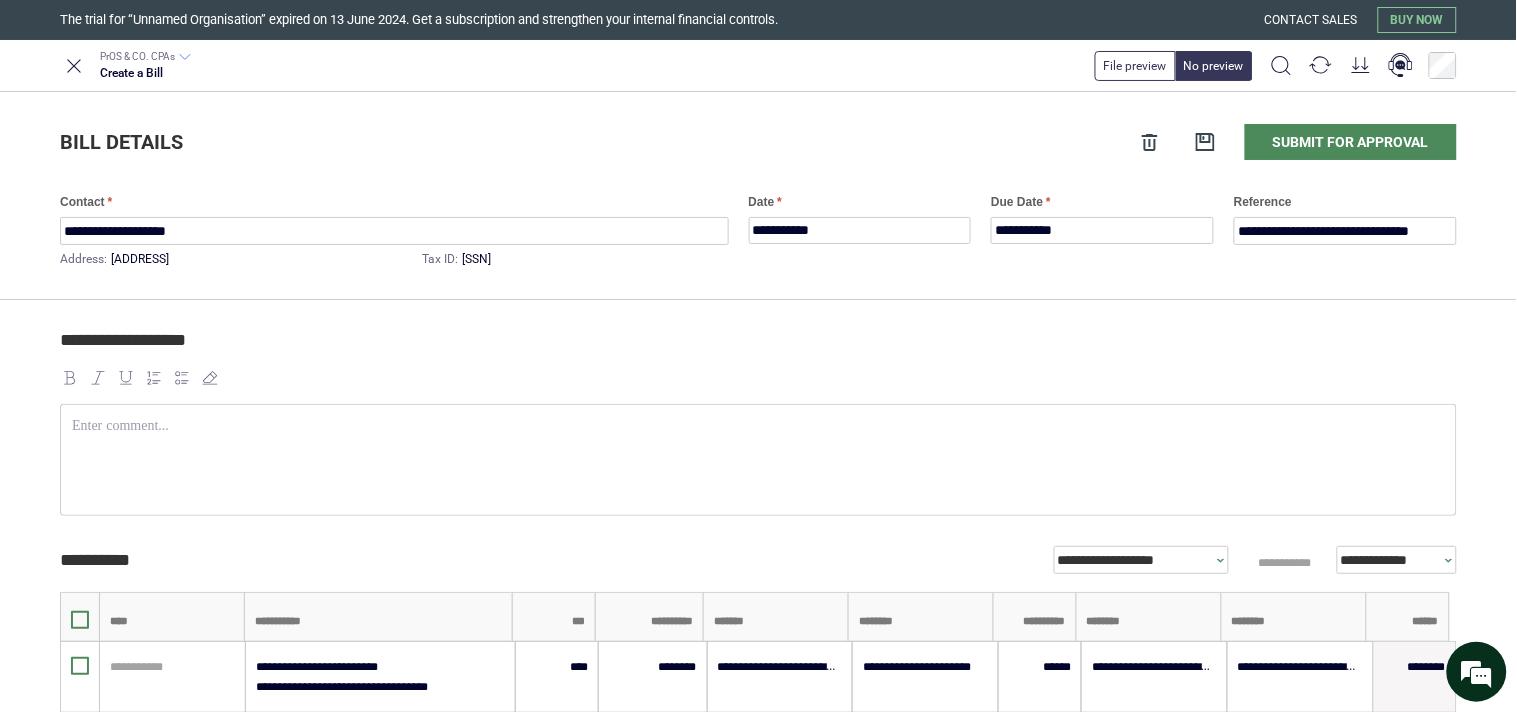 click on "**********" at bounding box center (755, 349) 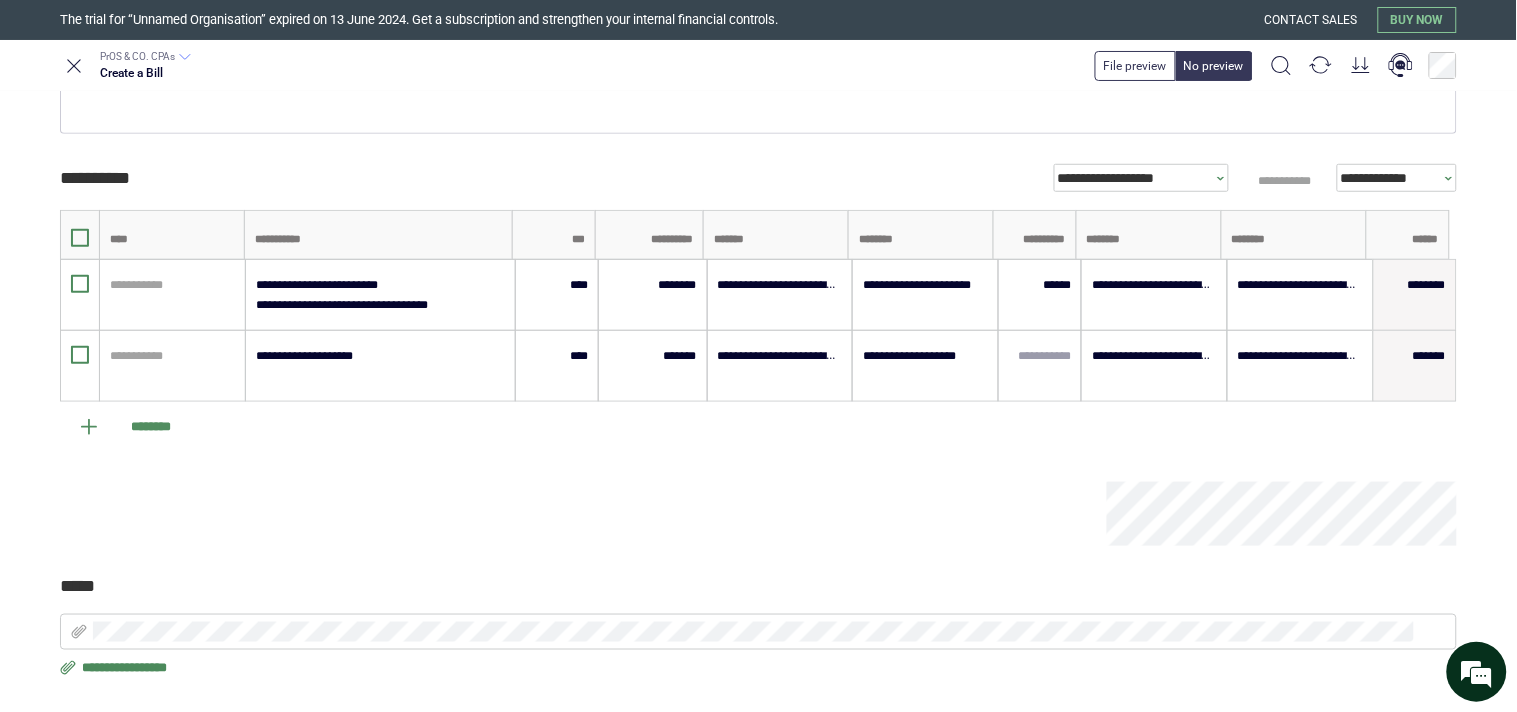 scroll, scrollTop: 406, scrollLeft: 0, axis: vertical 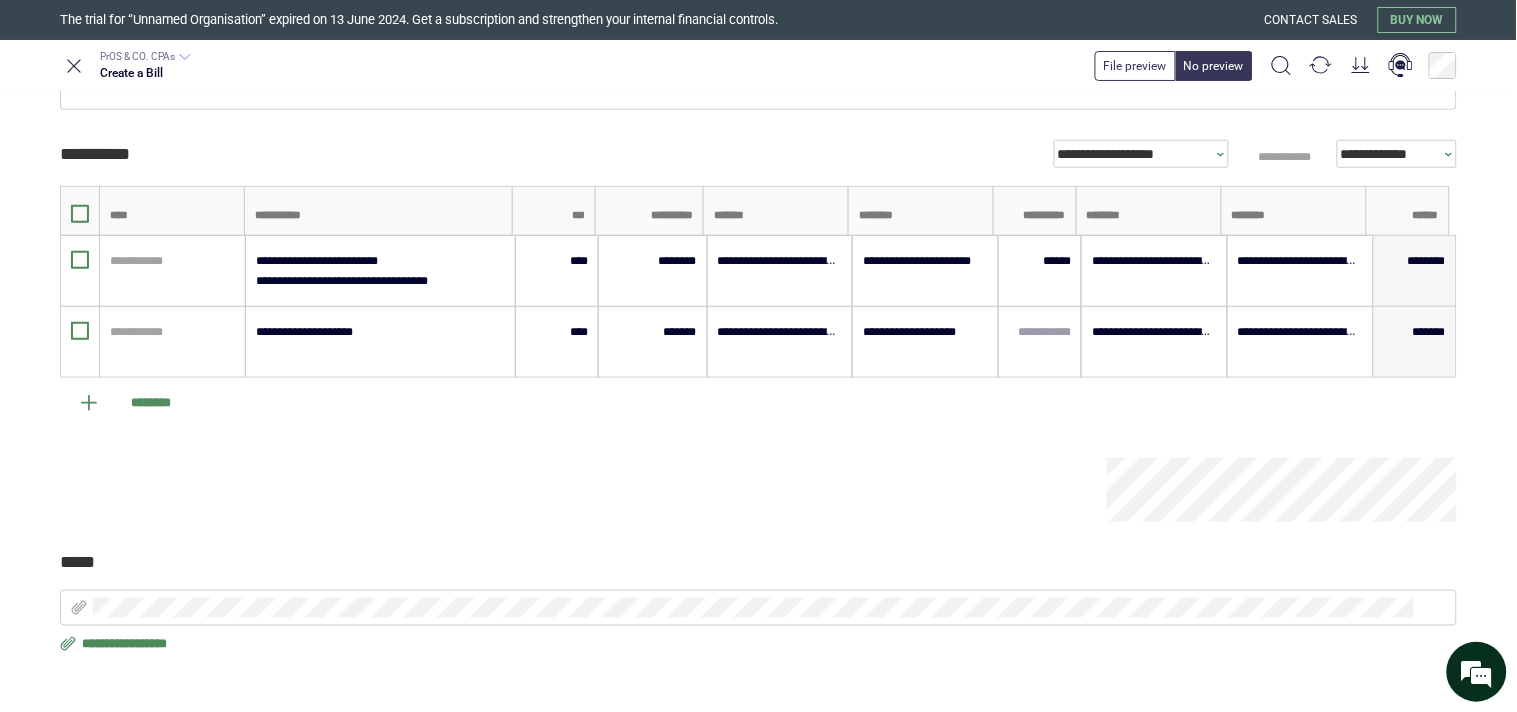 click at bounding box center (583, 490) 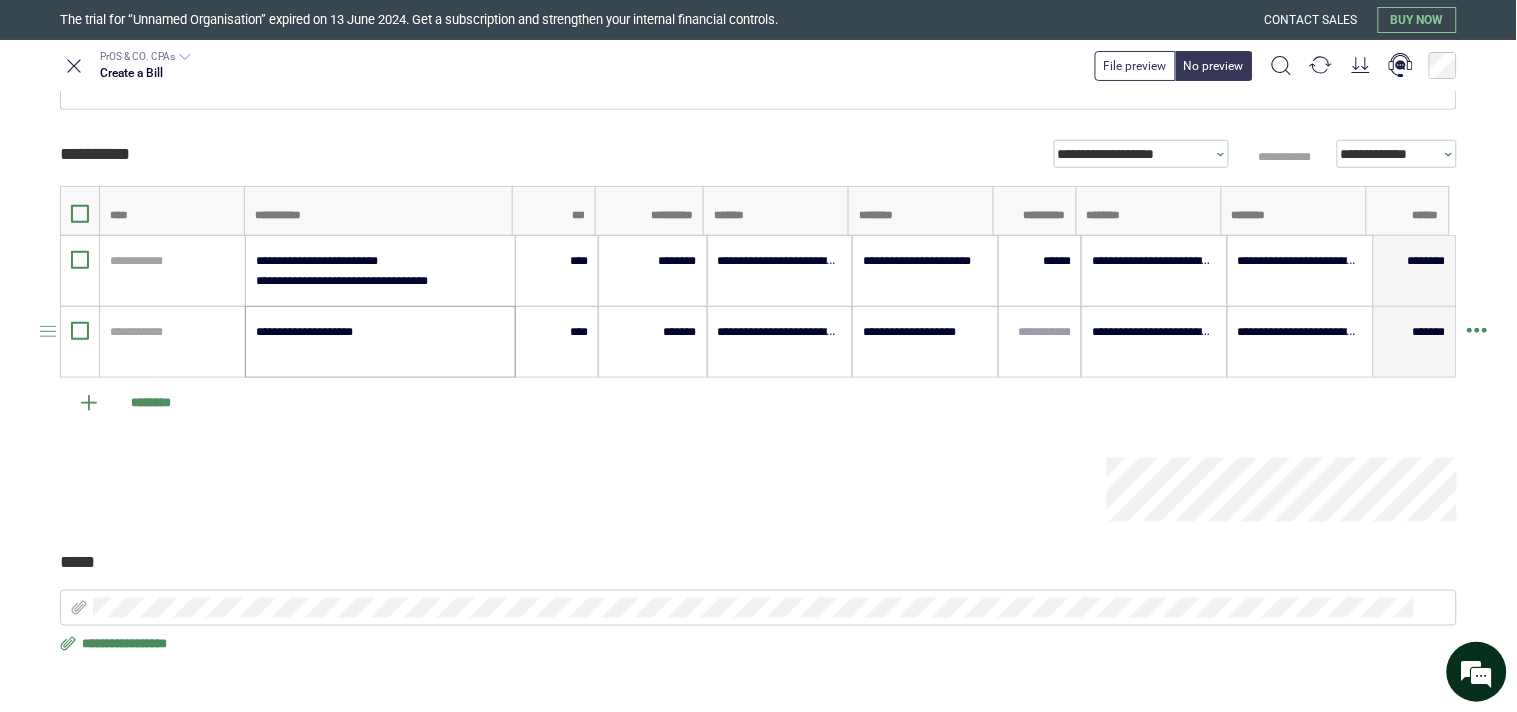 click on "**********" at bounding box center (379, 342) 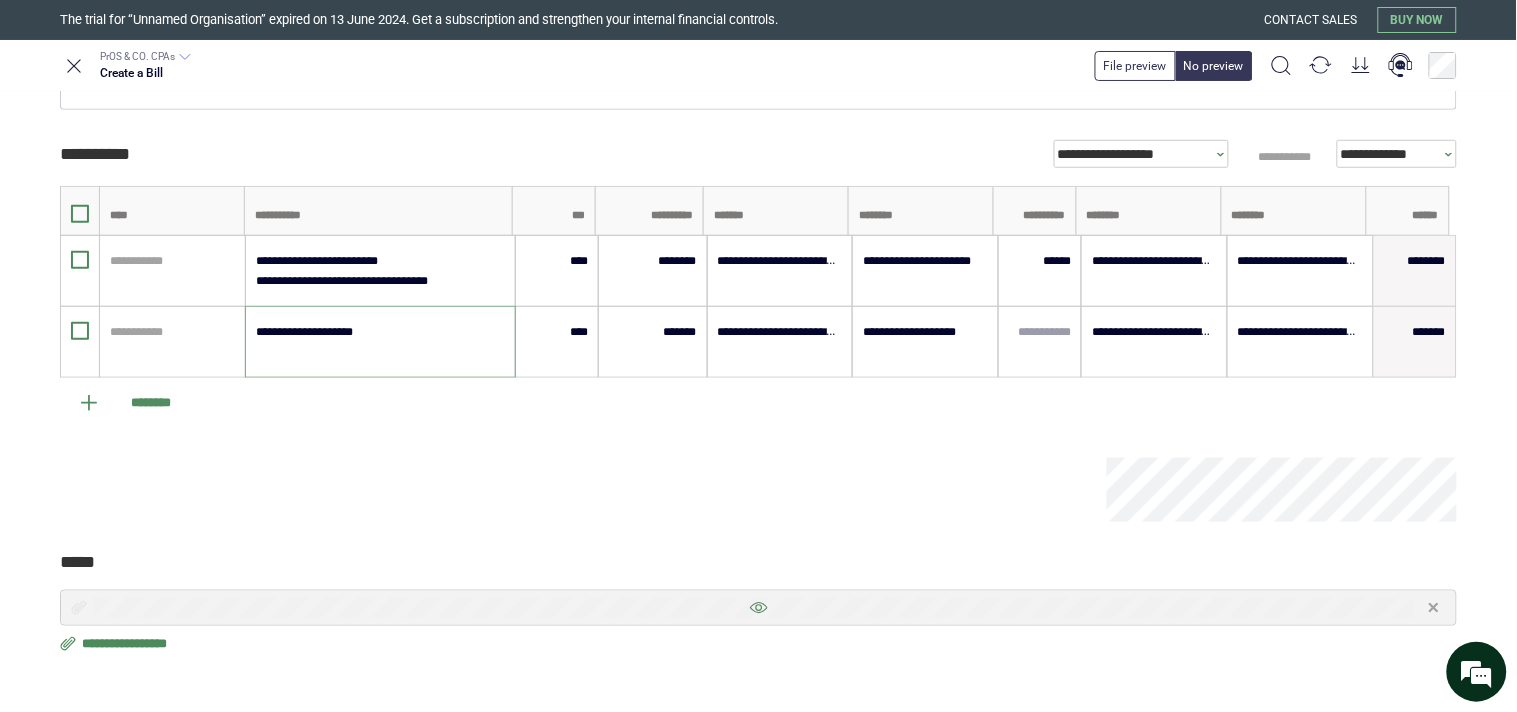 click at bounding box center [758, 608] 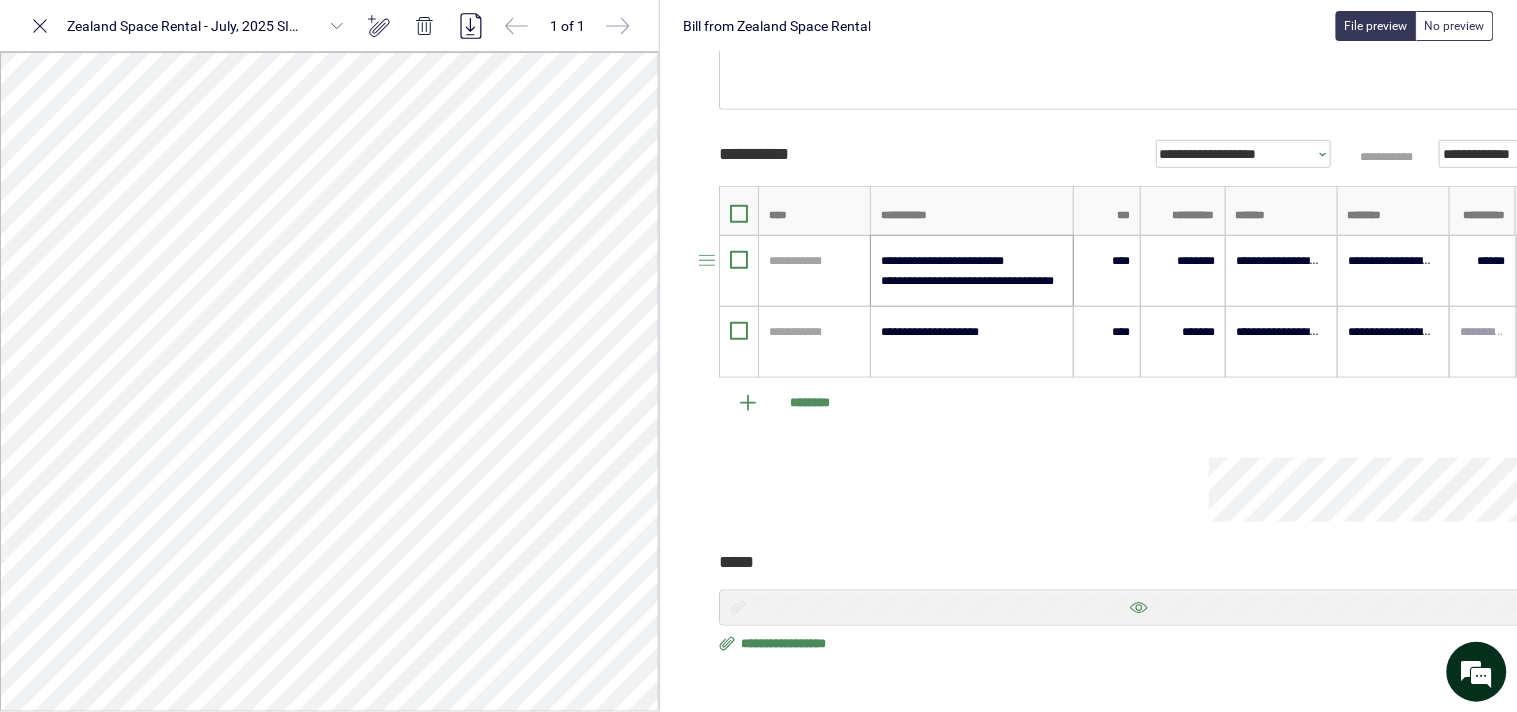 click on "**********" at bounding box center [972, 271] 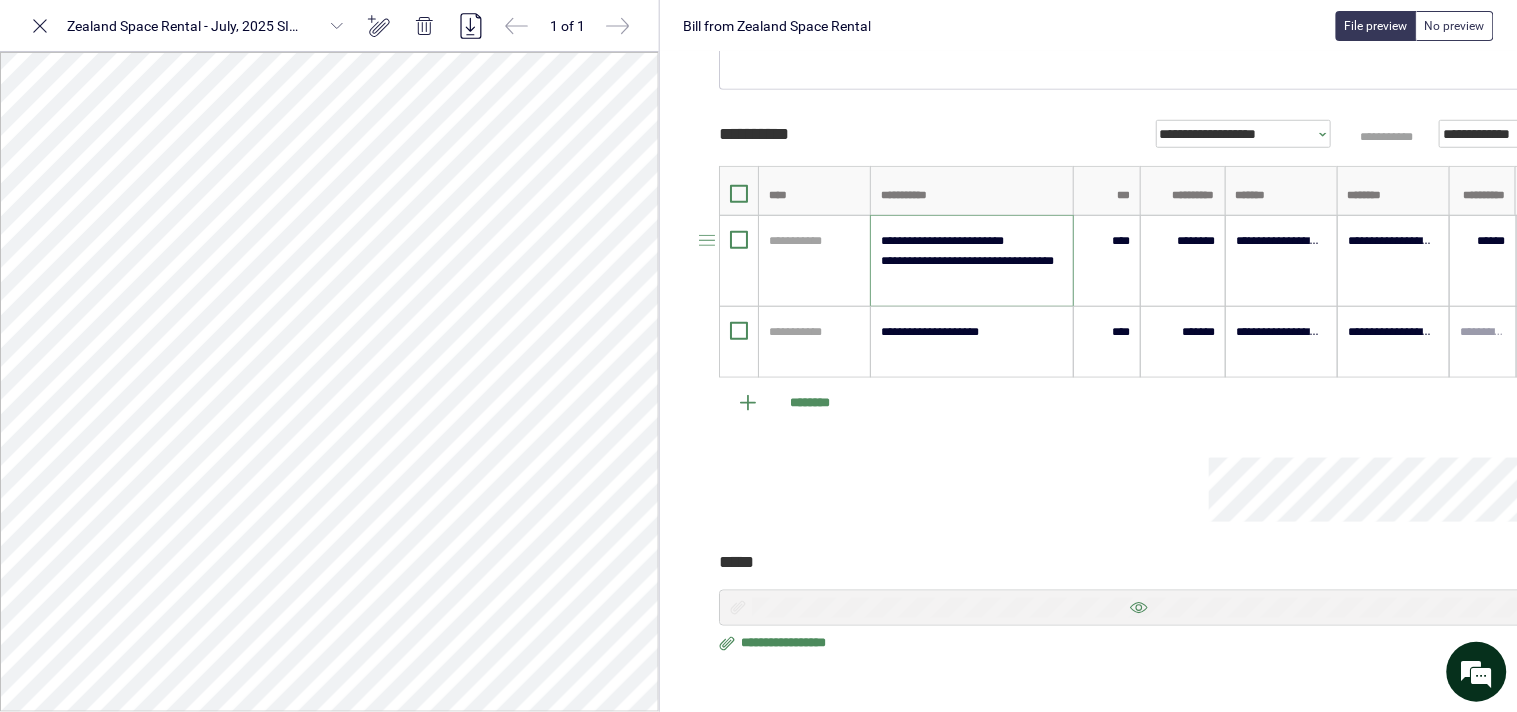click on "**********" at bounding box center [972, 261] 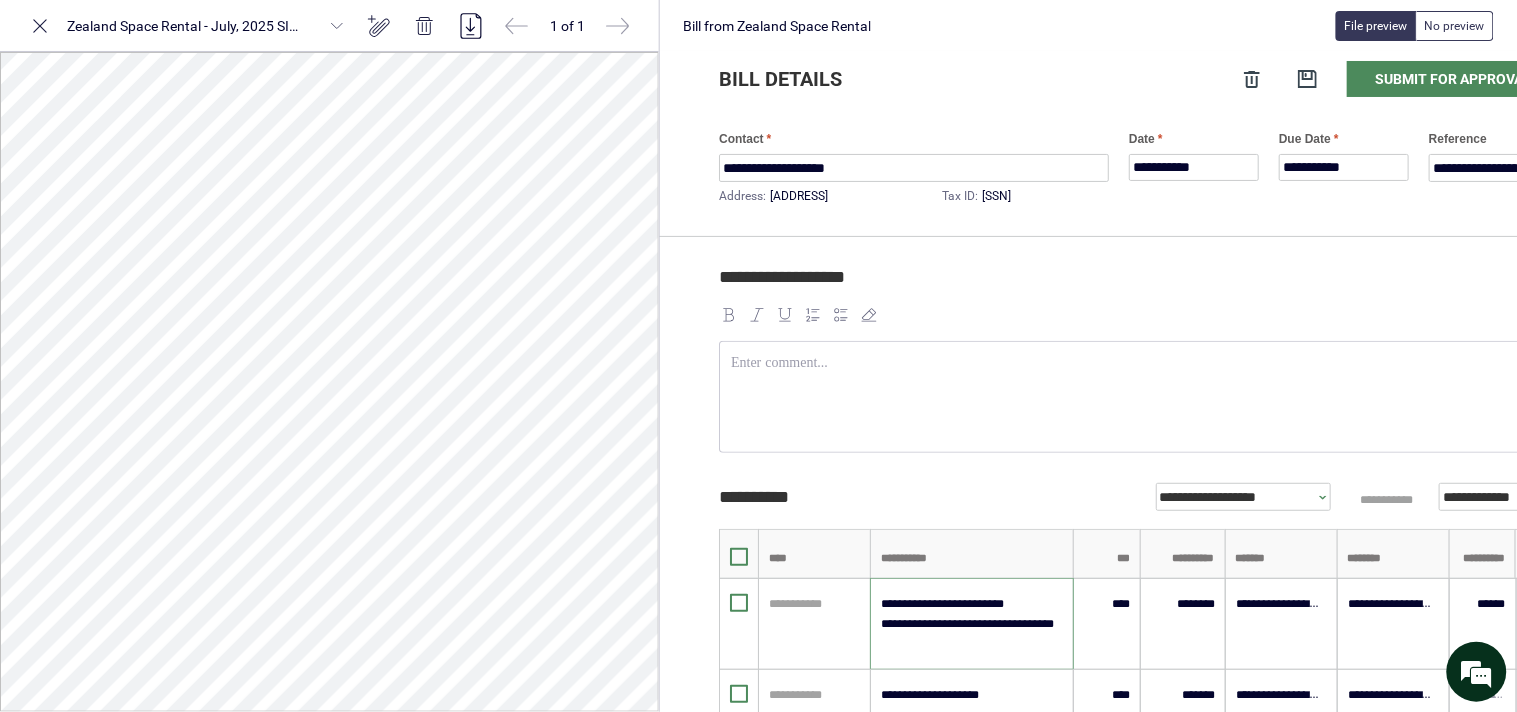 scroll, scrollTop: 0, scrollLeft: 0, axis: both 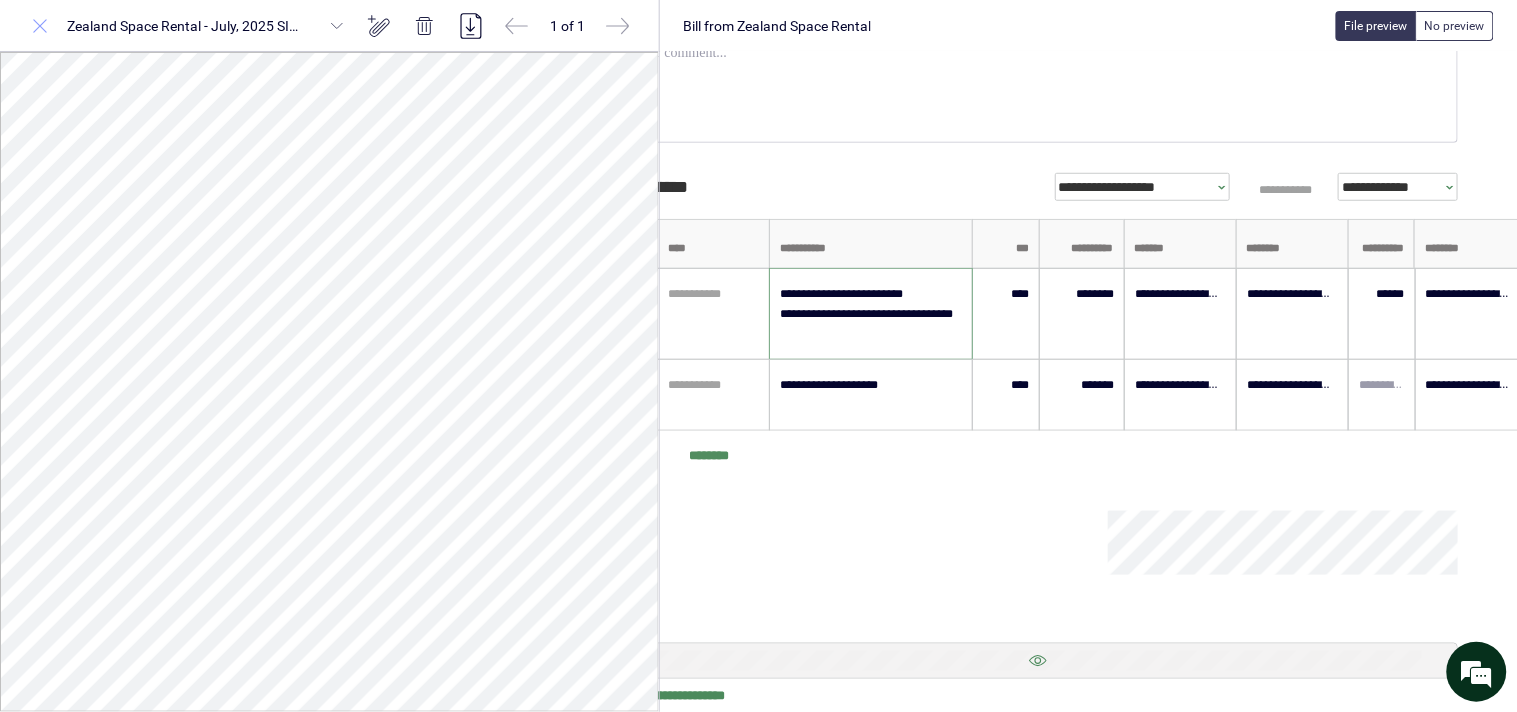 type on "**********" 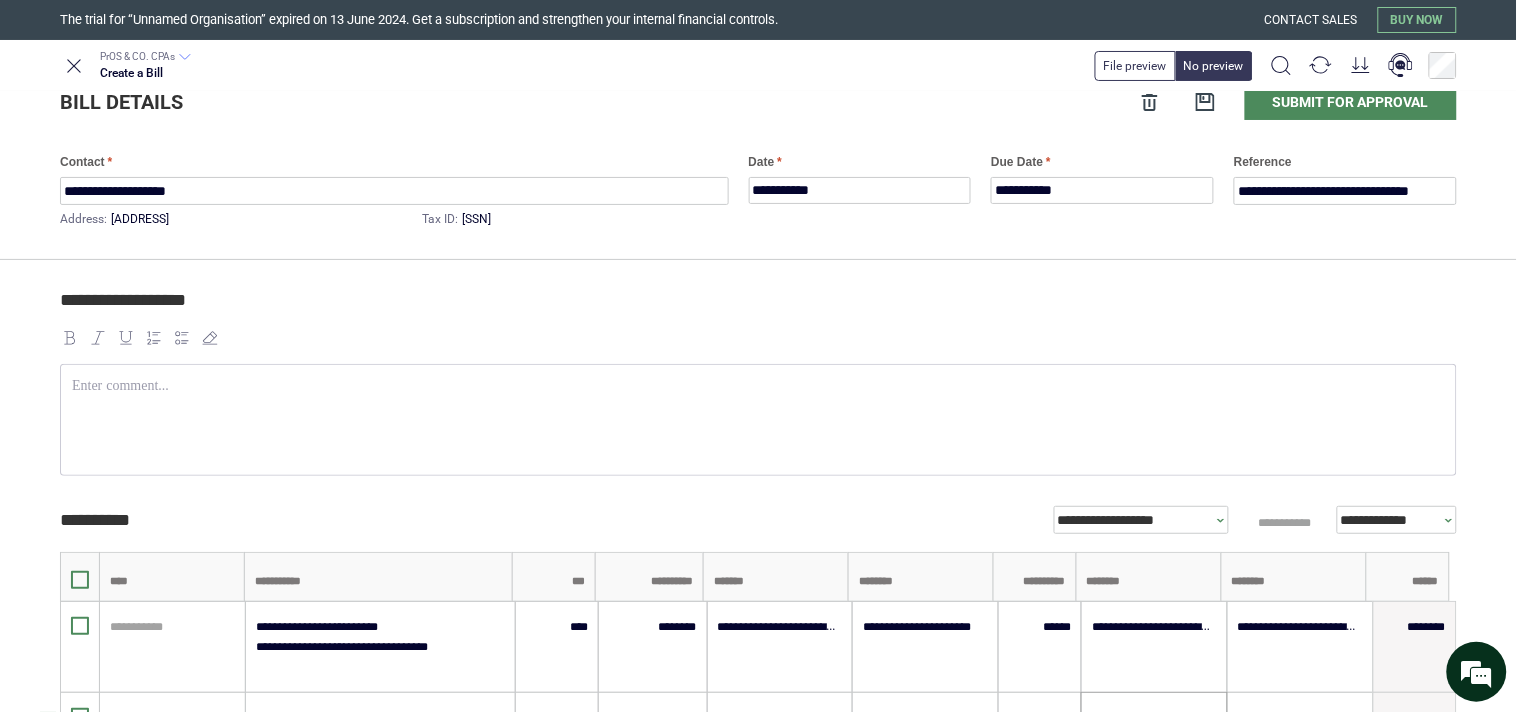 scroll, scrollTop: 0, scrollLeft: 0, axis: both 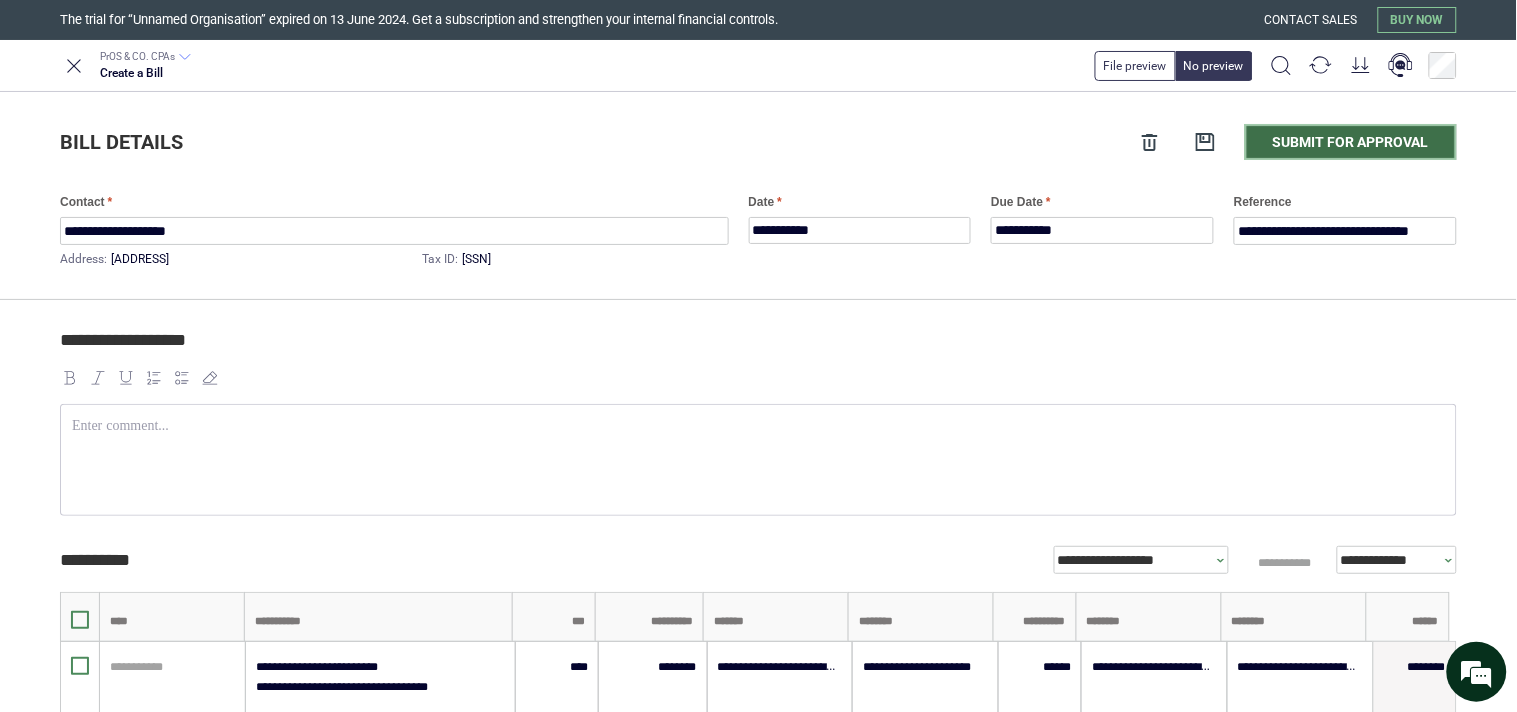 click on "Submit for approval" at bounding box center (1351, 142) 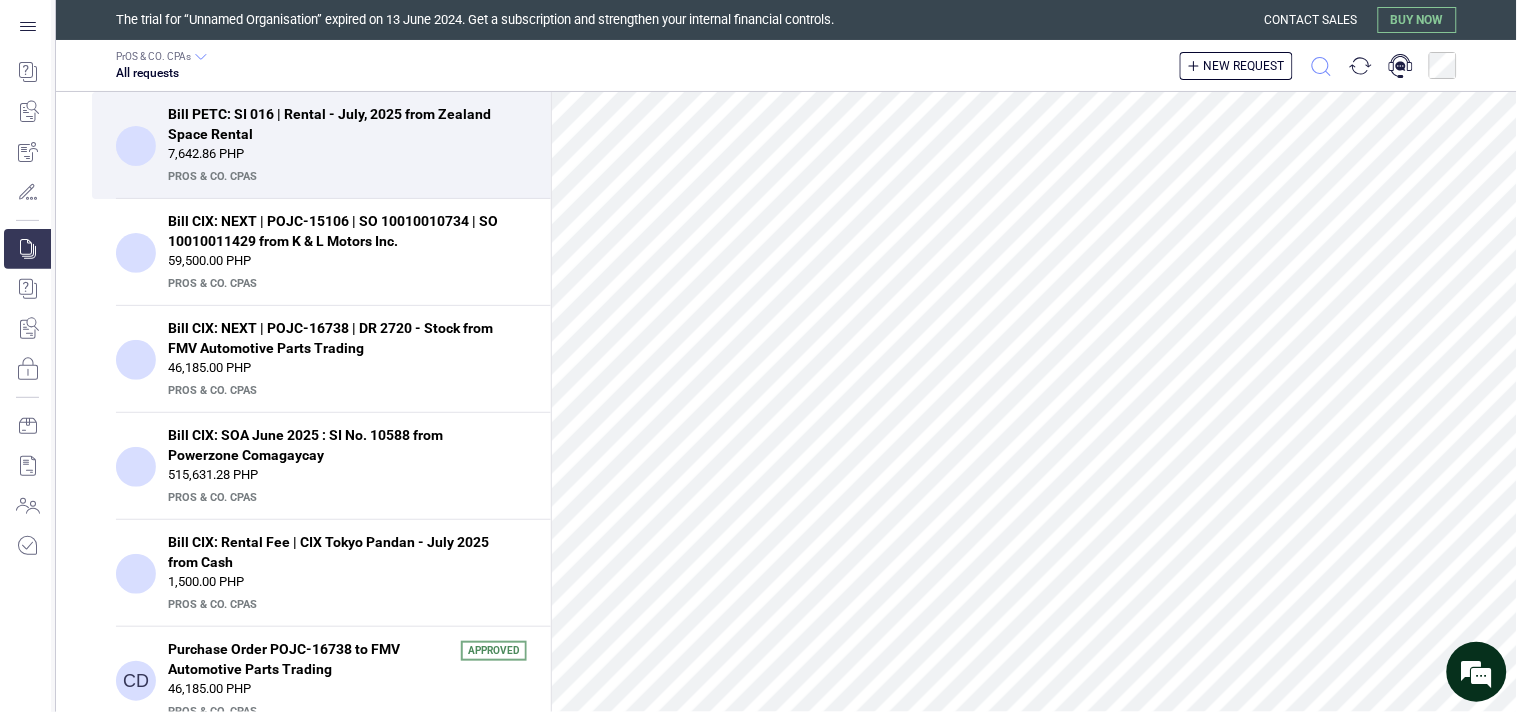 click 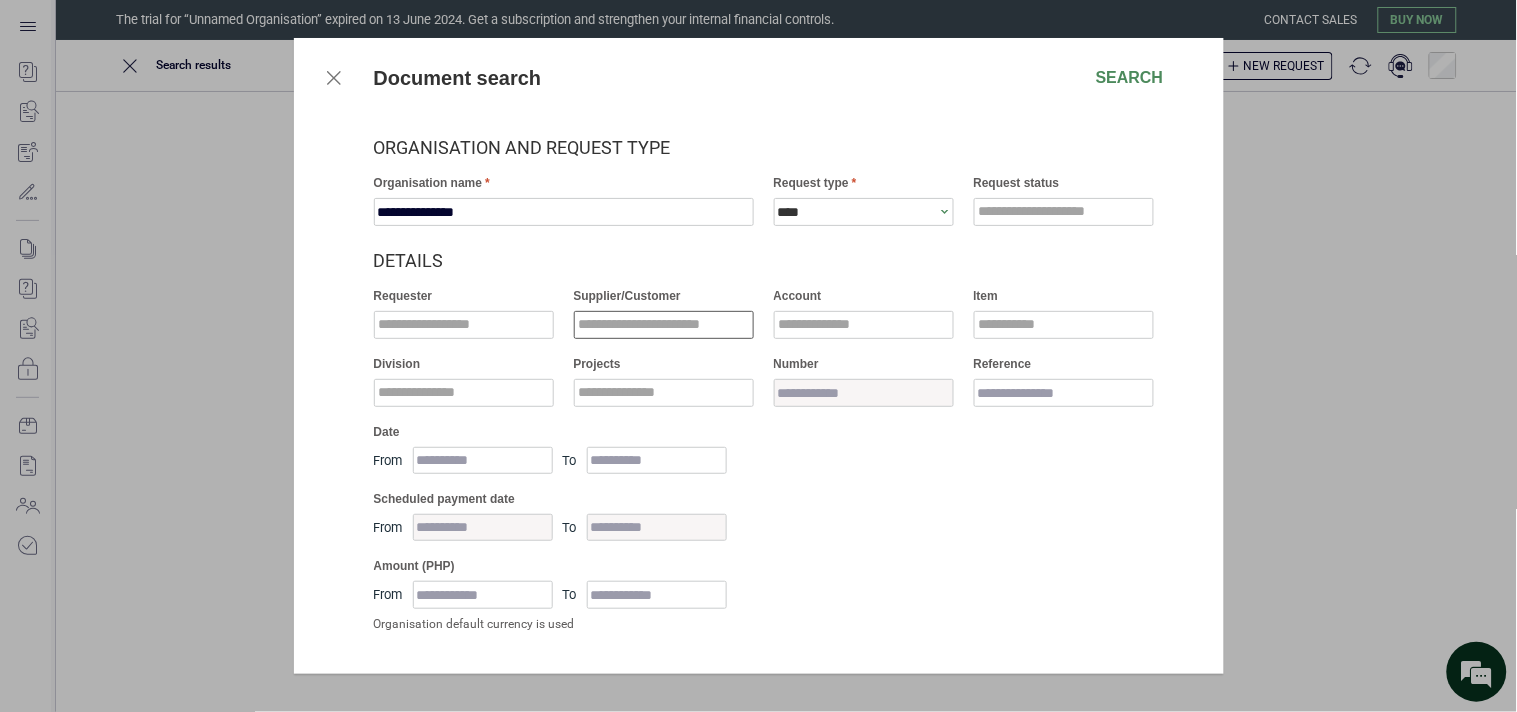 click at bounding box center (664, 325) 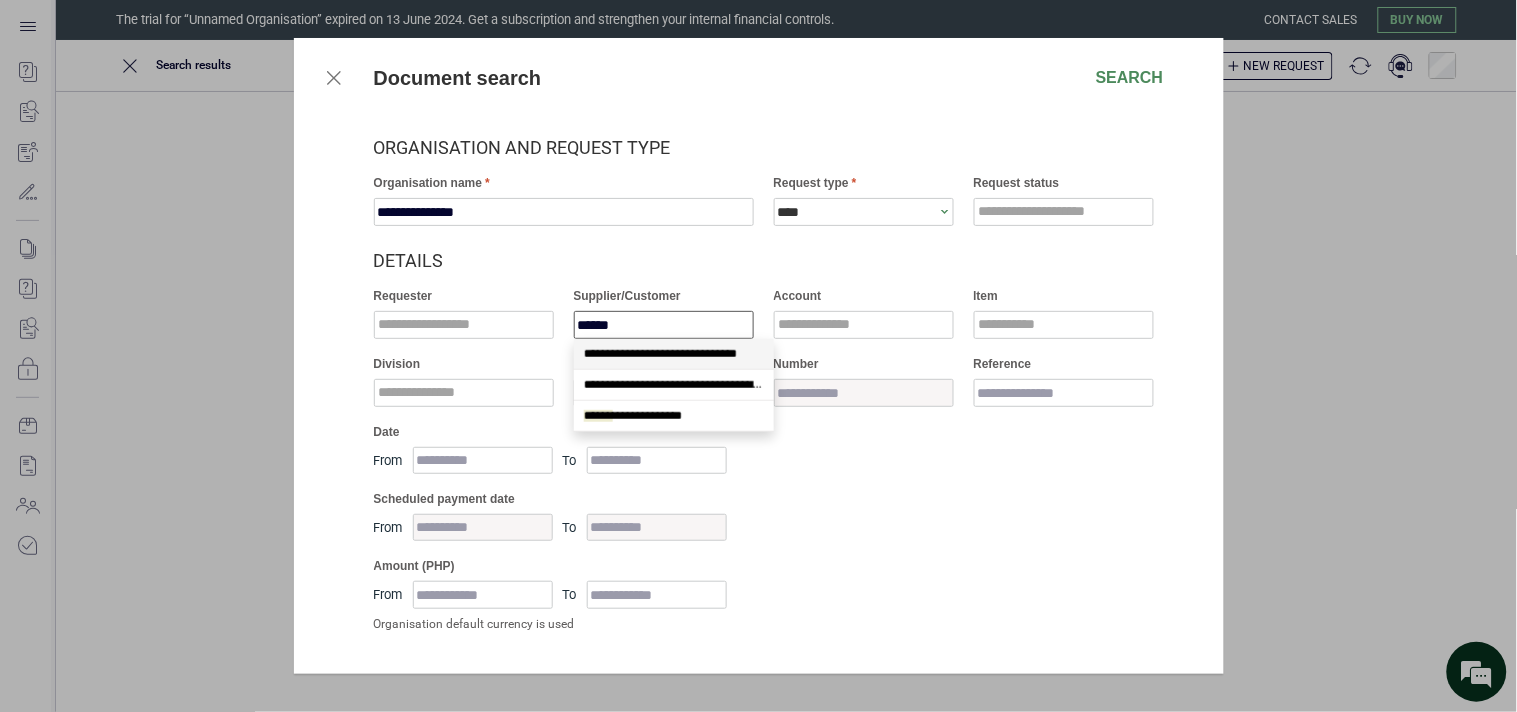 scroll, scrollTop: 0, scrollLeft: 0, axis: both 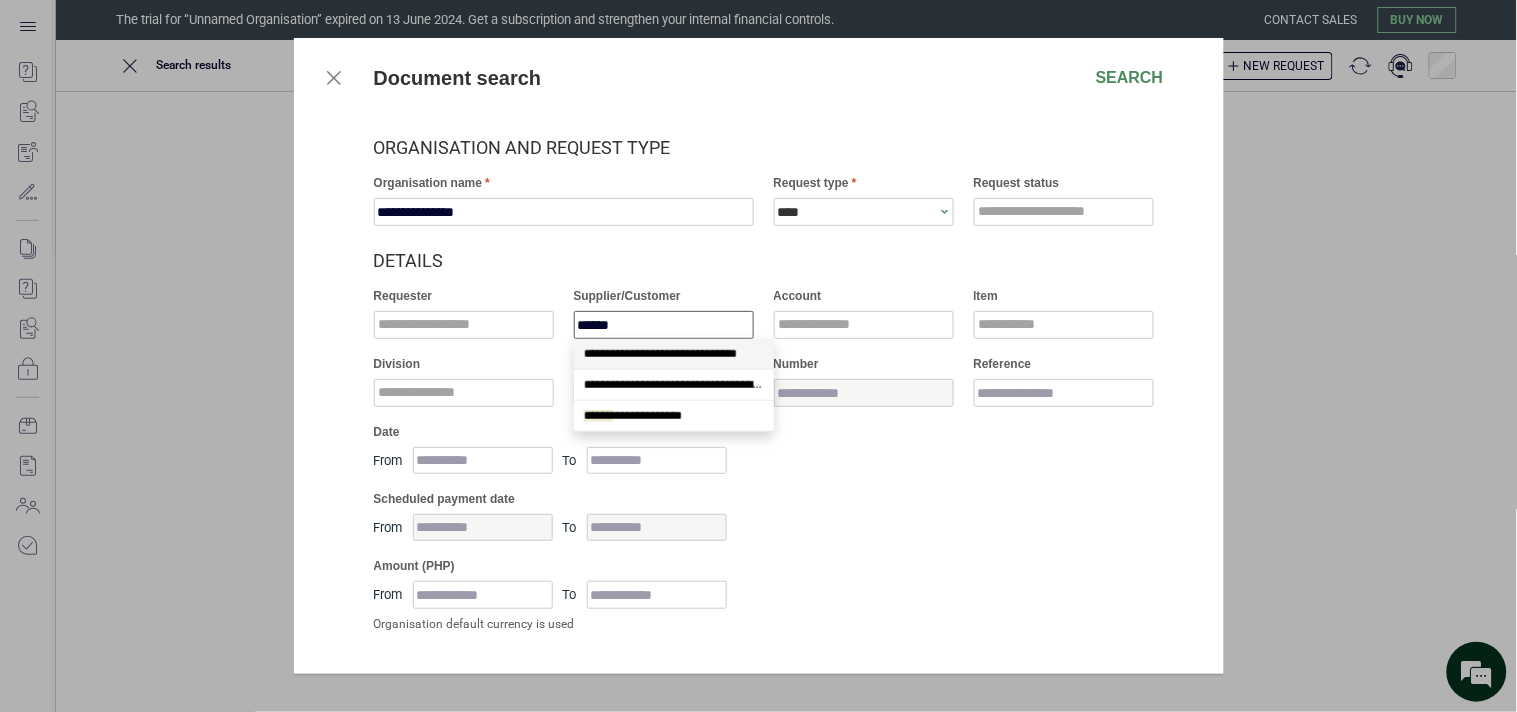 type on "*******" 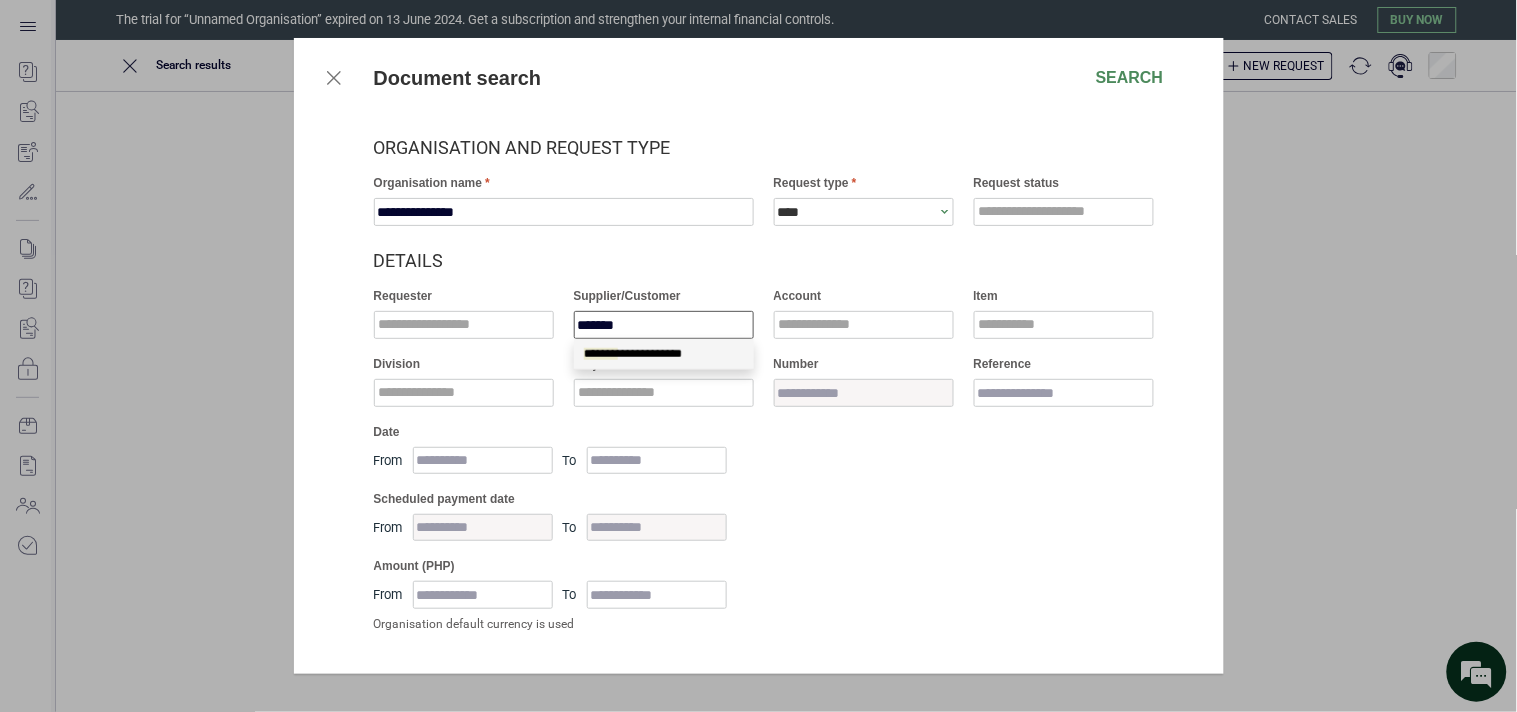 click on "**********" at bounding box center [633, 354] 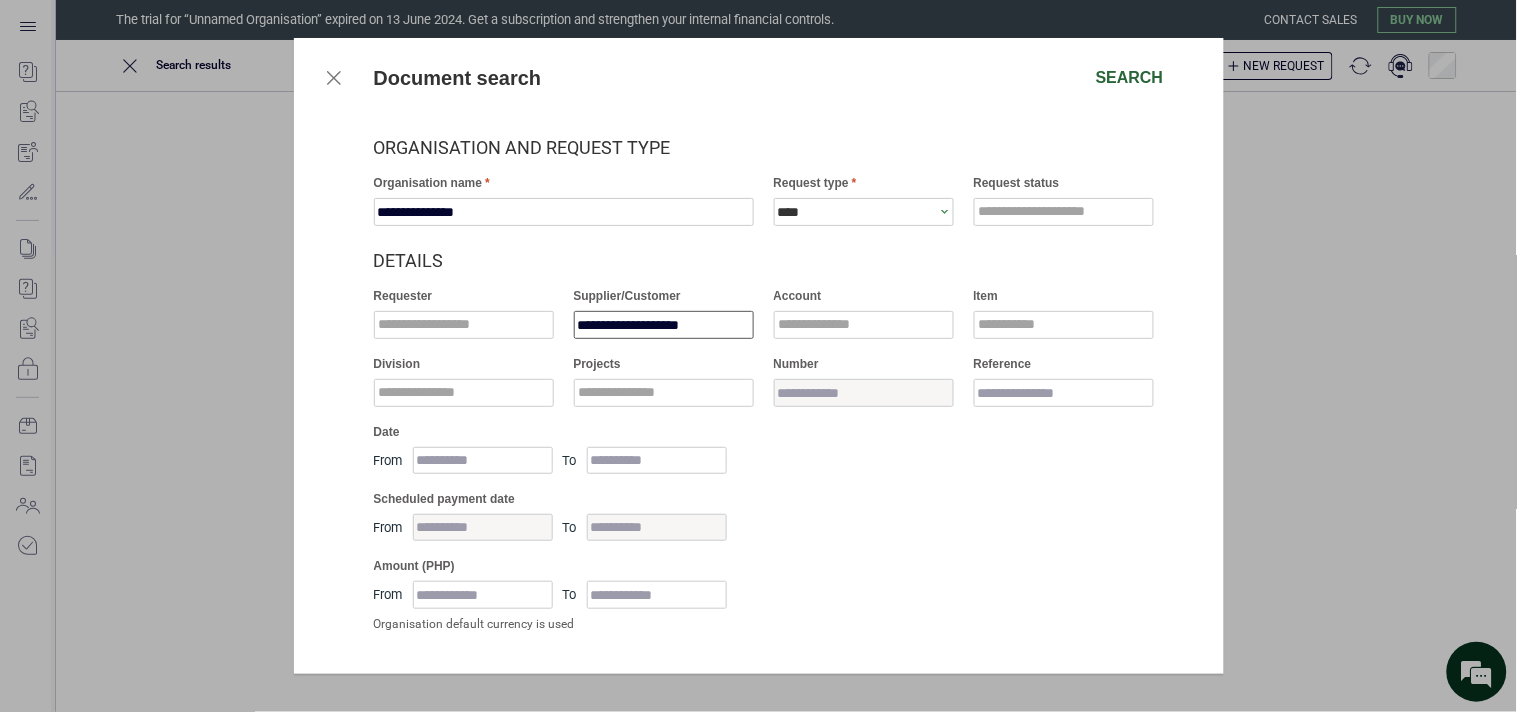 type on "**********" 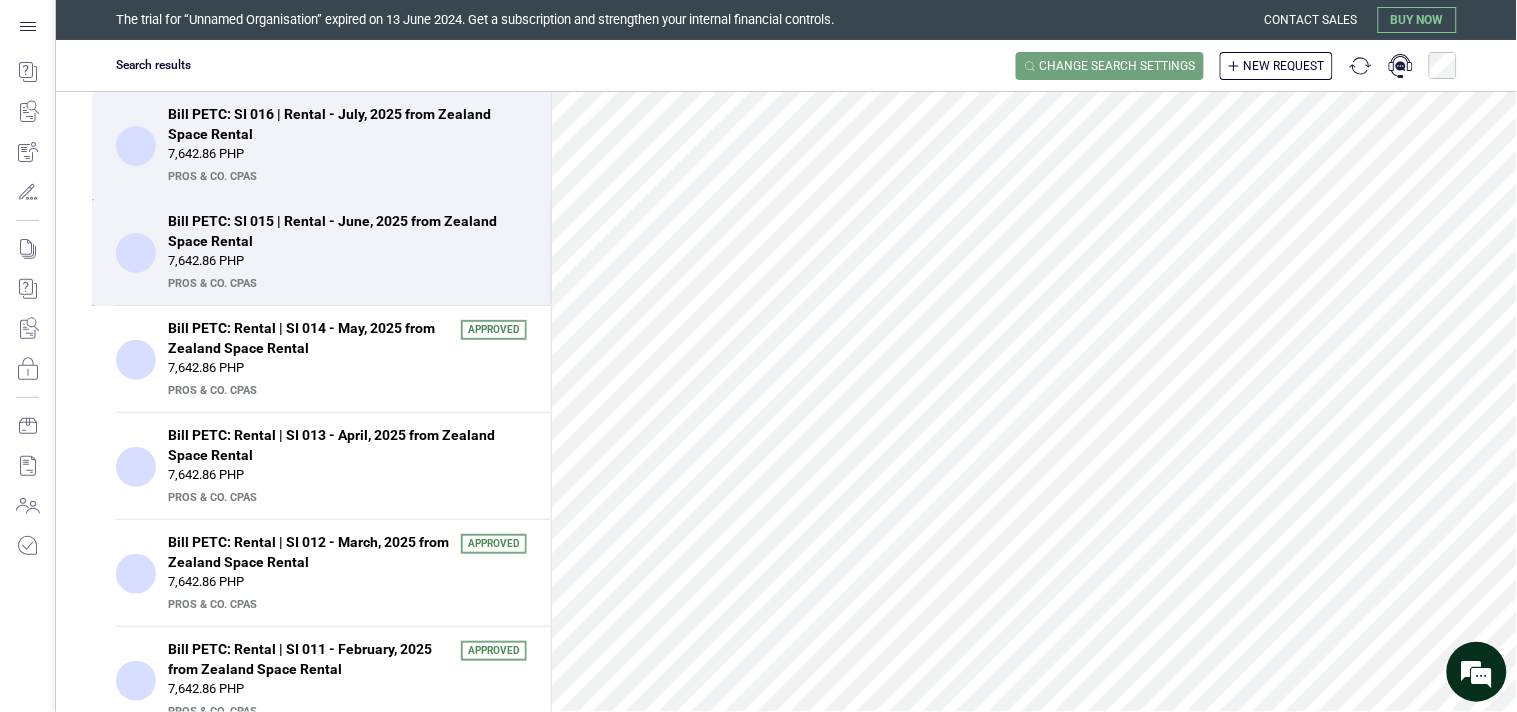 click on "Bill PETC: SI 015 | Rental - June, 2025 from Zealand Space Rental" at bounding box center [341, 231] 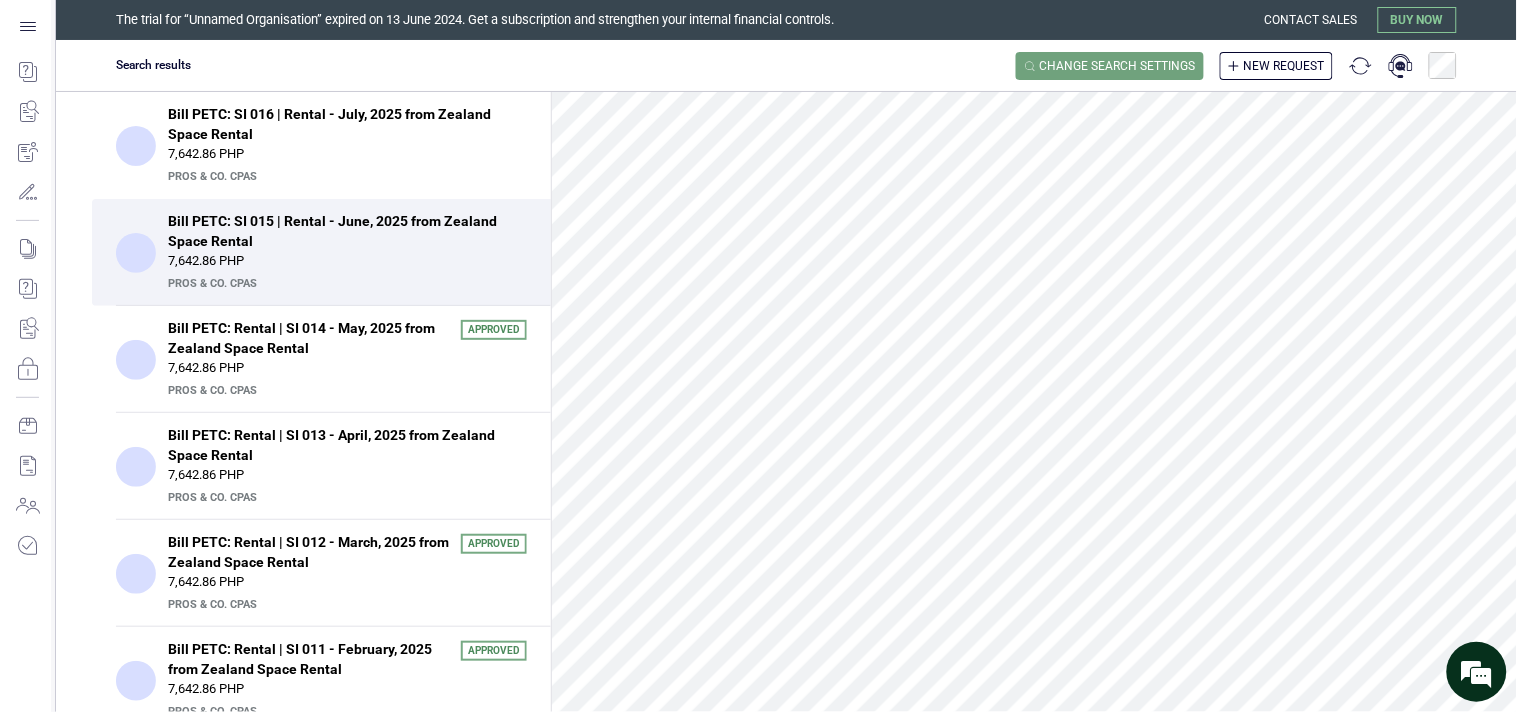 scroll, scrollTop: 174, scrollLeft: 0, axis: vertical 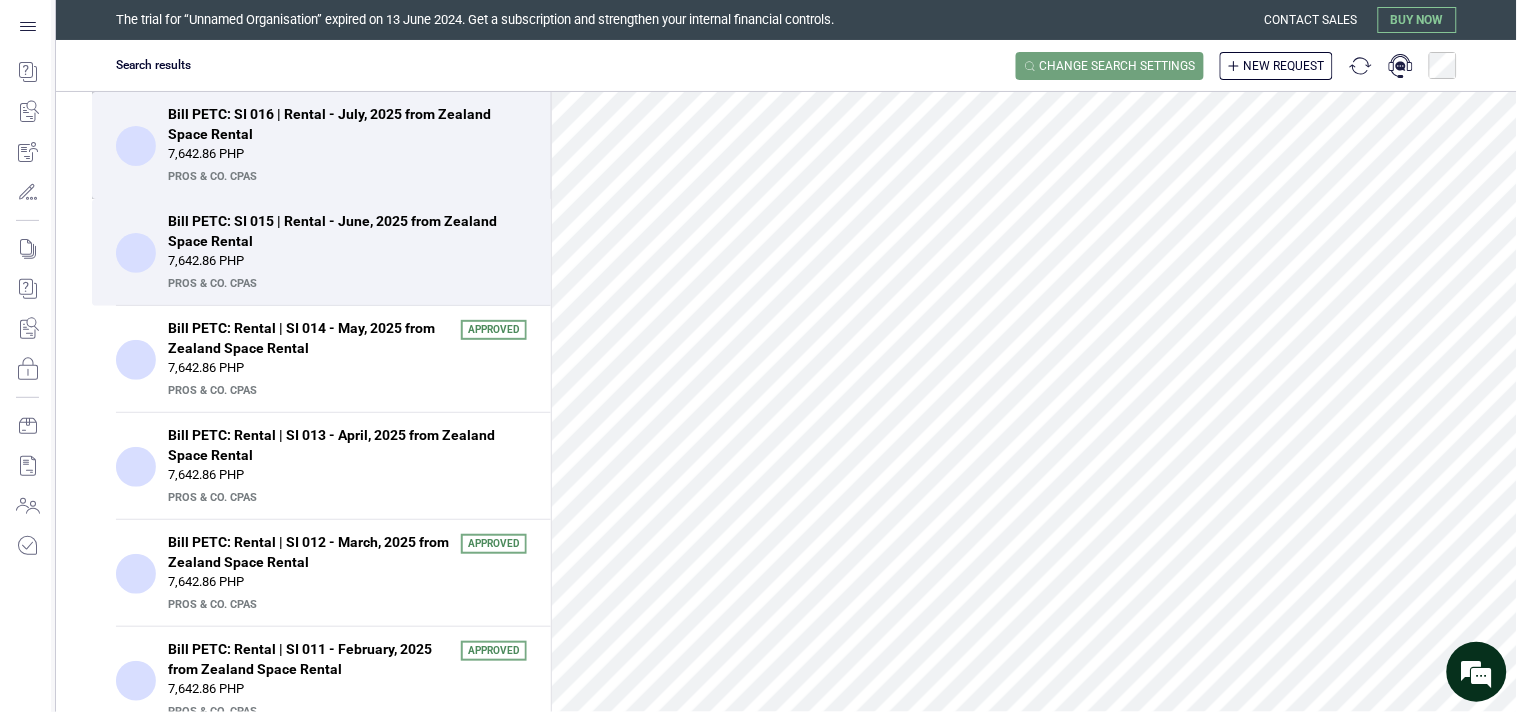 click on "Bill PETC: SI 016 | Rental - July, 2025 from Zealand Space Rental 7,642.86 PHP PrOS & CO. CPAs" at bounding box center [347, 145] 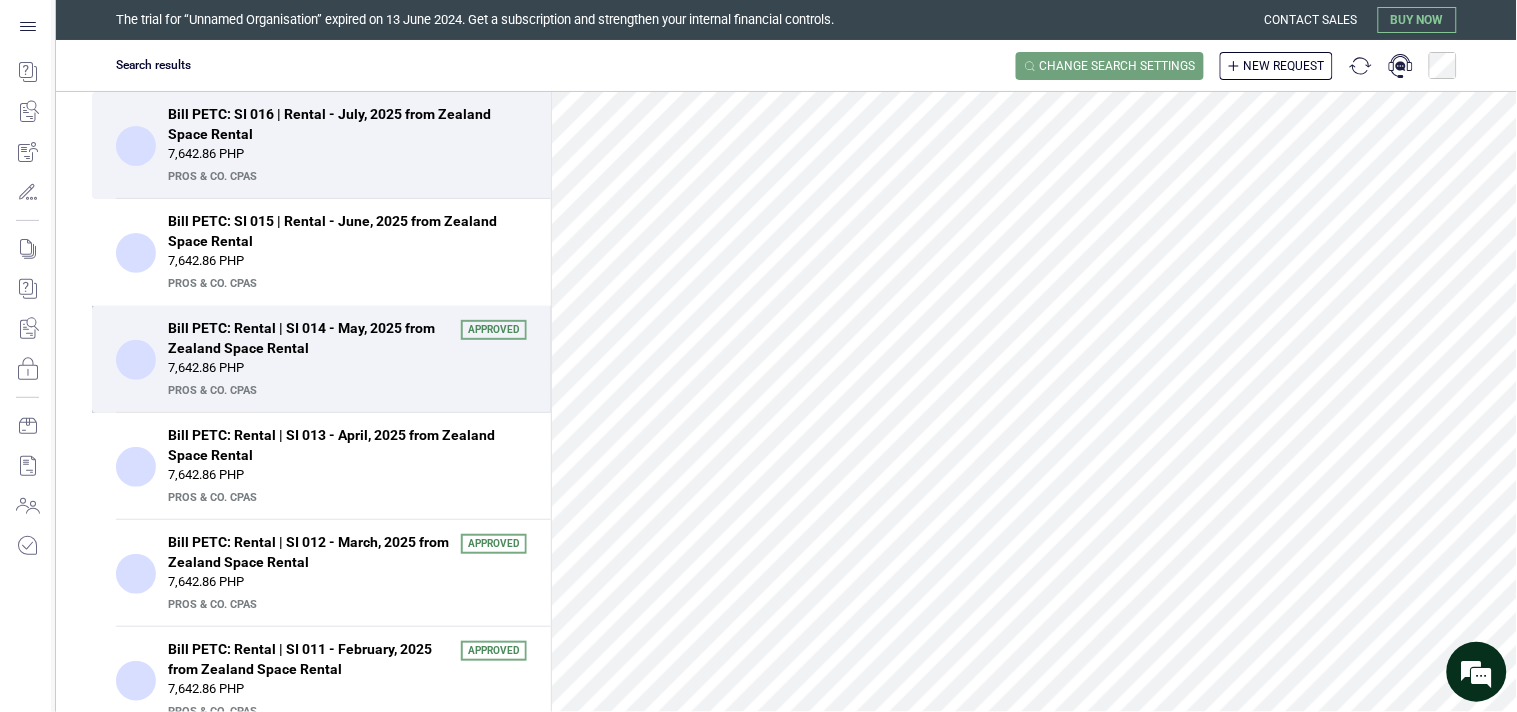 click on "7,642.86 PHP" at bounding box center (347, 368) 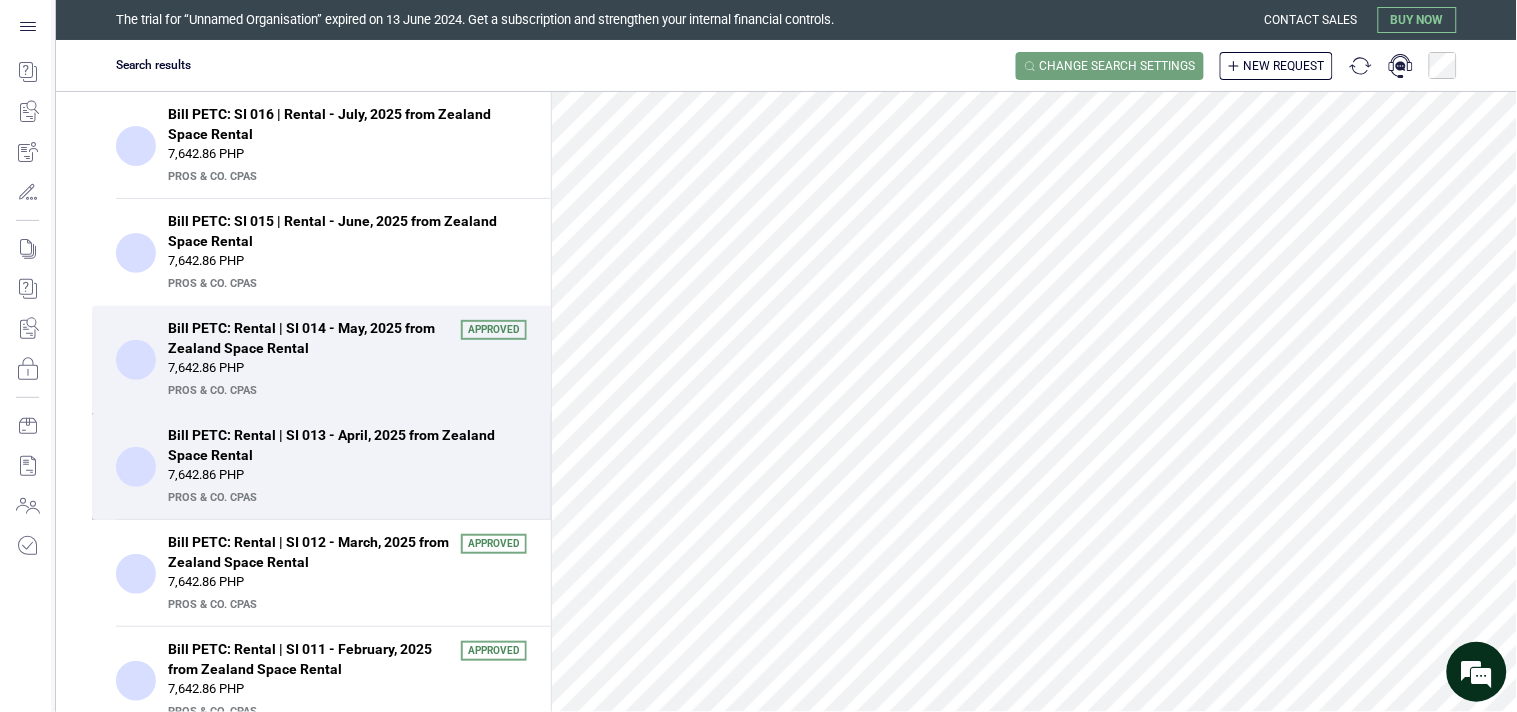click on "7,642.86 PHP" at bounding box center (347, 475) 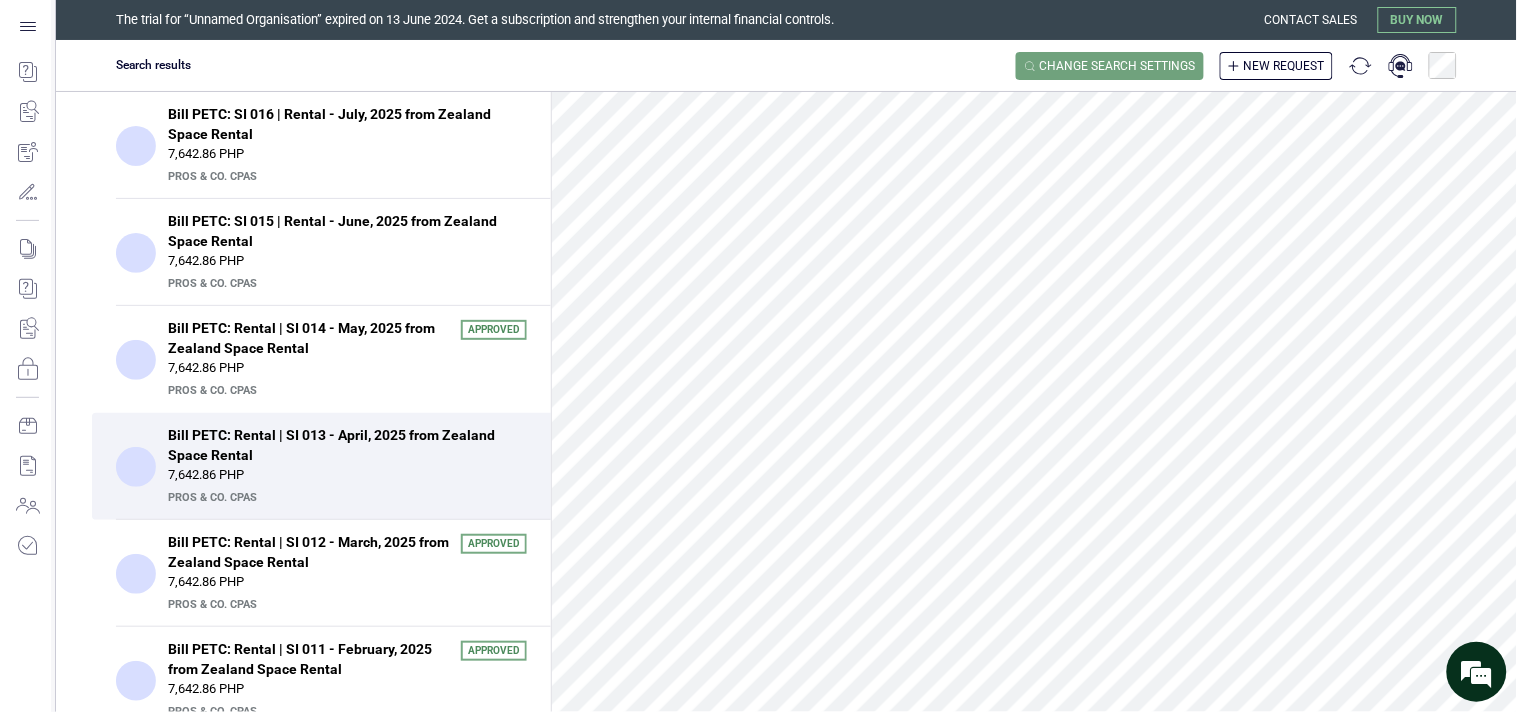 scroll, scrollTop: 264, scrollLeft: 0, axis: vertical 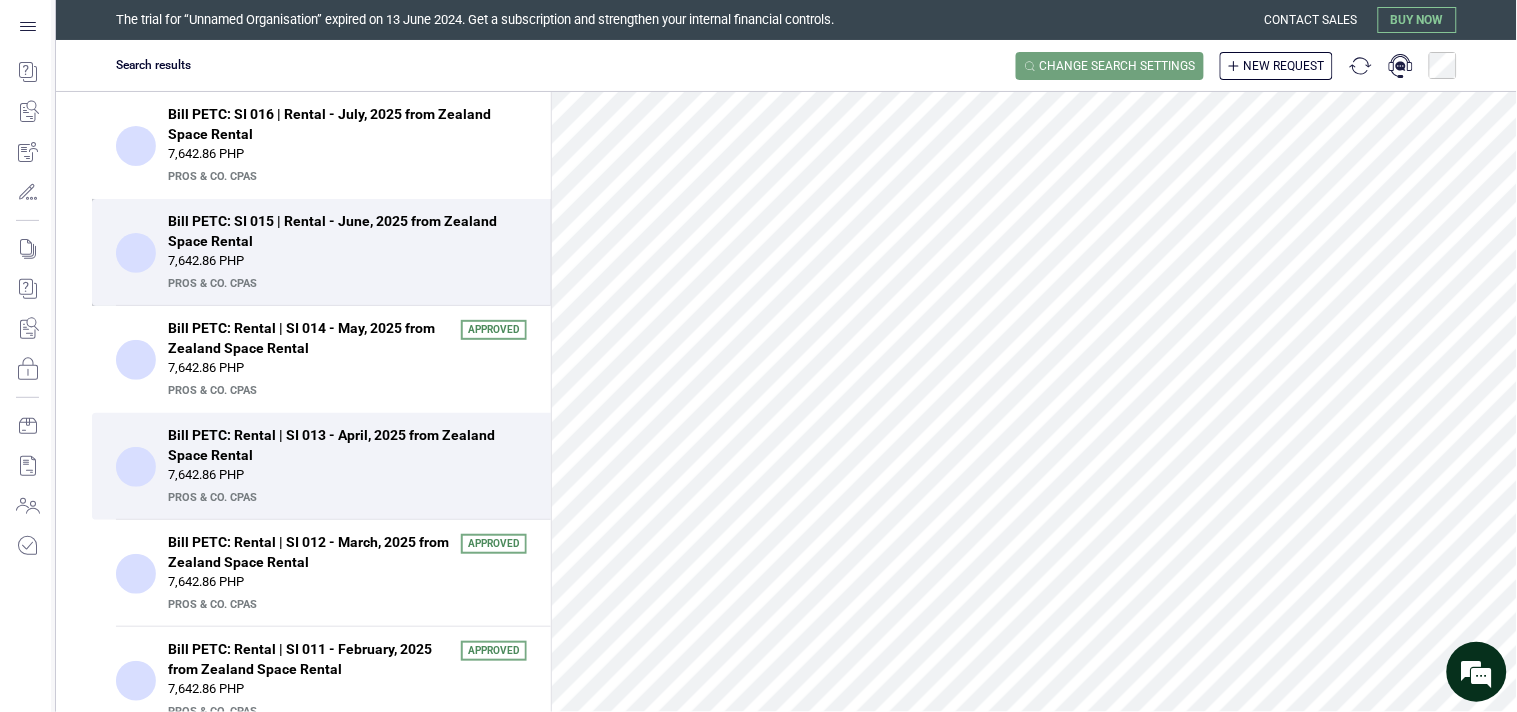 click on "Bill PETC: SI 015 | Rental - June, 2025 from Zealand Space Rental" at bounding box center [341, 231] 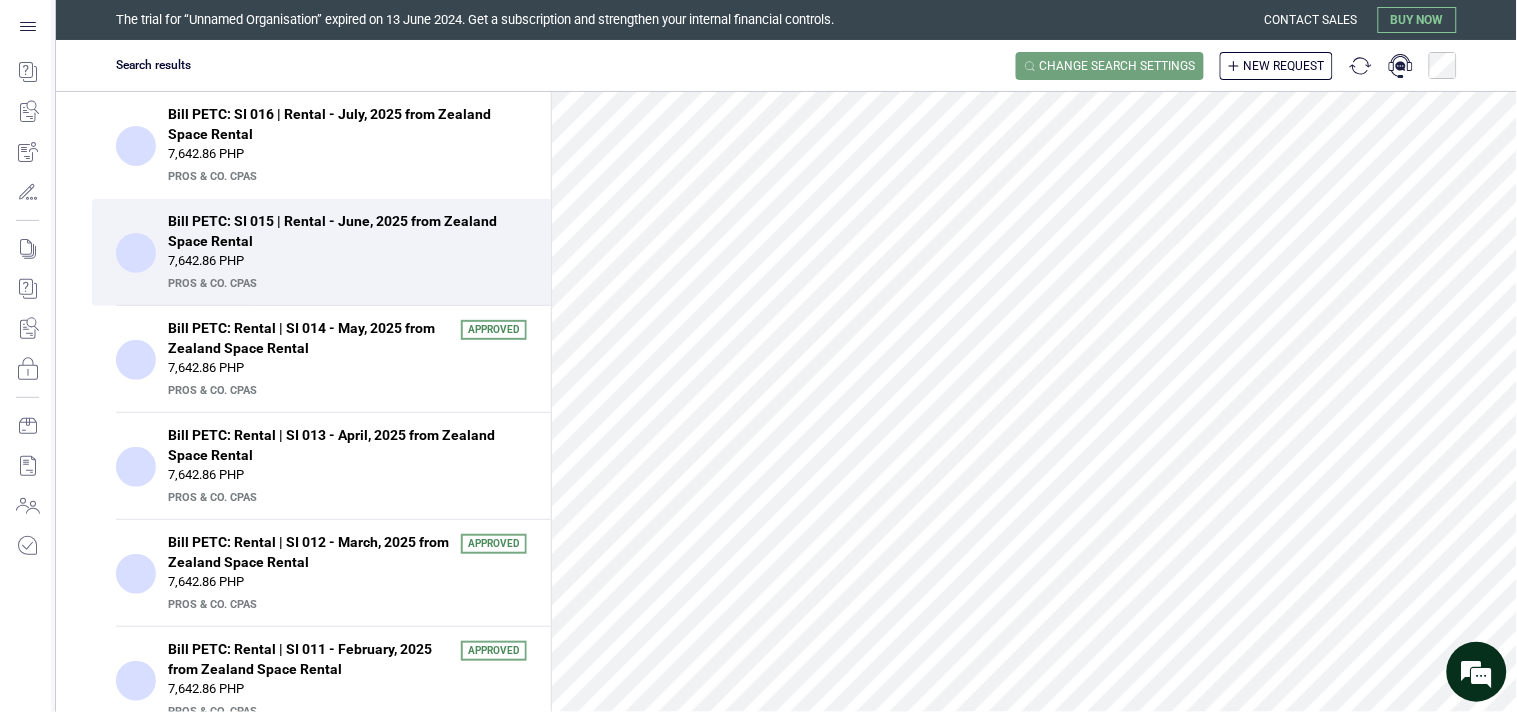 scroll, scrollTop: 0, scrollLeft: 0, axis: both 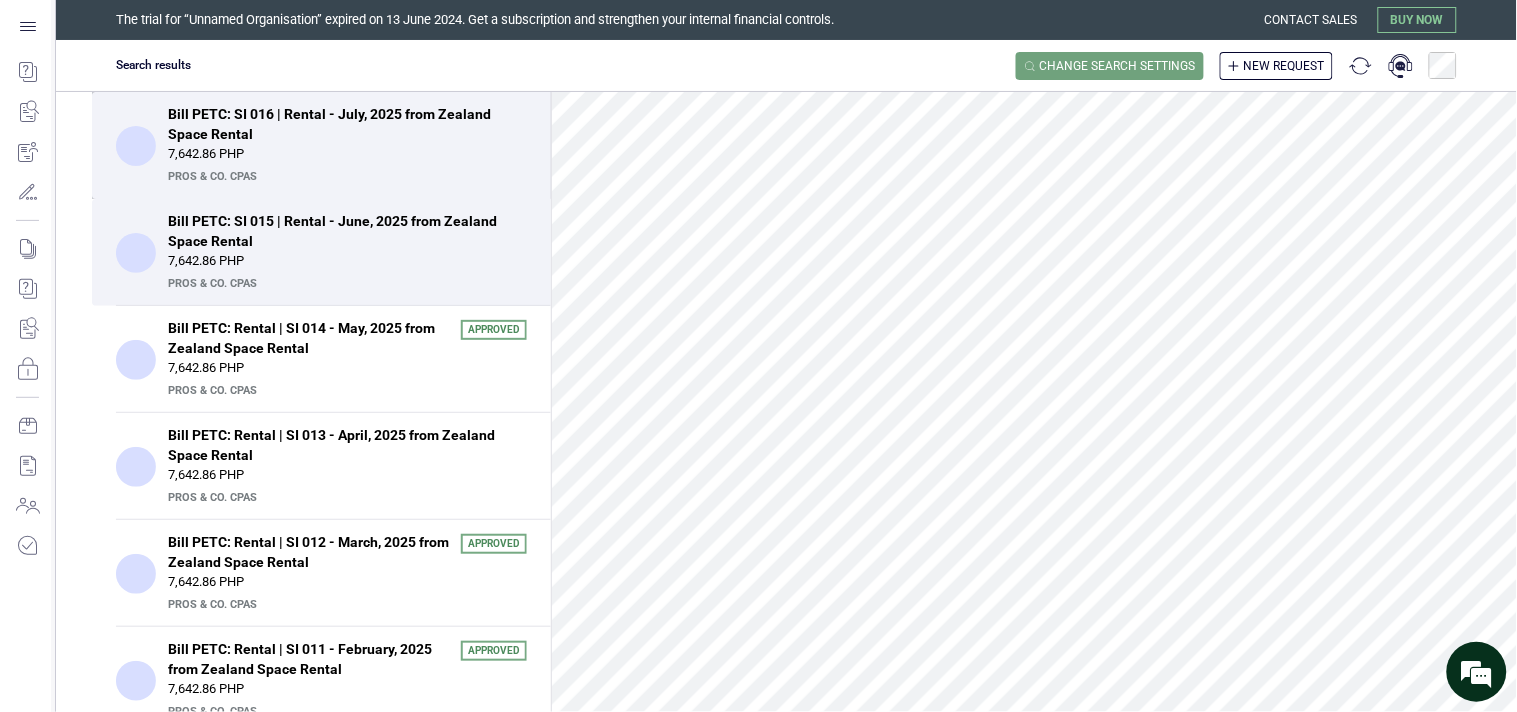 click on "Bill PETC: SI 016 | Rental - July, 2025 from Zealand Space Rental" at bounding box center [341, 124] 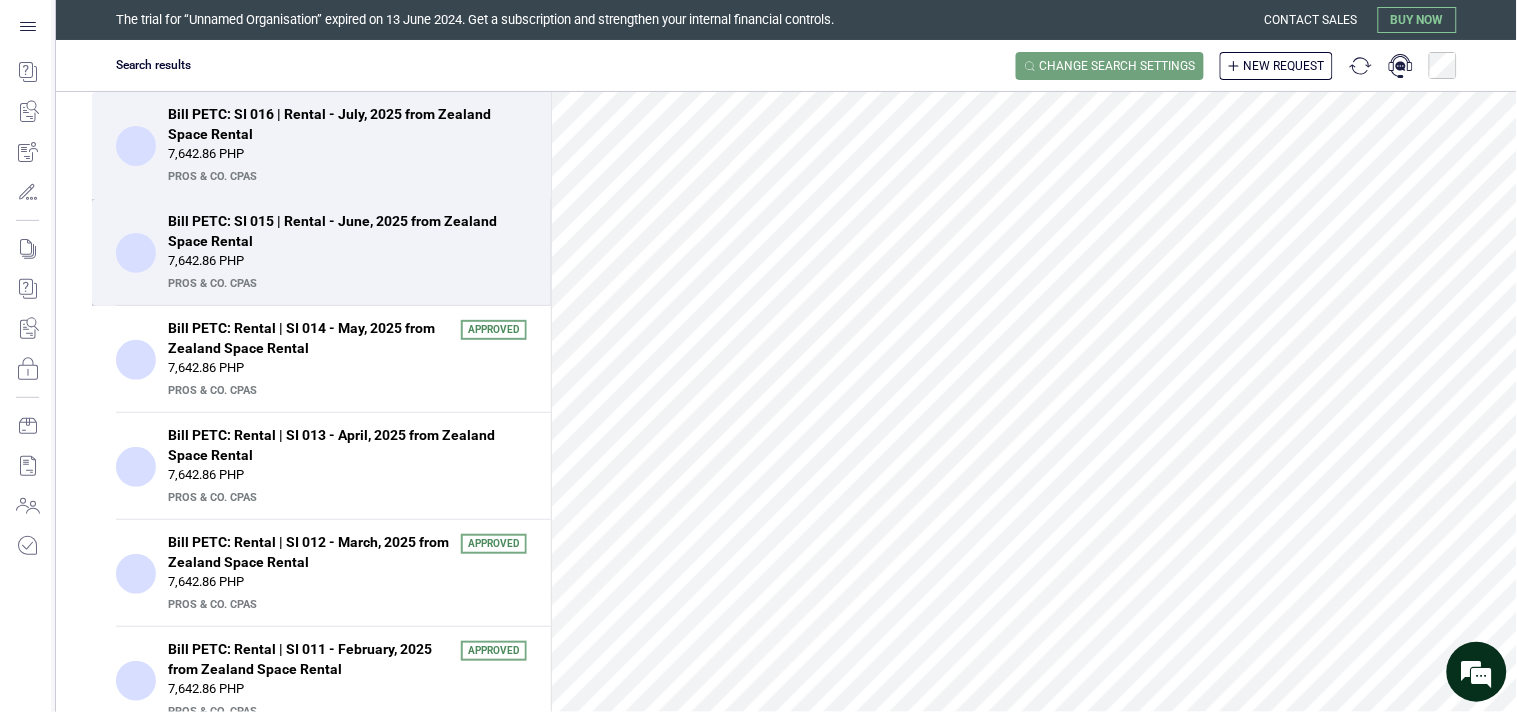 click on "7,642.86 PHP" at bounding box center [347, 261] 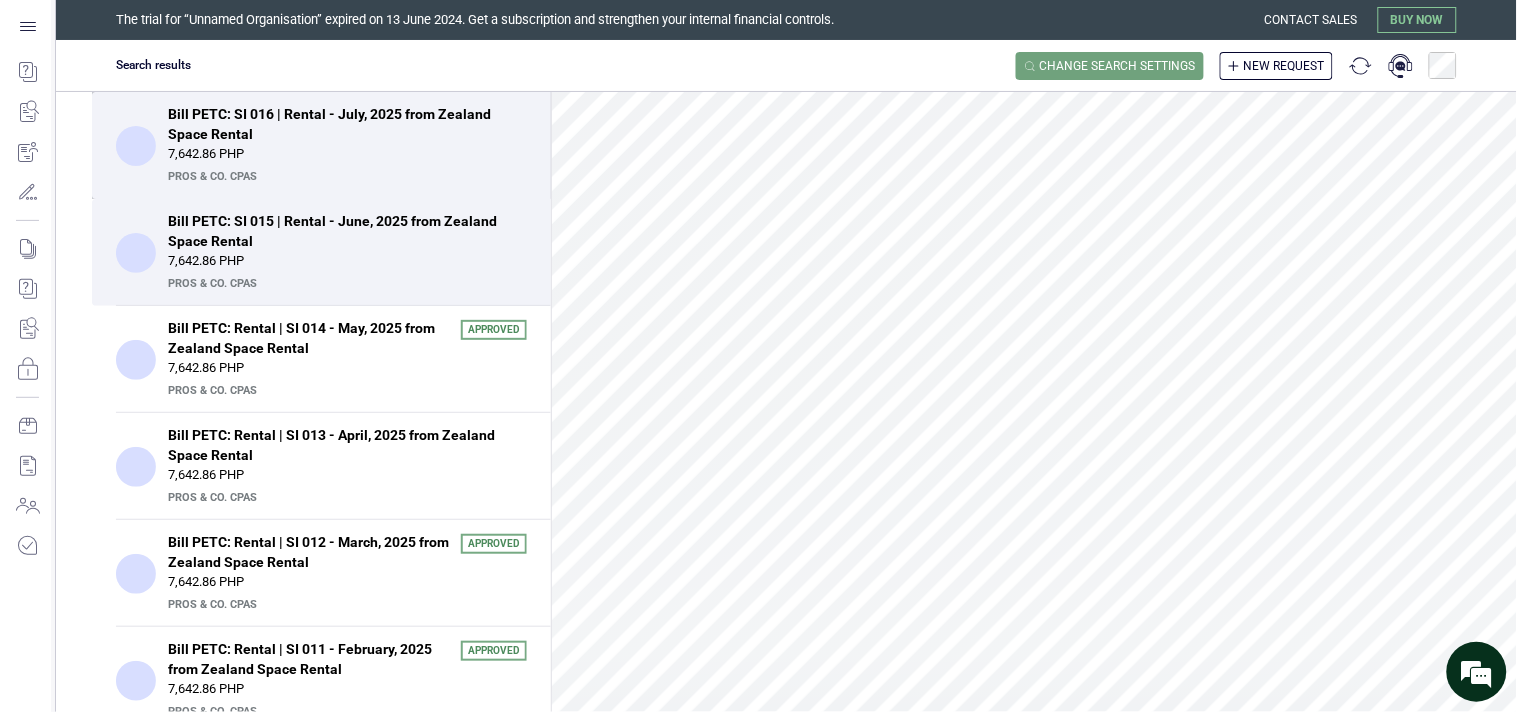 click on "Bill PETC: SI 016 | Rental - July, 2025 from Zealand Space Rental" at bounding box center [341, 124] 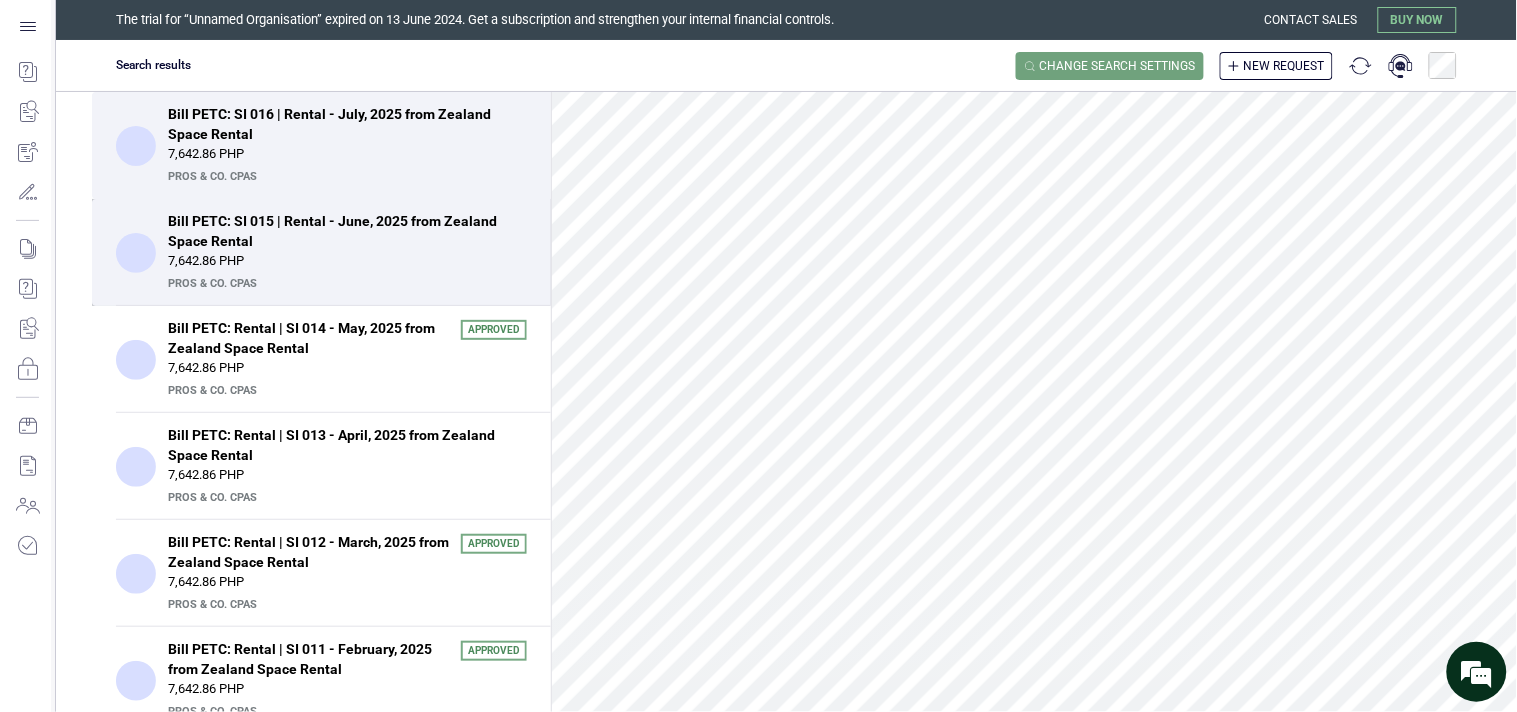 click on "Bill PETC: SI 015 | Rental - June, 2025 from Zealand Space Rental" at bounding box center [341, 231] 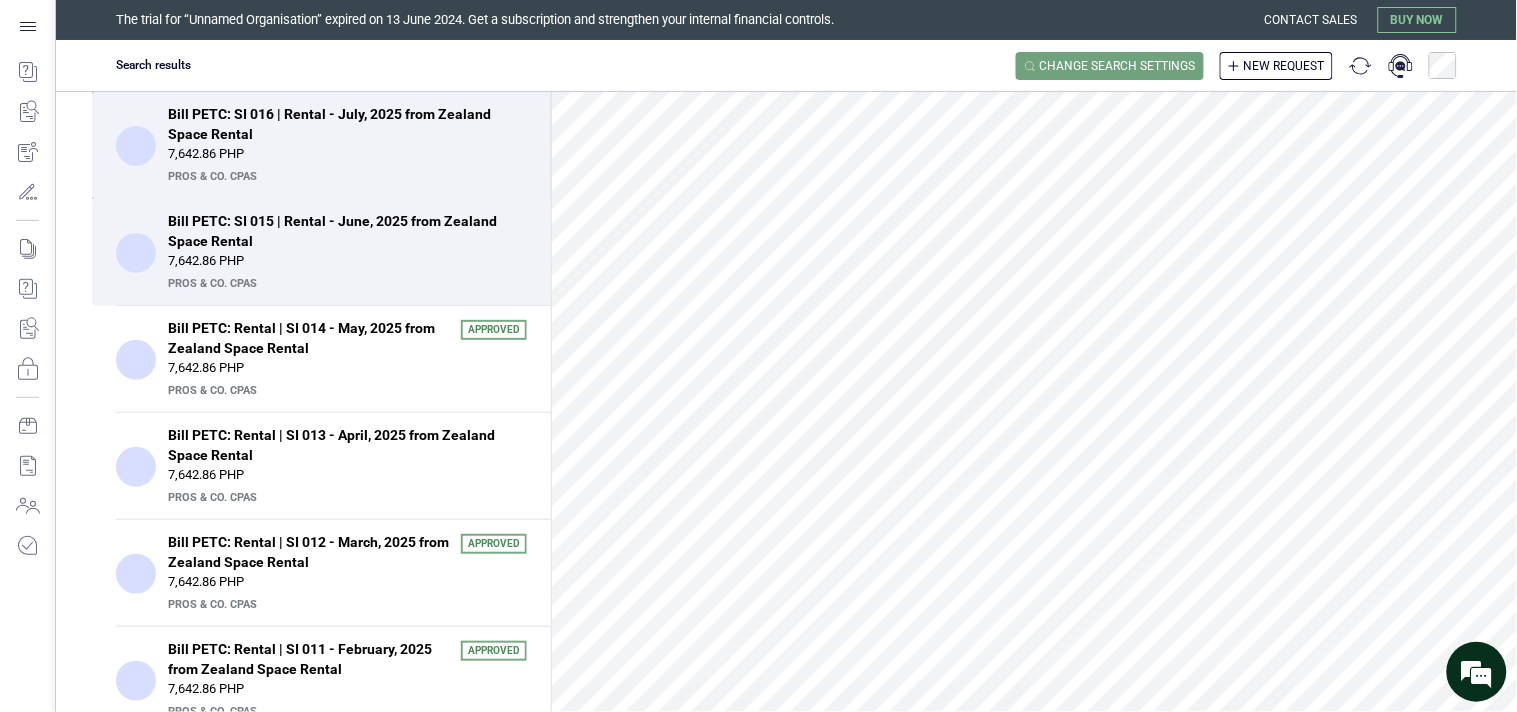 click on "7,642.86 PHP" at bounding box center (347, 154) 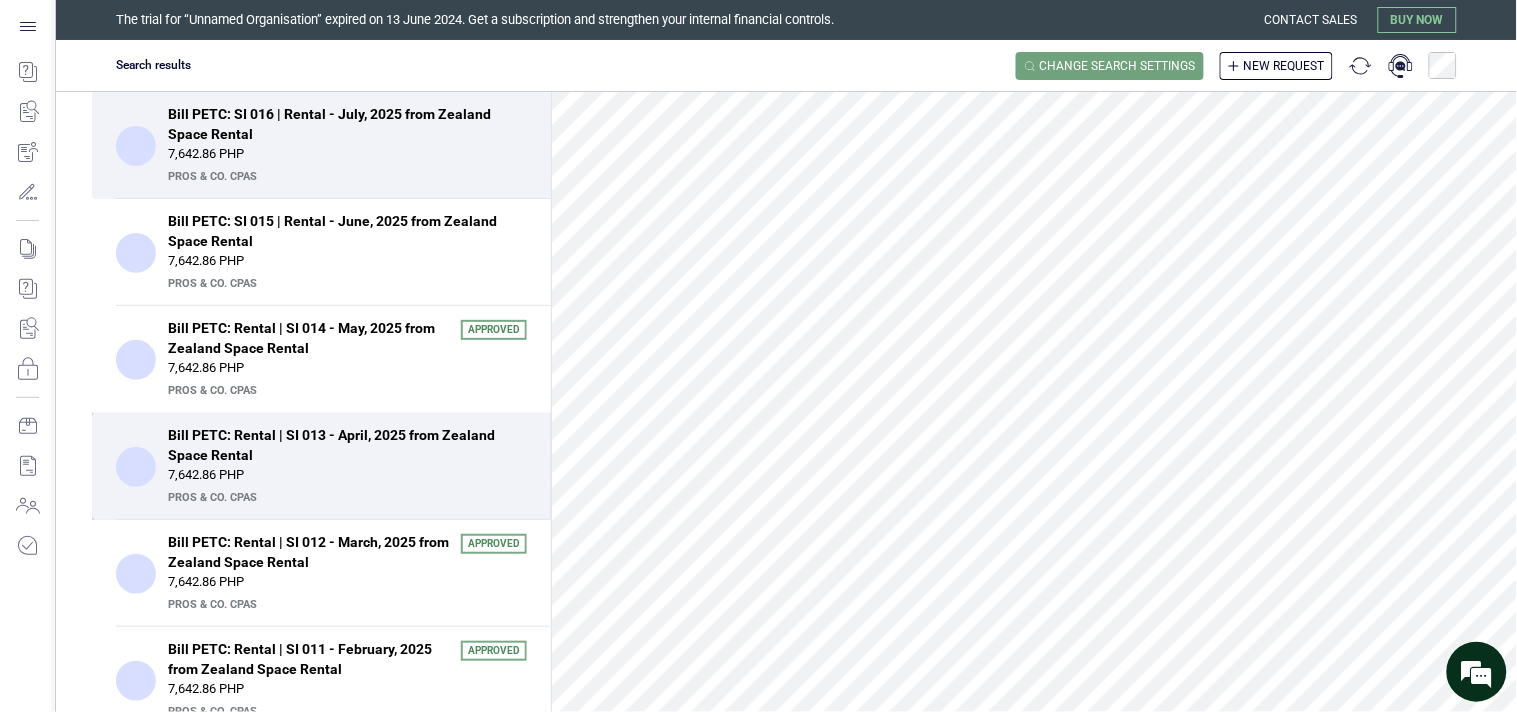 click on "Bill PETC: Rental | SI 013 - April, 2025 from Zealand Space Rental" at bounding box center [341, 445] 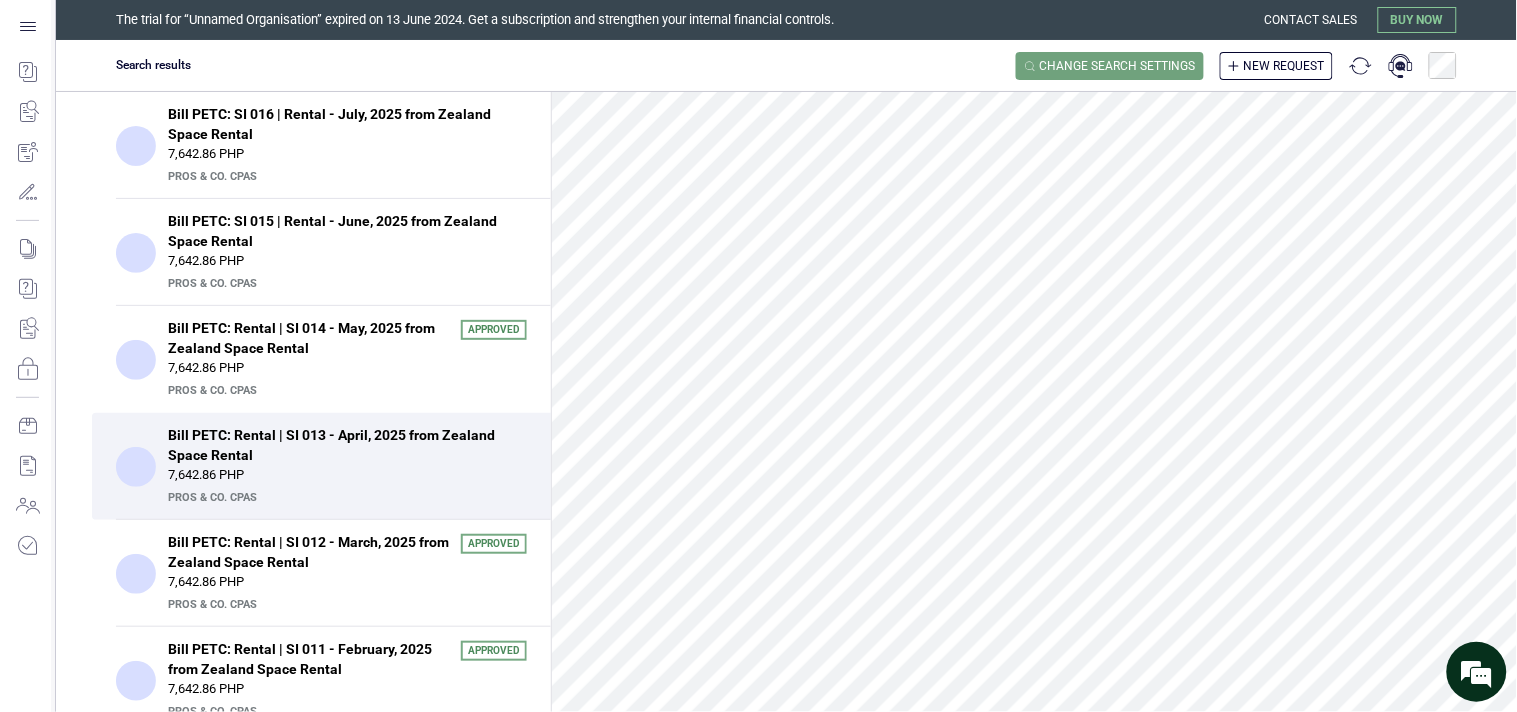 scroll, scrollTop: 222, scrollLeft: 0, axis: vertical 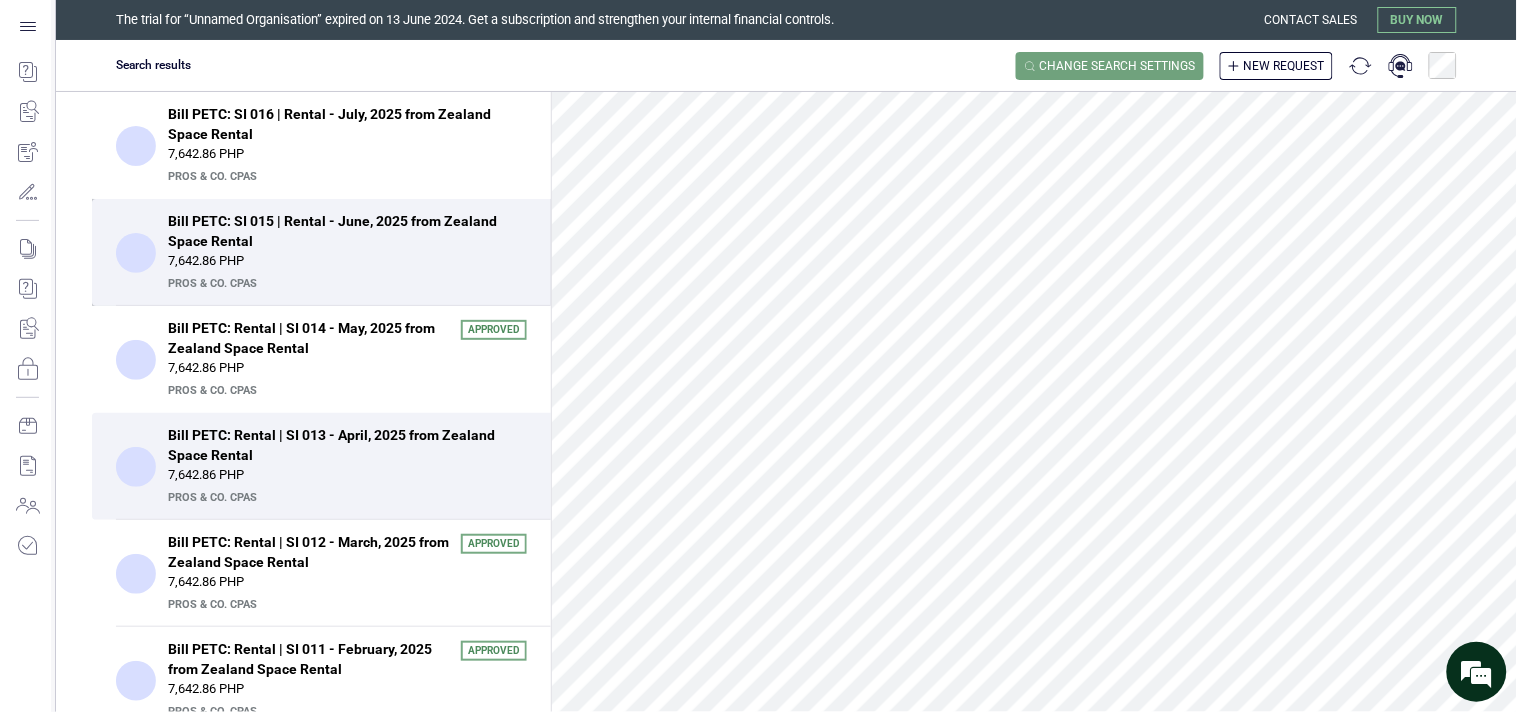 click on "Bill PETC: SI 015 | Rental - June, 2025 from Zealand Space Rental" at bounding box center [341, 231] 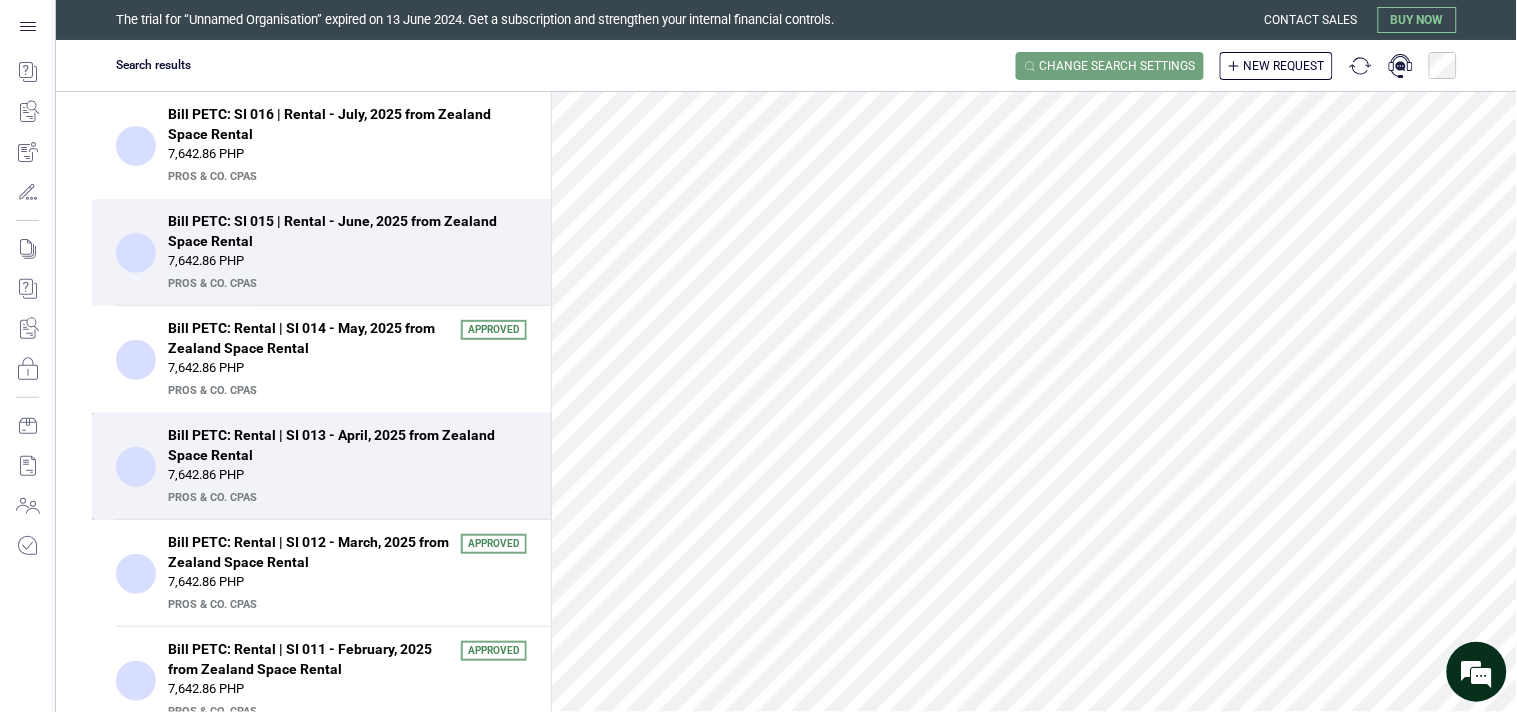 scroll, scrollTop: 0, scrollLeft: 0, axis: both 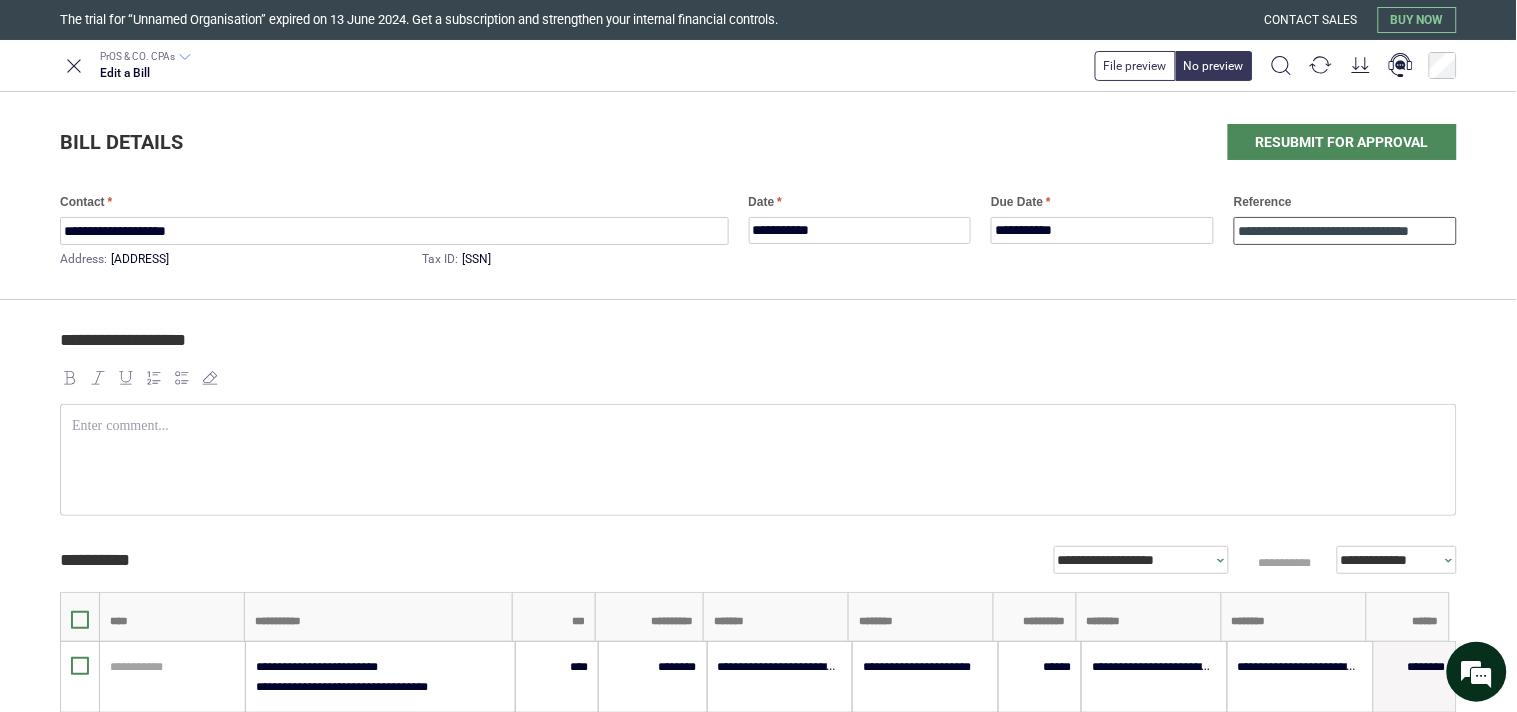 drag, startPoint x: 1314, startPoint y: 235, endPoint x: 1275, endPoint y: 245, distance: 40.261642 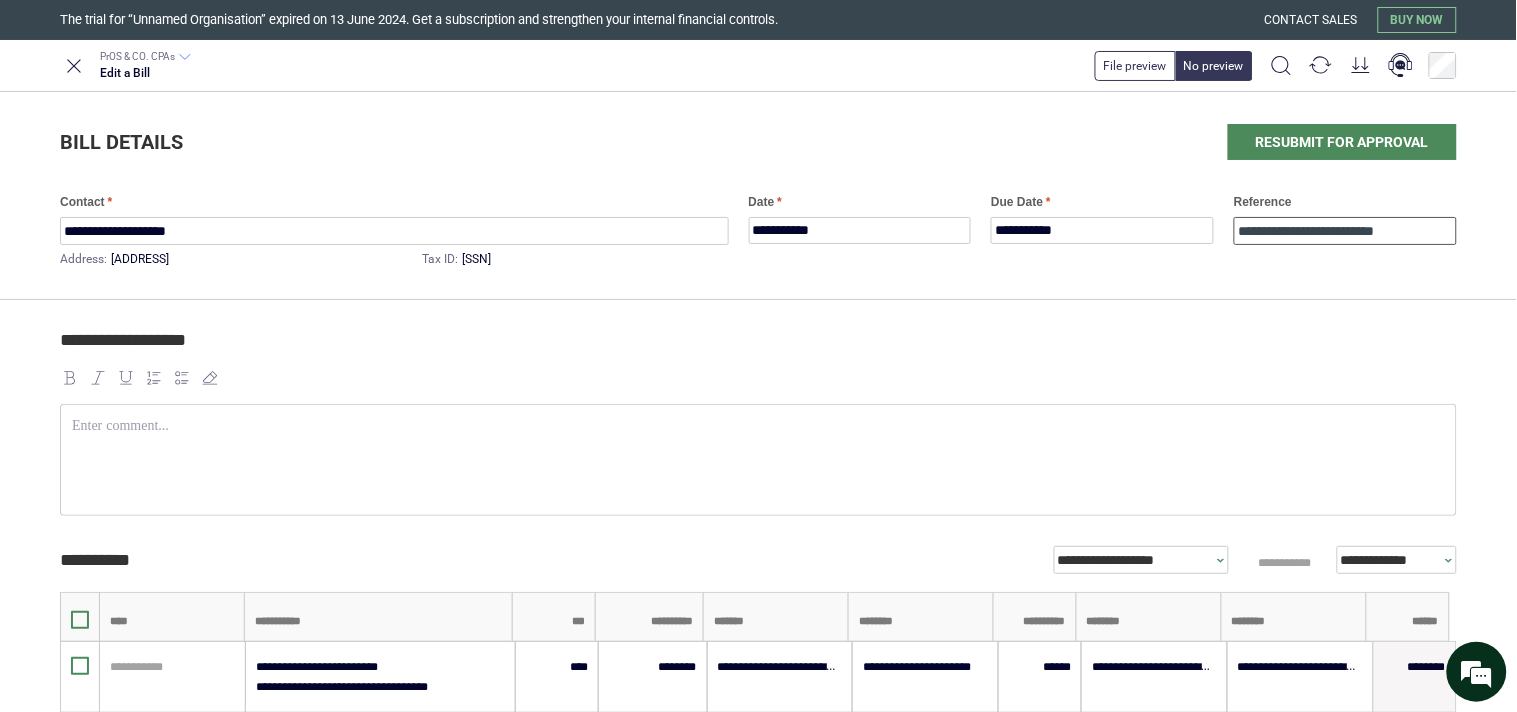 click on "**********" at bounding box center (1345, 231) 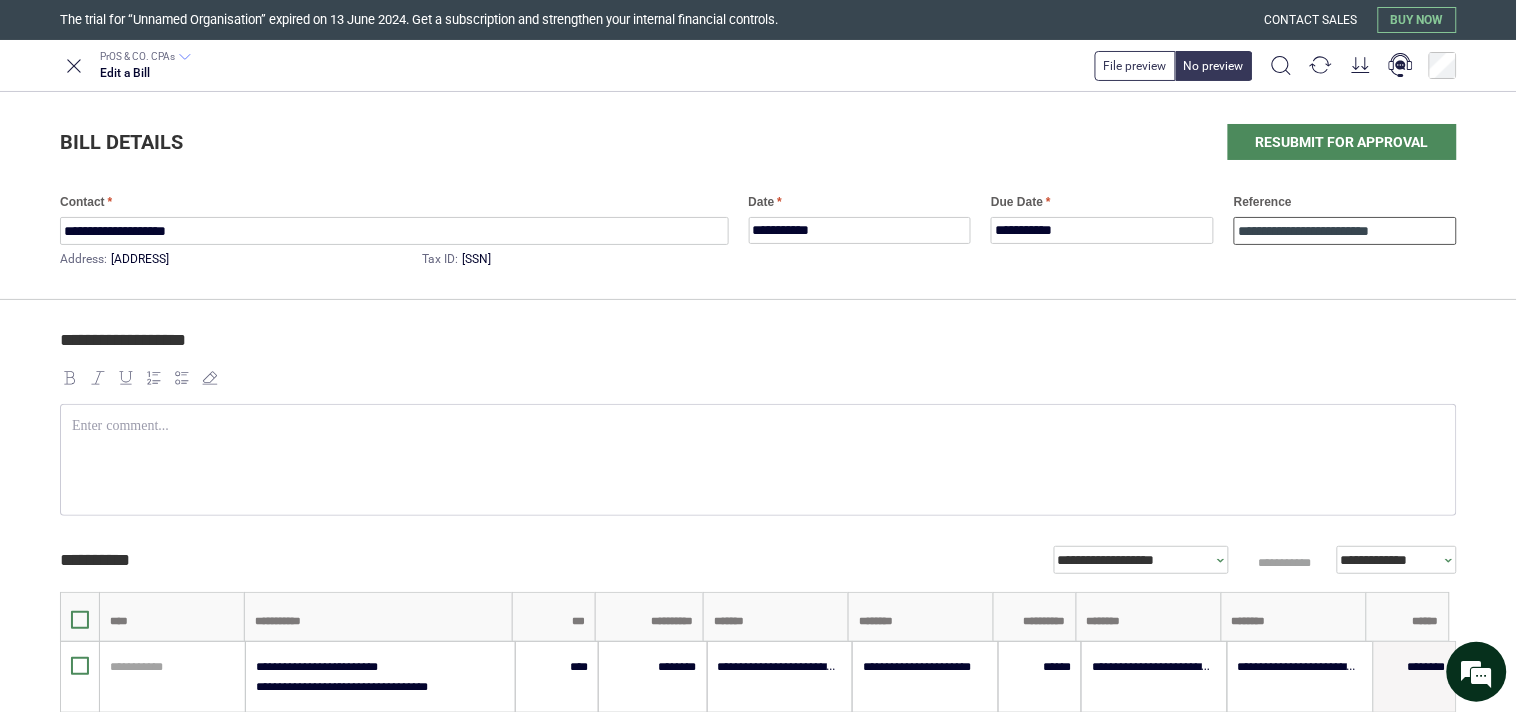 paste on "*******" 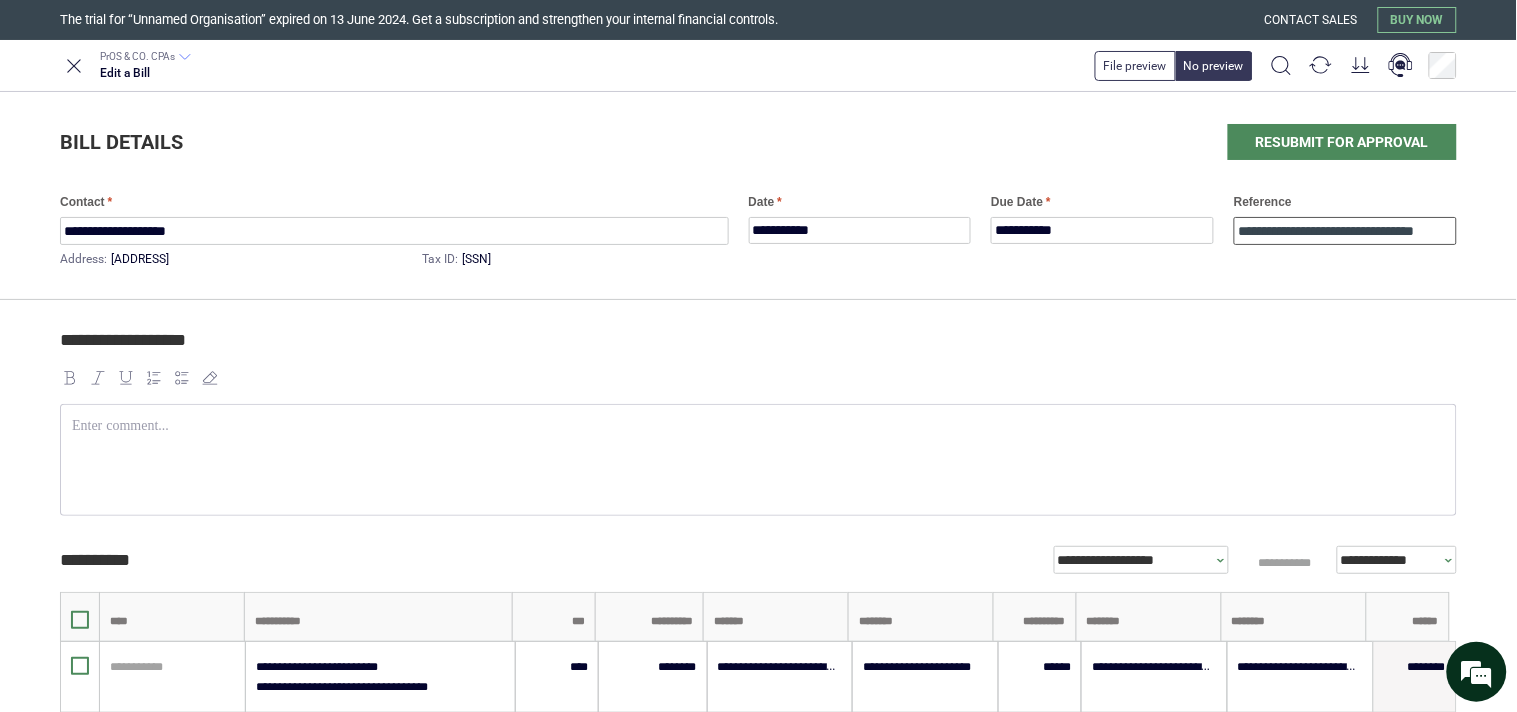 type on "**********" 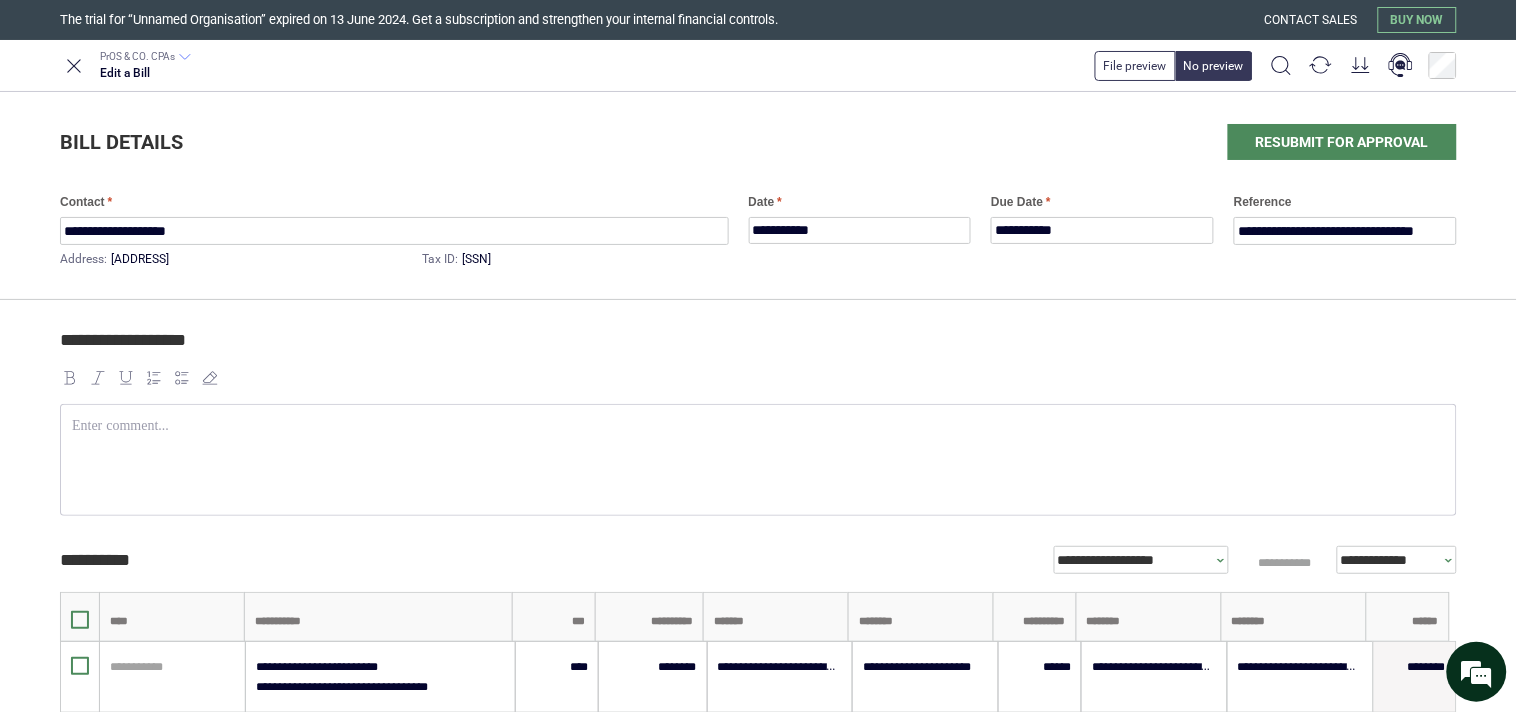 click on "**********" at bounding box center (755, 349) 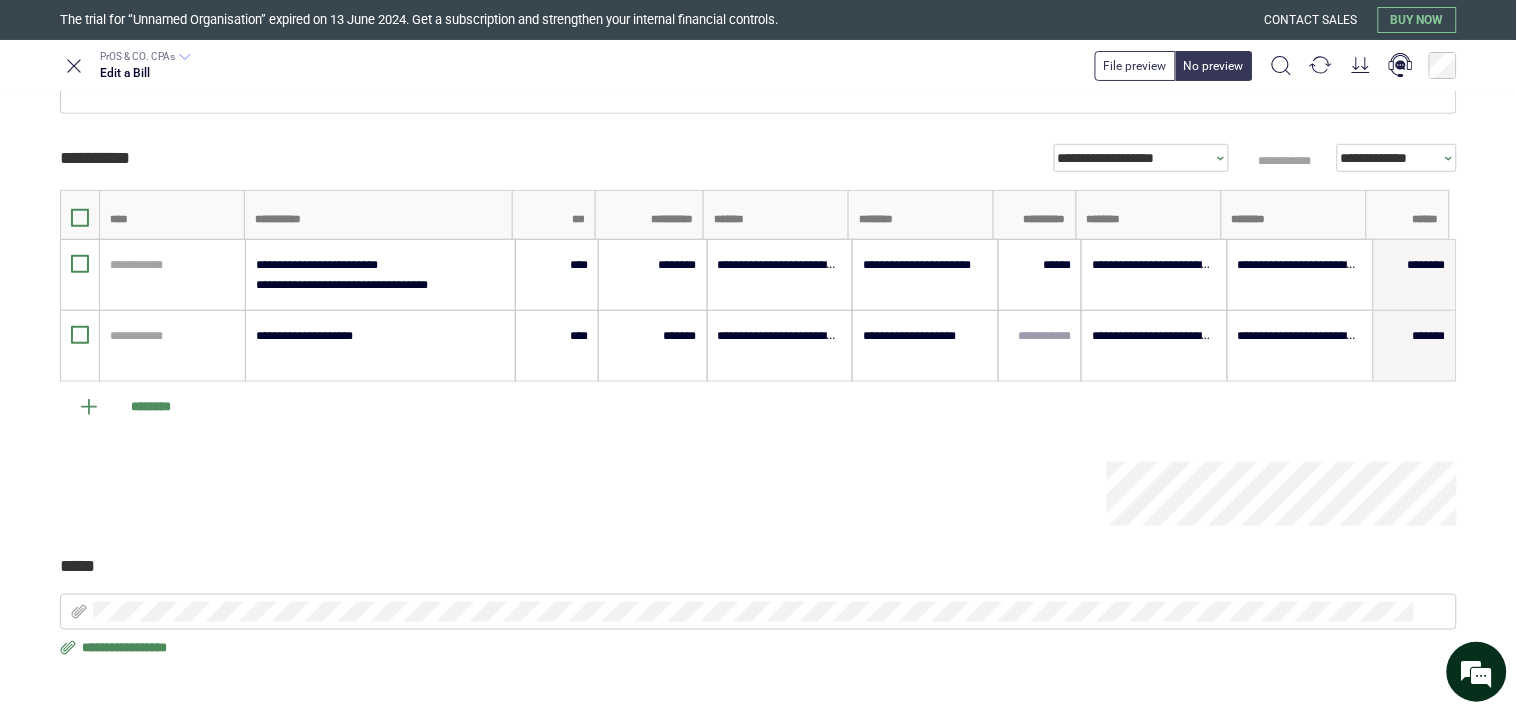 scroll, scrollTop: 406, scrollLeft: 0, axis: vertical 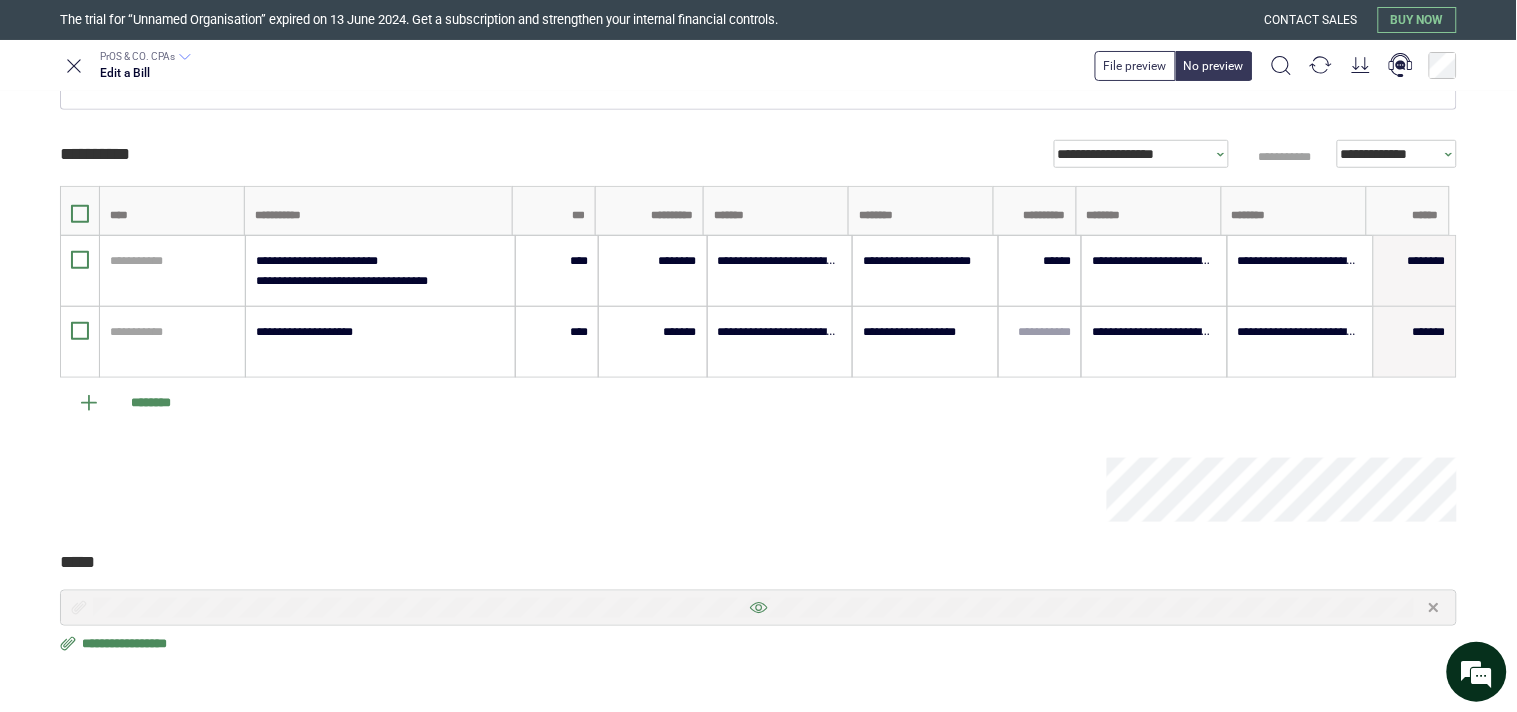 click at bounding box center (758, 608) 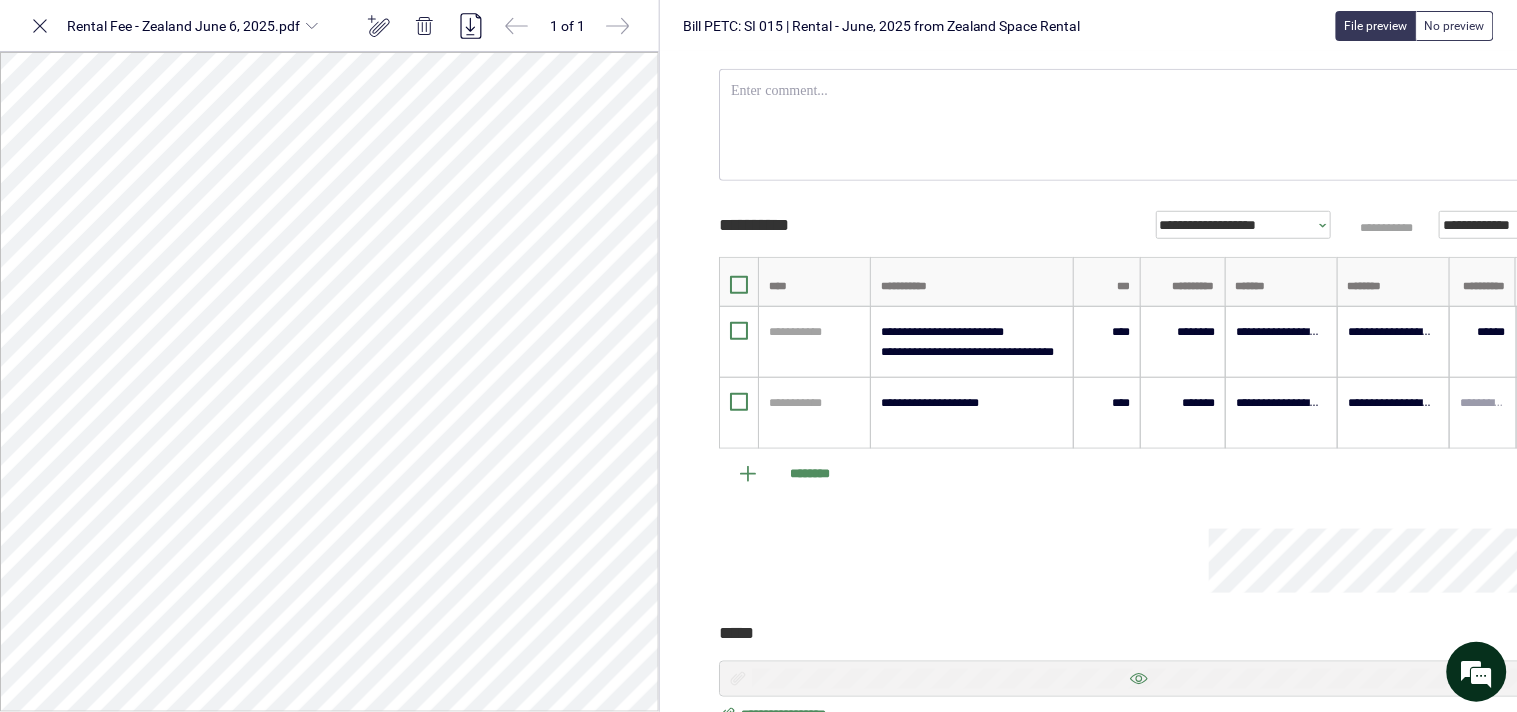 scroll, scrollTop: 73, scrollLeft: 0, axis: vertical 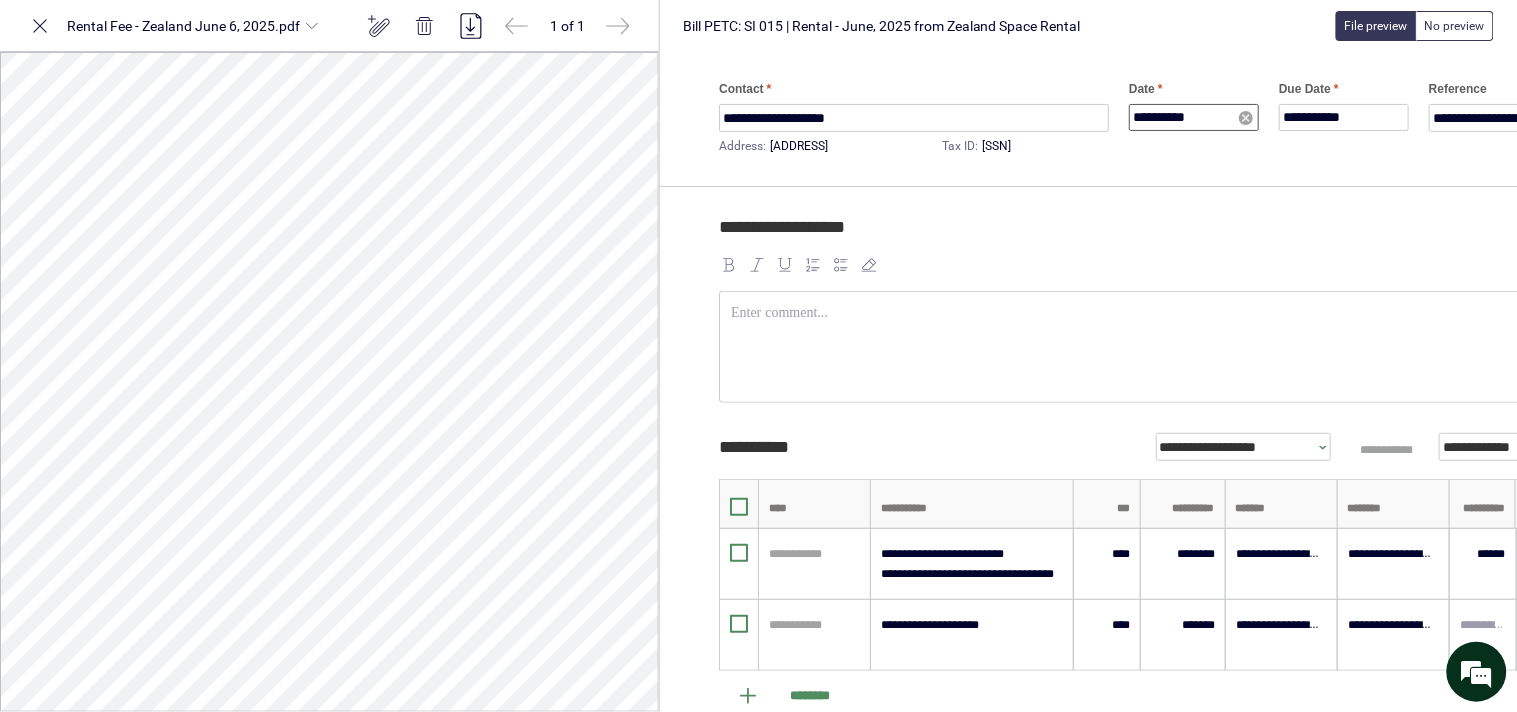 click on "**********" at bounding box center [1194, 117] 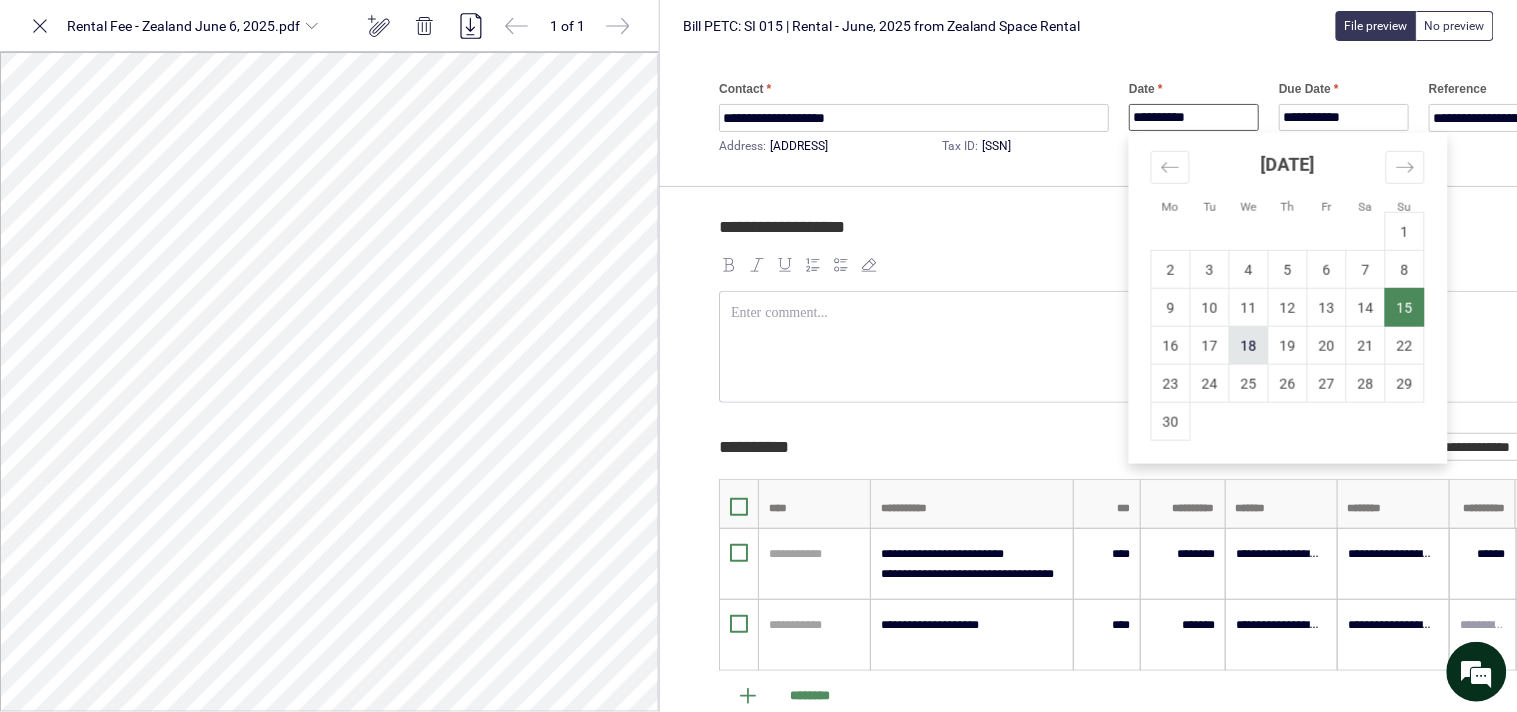click on "18" at bounding box center (1249, 345) 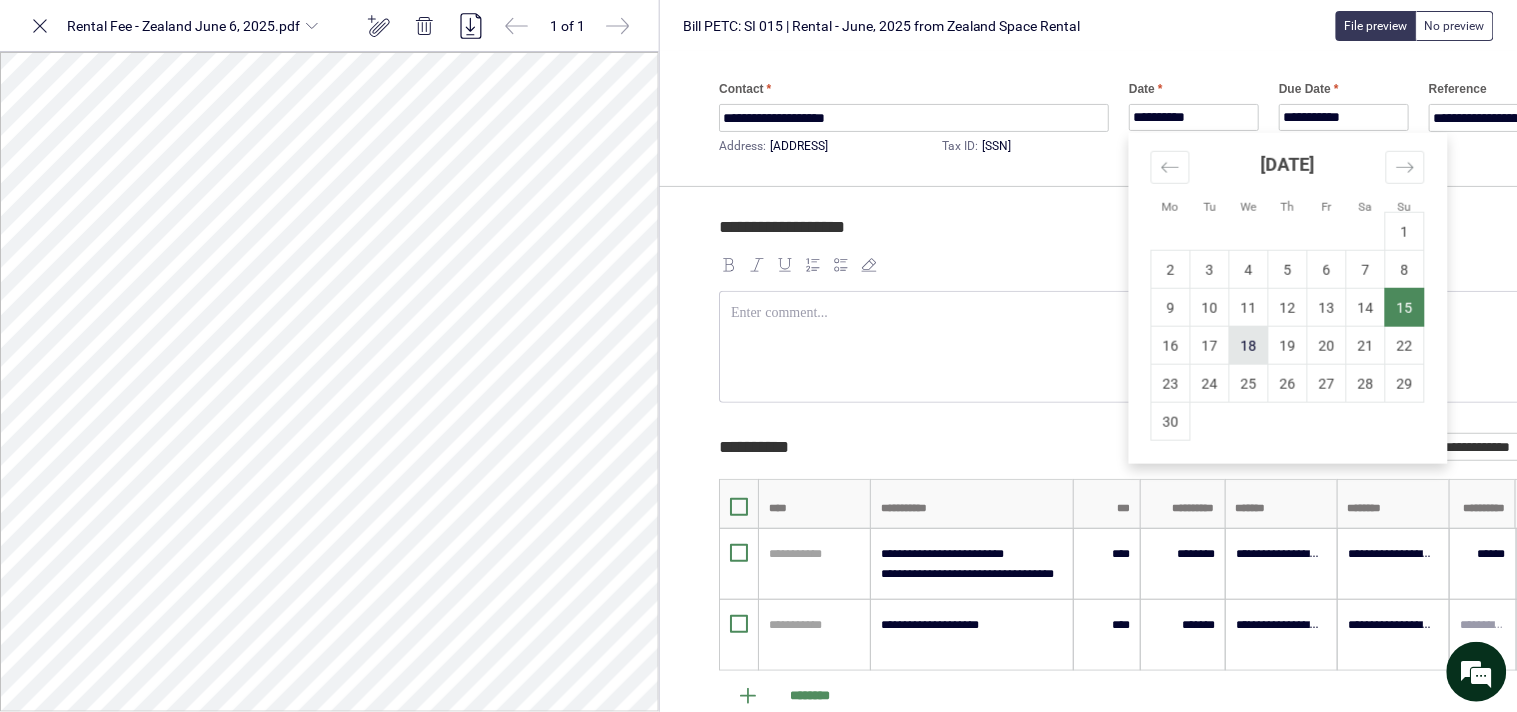 type on "**********" 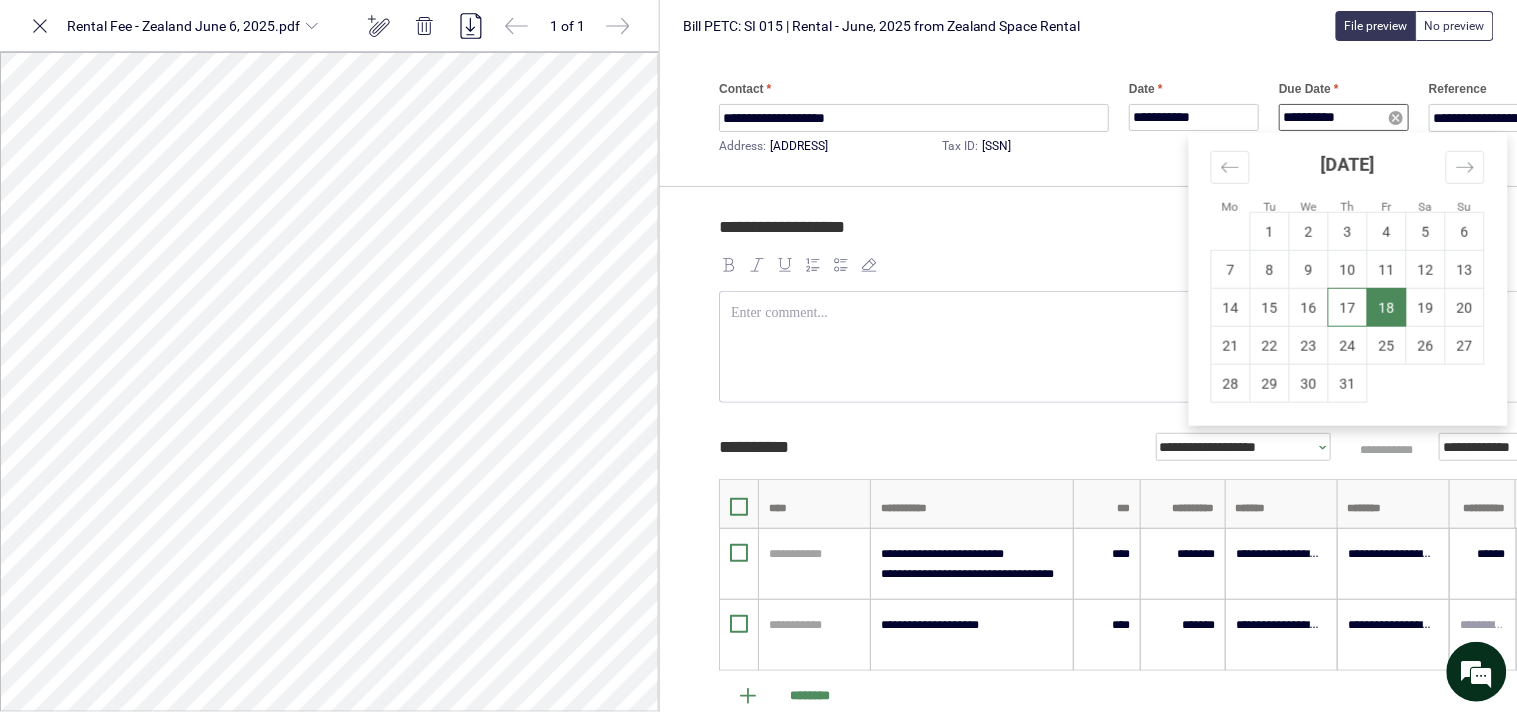 click on "**********" at bounding box center [1344, 117] 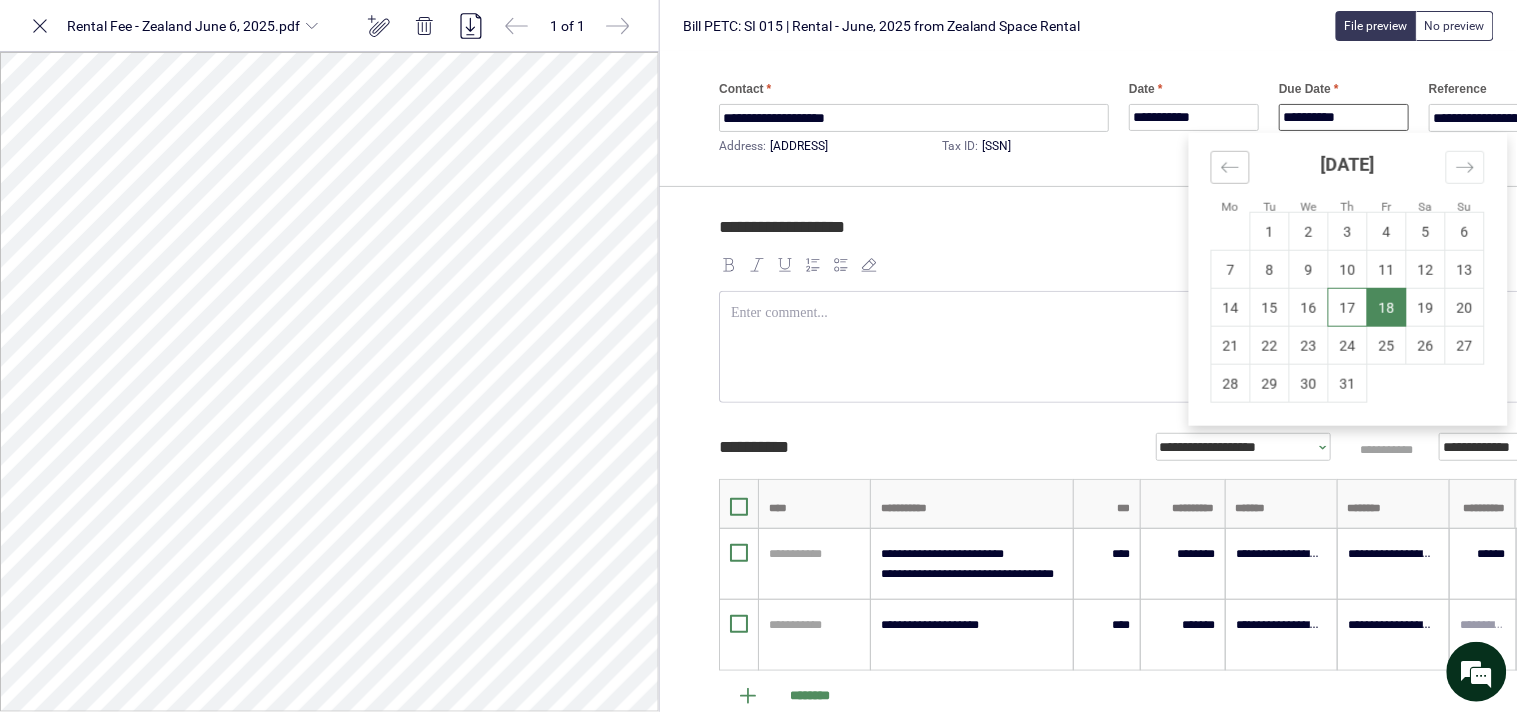 drag, startPoint x: 1227, startPoint y: 173, endPoint x: 1233, endPoint y: 156, distance: 18.027756 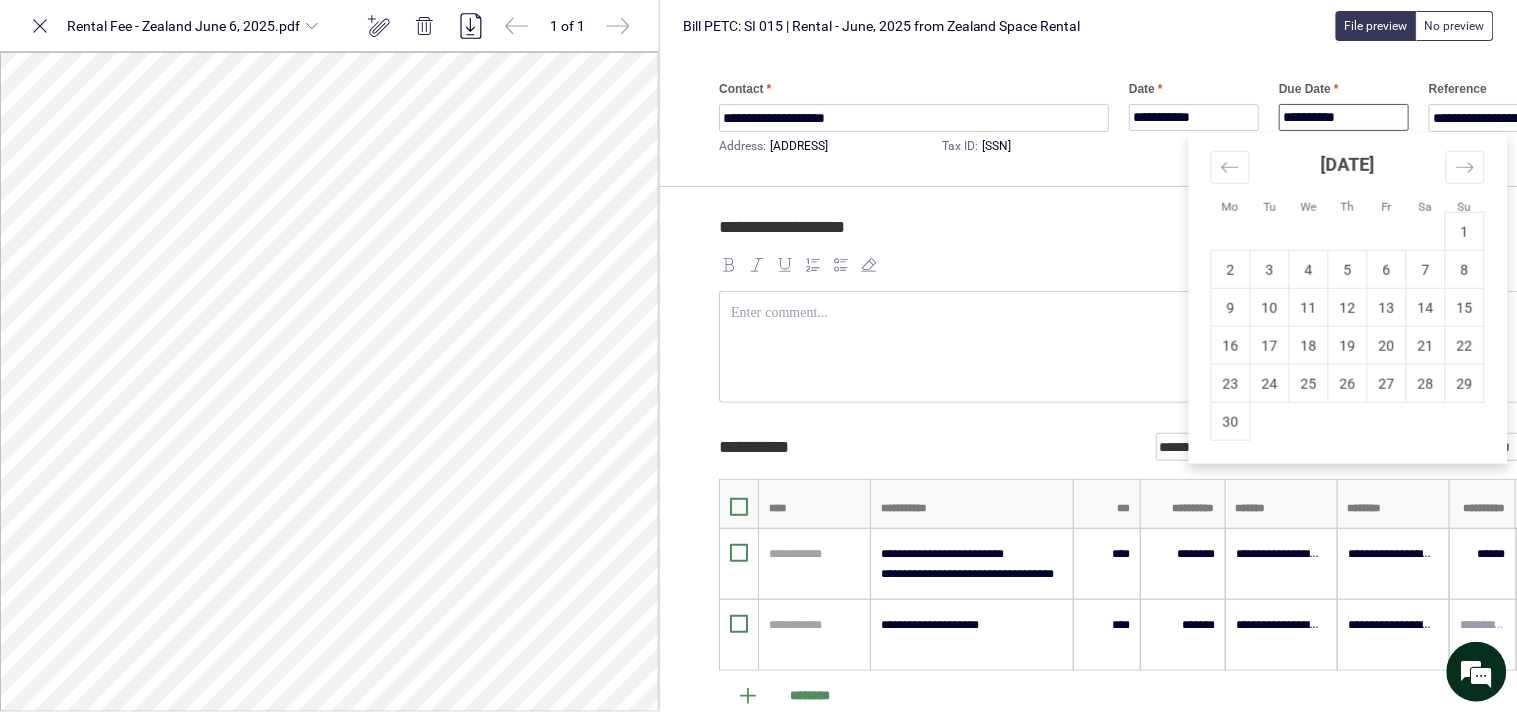 click on "18" at bounding box center [1309, 345] 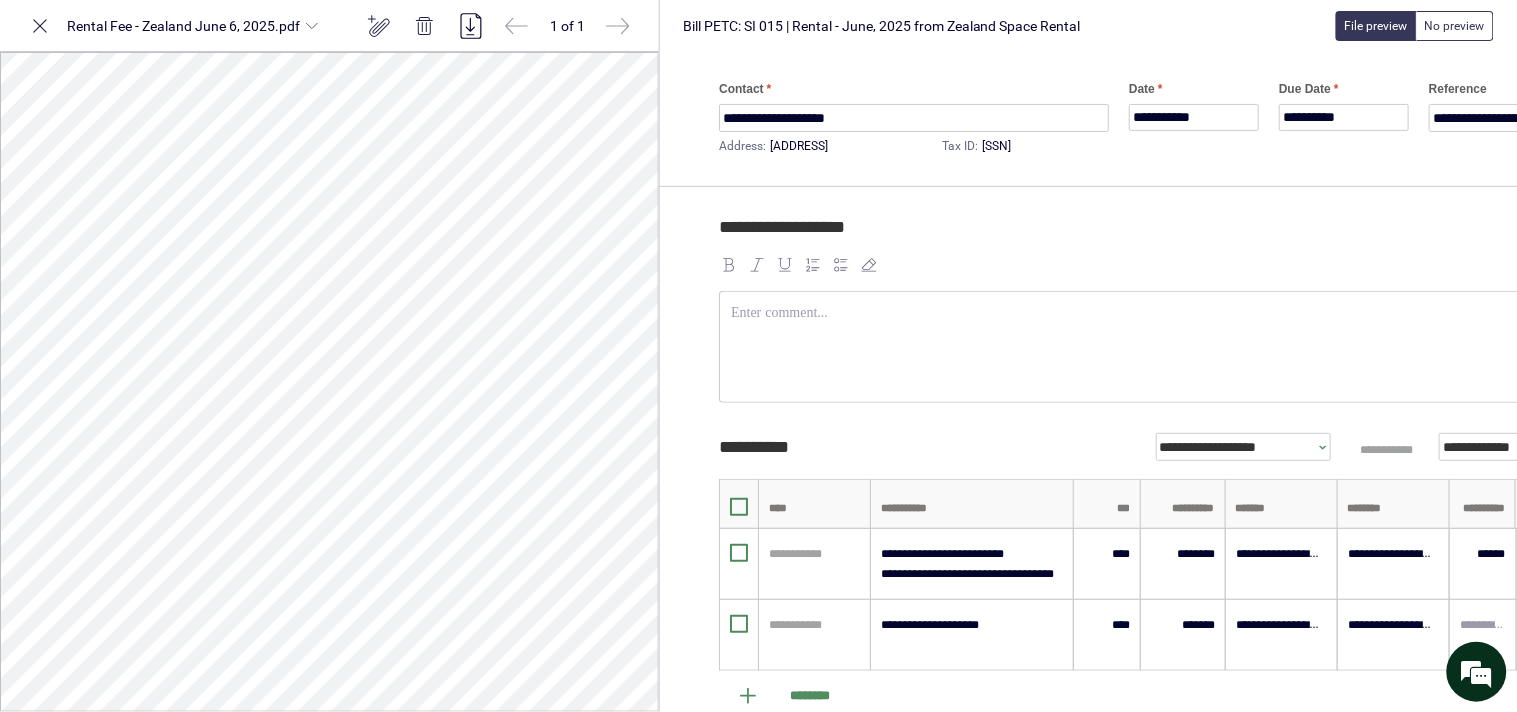 type on "**********" 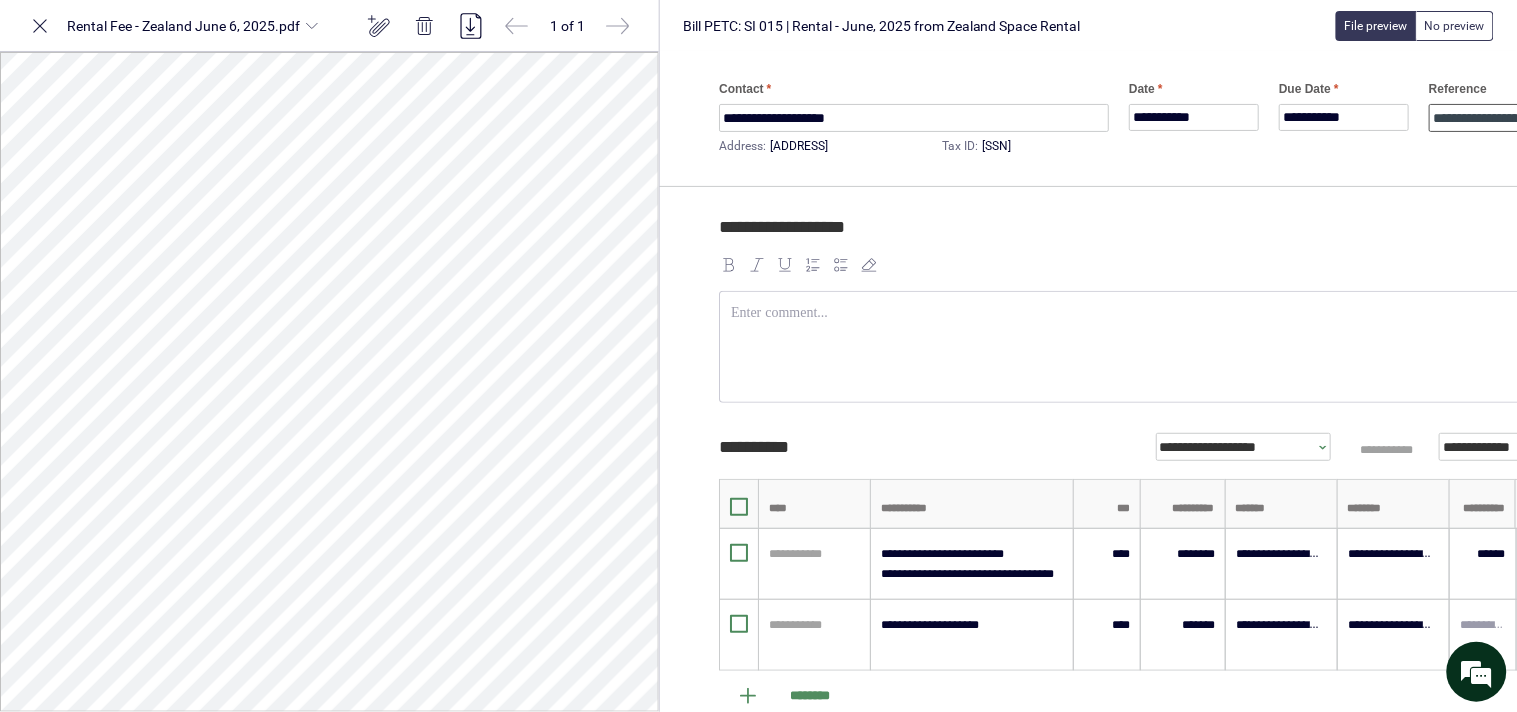 click on "**********" at bounding box center (1494, 118) 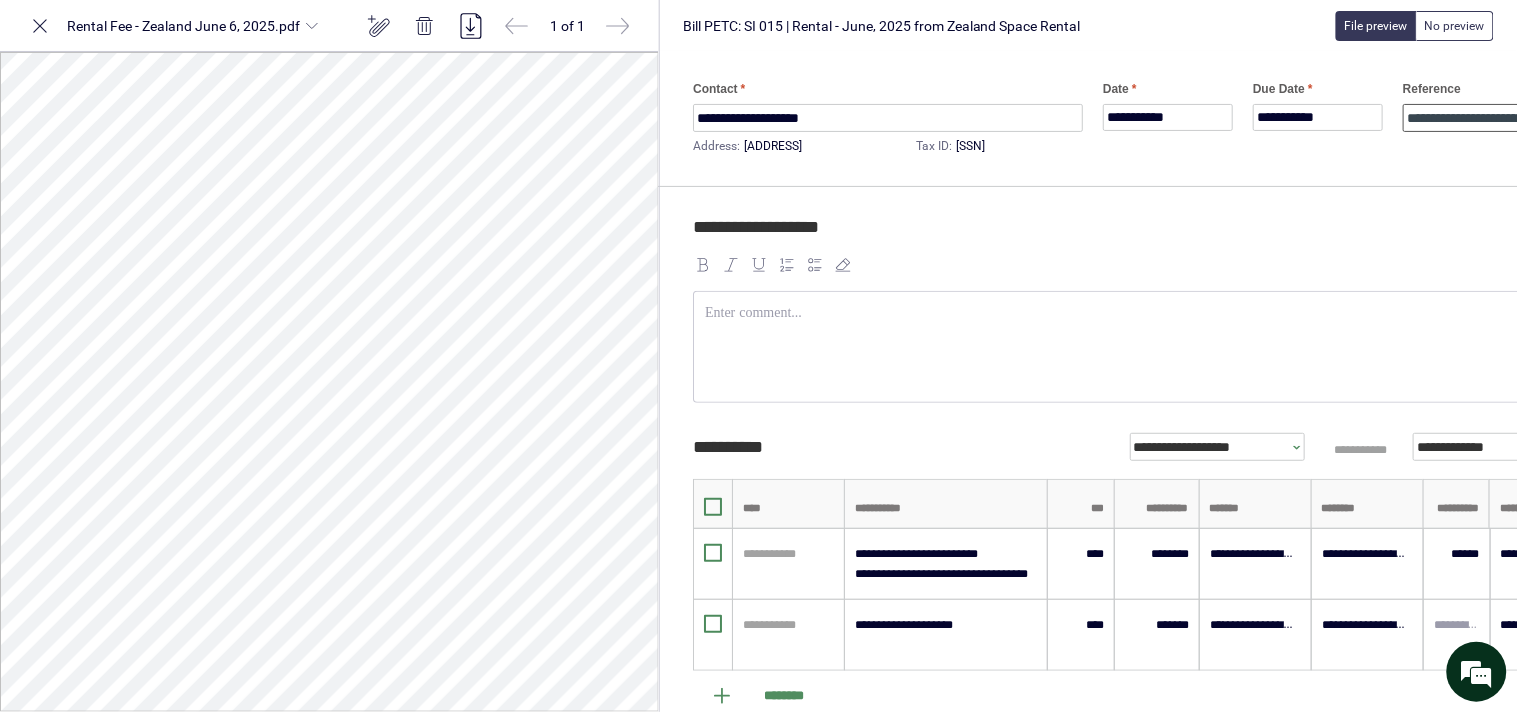 scroll, scrollTop: 73, scrollLeft: 44, axis: both 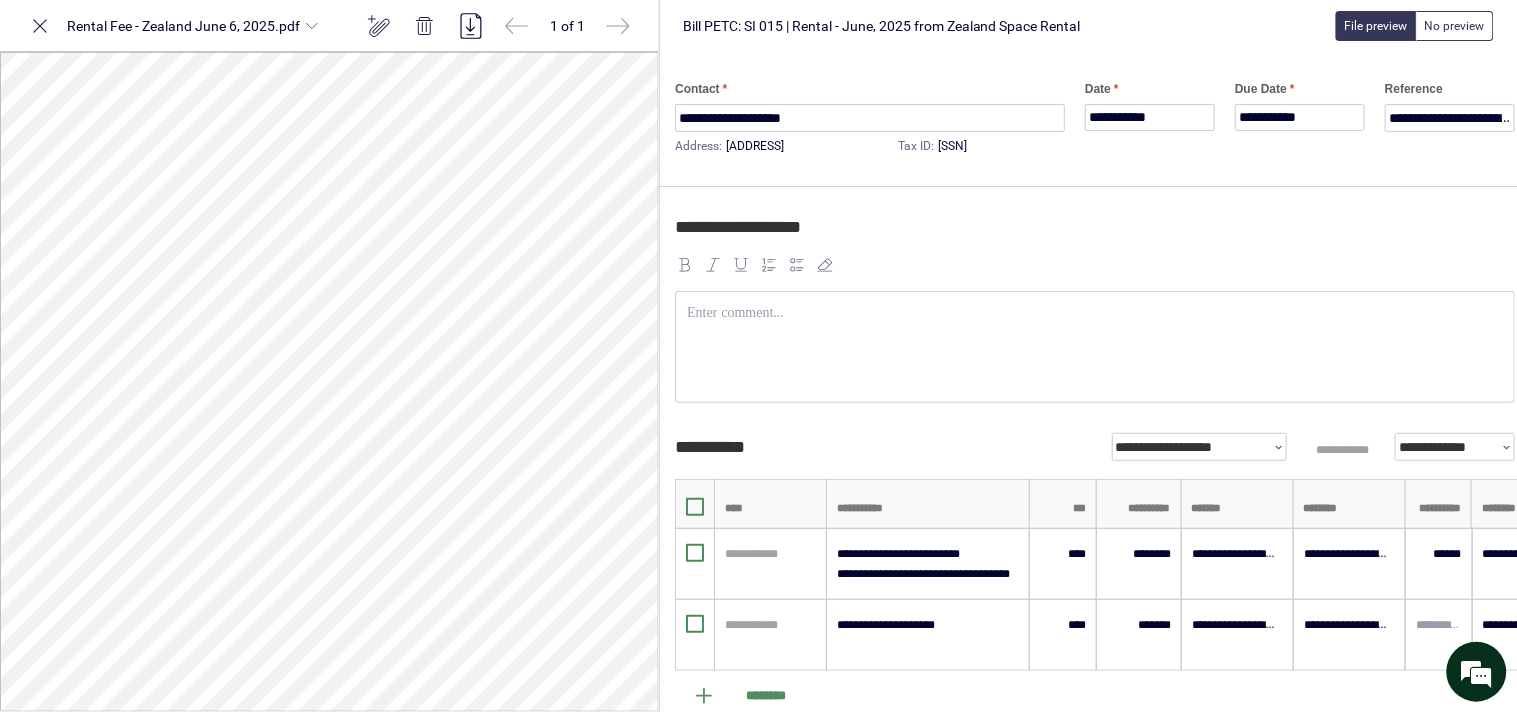click on "**********" at bounding box center [1300, 117] 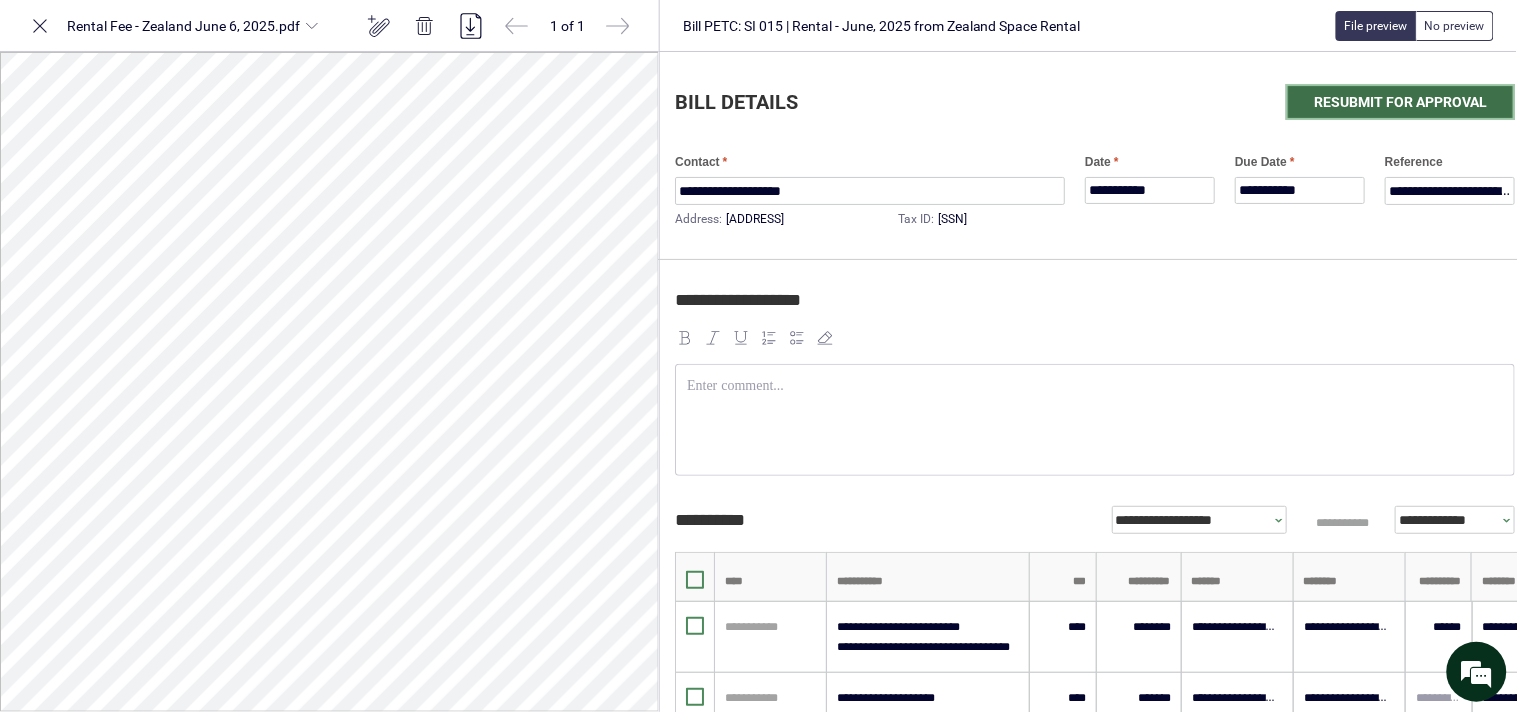 click on "Resubmit for approval" at bounding box center (1400, 102) 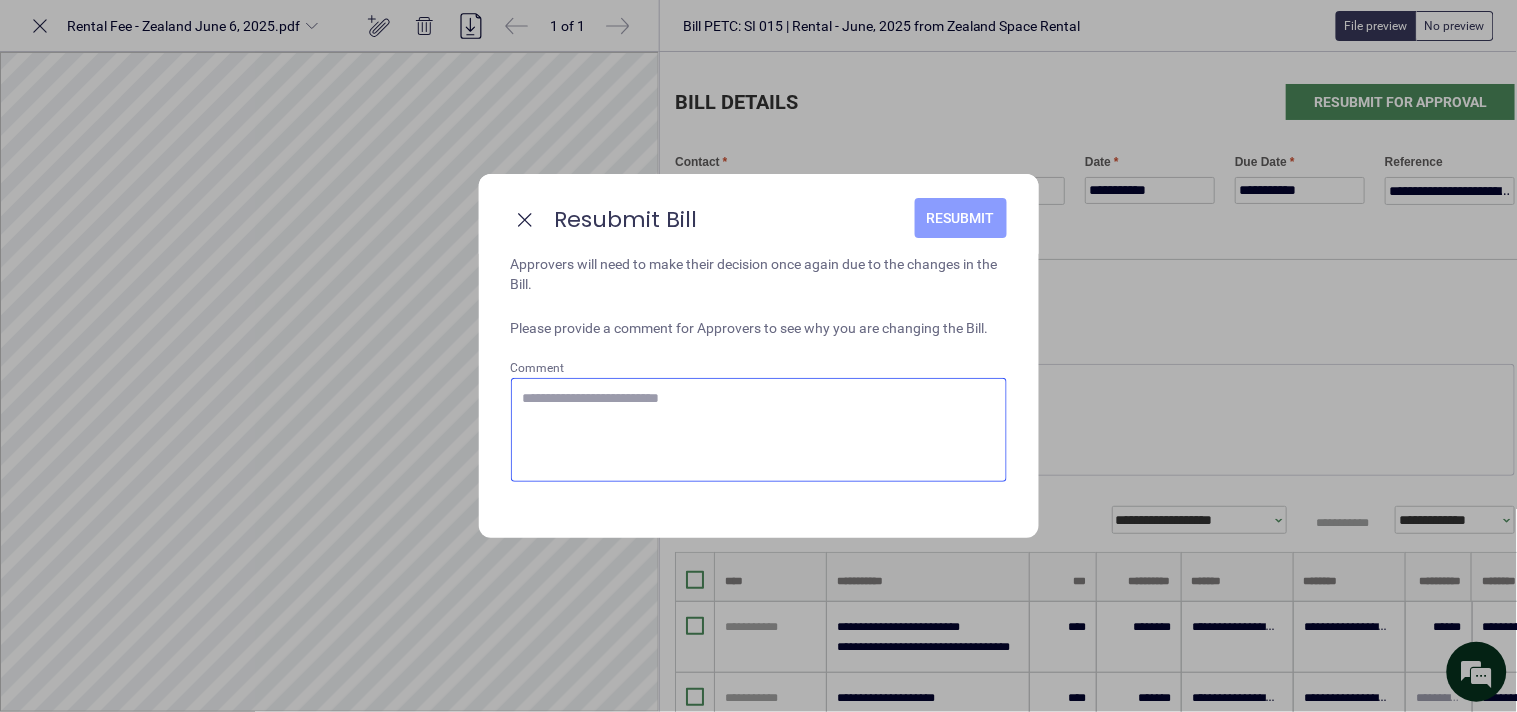 click on "Resubmit" at bounding box center (961, 218) 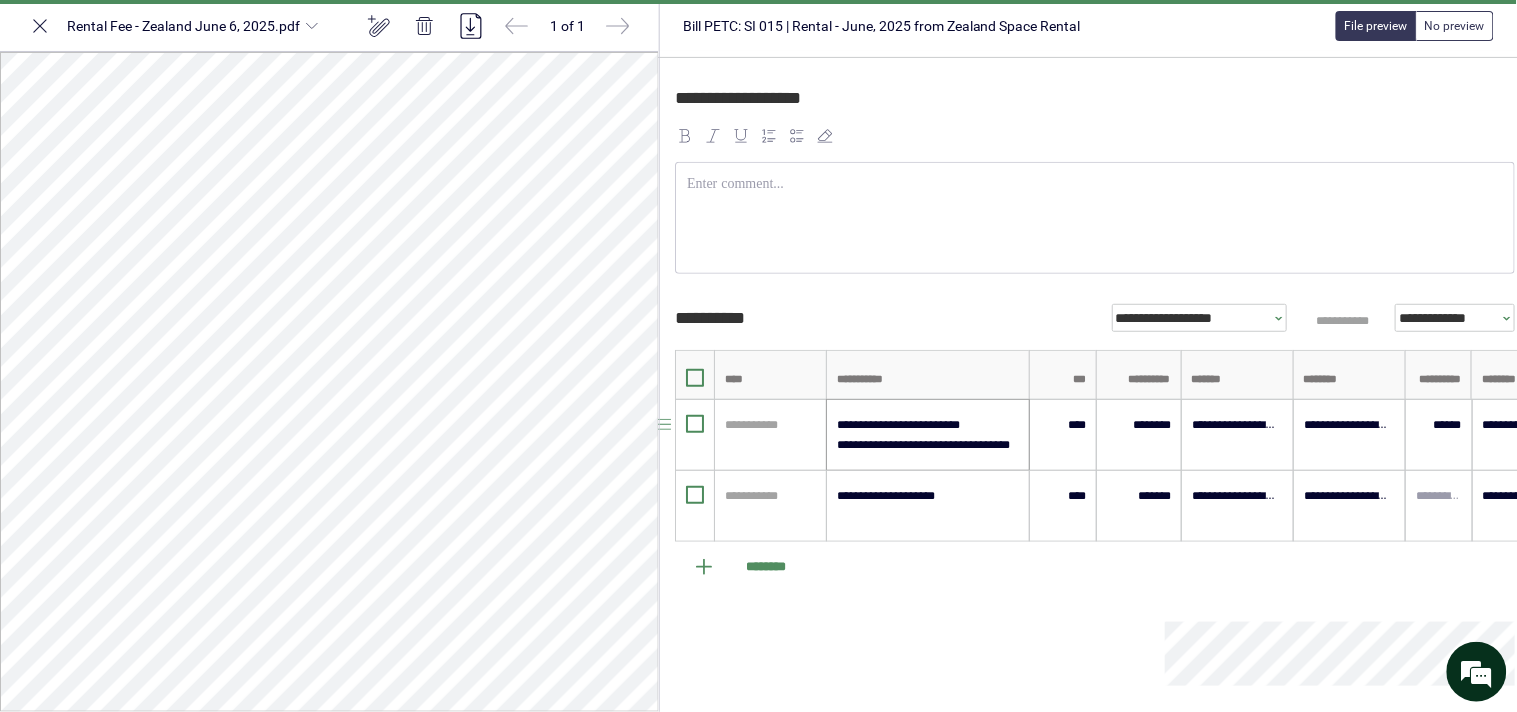 scroll, scrollTop: 414, scrollLeft: 44, axis: both 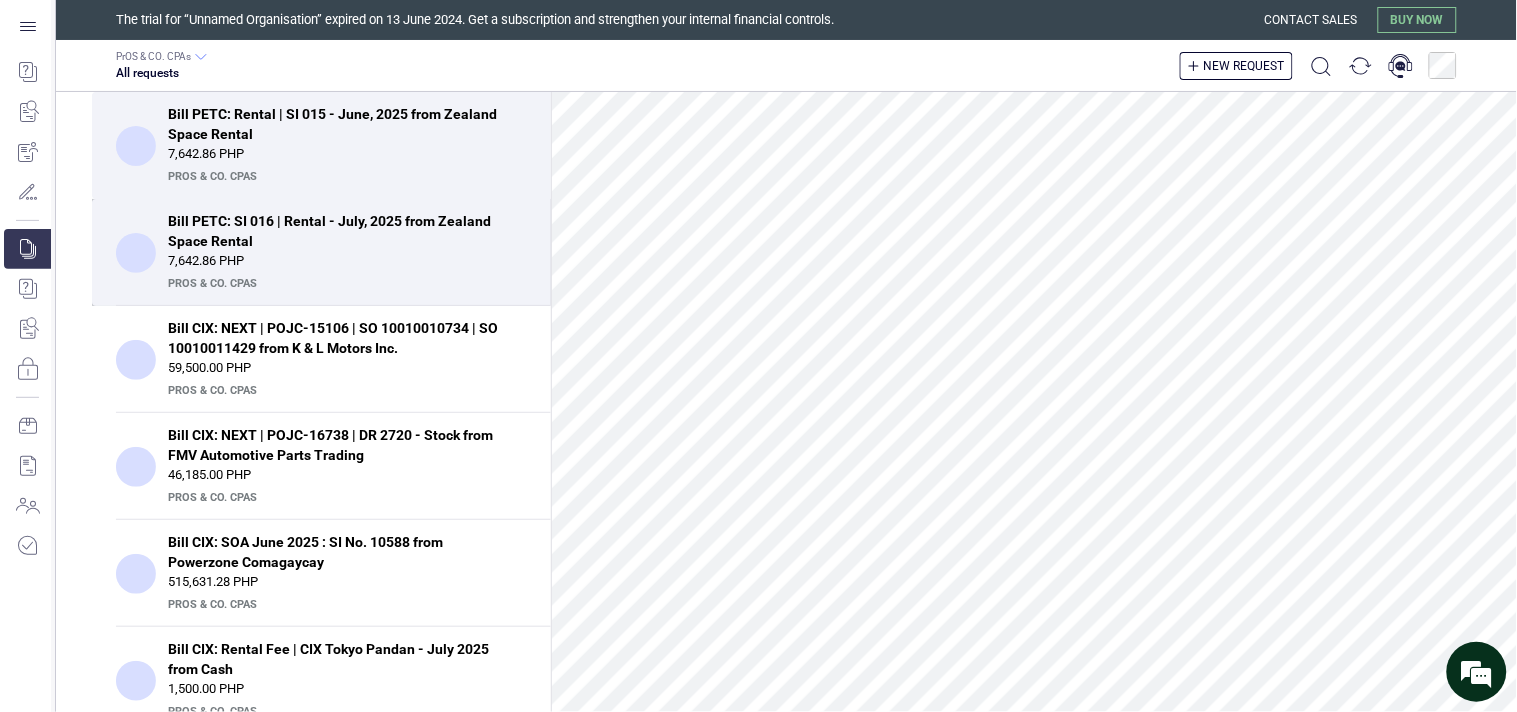 click on "Bill PETC: SI 016 | Rental - July, 2025 from Zealand Space Rental" at bounding box center [341, 231] 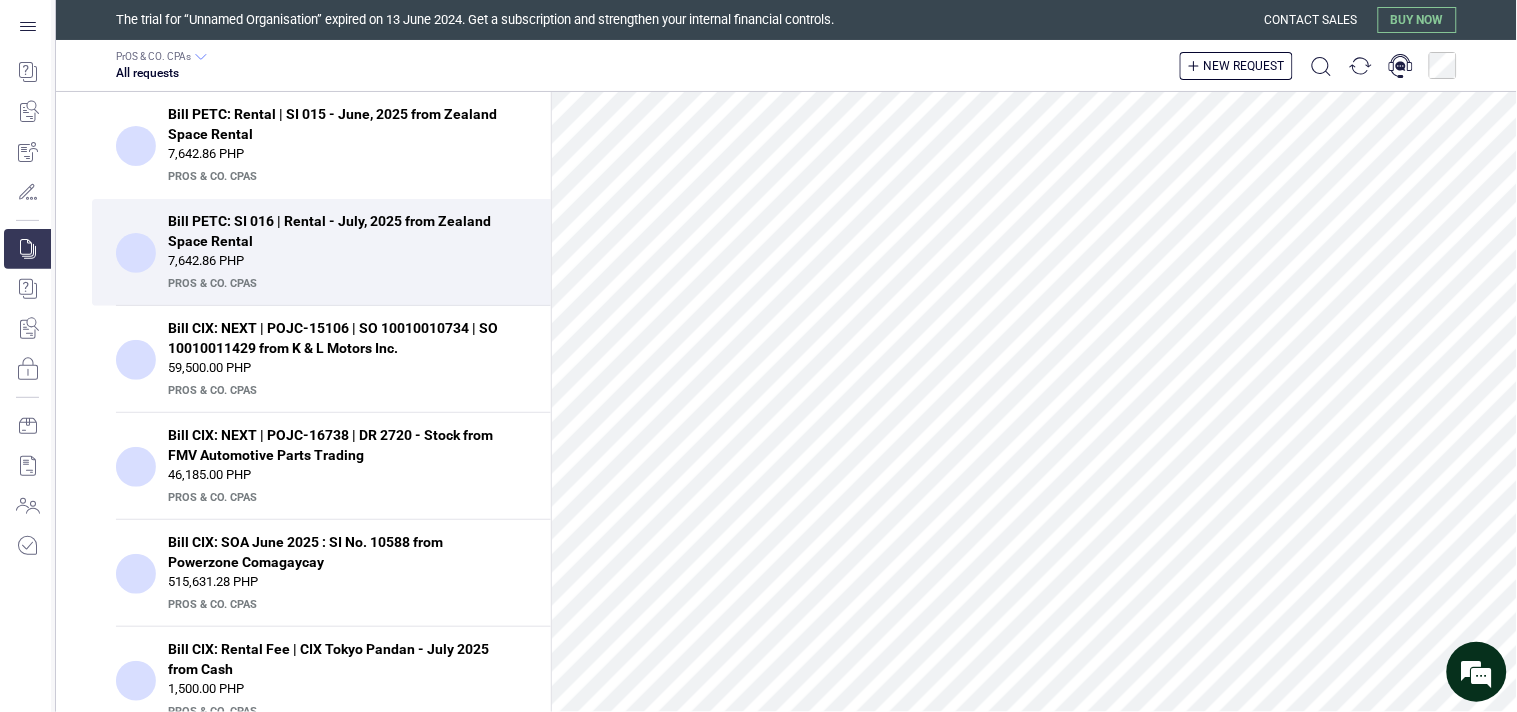 scroll, scrollTop: 0, scrollLeft: 0, axis: both 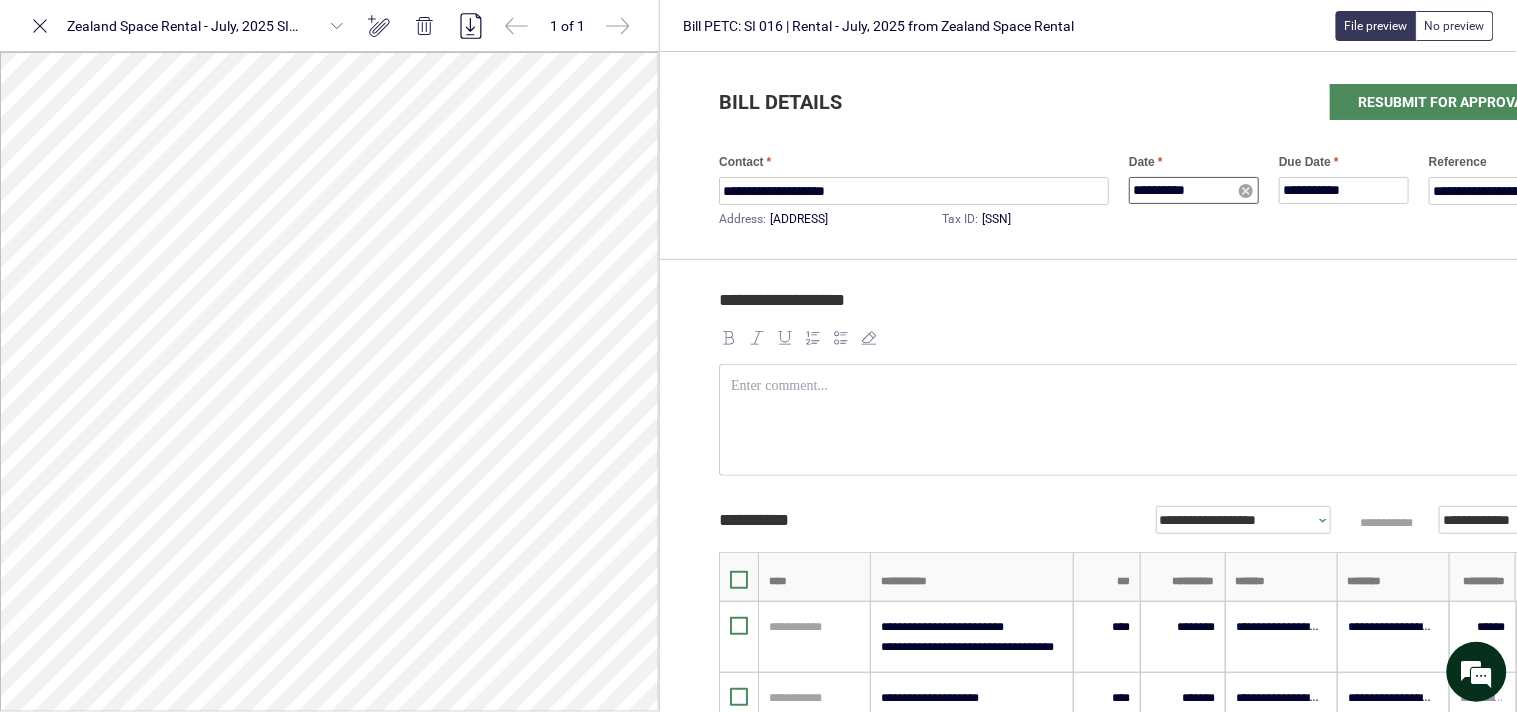 click on "**********" at bounding box center [1194, 190] 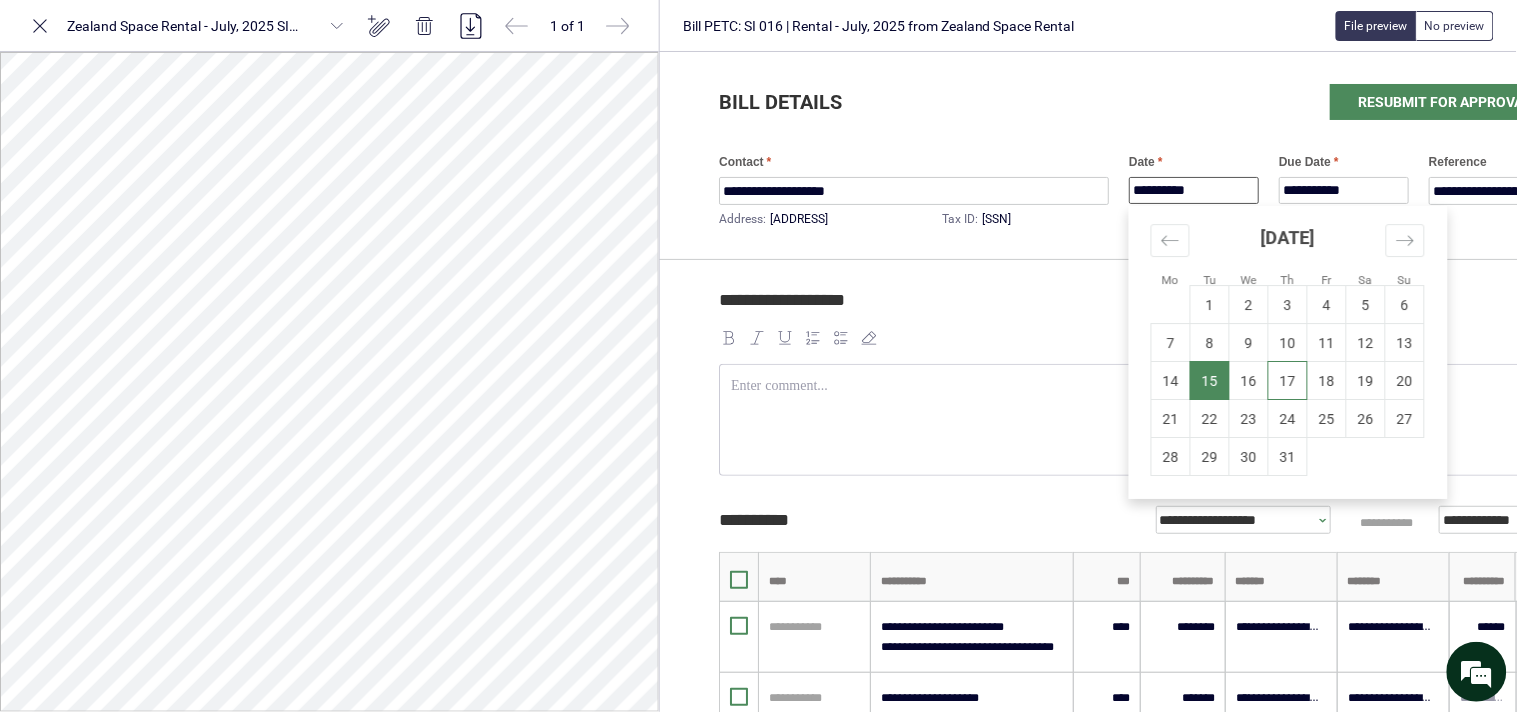 click on "16" at bounding box center (1249, 381) 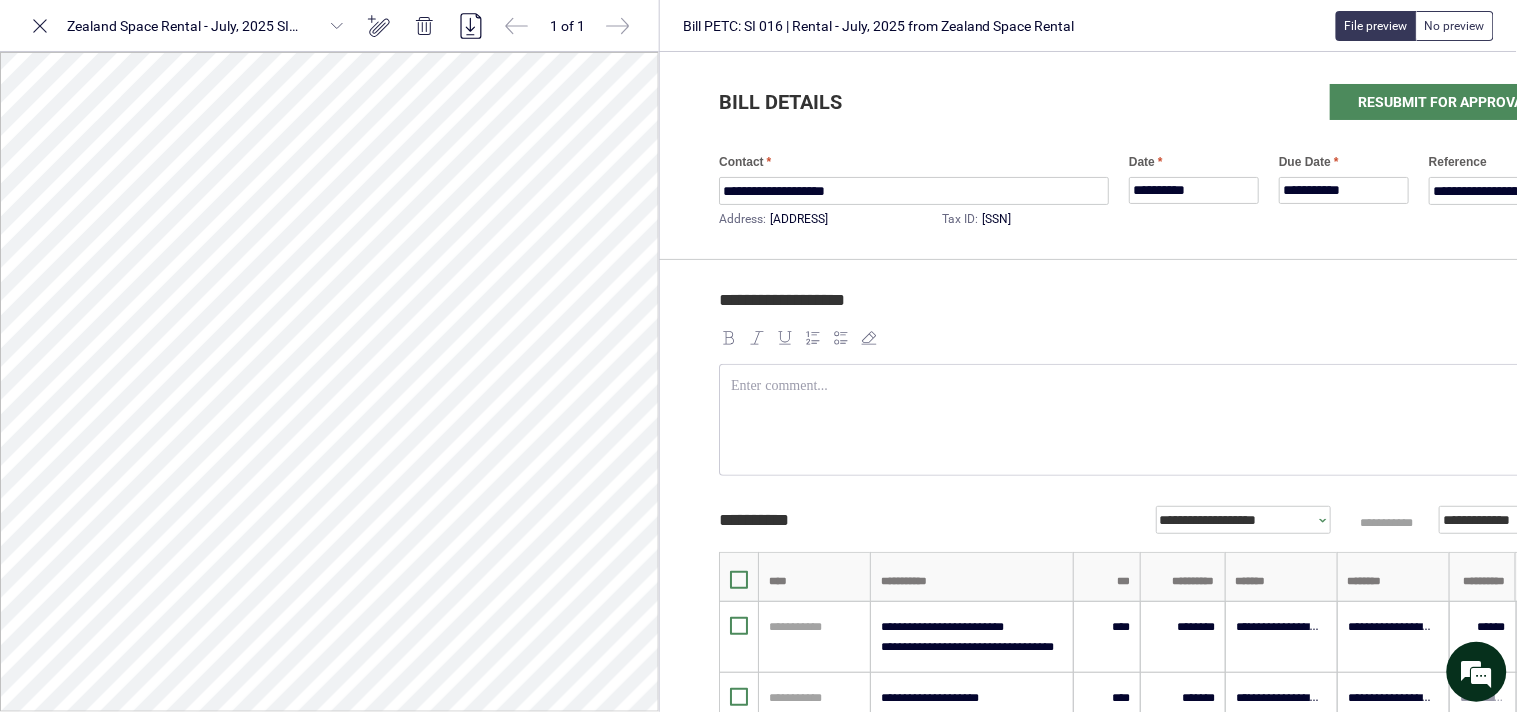 type on "**********" 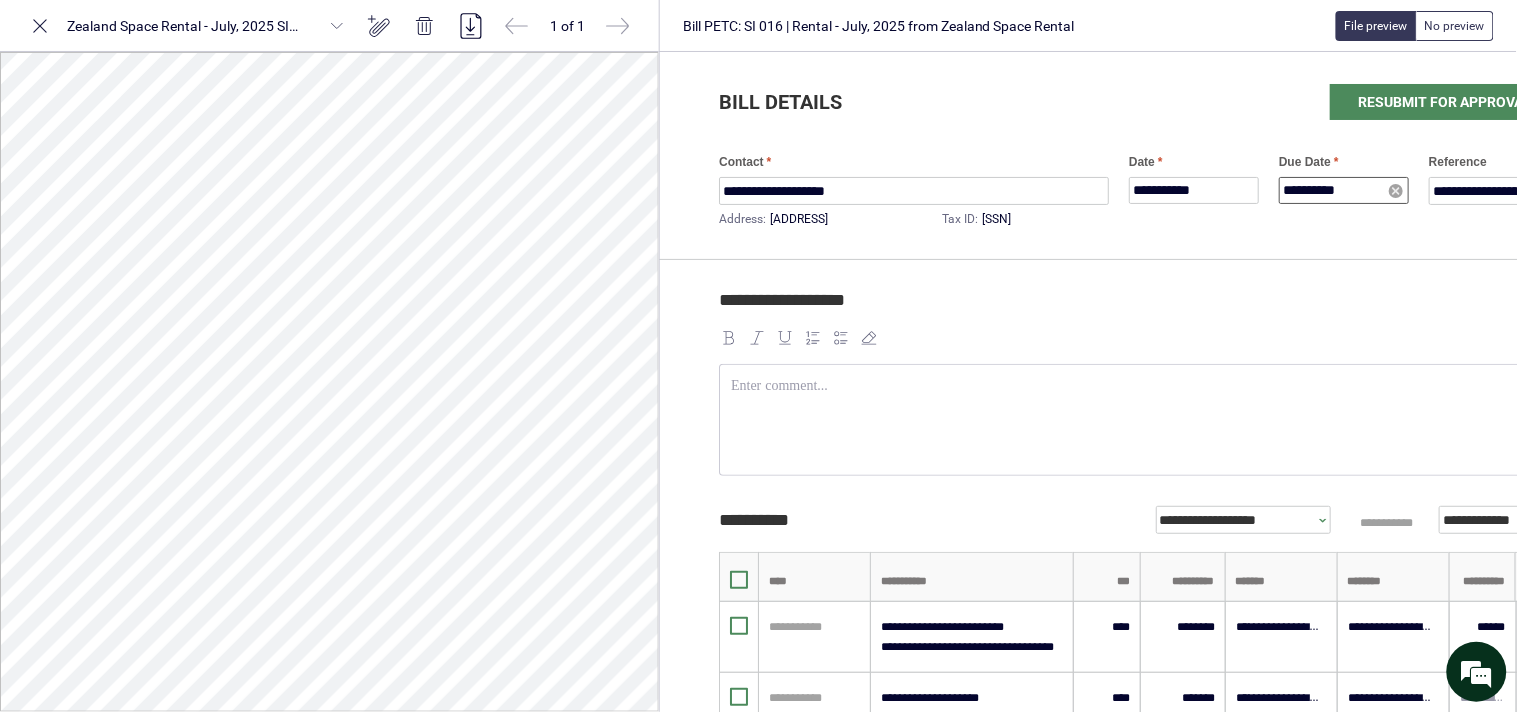 click on "**********" at bounding box center [1344, 190] 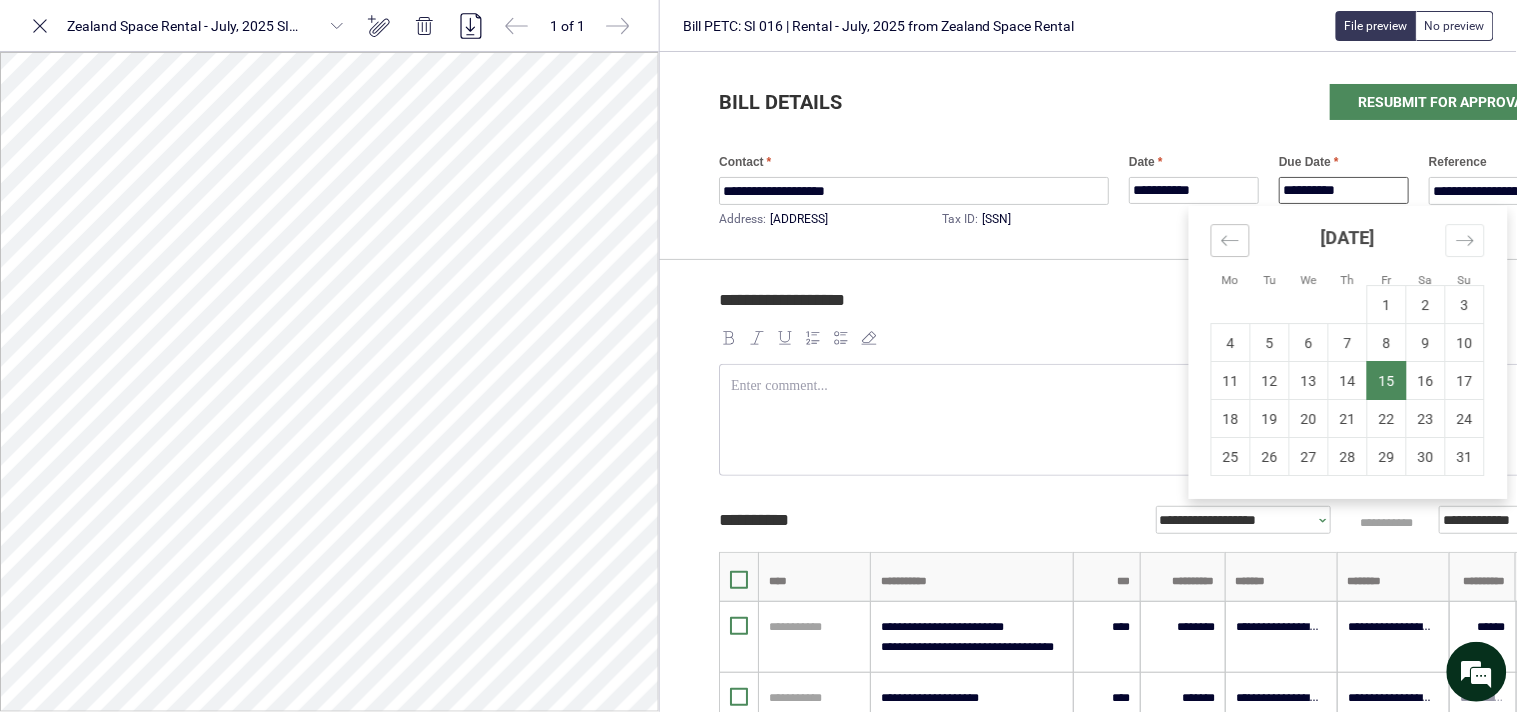 click at bounding box center [1230, 240] 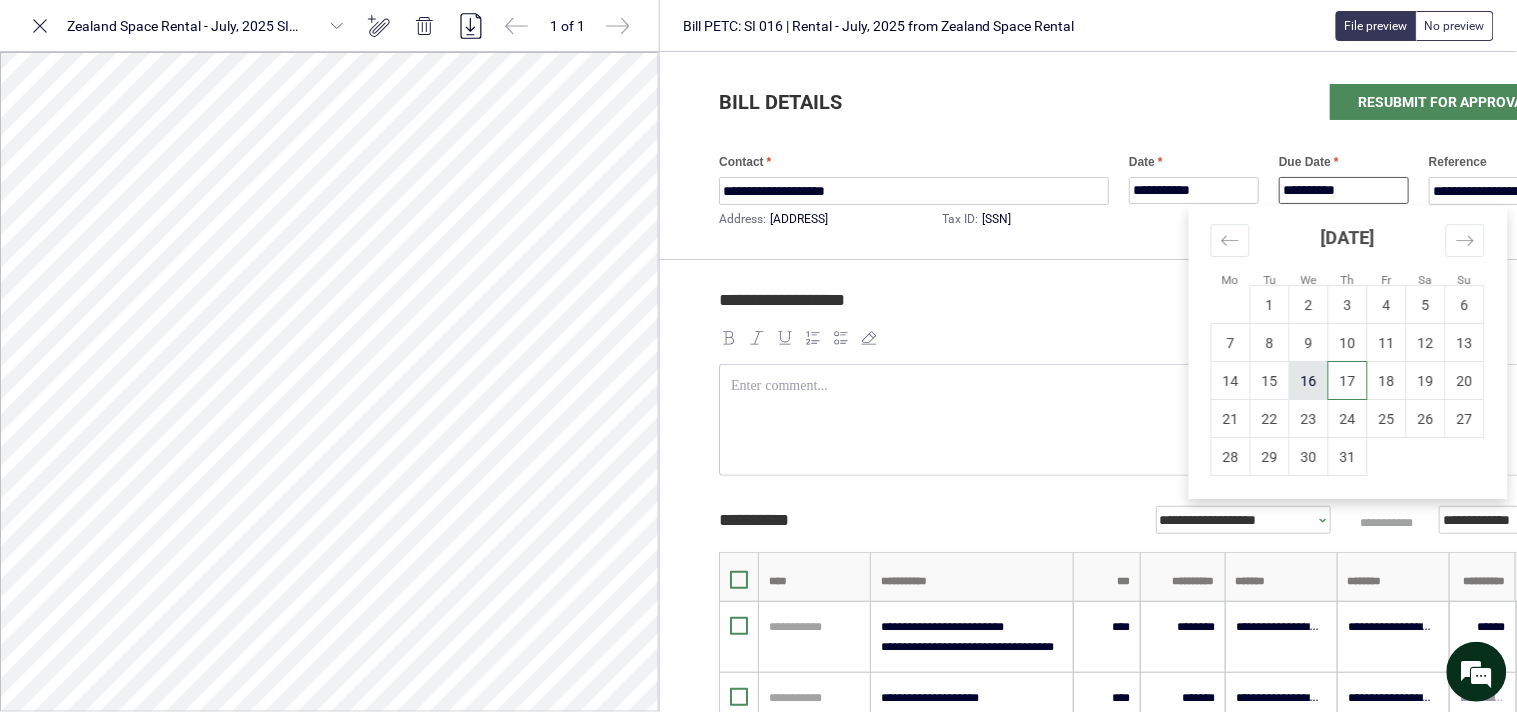 click on "16" at bounding box center (1309, 381) 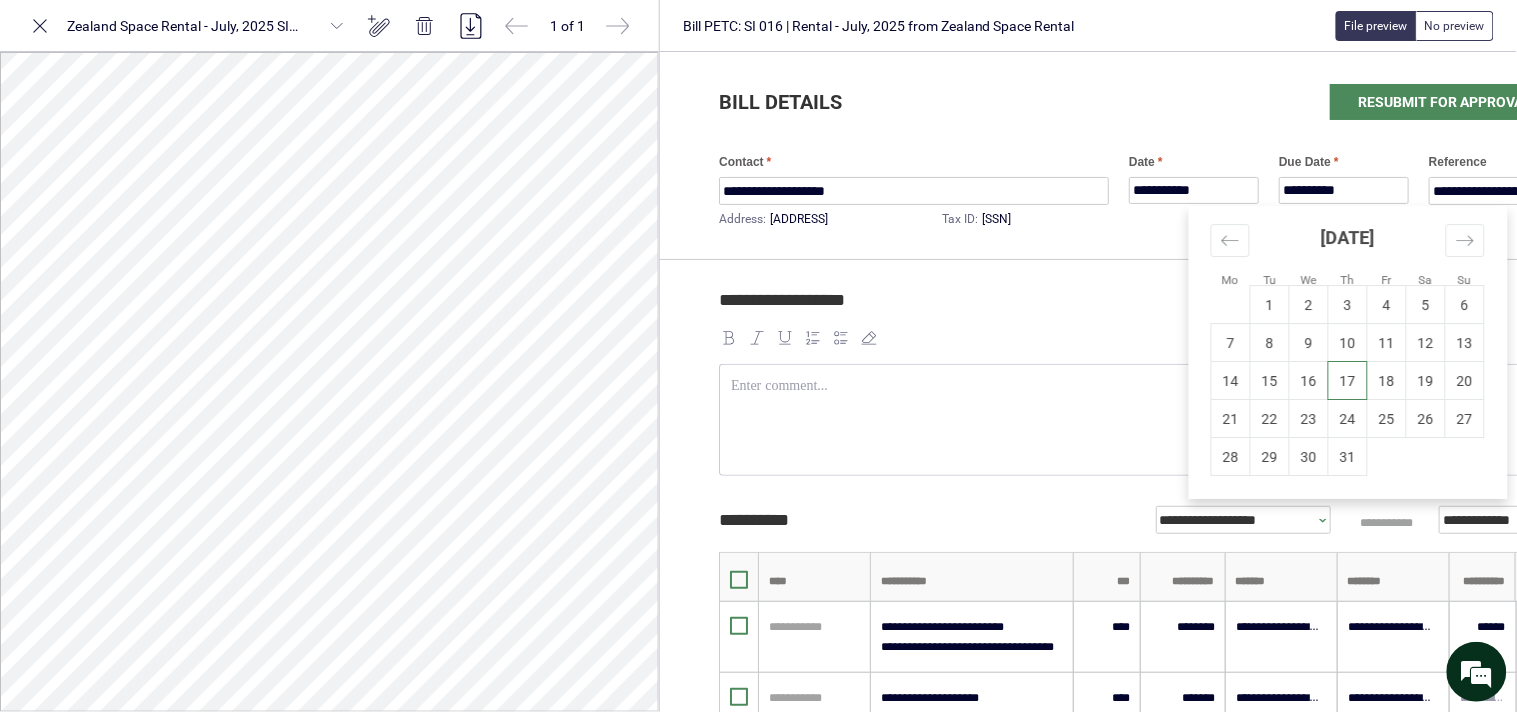 type on "**********" 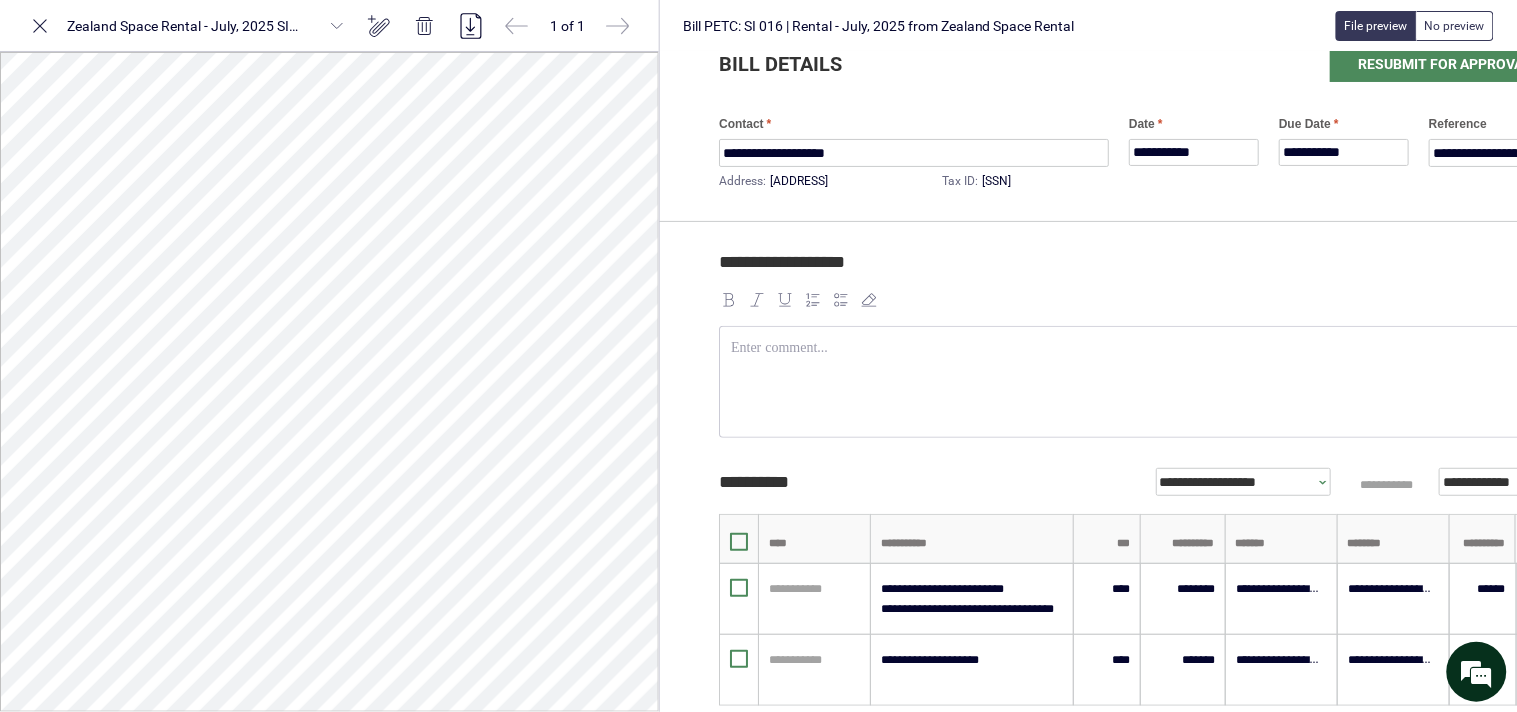scroll, scrollTop: 0, scrollLeft: 0, axis: both 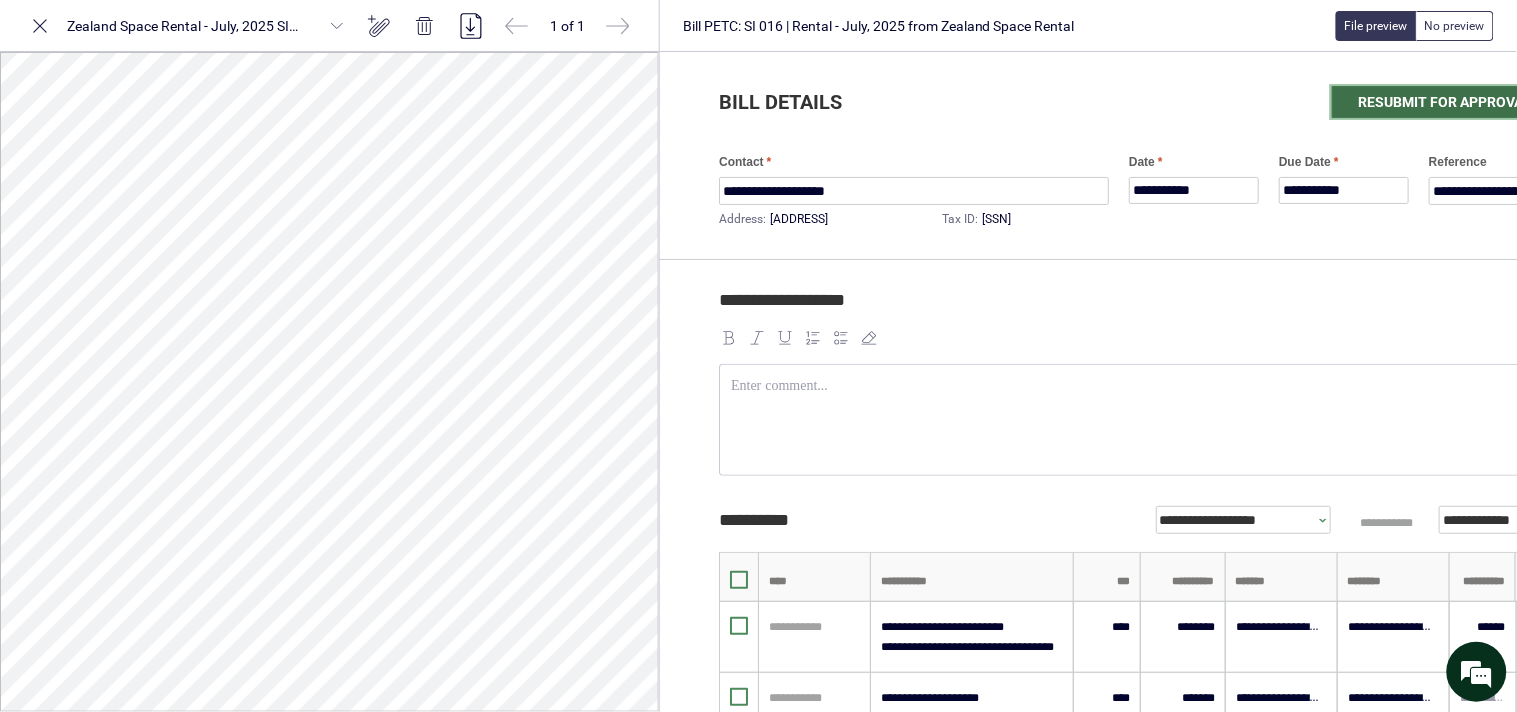 click on "Resubmit for approval" at bounding box center (1444, 102) 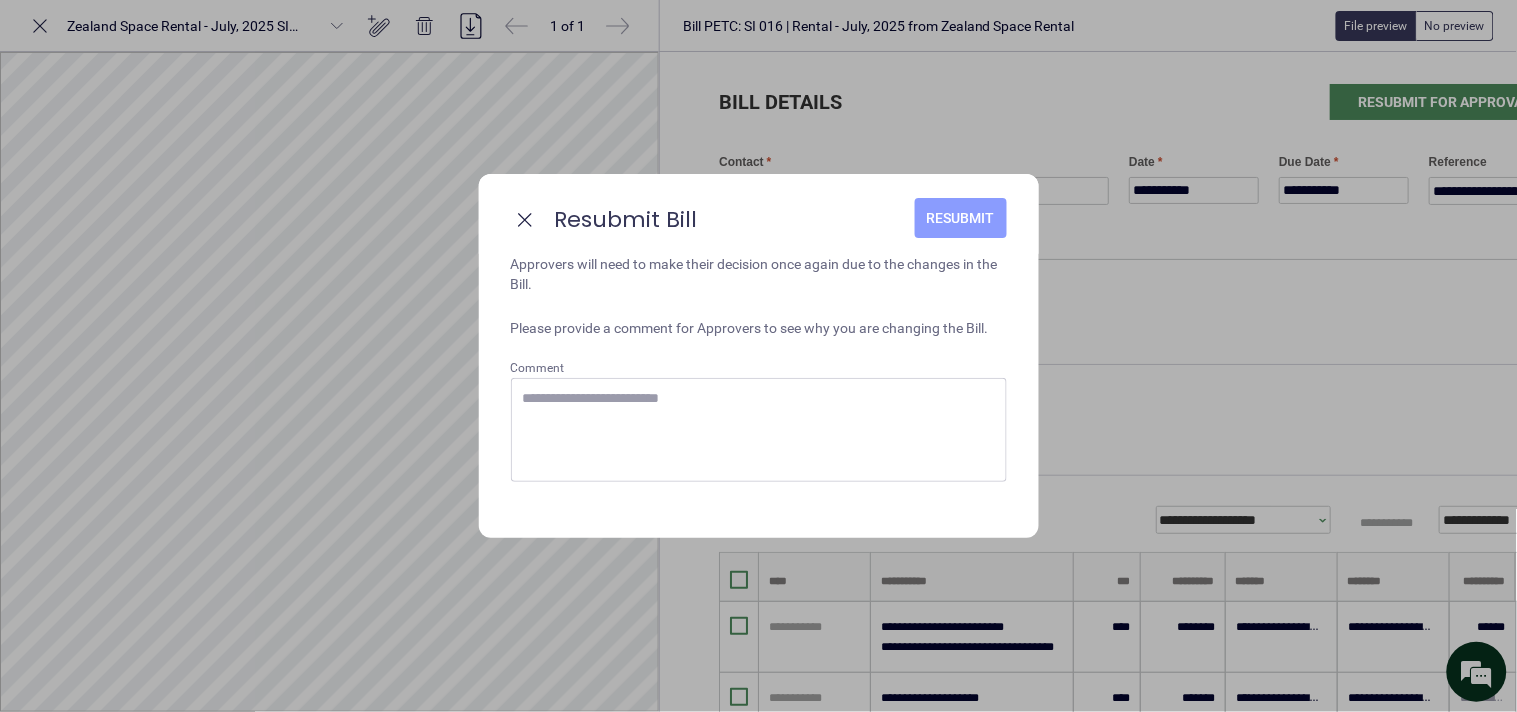 click on "Resubmit" at bounding box center (961, 218) 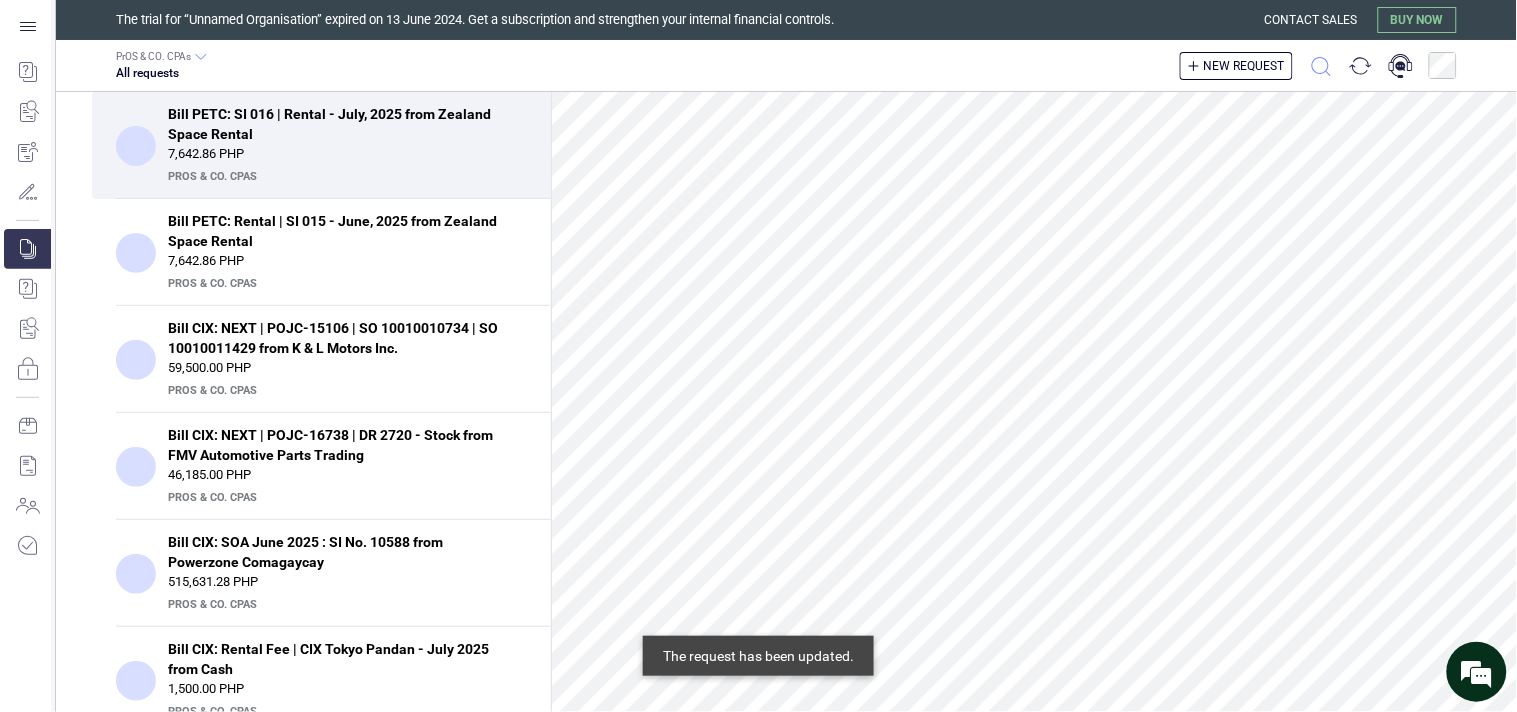 click 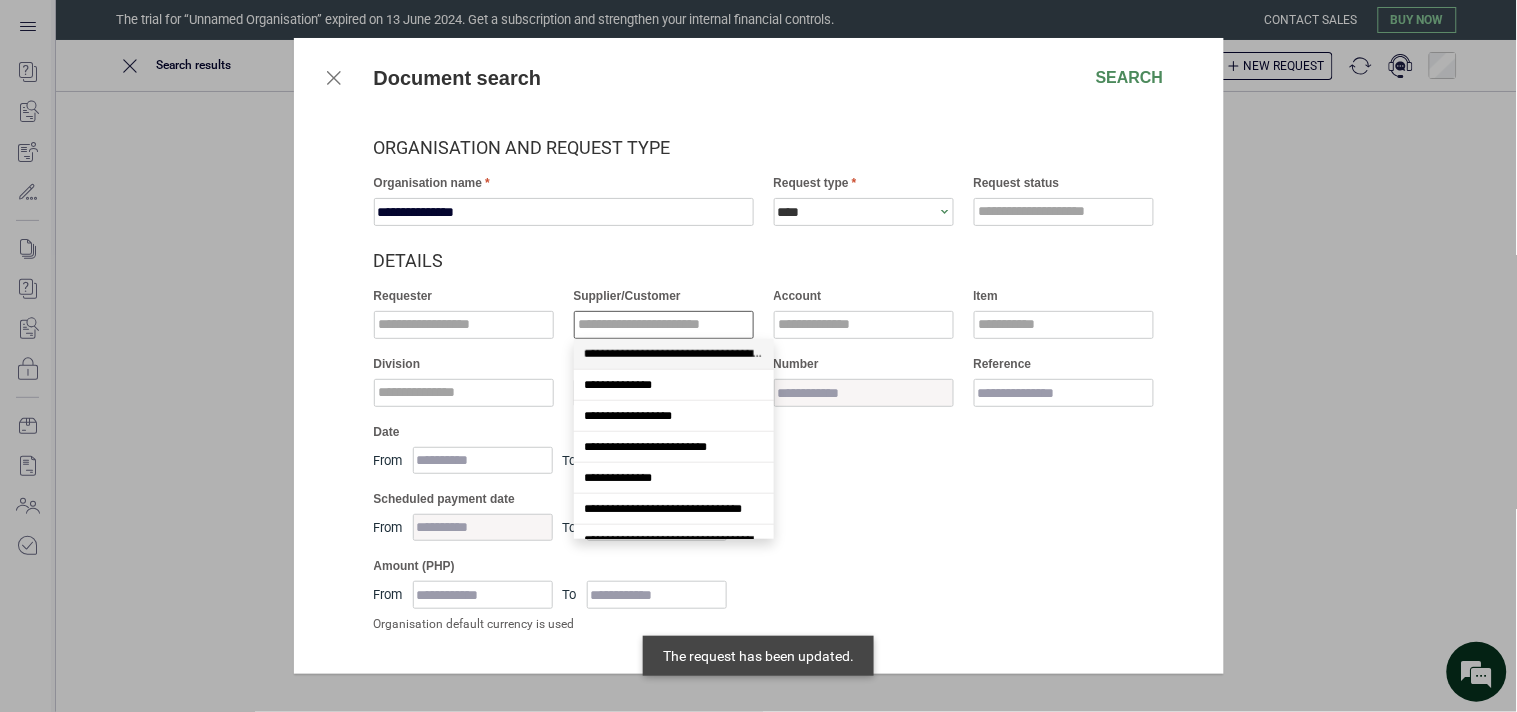 click at bounding box center (664, 325) 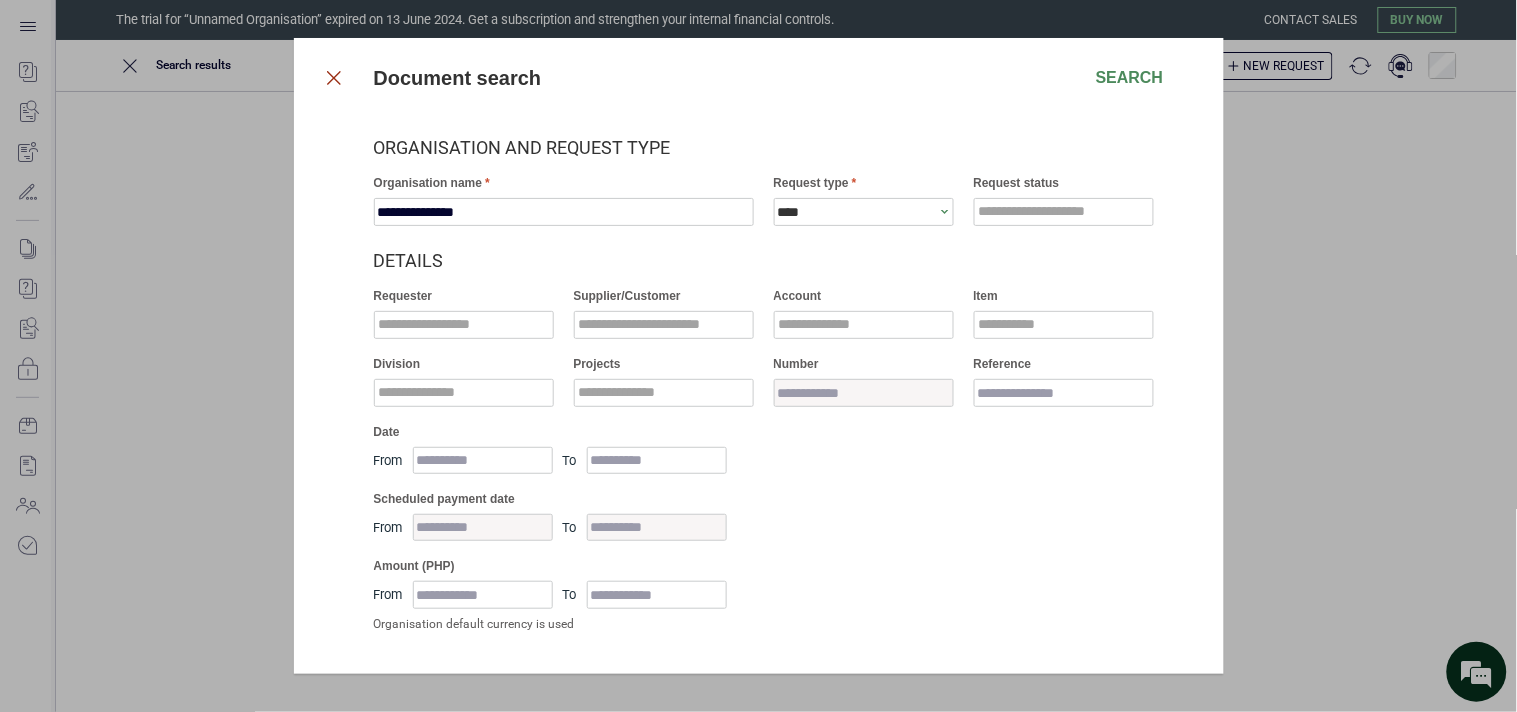 click 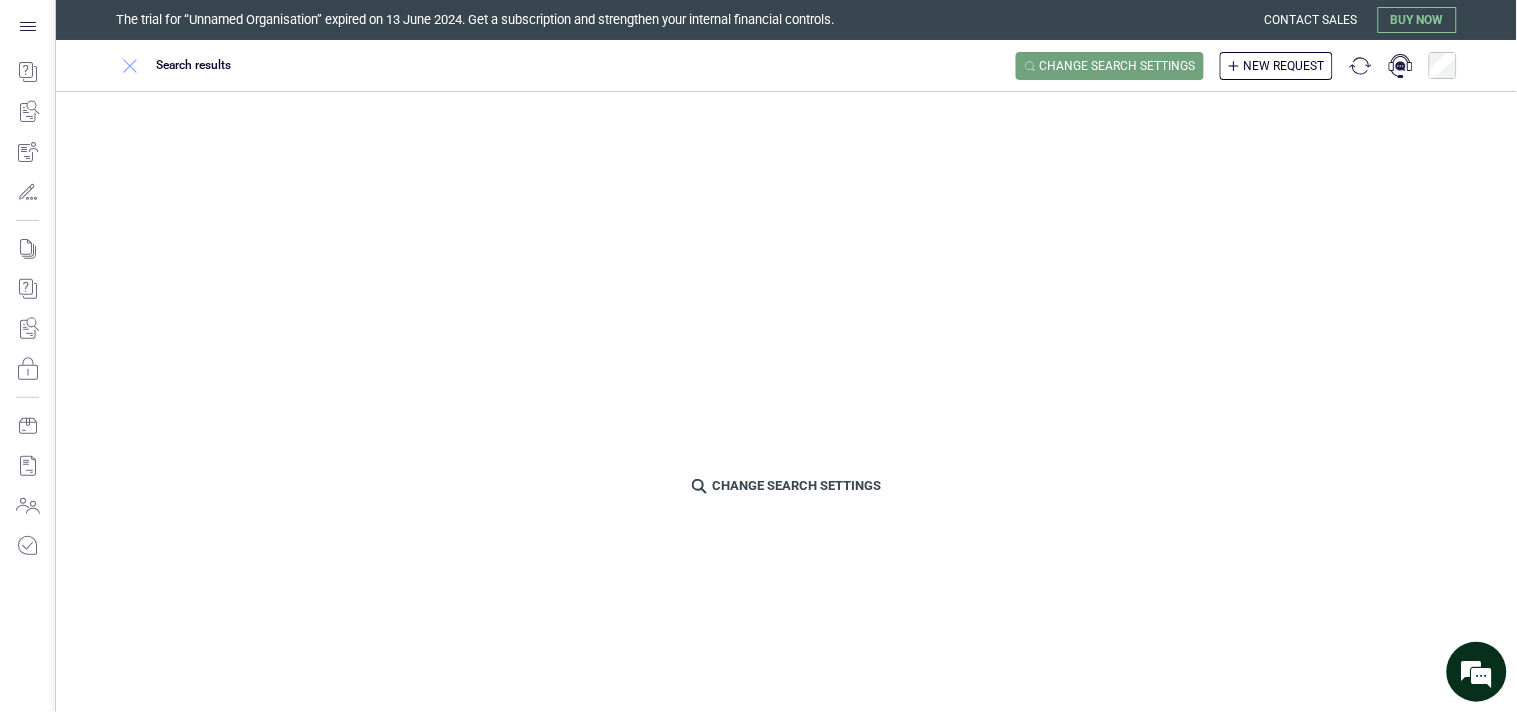 click 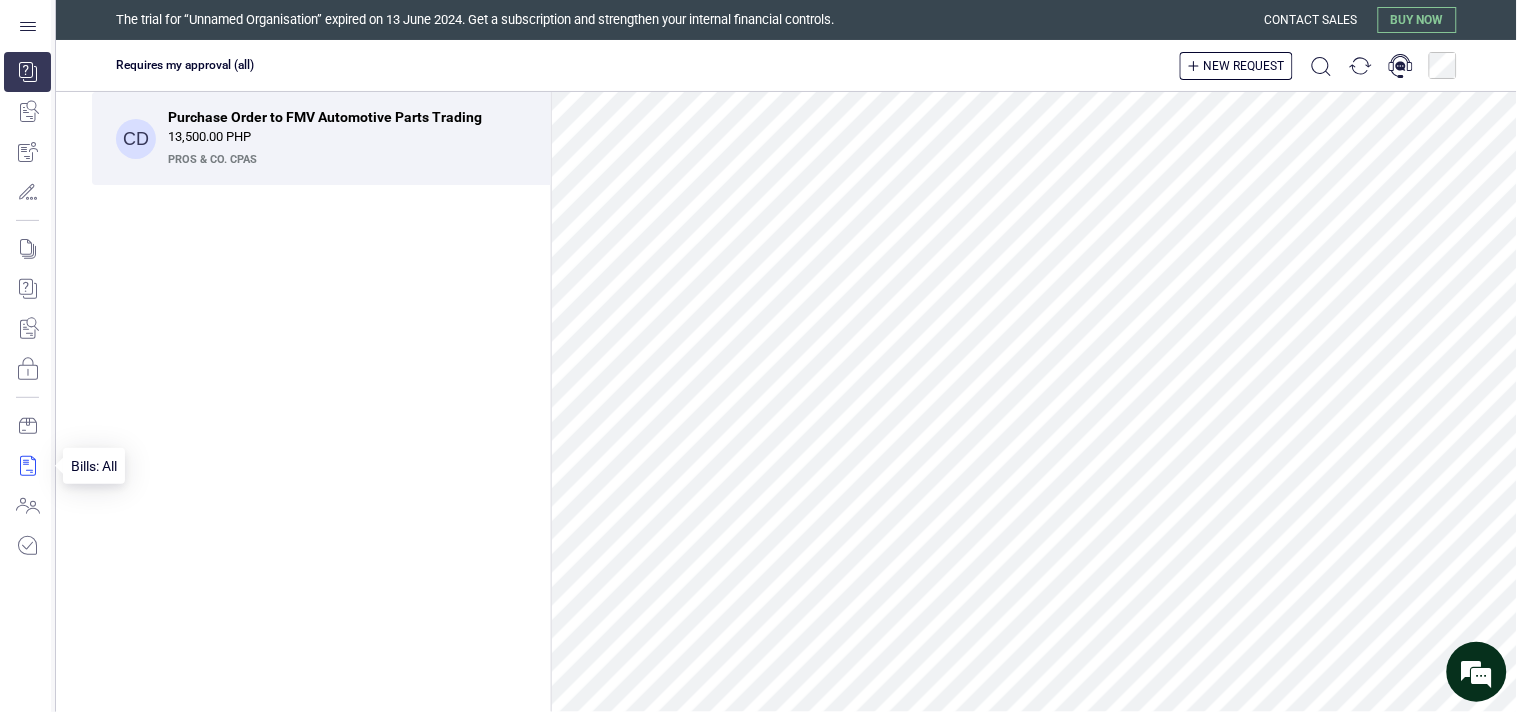 click at bounding box center (27, 466) 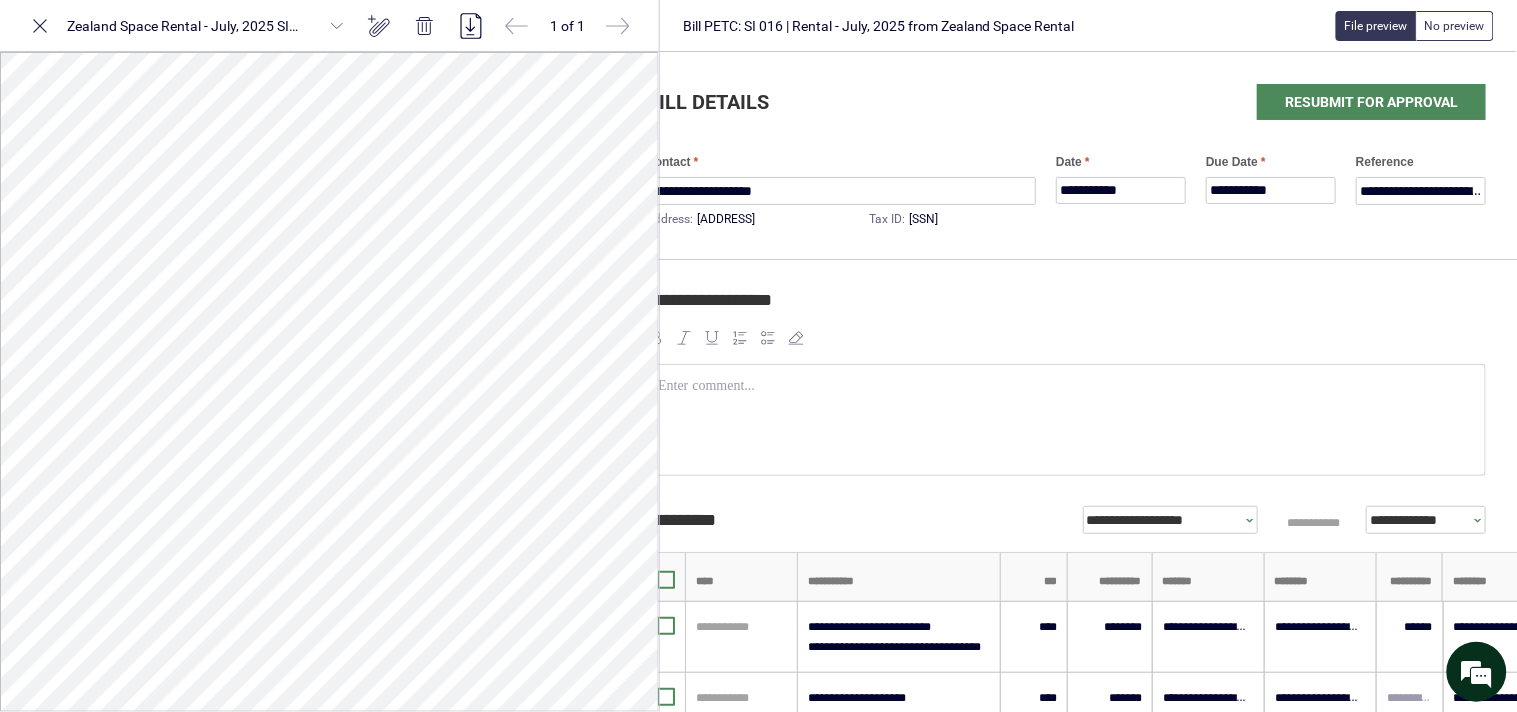 scroll, scrollTop: 0, scrollLeft: 108, axis: horizontal 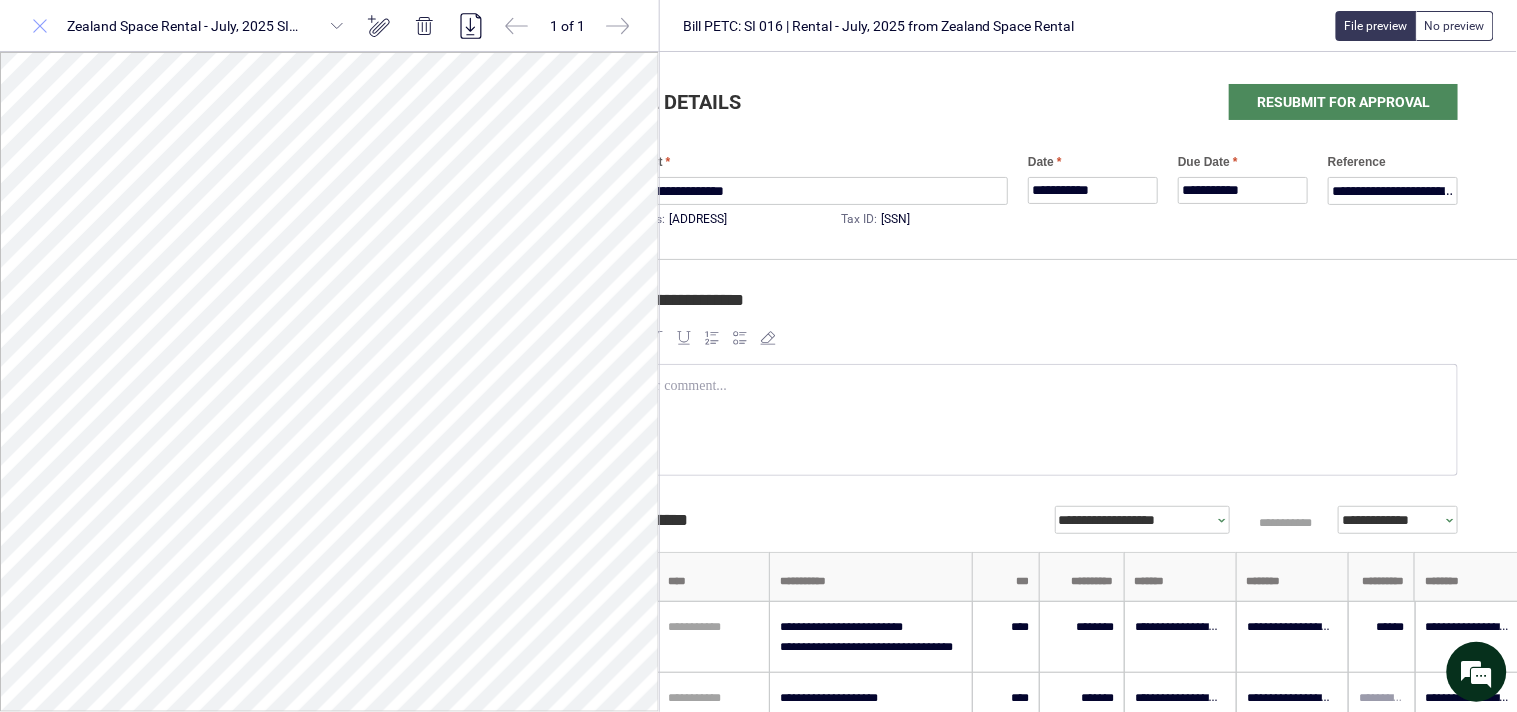 click 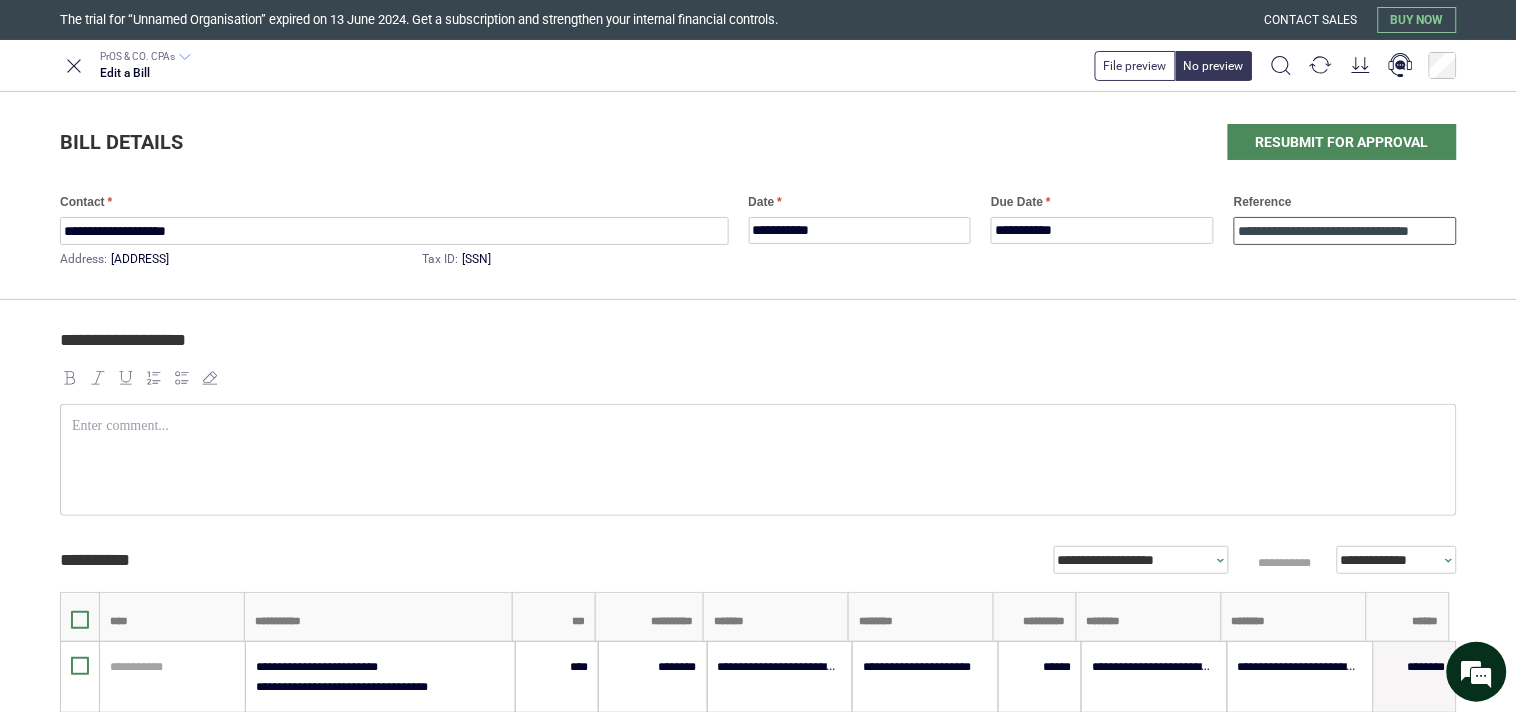 drag, startPoint x: 1315, startPoint y: 236, endPoint x: 1272, endPoint y: 241, distance: 43.289722 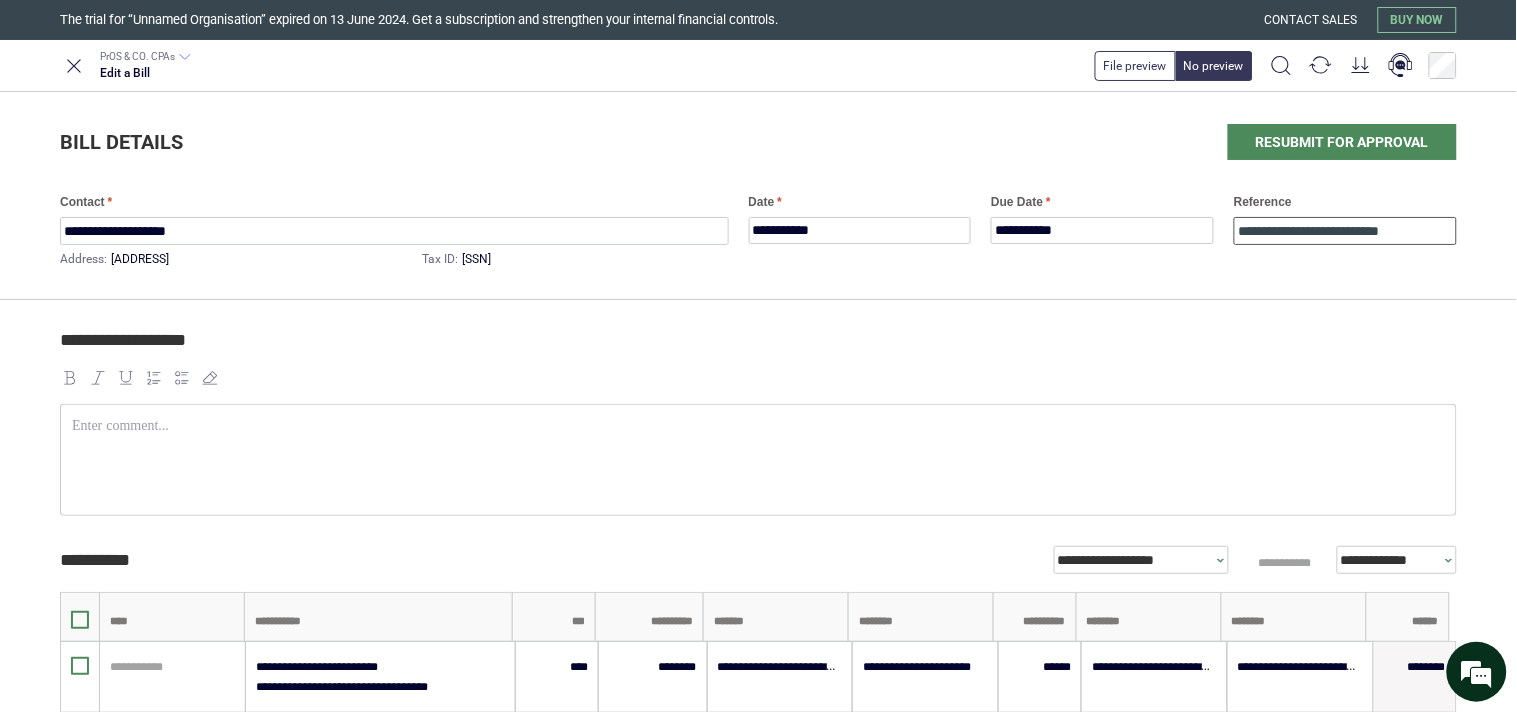 paste on "*******" 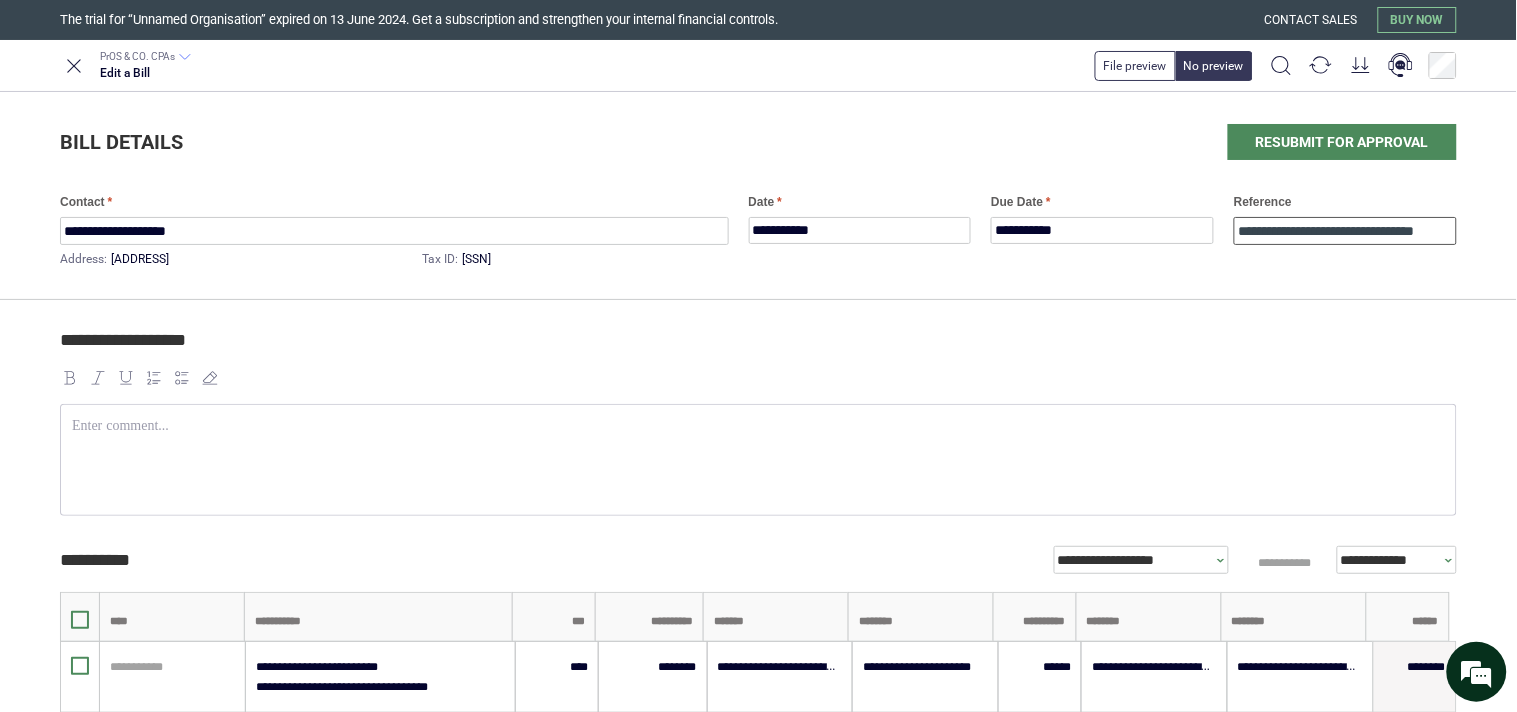 type on "**********" 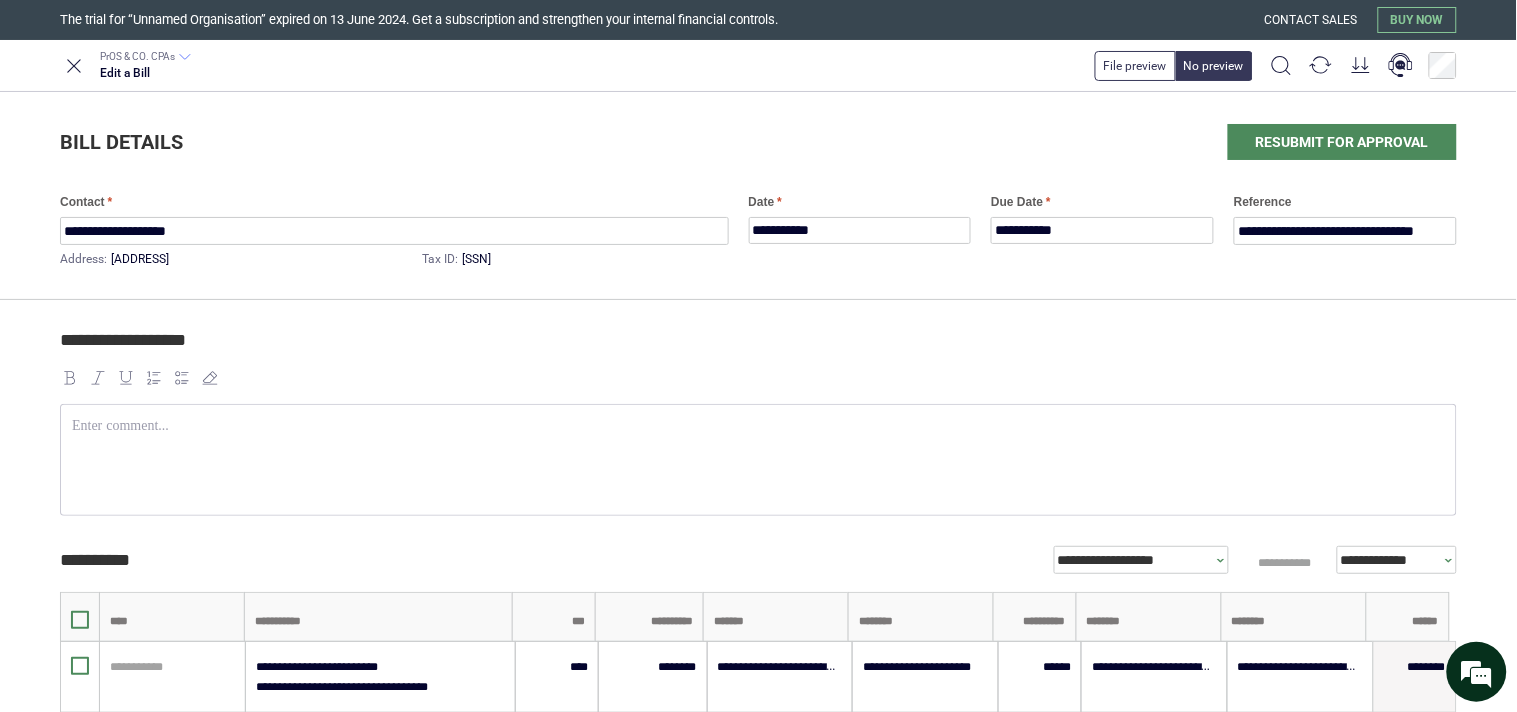 click on "**********" at bounding box center (755, 349) 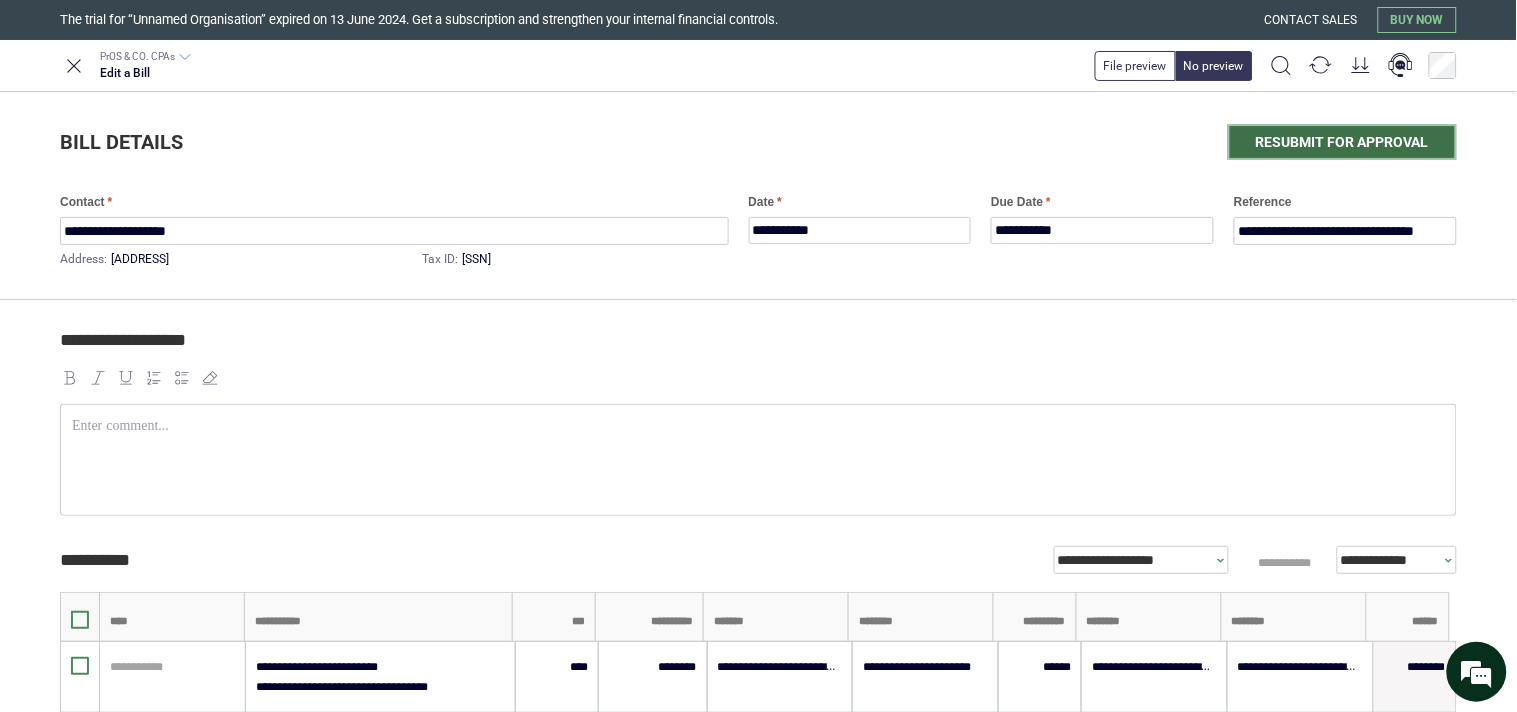 click on "Resubmit for approval" at bounding box center [1342, 142] 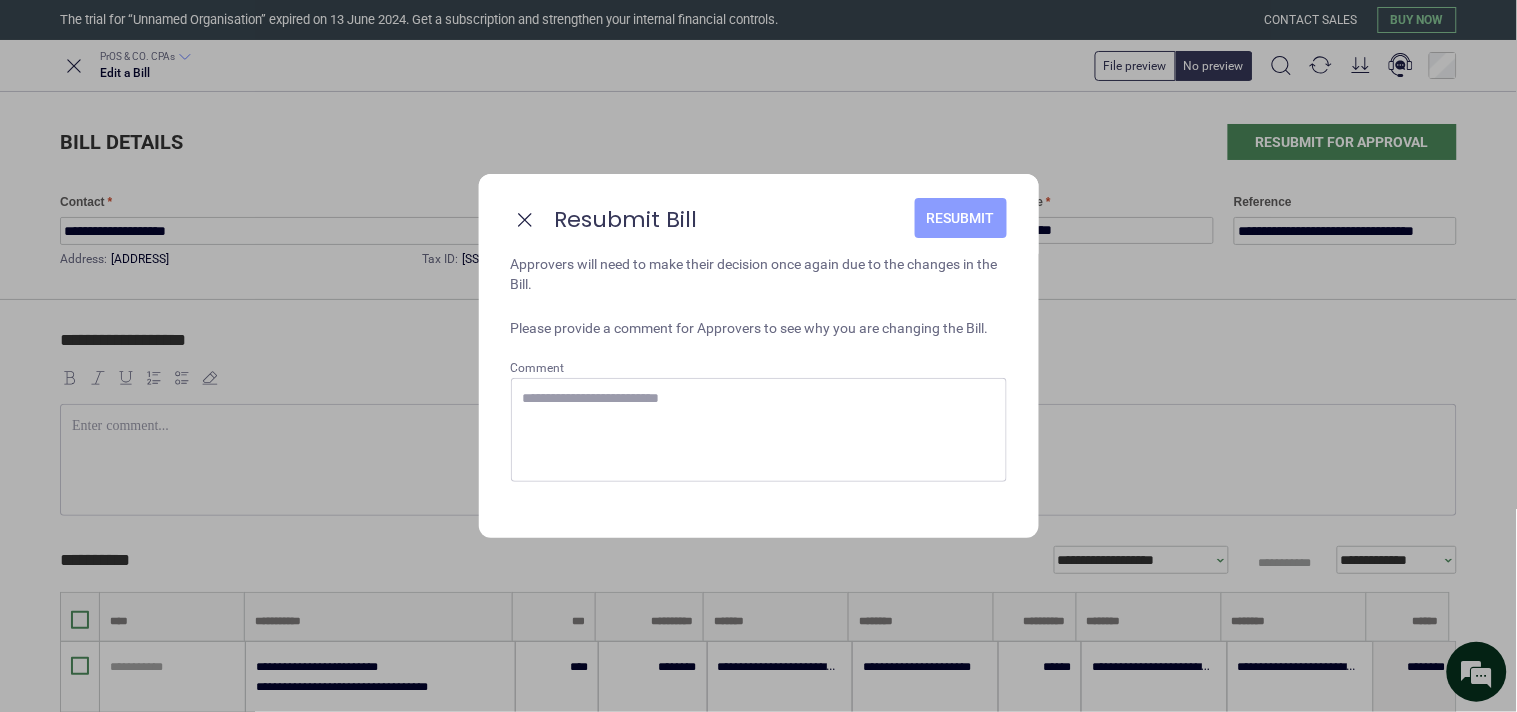 click on "Resubmit" at bounding box center (961, 218) 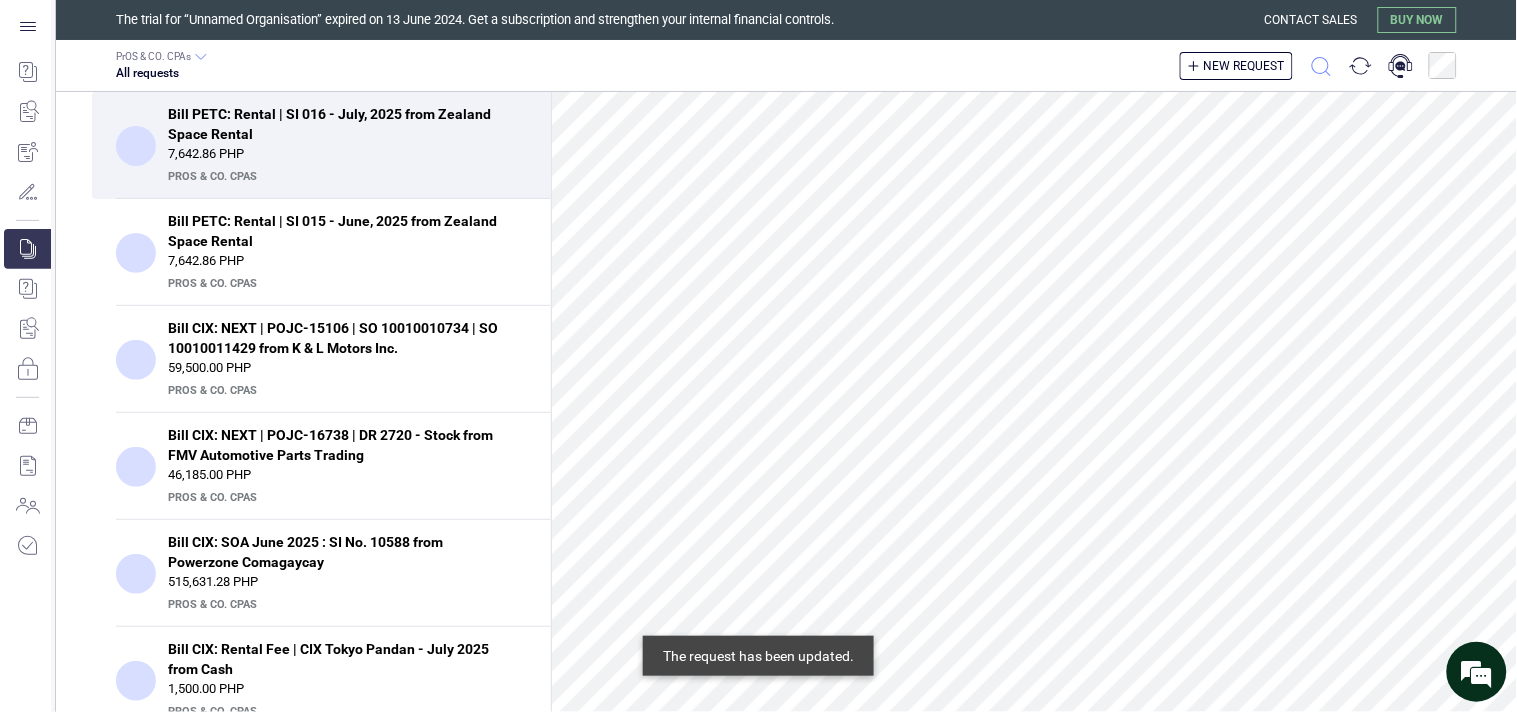 click 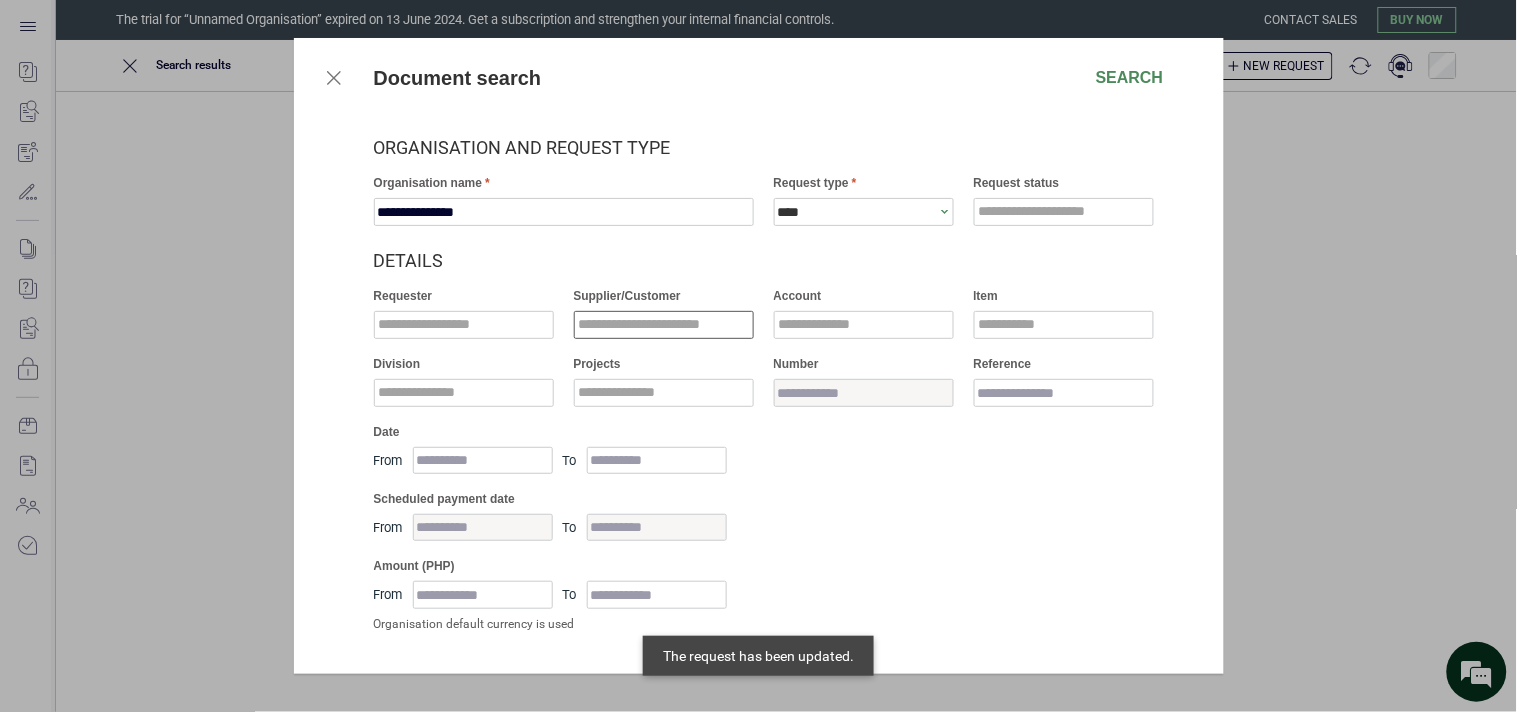 click at bounding box center (664, 325) 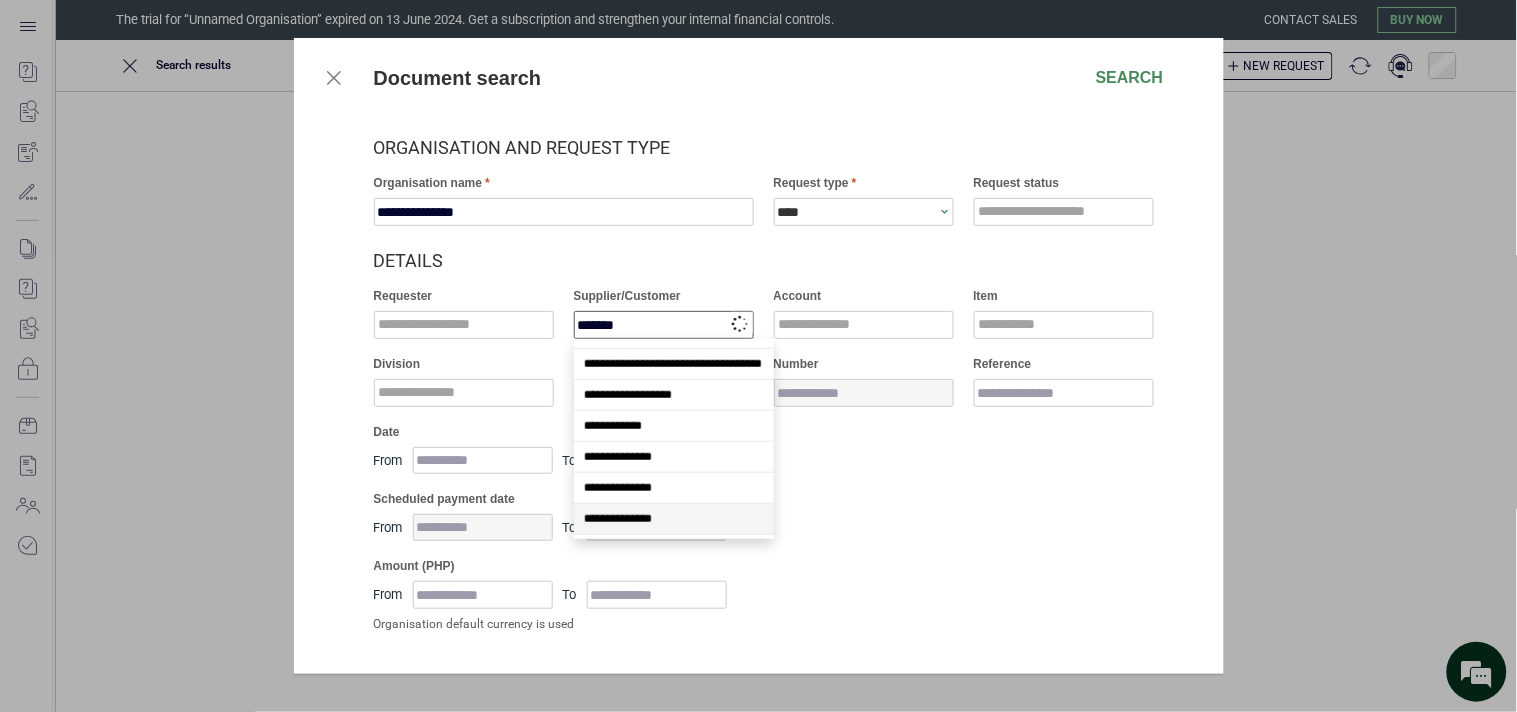 scroll, scrollTop: 0, scrollLeft: 0, axis: both 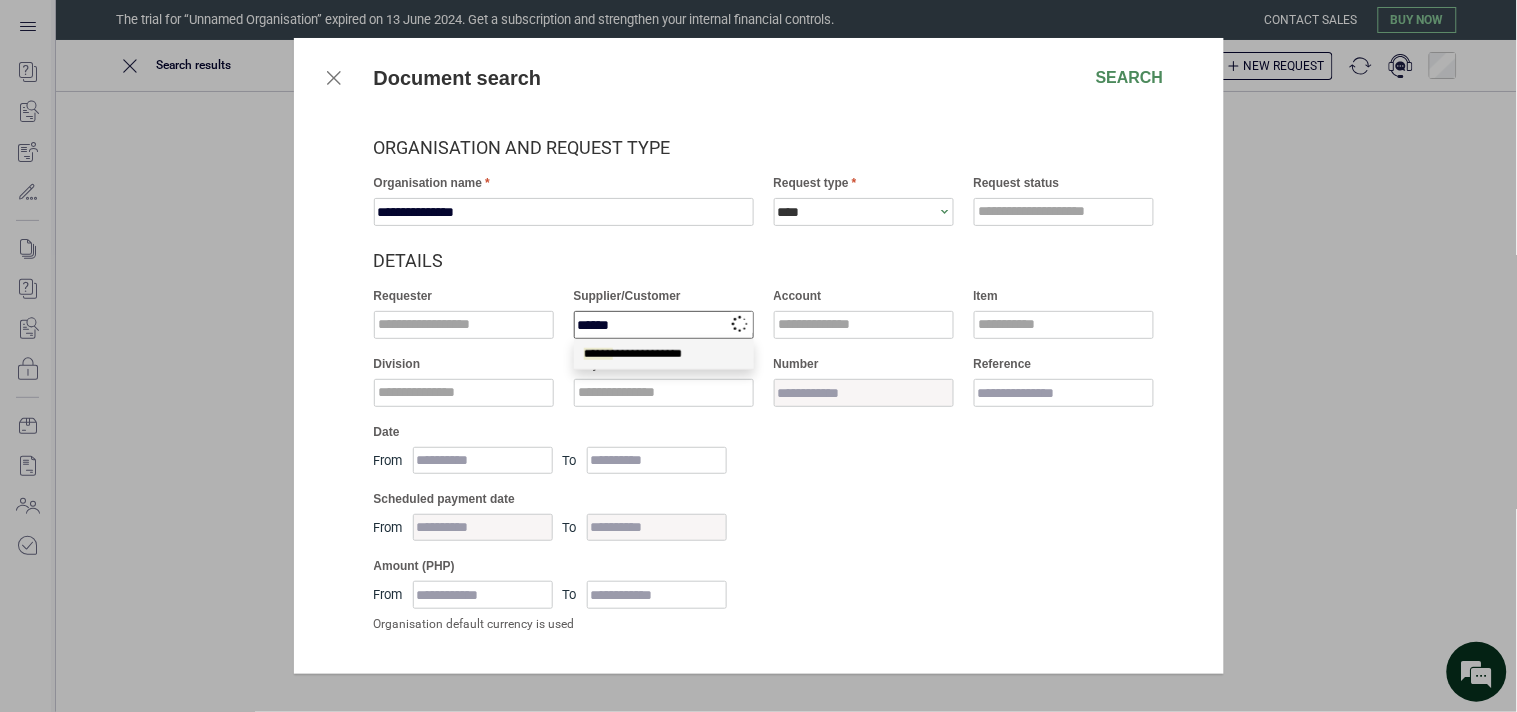type on "*******" 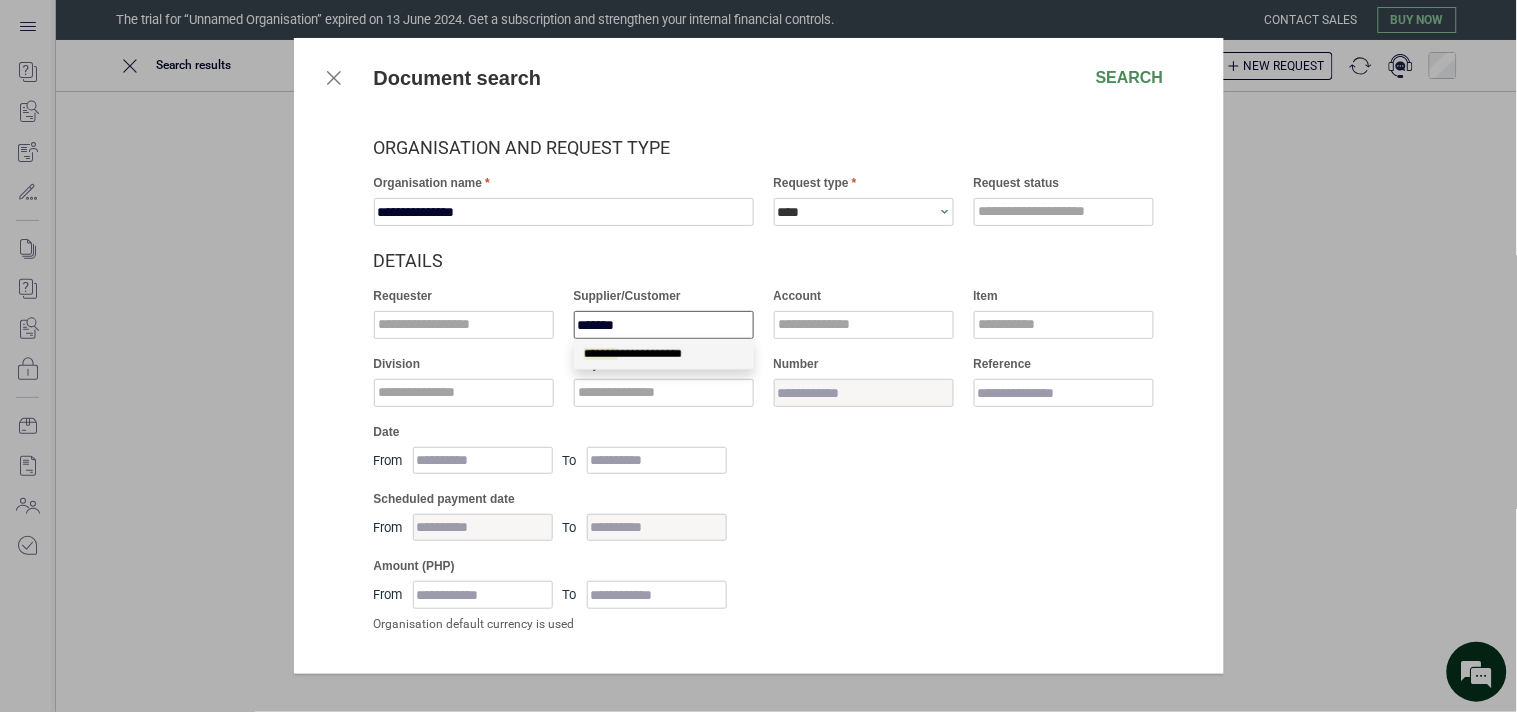 click on "*******" at bounding box center (601, 354) 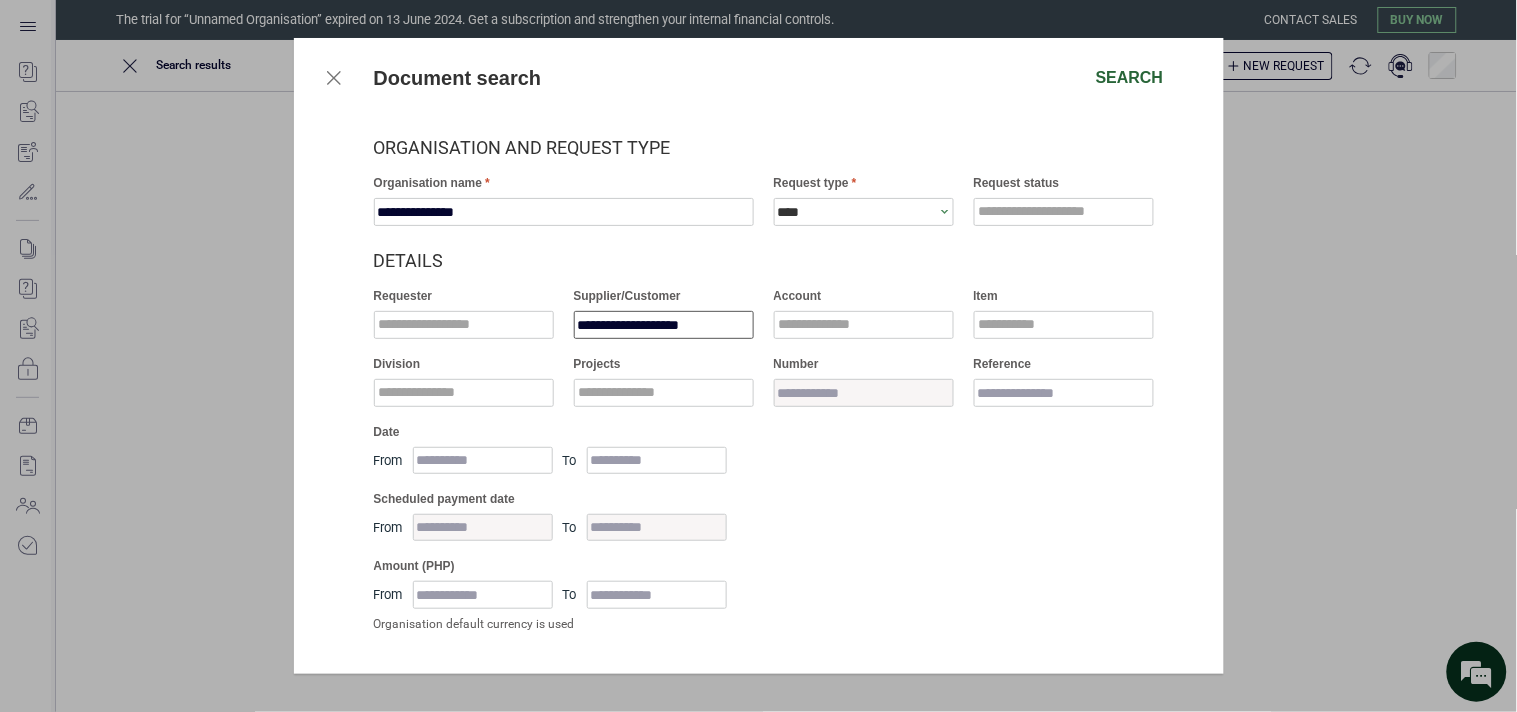 type on "**********" 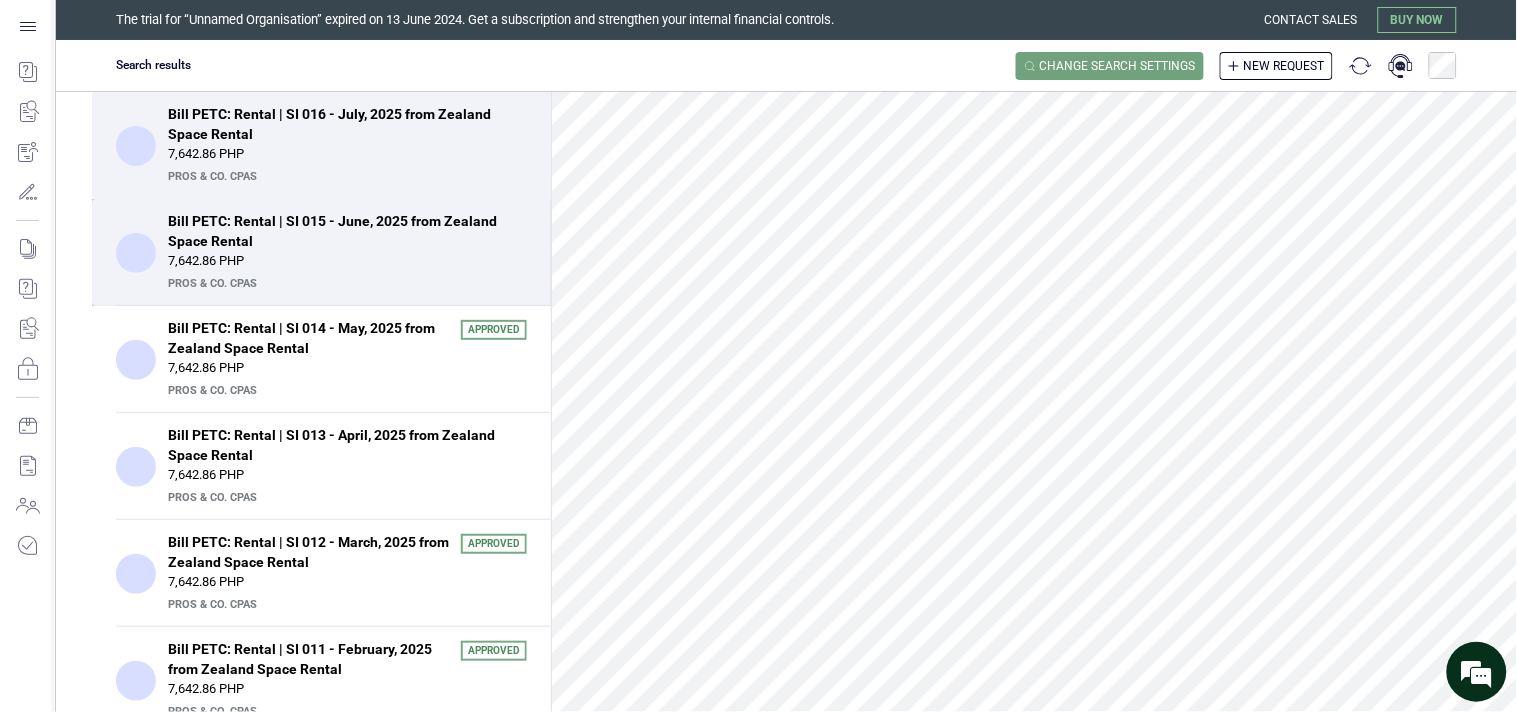 click on "Bill PETC: Rental | SI 015  - June, 2025 from Zealand Space Rental" at bounding box center (341, 231) 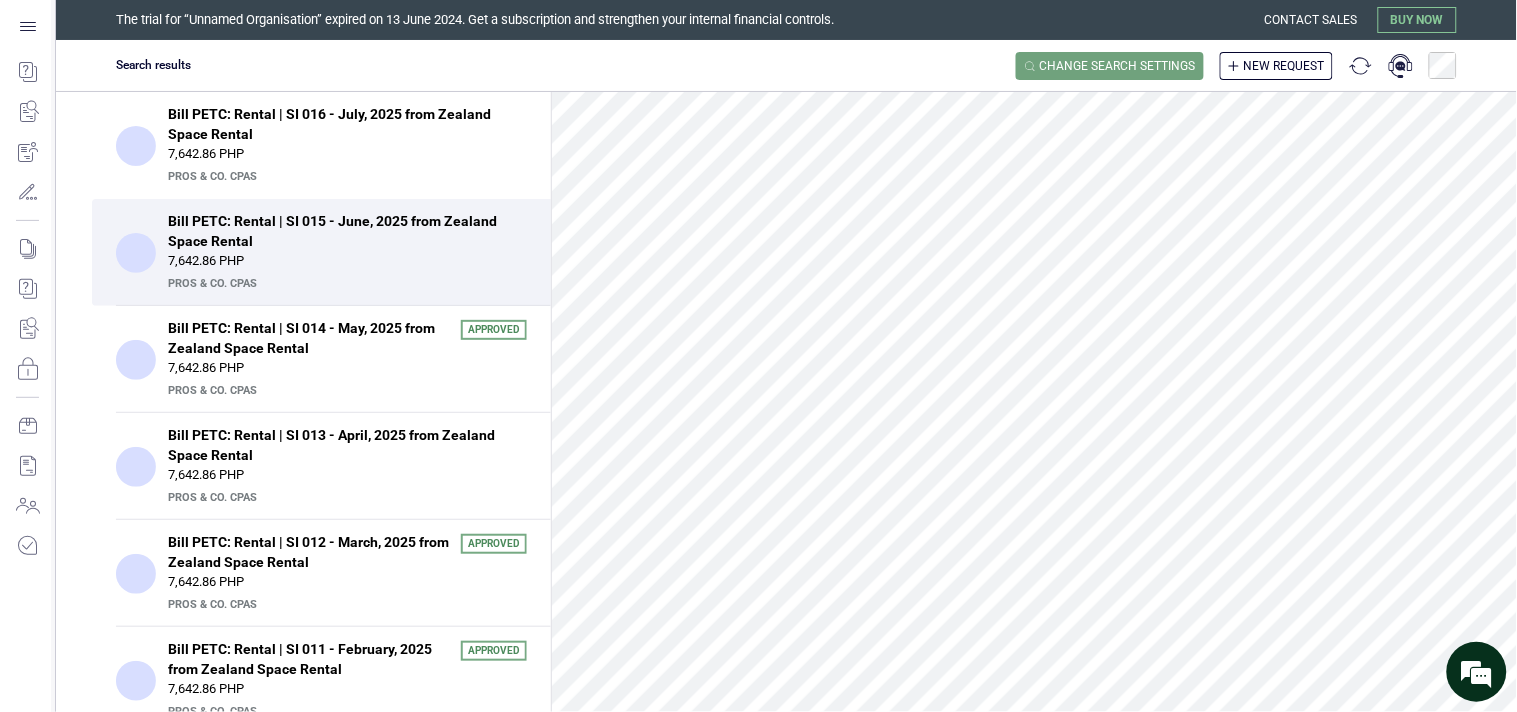 scroll, scrollTop: 111, scrollLeft: 0, axis: vertical 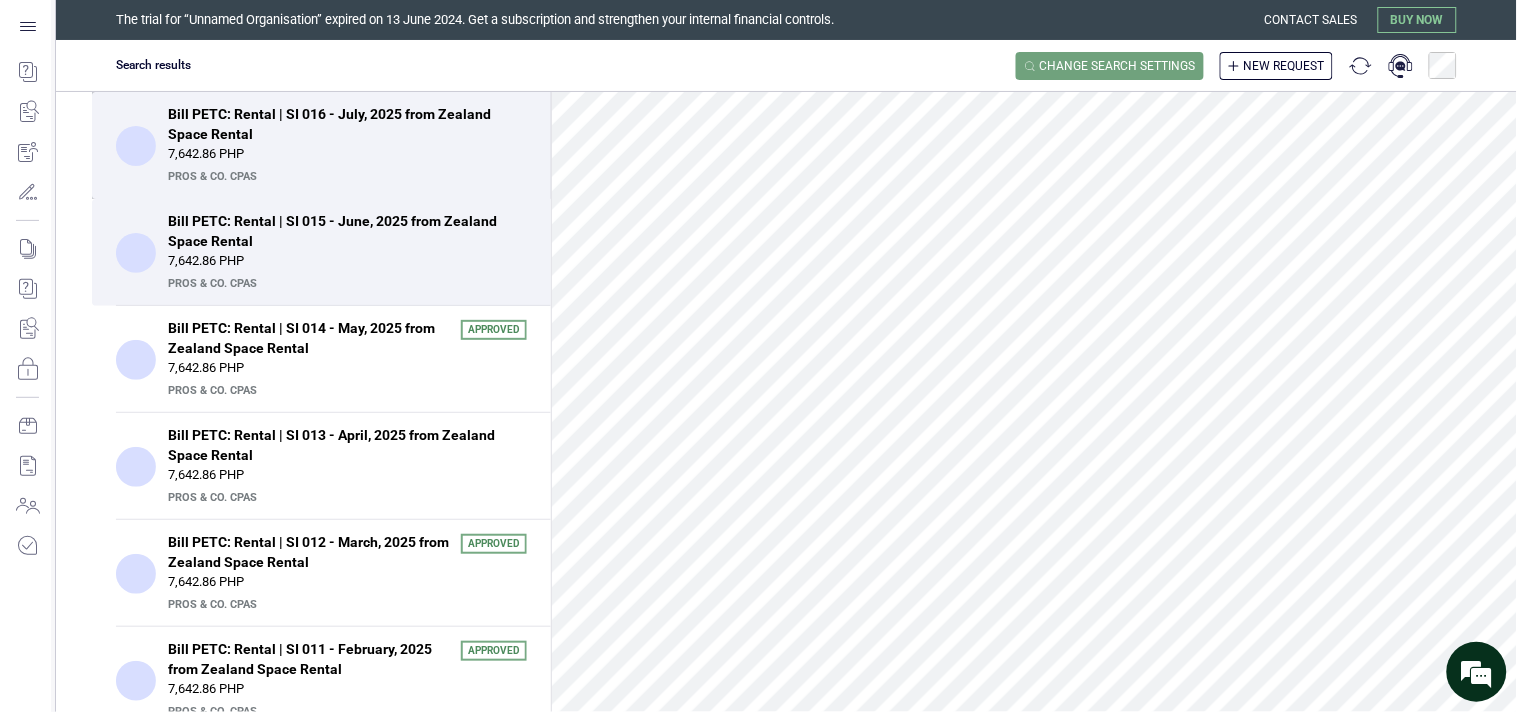 click on "7,642.86 PHP" at bounding box center [347, 154] 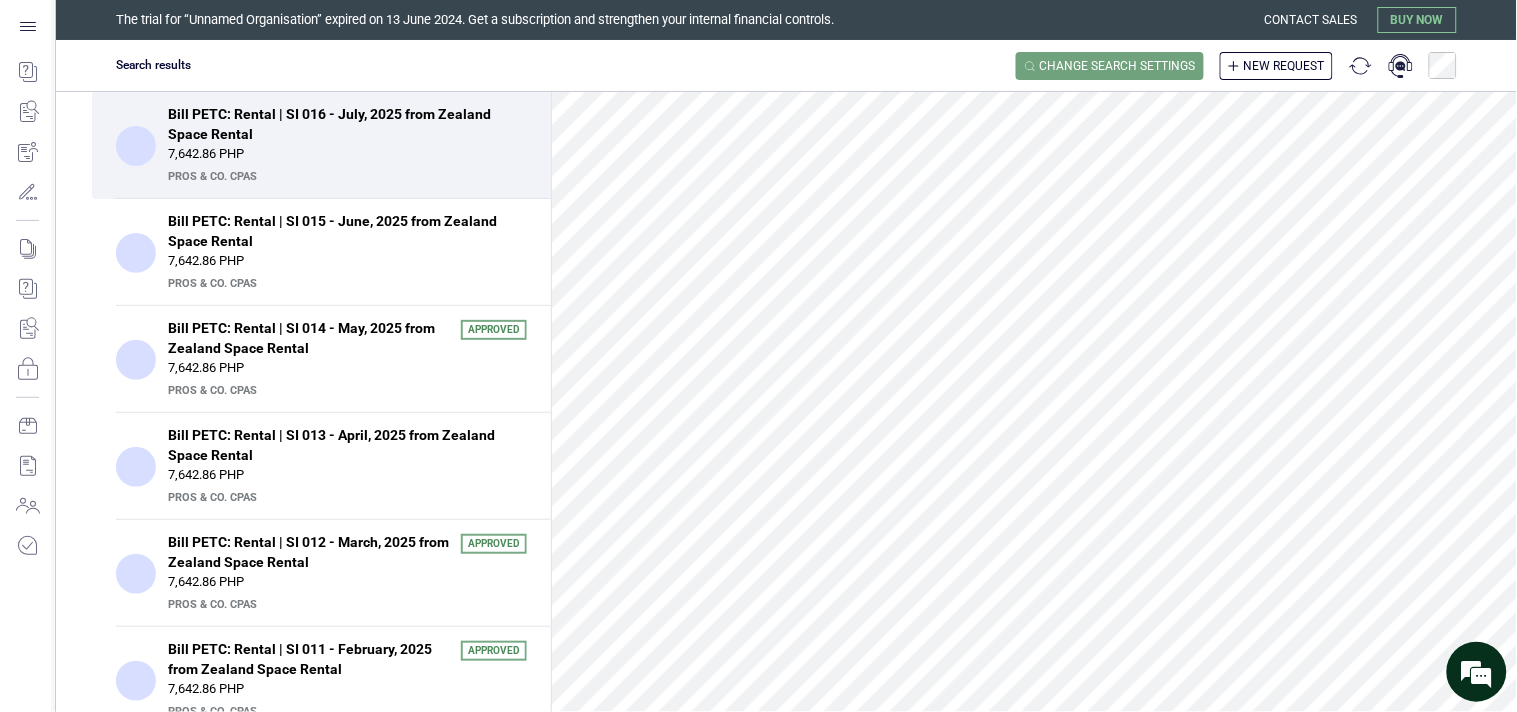 scroll, scrollTop: 0, scrollLeft: 0, axis: both 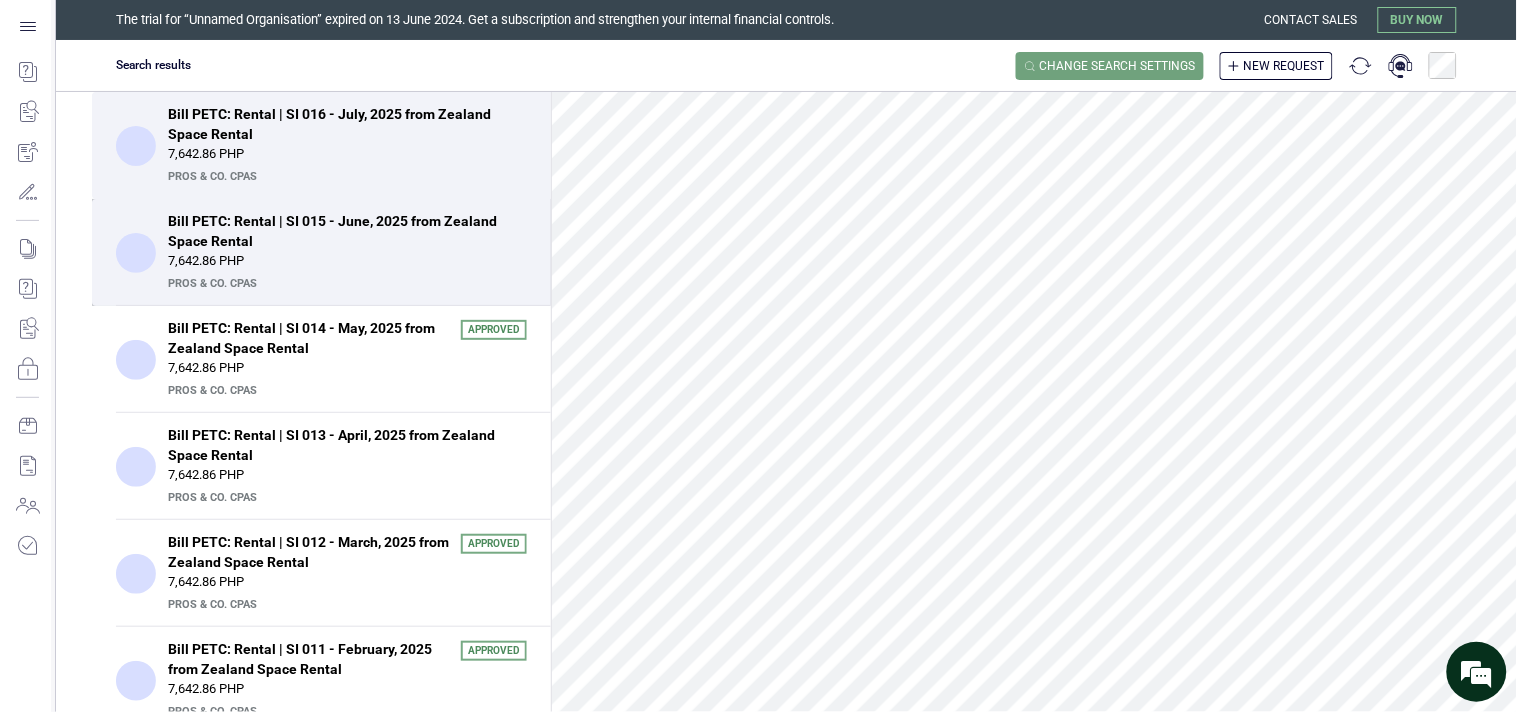 click on "7,642.86 PHP" at bounding box center [347, 261] 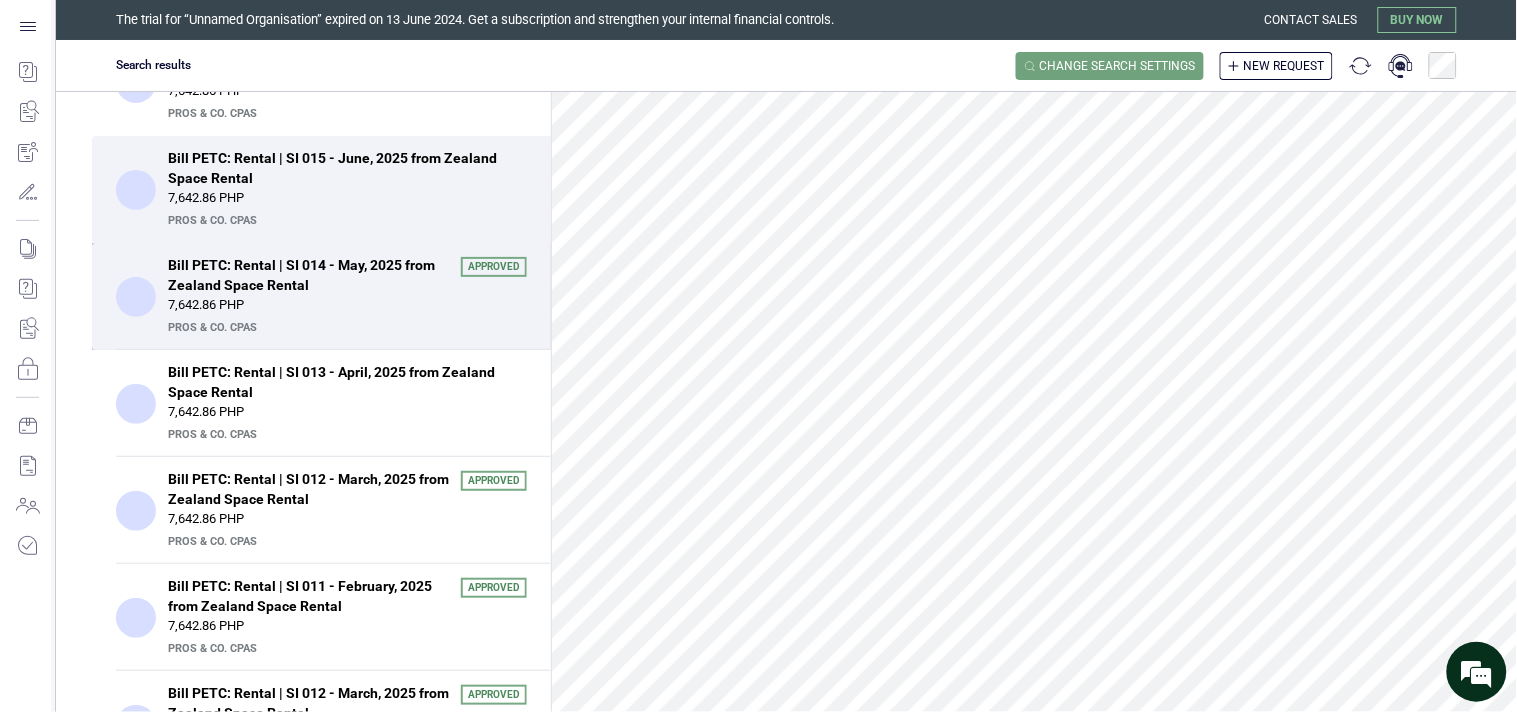 scroll, scrollTop: 111, scrollLeft: 0, axis: vertical 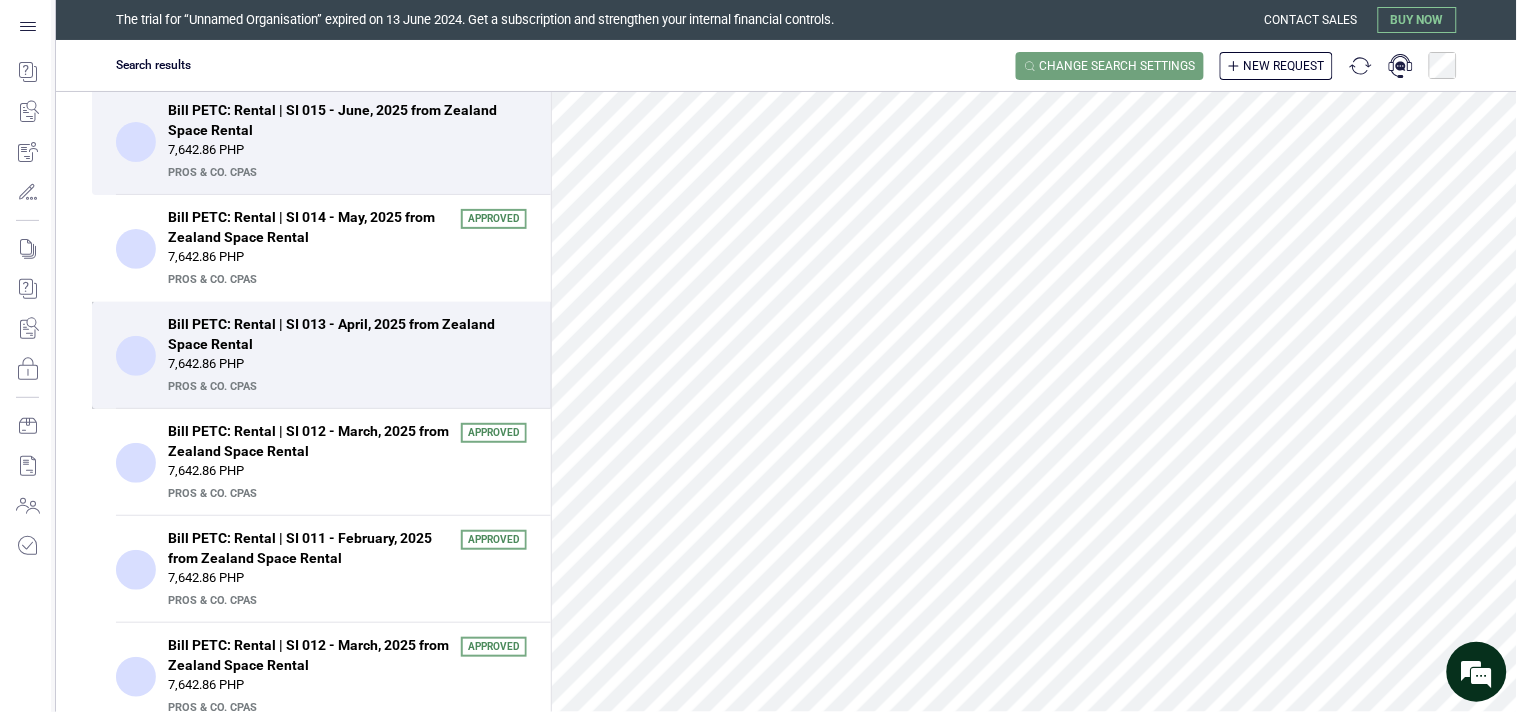 click on "7,642.86 PHP" at bounding box center (347, 364) 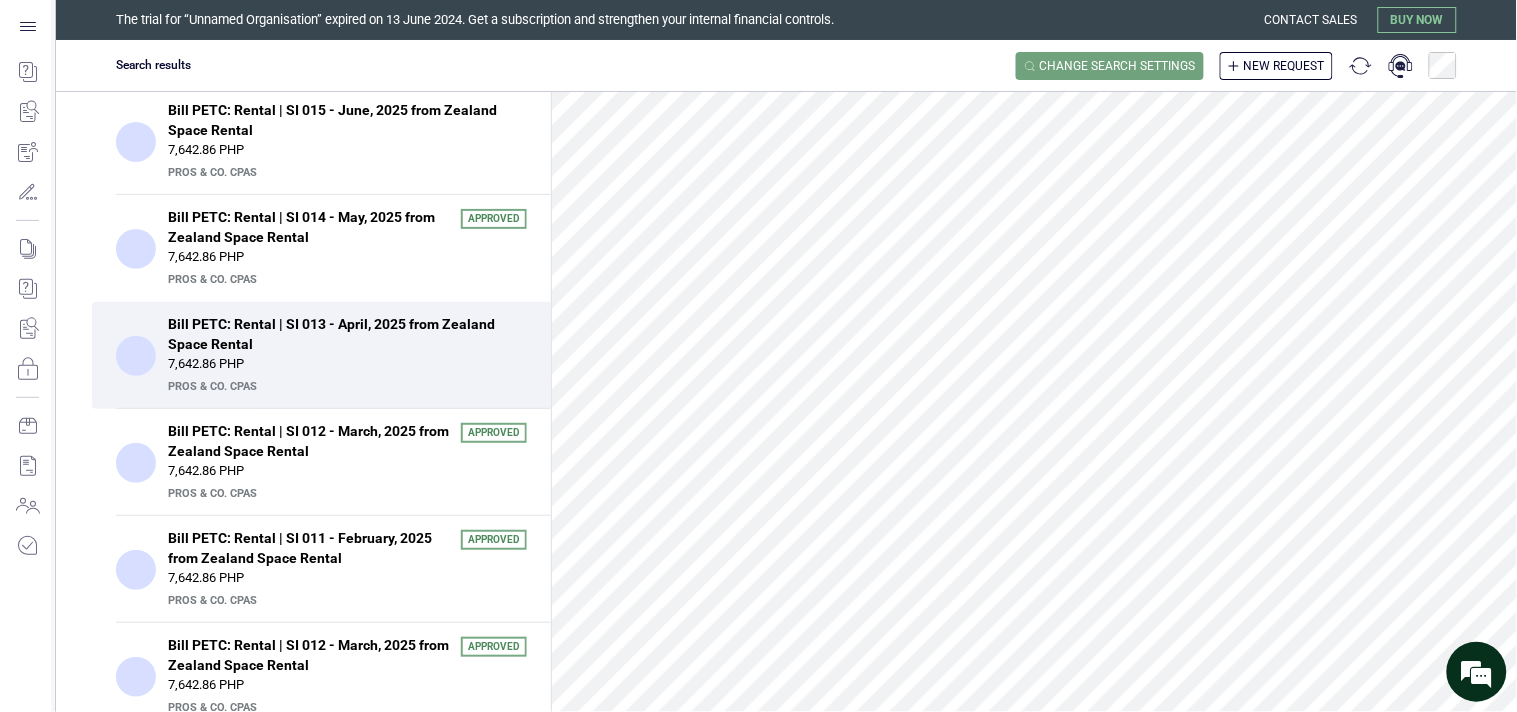 scroll, scrollTop: 42, scrollLeft: 0, axis: vertical 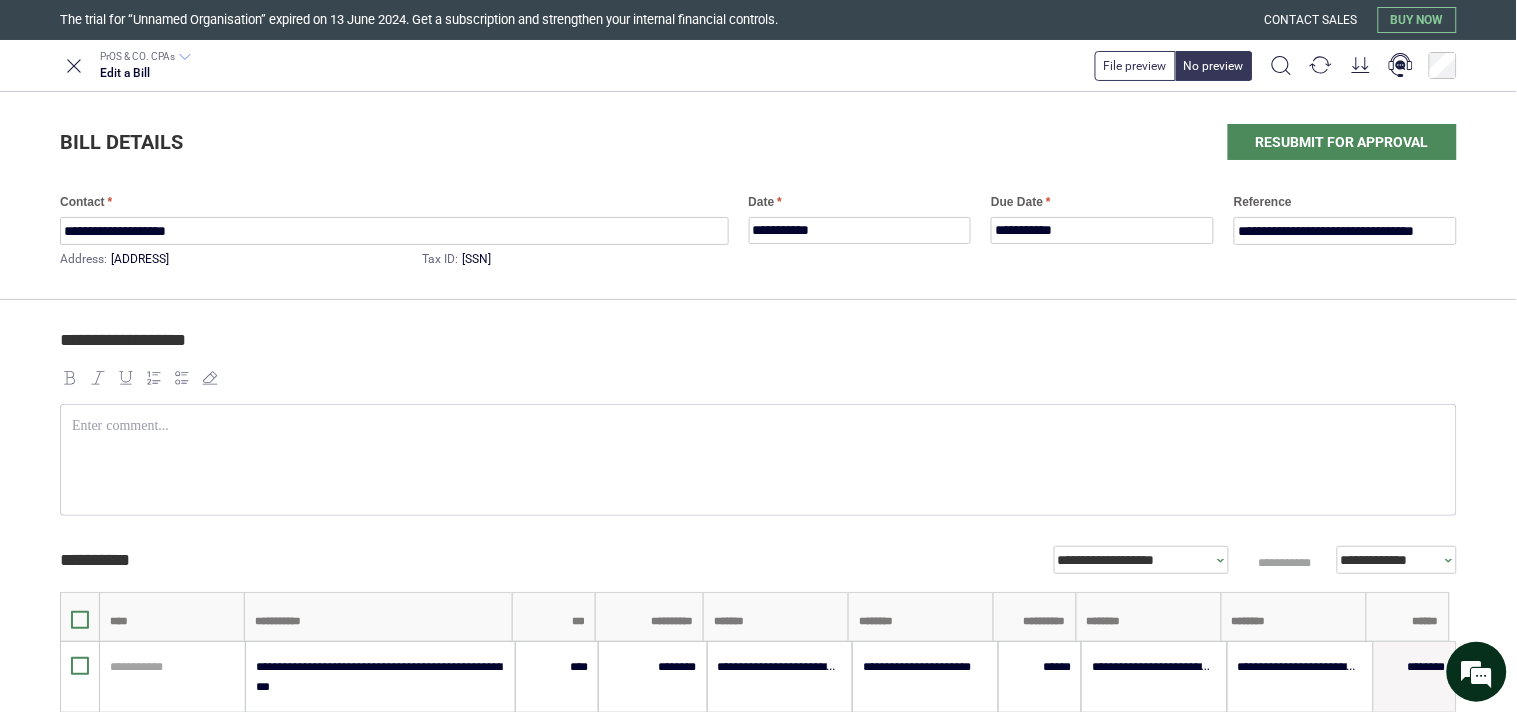 click on "**********" at bounding box center (755, 349) 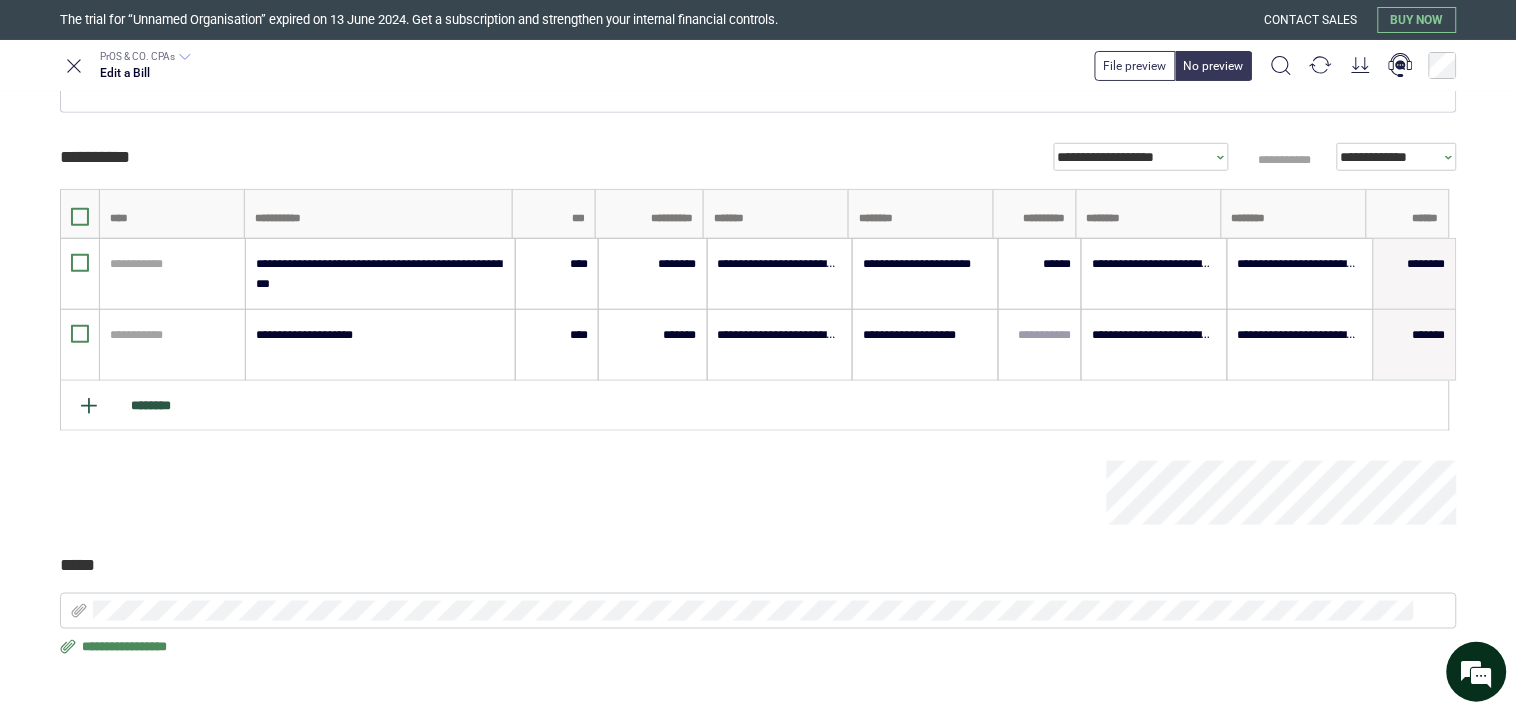 scroll, scrollTop: 406, scrollLeft: 0, axis: vertical 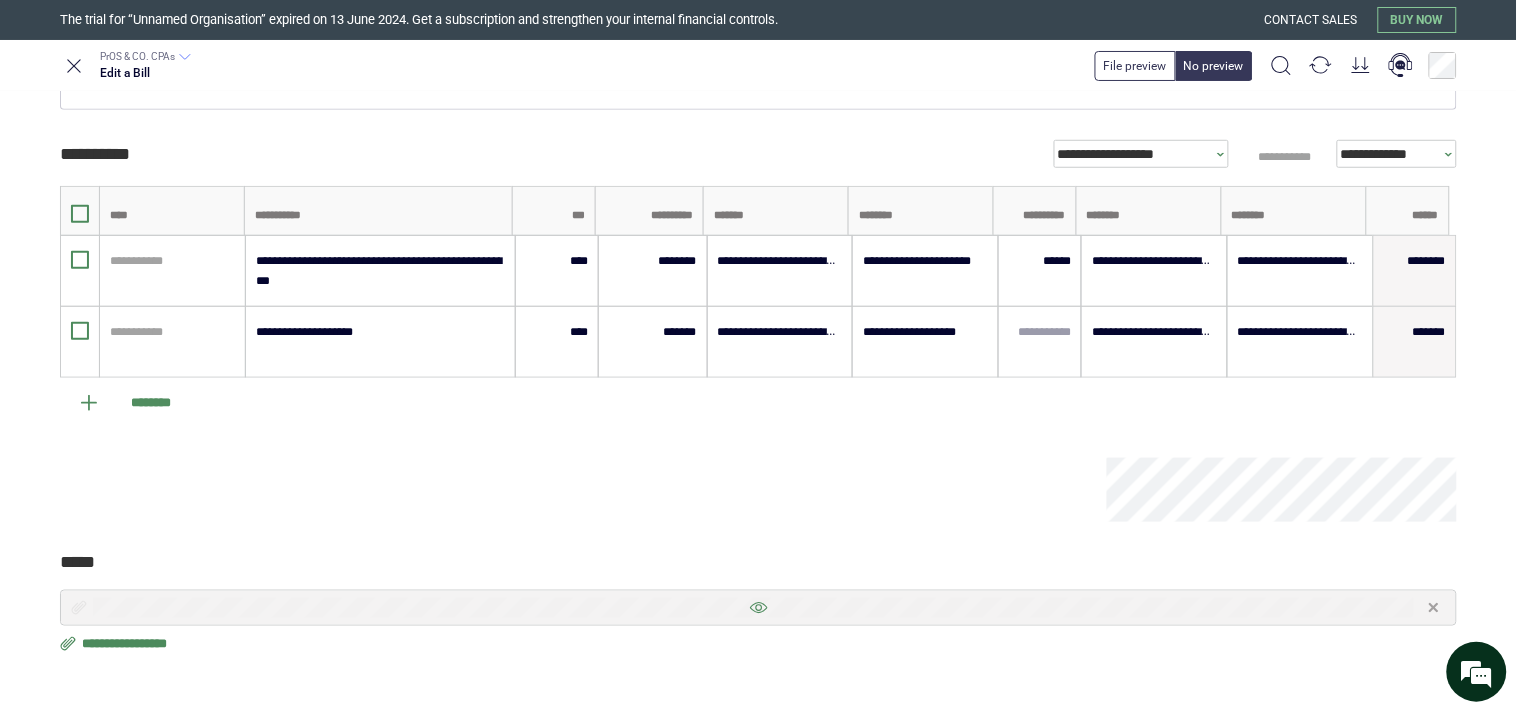 click at bounding box center (758, 608) 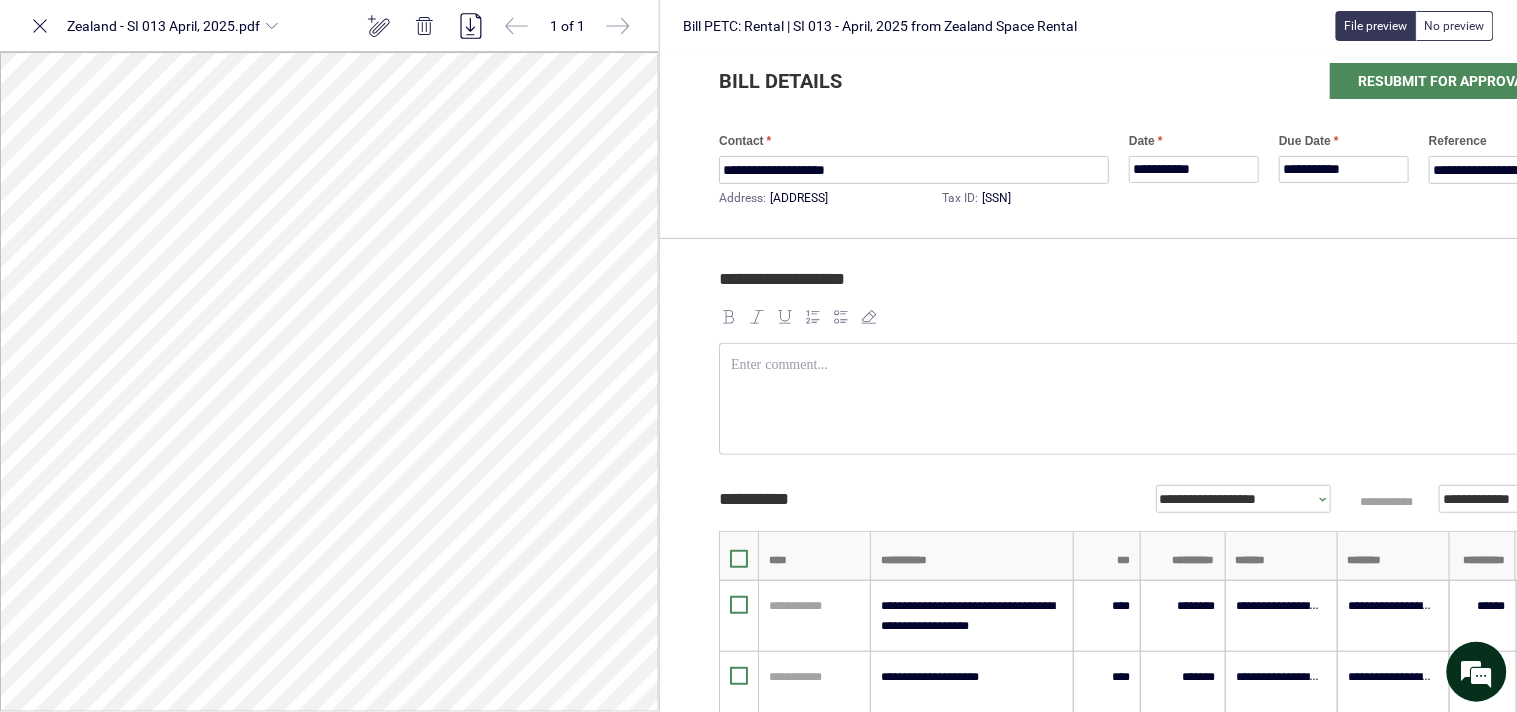 scroll, scrollTop: 0, scrollLeft: 0, axis: both 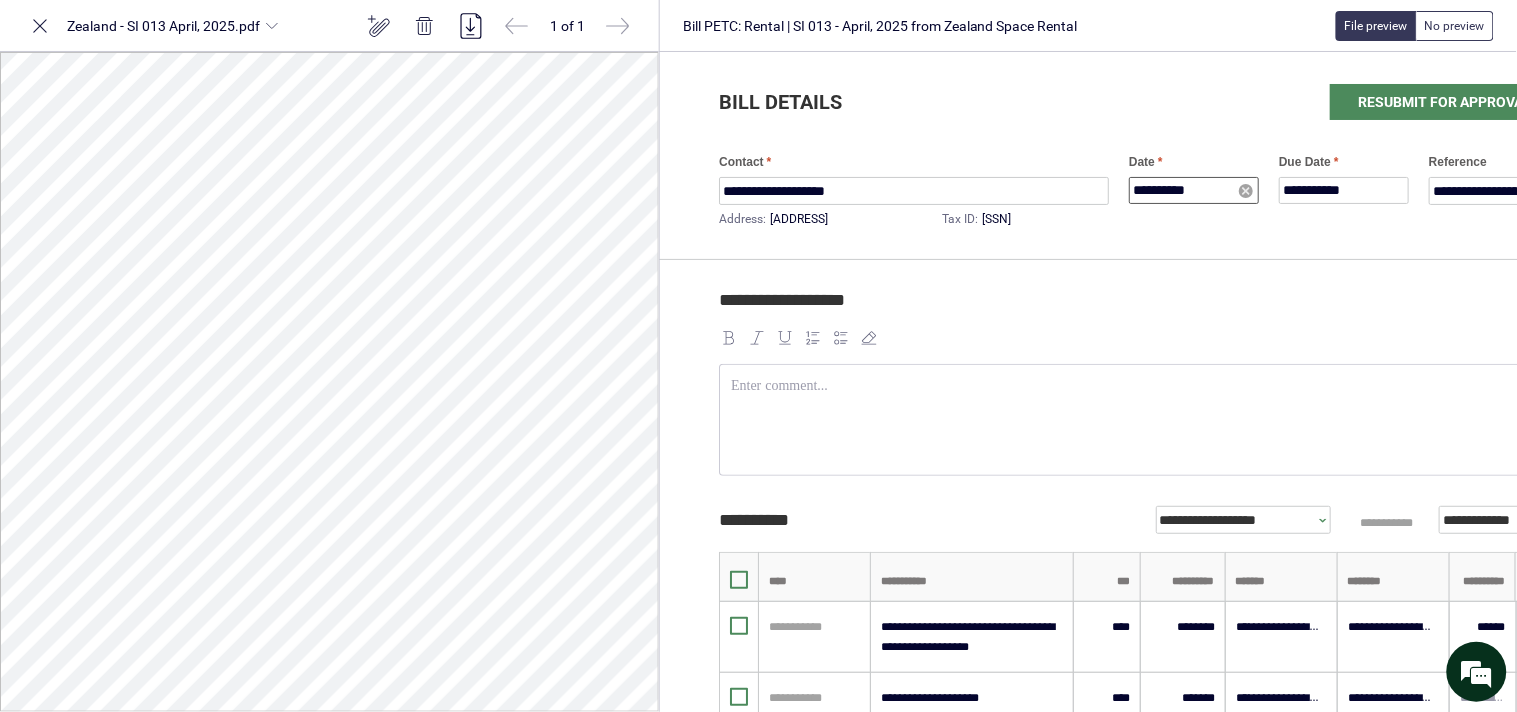 click on "**********" at bounding box center [1194, 190] 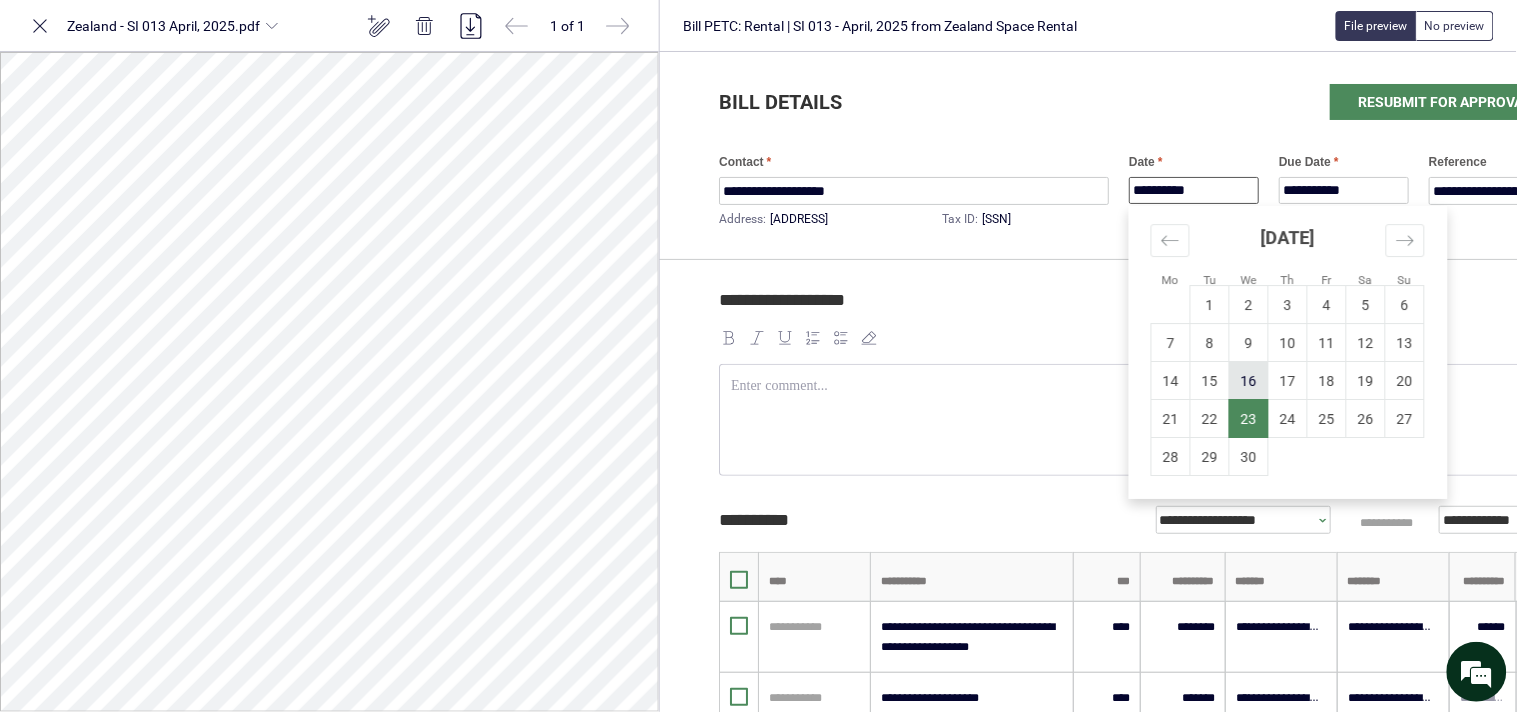 click on "16" at bounding box center (1249, 381) 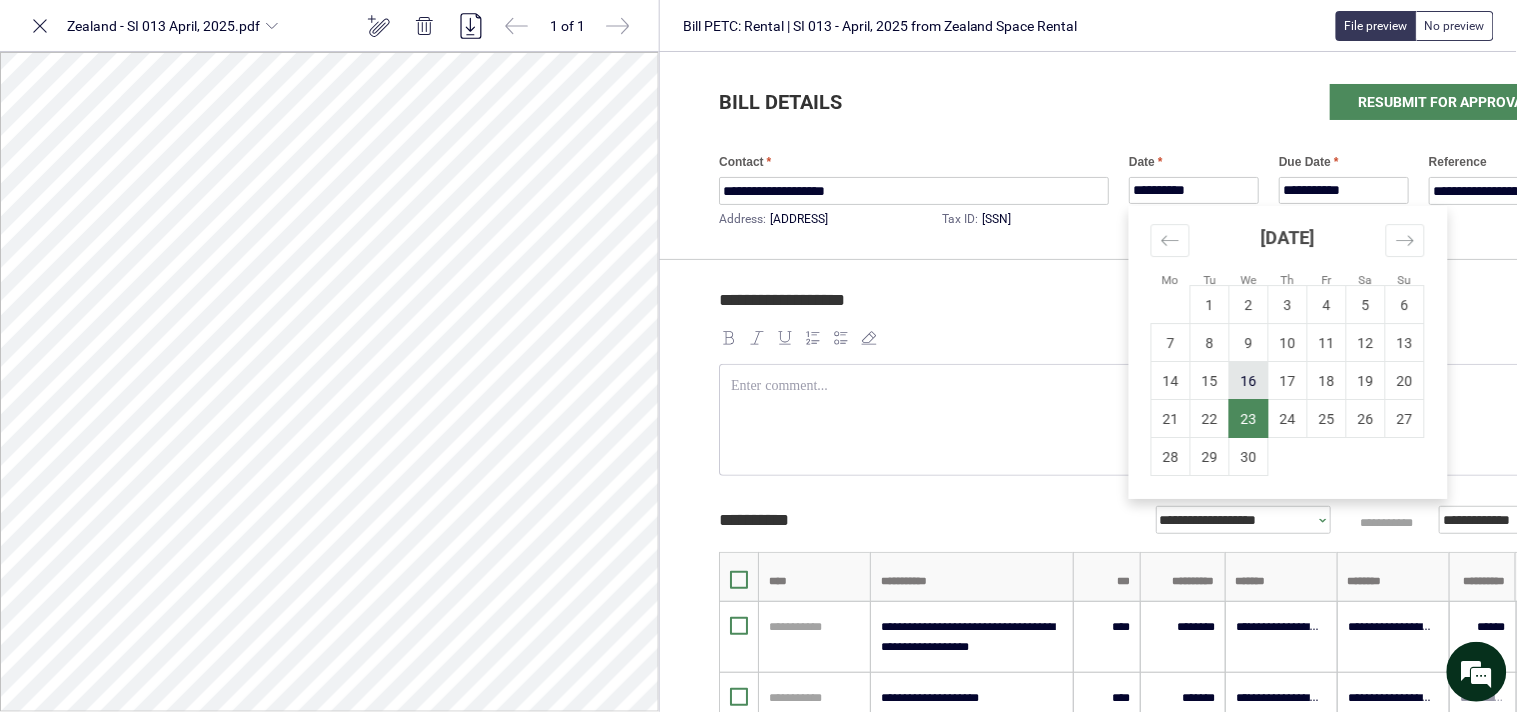 type on "**********" 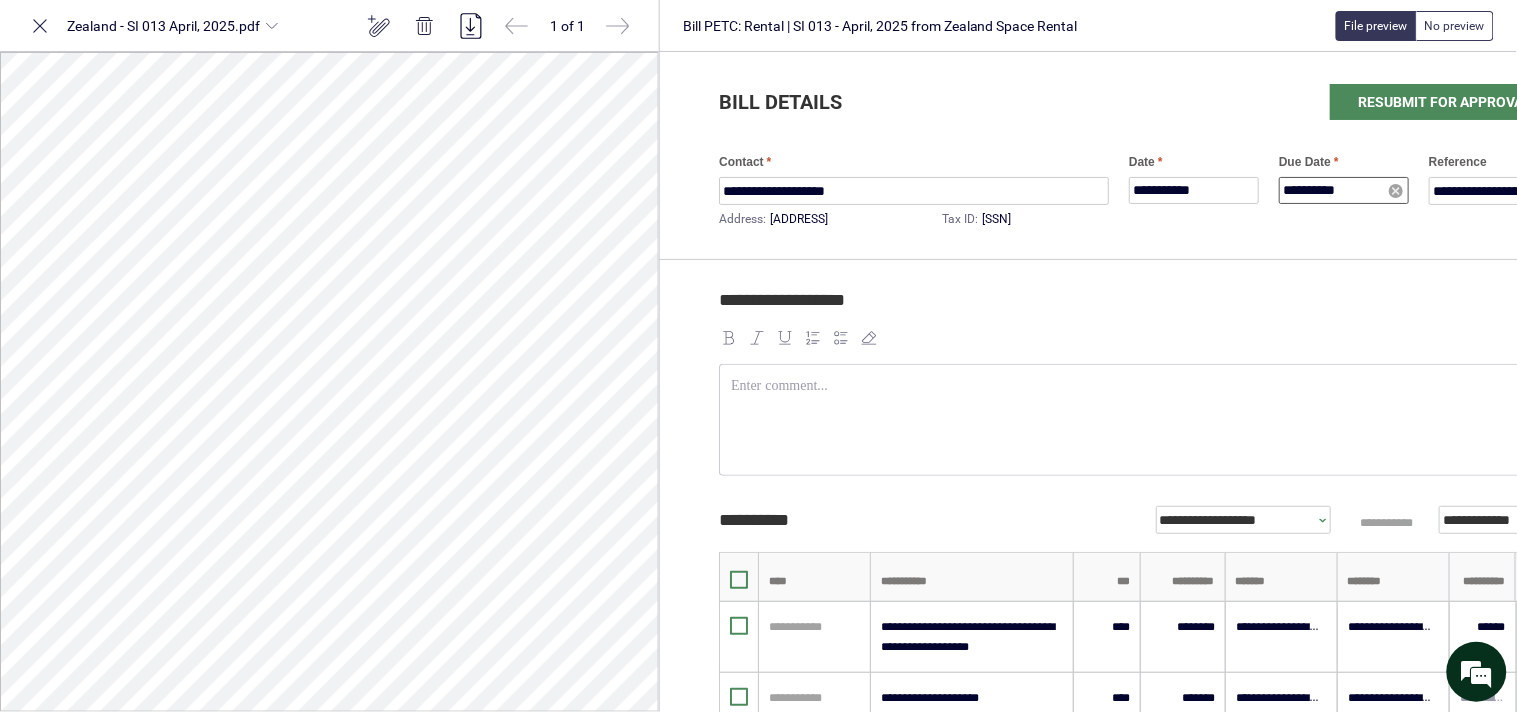 click on "**********" at bounding box center (1344, 190) 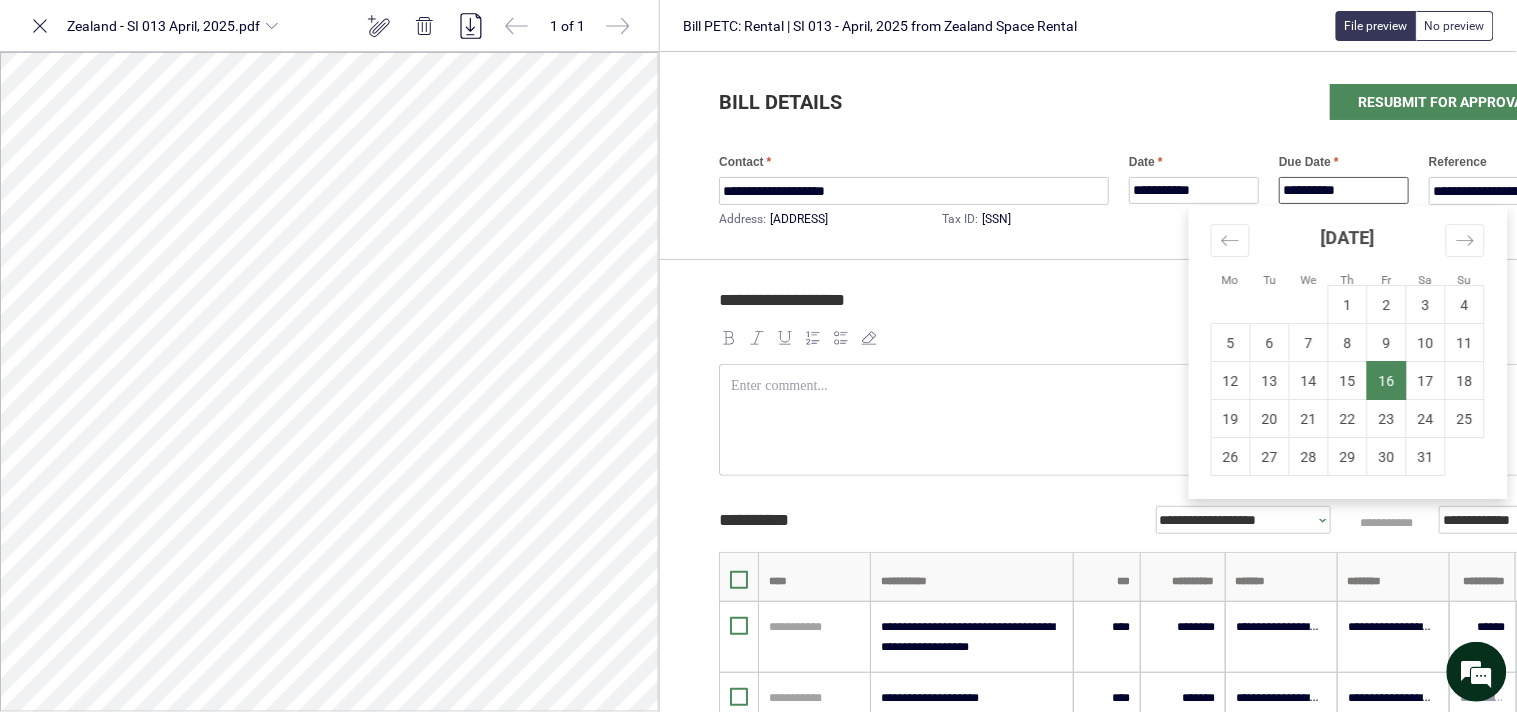 click on "[DATE]" at bounding box center [1348, 245] 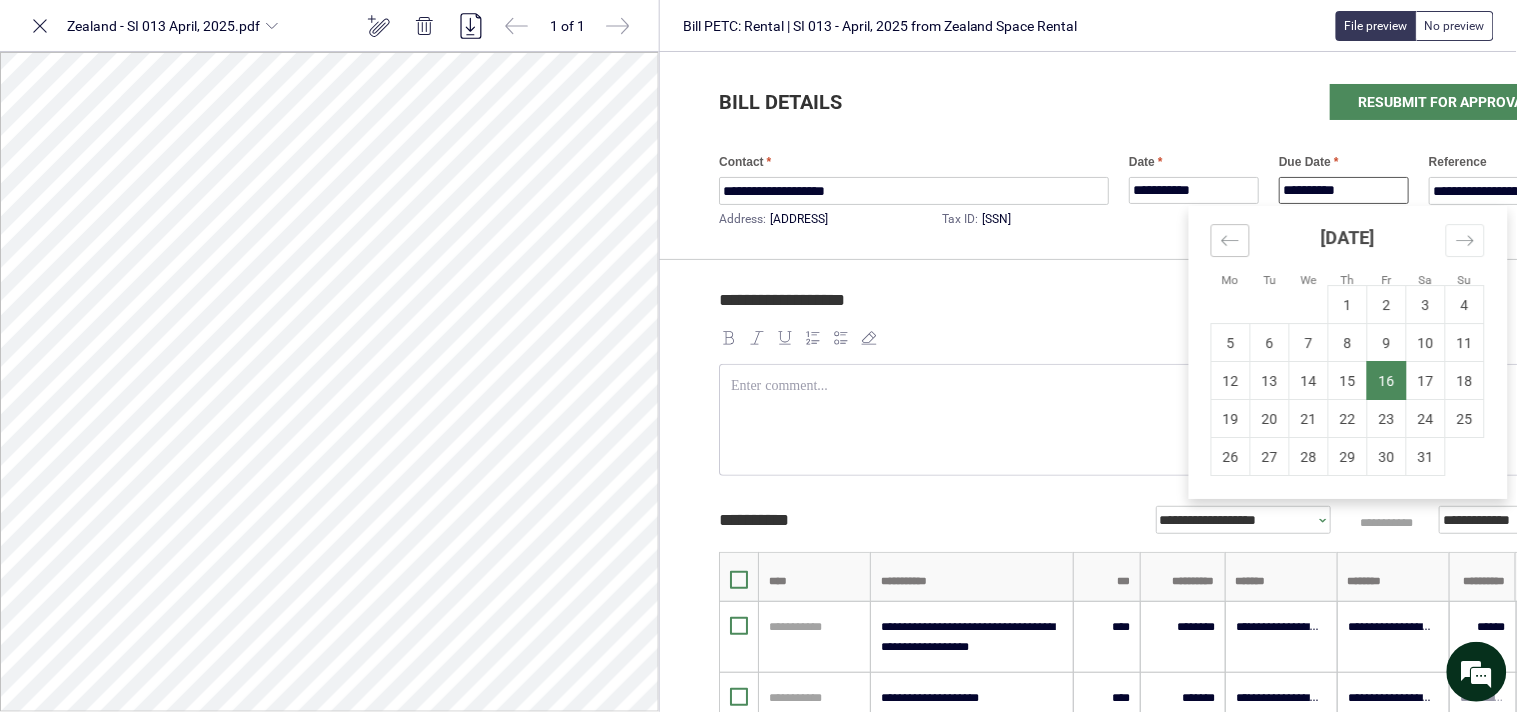 drag, startPoint x: 1237, startPoint y: 242, endPoint x: 1224, endPoint y: 250, distance: 15.264338 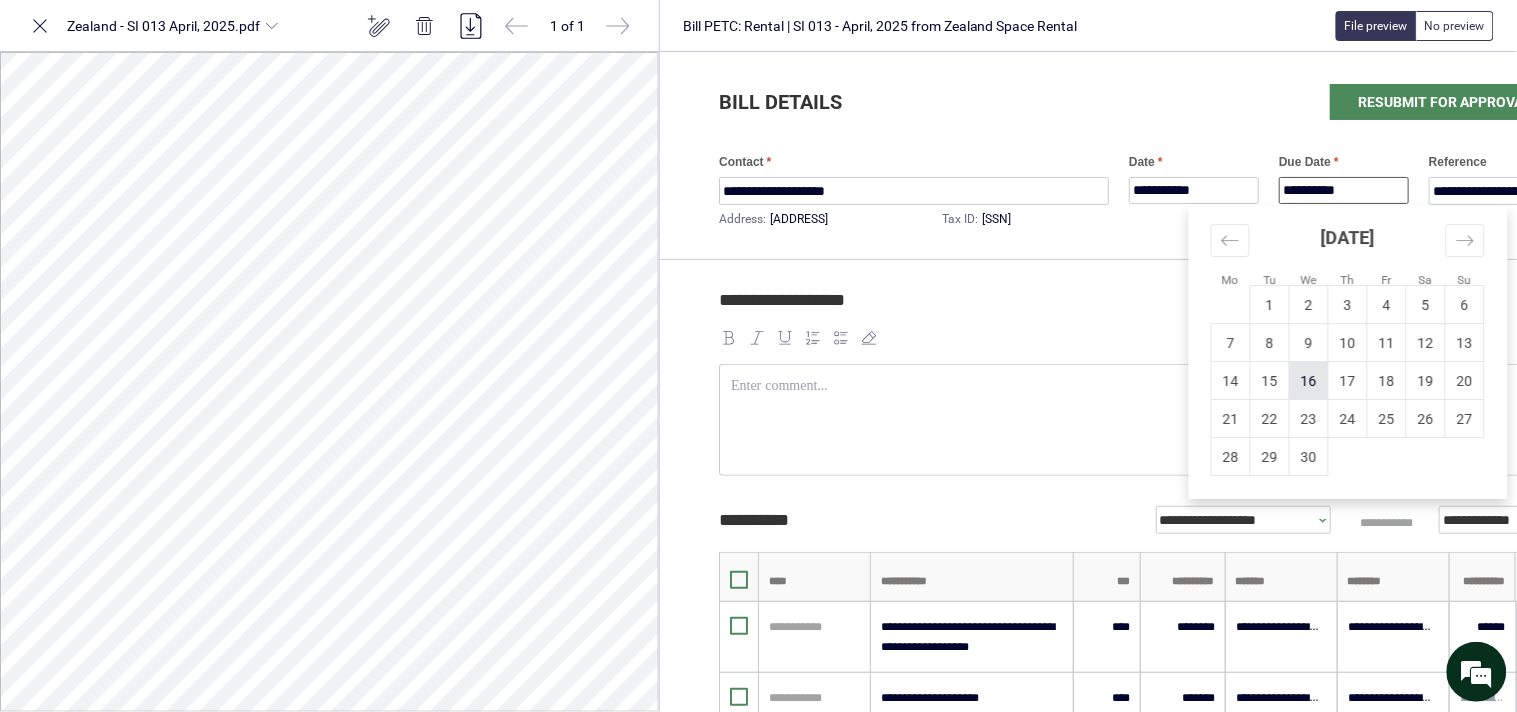 click on "16" at bounding box center (1309, 381) 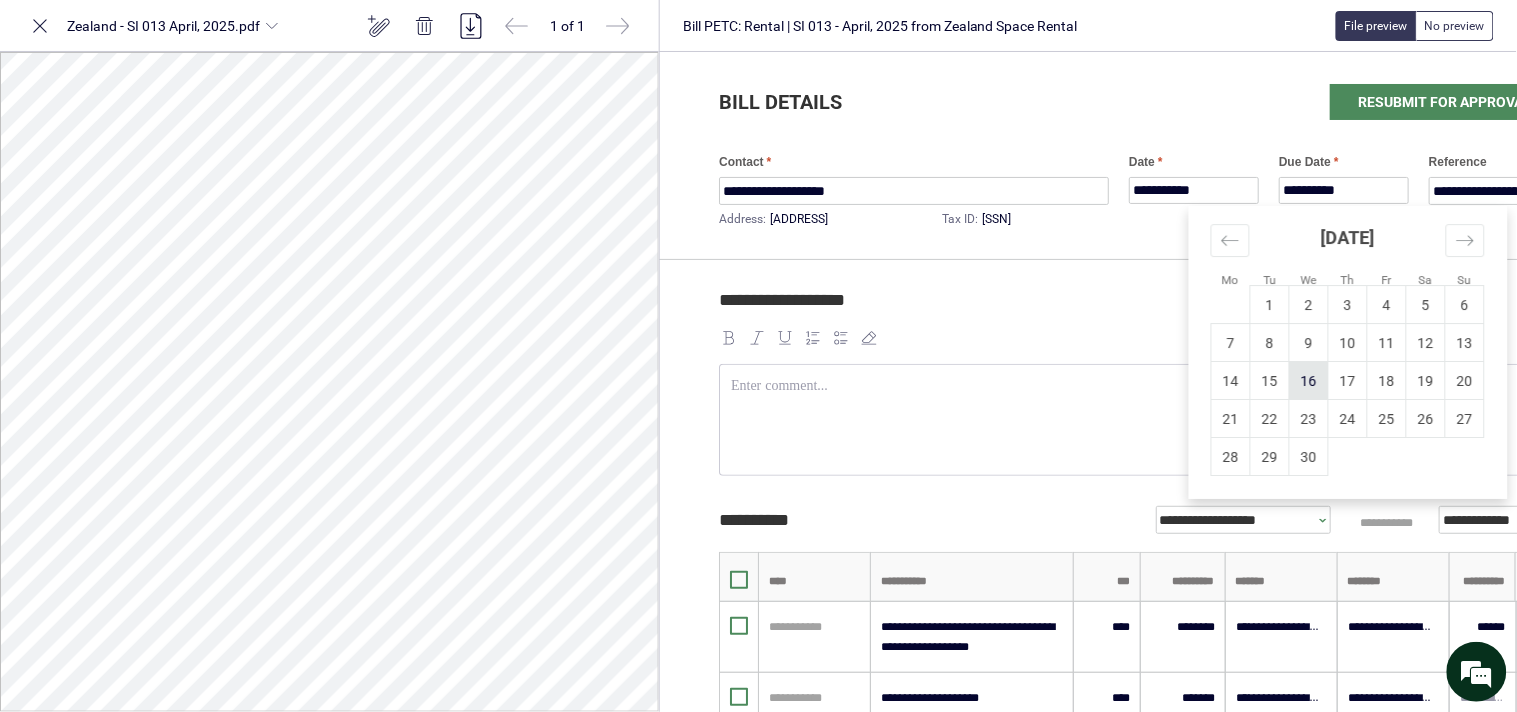 type on "**********" 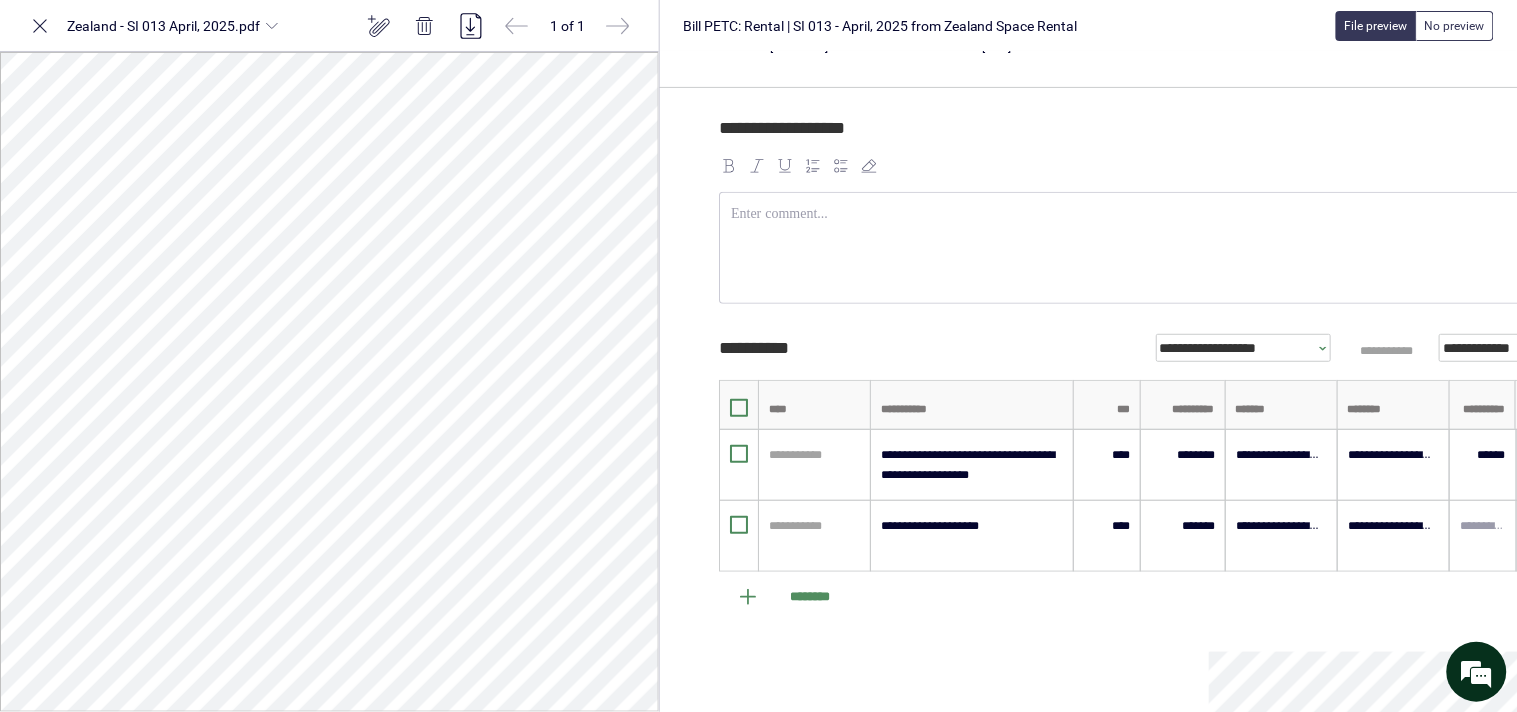 scroll, scrollTop: 222, scrollLeft: 0, axis: vertical 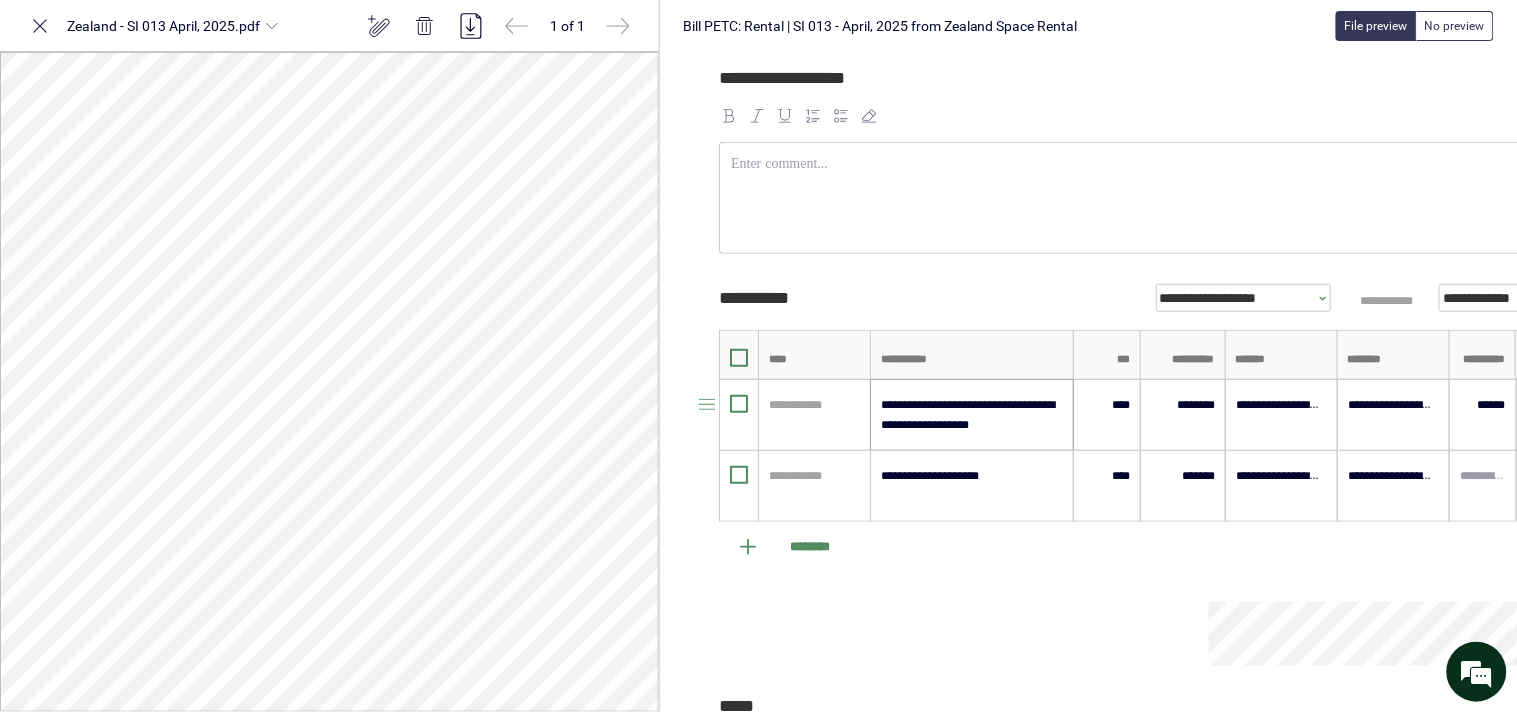 click on "**********" at bounding box center (972, 415) 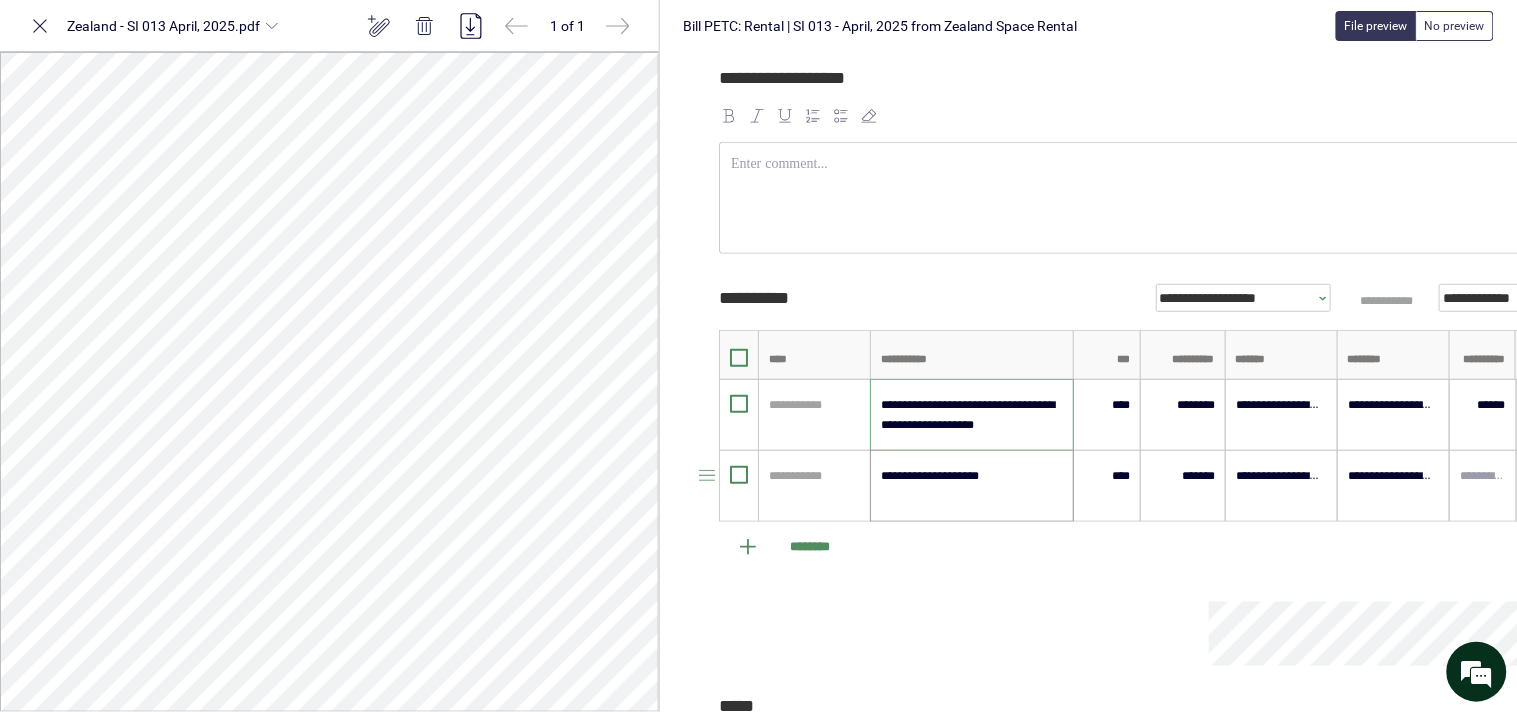 type on "**********" 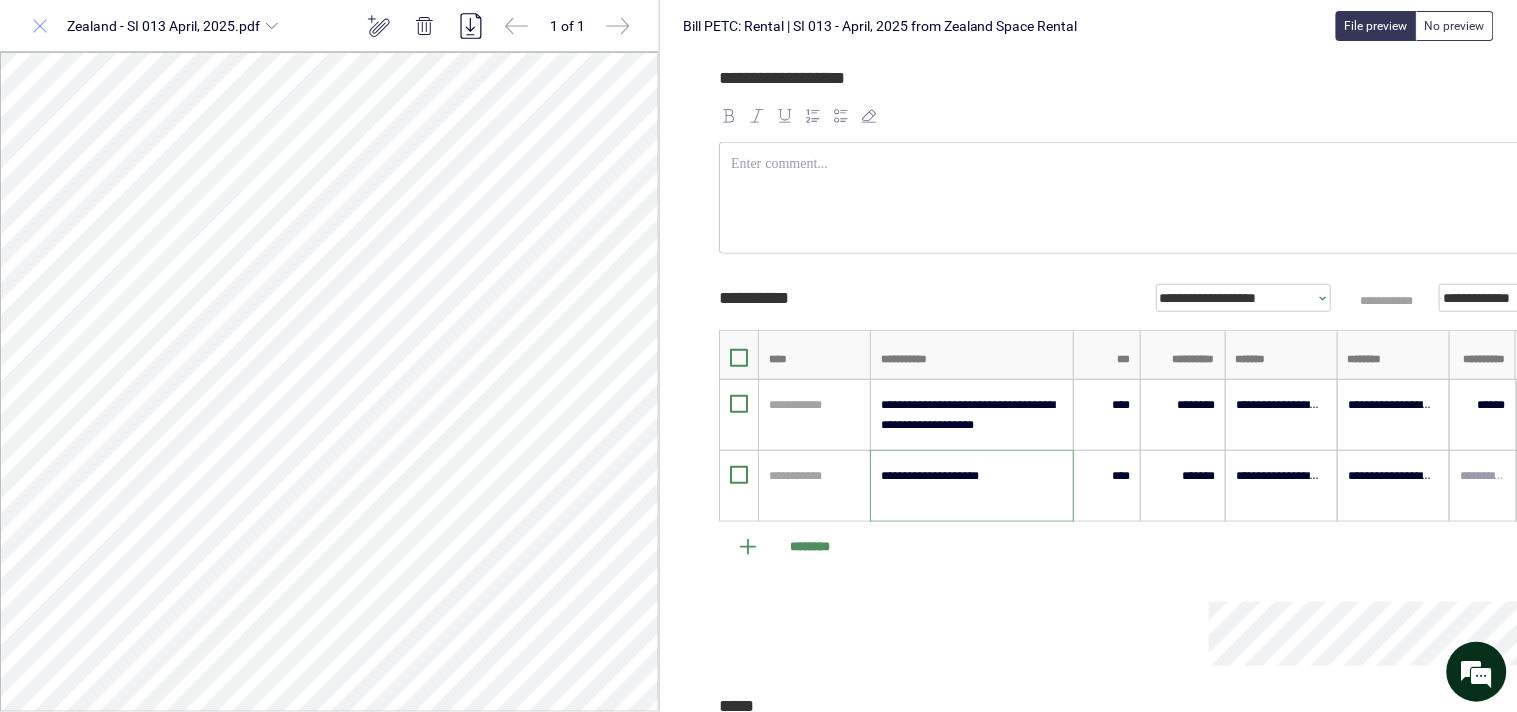 click 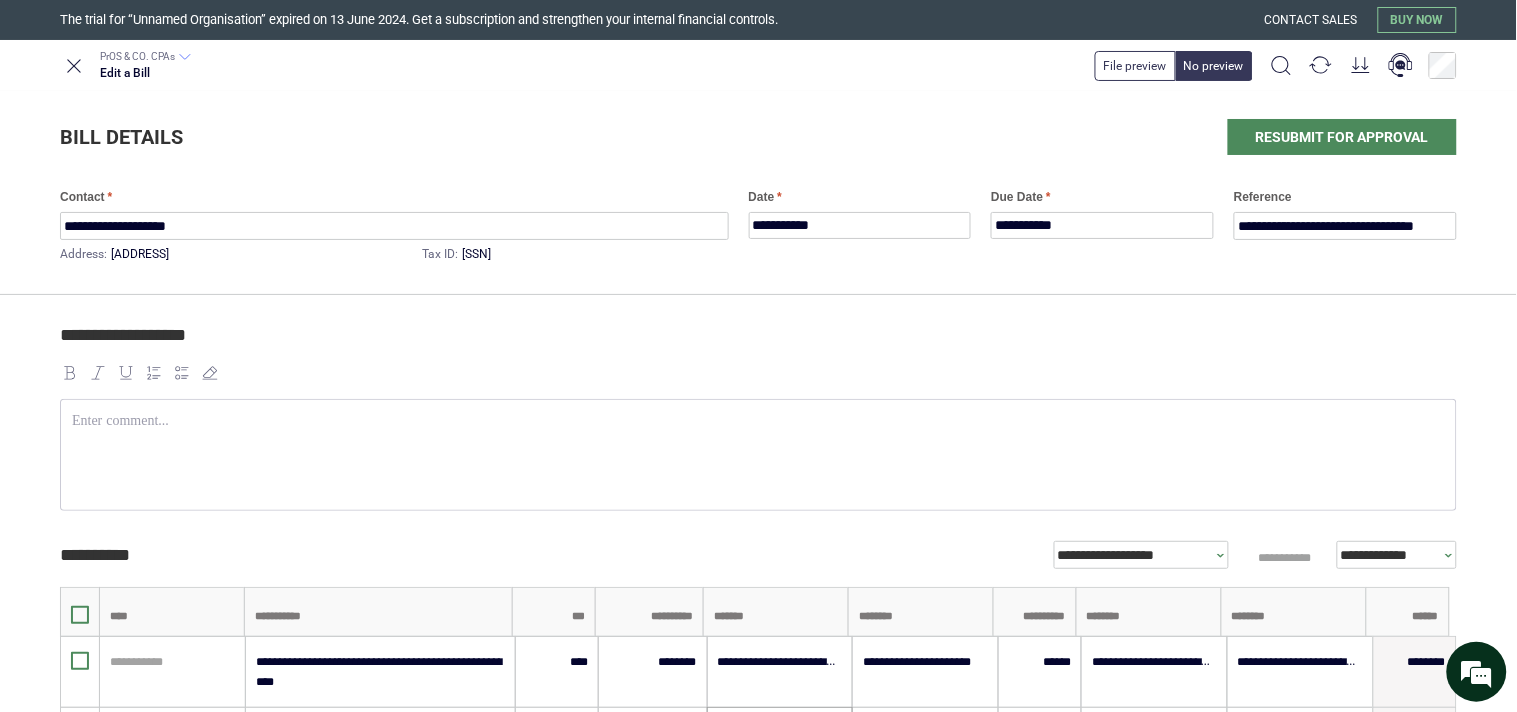 scroll, scrollTop: 0, scrollLeft: 0, axis: both 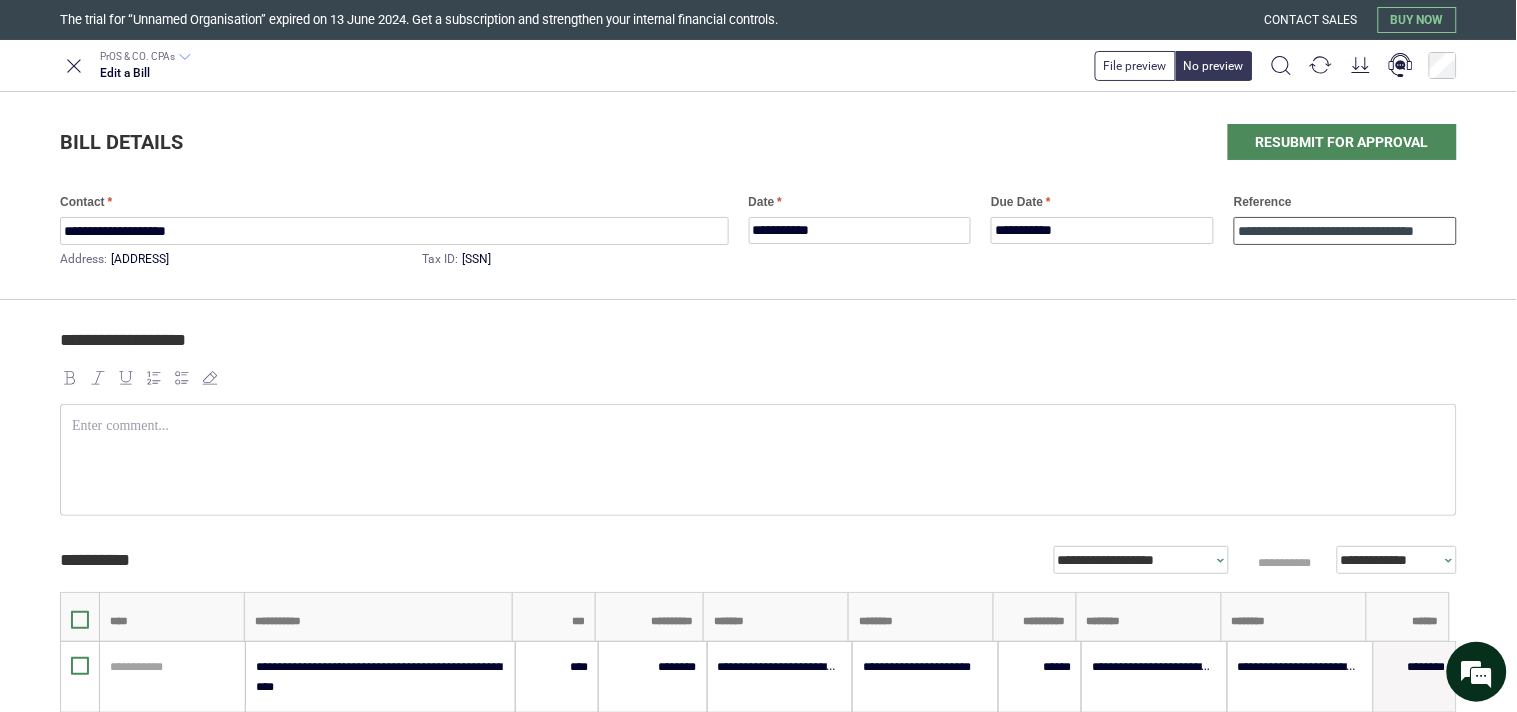 click on "**********" at bounding box center (1345, 231) 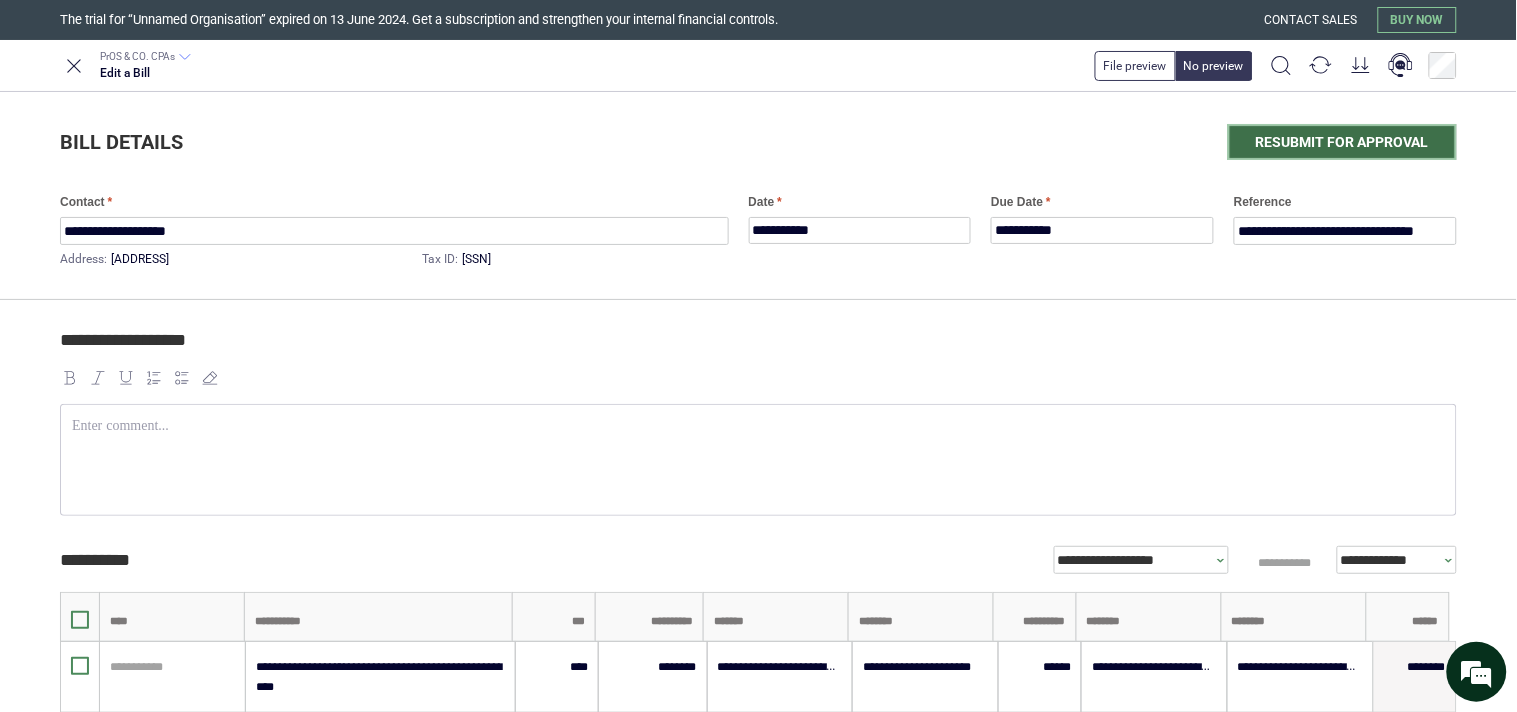 click on "Resubmit for approval" at bounding box center [1342, 142] 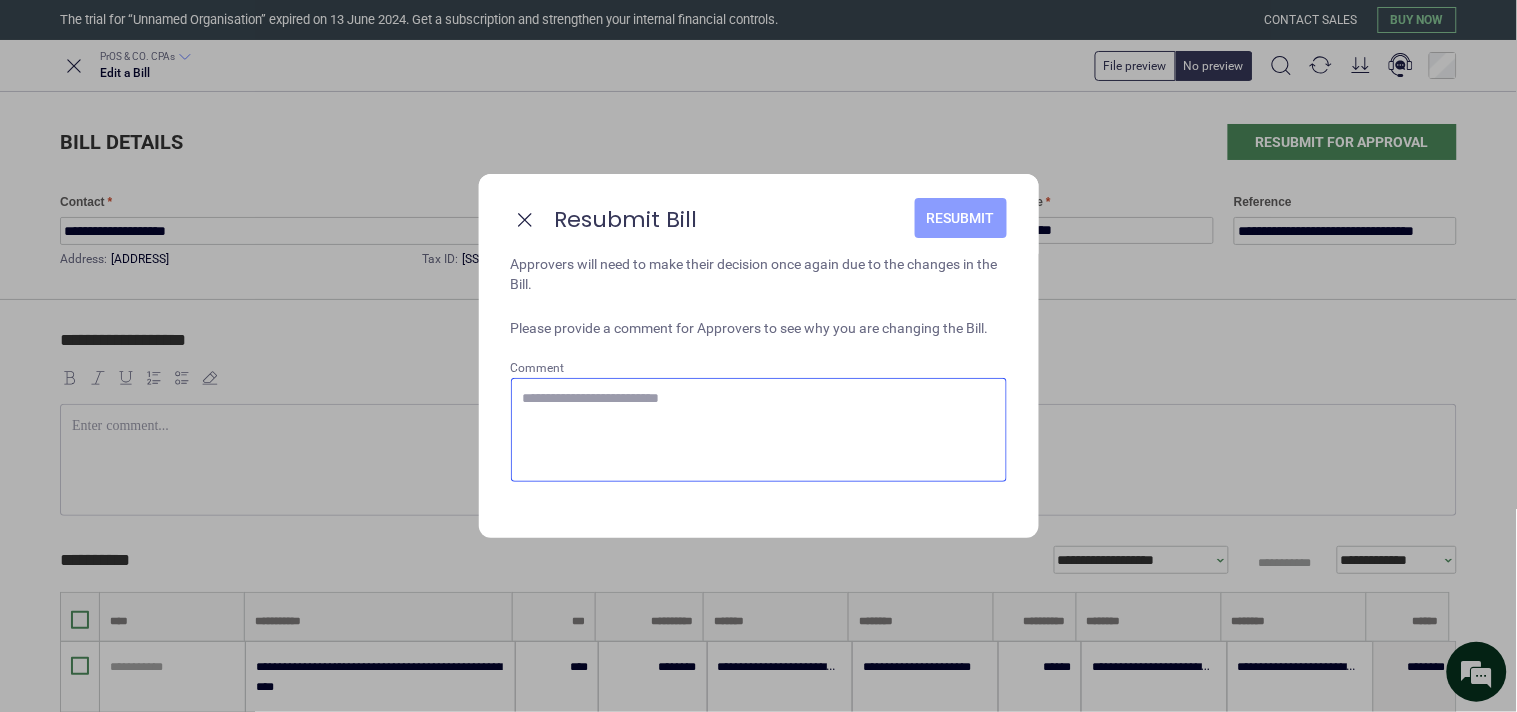 click on "Resubmit" at bounding box center [961, 218] 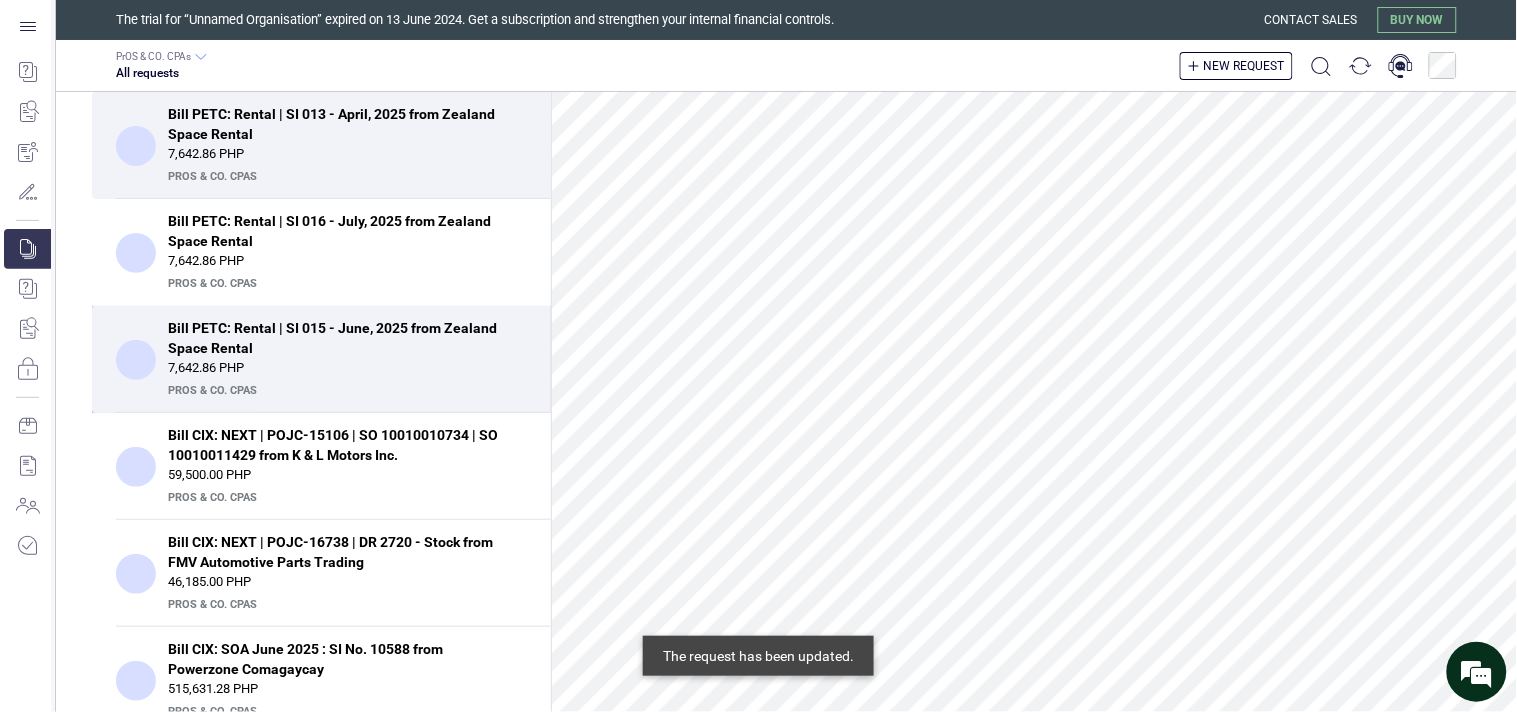 click on "7,642.86 PHP" at bounding box center (347, 368) 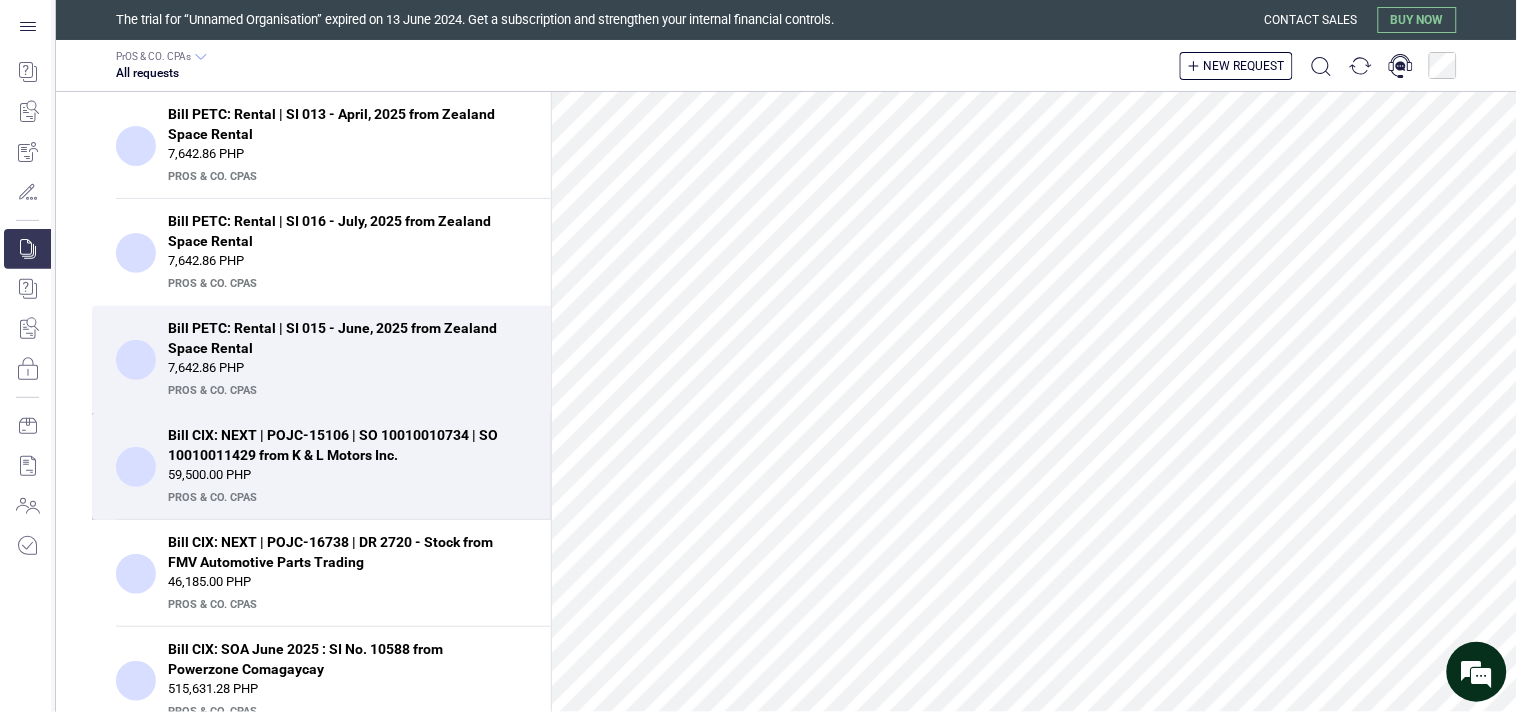 click on "Bill CIX: NEXT | POJC-15106 | SO 10010010734 | SO 10010011429  from K & L Motors Inc." at bounding box center [341, 445] 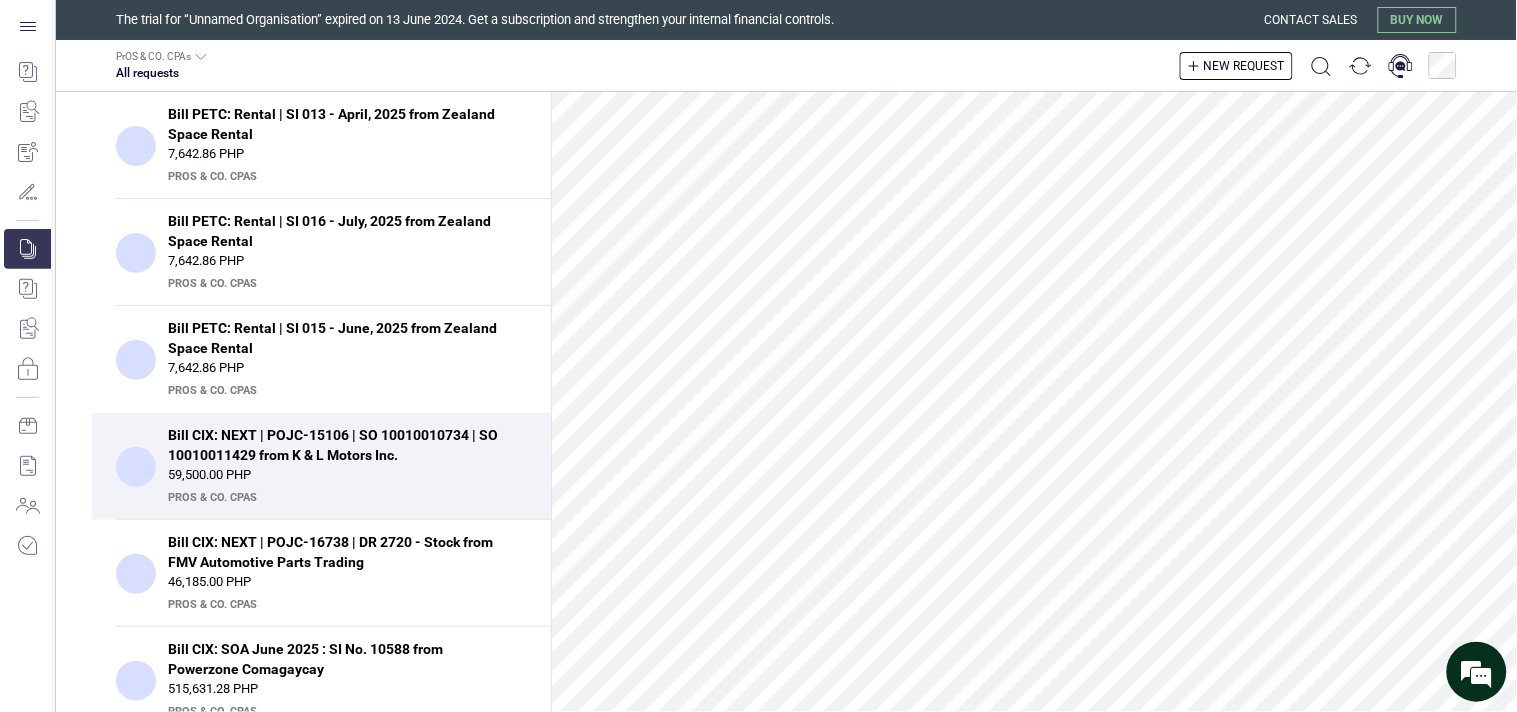 scroll, scrollTop: 1127, scrollLeft: 0, axis: vertical 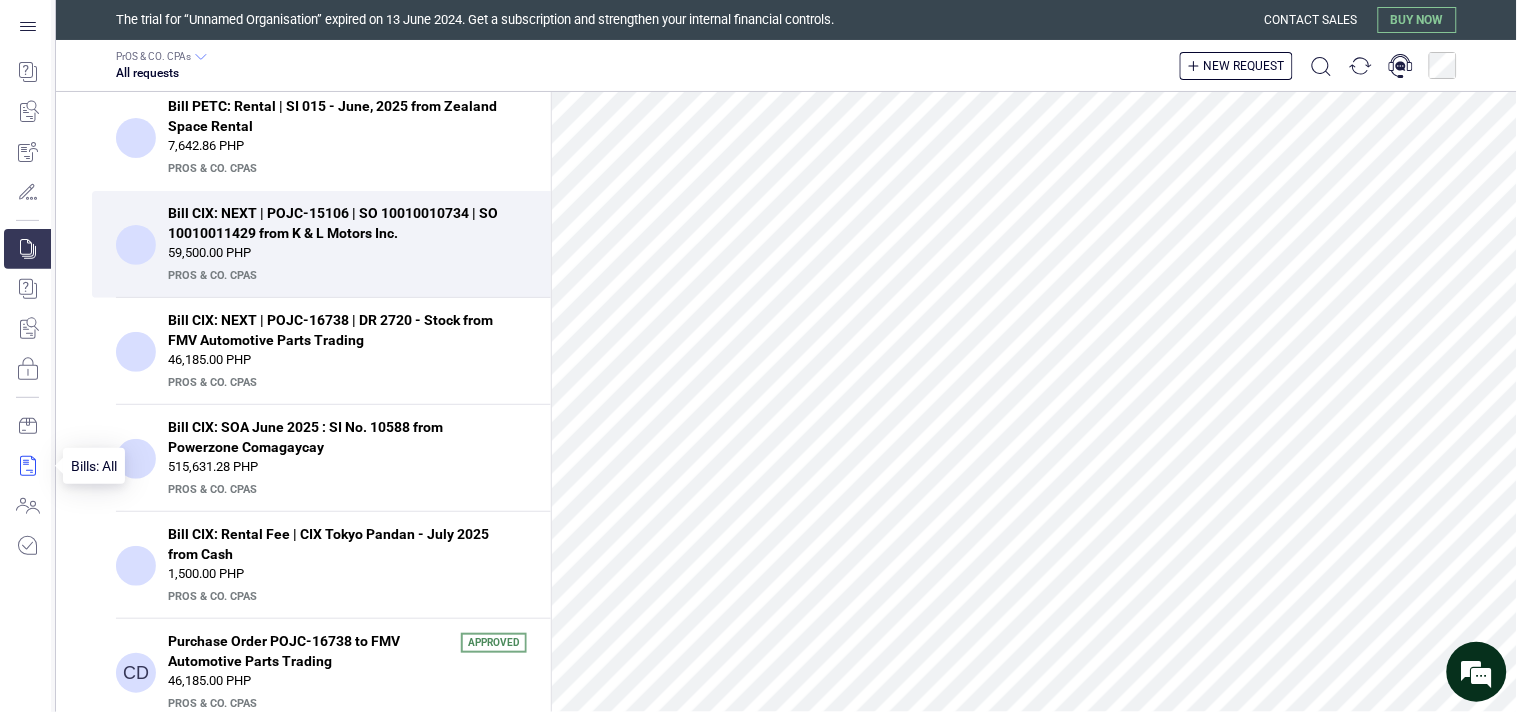 click at bounding box center (27, 466) 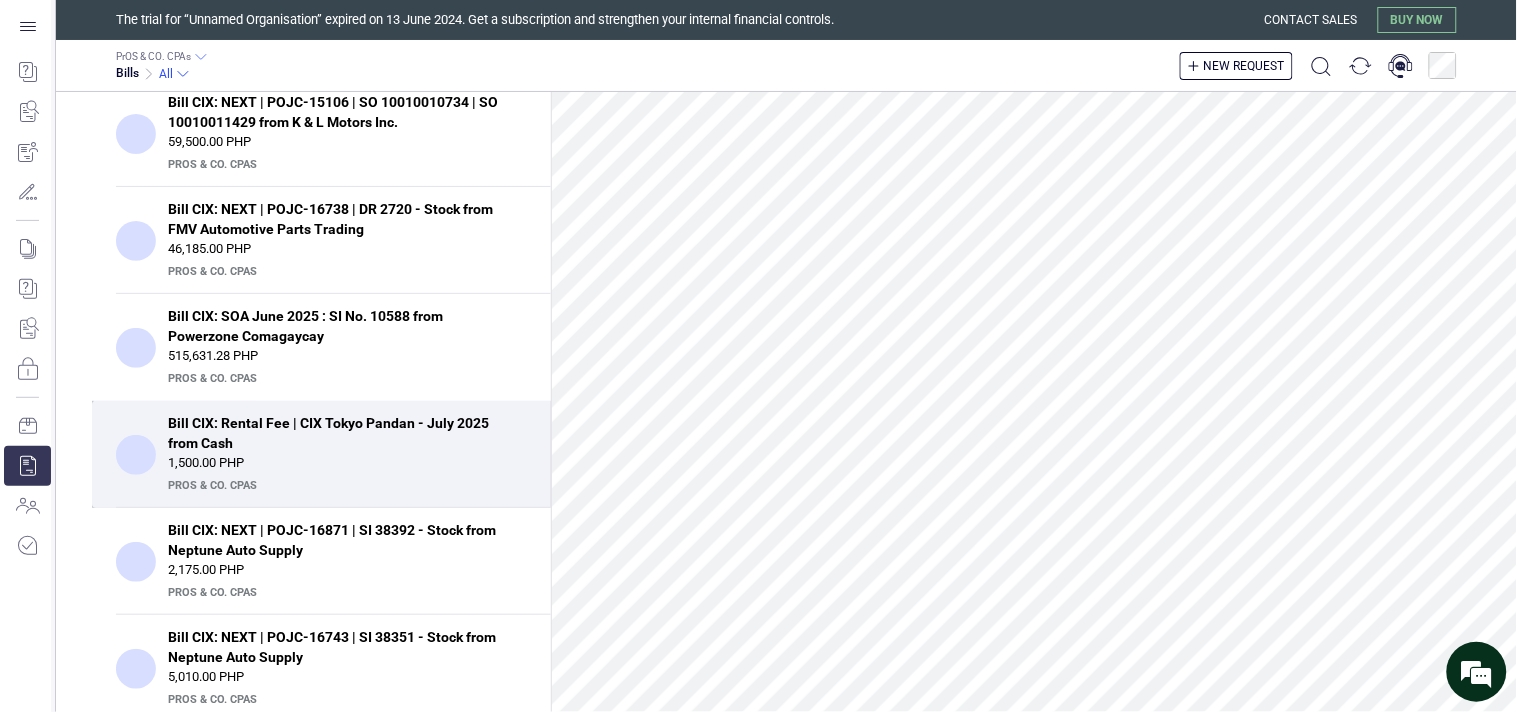 scroll, scrollTop: 0, scrollLeft: 0, axis: both 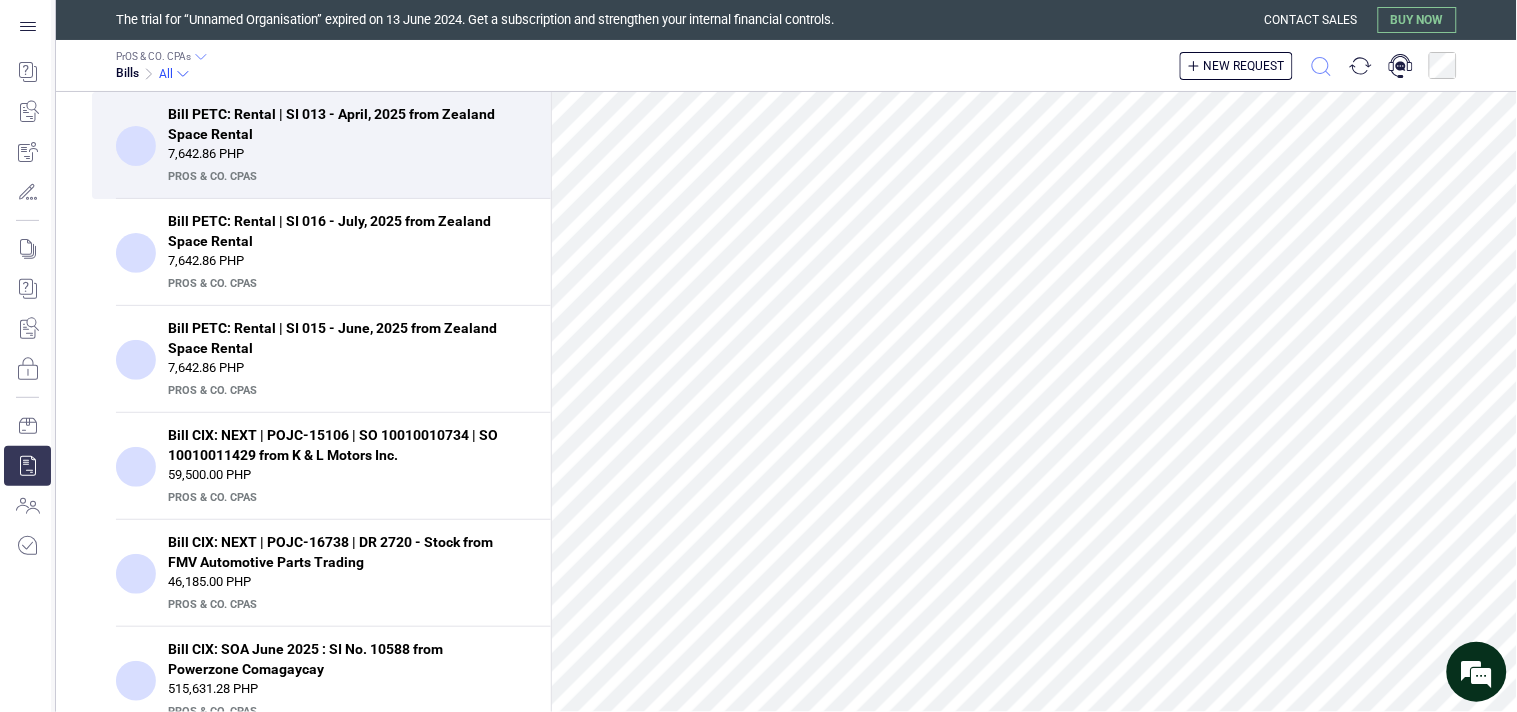 click 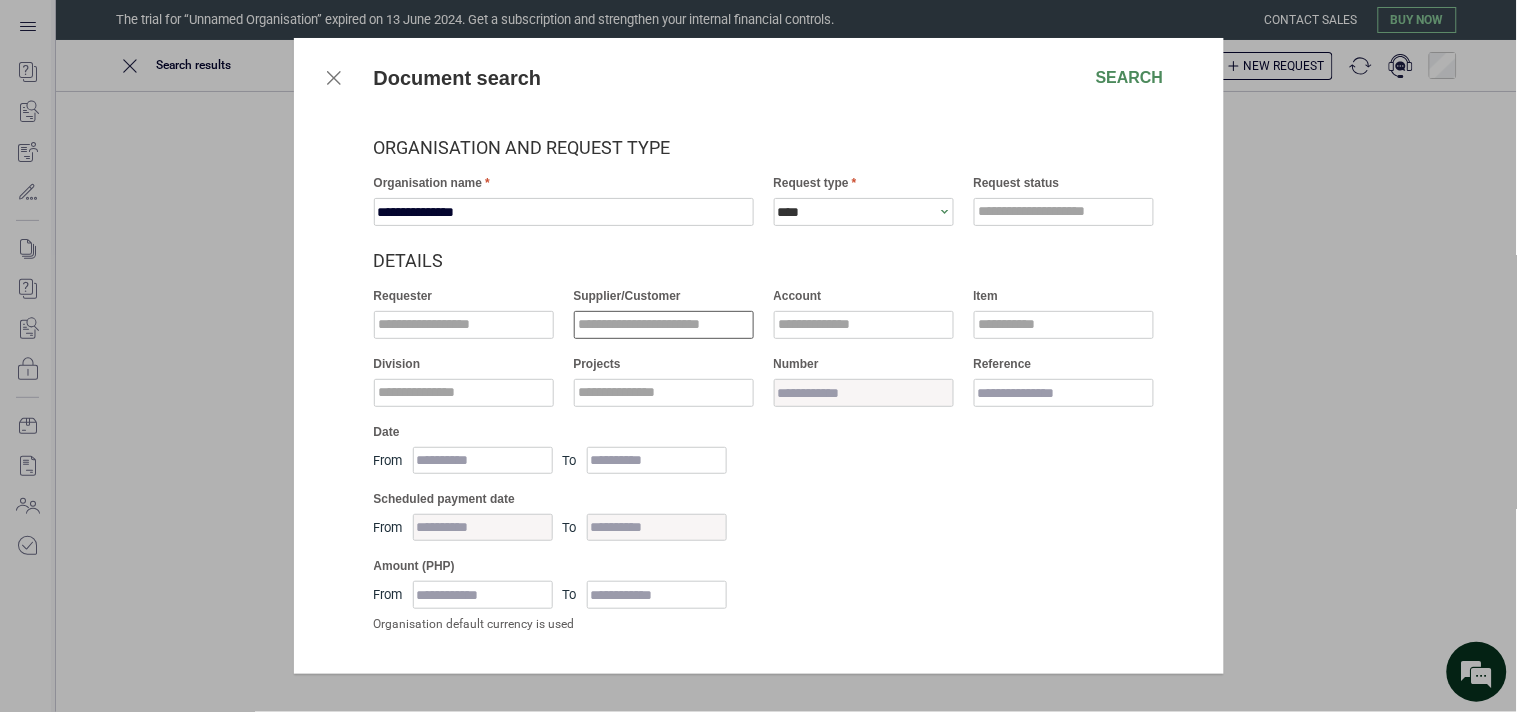click at bounding box center (664, 325) 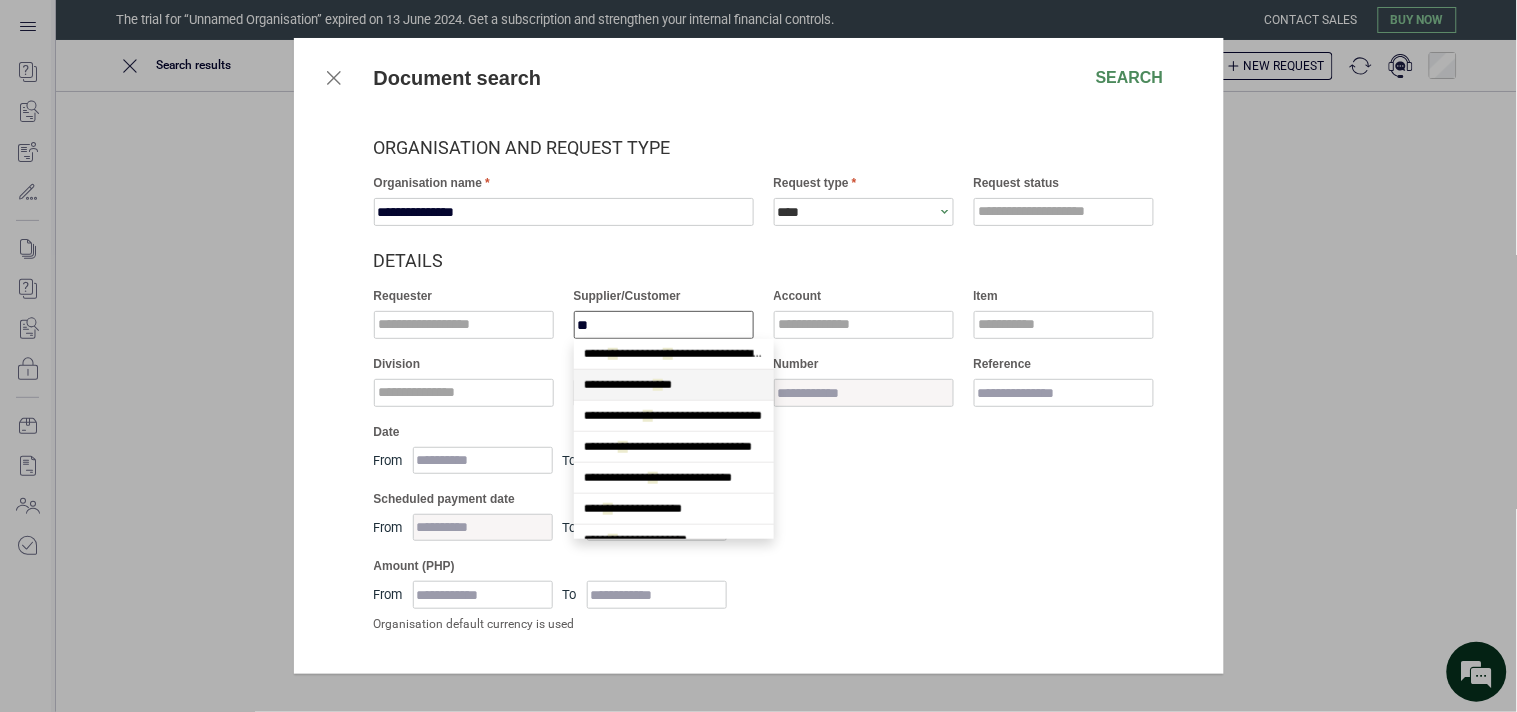 type on "***" 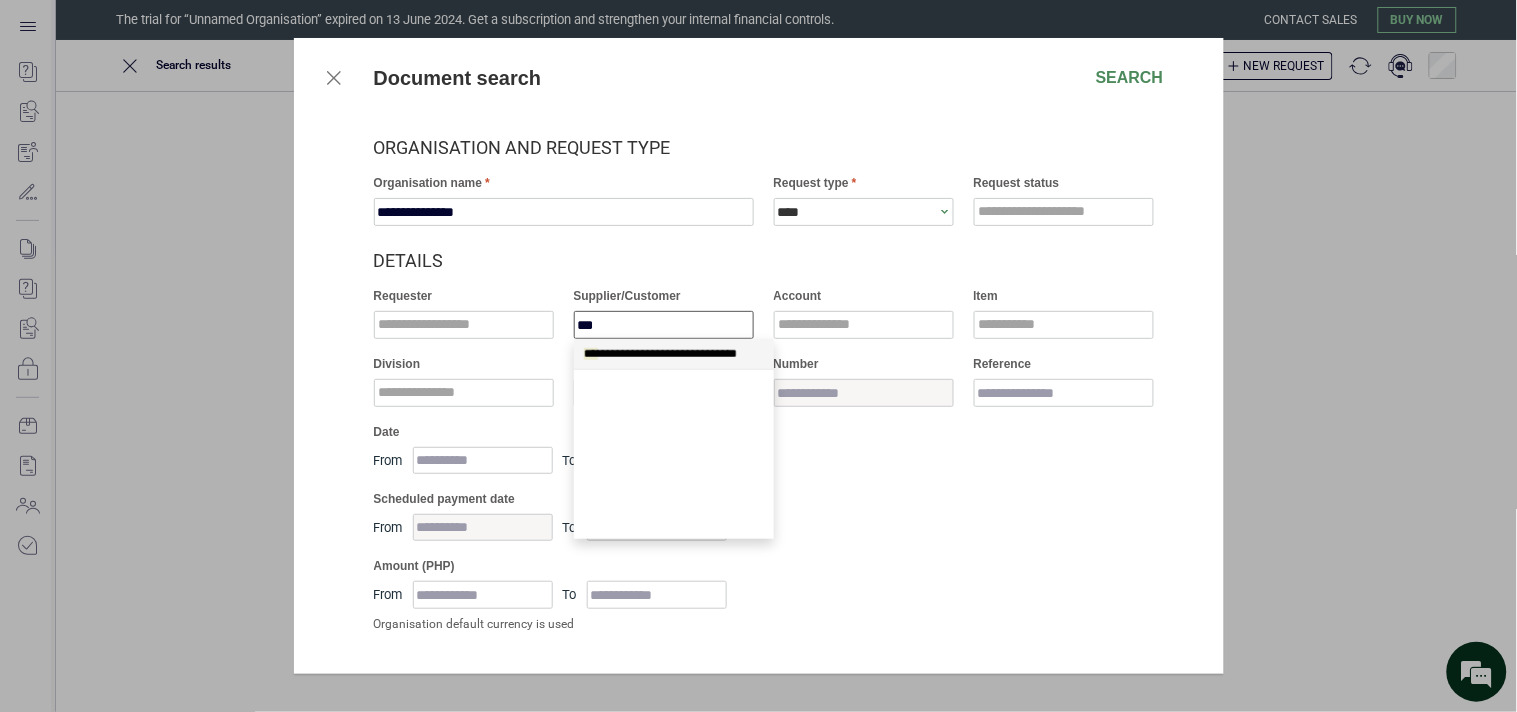 scroll, scrollTop: 0, scrollLeft: 0, axis: both 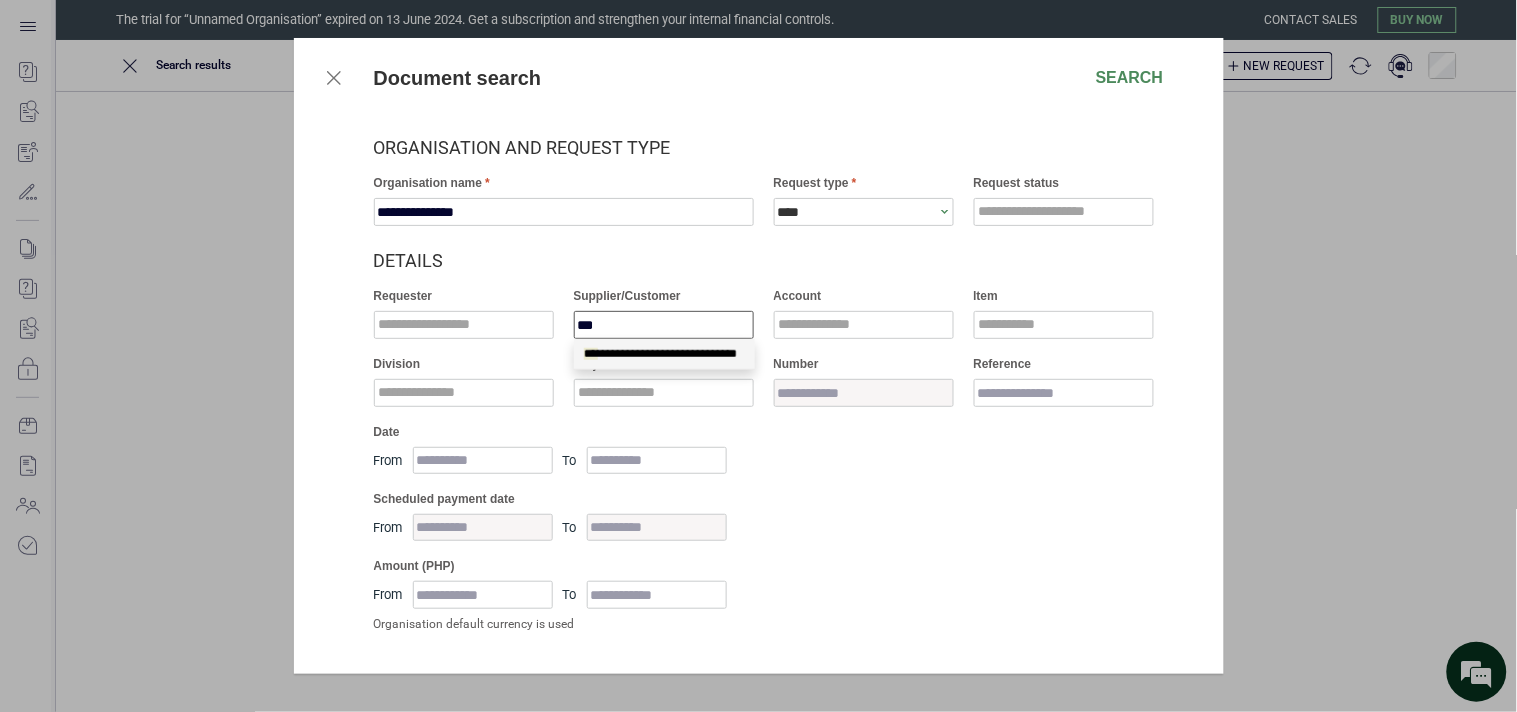 click on "**********" at bounding box center [660, 354] 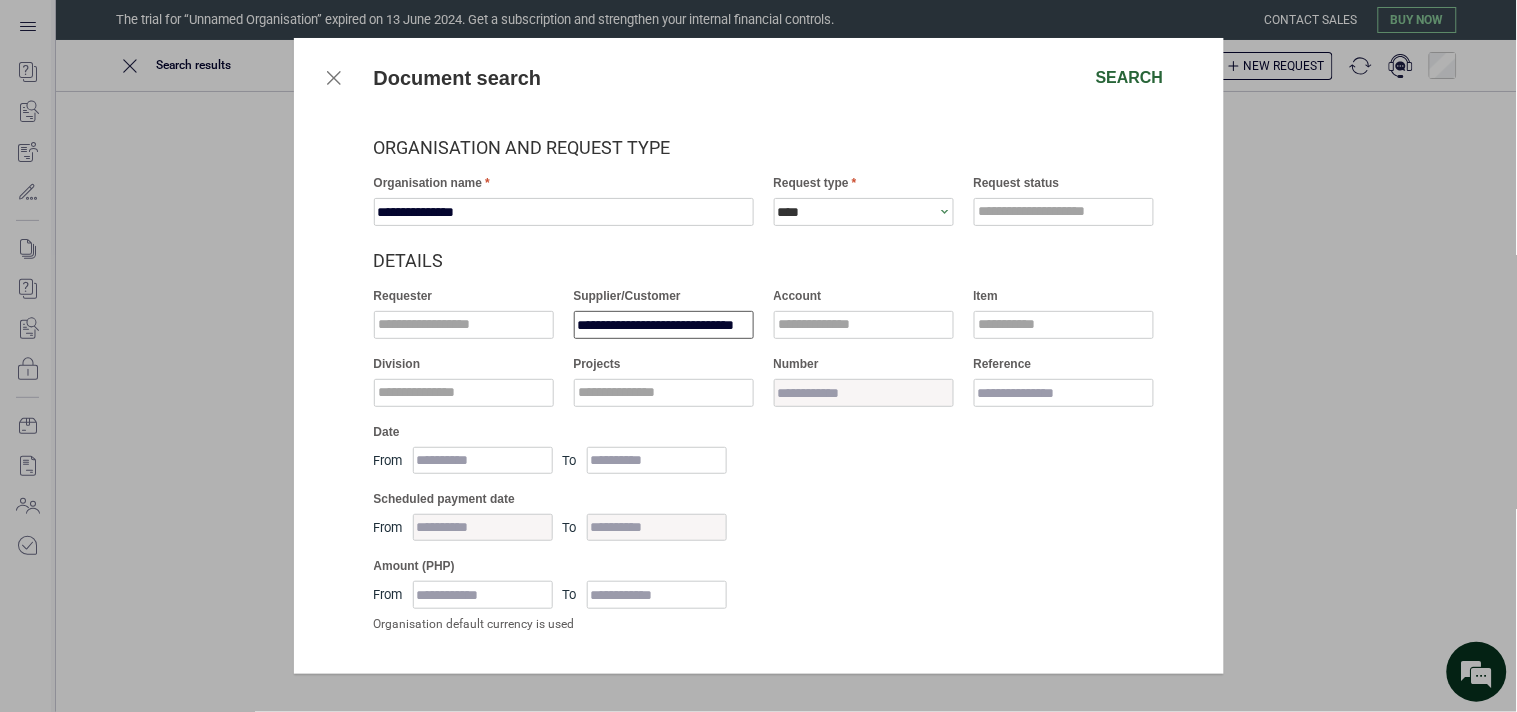 type on "**********" 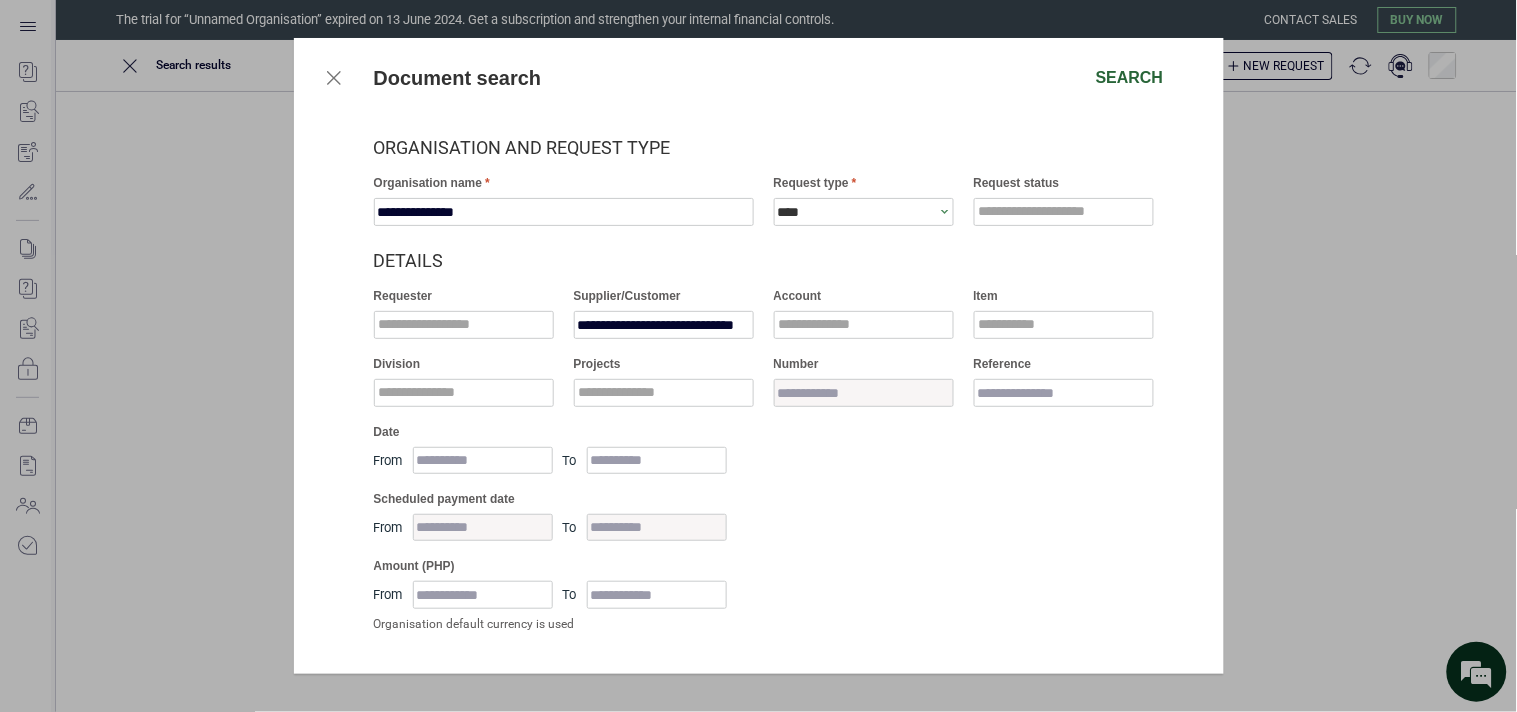 click on "Search" at bounding box center (1130, 78) 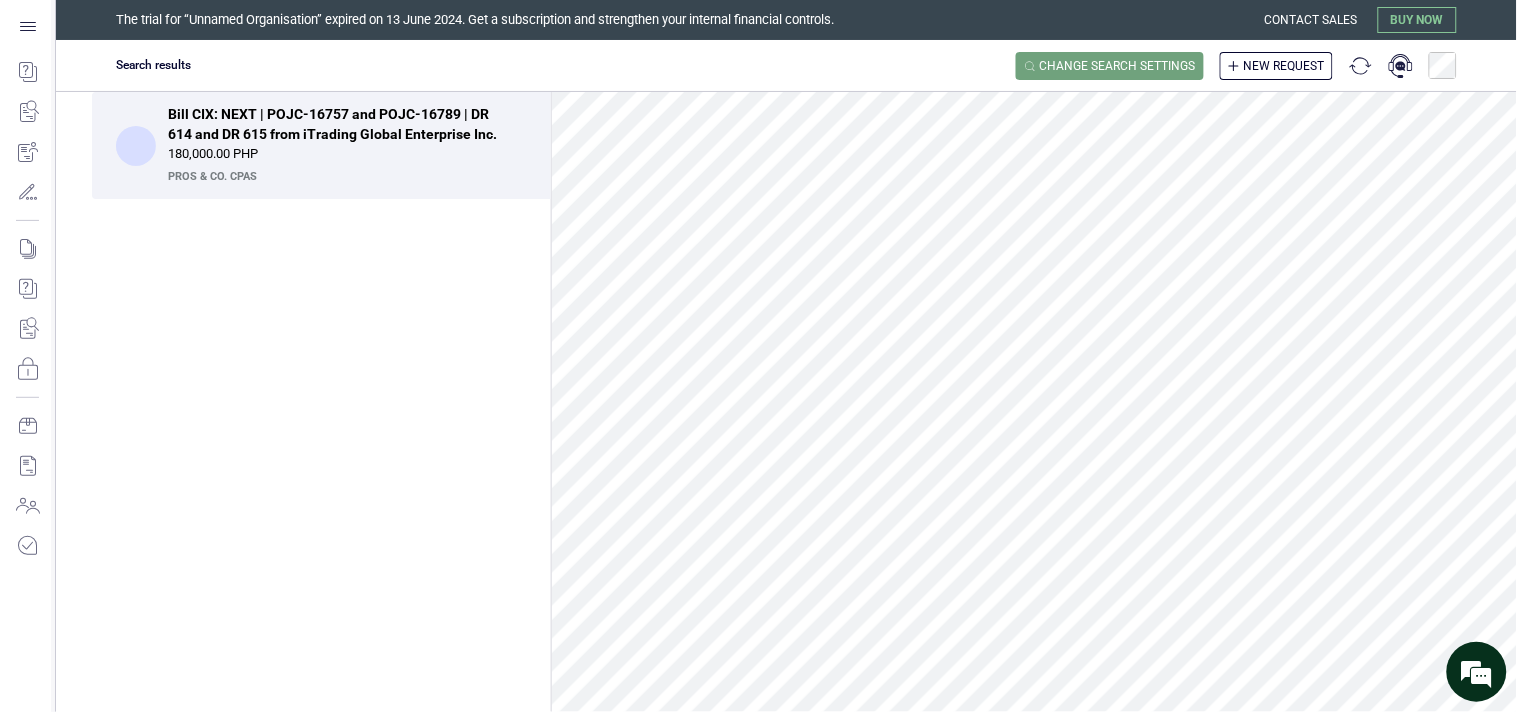 scroll, scrollTop: 670, scrollLeft: 0, axis: vertical 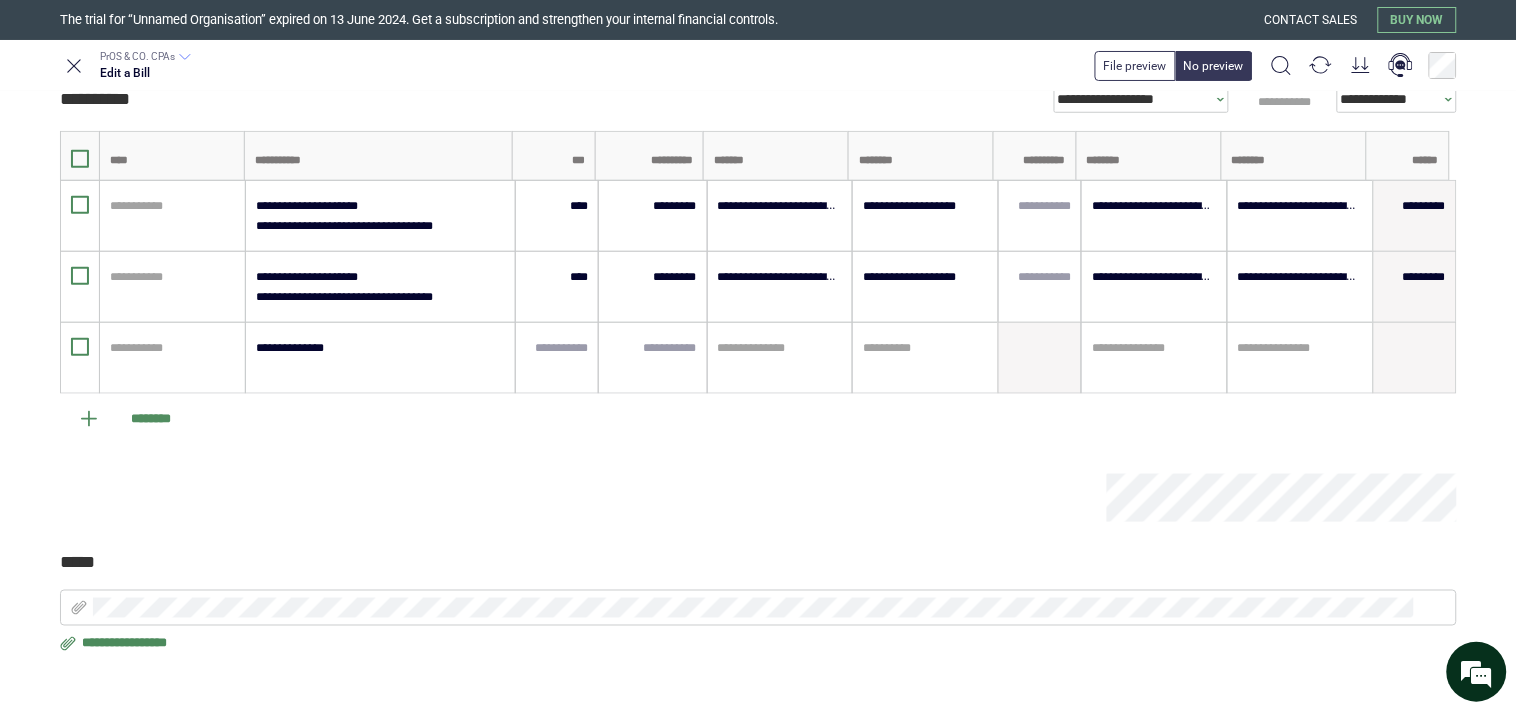 click 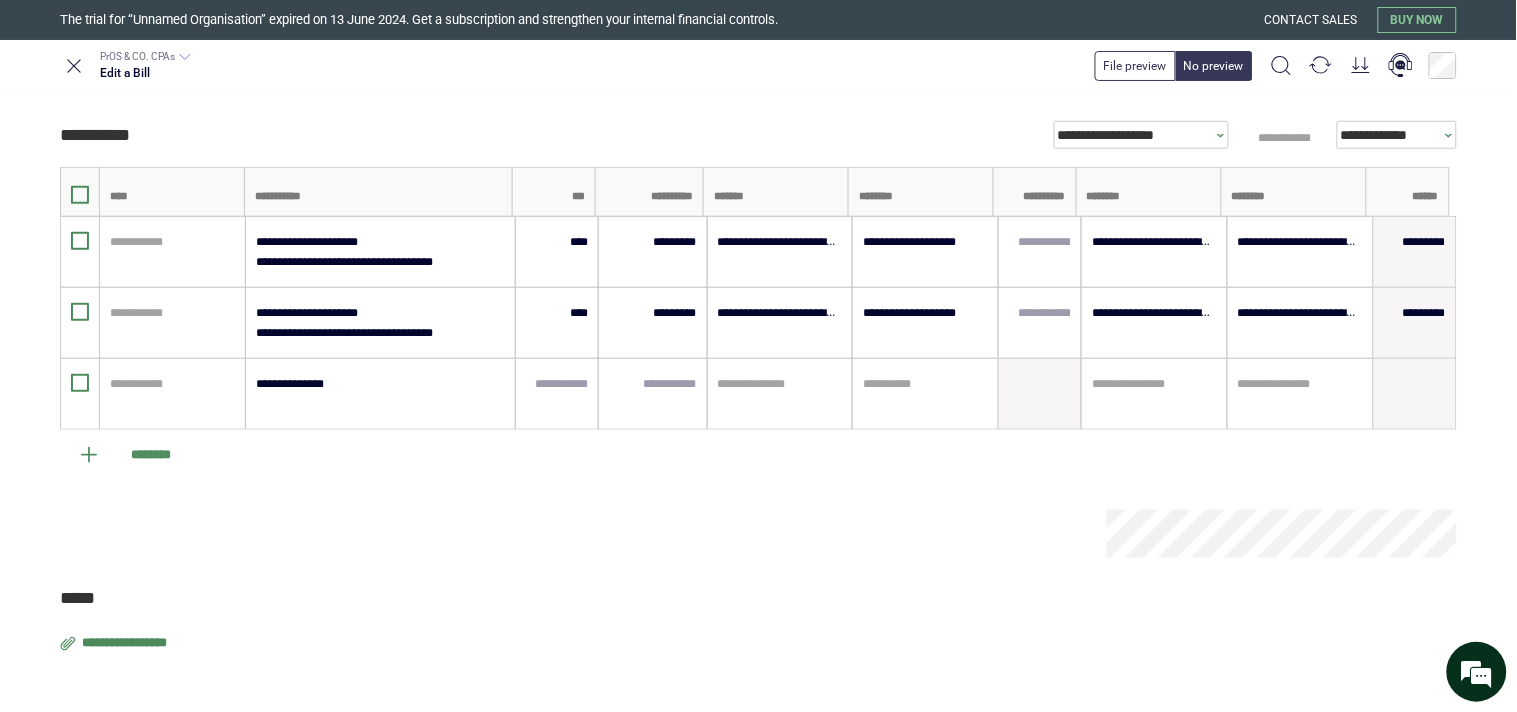 click on "**********" at bounding box center (126, 644) 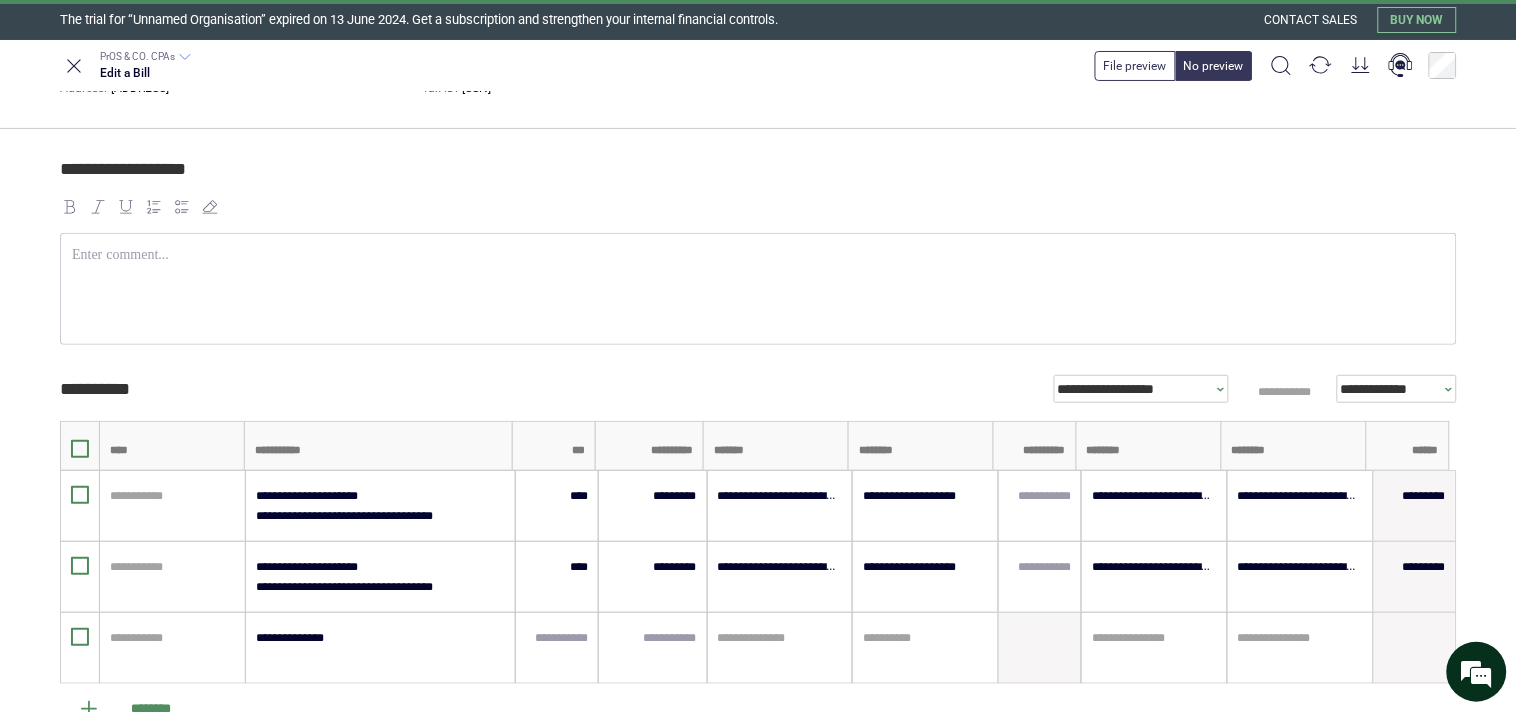 scroll, scrollTop: 462, scrollLeft: 0, axis: vertical 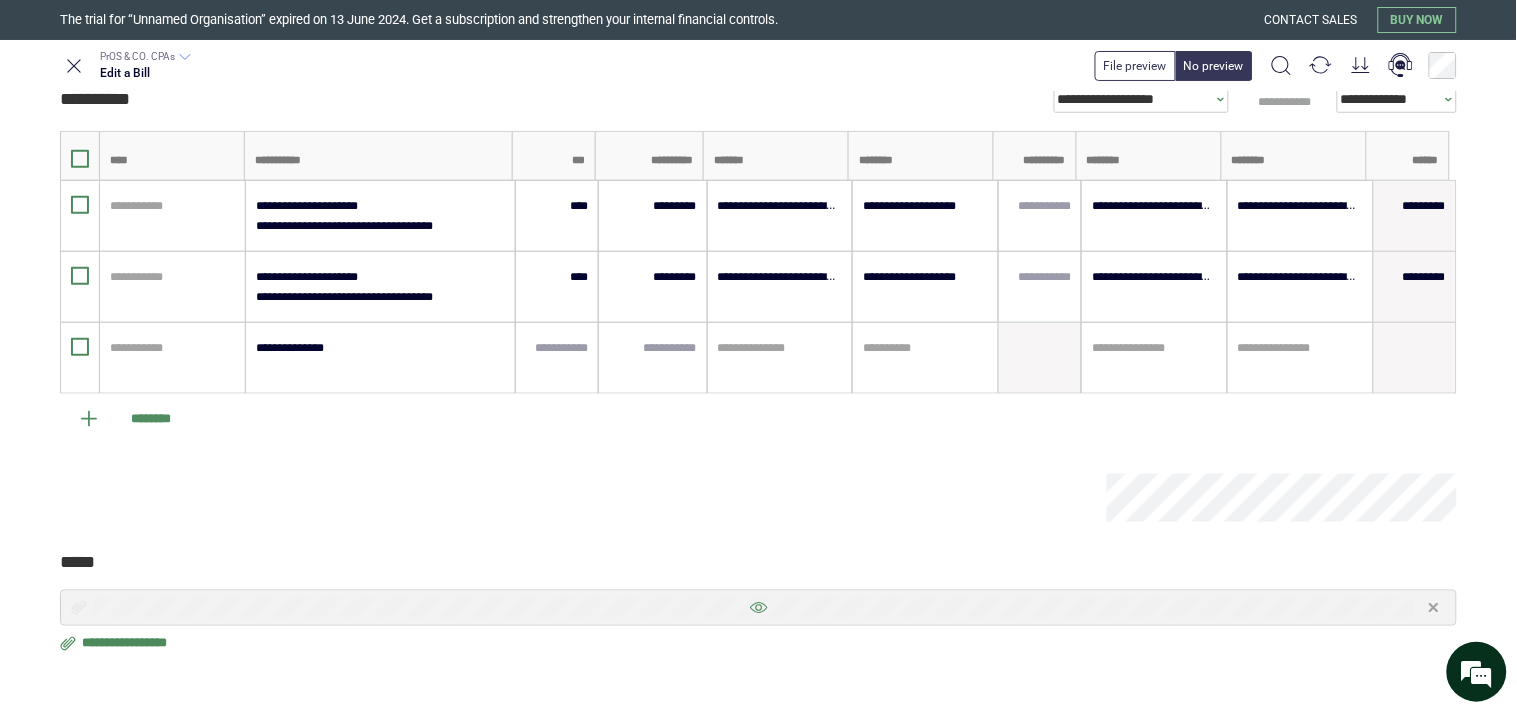 click at bounding box center [758, 608] 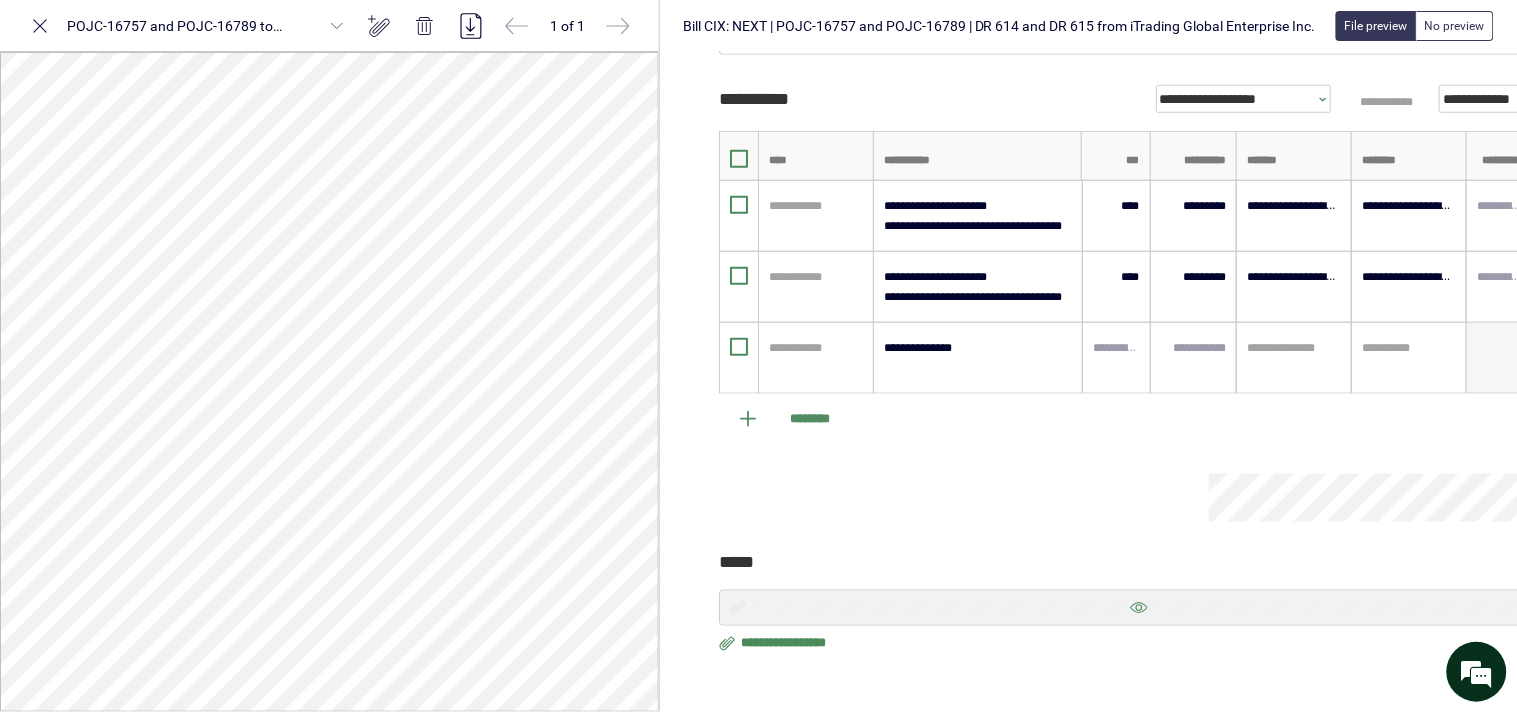 scroll, scrollTop: 462, scrollLeft: 108, axis: both 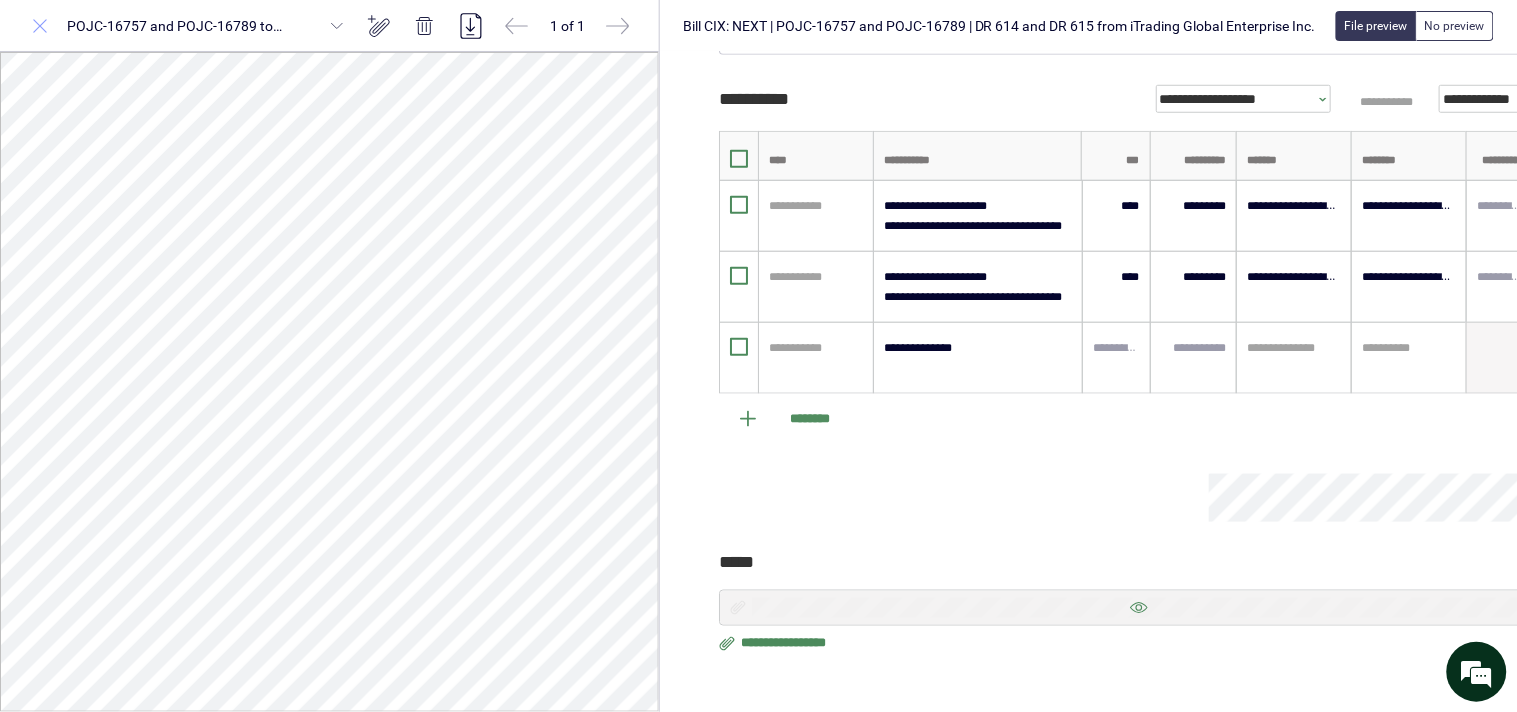 click 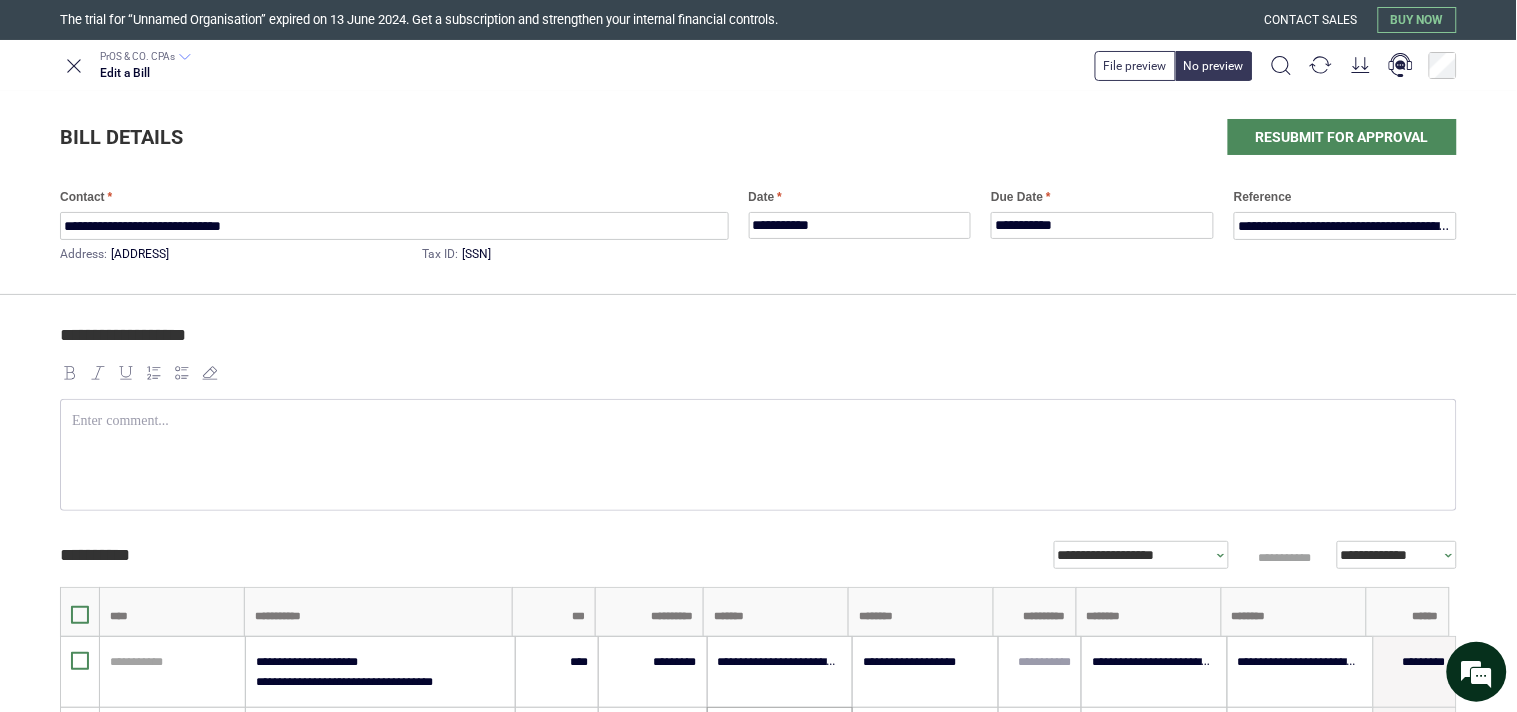 scroll, scrollTop: 0, scrollLeft: 0, axis: both 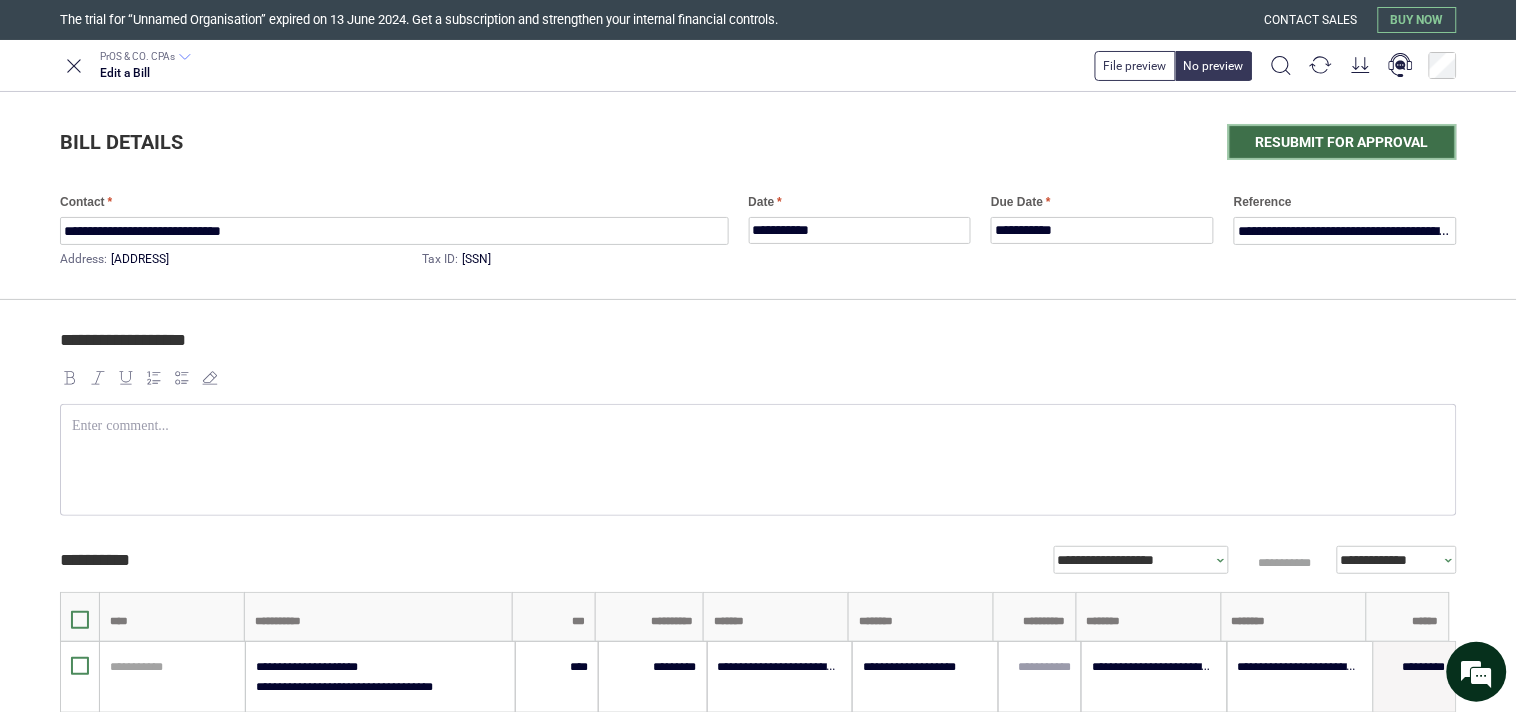 click on "Resubmit for approval" at bounding box center (1342, 142) 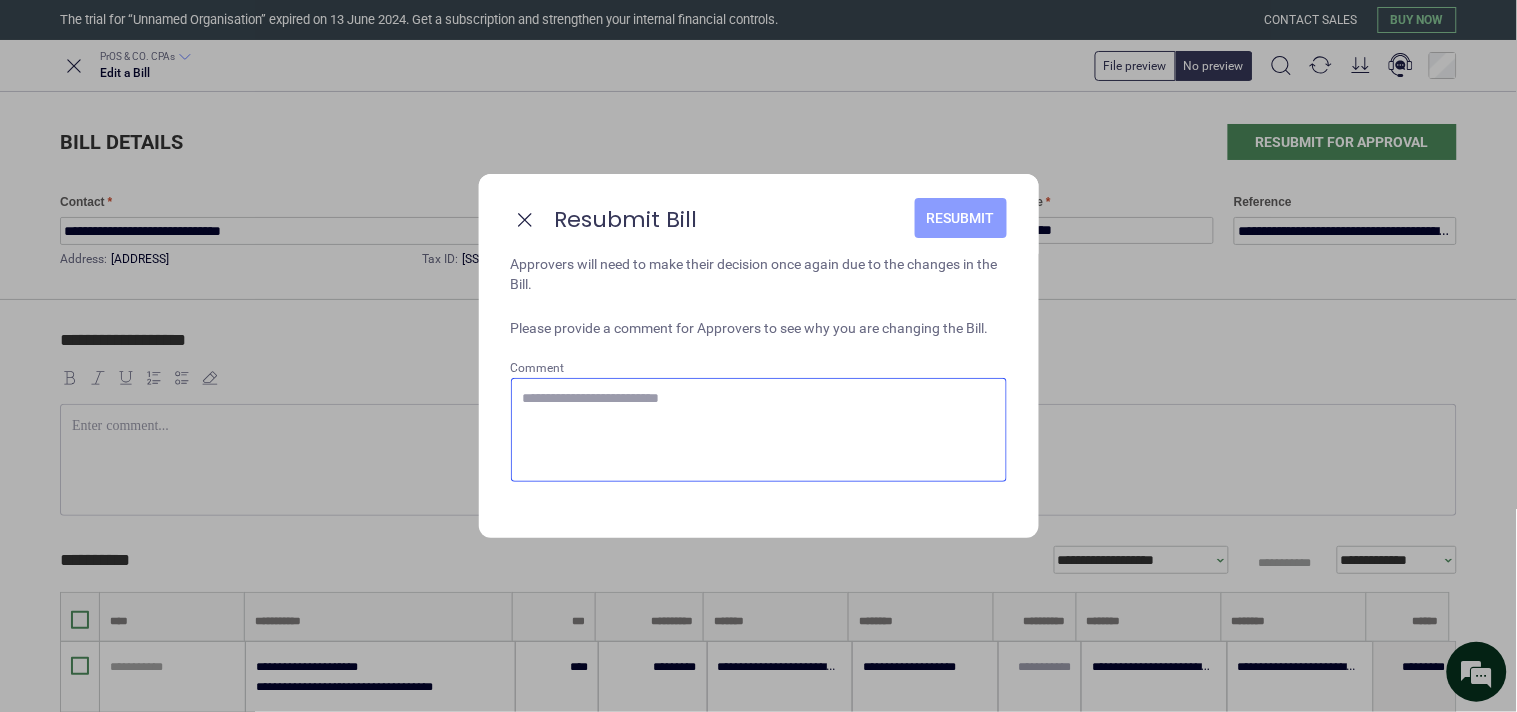 click on "Resubmit" at bounding box center (961, 218) 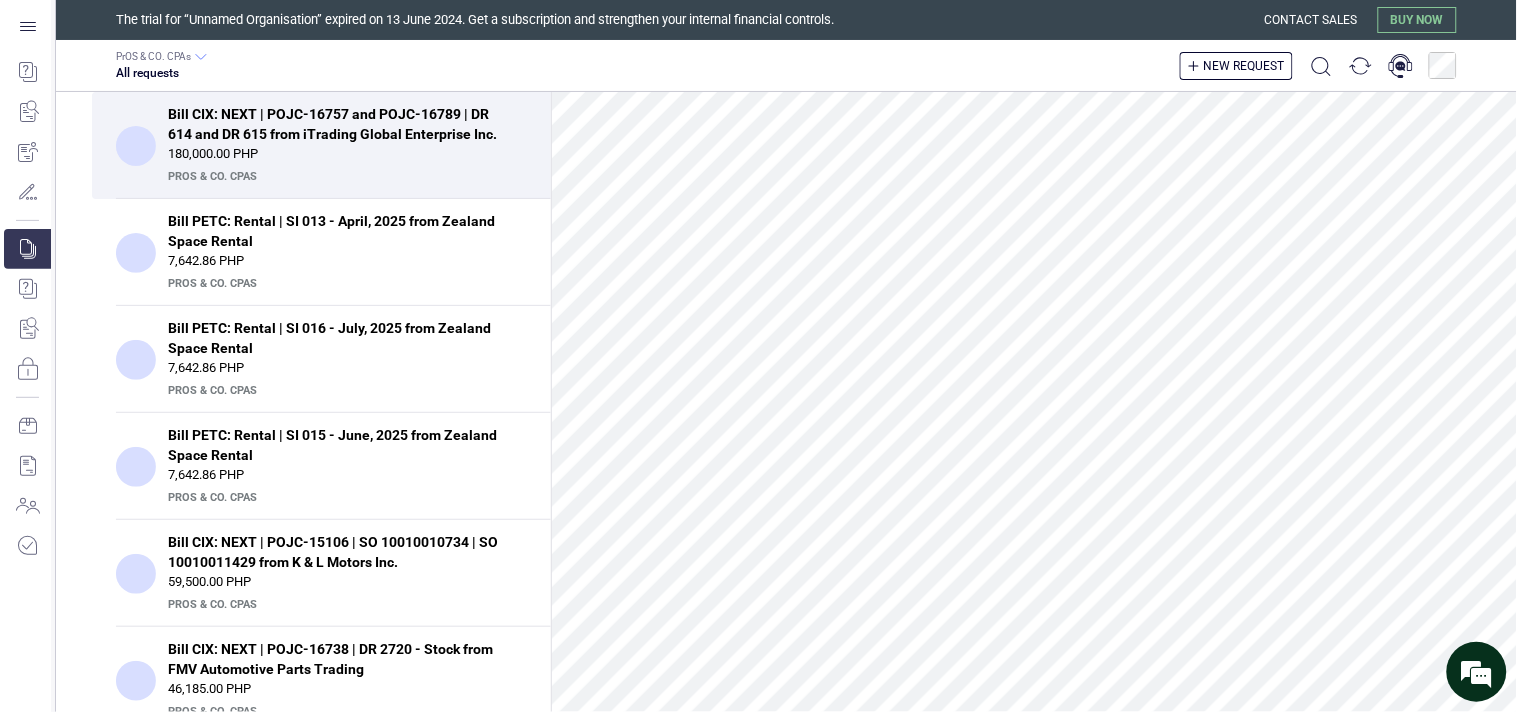 scroll, scrollTop: 0, scrollLeft: 0, axis: both 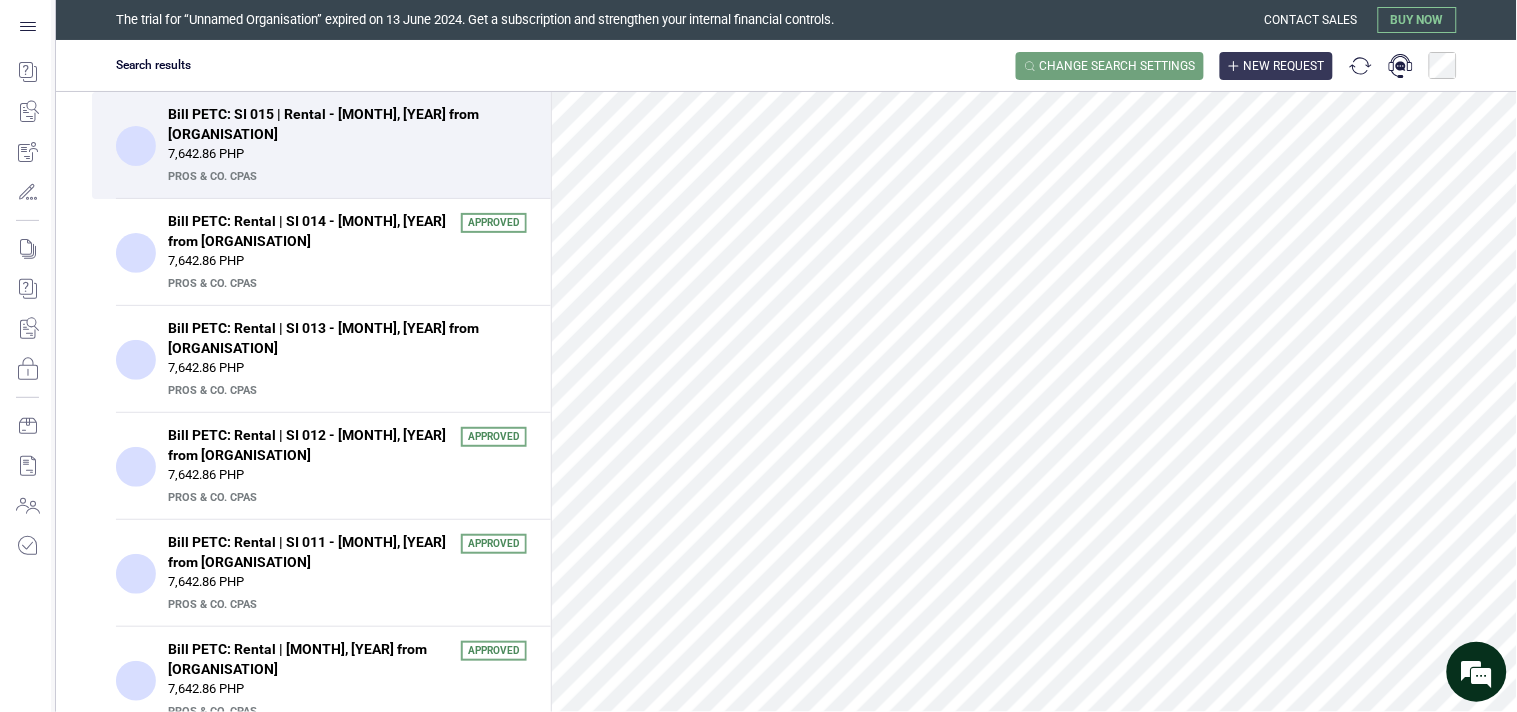 click on "New request" at bounding box center (1284, 66) 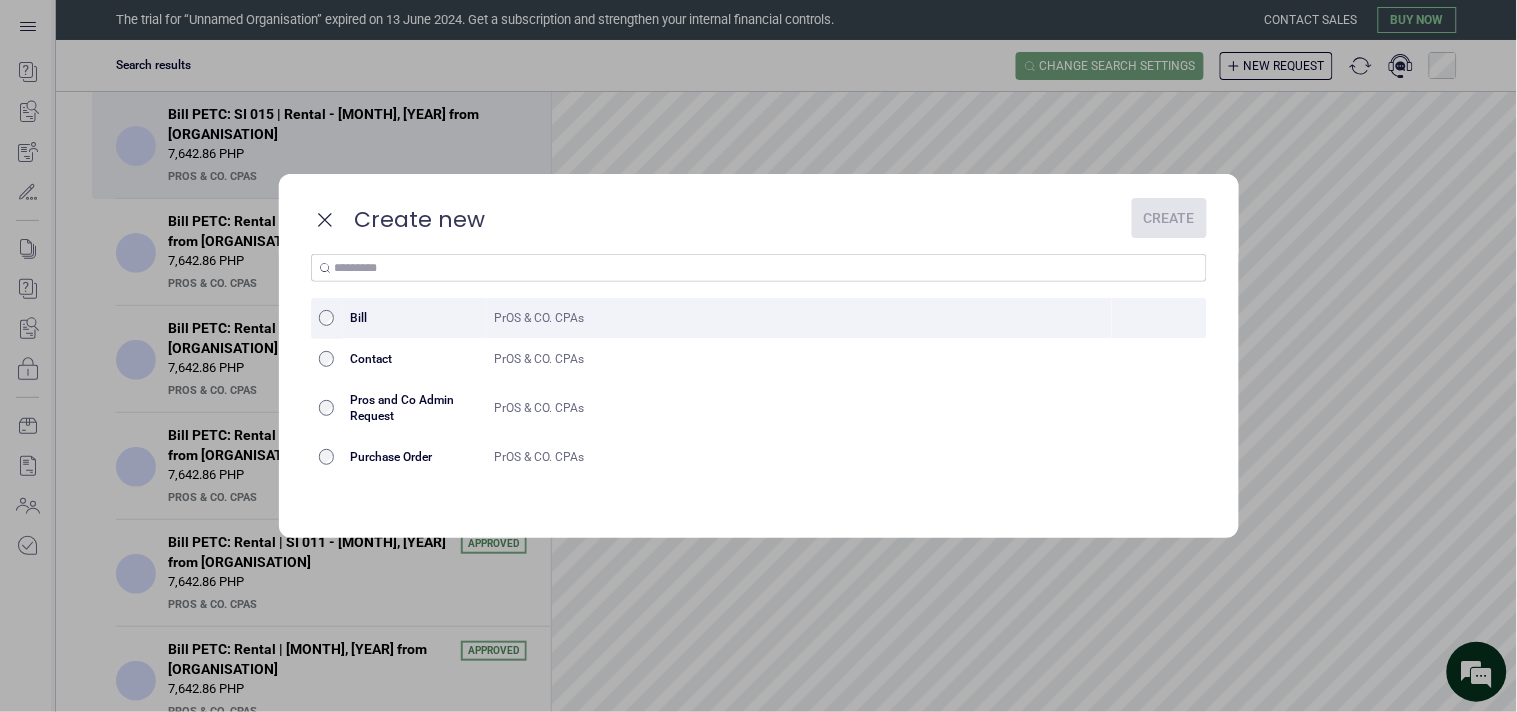 click on "PrOS & CO. CPAs" at bounding box center (800, 318) 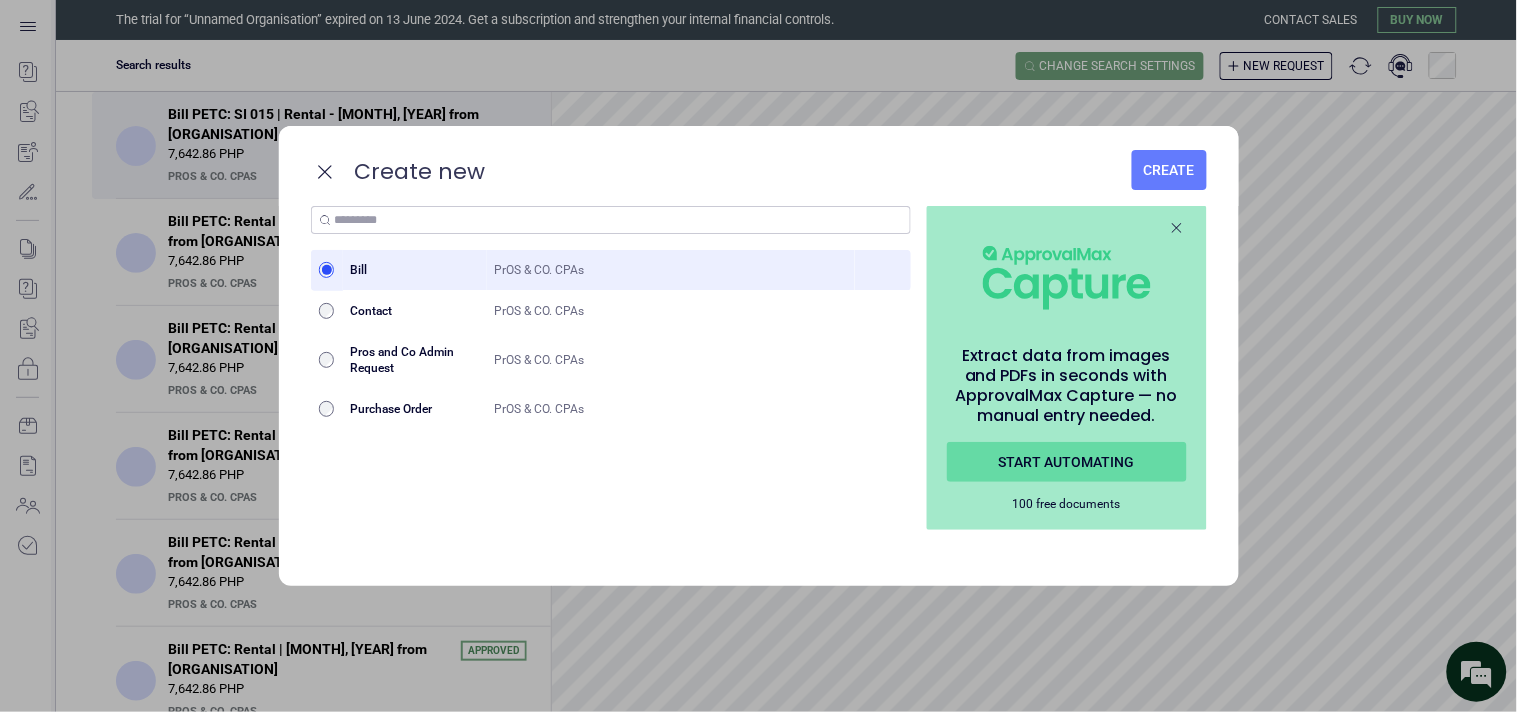drag, startPoint x: 1156, startPoint y: 182, endPoint x: 1133, endPoint y: 194, distance: 25.942244 